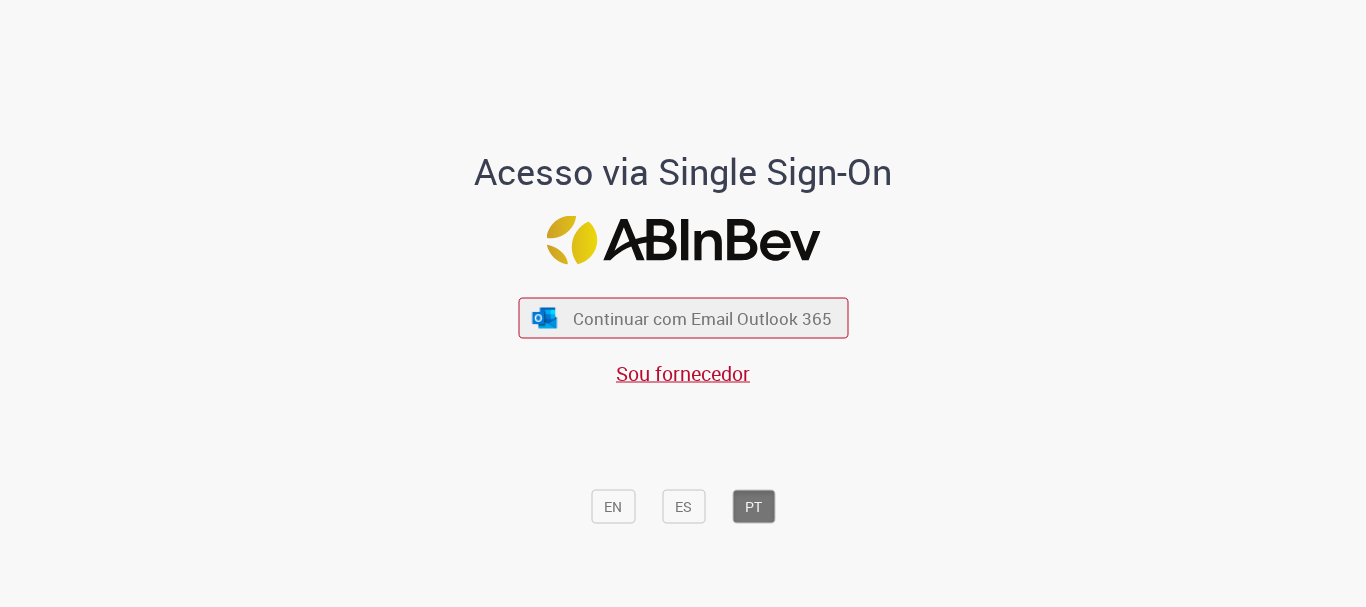 scroll, scrollTop: 0, scrollLeft: 0, axis: both 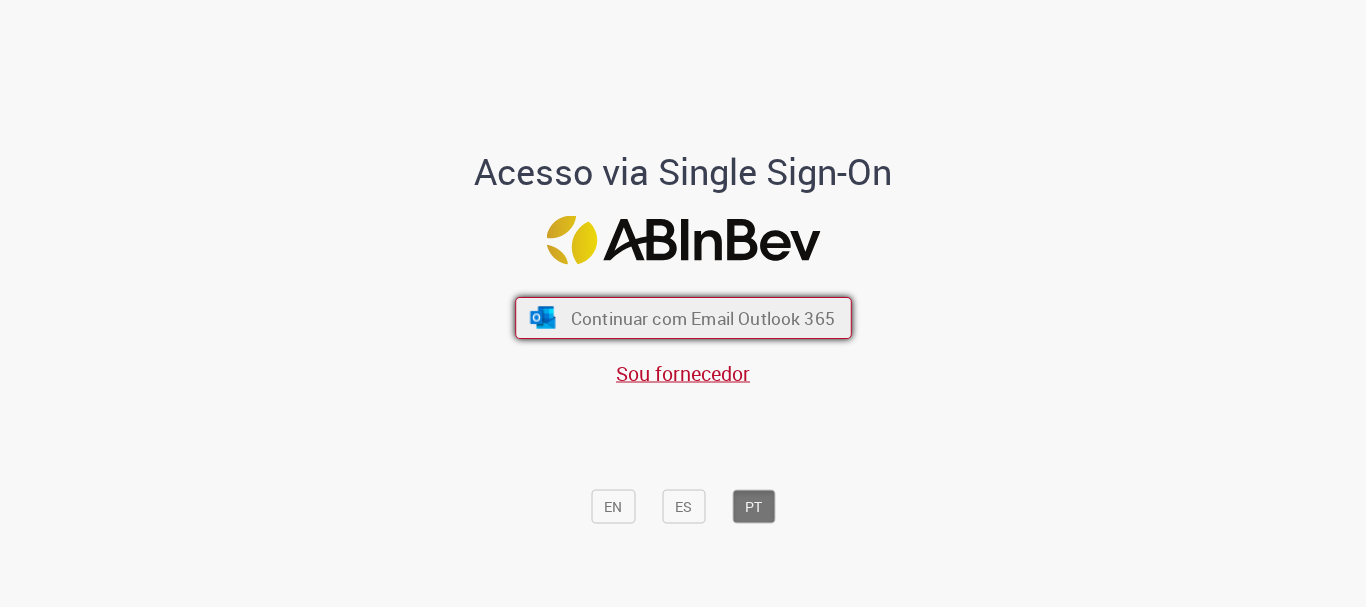 click on "Continuar com Email Outlook 365" at bounding box center [683, 318] 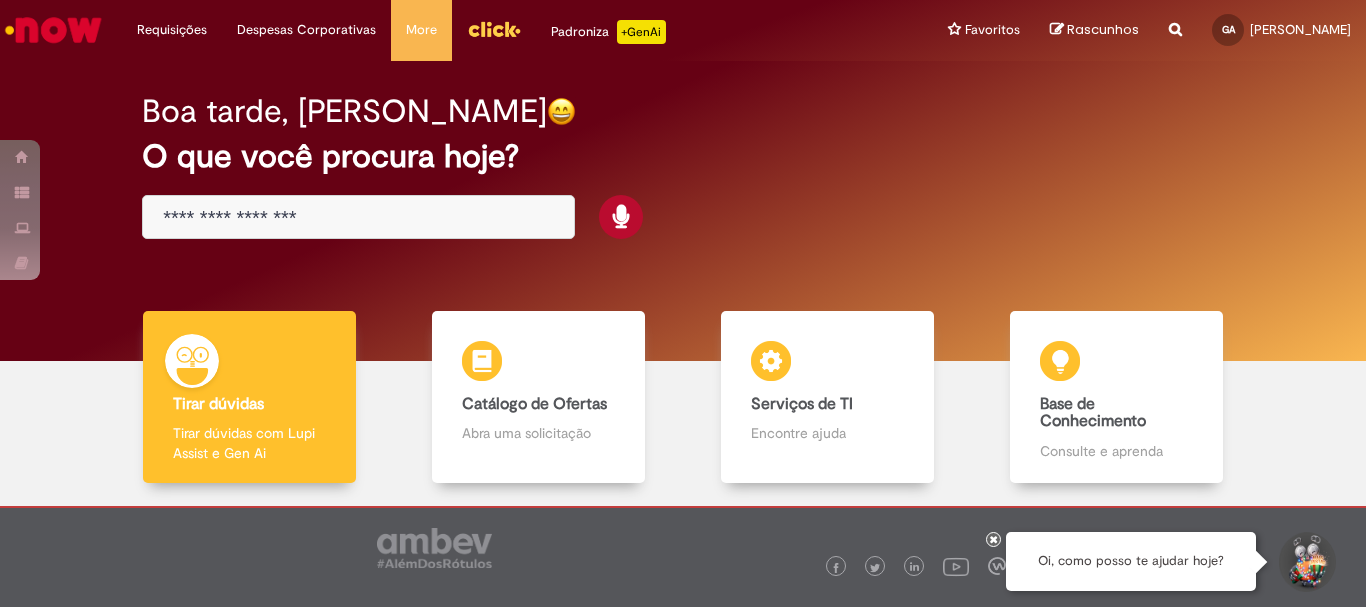 scroll, scrollTop: 0, scrollLeft: 0, axis: both 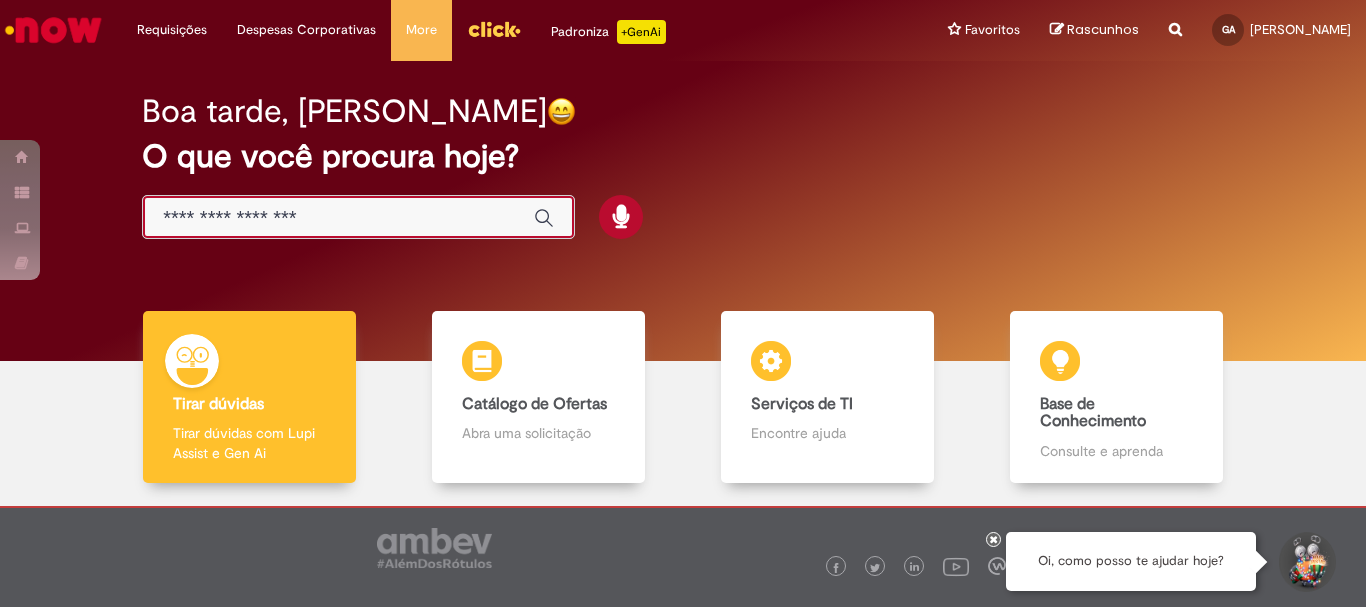 click at bounding box center (338, 218) 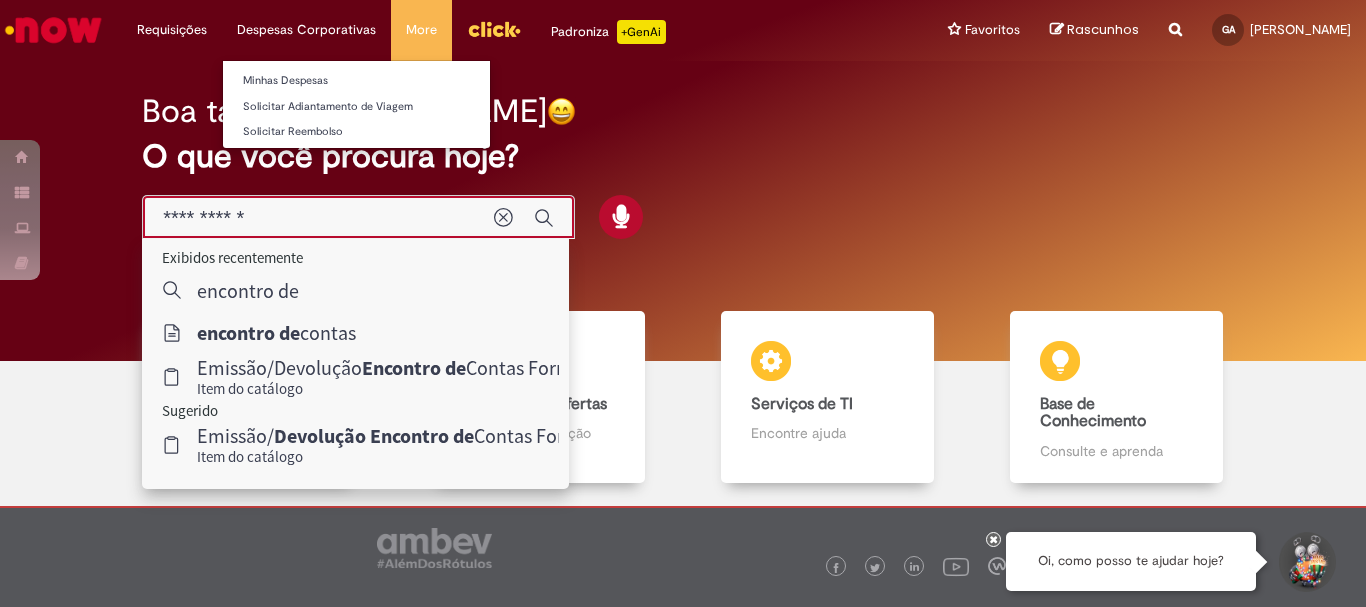 type on "**********" 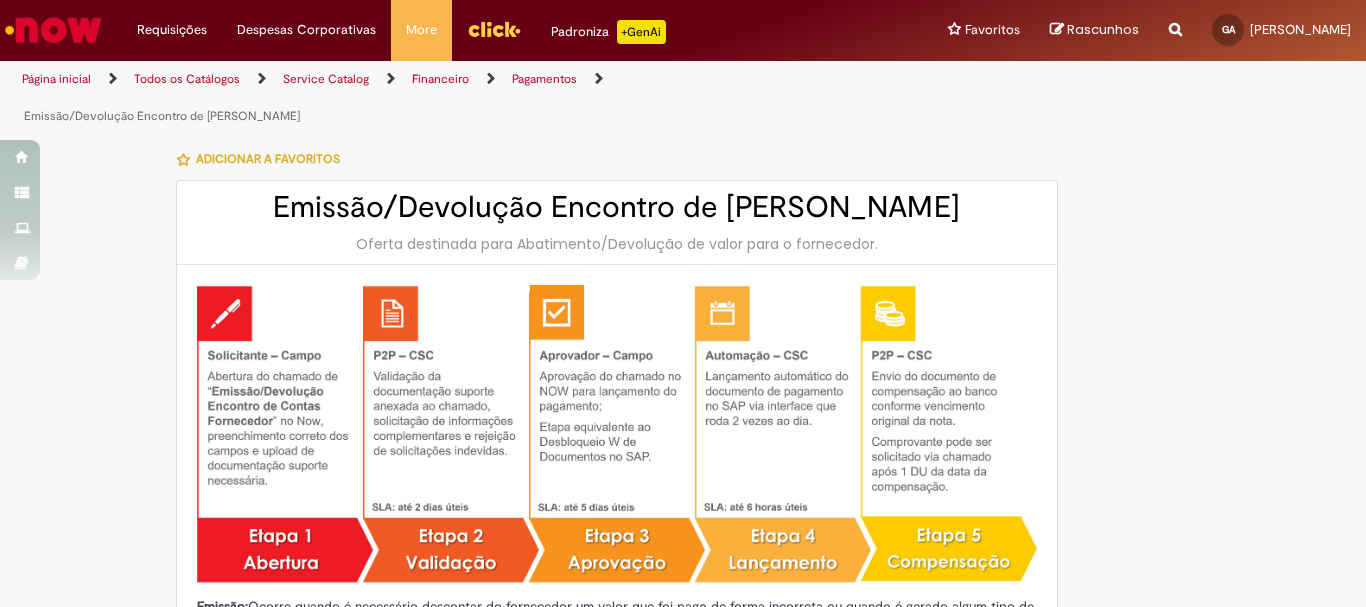 type on "********" 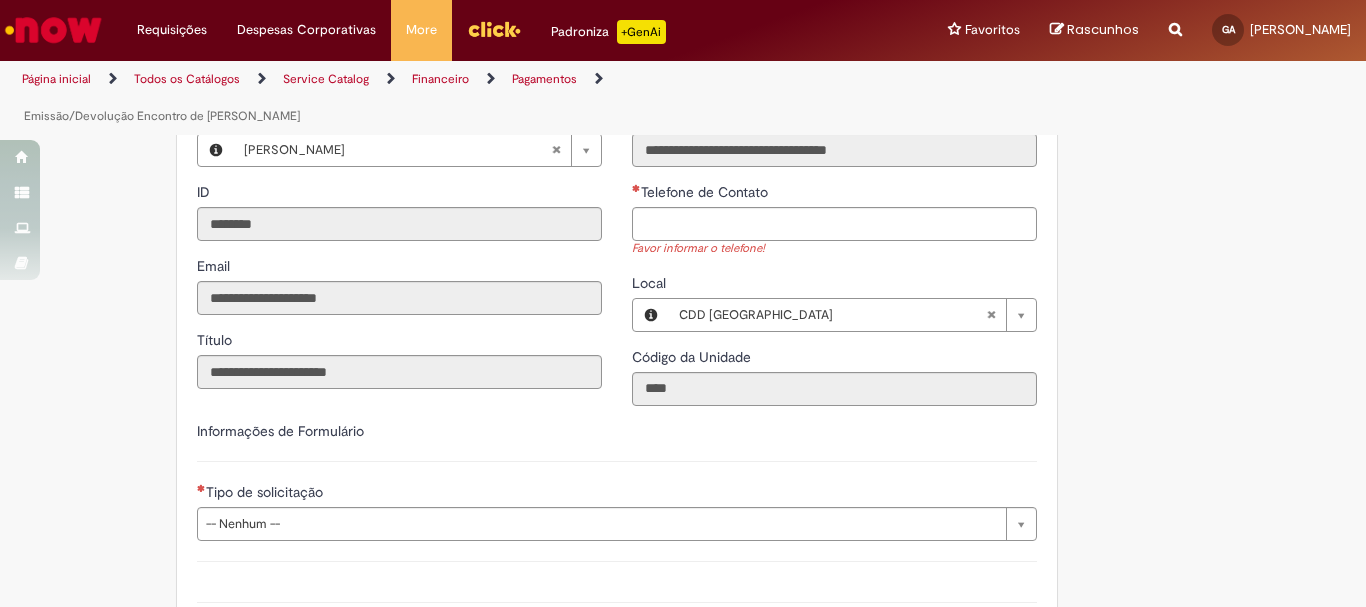 scroll, scrollTop: 900, scrollLeft: 0, axis: vertical 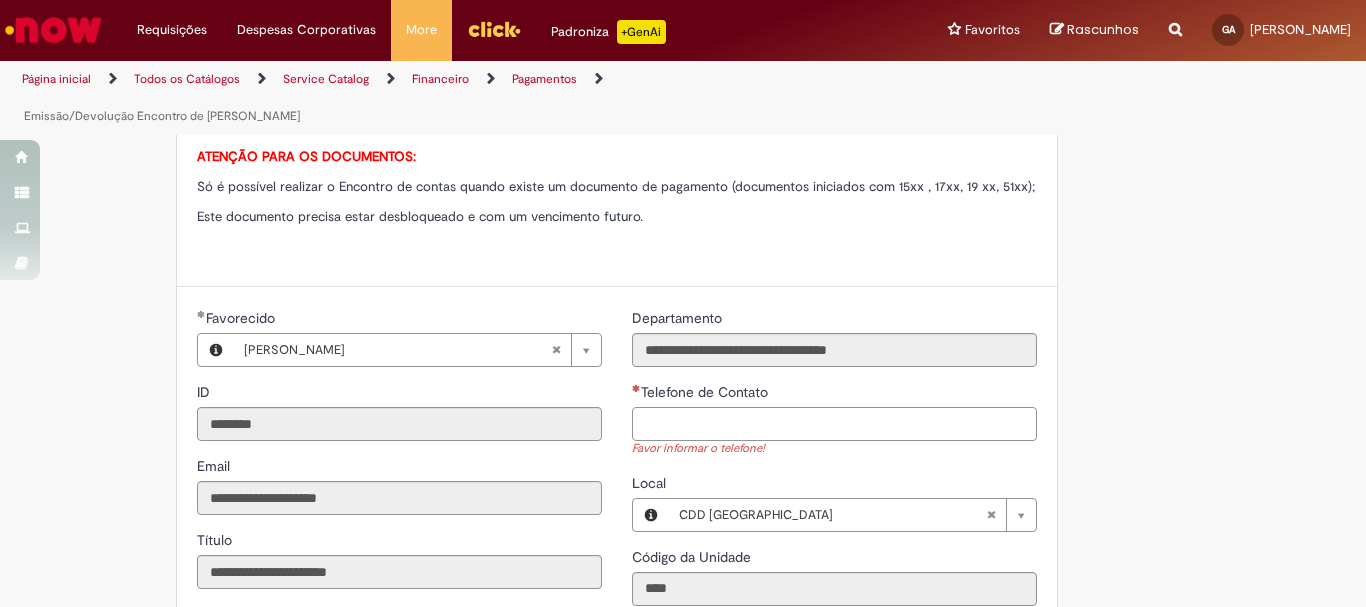 click on "Telefone de Contato" at bounding box center (834, 424) 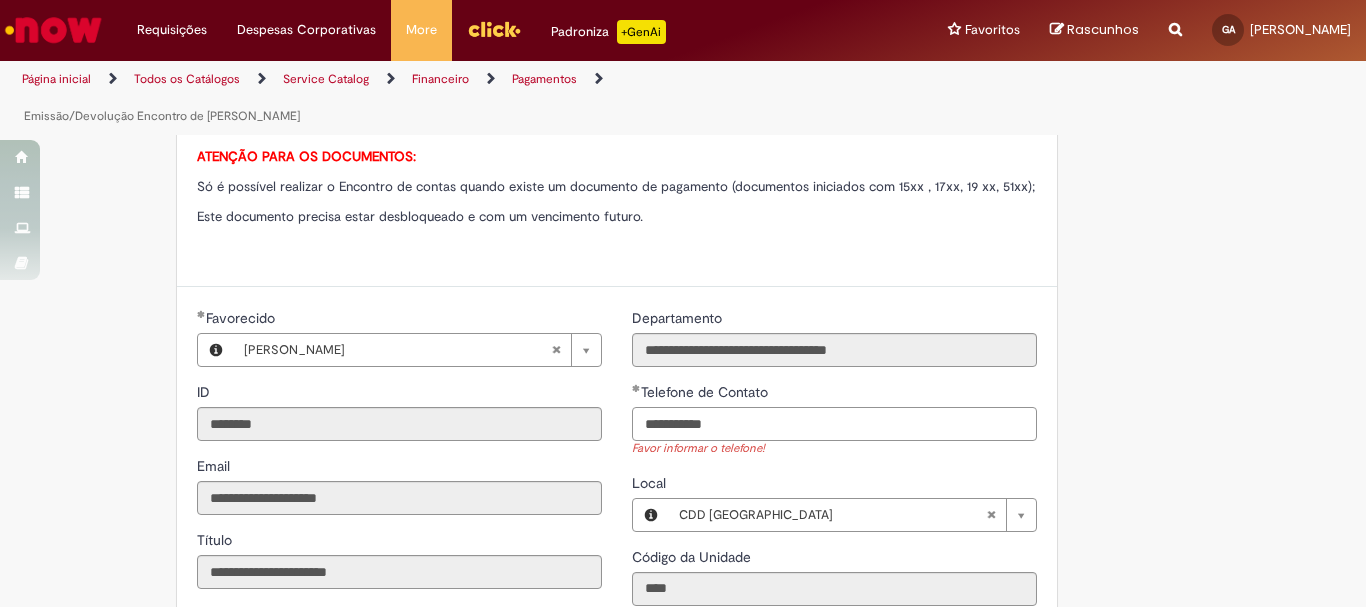 scroll, scrollTop: 1100, scrollLeft: 0, axis: vertical 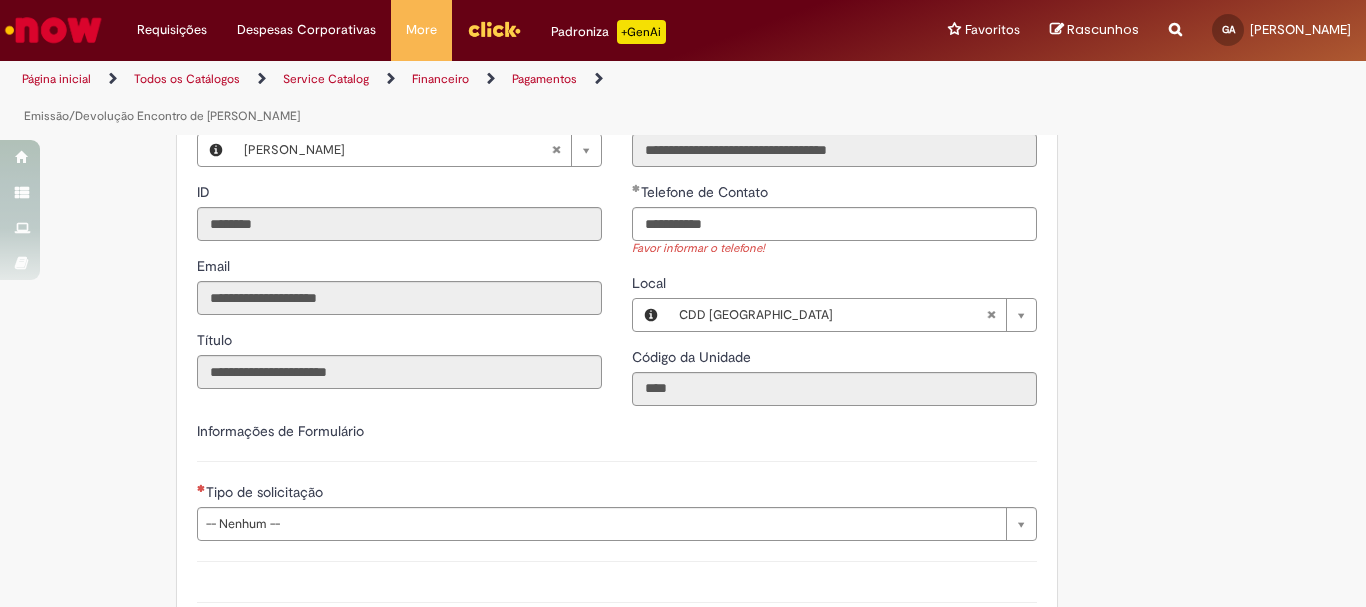 click on "**********" at bounding box center (617, 511) 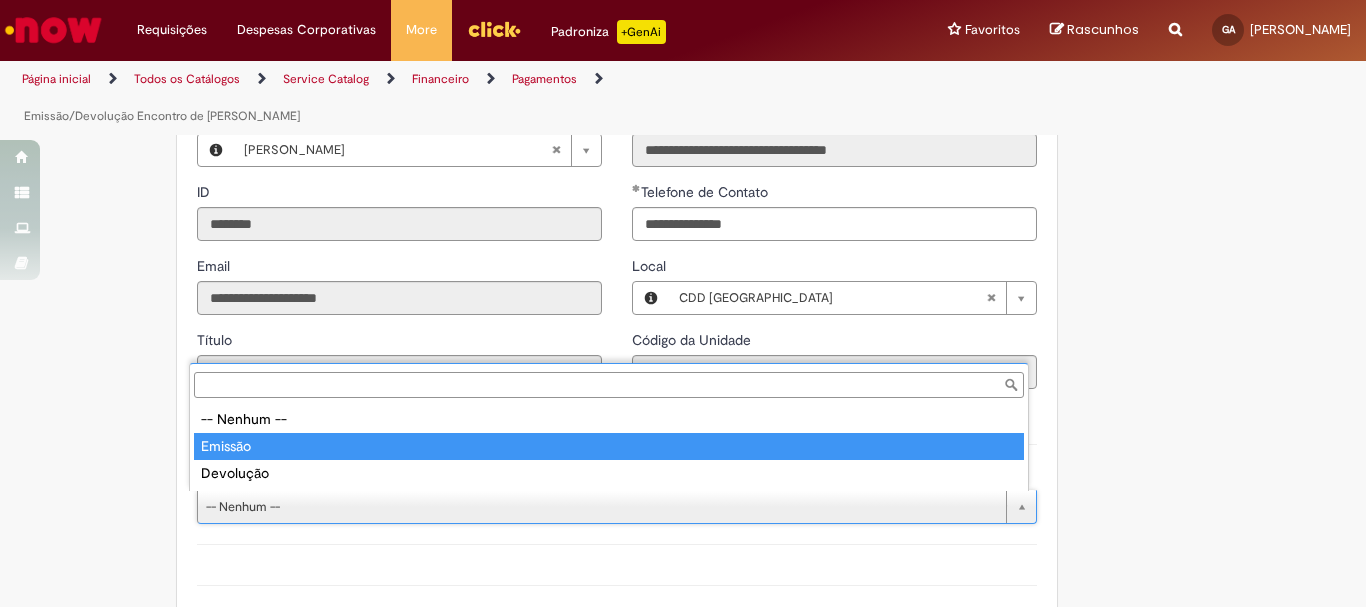 type on "*******" 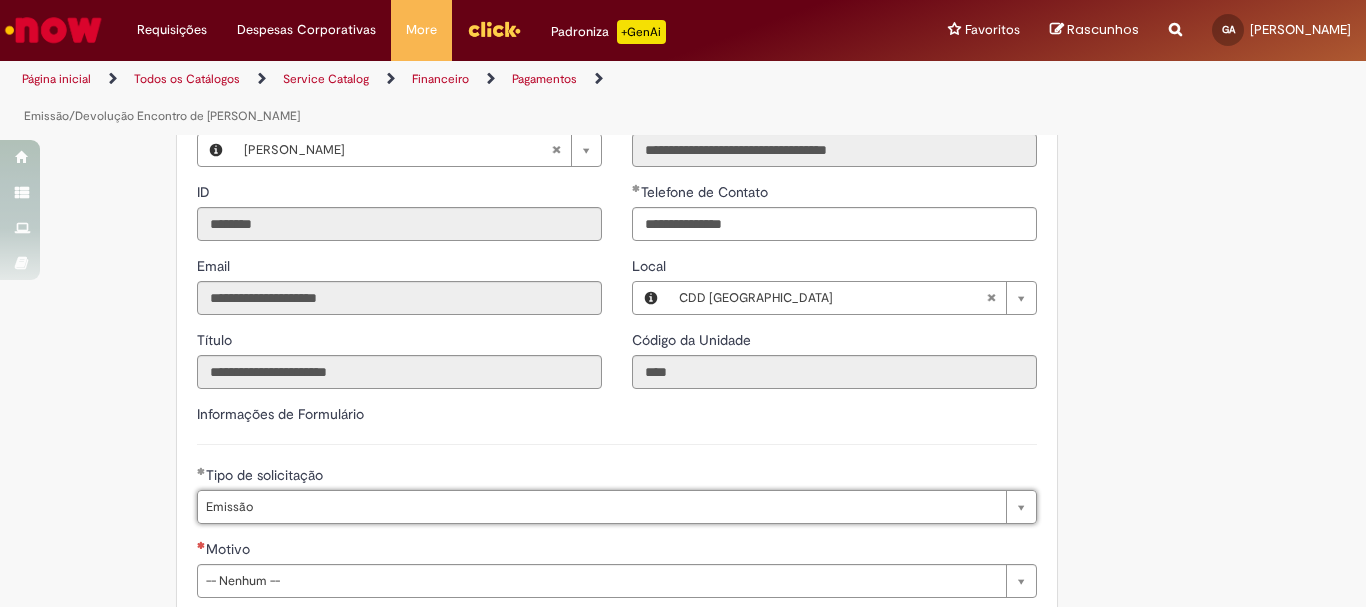 click on "Informações de Formulário" at bounding box center (617, 424) 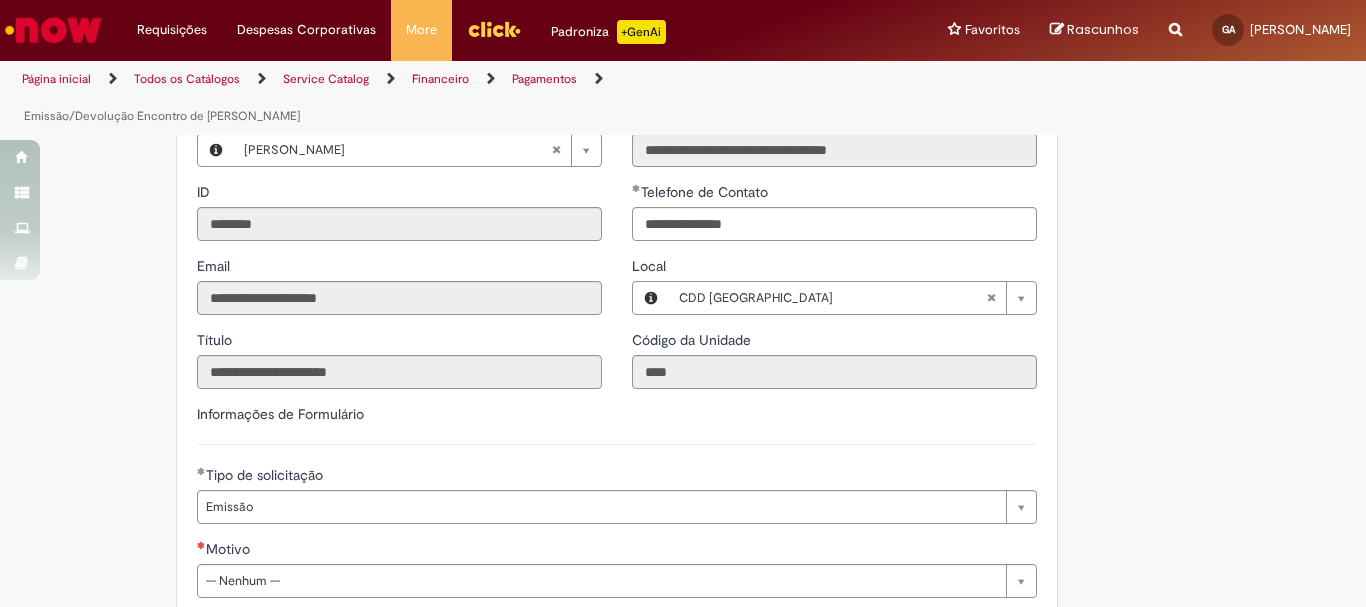 scroll, scrollTop: 1200, scrollLeft: 0, axis: vertical 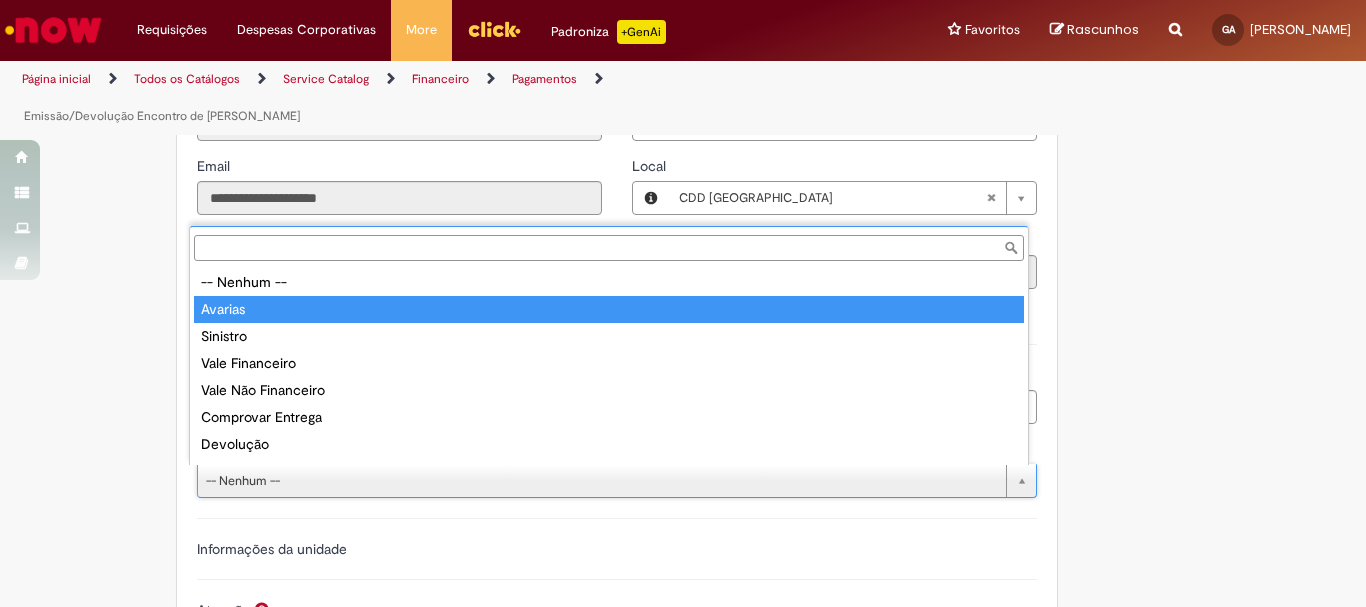 type on "*******" 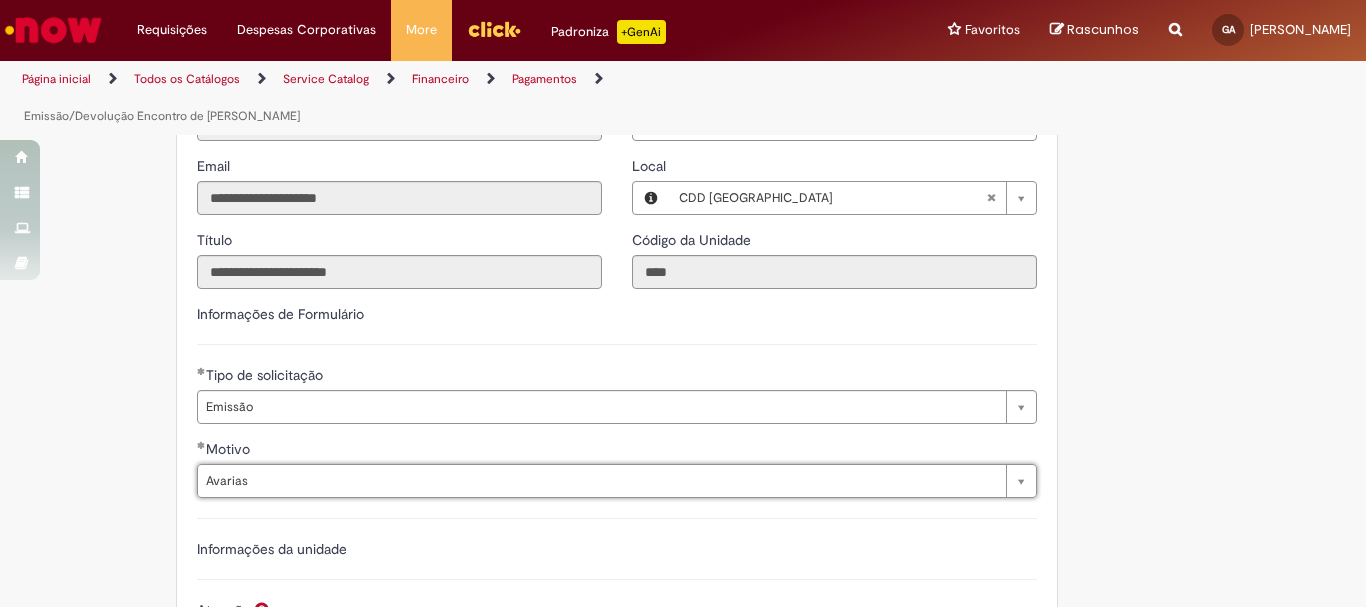 click on "Adicionar a Favoritos
Emissão/Devolução Encontro de Contas Fornecedor
Oferta destinada para Abatimento/Devolução de valor para o fornecedor.
Emissão:  Ocorre quando é necessário descontar do fornecedor um valor que foi pago de forma incorreta ou quando é gerado algum tipo de vale.
Devolução:  Ocorre quando um encontro de contas foi efetuado, o valor descontado do fornecedor e precisa ser devolvido. Neste caso a devolução é uma reversão do Encontro de contas.
ANEXOS OBRIGATÓRIOS:
Validações quando o fornecedor está de acordo com o desconto:
- Nota de débito (ND) carimbada e assinada pelo fornecedor ou
- E-mail do fornecedor validando o desconto (no e-mail deve conter o valor exato a ser descontado)
Validações quando o fornecedor não está de acordo com o desconto:
- Para mundo vendas OK do GRF, GRO ou GDO
- Para mundo supply OK do GRPP ou GRL" at bounding box center (585, 158) 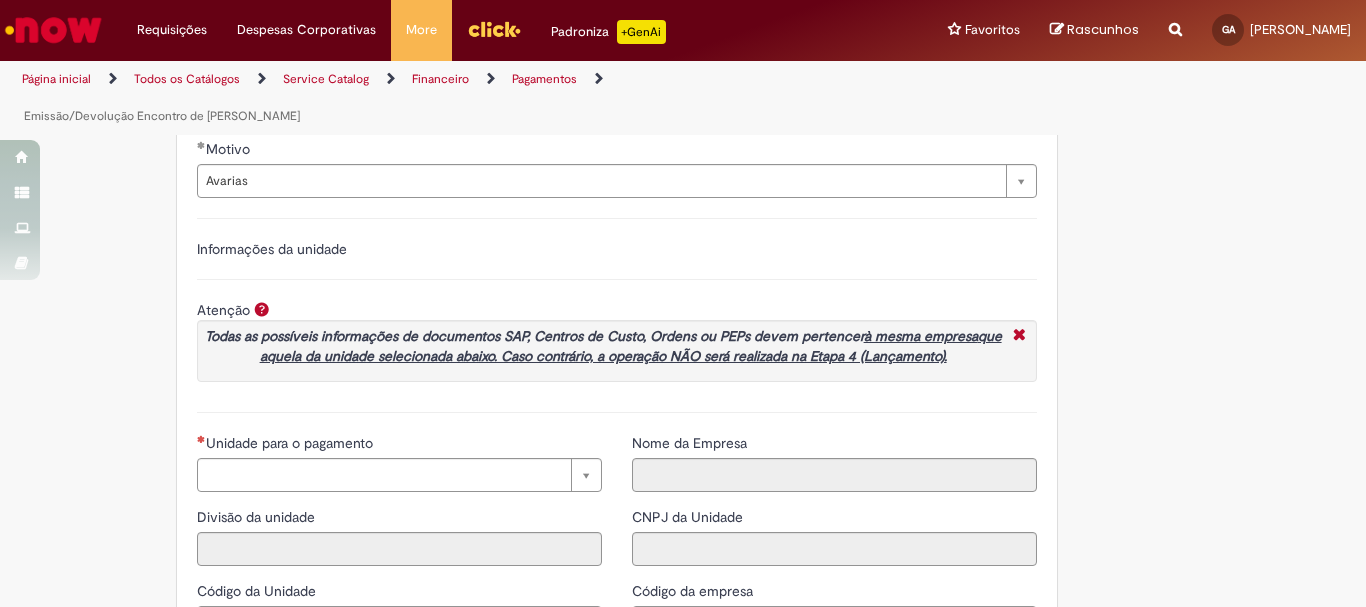 scroll, scrollTop: 1700, scrollLeft: 0, axis: vertical 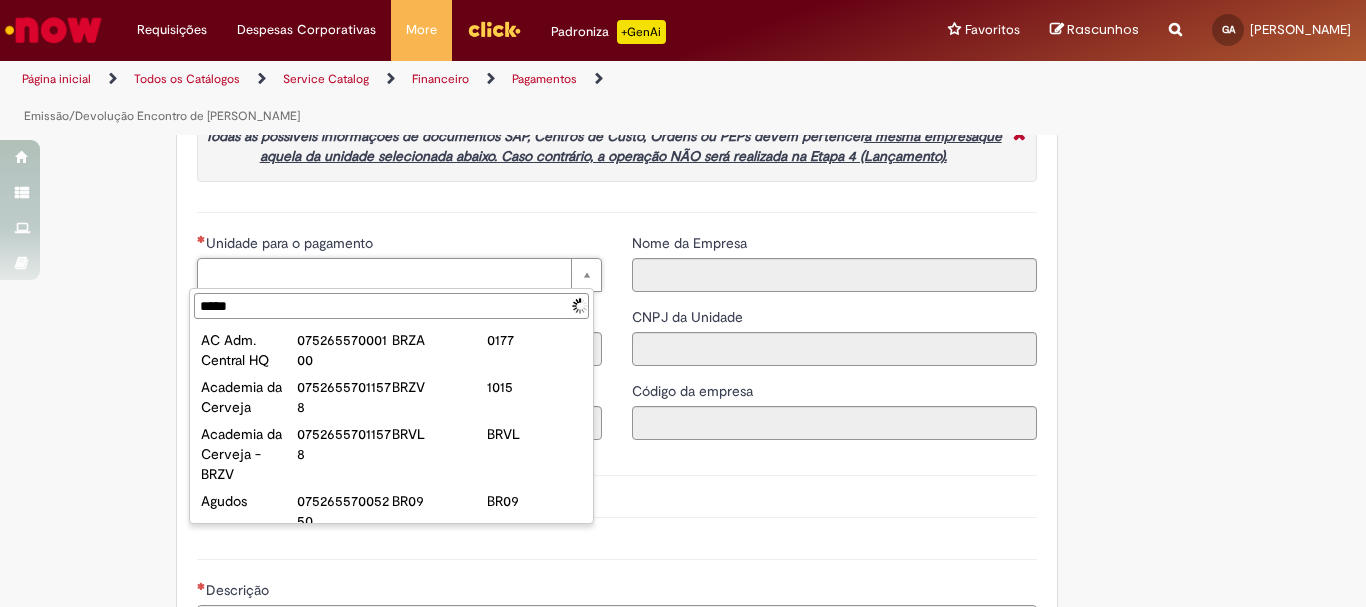 type on "******" 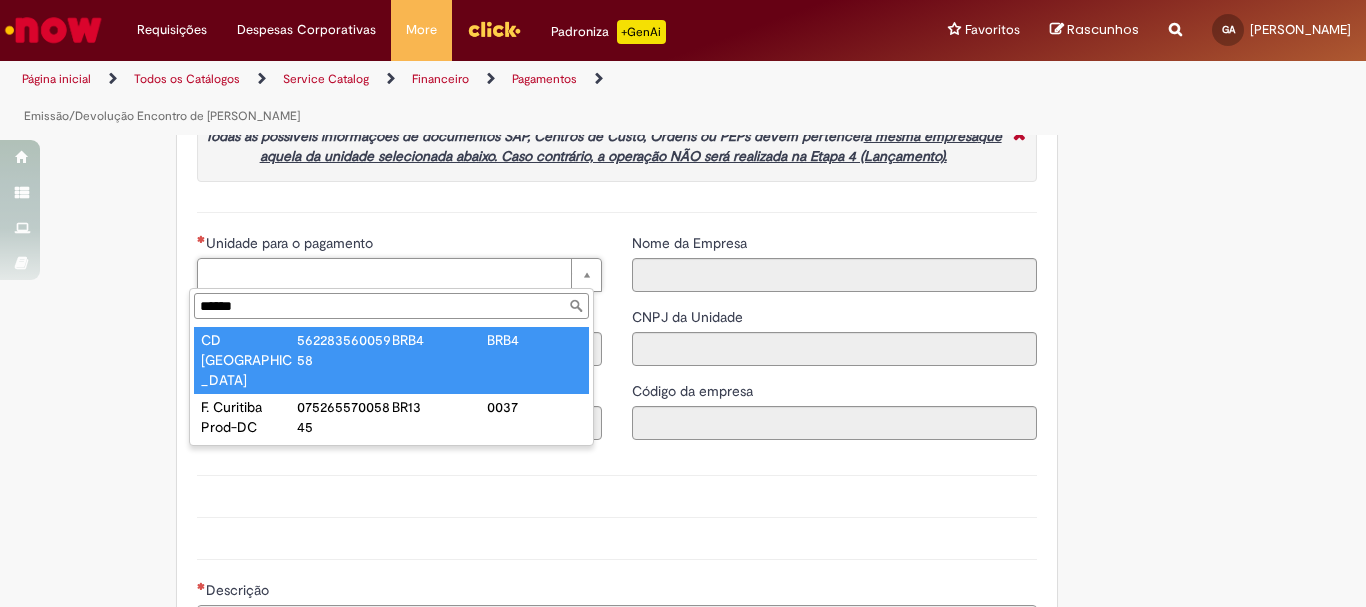 type on "**********" 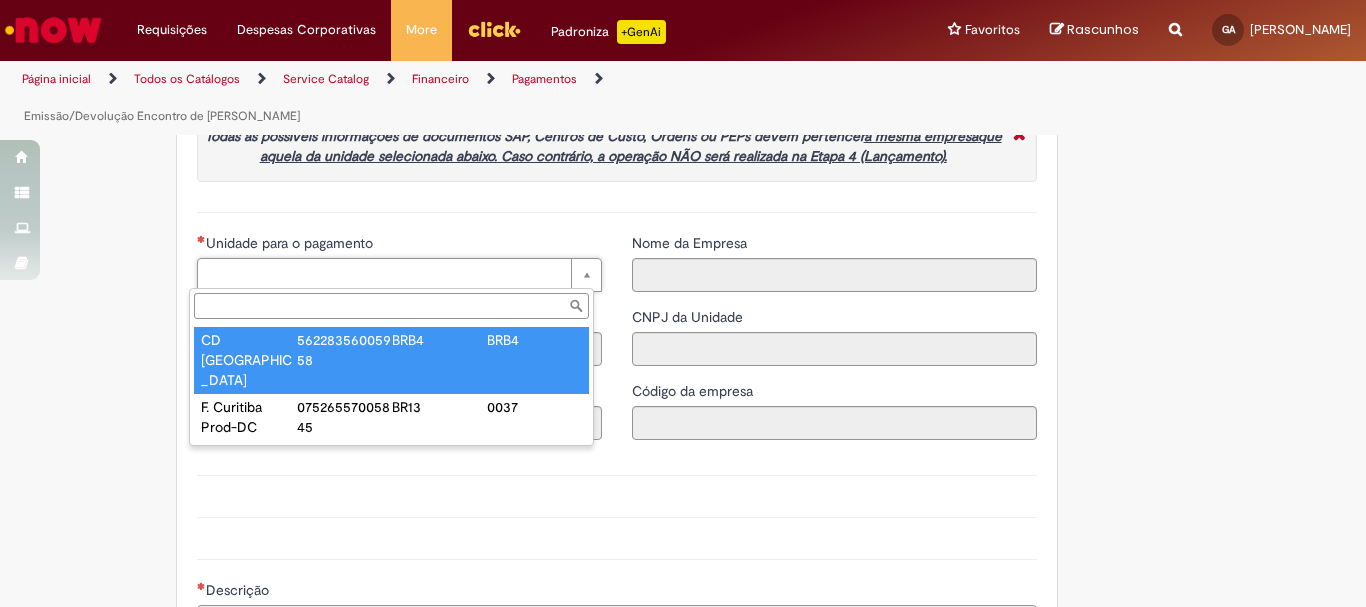 type on "****" 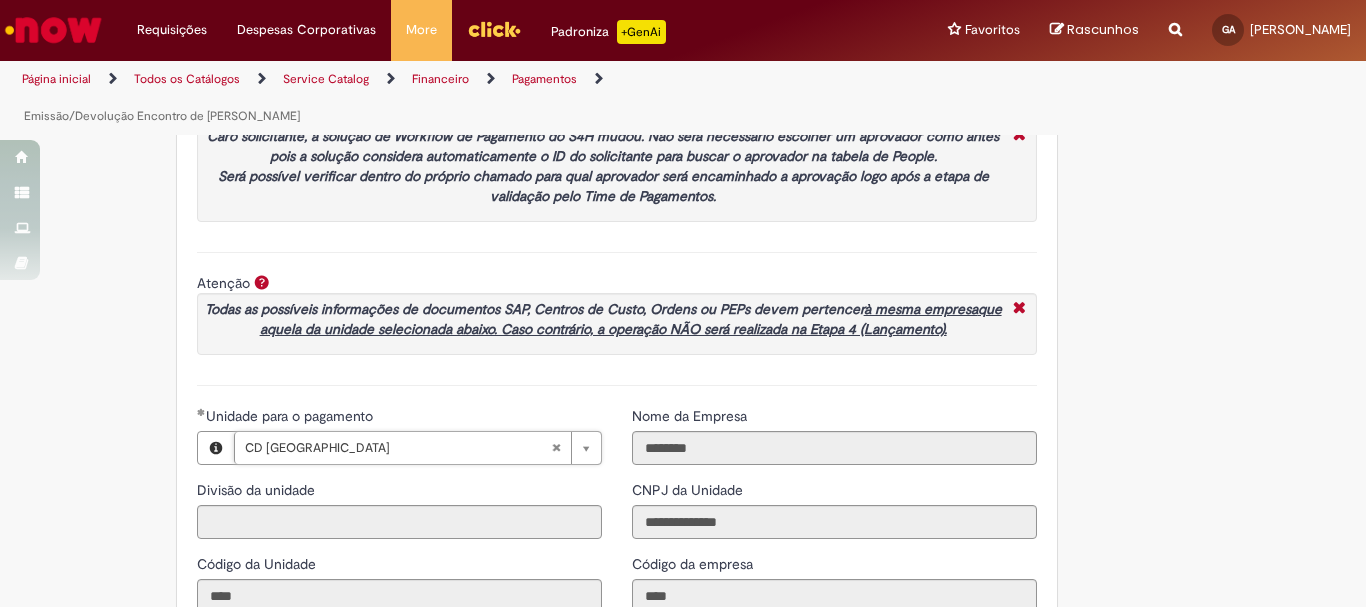 scroll, scrollTop: 1873, scrollLeft: 0, axis: vertical 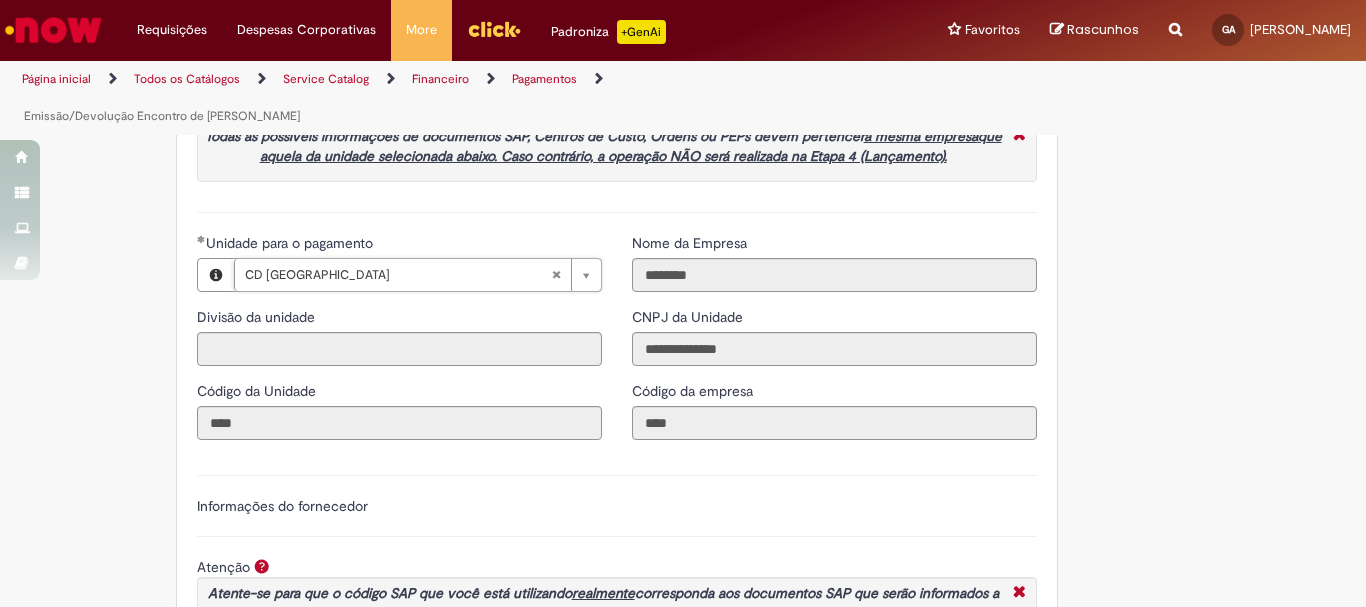 type 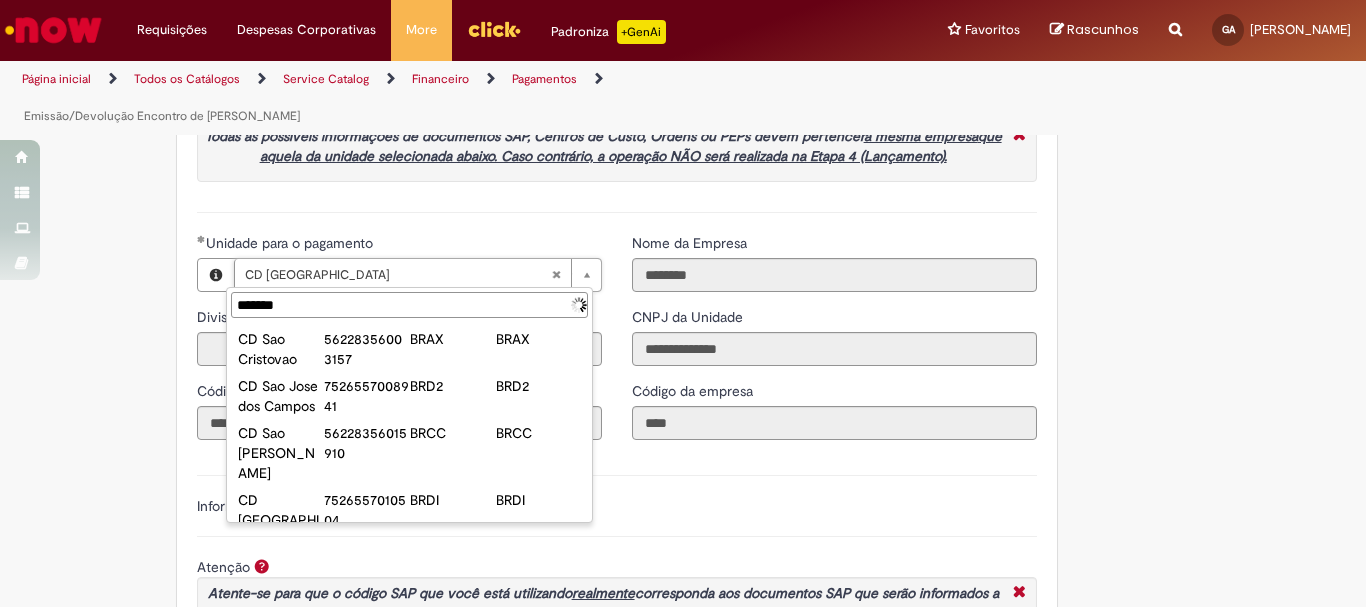 type on "********" 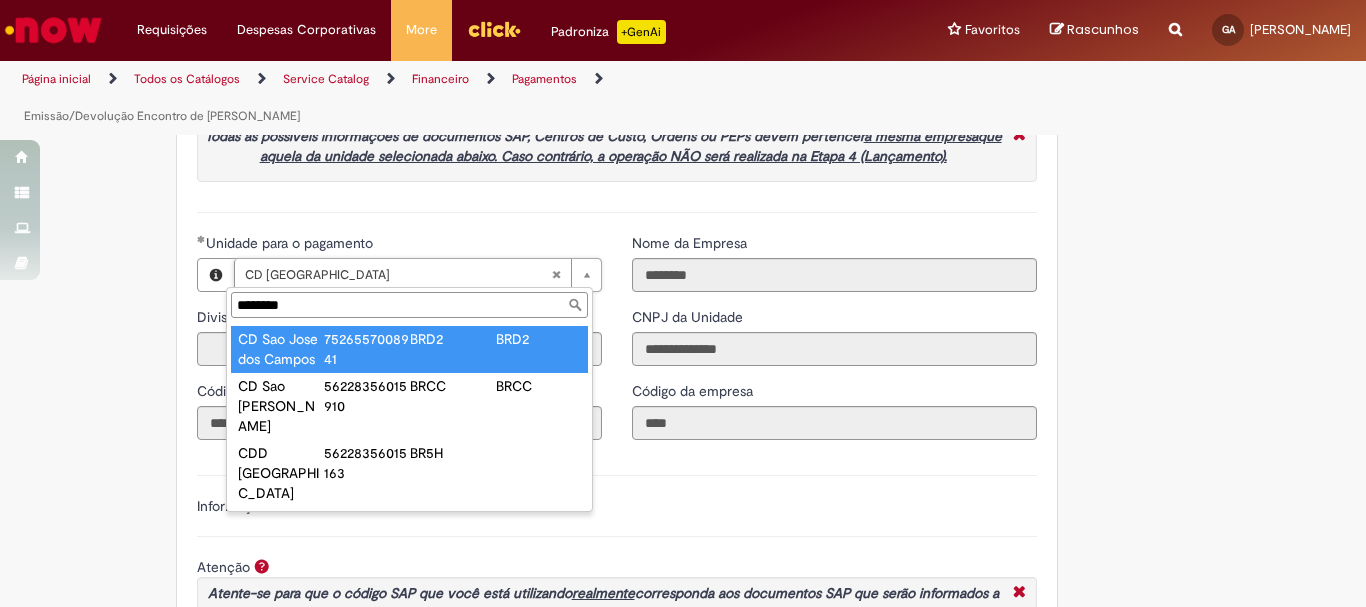 type on "**********" 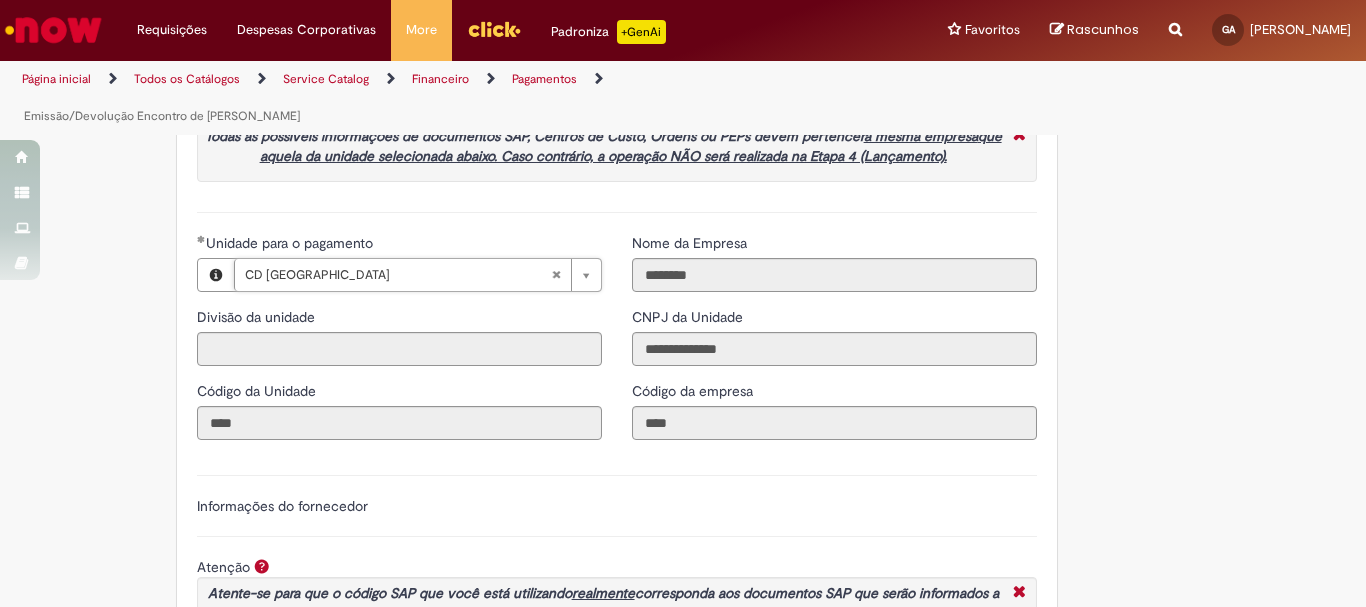 scroll, scrollTop: 0, scrollLeft: 72, axis: horizontal 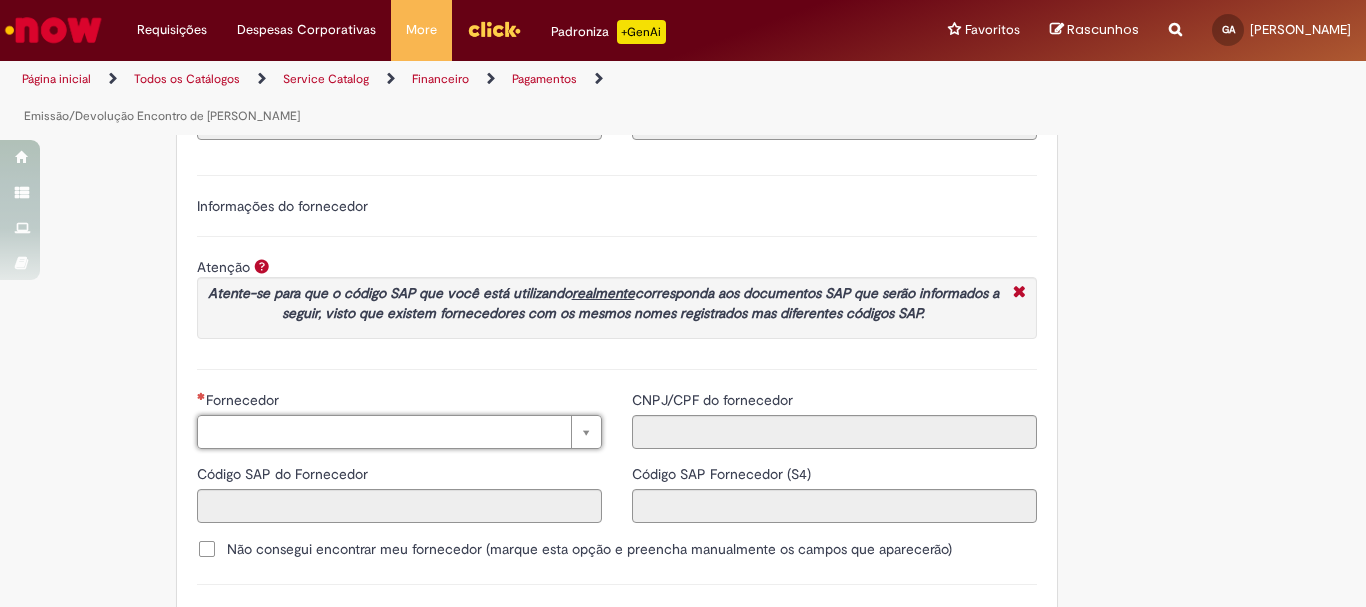 paste on "**********" 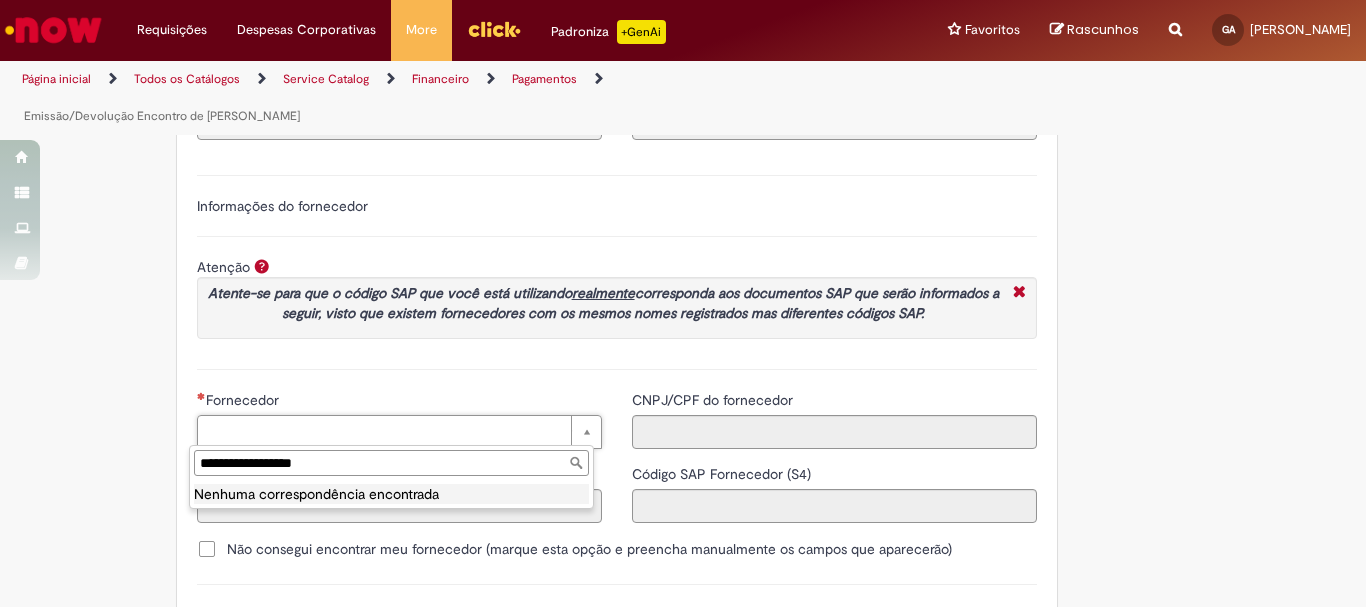 click on "**********" at bounding box center (391, 463) 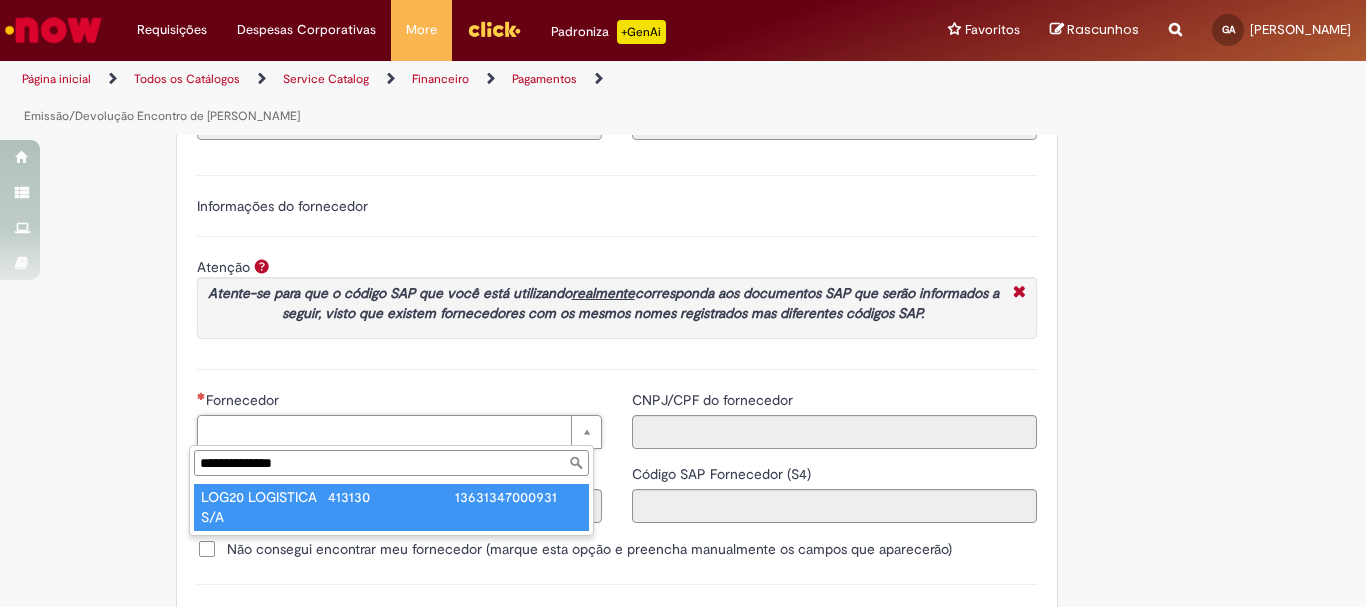 type on "**********" 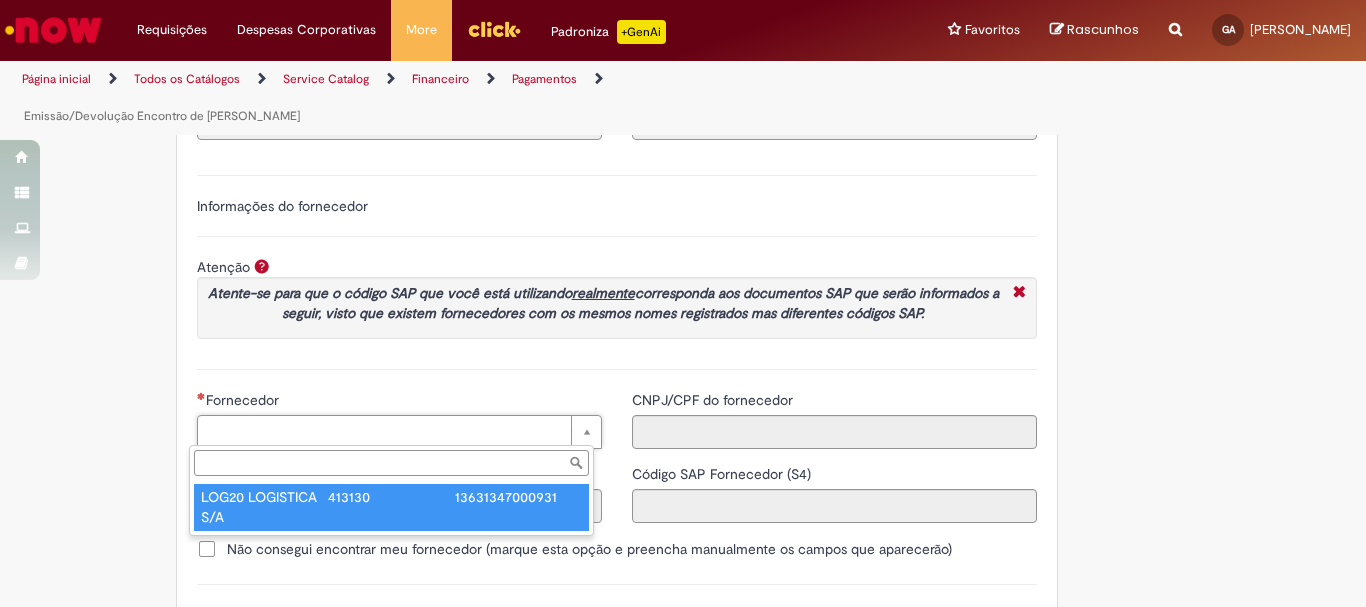 type on "******" 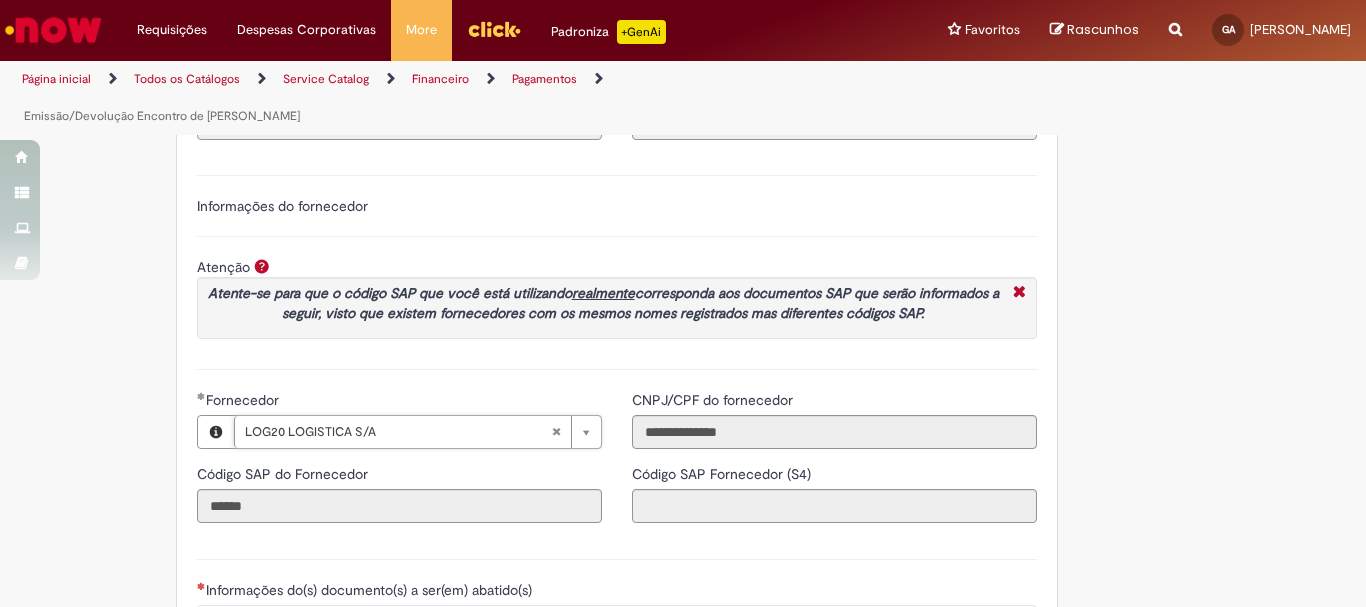 type on "**********" 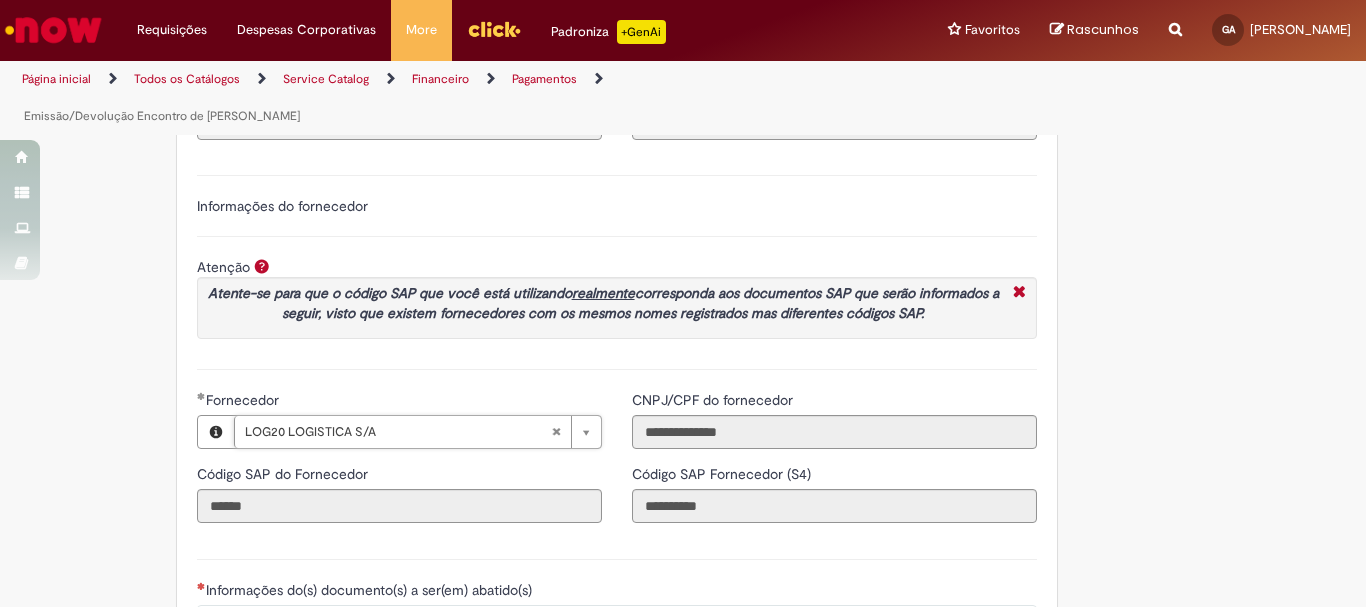 type 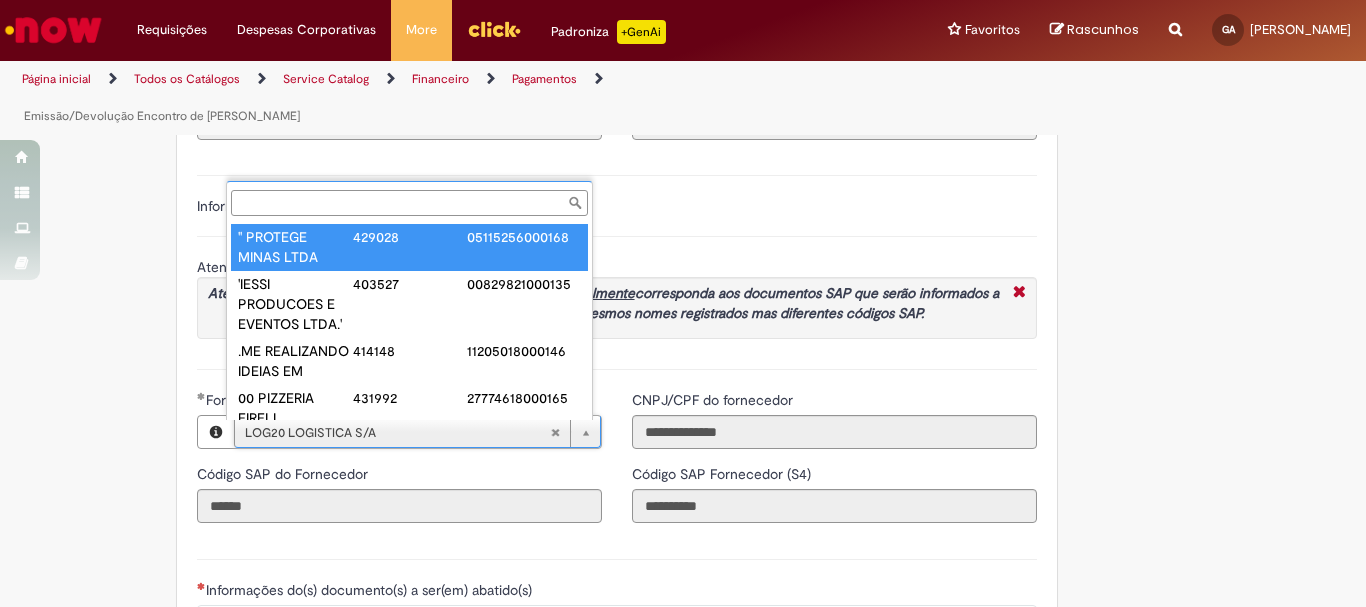 paste on "**********" 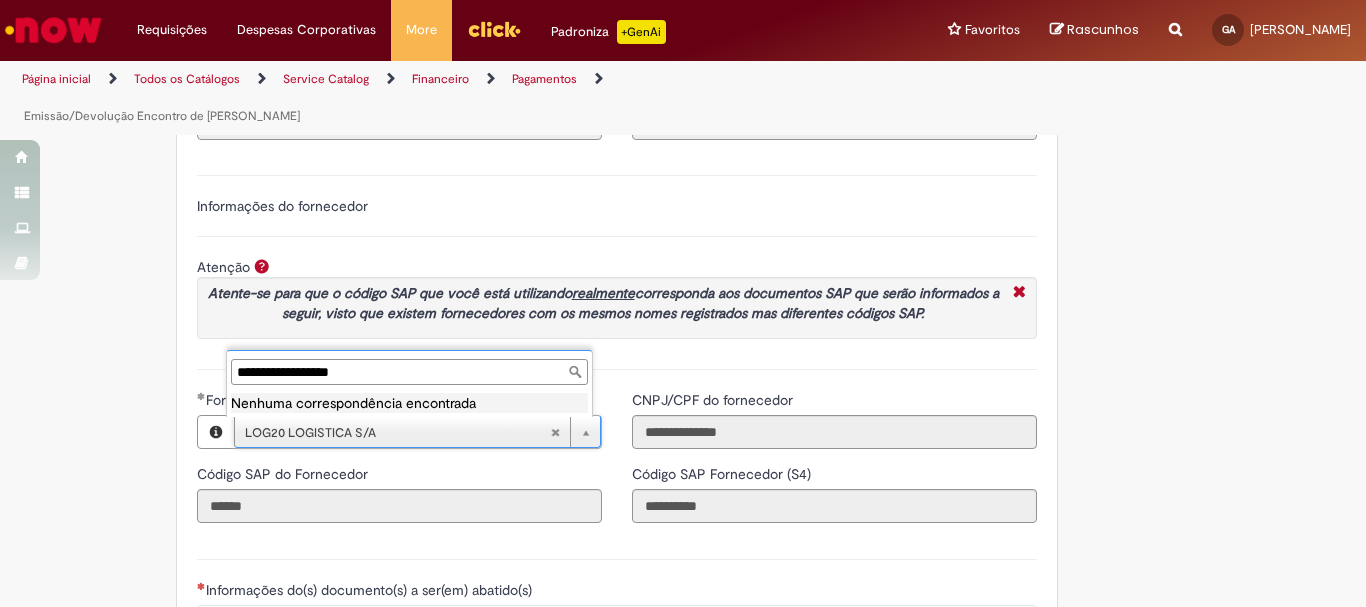 click on "**********" at bounding box center (409, 372) 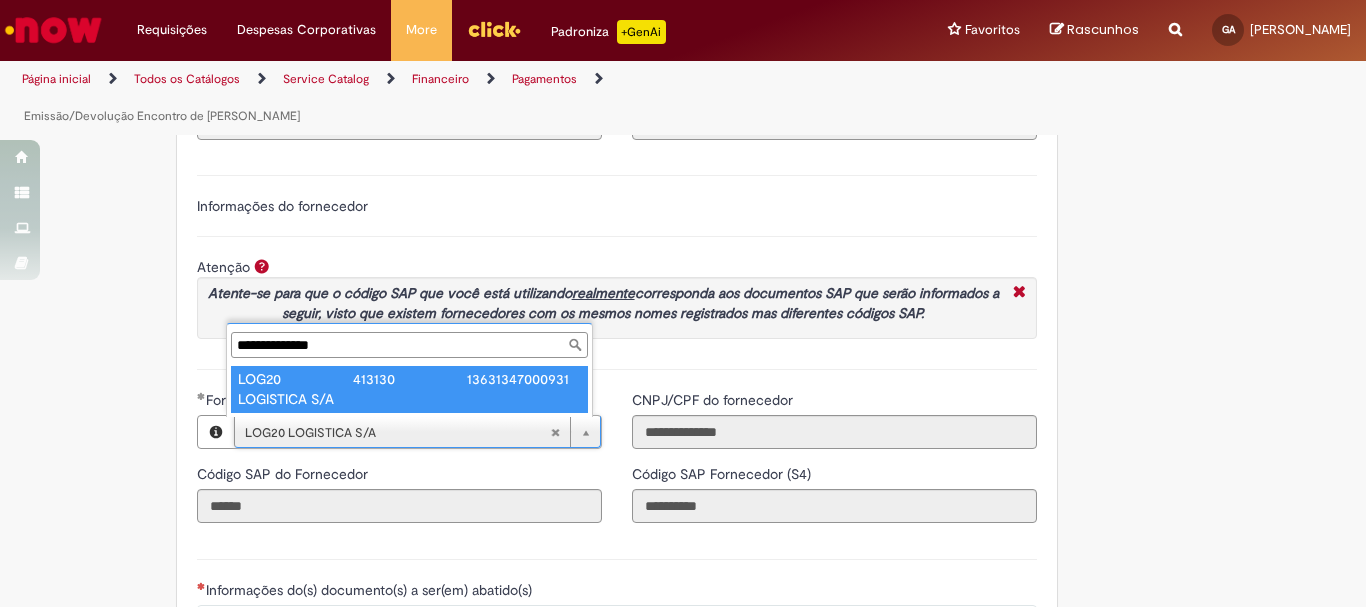 type on "**********" 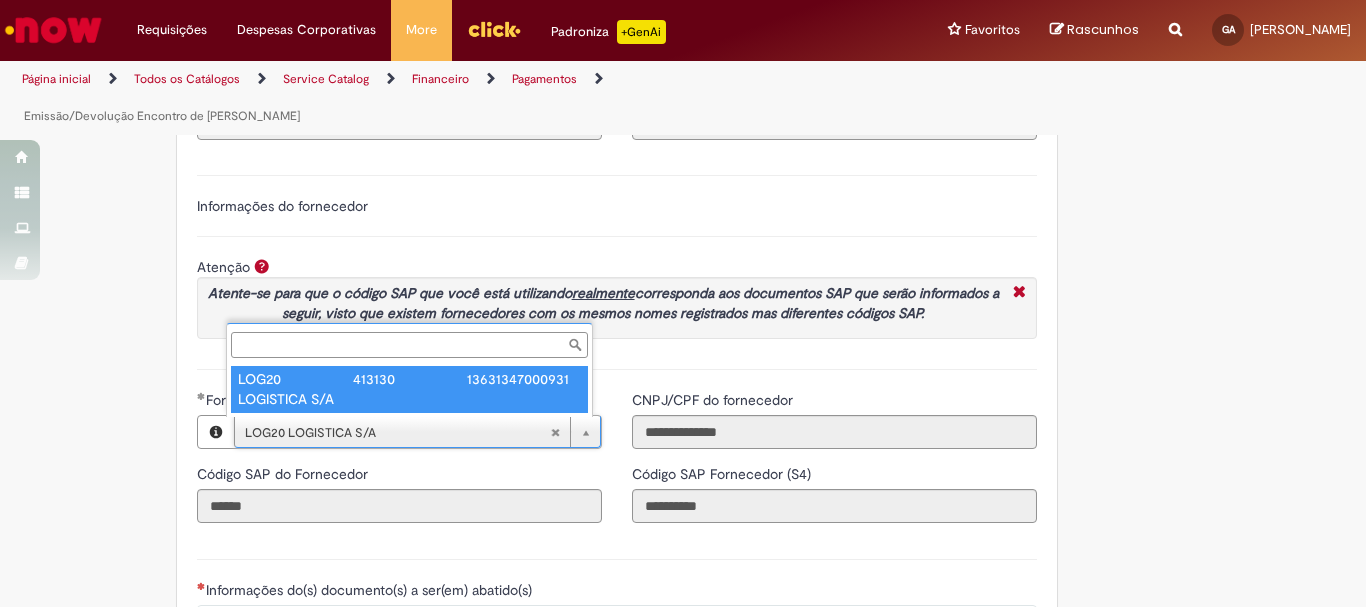 scroll, scrollTop: 0, scrollLeft: 146, axis: horizontal 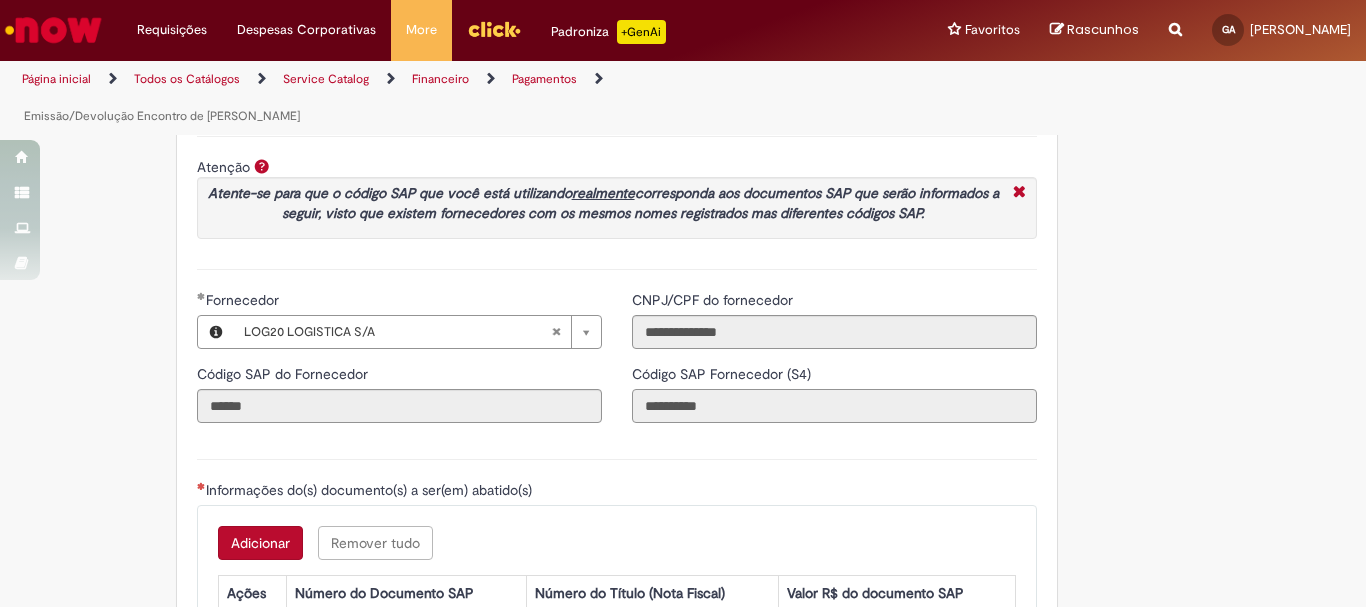 drag, startPoint x: 678, startPoint y: 407, endPoint x: 706, endPoint y: 404, distance: 28.160255 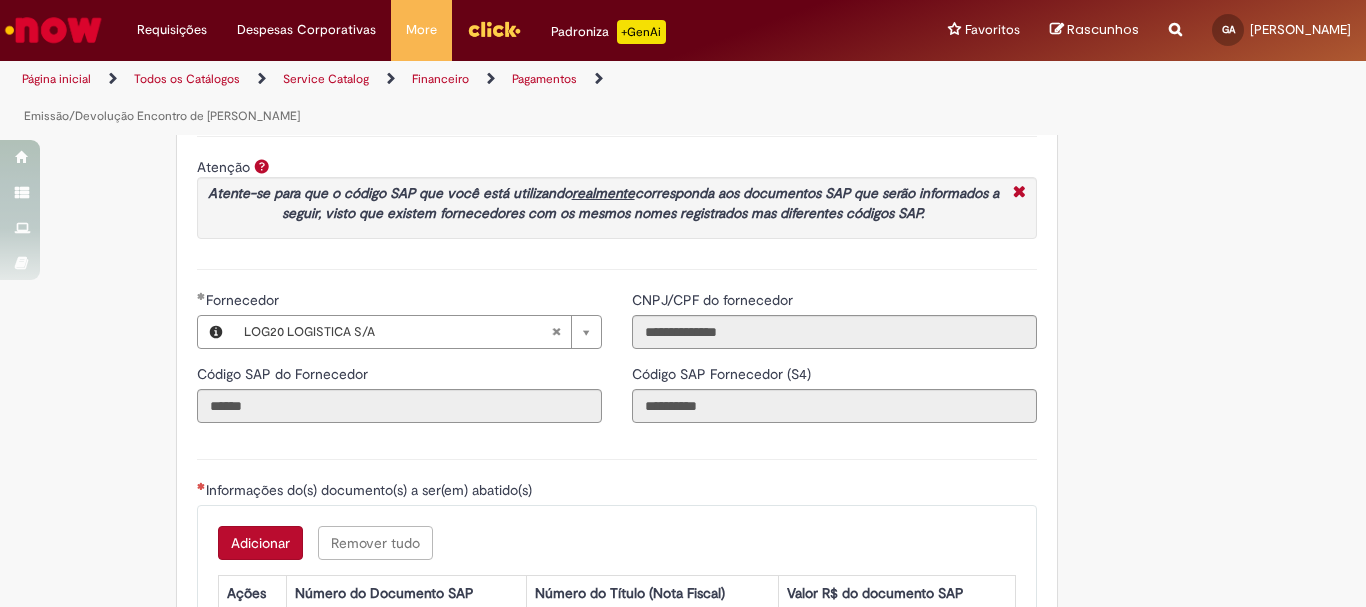 click on "Atenção Por favor, atente-se aos dados informados, pois caso exista alguma divergência entre o Código SAP e o CNPJ/CPF do fornecedor,  o documento SAP não será gerado na etapa da automação . Não consegui encontrar meu fornecedor (marque esta opção e preencha manualmente os campos que aparecerão) Informações do(s) documento(s) a ser(em) abatido(s) Adicionar Remover tudo Informações do(s) documento(s) a ser(em) abatido(s) Ações Número do Documento SAP Número do Título (Nota Fiscal) Valor R$ do documento SAP Sem dados para exibir Confirmo que todos os documentos informados acima NÃO estão compensados no SAP no momento de abertura deste chamado, e possuem previsão de compensação em mais de 3 dias úteis. Dados de emissão/devolução Adicionar Remover tudo Dados de emissão/devolução Ações Conta contábil Métodos de pagamento Número Material Valor R$ Descrição Sem dados para exibir" at bounding box center (617, 702) 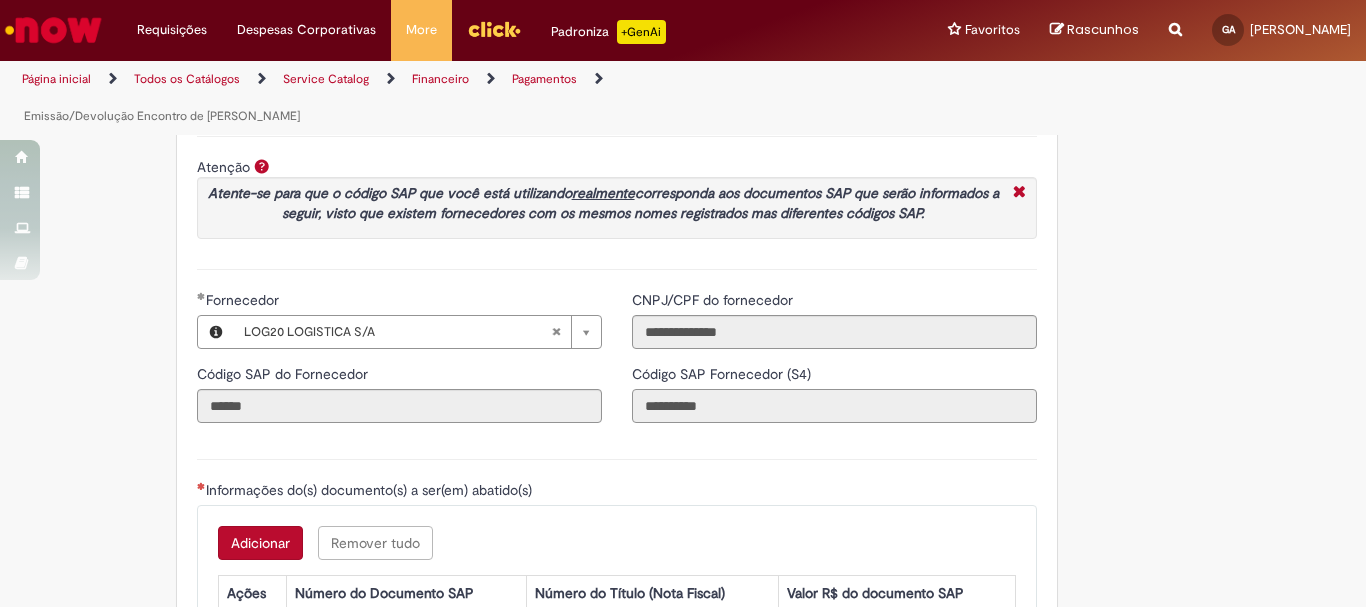 drag, startPoint x: 670, startPoint y: 407, endPoint x: 724, endPoint y: 407, distance: 54 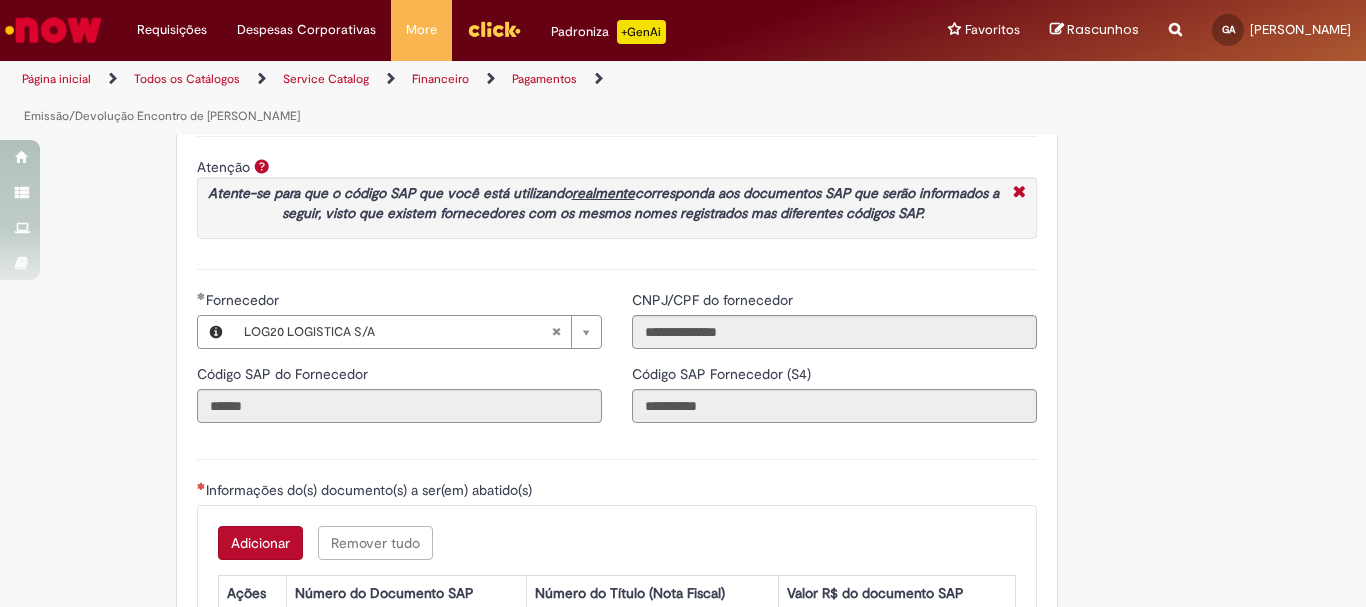 click on "Atenção Por favor, atente-se aos dados informados, pois caso exista alguma divergência entre o Código SAP e o CNPJ/CPF do fornecedor,  o documento SAP não será gerado na etapa da automação . Não consegui encontrar meu fornecedor (marque esta opção e preencha manualmente os campos que aparecerão) Informações do(s) documento(s) a ser(em) abatido(s) Adicionar Remover tudo Informações do(s) documento(s) a ser(em) abatido(s) Ações Número do Documento SAP Número do Título (Nota Fiscal) Valor R$ do documento SAP Sem dados para exibir Confirmo que todos os documentos informados acima NÃO estão compensados no SAP no momento de abertura deste chamado, e possuem previsão de compensação em mais de 3 dias úteis. Dados de emissão/devolução Adicionar Remover tudo Dados de emissão/devolução Ações Conta contábil Métodos de pagamento Número Material Valor R$ Descrição Sem dados para exibir" at bounding box center [617, 702] 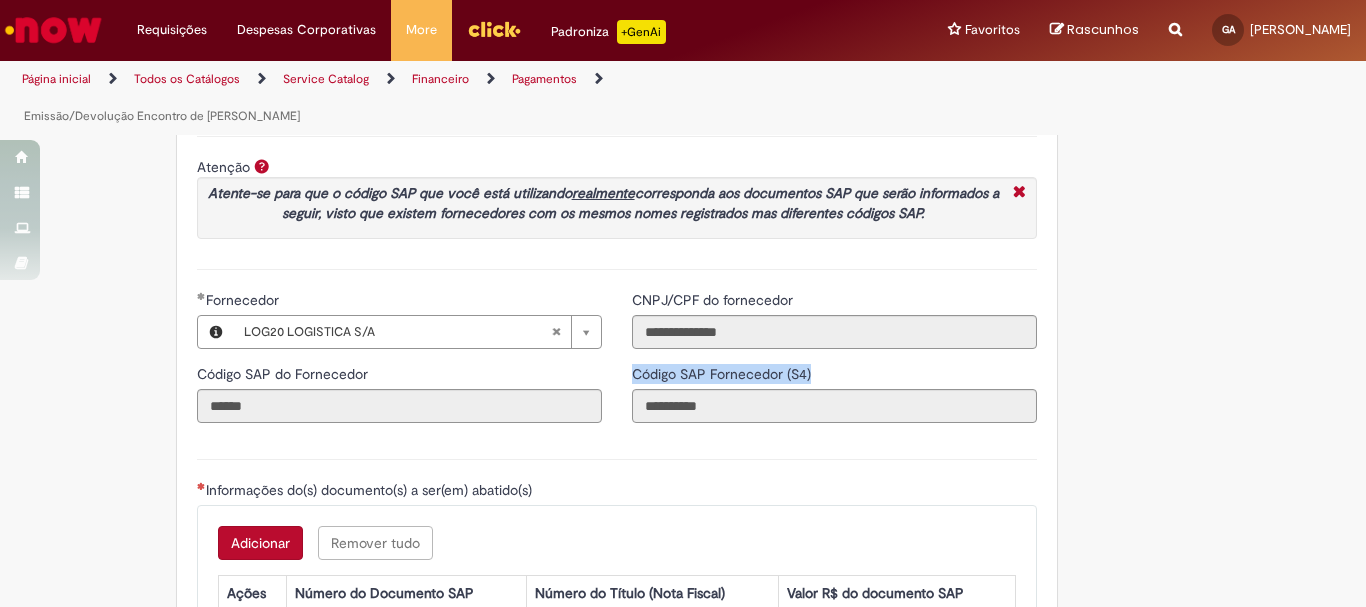 drag, startPoint x: 621, startPoint y: 370, endPoint x: 831, endPoint y: 378, distance: 210.15233 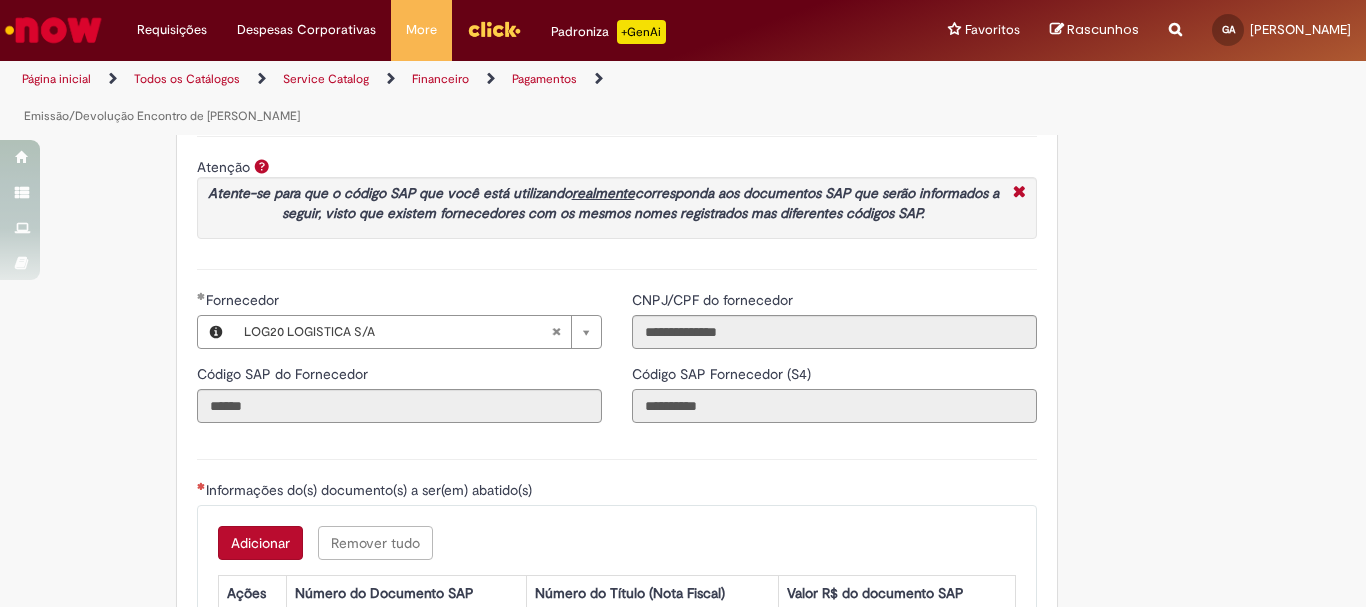 drag, startPoint x: 637, startPoint y: 405, endPoint x: 725, endPoint y: 404, distance: 88.005684 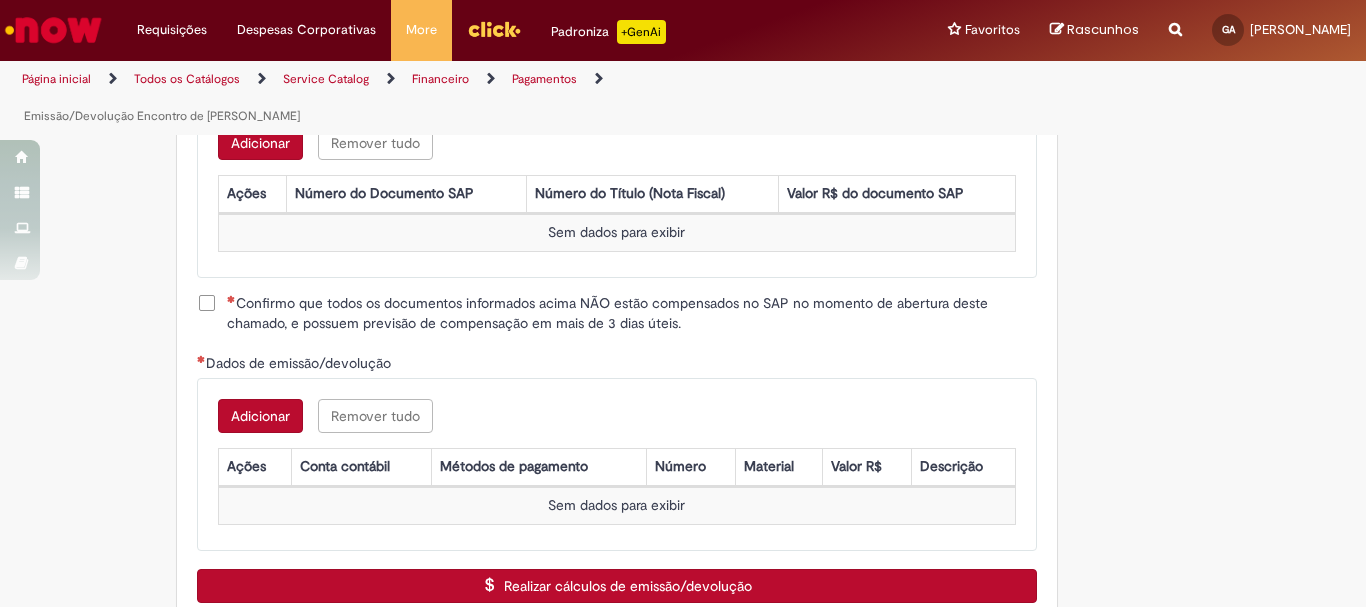 scroll, scrollTop: 2373, scrollLeft: 0, axis: vertical 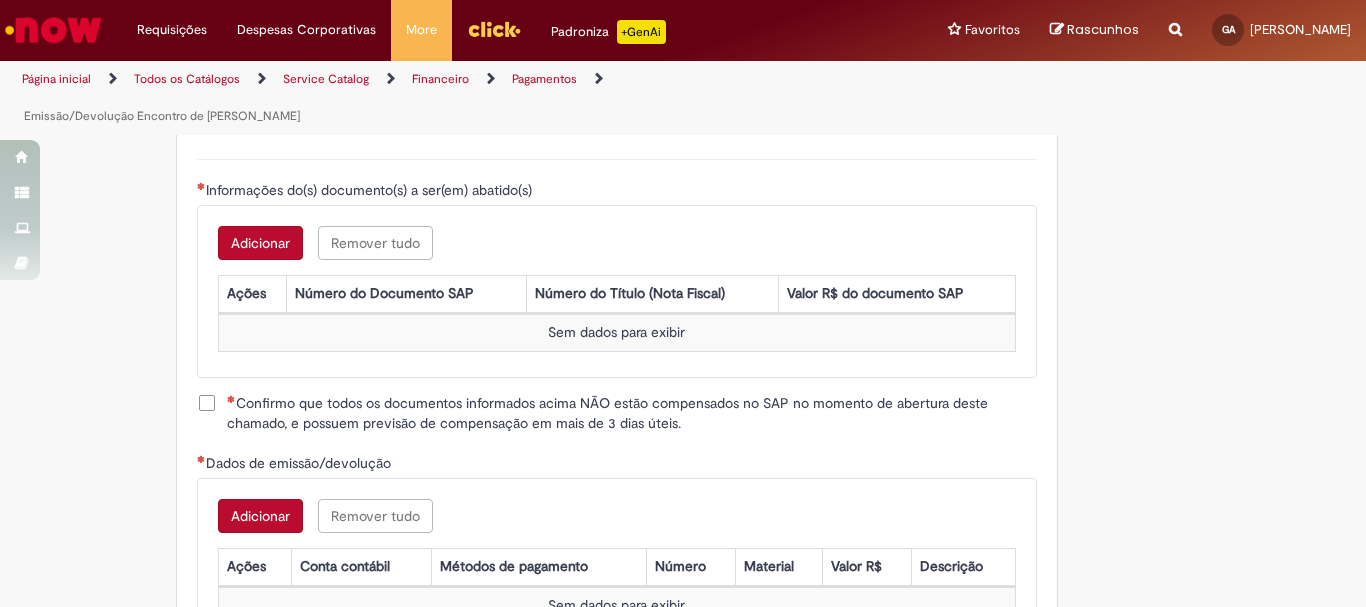 click on "Adicionar" at bounding box center [260, 243] 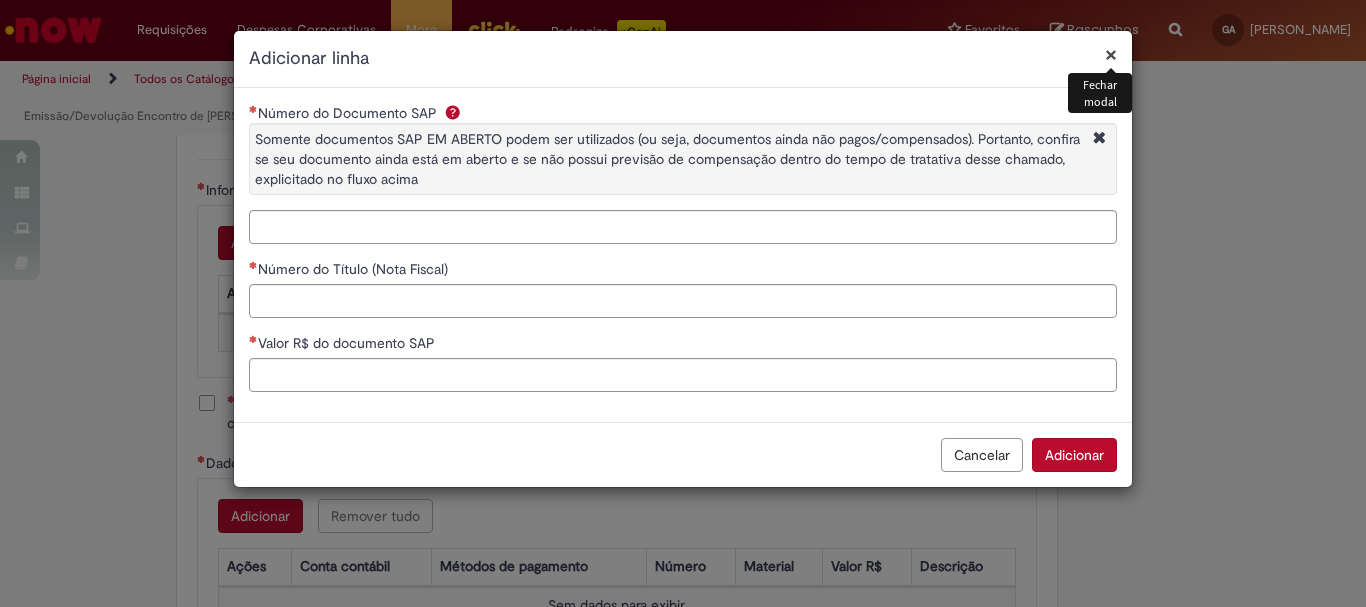 click on "×" at bounding box center (1111, 54) 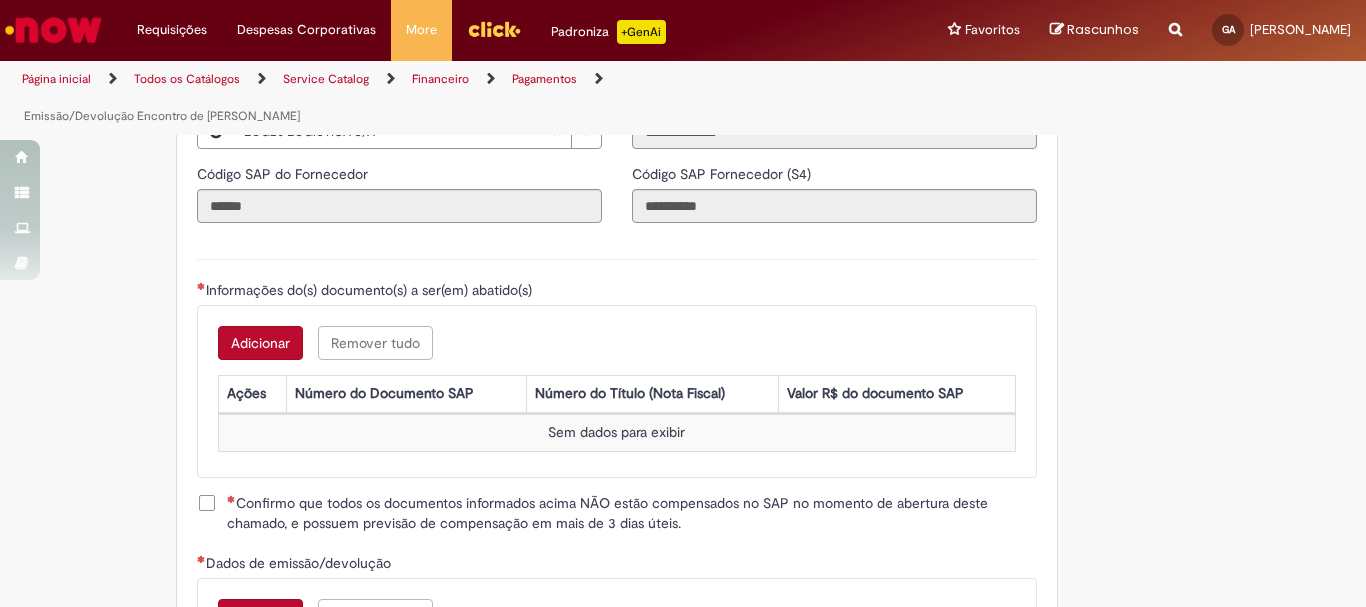 scroll, scrollTop: 2373, scrollLeft: 0, axis: vertical 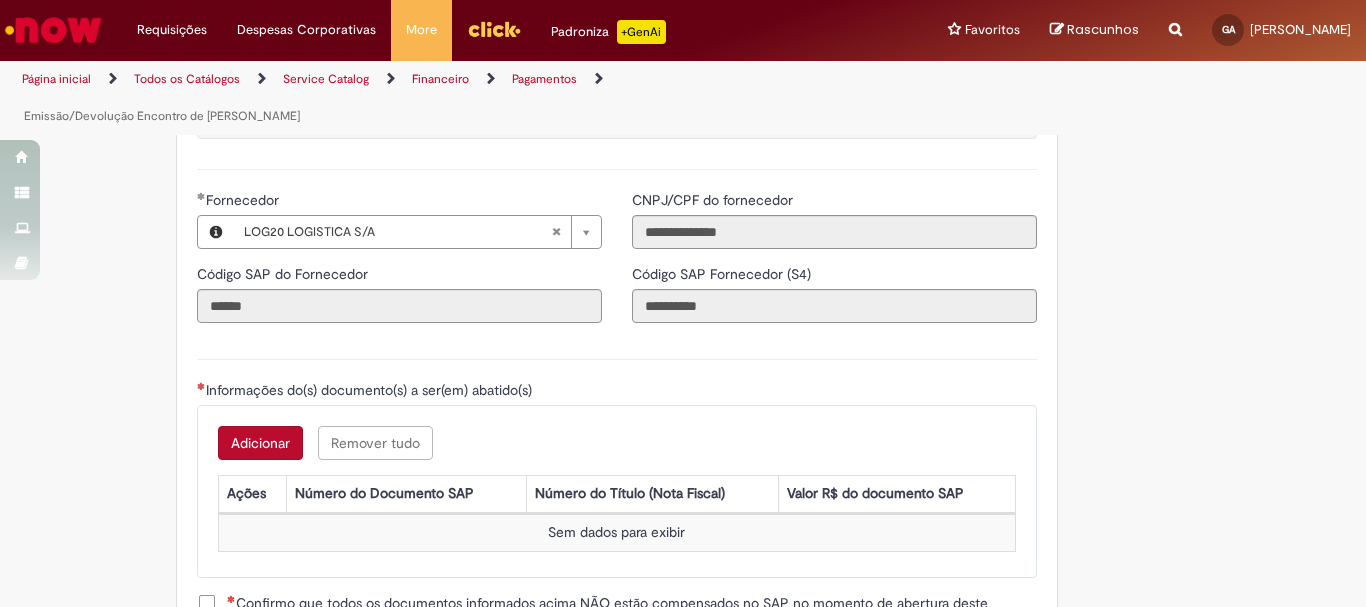 type 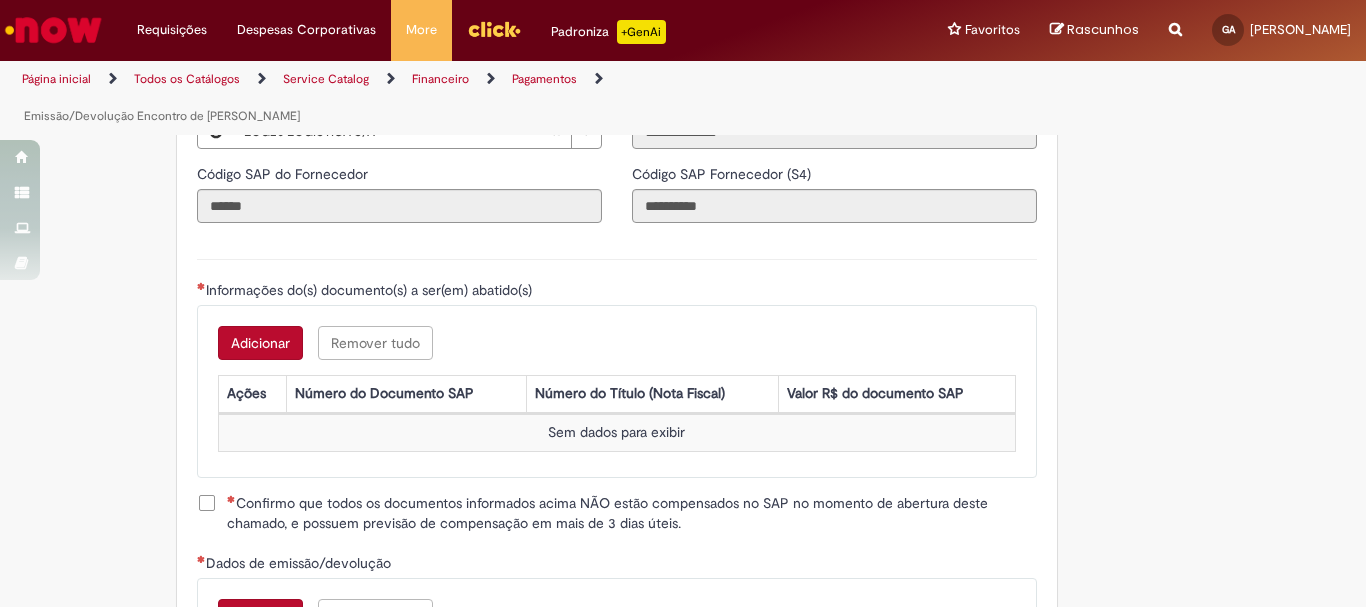 click on "Adicionar" at bounding box center [260, 343] 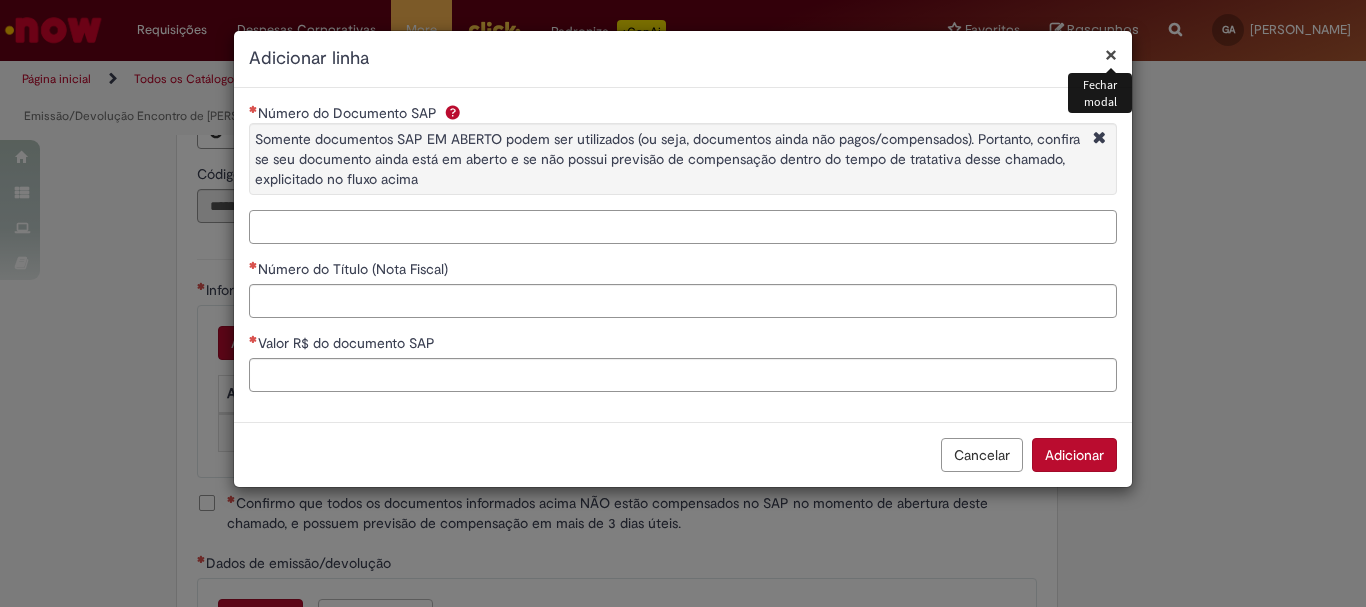 click on "Número do Documento SAP Somente documentos SAP EM ABERTO podem ser utilizados (ou seja, documentos ainda não pagos/compensados). Portanto, confira se seu documento ainda está em aberto e se não possui previsão de compensação dentro do tempo de tratativa desse chamado, explicitado no fluxo acima" at bounding box center [683, 227] 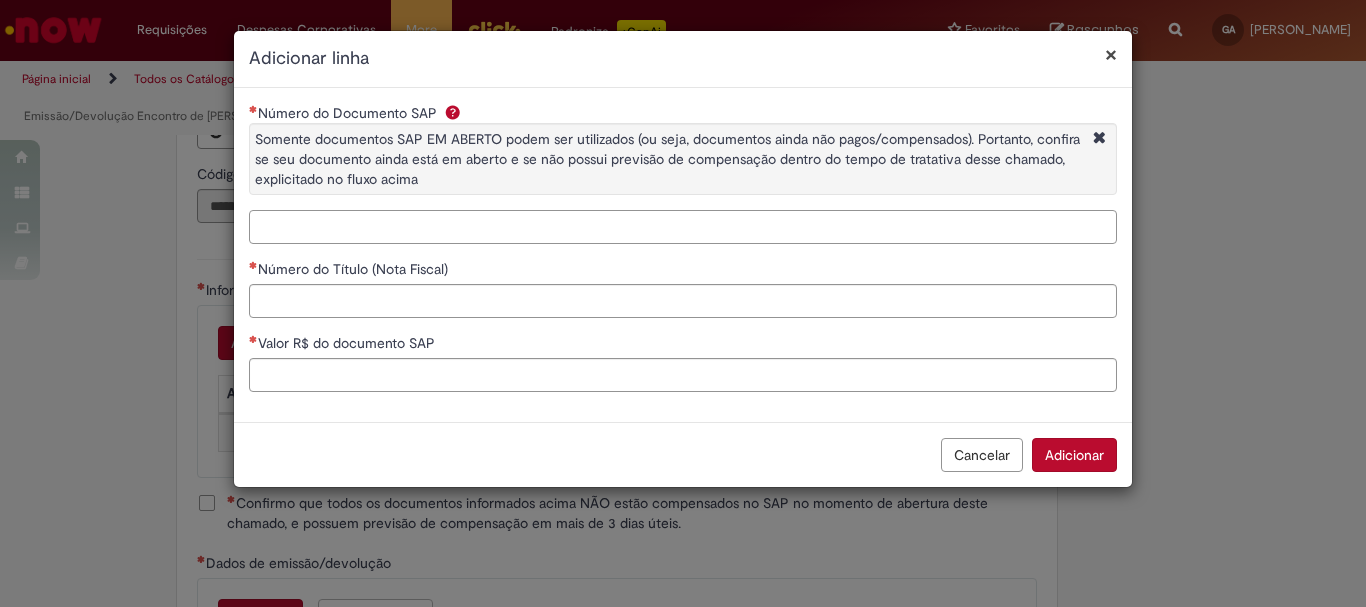 click on "Número do Documento SAP Somente documentos SAP EM ABERTO podem ser utilizados (ou seja, documentos ainda não pagos/compensados). Portanto, confira se seu documento ainda está em aberto e se não possui previsão de compensação dentro do tempo de tratativa desse chamado, explicitado no fluxo acima" at bounding box center [683, 227] 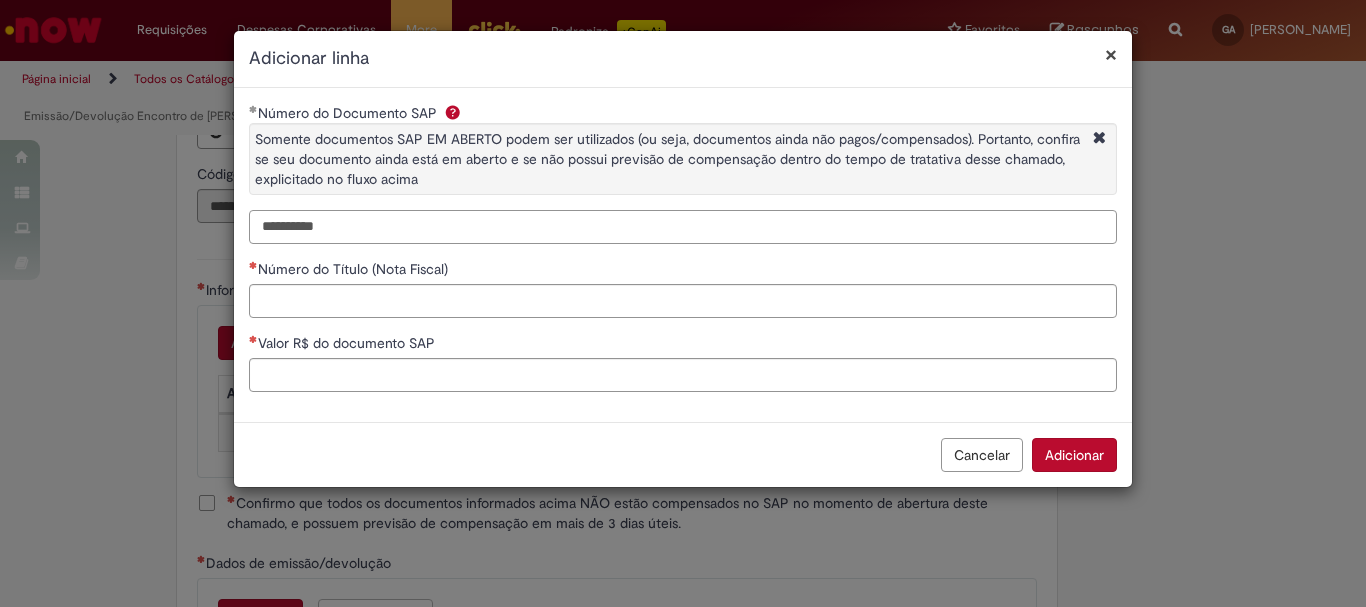 type on "**********" 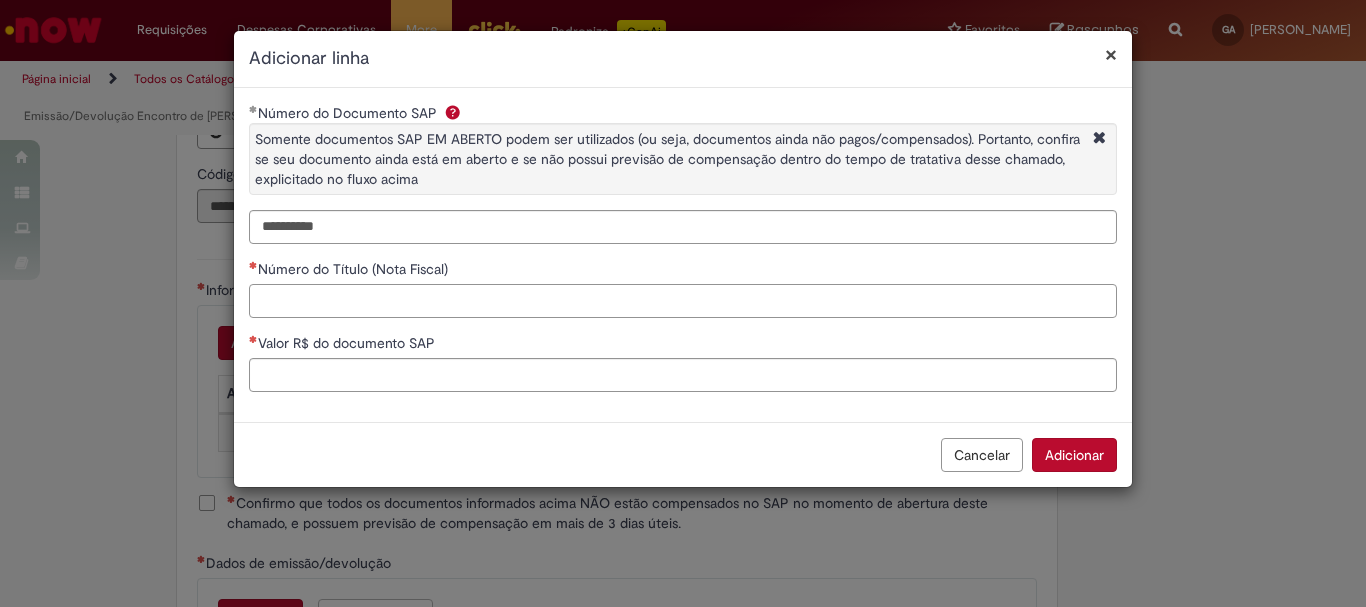 click on "Número do Título (Nota Fiscal)" at bounding box center [683, 301] 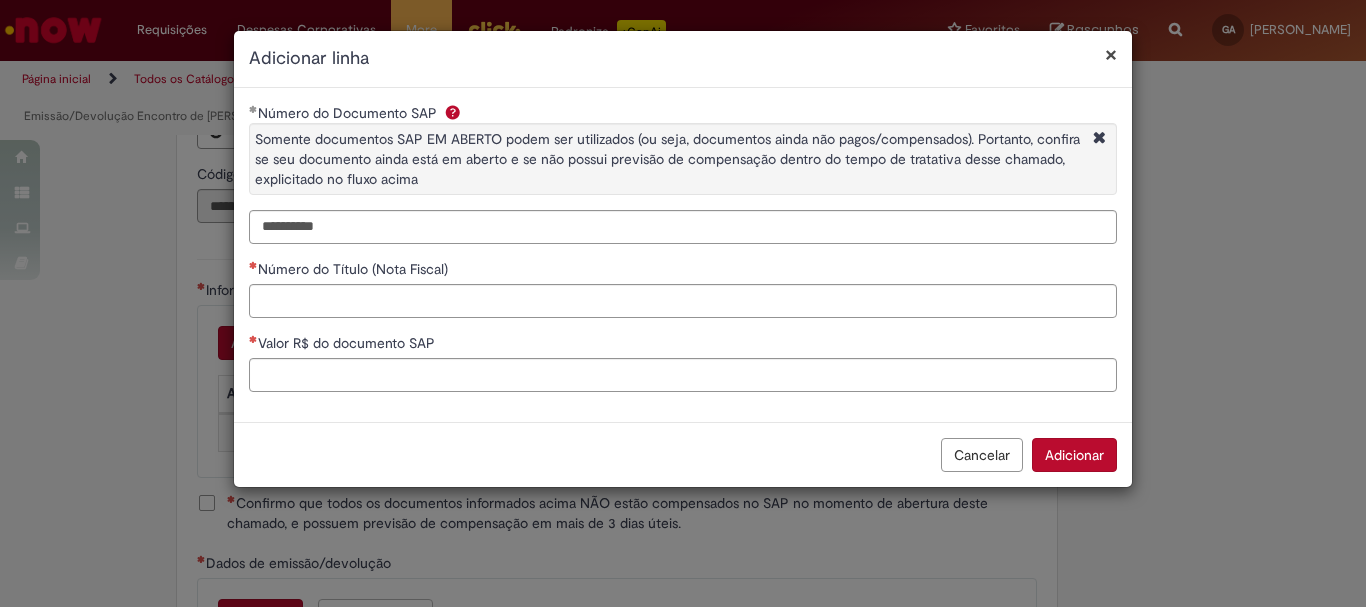click on "Adicionar linha" at bounding box center (683, 59) 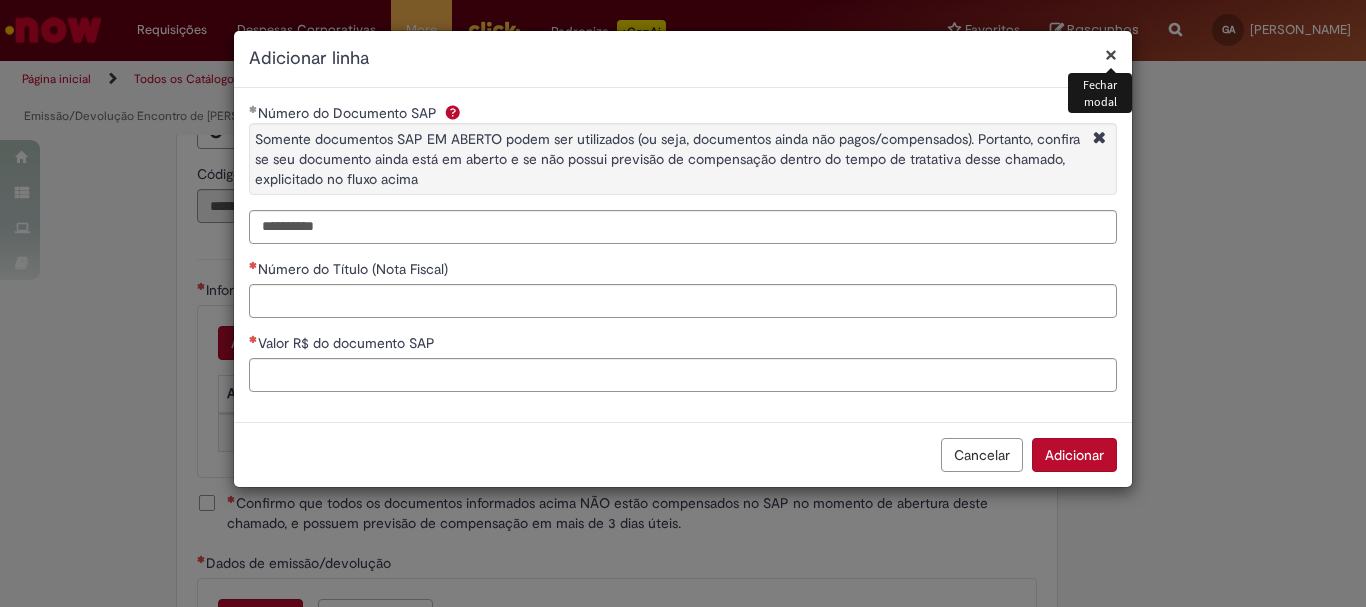 click on "×" at bounding box center [1111, 54] 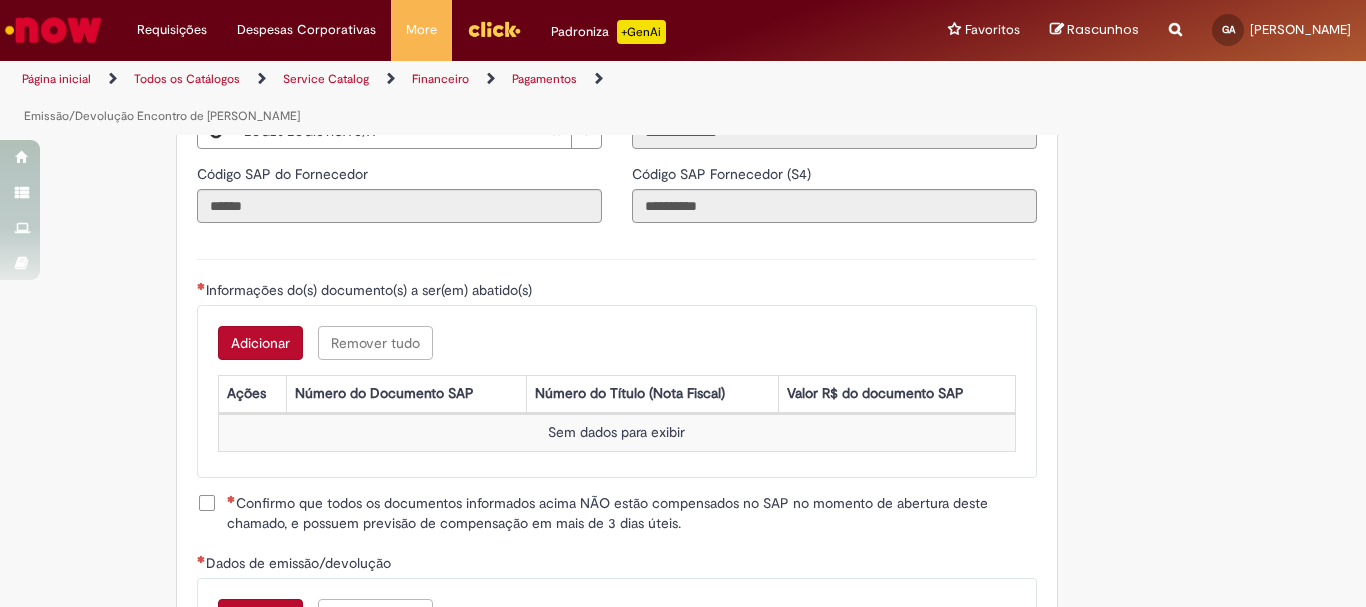 click on "Adicionar" at bounding box center (260, 343) 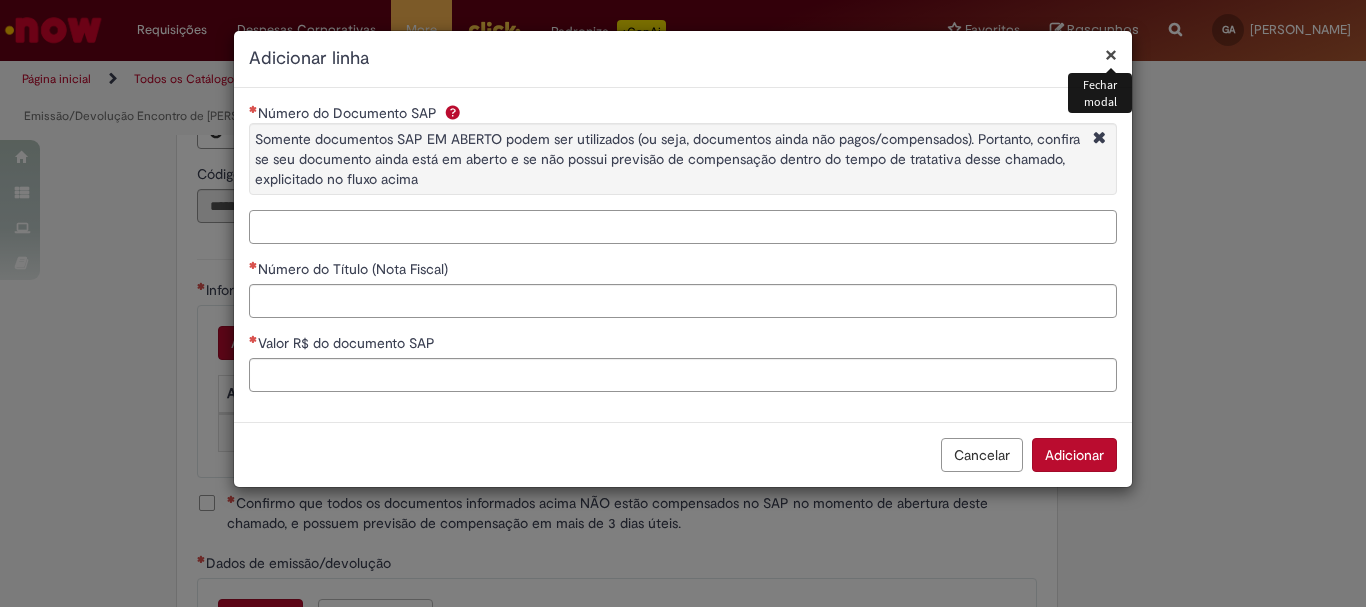 click on "Número do Documento SAP Somente documentos SAP EM ABERTO podem ser utilizados (ou seja, documentos ainda não pagos/compensados). Portanto, confira se seu documento ainda está em aberto e se não possui previsão de compensação dentro do tempo de tratativa desse chamado, explicitado no fluxo acima" at bounding box center [683, 227] 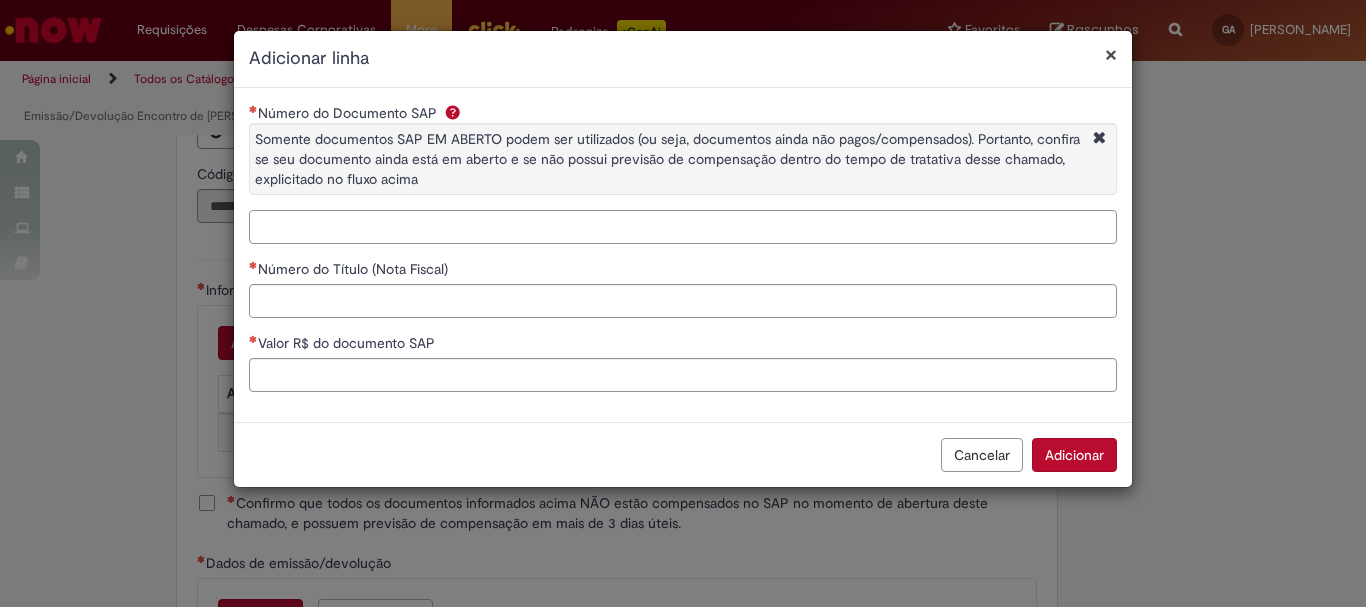 paste on "**********" 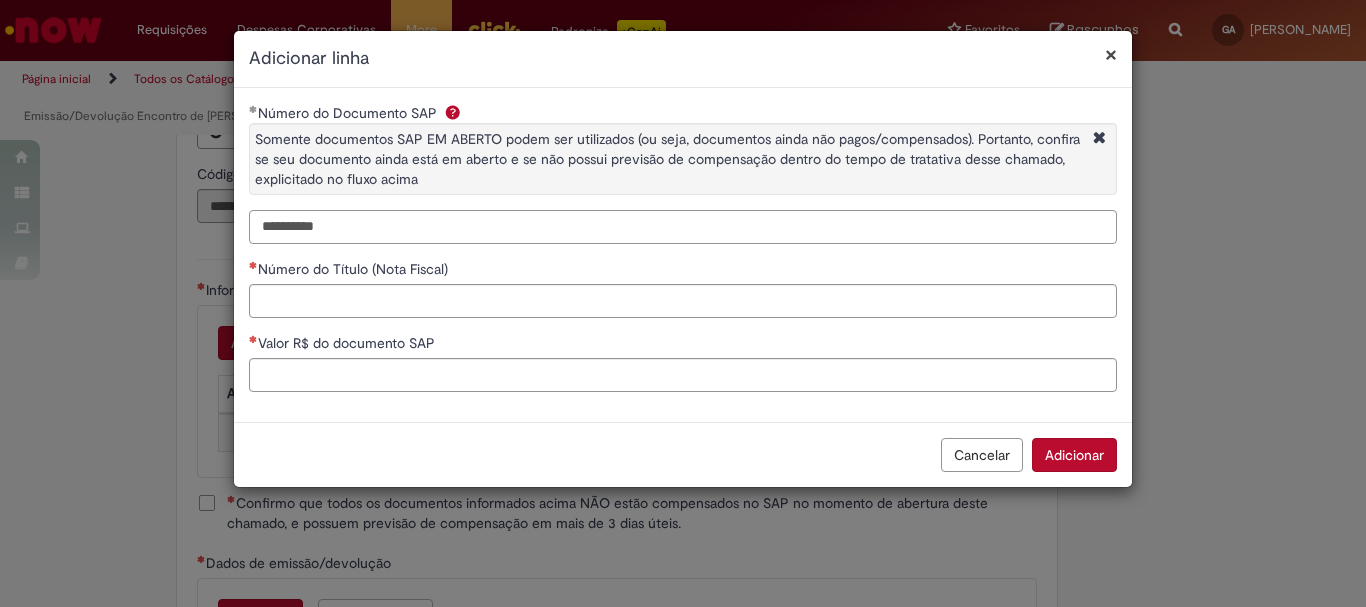 click on "**********" at bounding box center (683, 227) 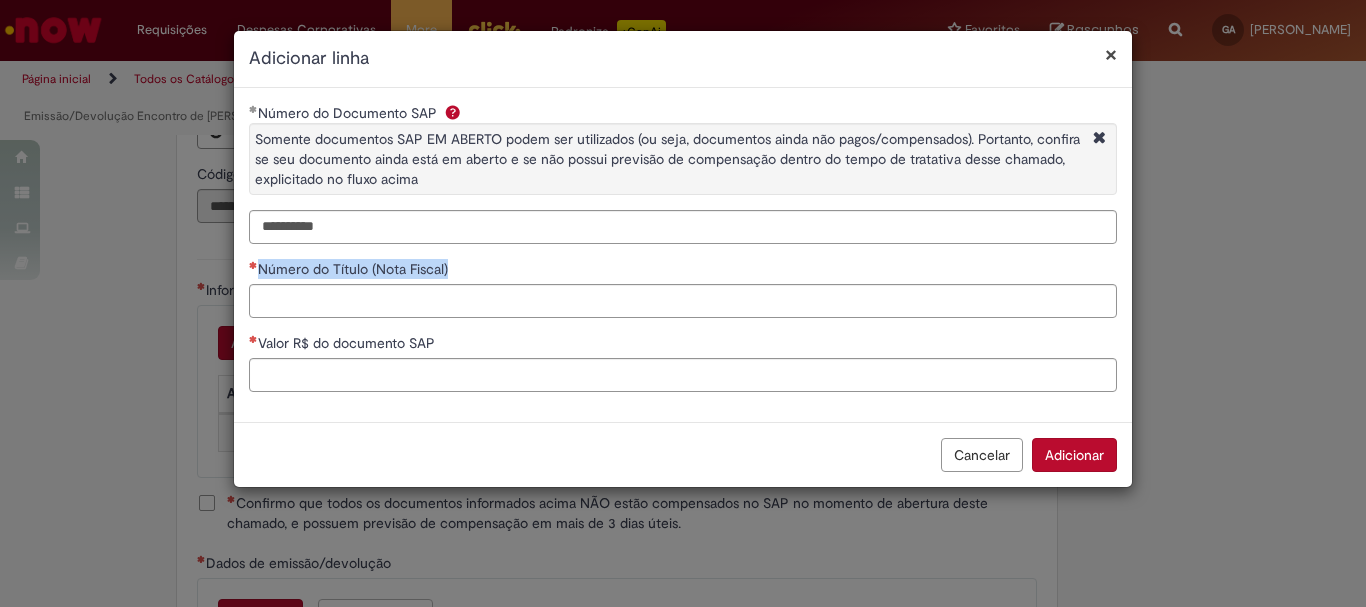 drag, startPoint x: 461, startPoint y: 258, endPoint x: 325, endPoint y: 254, distance: 136.0588 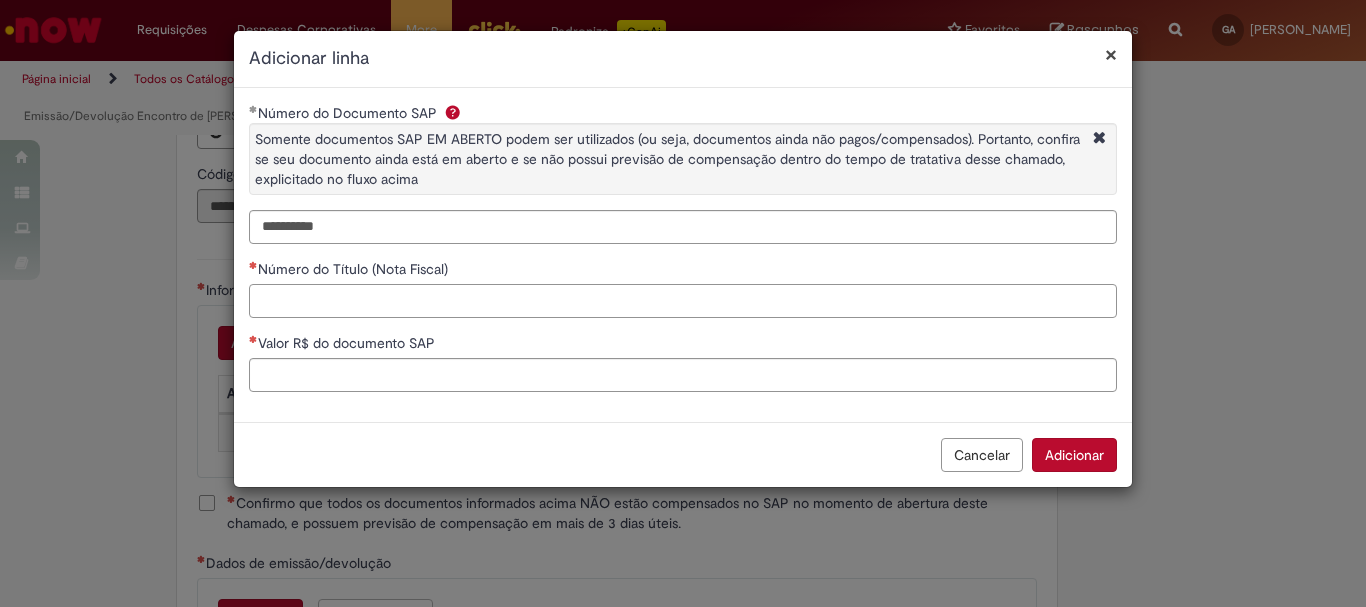 click on "**********" at bounding box center (683, 255) 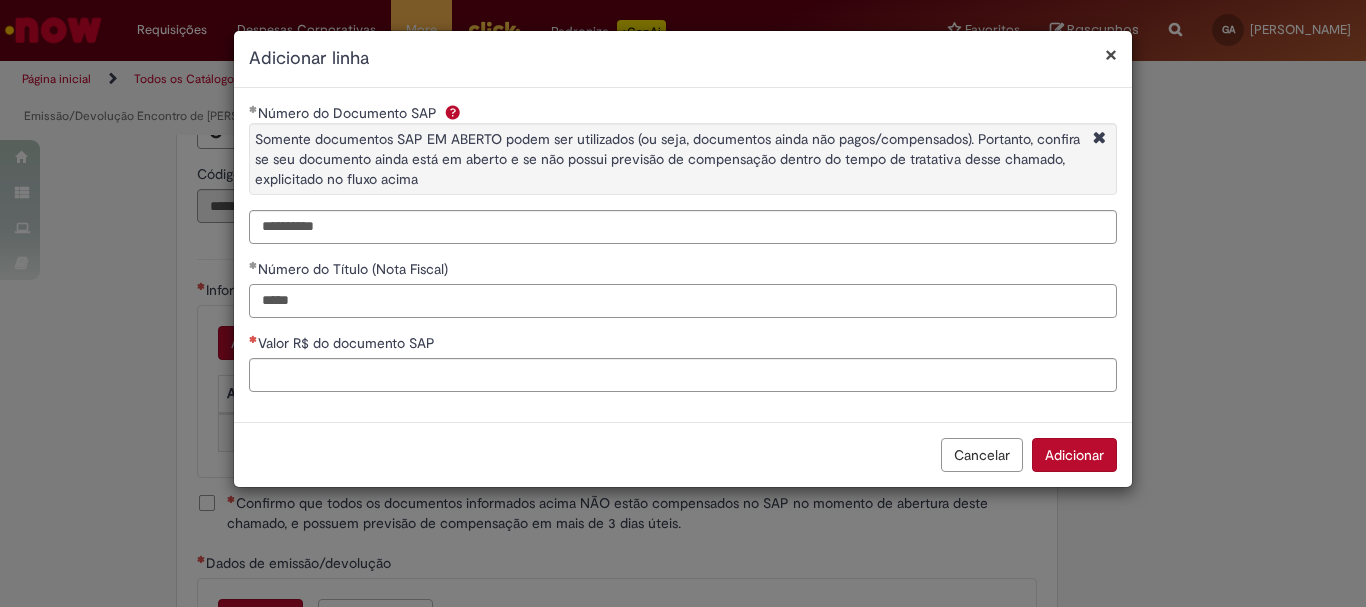 type on "*****" 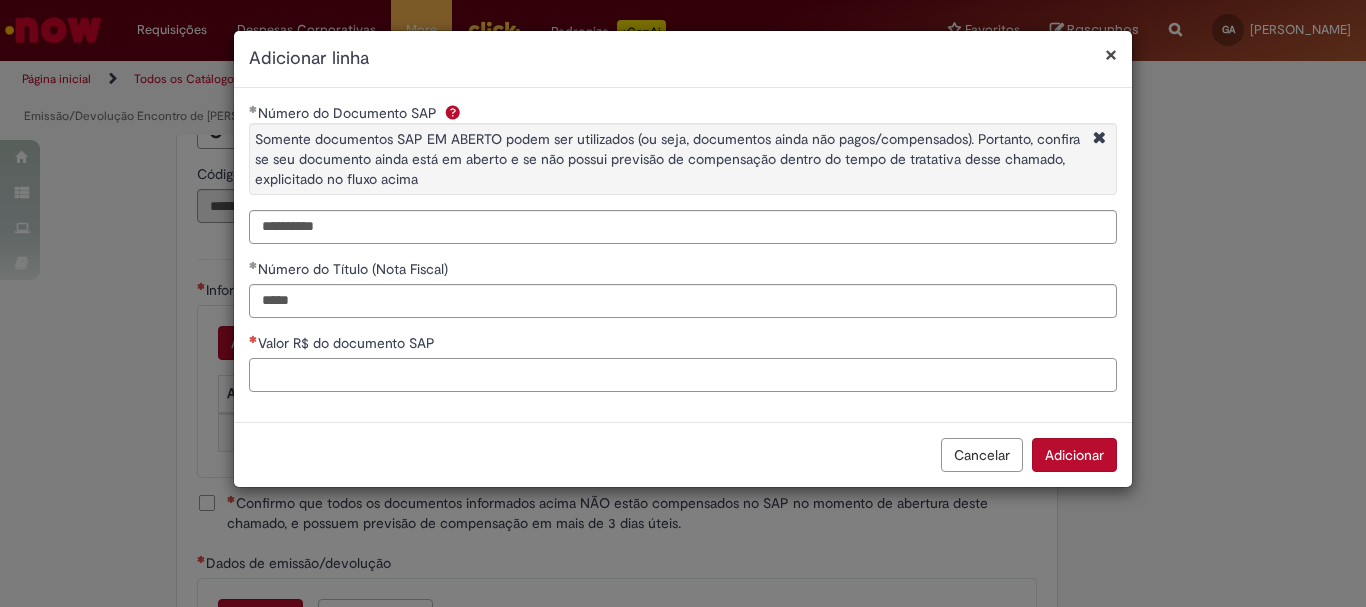 click on "Valor R$ do documento SAP" at bounding box center [683, 375] 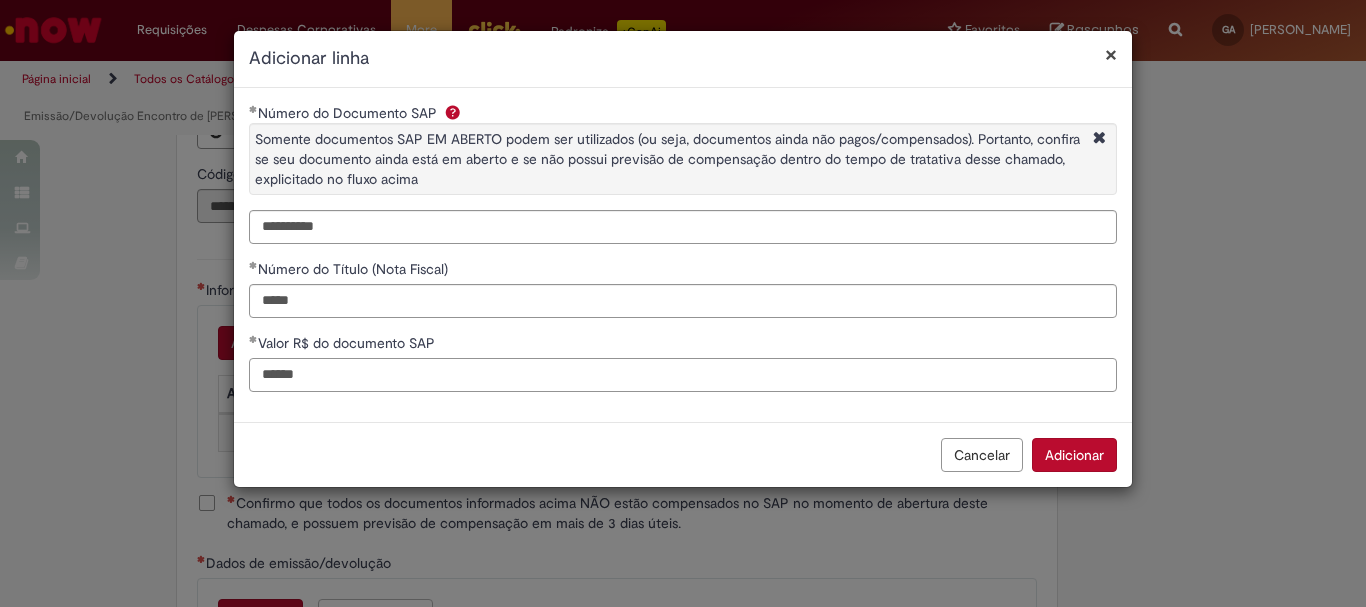 type on "******" 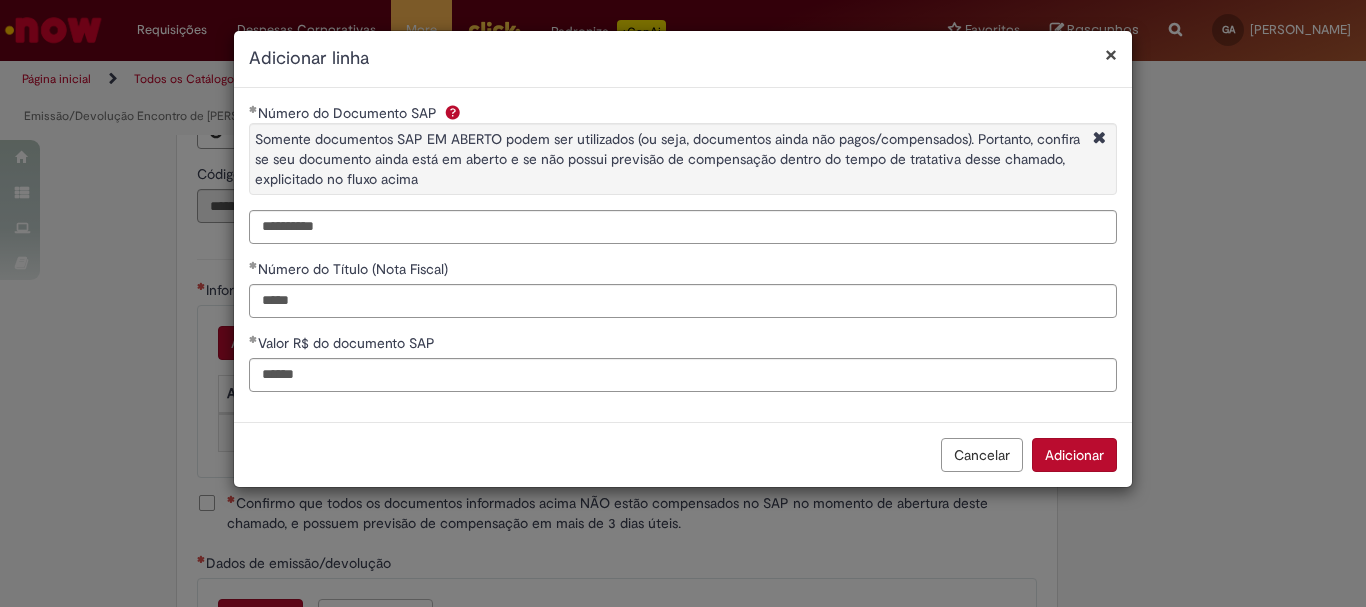 click on "**********" at bounding box center (683, 255) 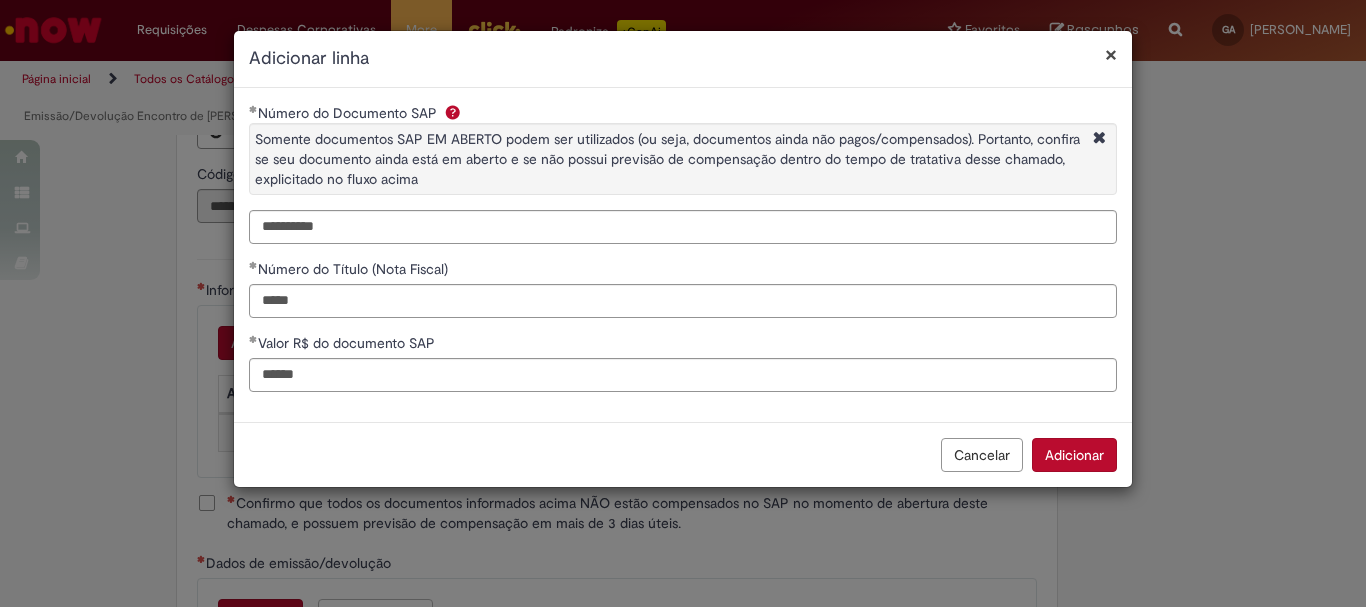 click on "Adicionar" at bounding box center (1074, 455) 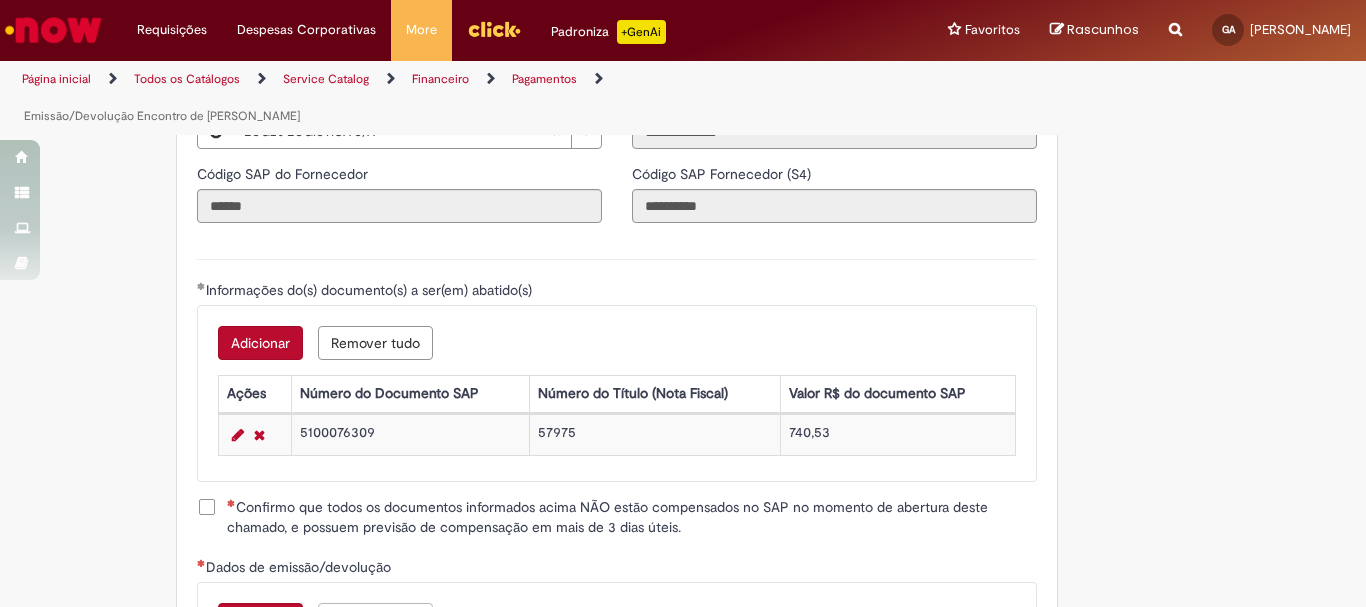 scroll, scrollTop: 2673, scrollLeft: 0, axis: vertical 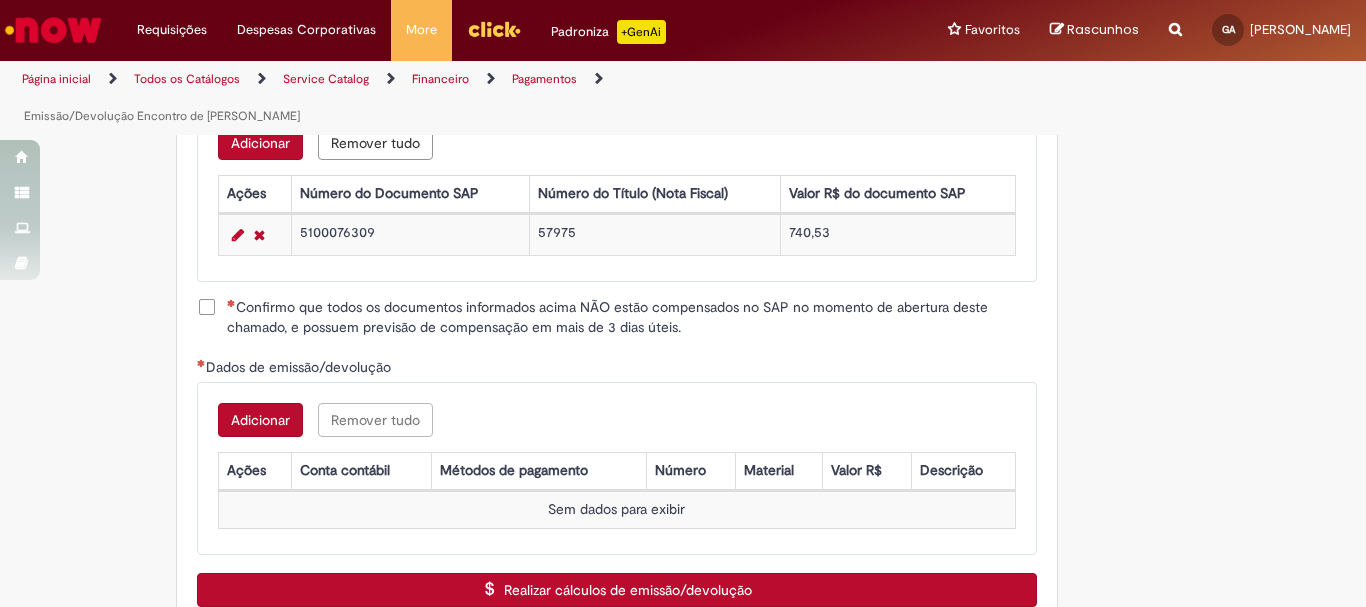 click on "Confirmo que todos os documentos informados acima NÃO estão compensados no SAP no momento de abertura deste chamado, e possuem previsão de compensação em mais de 3 dias úteis." at bounding box center (632, 317) 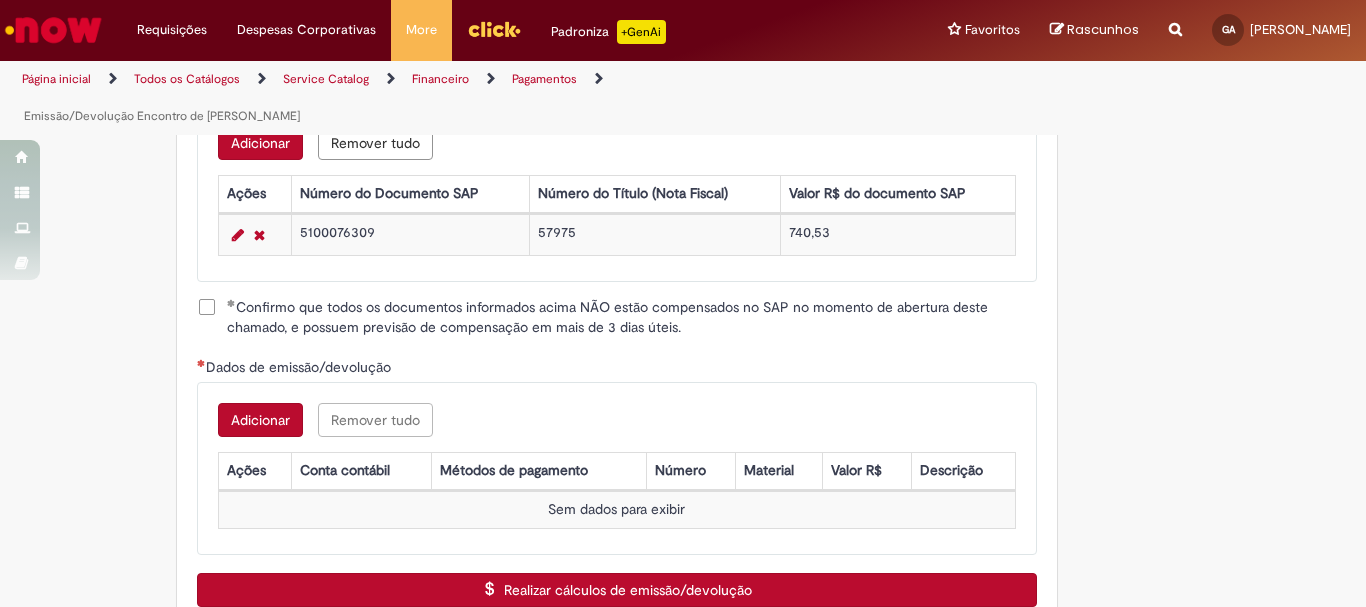 scroll, scrollTop: 2773, scrollLeft: 0, axis: vertical 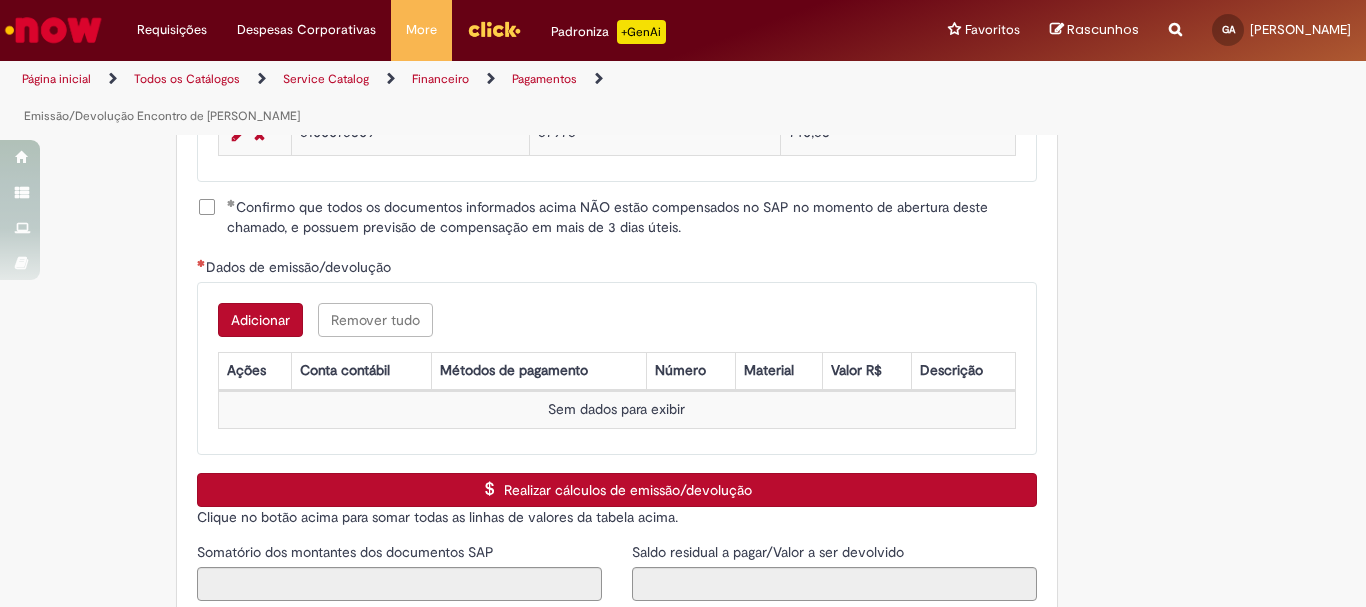 click on "Adicionar" at bounding box center [260, 320] 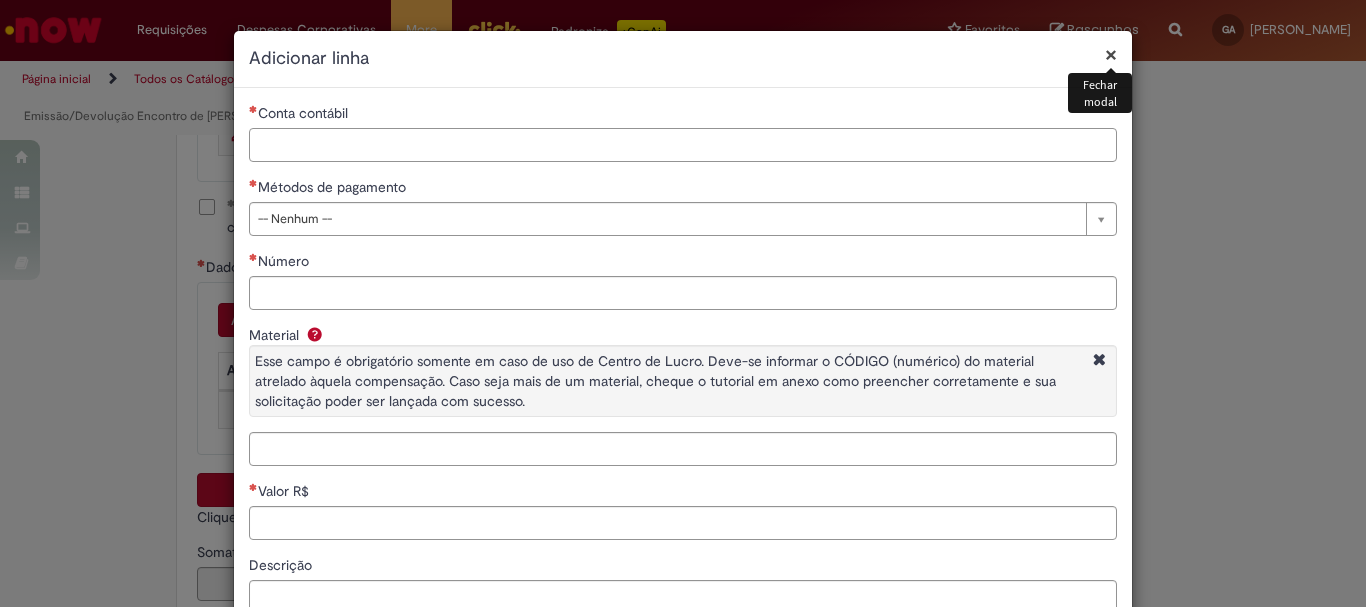 click on "Conta contábil" at bounding box center (683, 145) 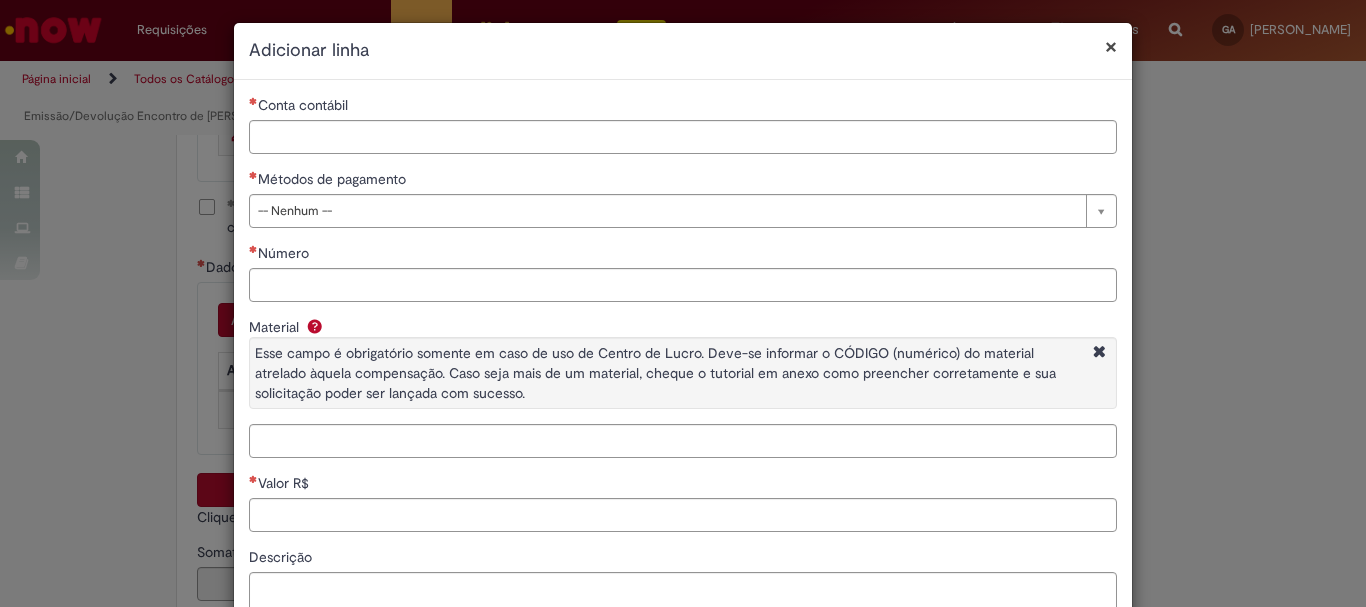 scroll, scrollTop: 5, scrollLeft: 0, axis: vertical 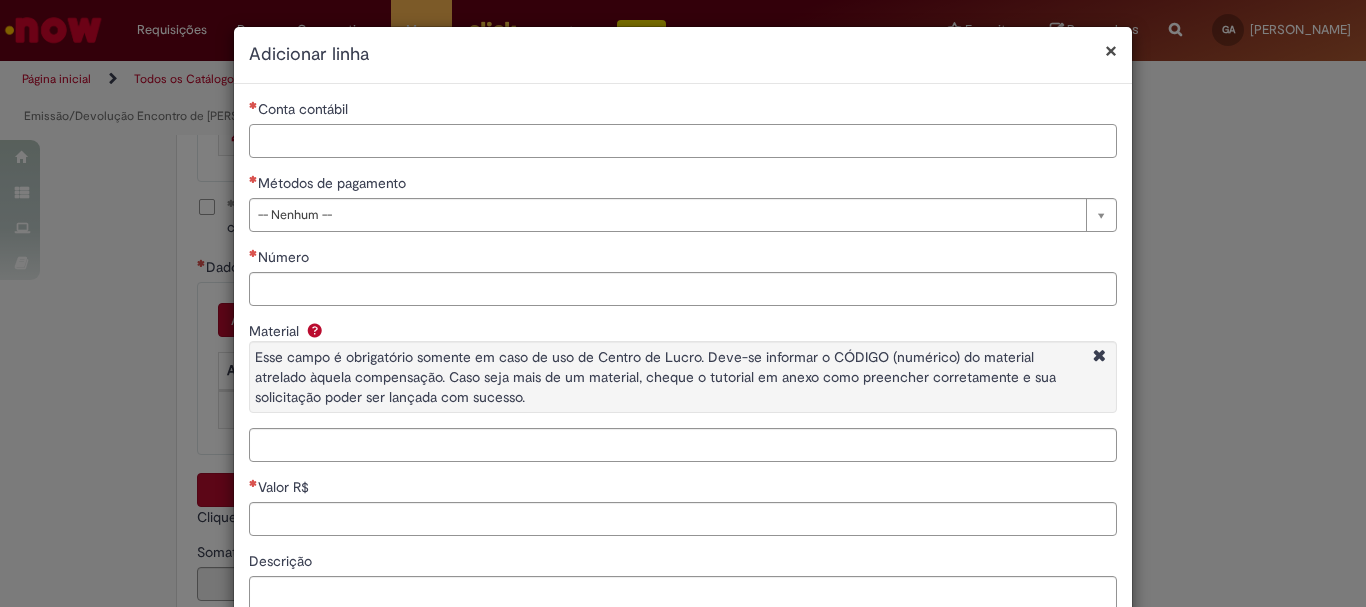 click on "Conta contábil" at bounding box center (683, 141) 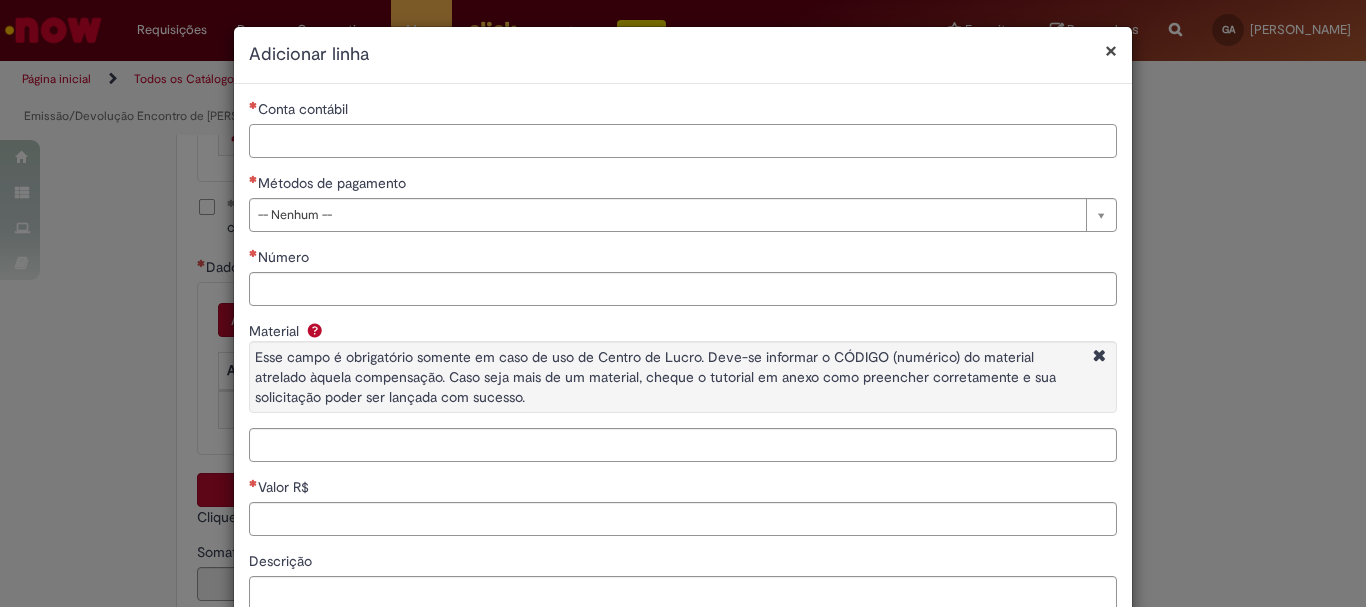 paste on "********" 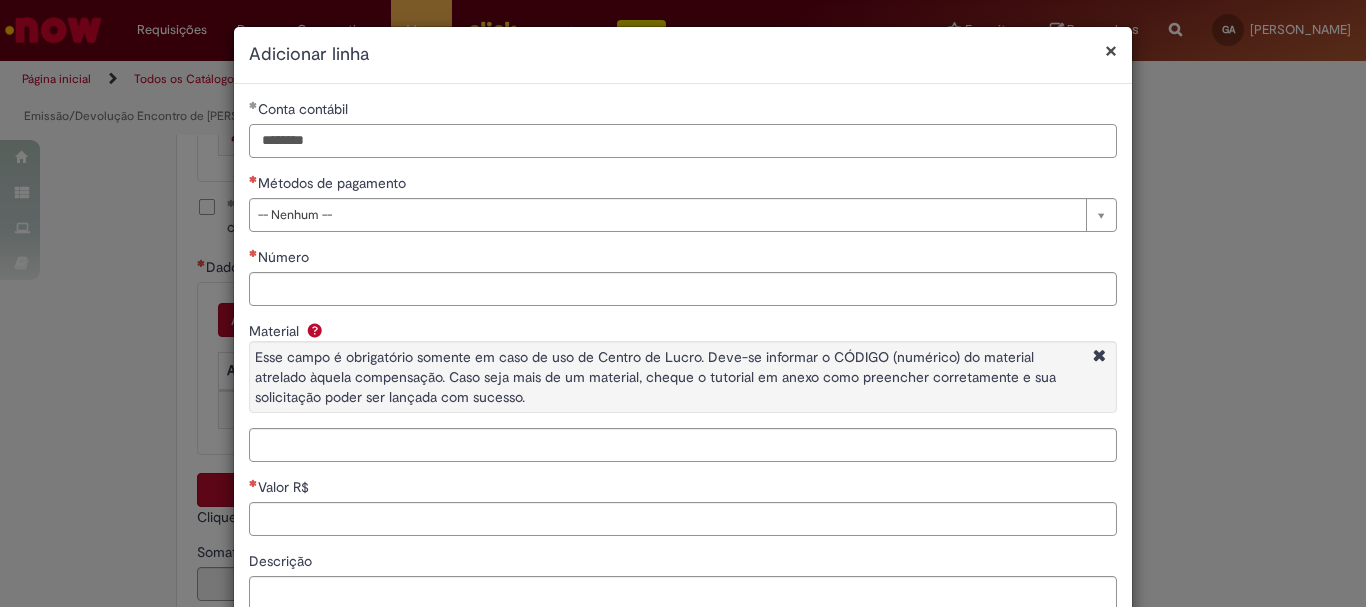 type on "********" 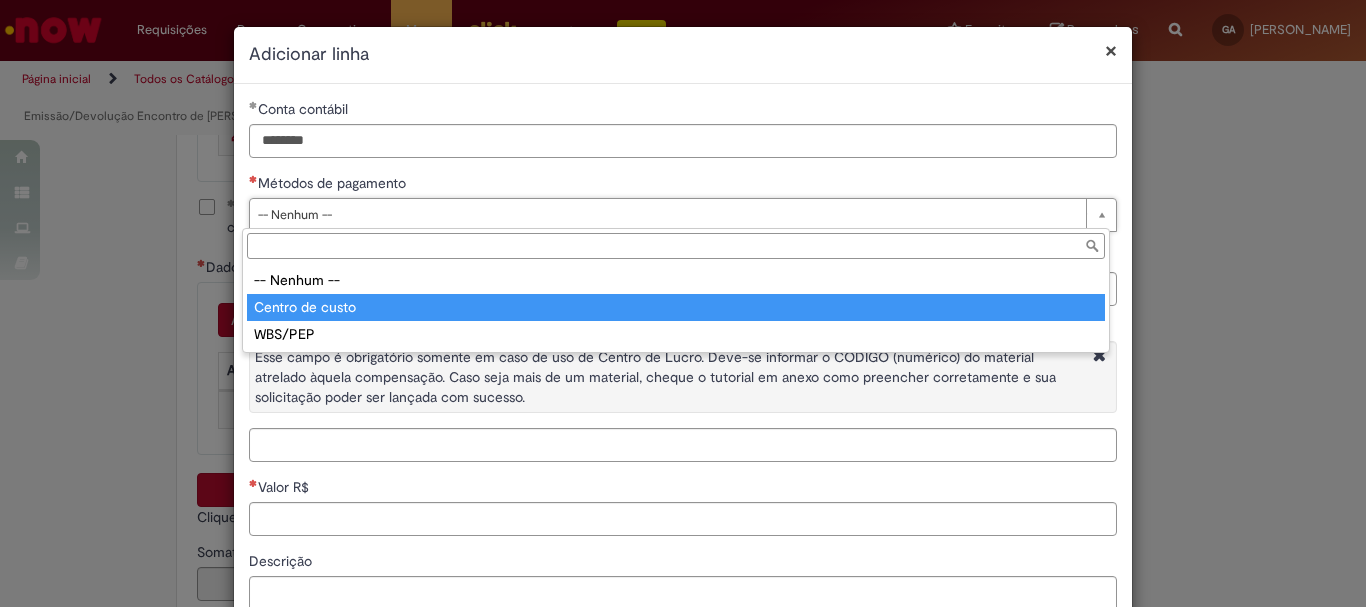 type on "**********" 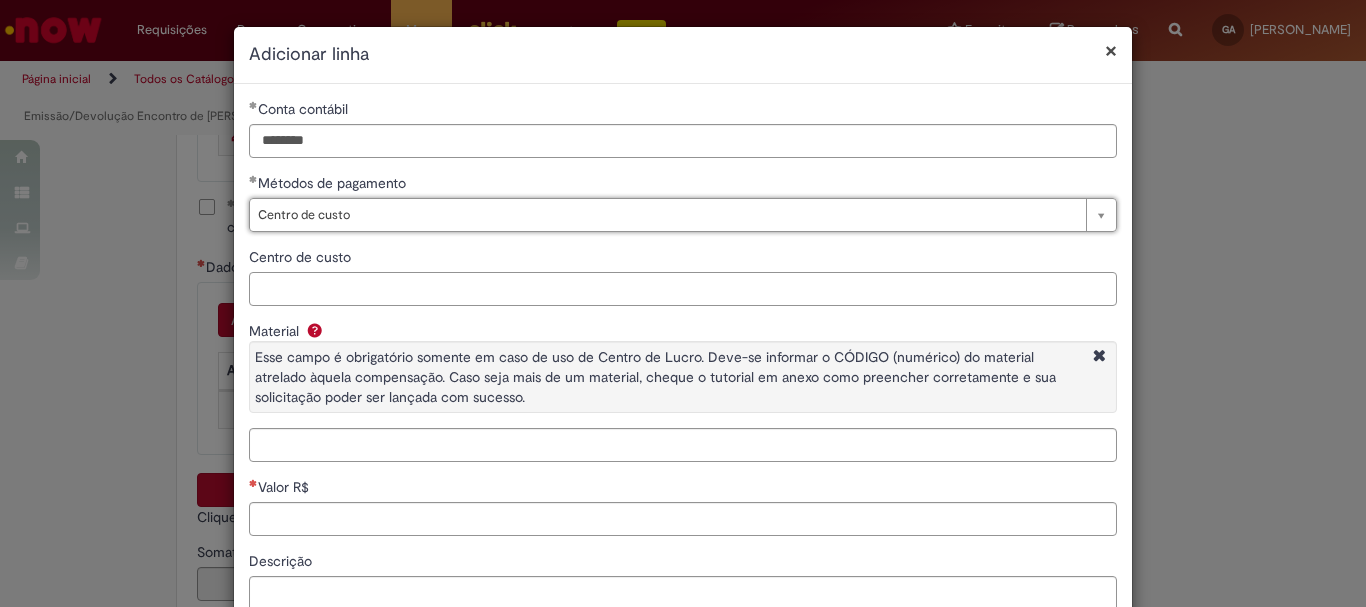click on "Centro de custo" at bounding box center [683, 289] 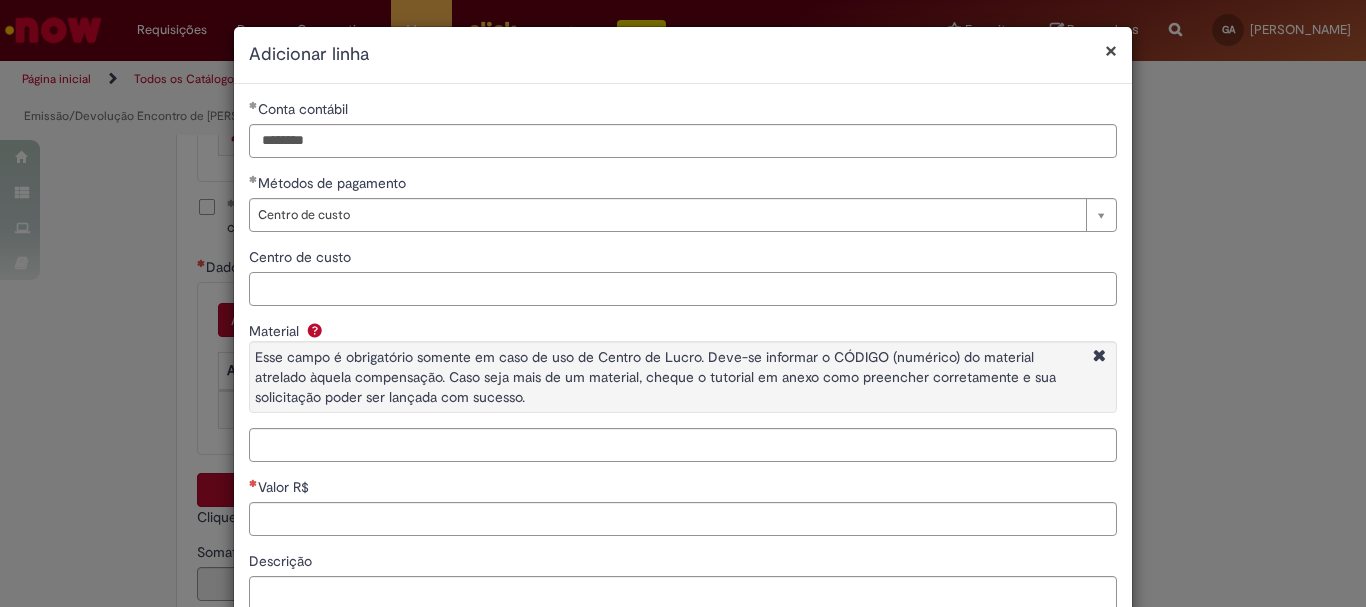 paste on "**********" 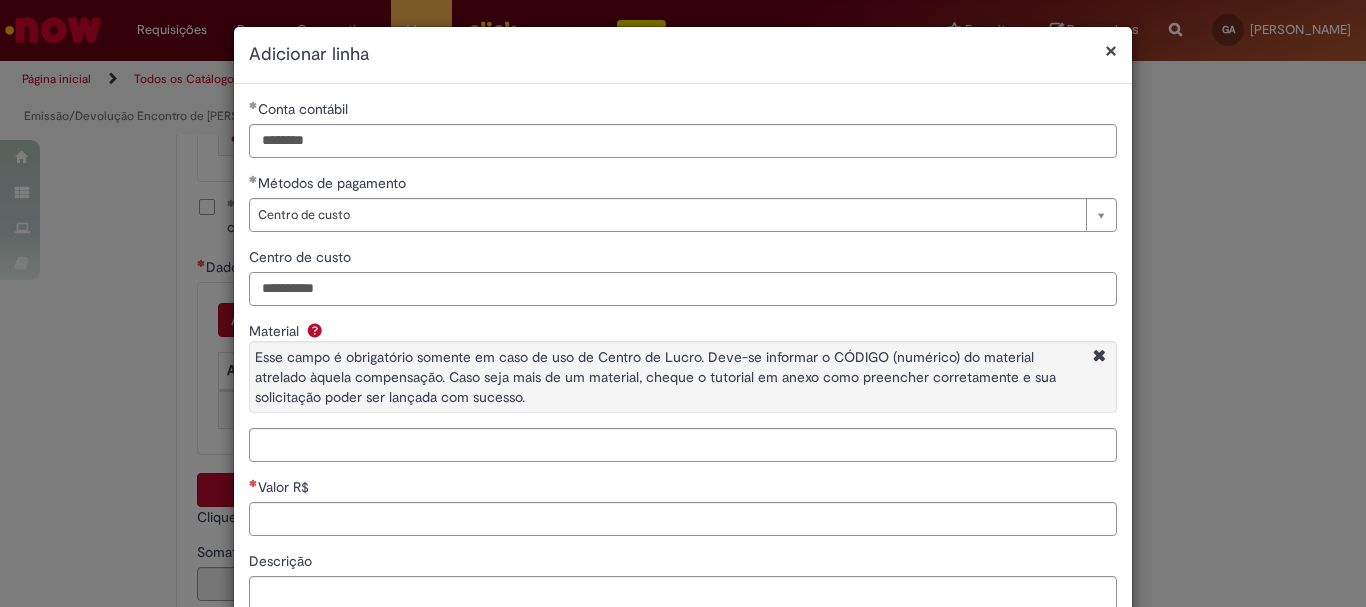 type on "**********" 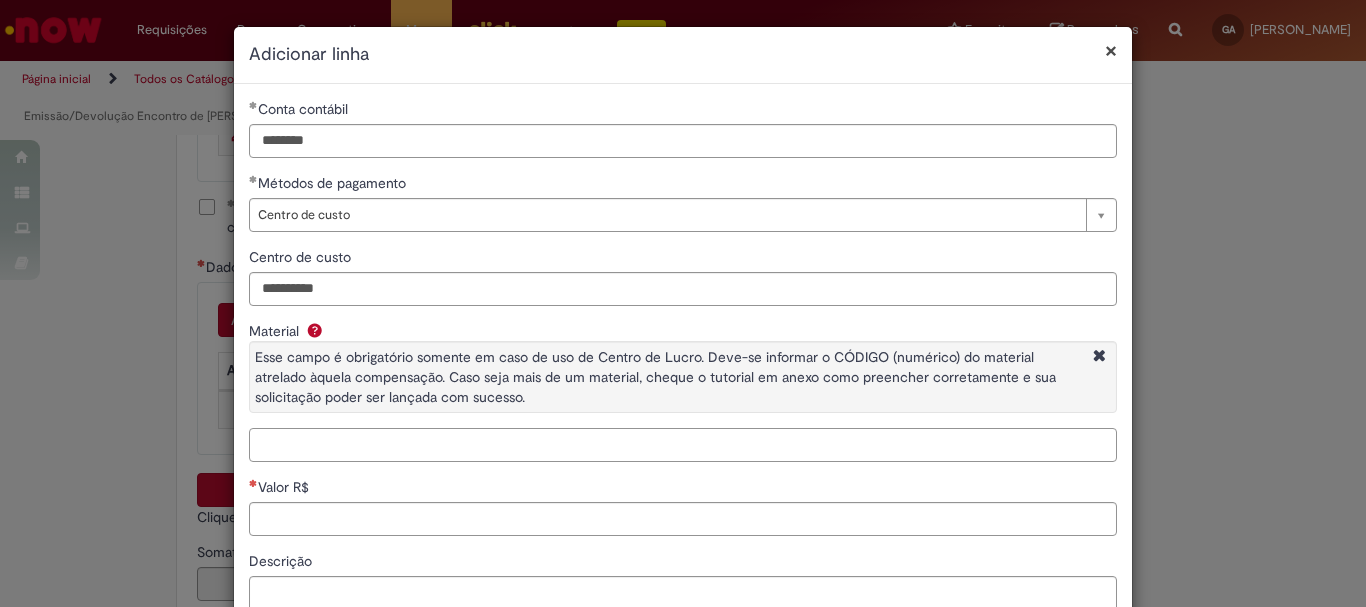 click on "Material Esse campo é obrigatório somente em caso de uso de Centro de Lucro. Deve-se informar o CÓDIGO (numérico) do material atrelado àquela compensação. Caso seja mais de um material, cheque o tutorial em anexo como preencher corretamente e sua solicitação poder ser lançada com sucesso." at bounding box center (683, 445) 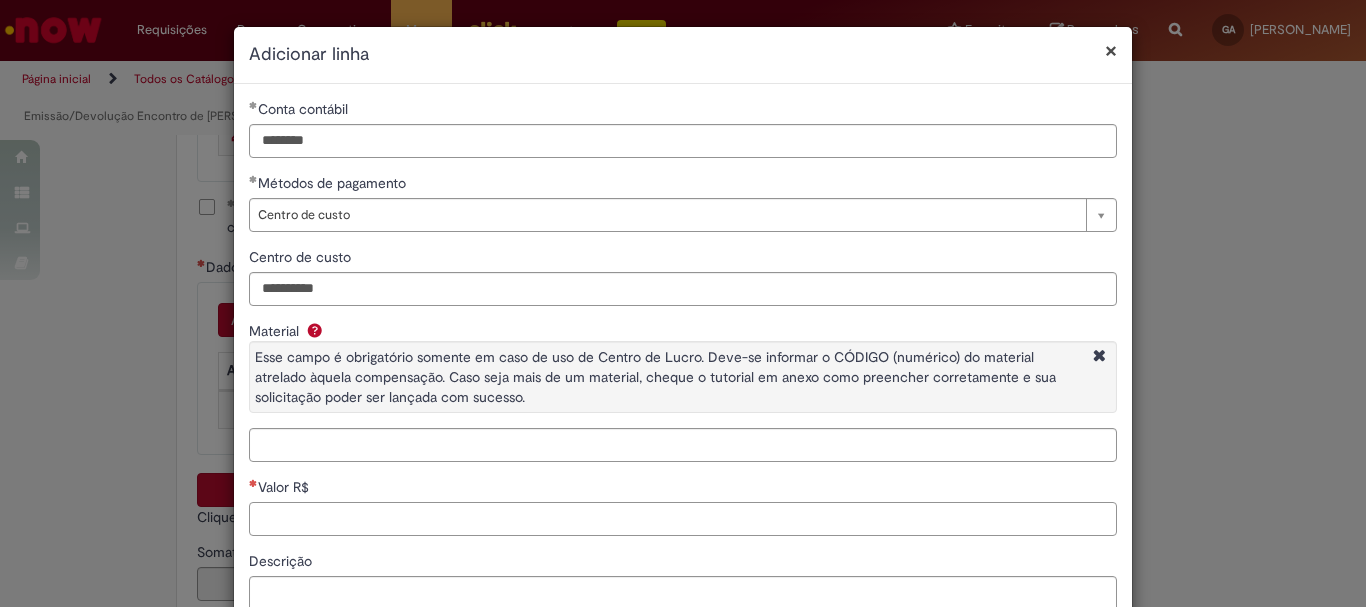 click on "Valor R$" at bounding box center [683, 519] 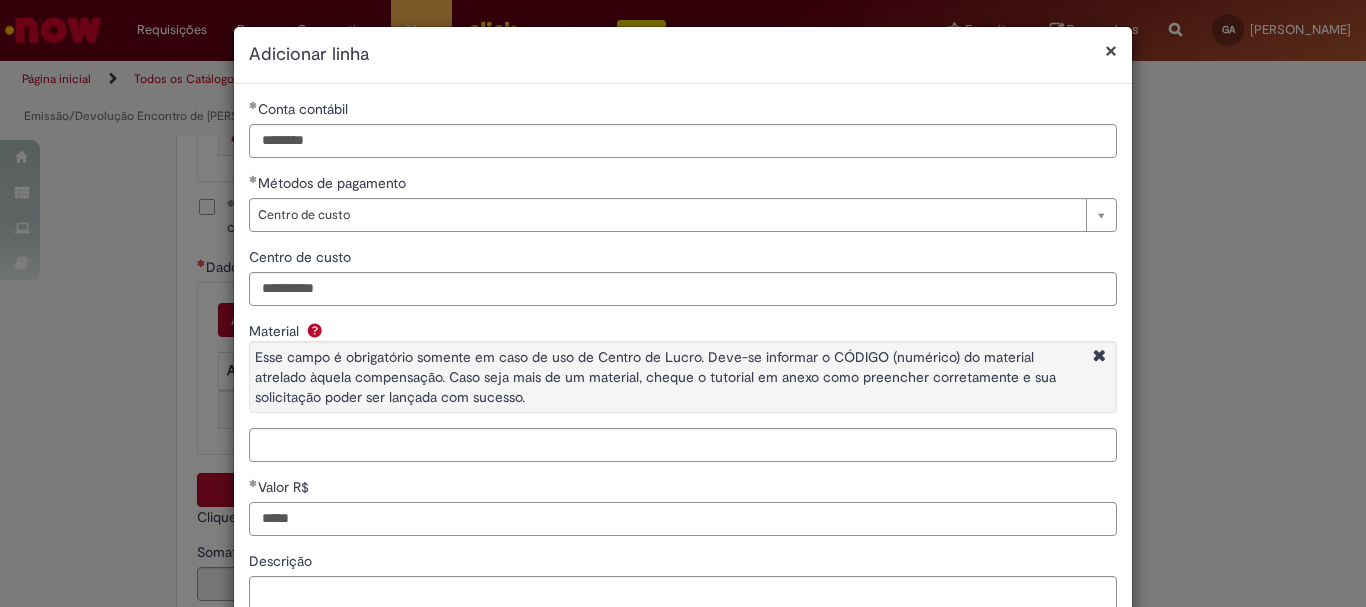 scroll, scrollTop: 153, scrollLeft: 0, axis: vertical 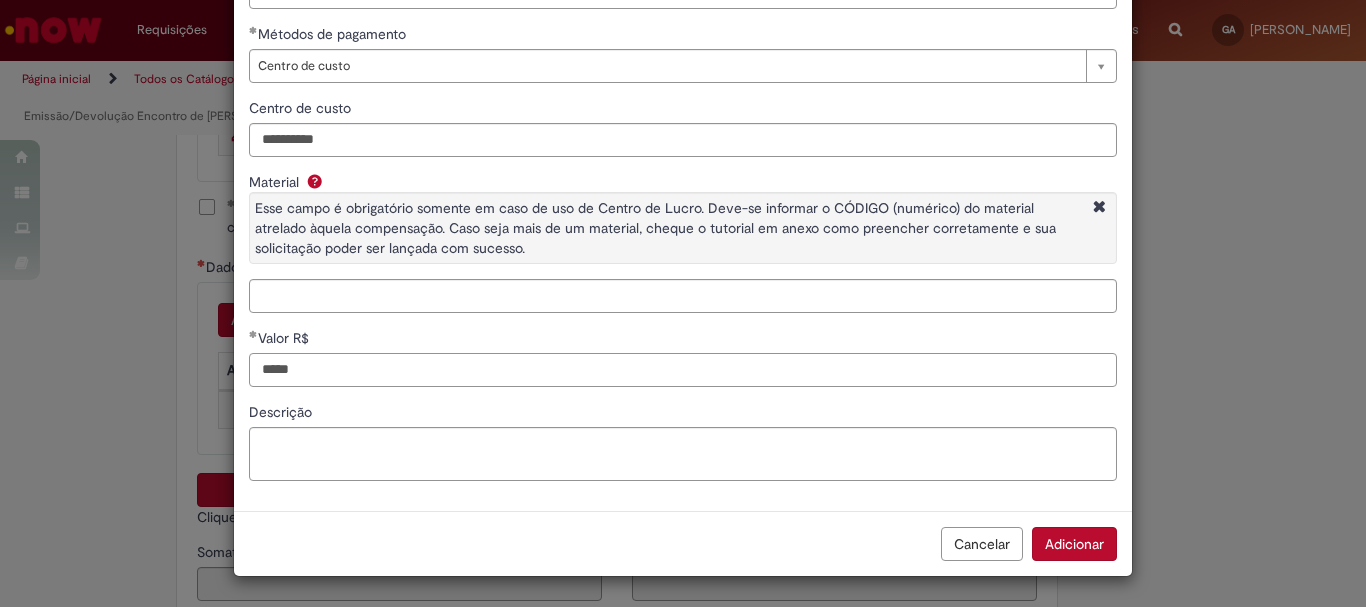 type on "*****" 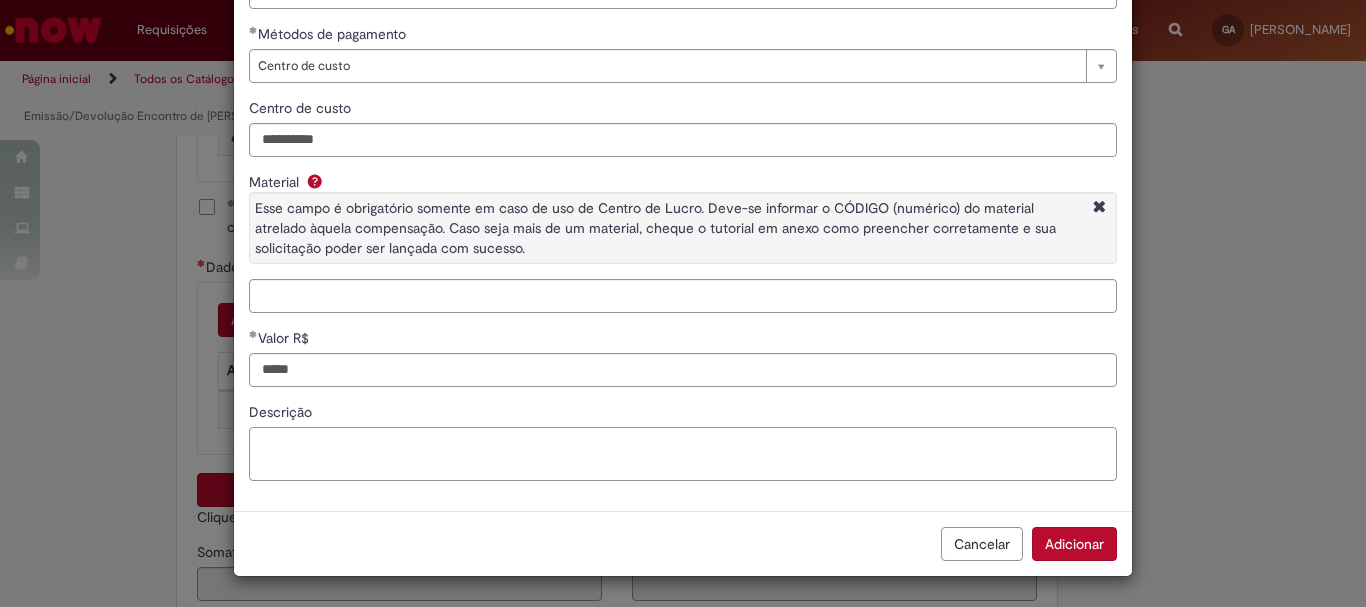 click on "Descrição" at bounding box center (683, 454) 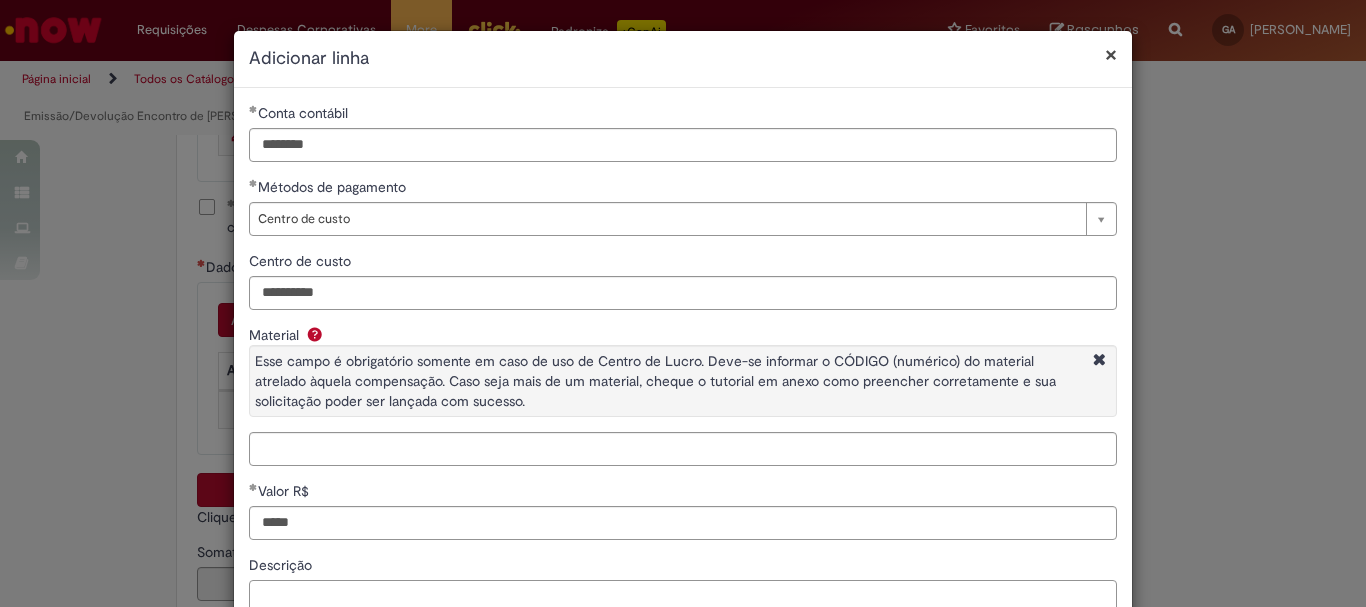 scroll, scrollTop: 100, scrollLeft: 0, axis: vertical 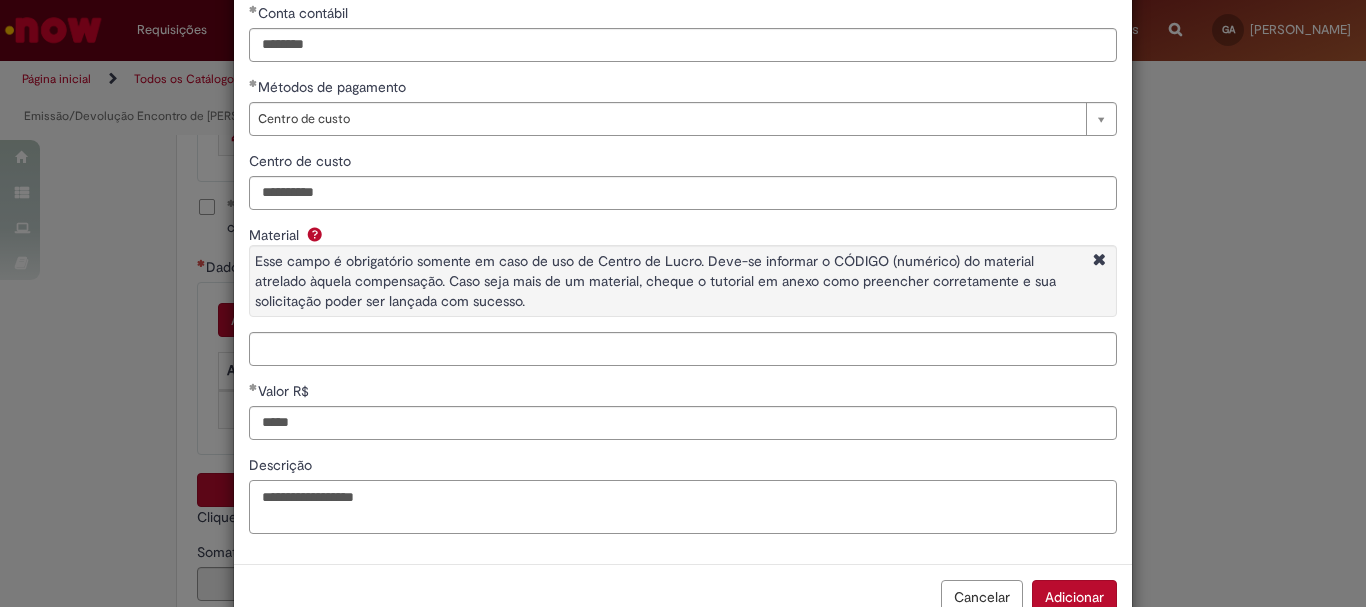 type on "**********" 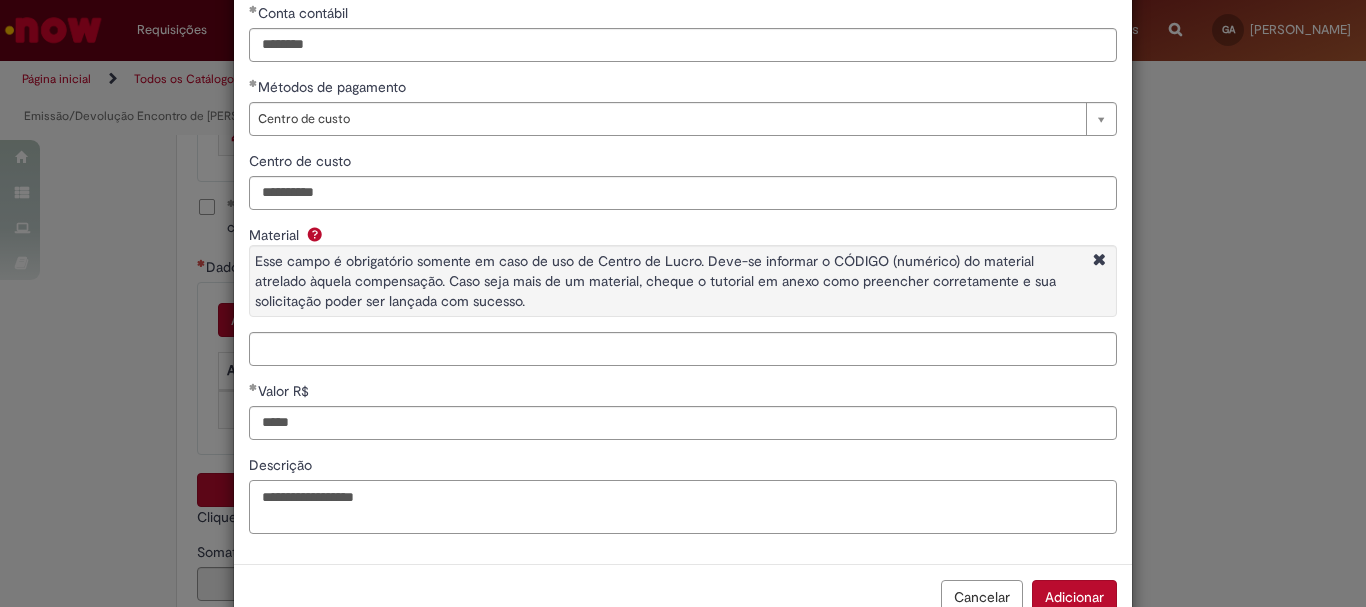 scroll, scrollTop: 153, scrollLeft: 0, axis: vertical 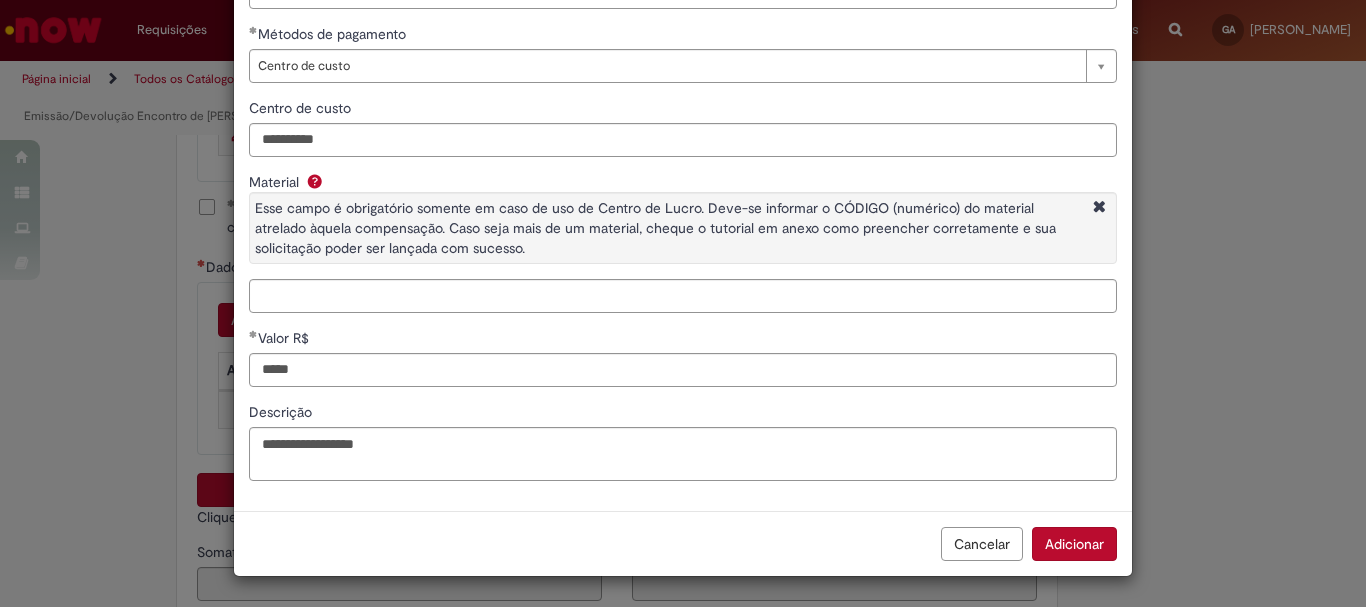 click on "Adicionar" at bounding box center [1074, 544] 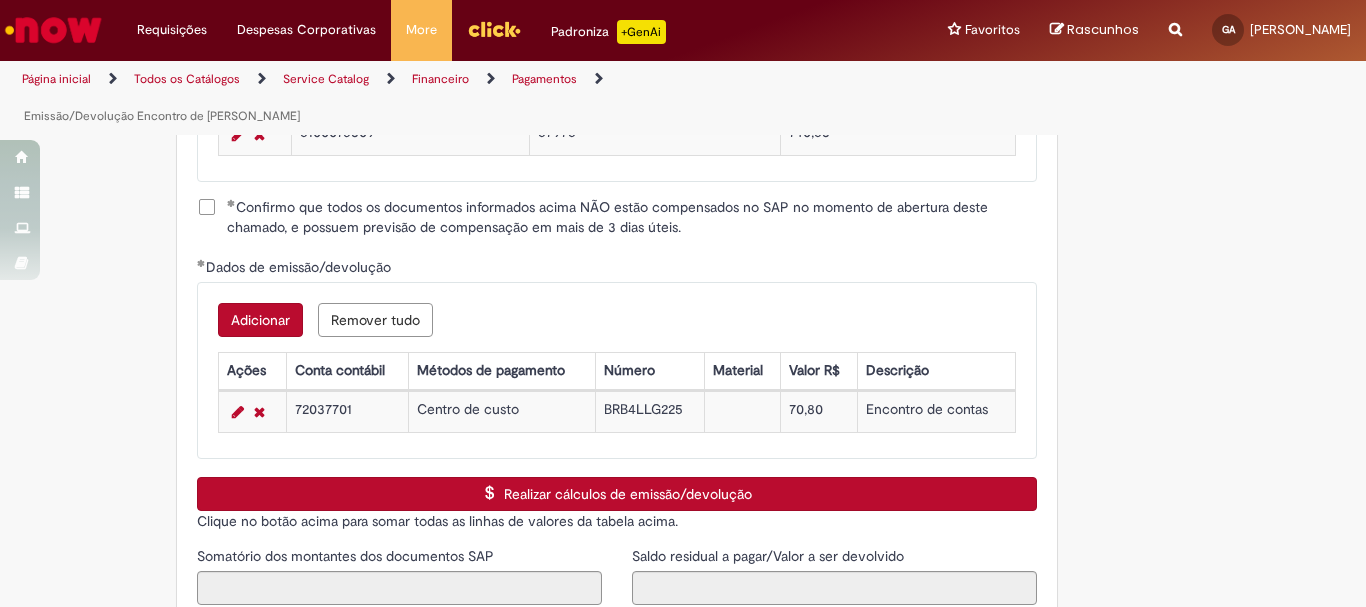 scroll, scrollTop: 2873, scrollLeft: 0, axis: vertical 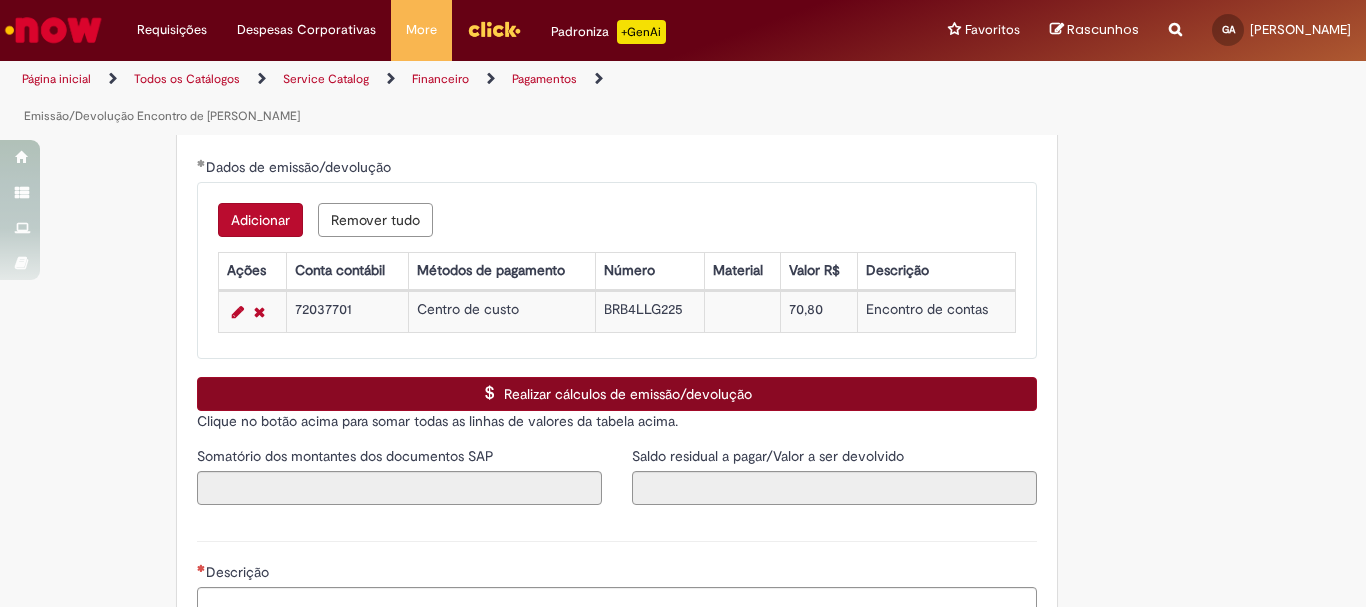 type 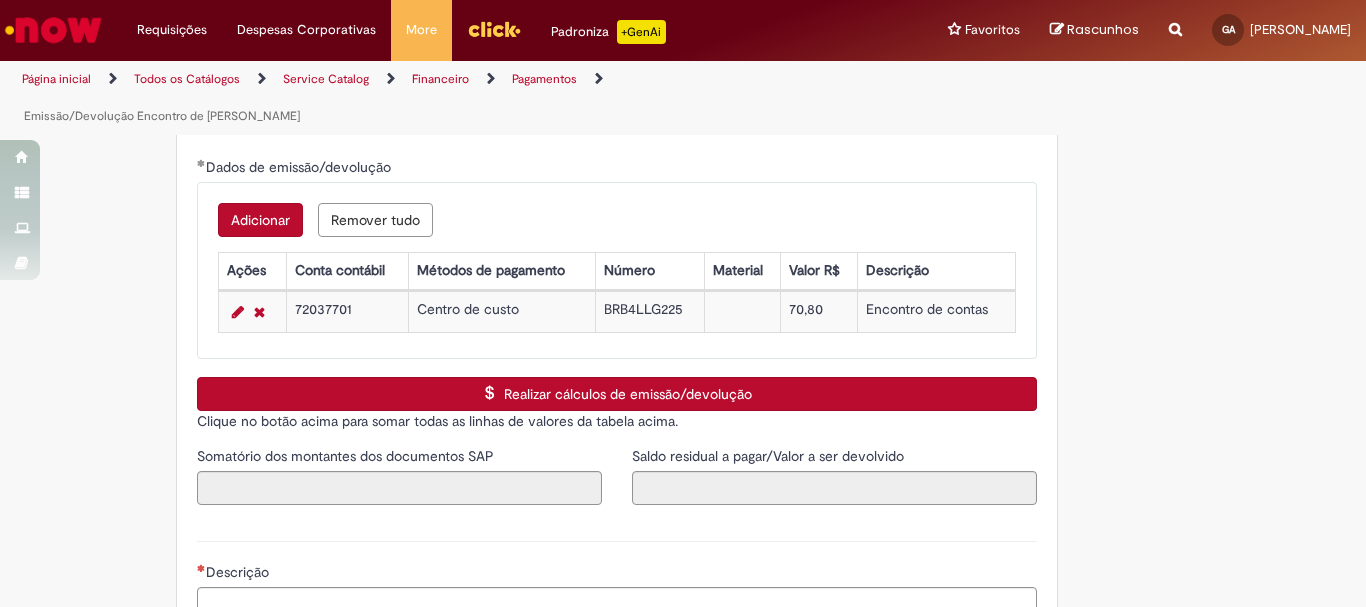 click on "Realizar cálculos de emissão/devolução" at bounding box center (617, 394) 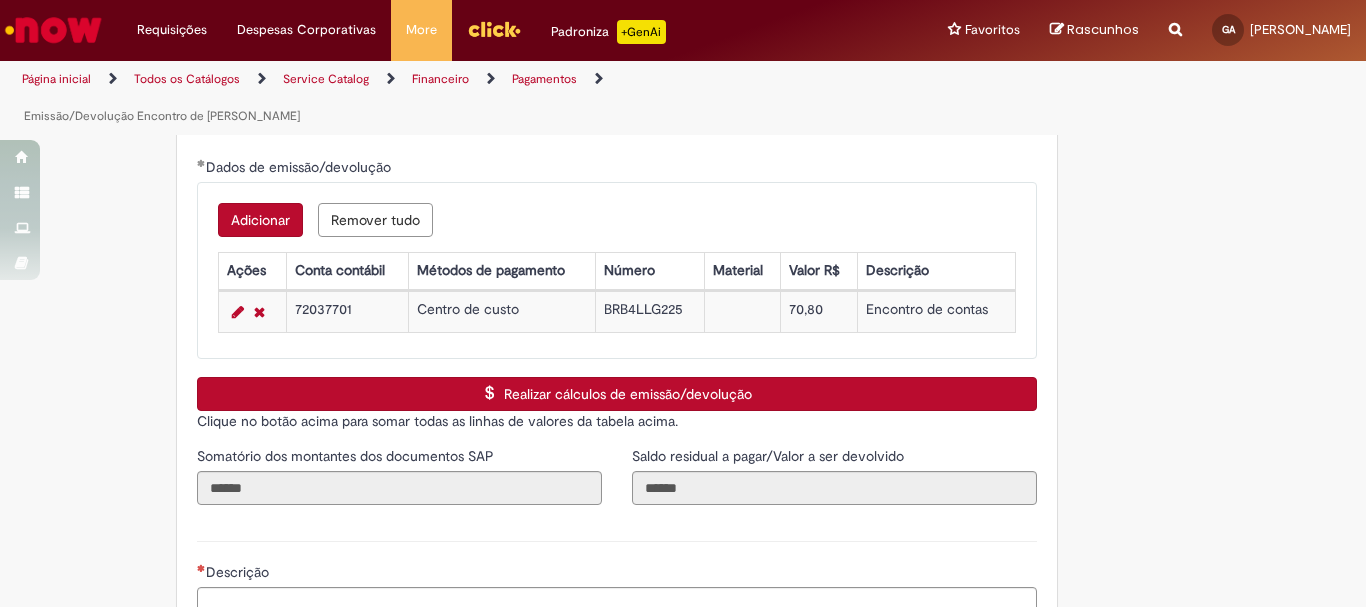 type 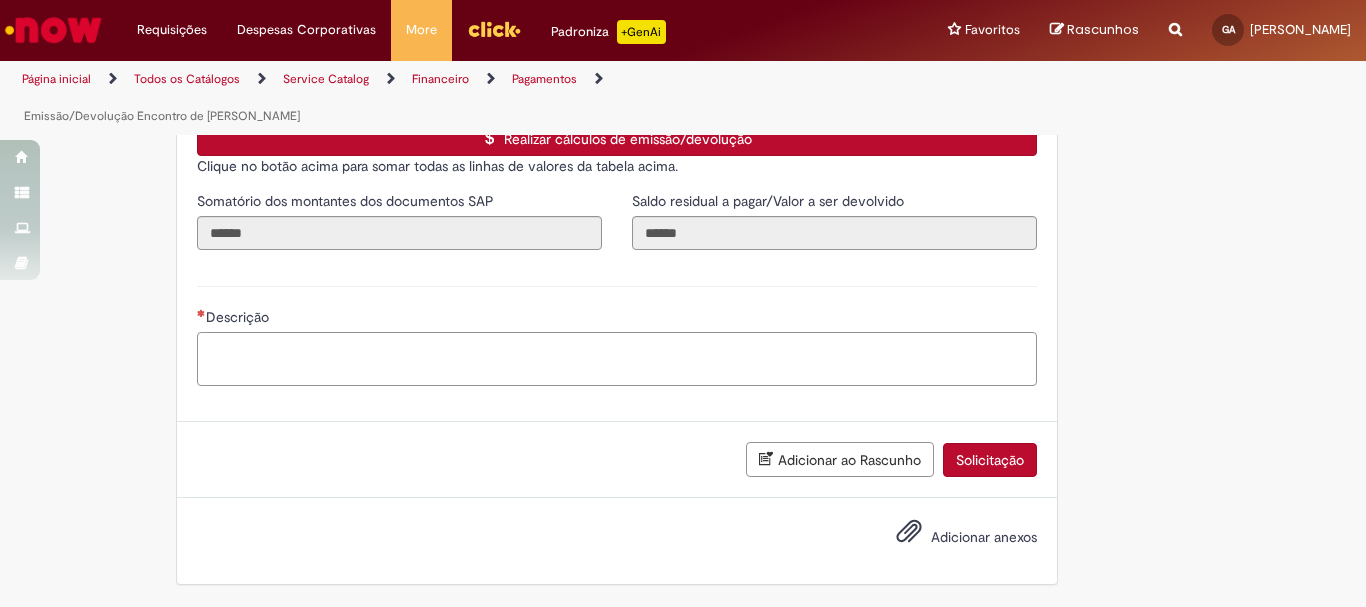 click on "Descrição" at bounding box center [617, 359] 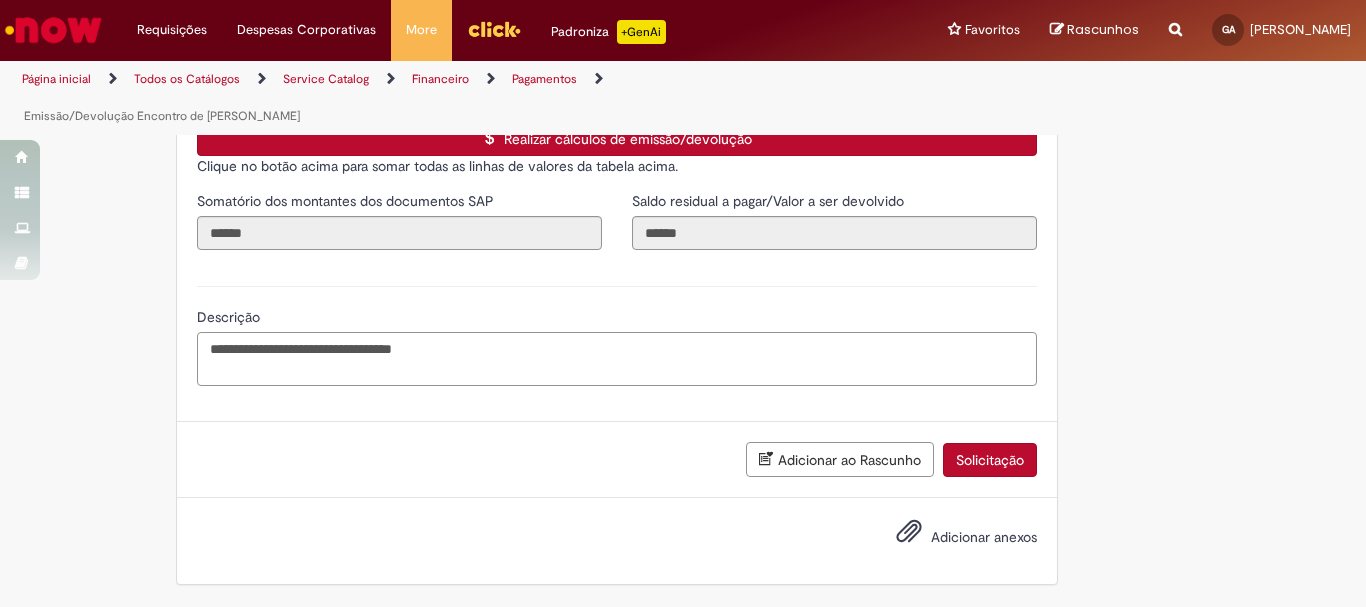 paste on "**********" 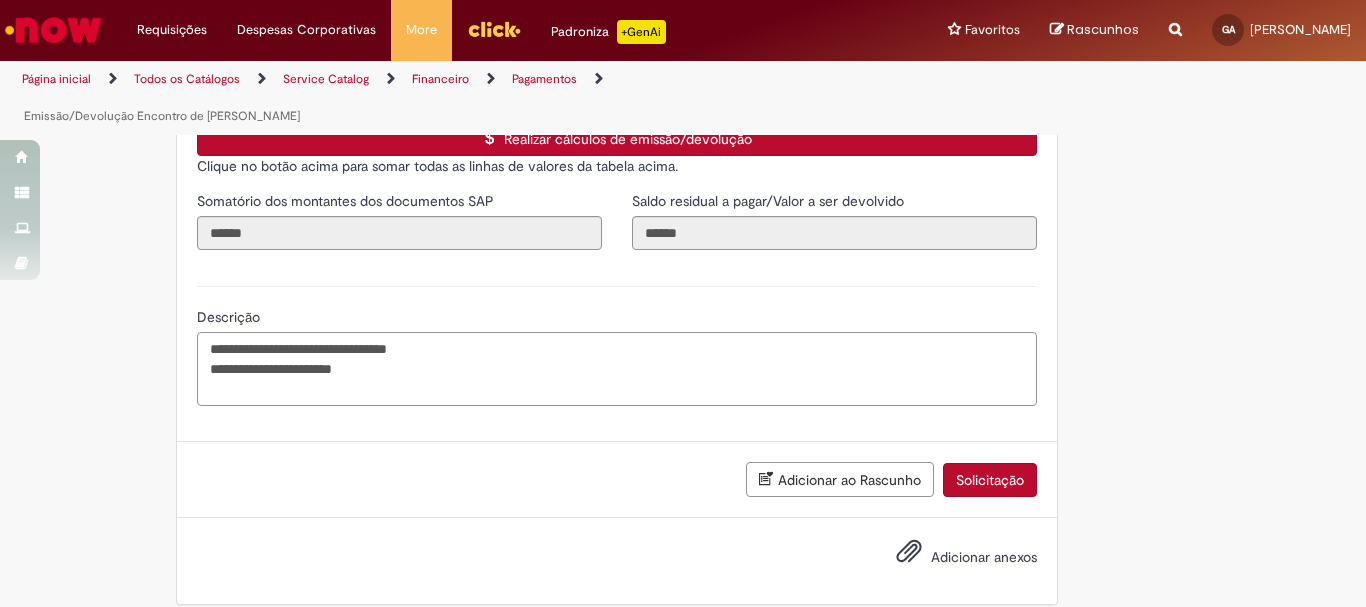 paste on "**********" 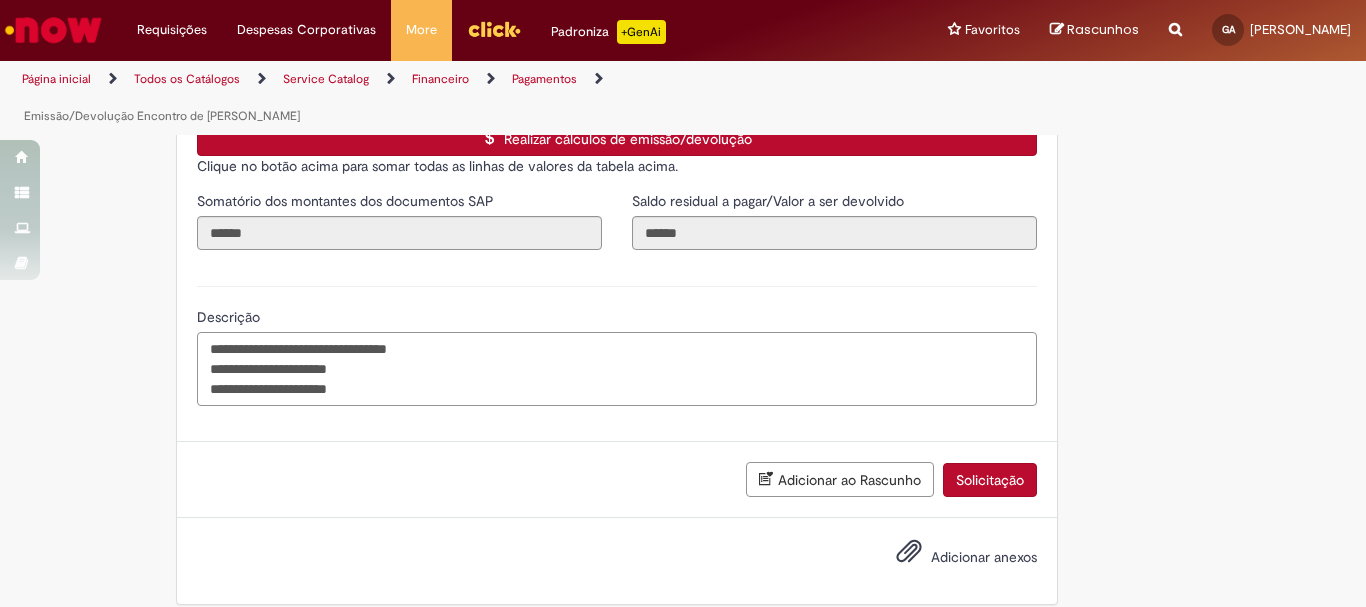 type on "**********" 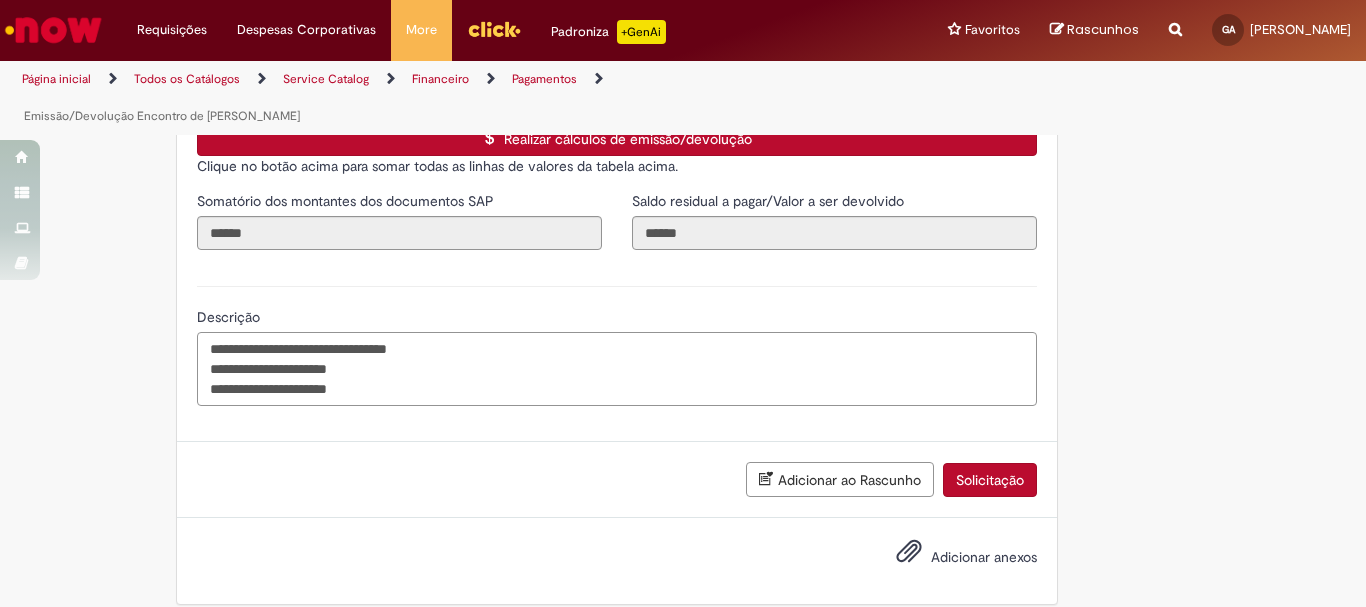 scroll, scrollTop: 3148, scrollLeft: 0, axis: vertical 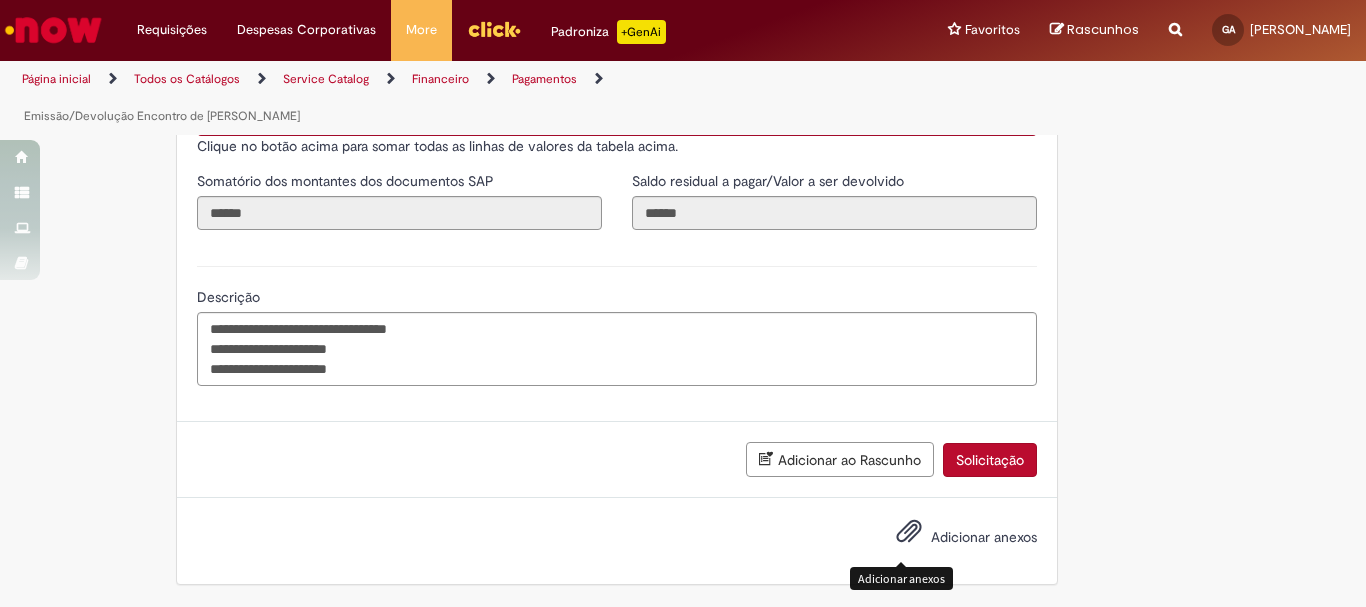 click at bounding box center [909, 532] 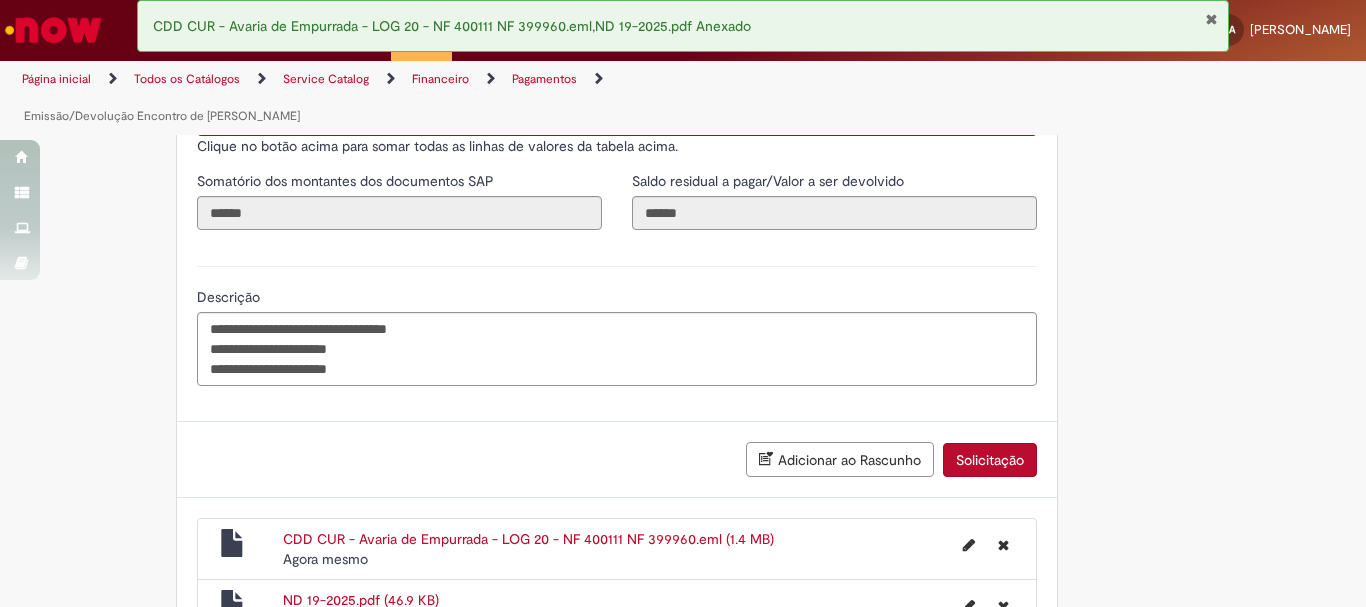scroll, scrollTop: 3281, scrollLeft: 0, axis: vertical 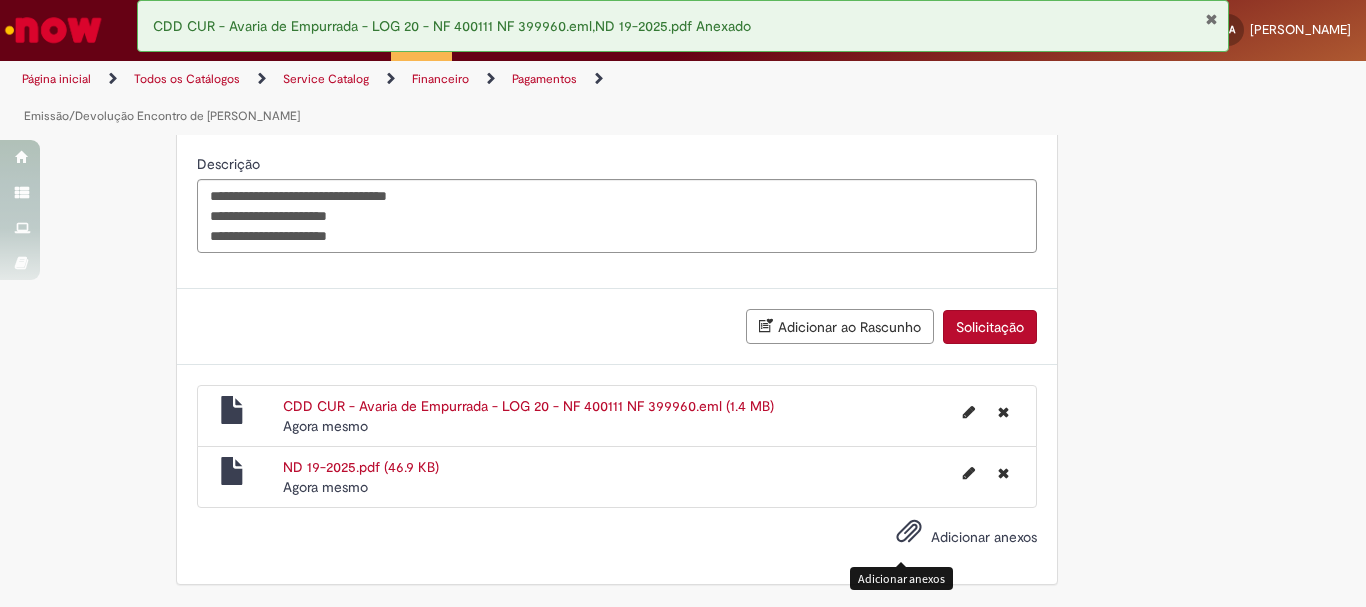 click at bounding box center (909, 532) 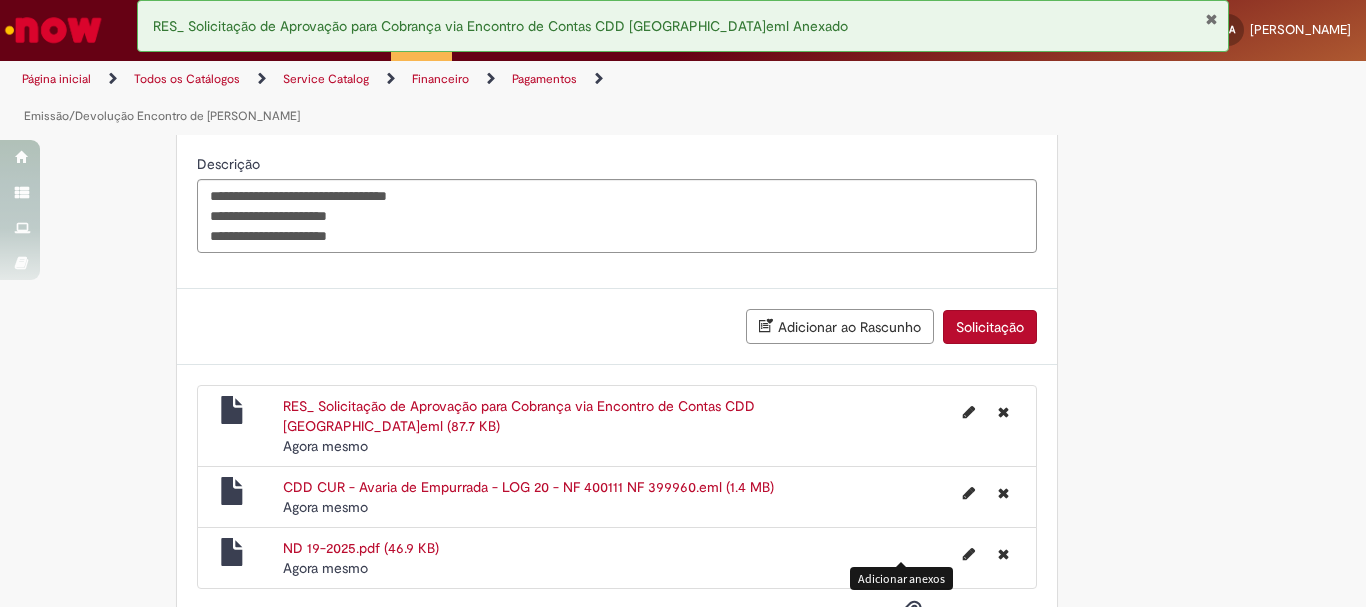scroll, scrollTop: 3362, scrollLeft: 0, axis: vertical 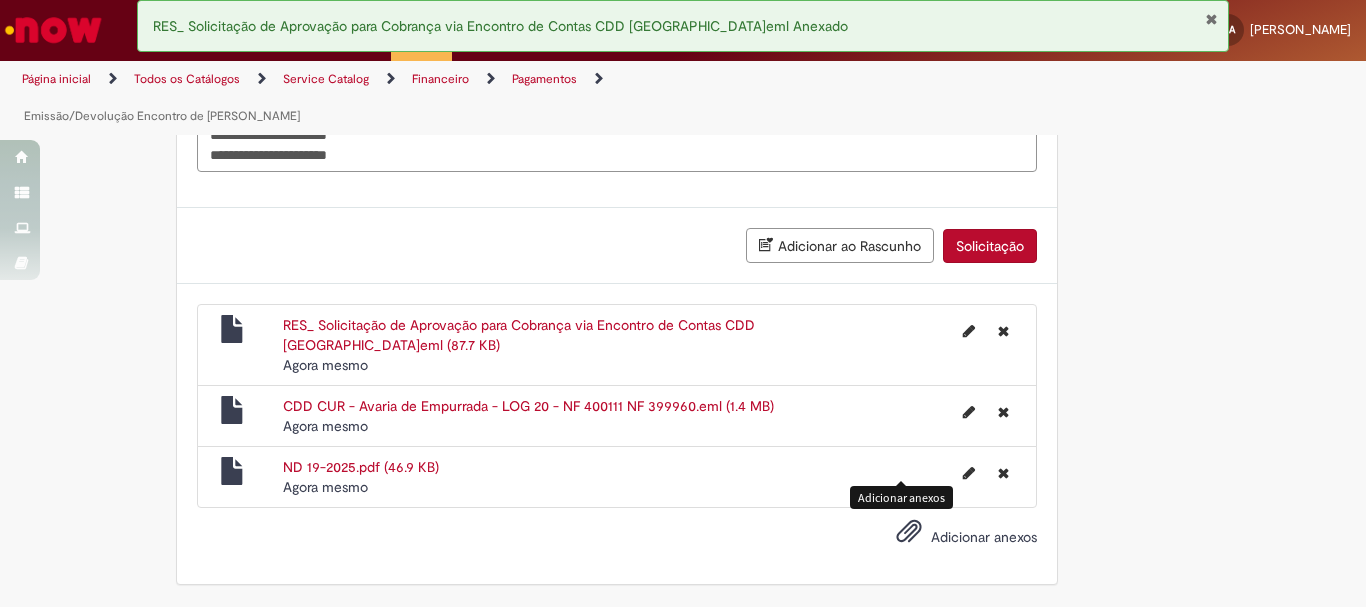 type 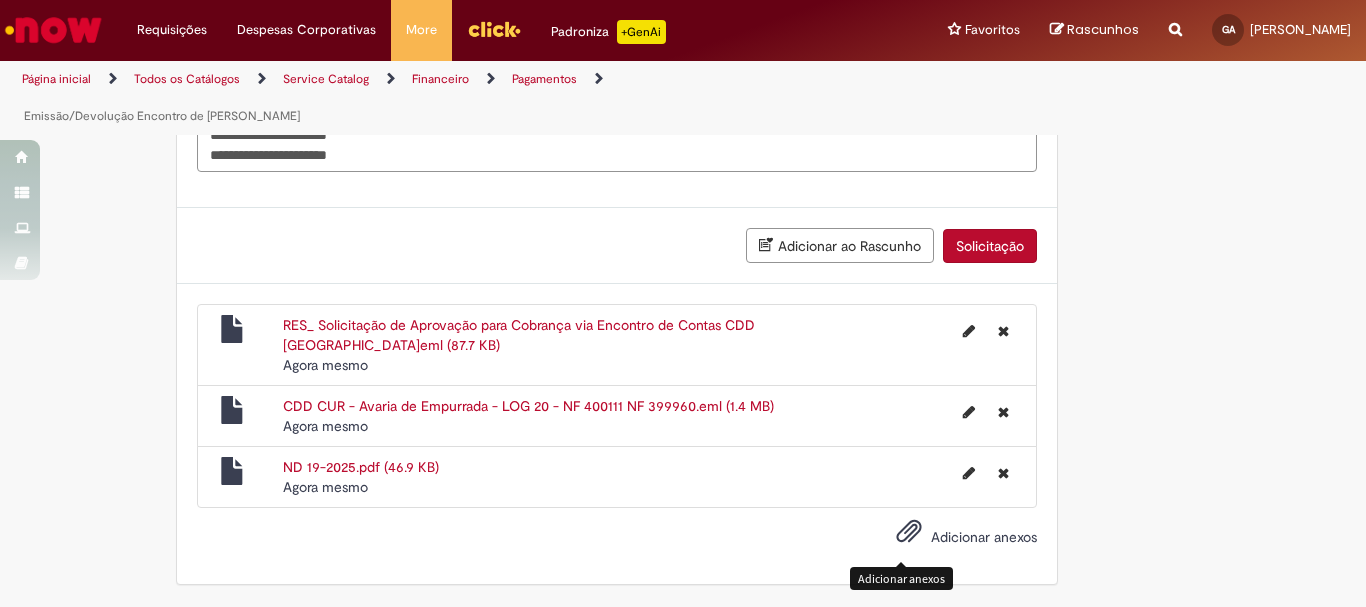 click on "Solicitação" at bounding box center [990, 246] 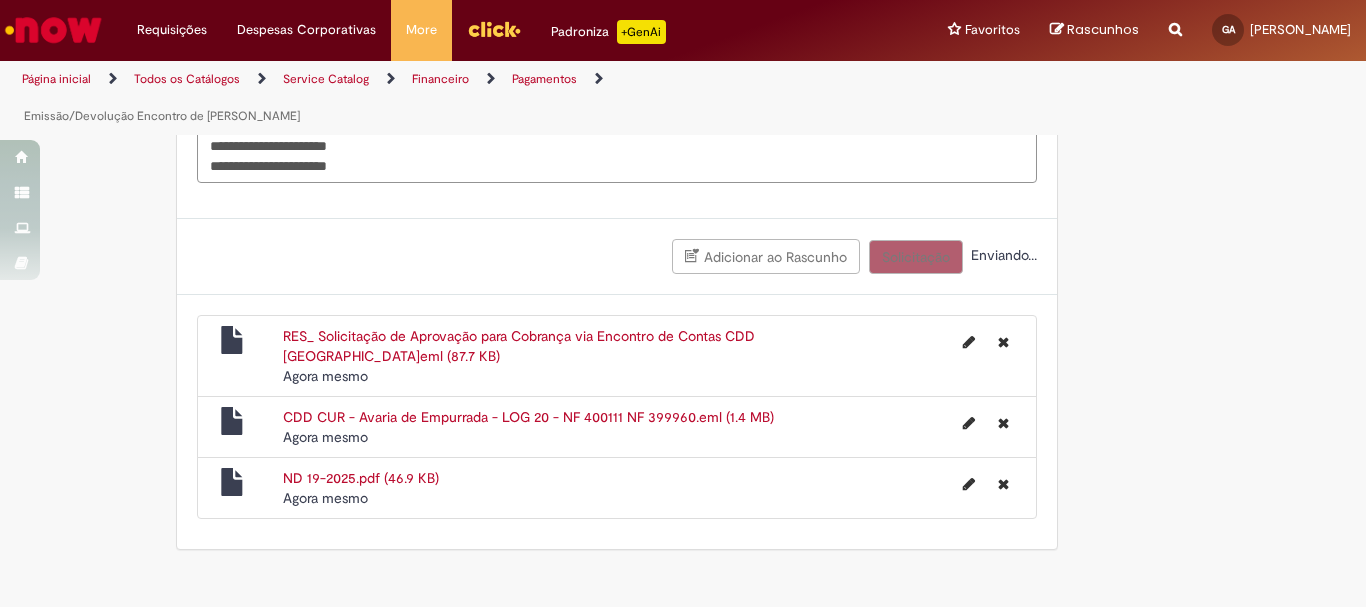 scroll, scrollTop: 3316, scrollLeft: 0, axis: vertical 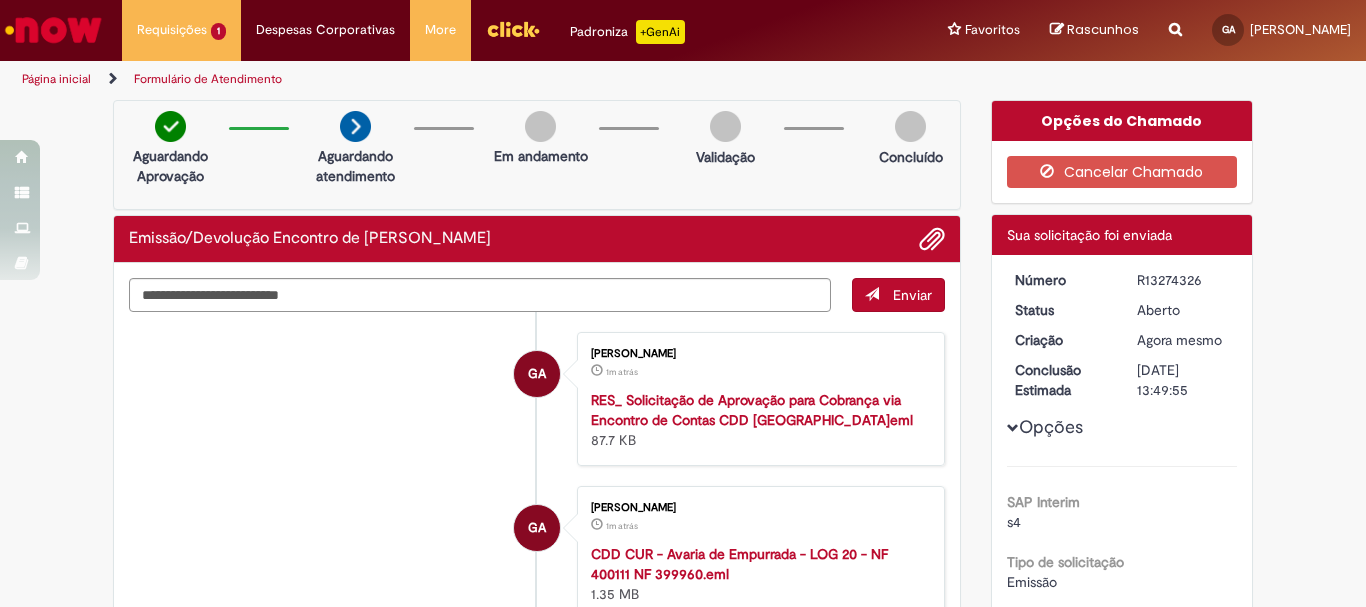 drag, startPoint x: 1196, startPoint y: 276, endPoint x: 1131, endPoint y: 282, distance: 65.27634 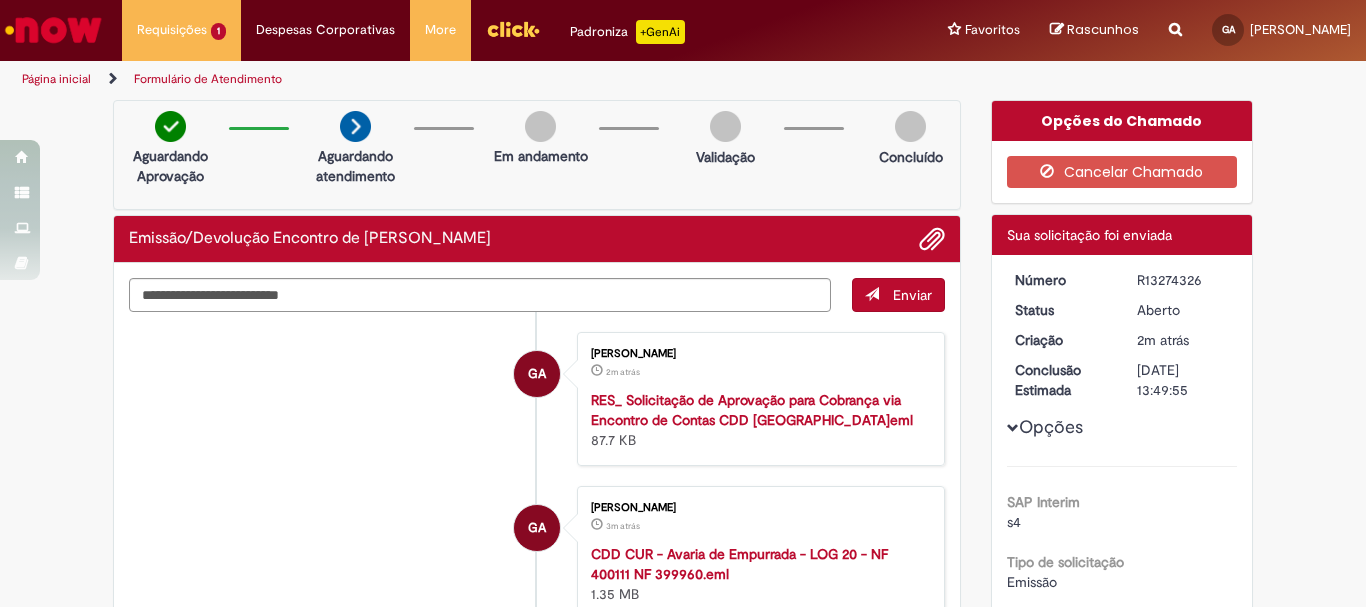 click at bounding box center [53, 30] 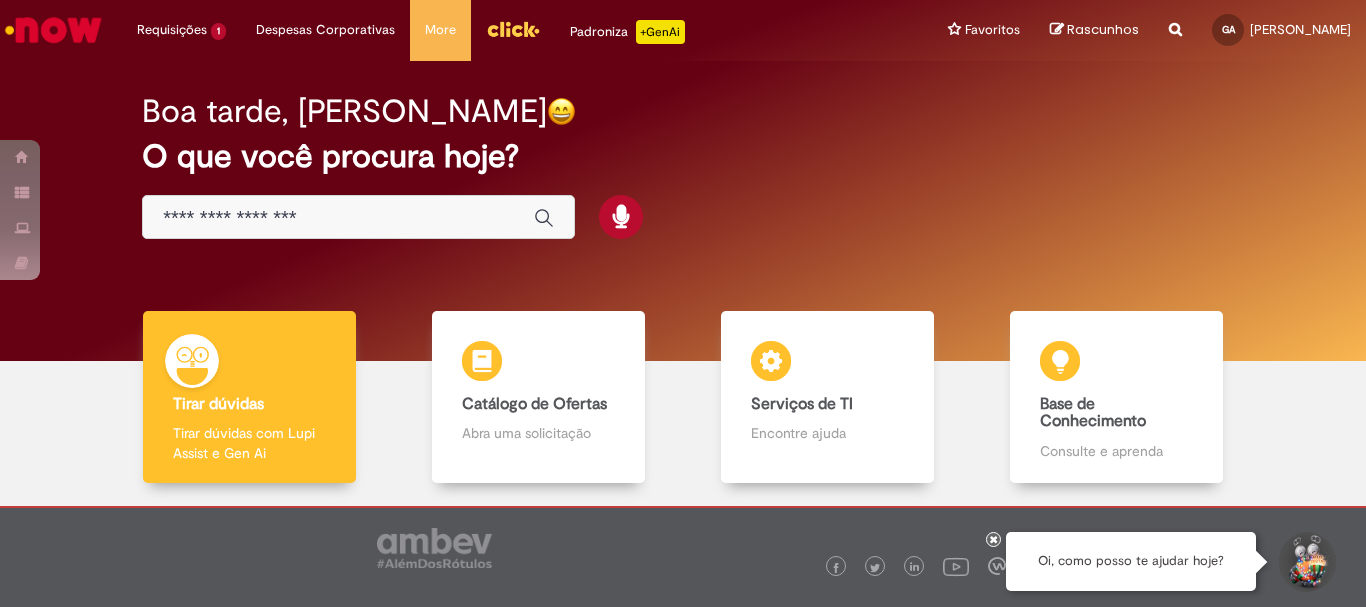 scroll, scrollTop: 0, scrollLeft: 0, axis: both 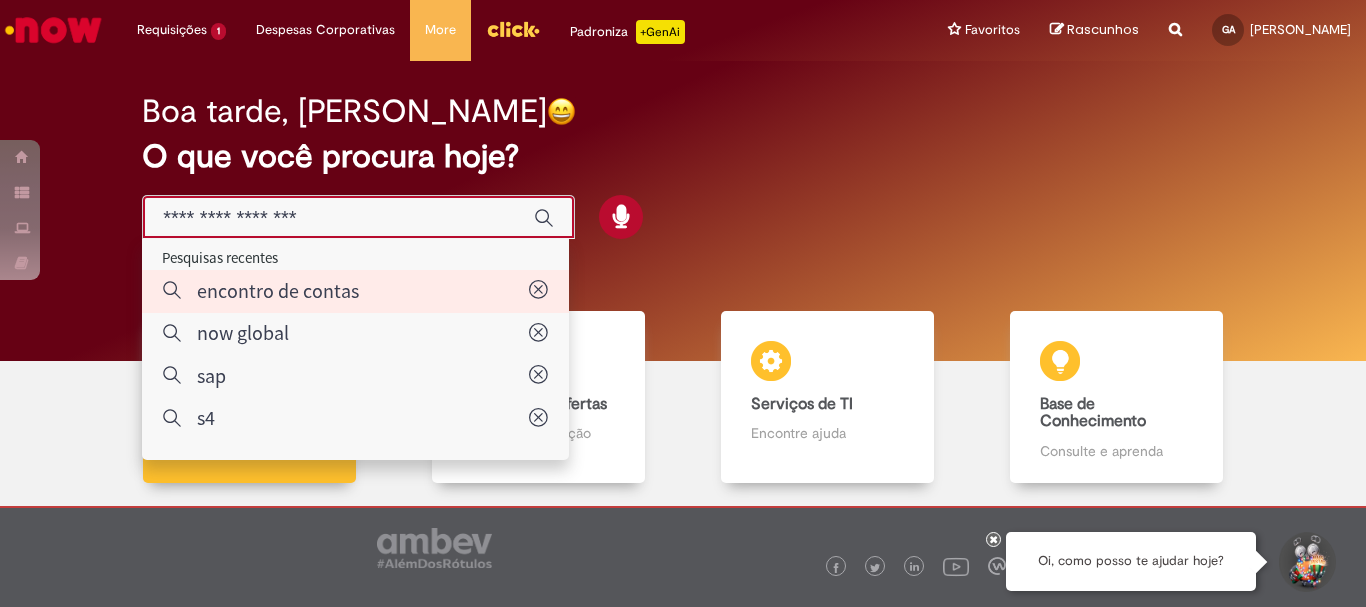 type on "**********" 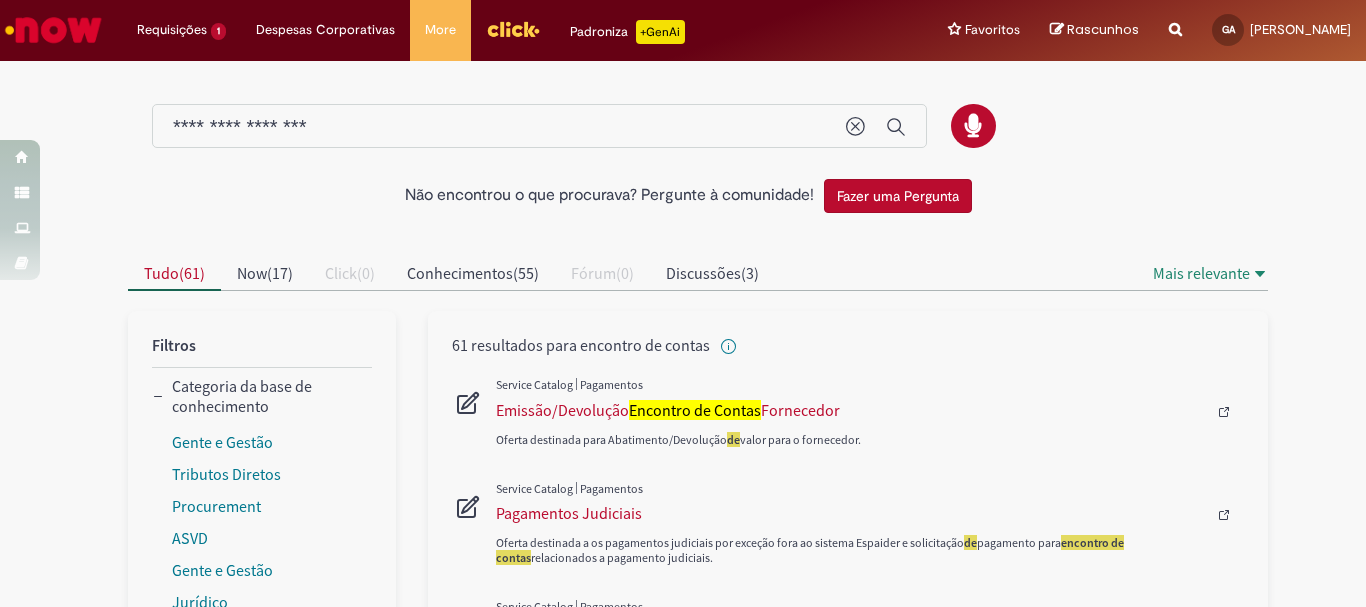 type 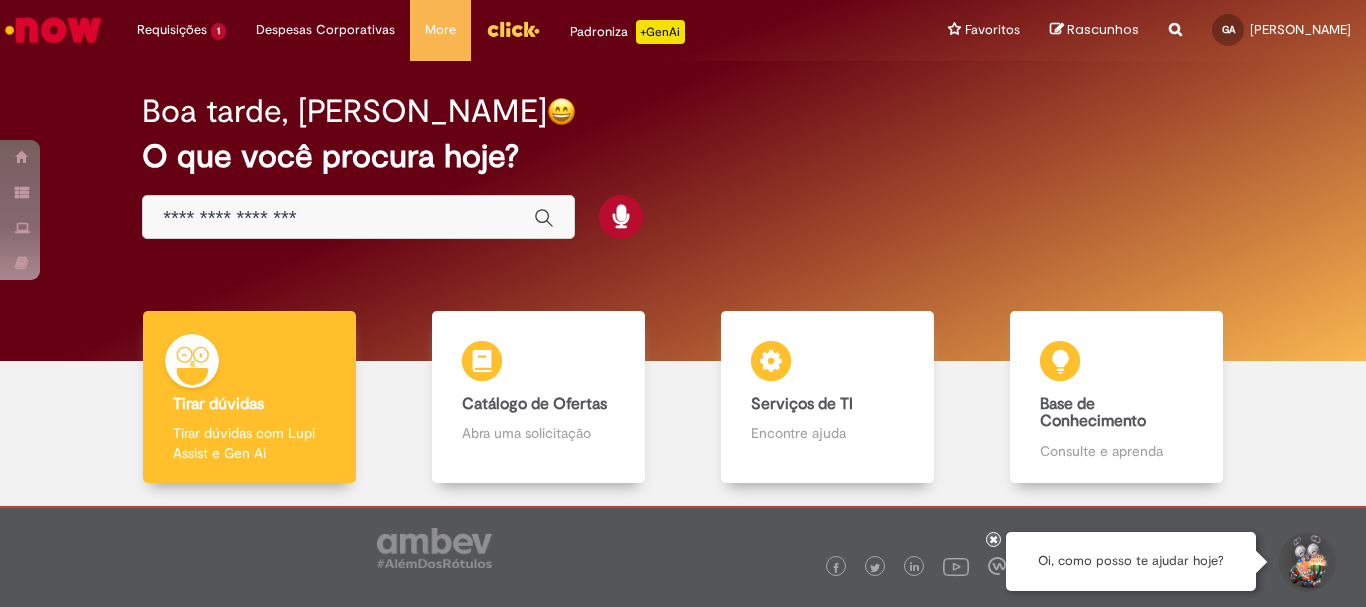 click at bounding box center [358, 217] 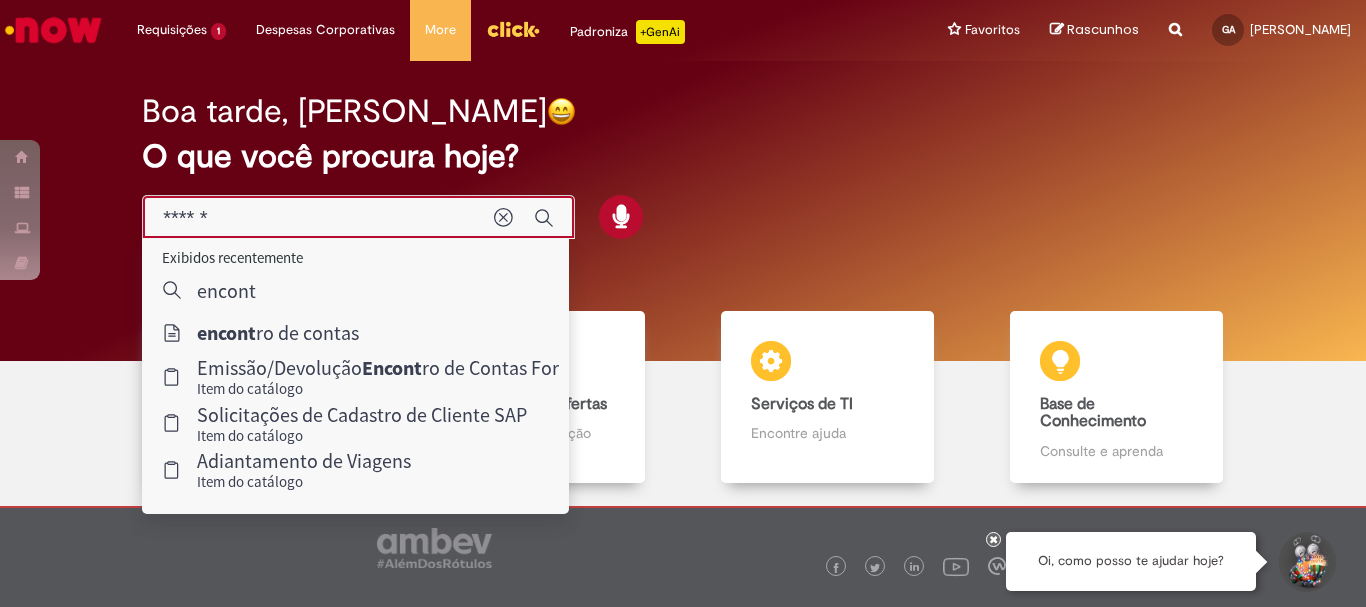 type on "*******" 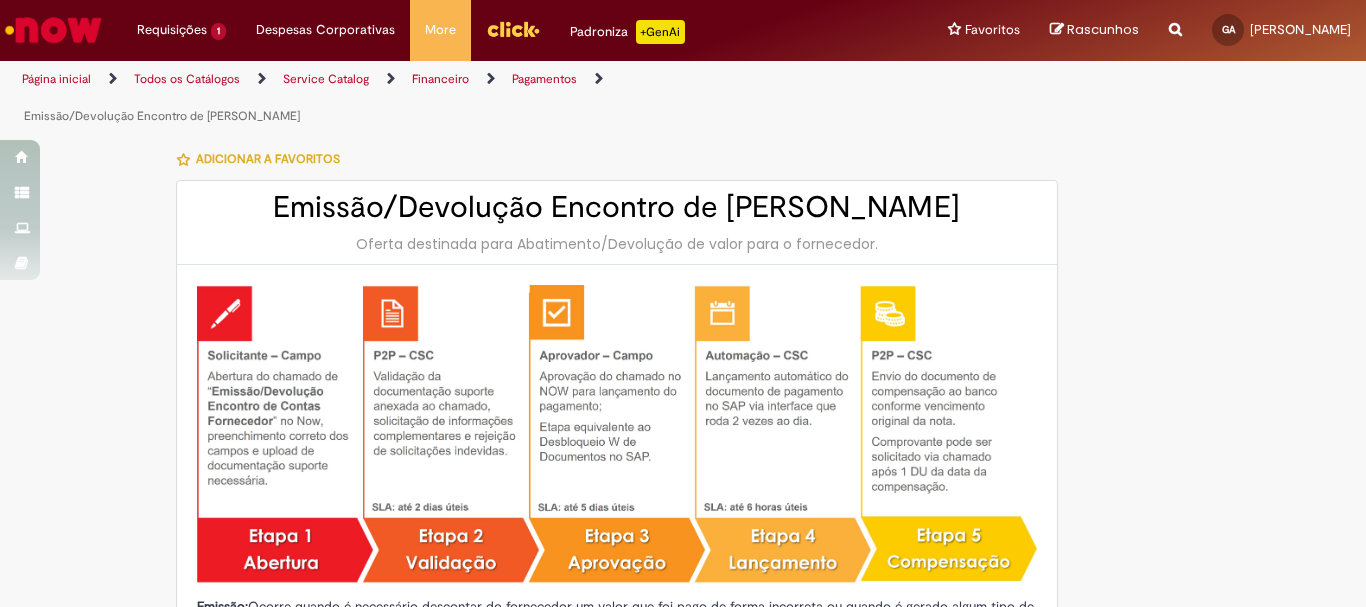 type on "********" 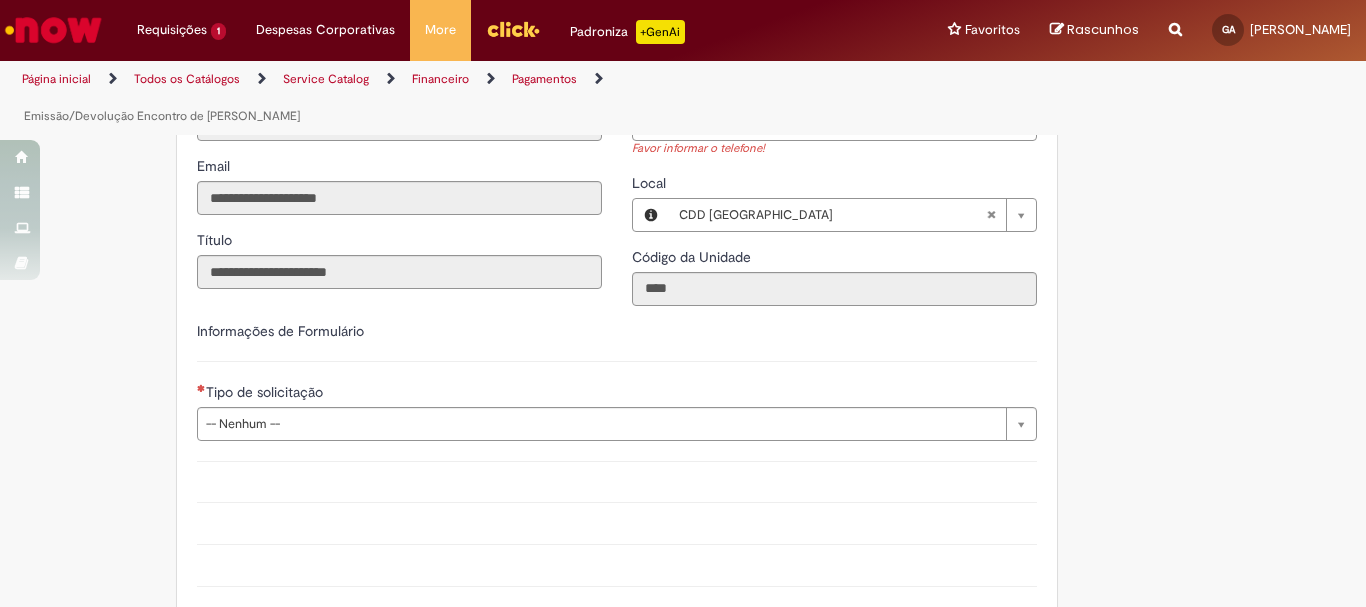 scroll, scrollTop: 1000, scrollLeft: 0, axis: vertical 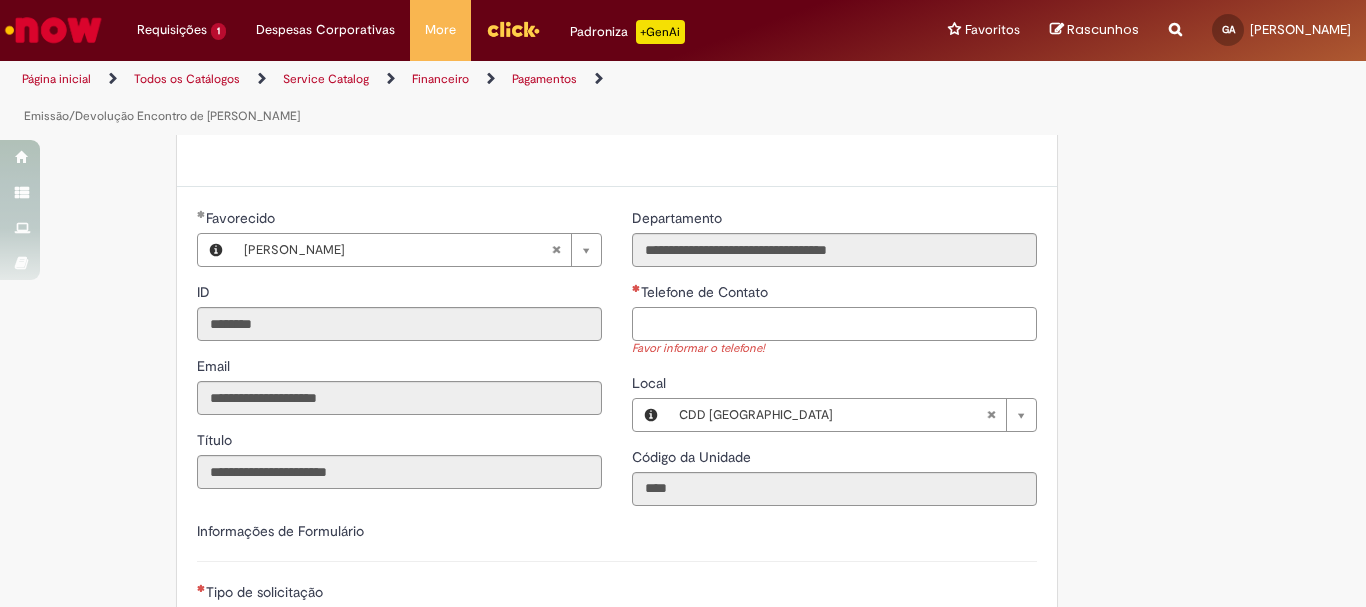 click on "Telefone de Contato" at bounding box center (834, 324) 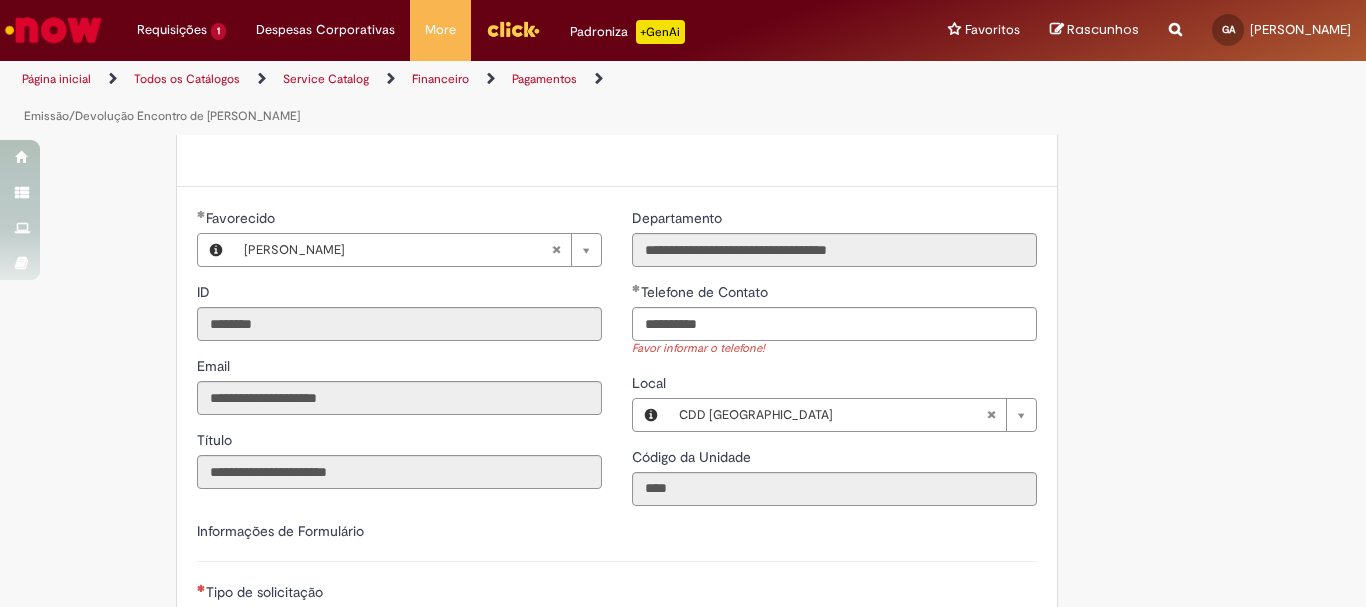 type on "**********" 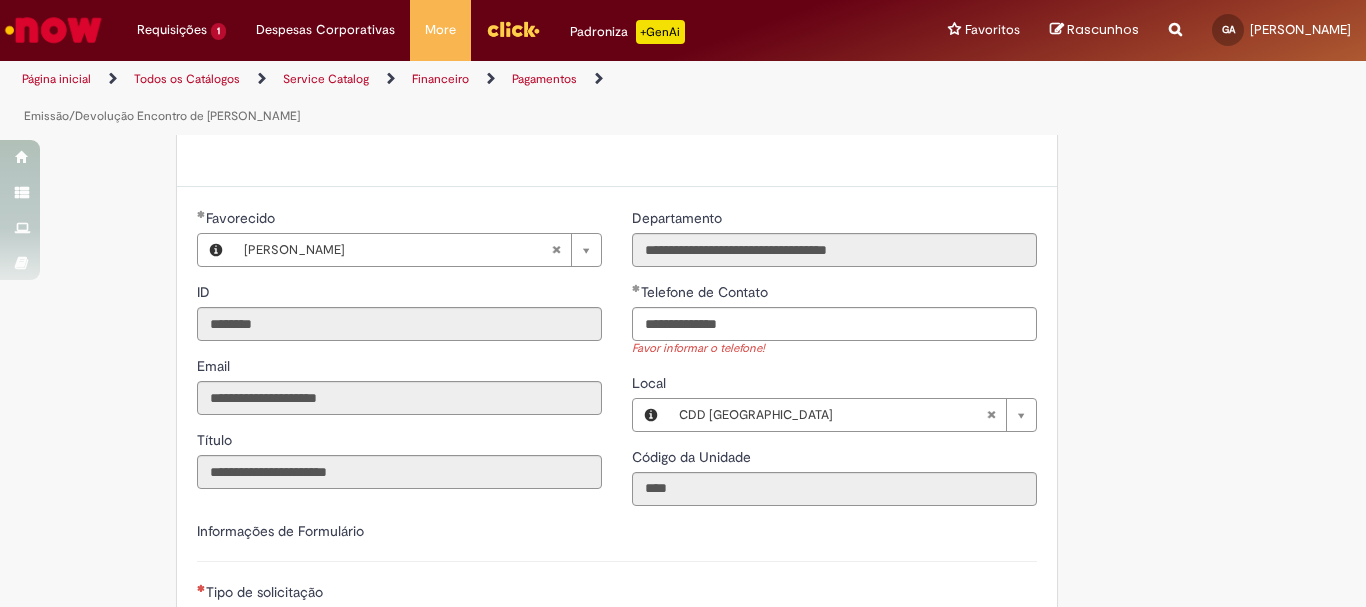 click on "**********" at bounding box center (617, 601) 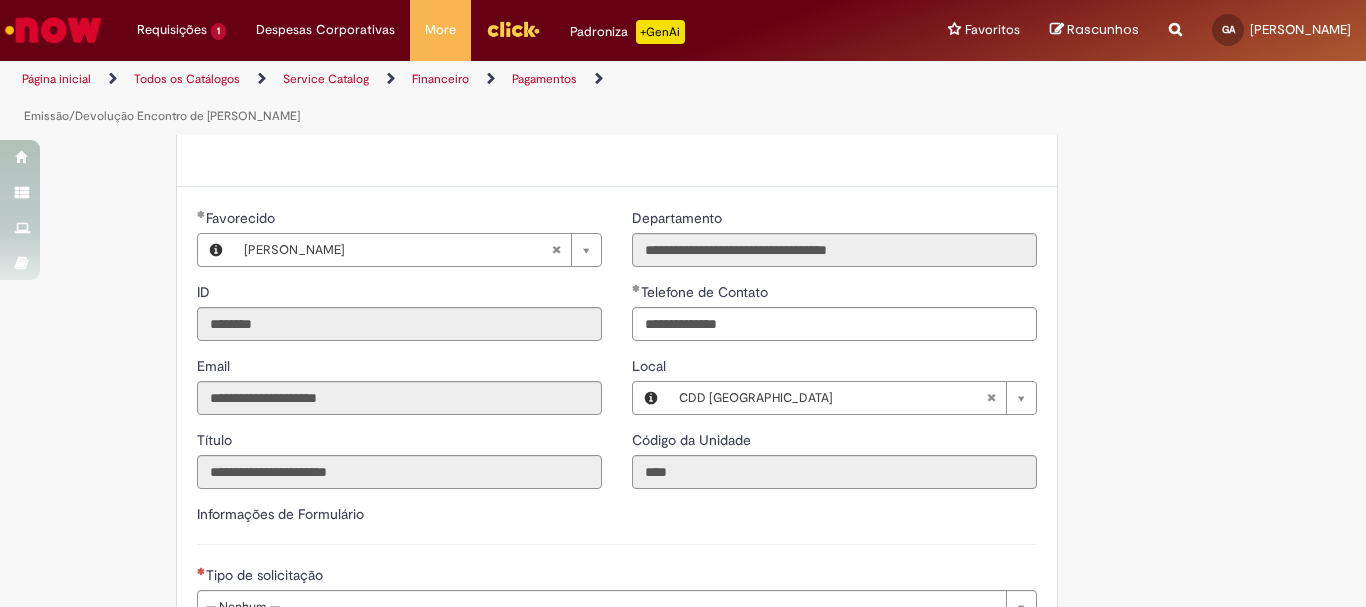 scroll, scrollTop: 1300, scrollLeft: 0, axis: vertical 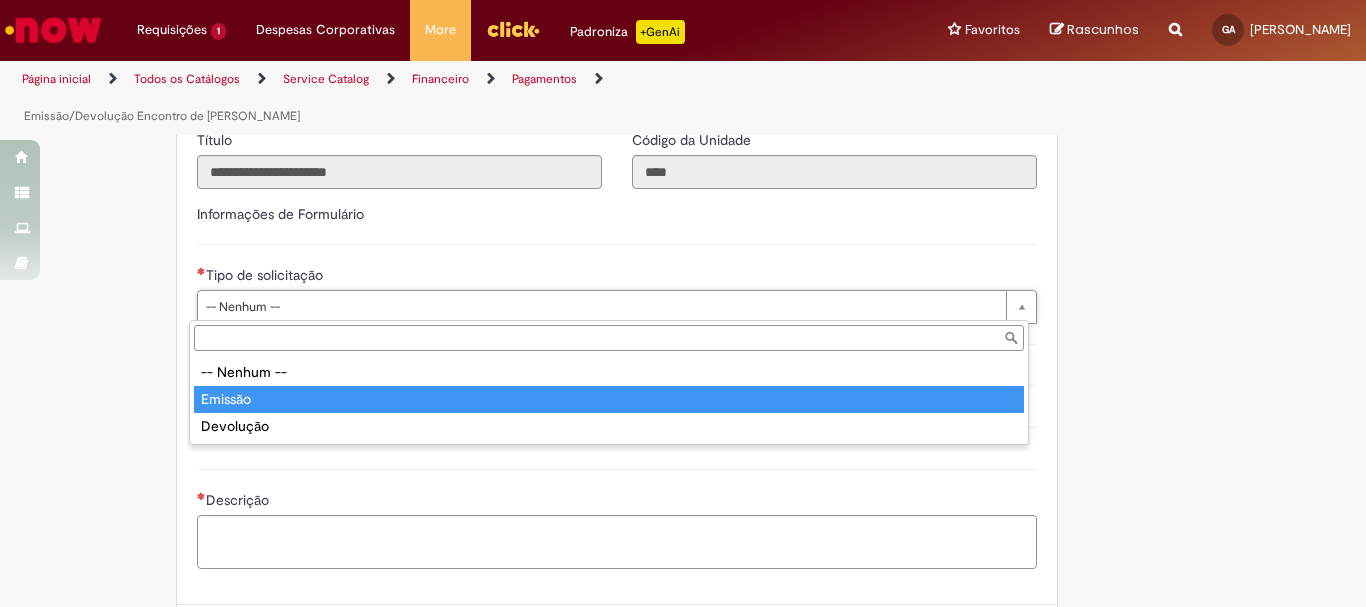 type on "*******" 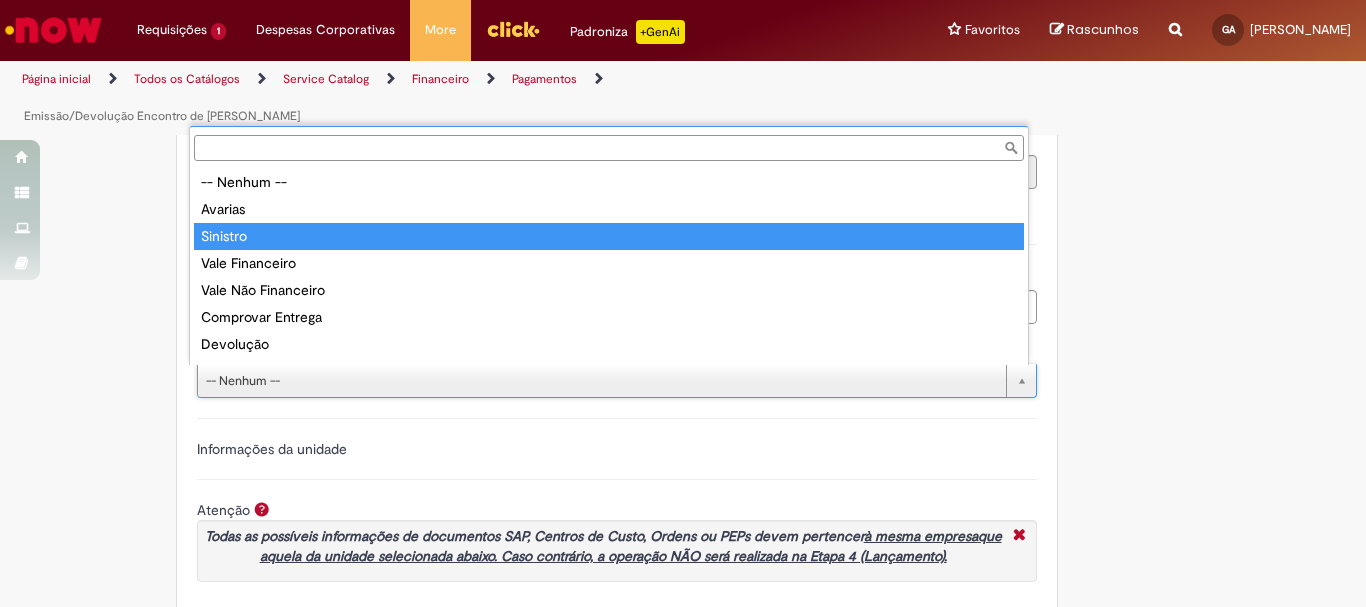 scroll, scrollTop: 16, scrollLeft: 0, axis: vertical 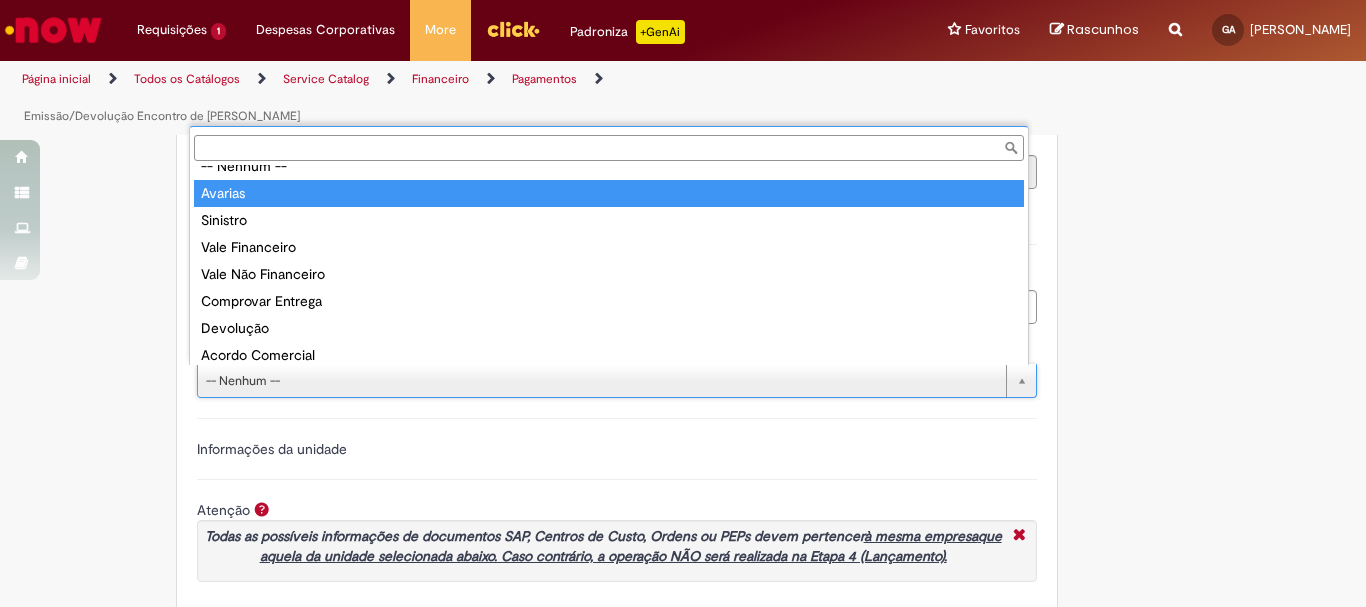 type on "*******" 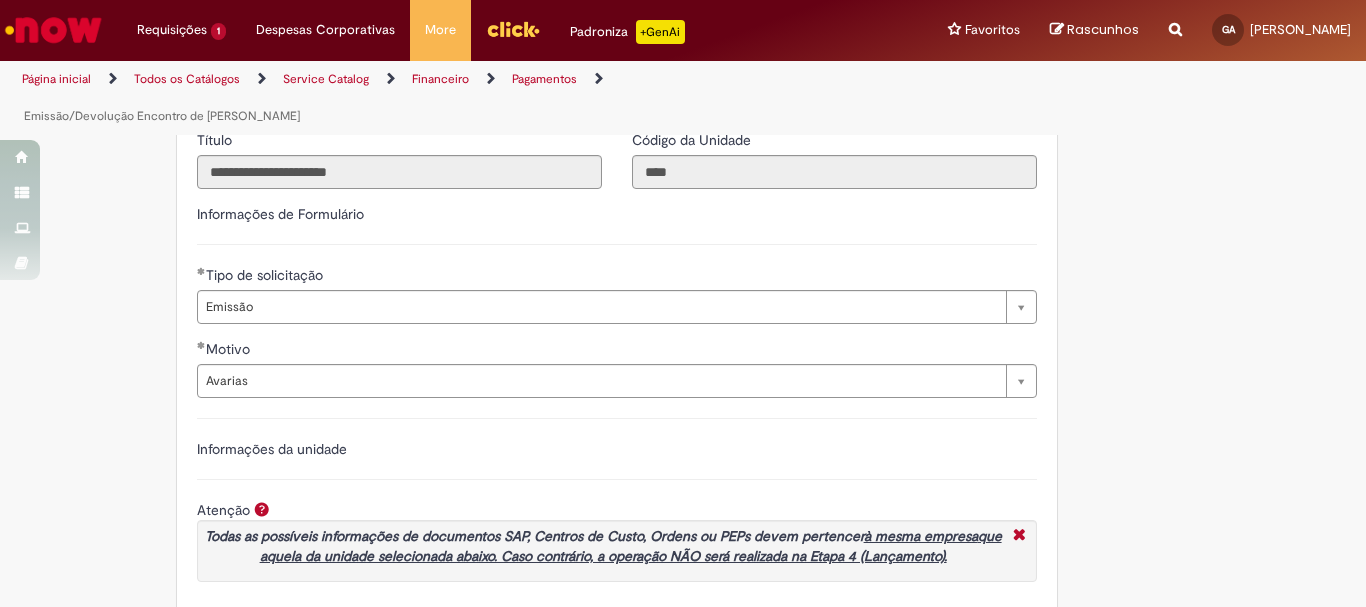 click on "Informações da unidade" at bounding box center [617, 459] 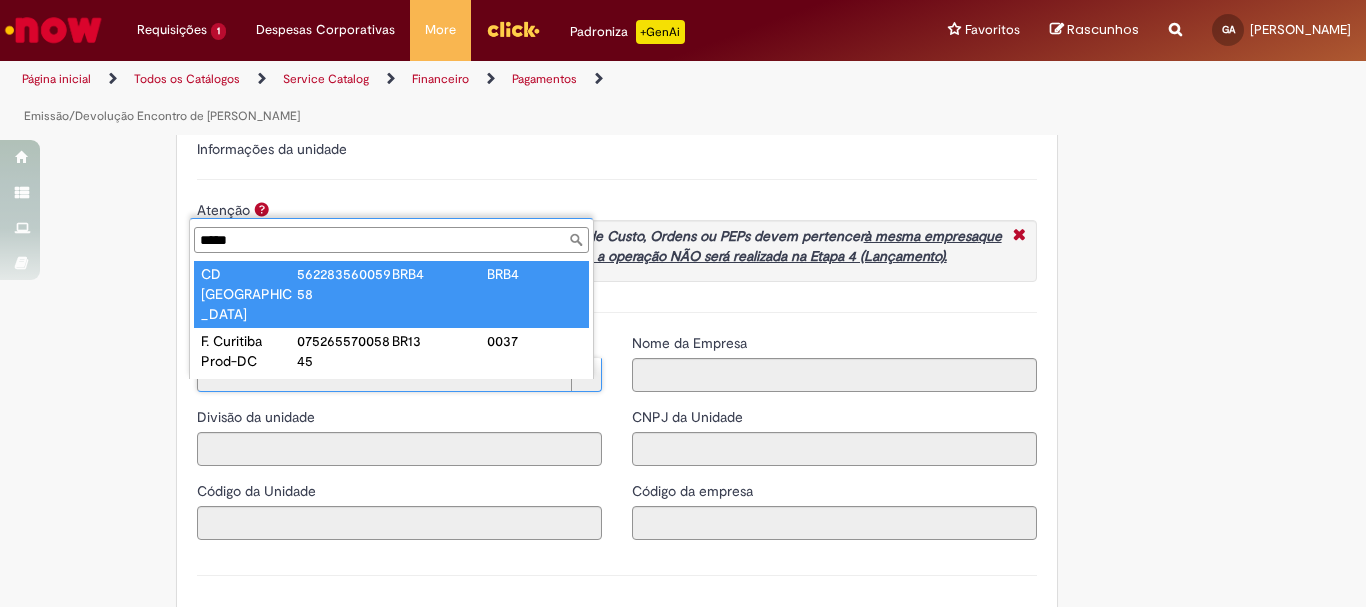 type on "*****" 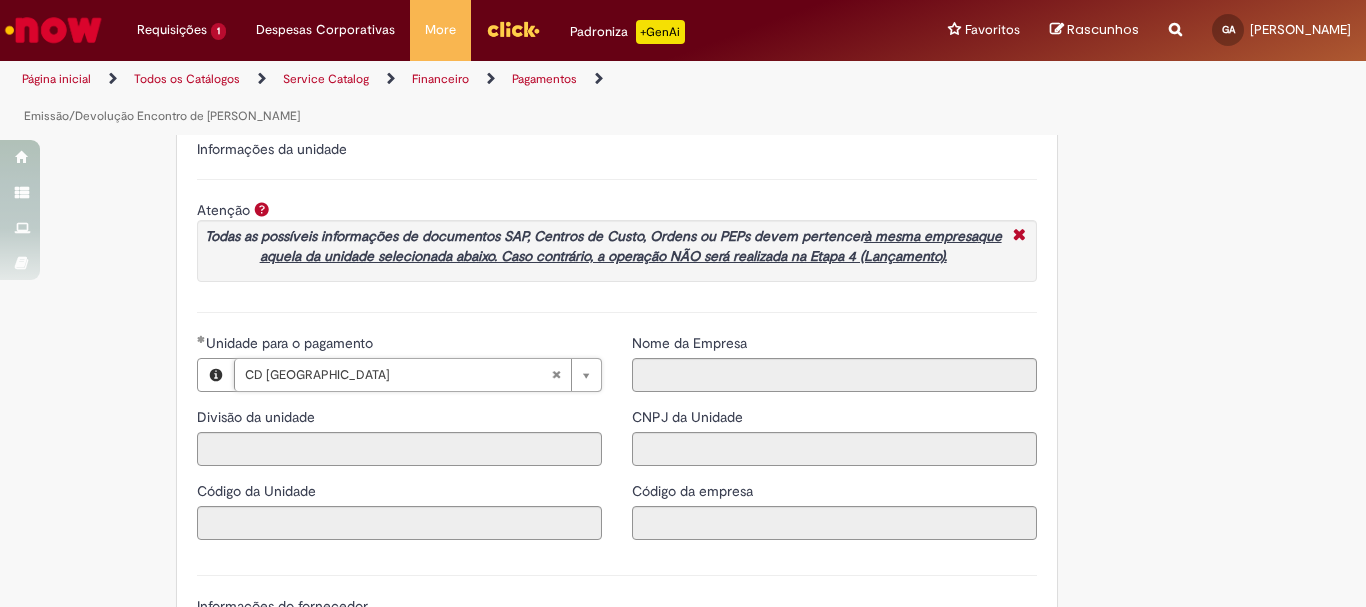 type on "****" 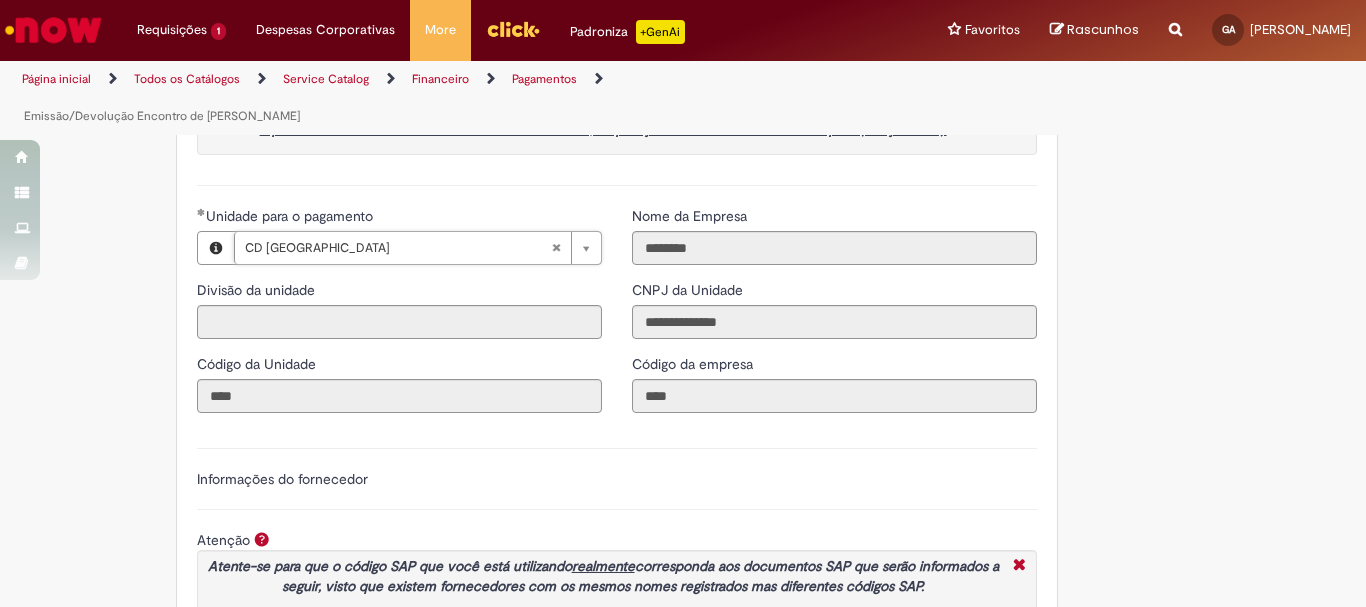 scroll, scrollTop: 2200, scrollLeft: 0, axis: vertical 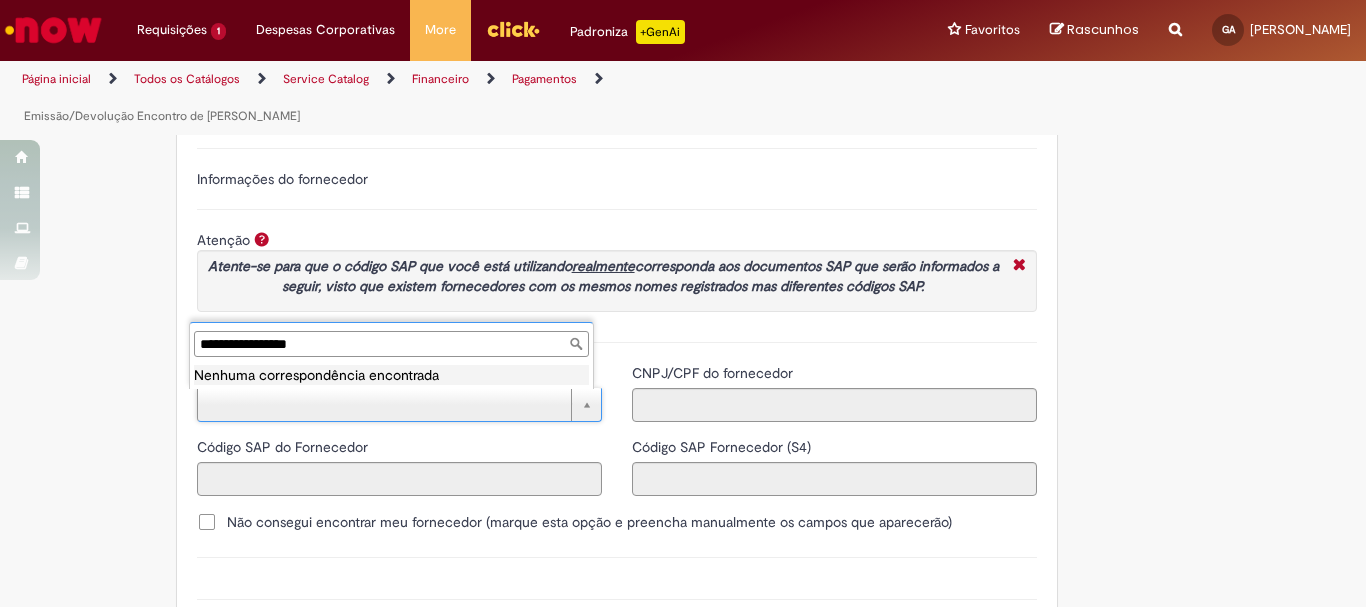 click on "**********" at bounding box center (391, 344) 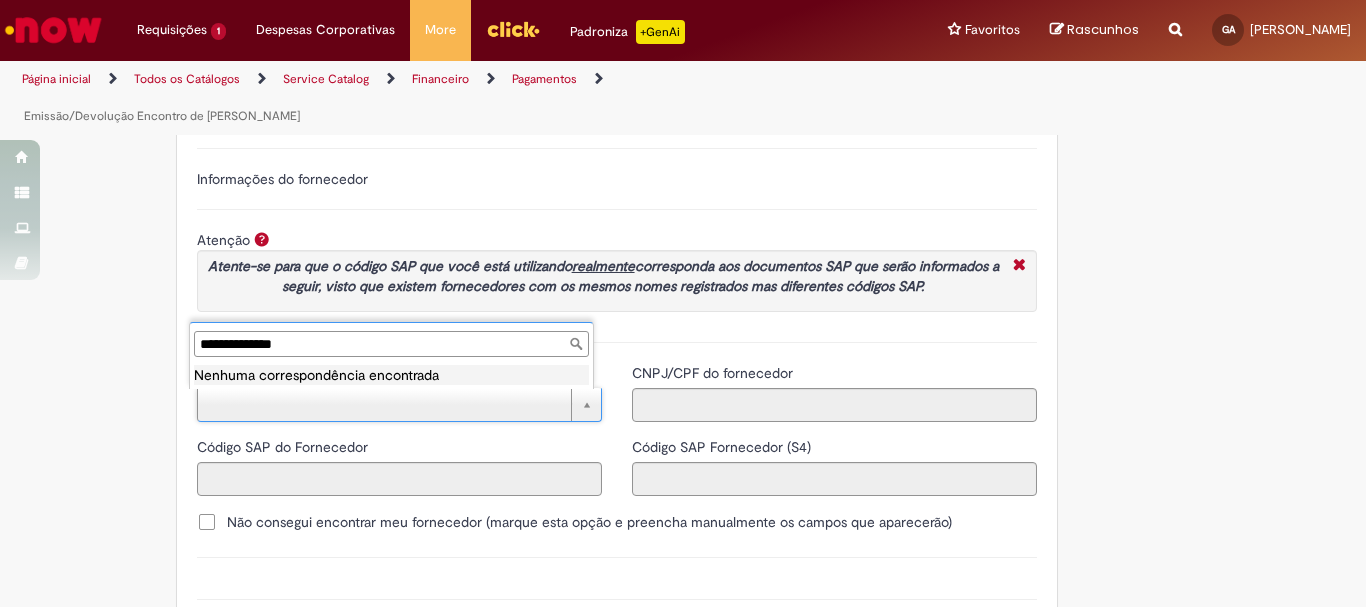 click on "**********" at bounding box center (391, 344) 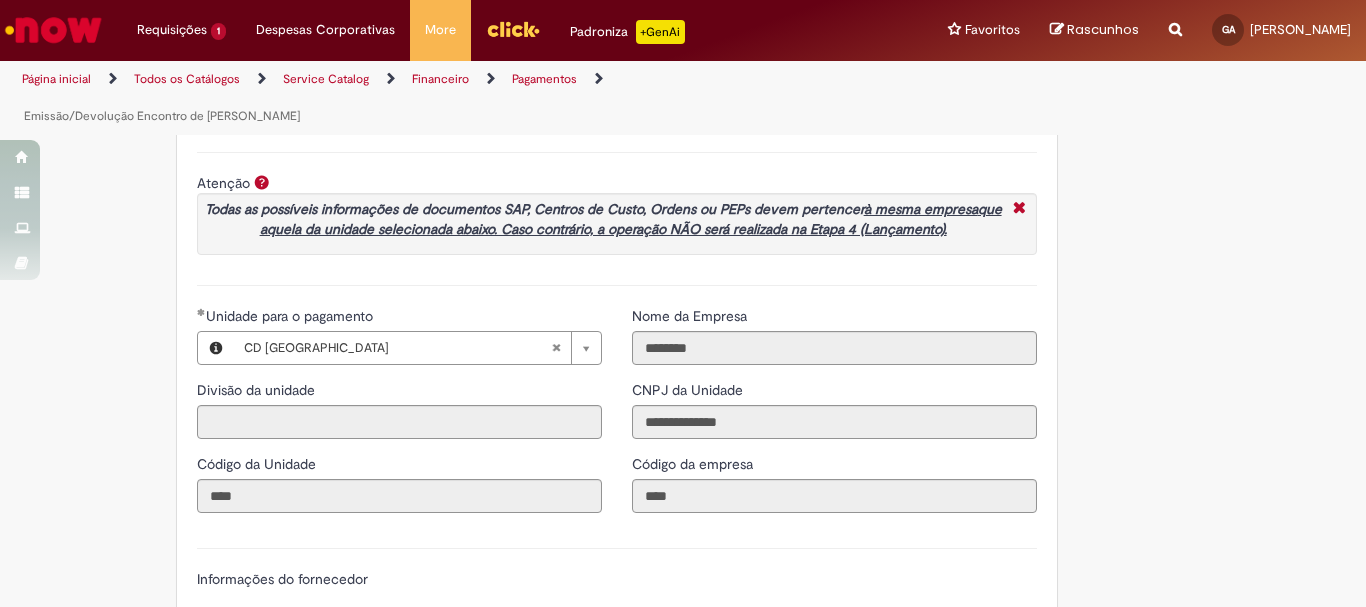 scroll, scrollTop: 1400, scrollLeft: 0, axis: vertical 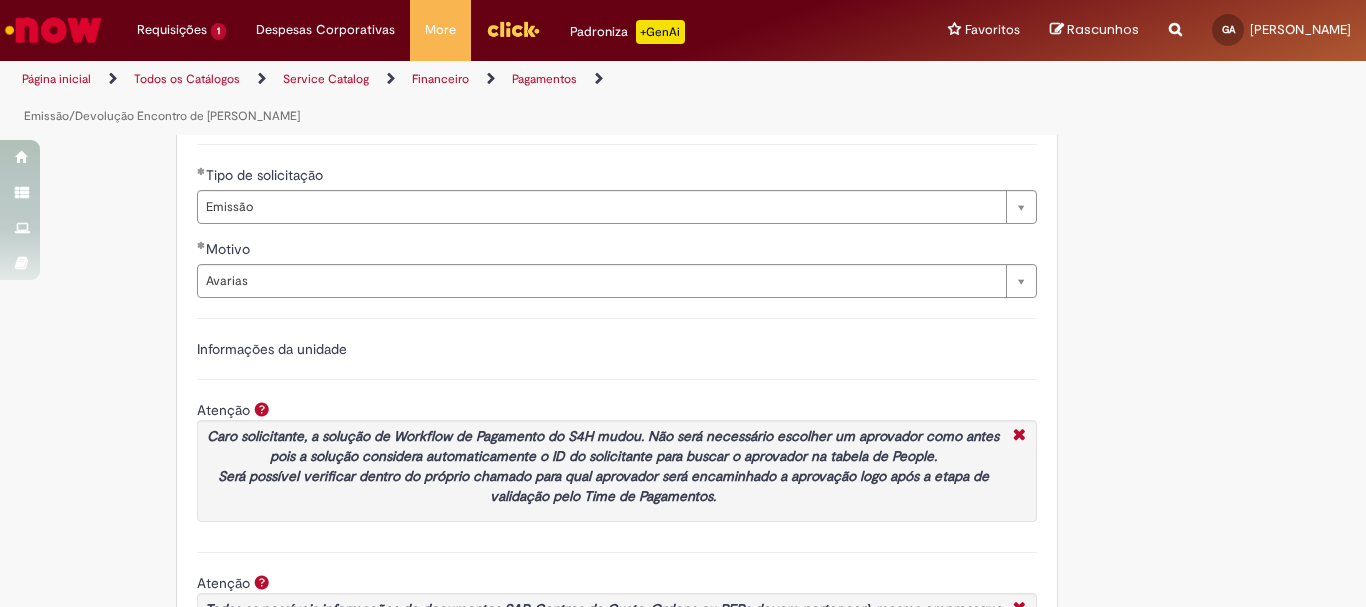 click at bounding box center [53, 30] 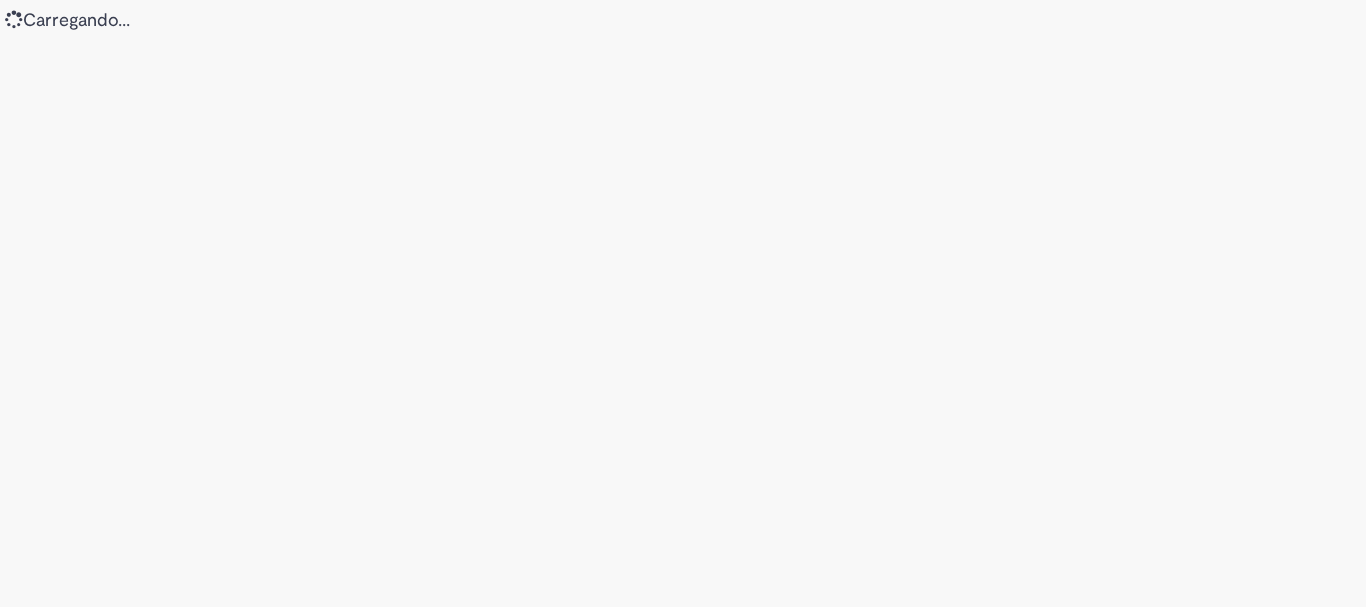 scroll, scrollTop: 0, scrollLeft: 0, axis: both 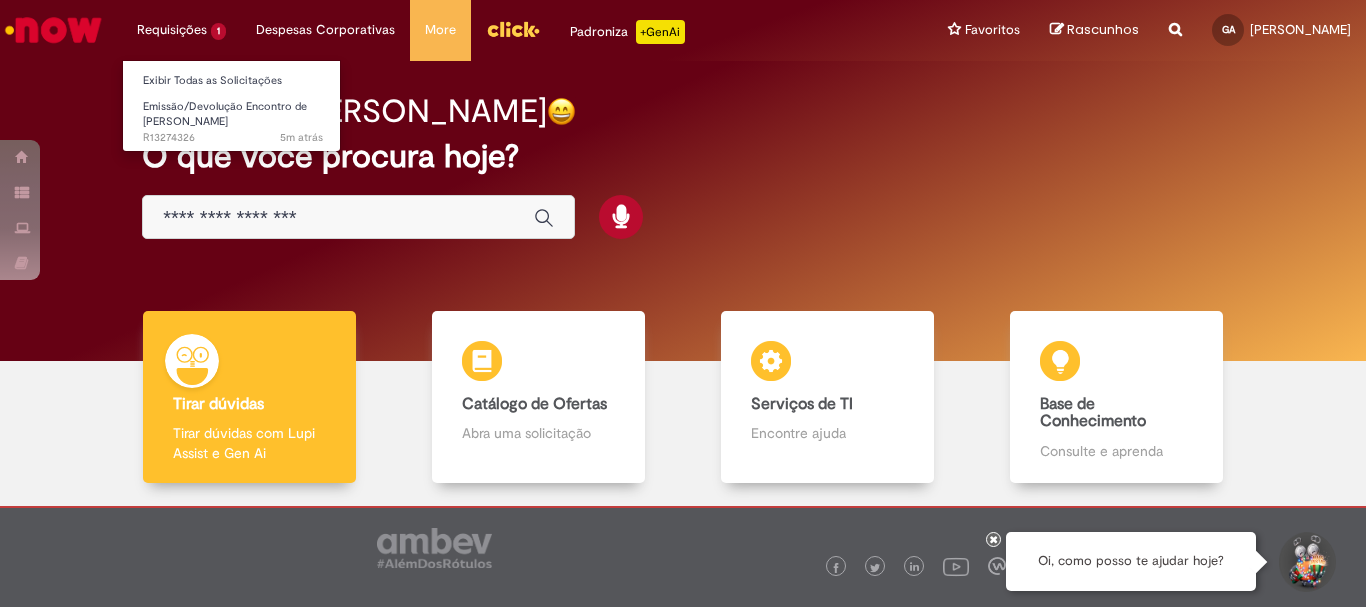 click on "Requisições   1
Exibir Todas as Solicitações
Emissão/Devolução Encontro de Contas Fornecedor
5m atrás 5 minutos atrás  R13274326" at bounding box center (181, 30) 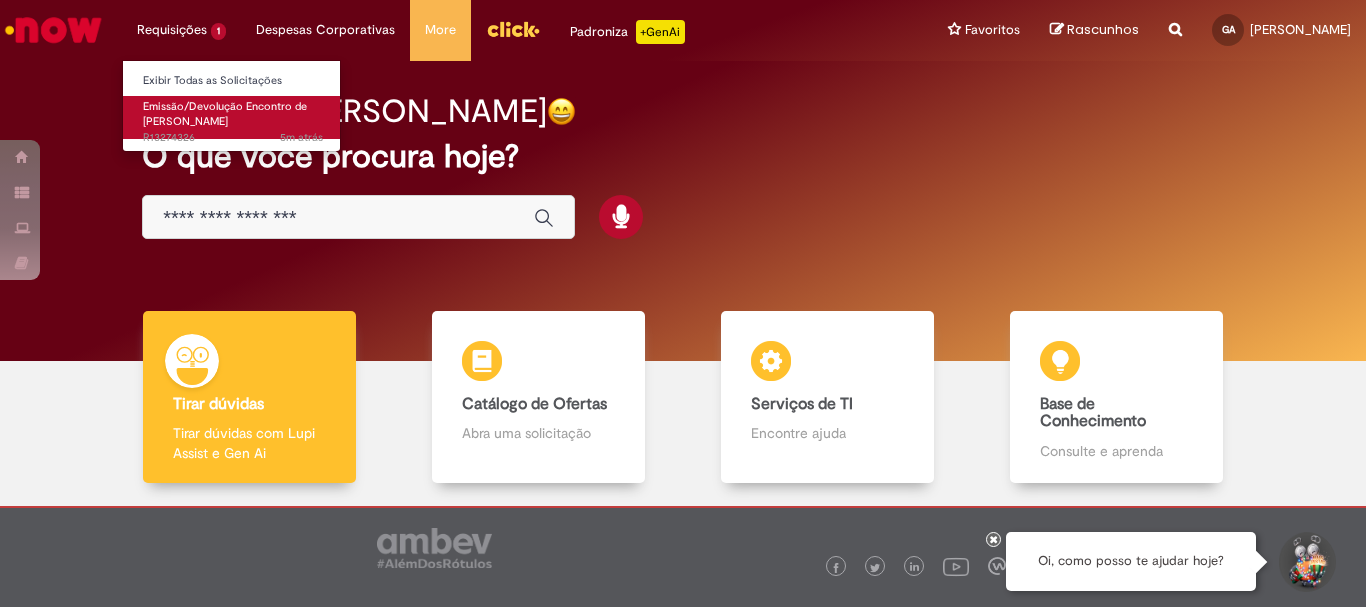 click on "Emissão/Devolução Encontro de [PERSON_NAME]" at bounding box center [225, 114] 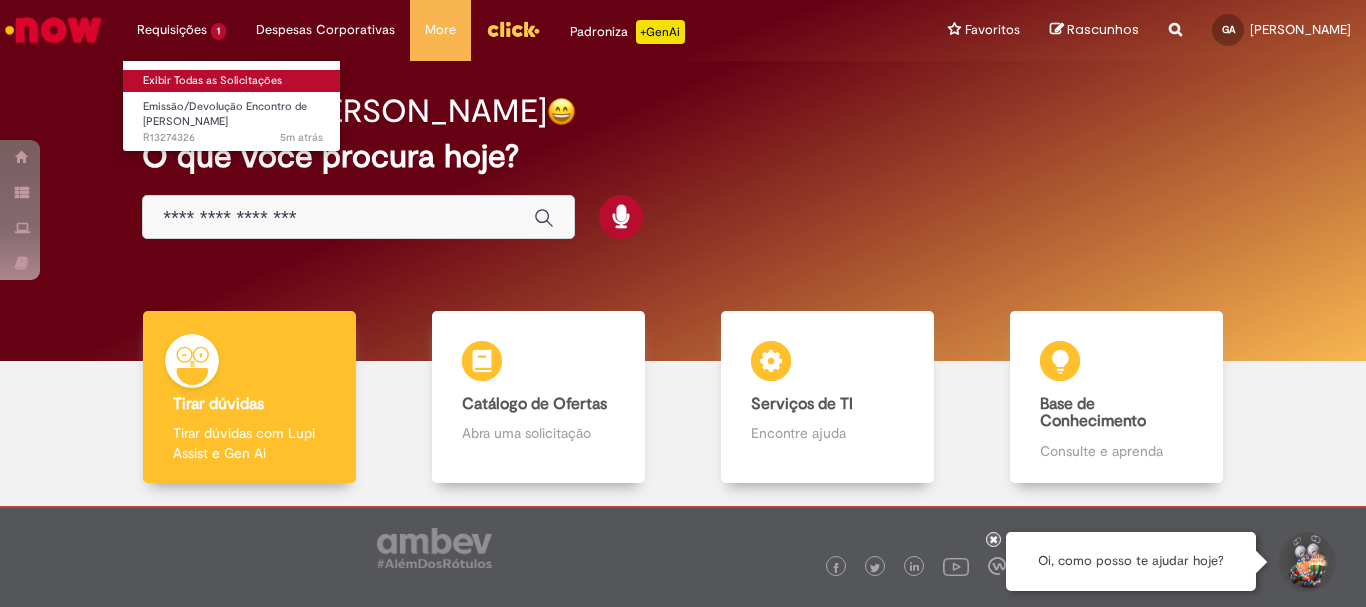 click on "Exibir Todas as Solicitações" at bounding box center [233, 81] 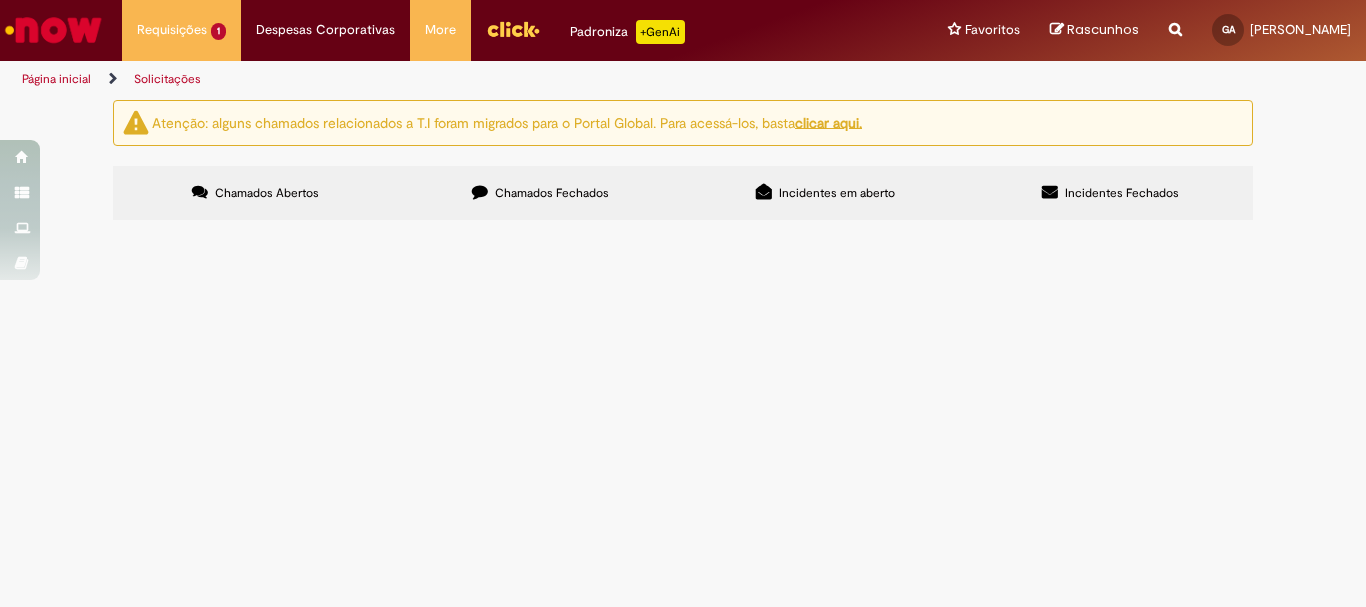click on "Chamados Fechados" at bounding box center (540, 193) 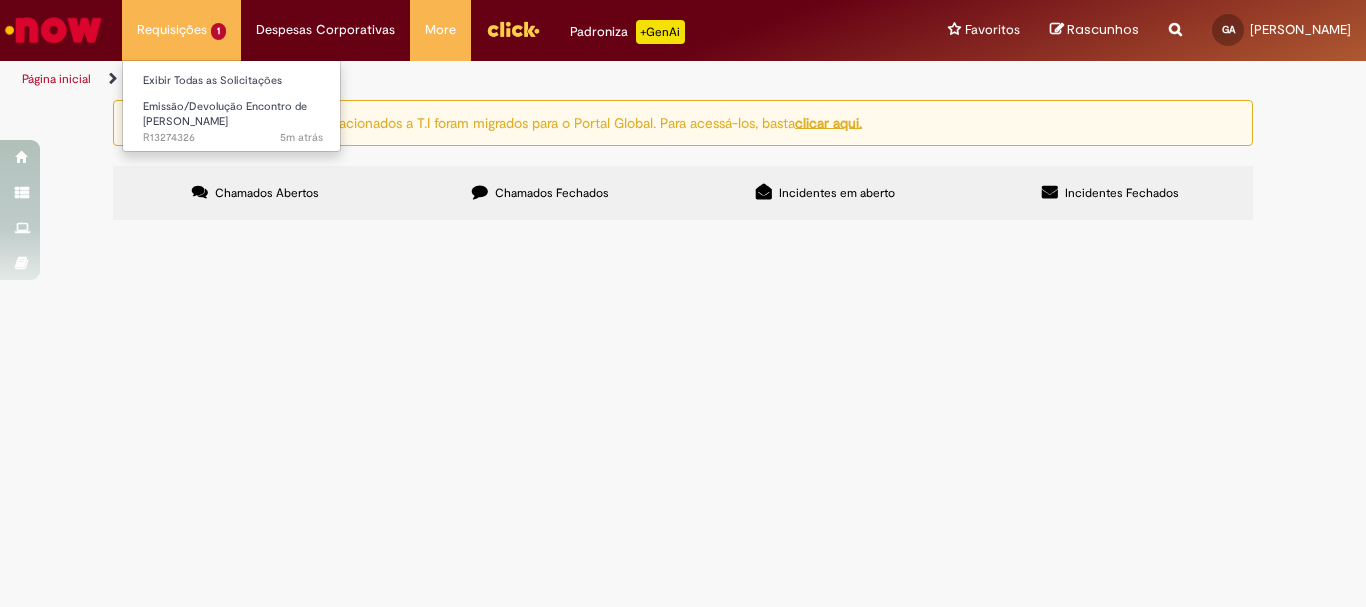 click on "Requisições   1
Exibir Todas as Solicitações
Emissão/Devolução Encontro de Contas Fornecedor
5m atrás 5 minutos atrás  R13274326" at bounding box center [181, 30] 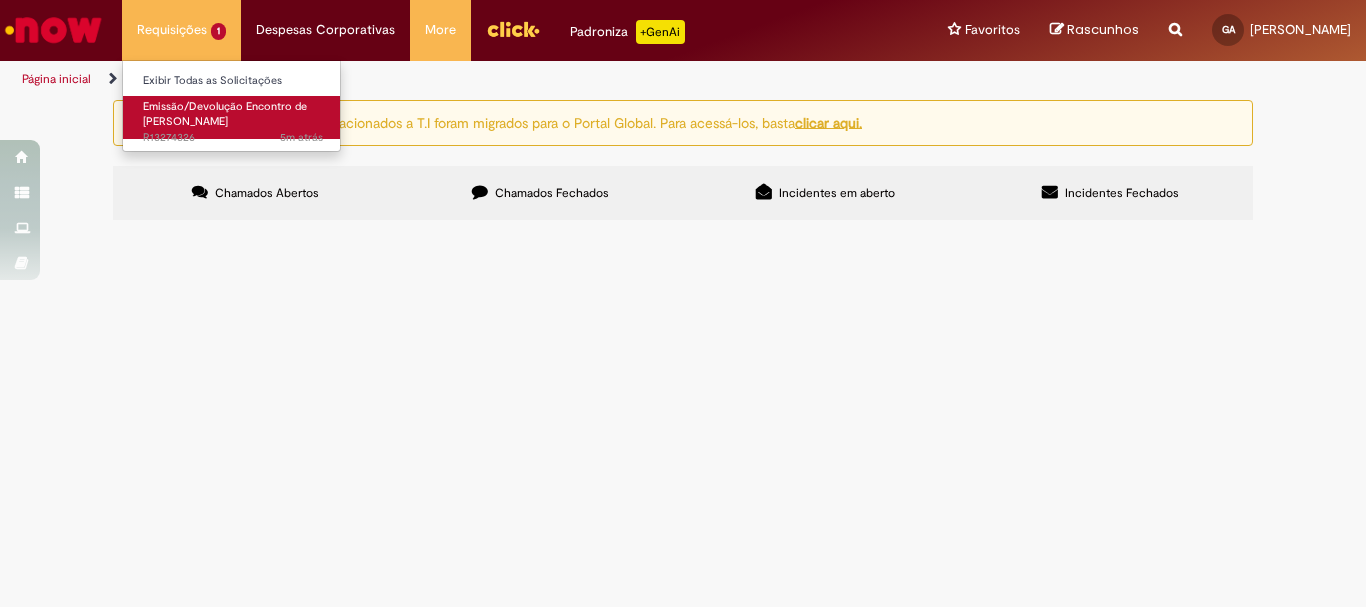 click on "Emissão/Devolução Encontro de [PERSON_NAME]" at bounding box center (225, 114) 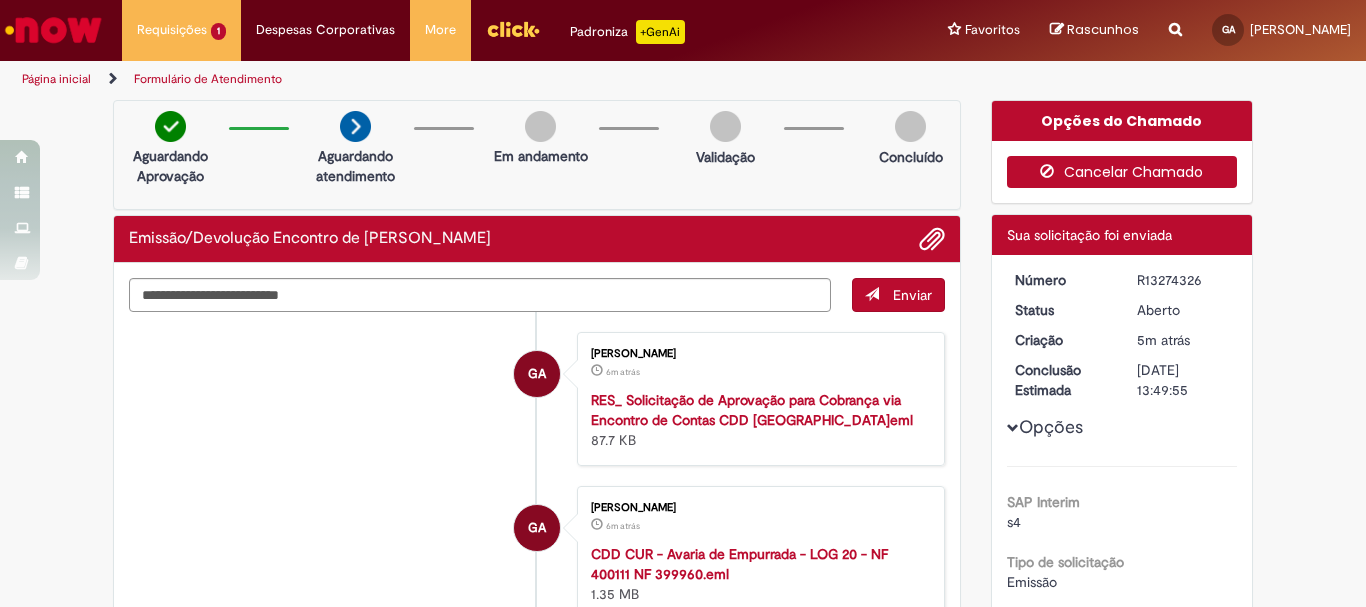 click on "Cancelar Chamado" at bounding box center (1122, 172) 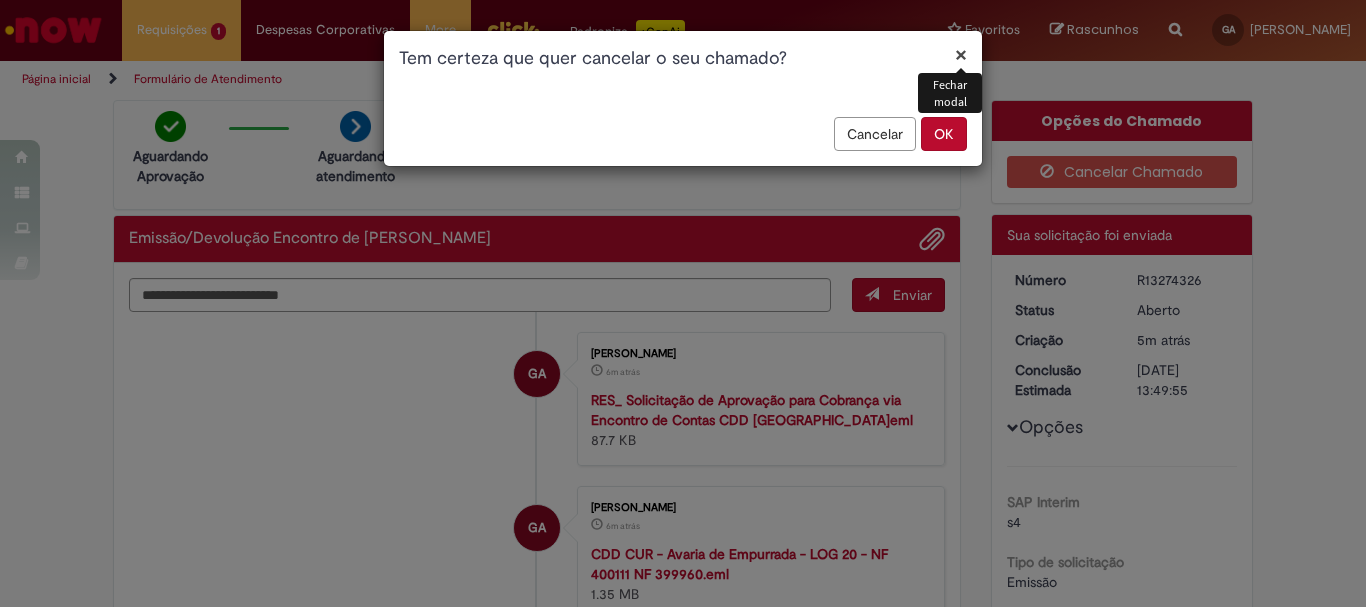 click on "OK" at bounding box center [944, 134] 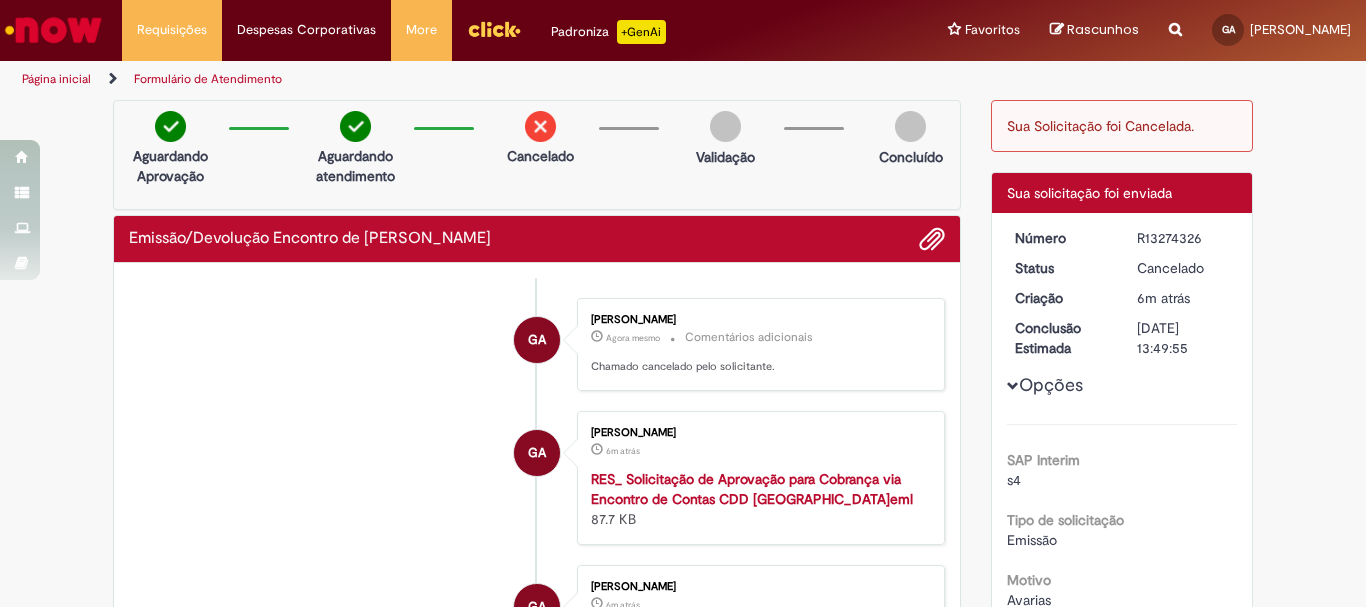 click at bounding box center [53, 30] 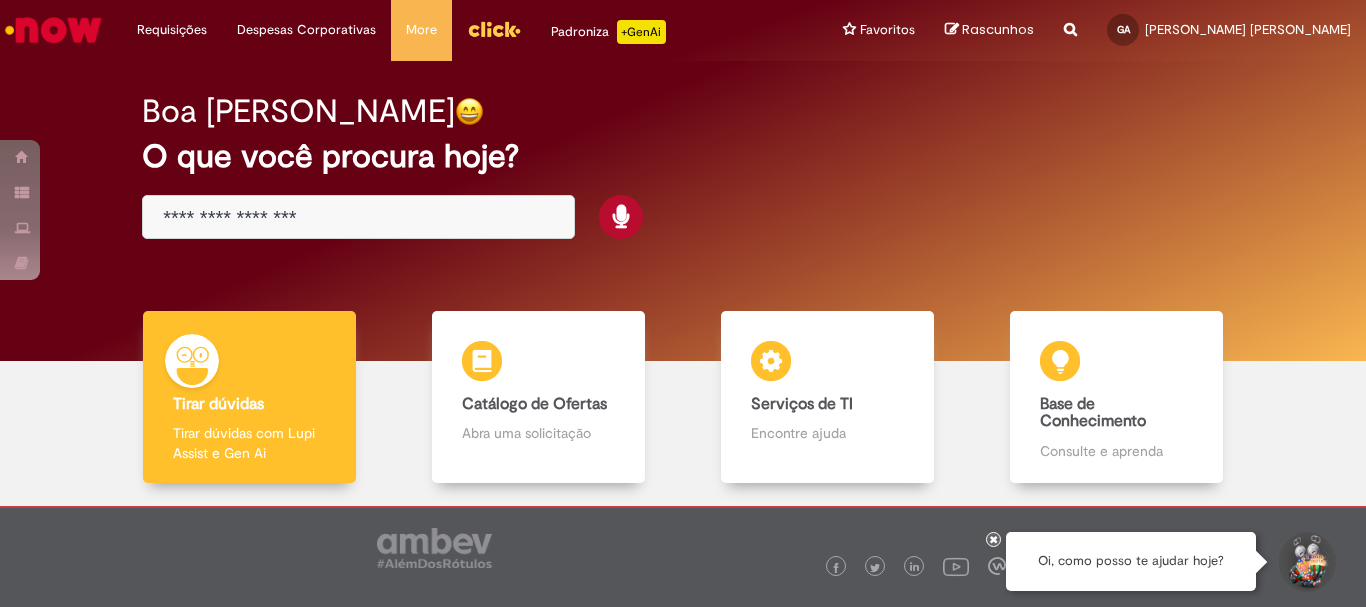 scroll, scrollTop: 0, scrollLeft: 0, axis: both 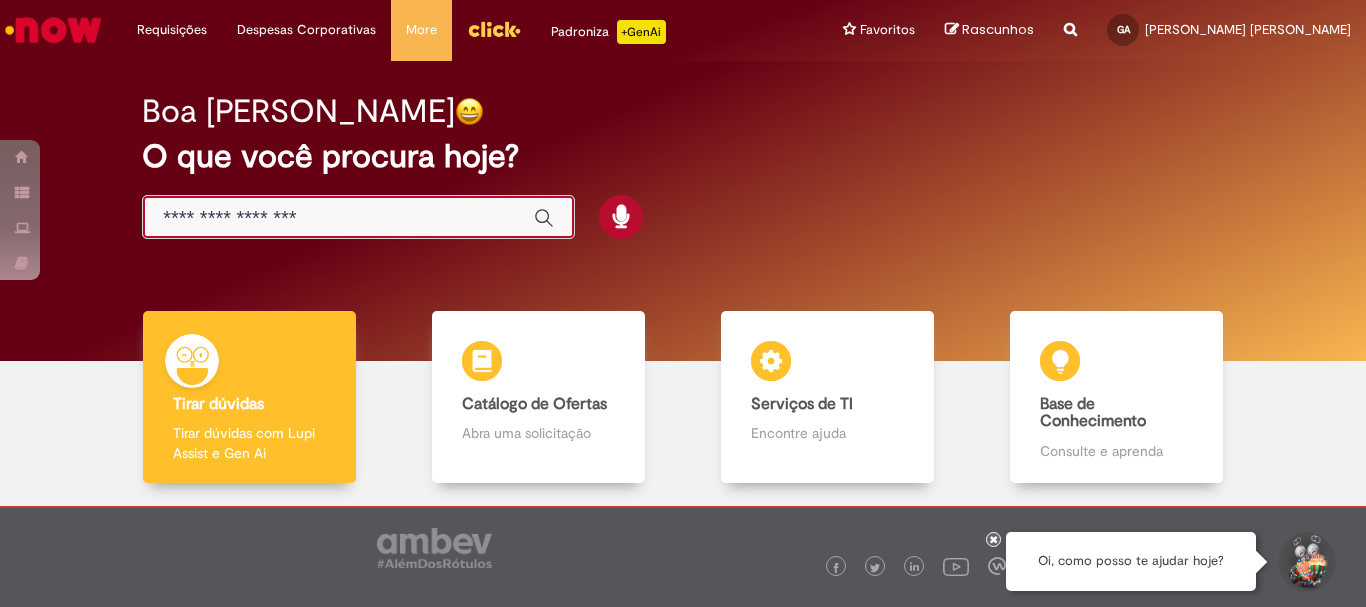 click at bounding box center [338, 218] 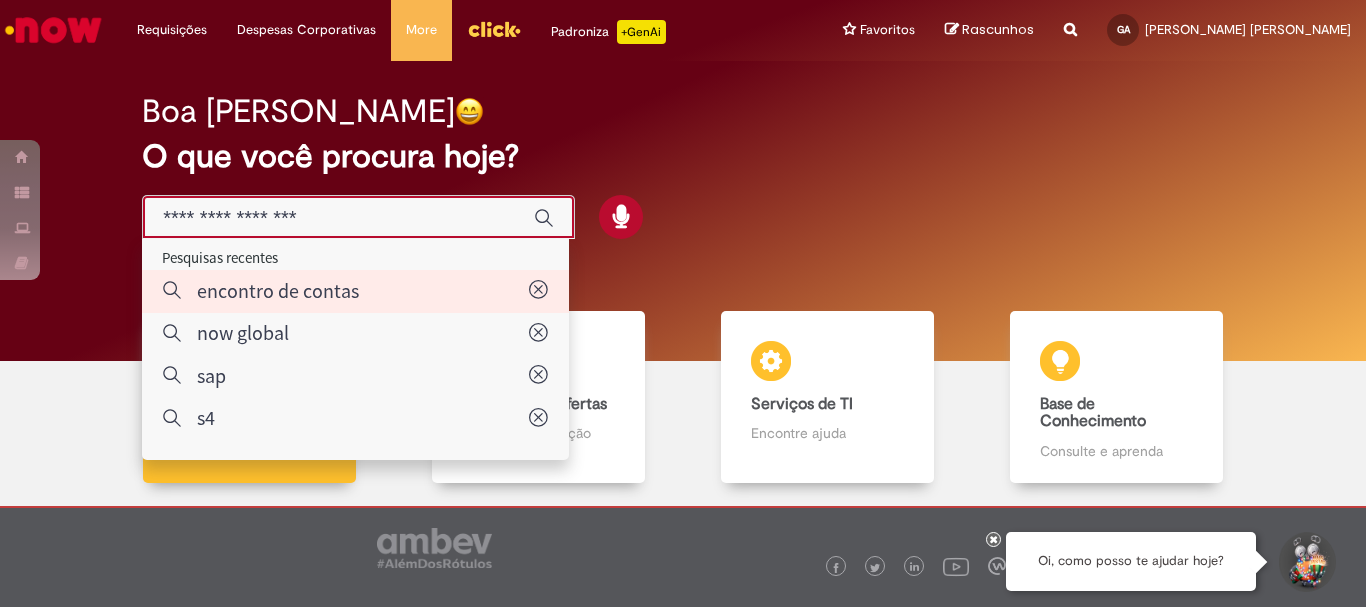 type on "**********" 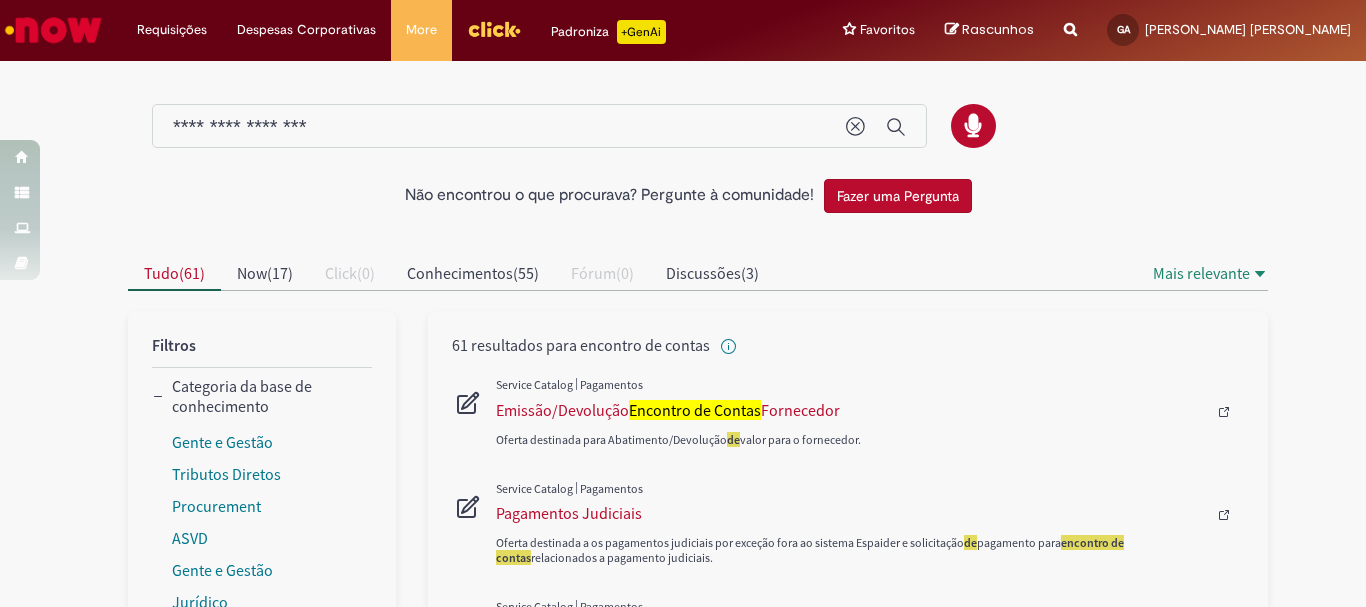 type 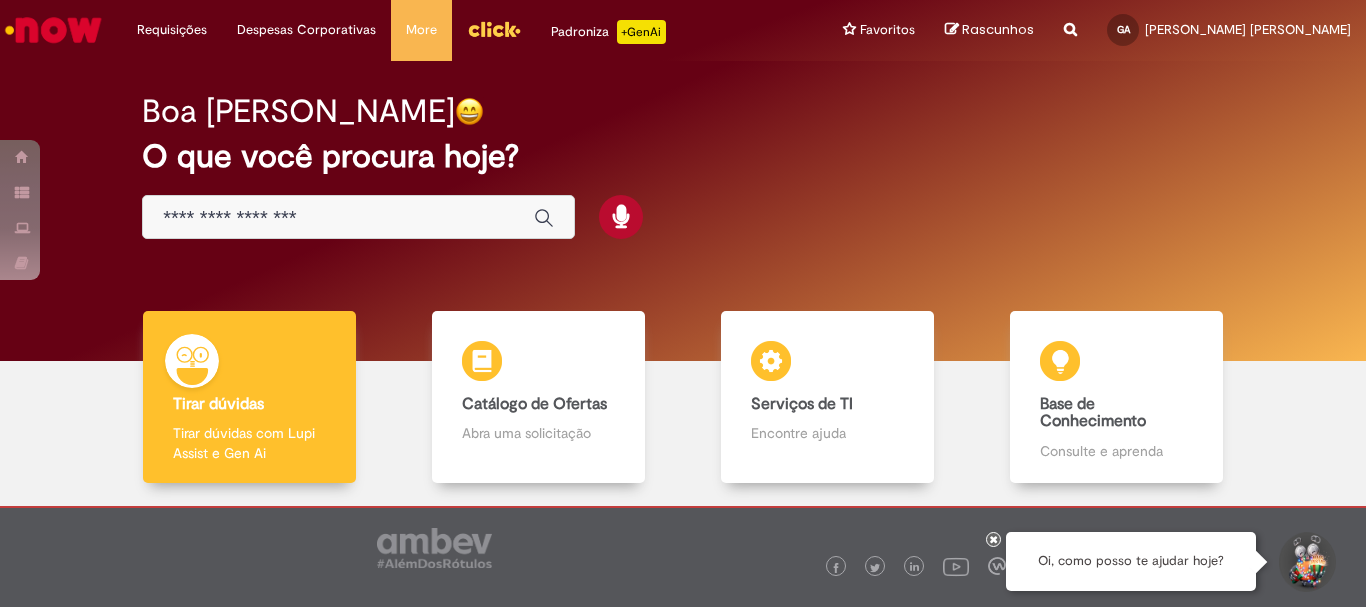 click at bounding box center [338, 218] 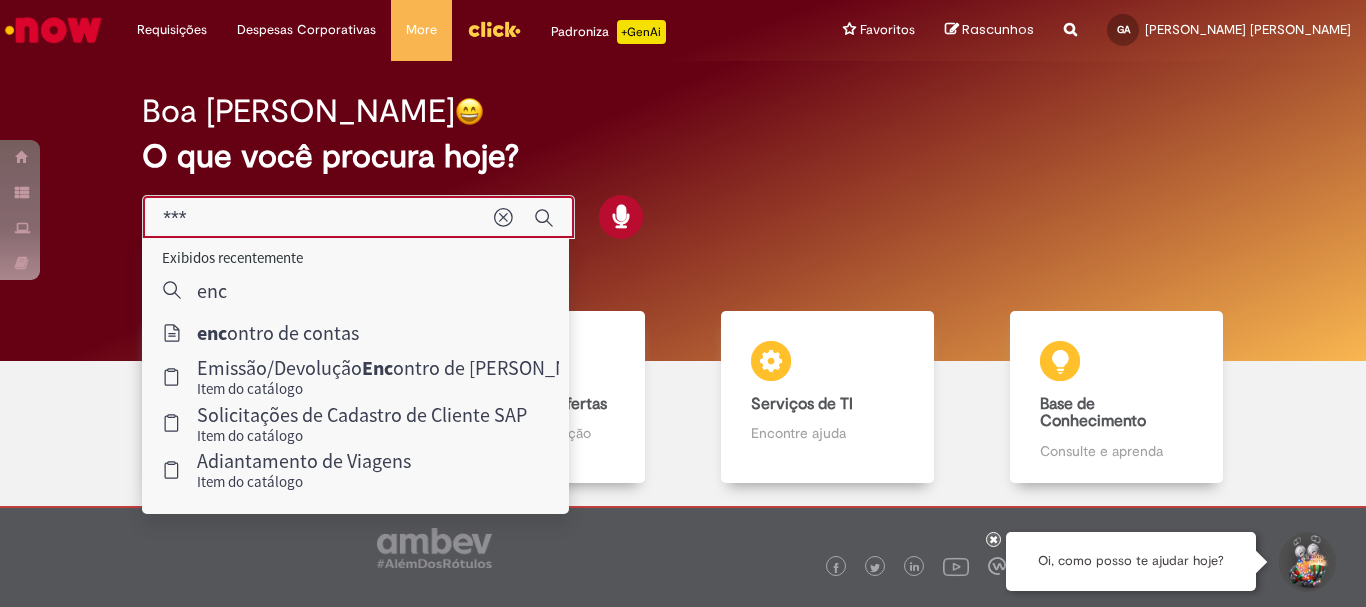 type on "****" 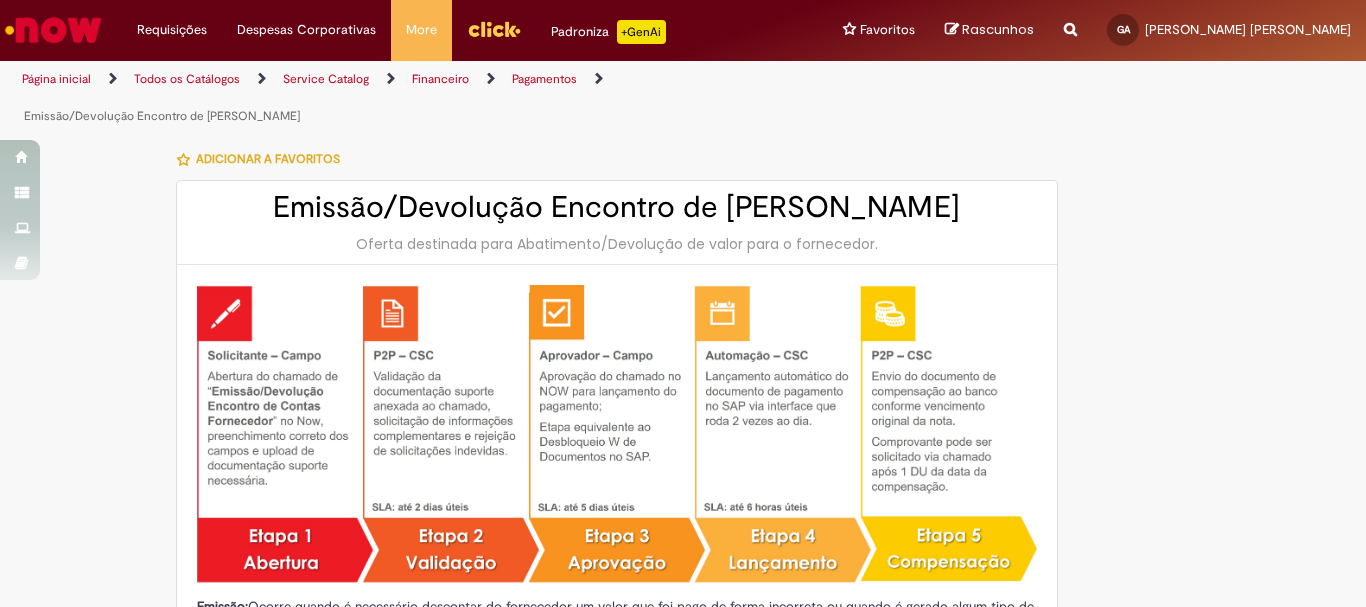 type on "********" 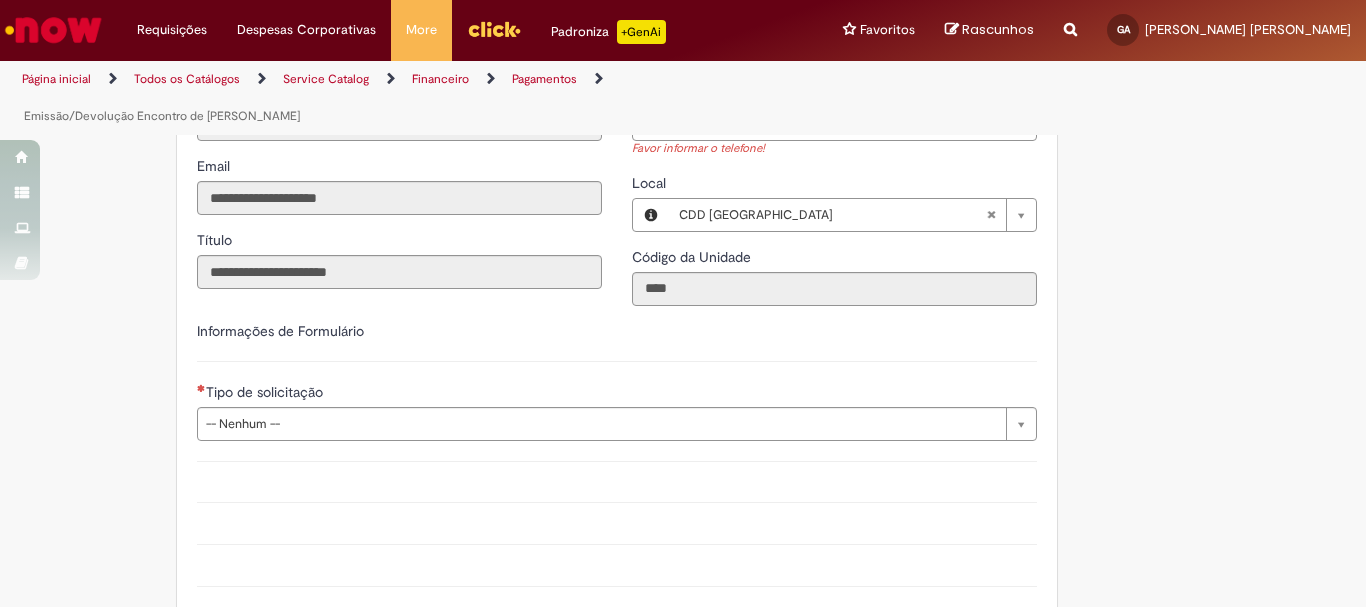 scroll, scrollTop: 1000, scrollLeft: 0, axis: vertical 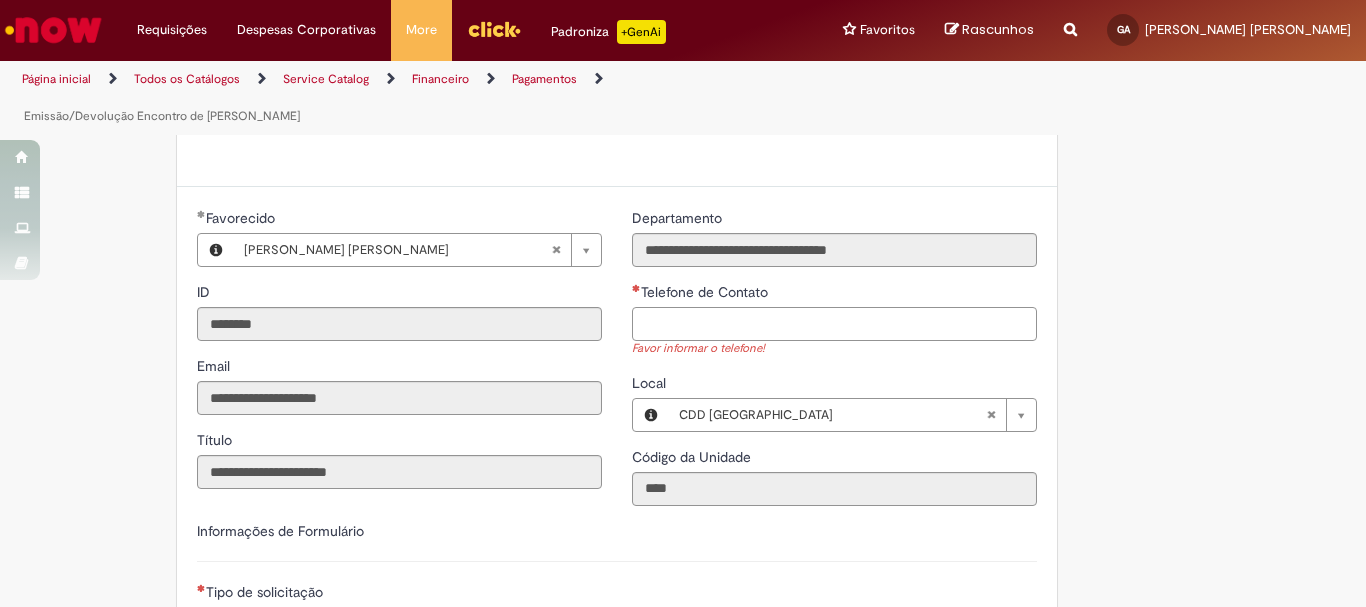 click on "Telefone de Contato" at bounding box center (834, 324) 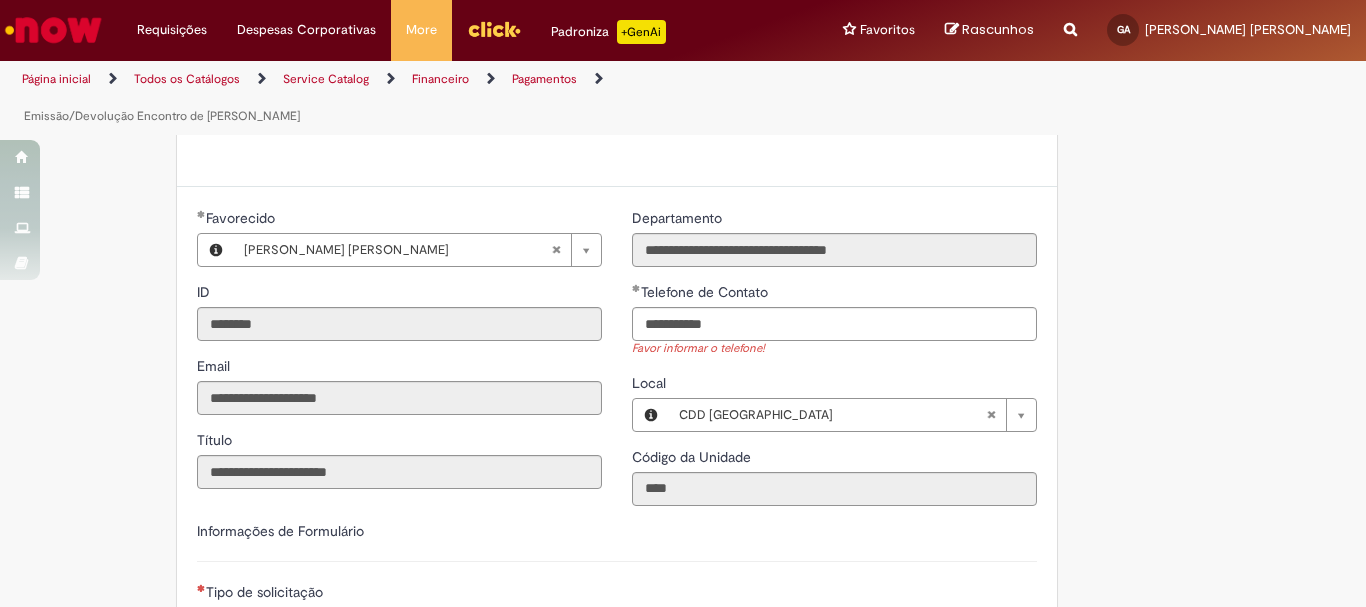 type on "**********" 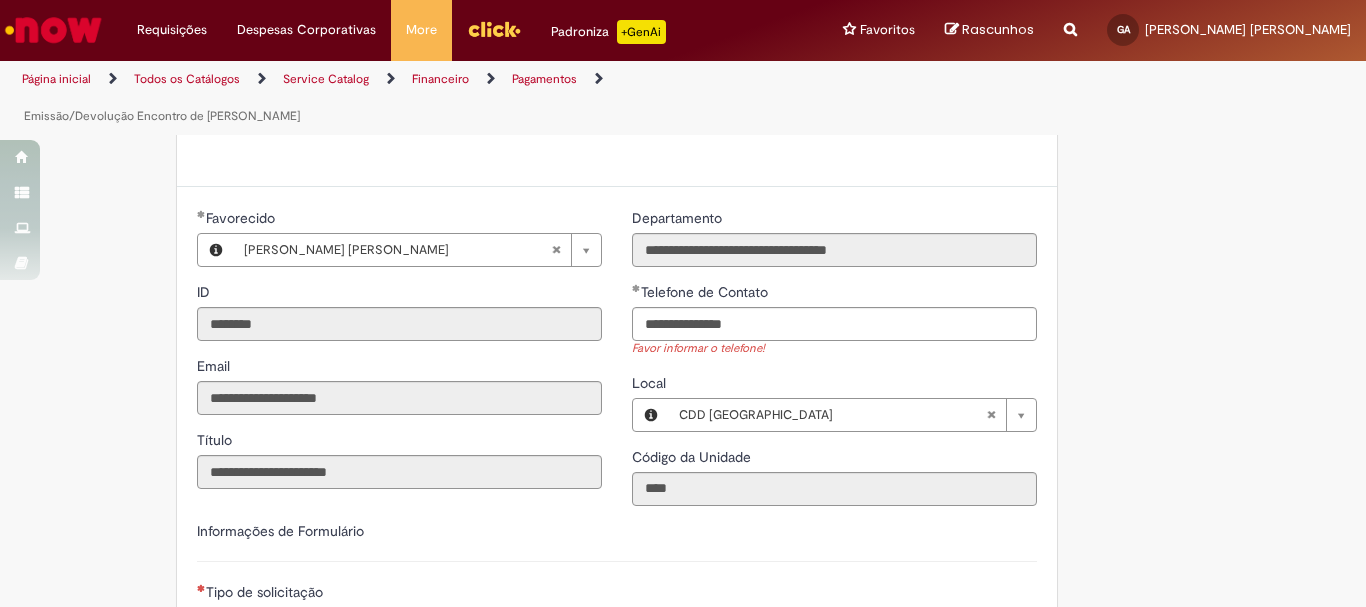 click on "Informações de Formulário" at bounding box center [617, 541] 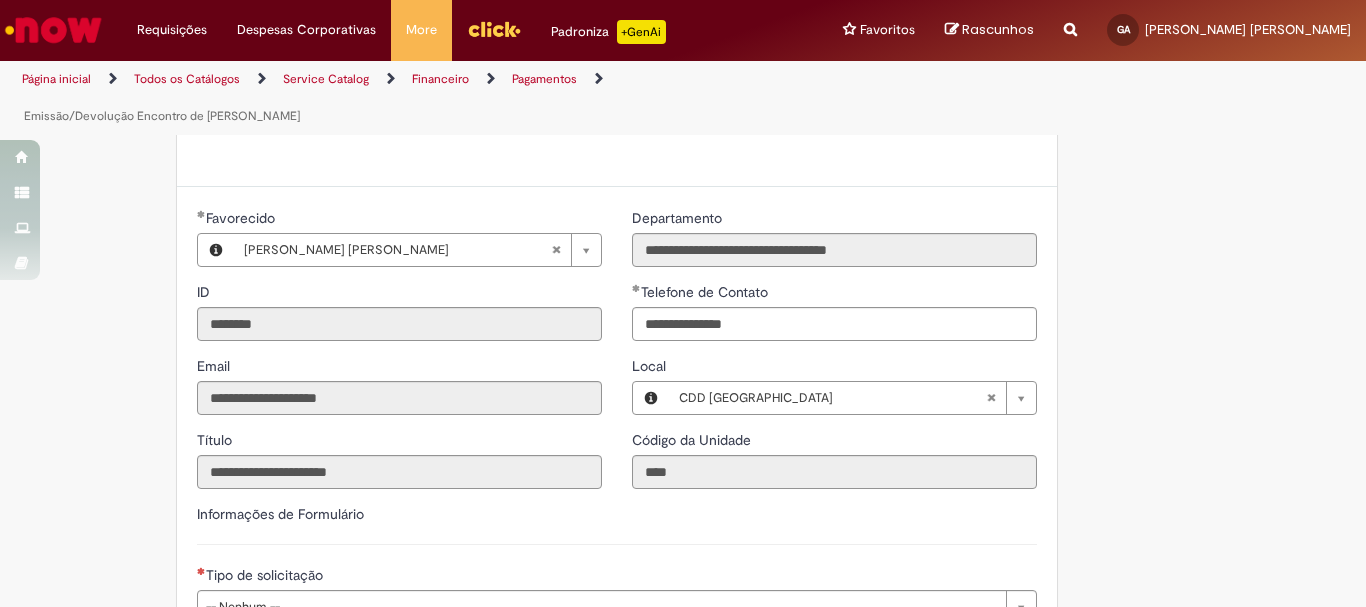 scroll, scrollTop: 1300, scrollLeft: 0, axis: vertical 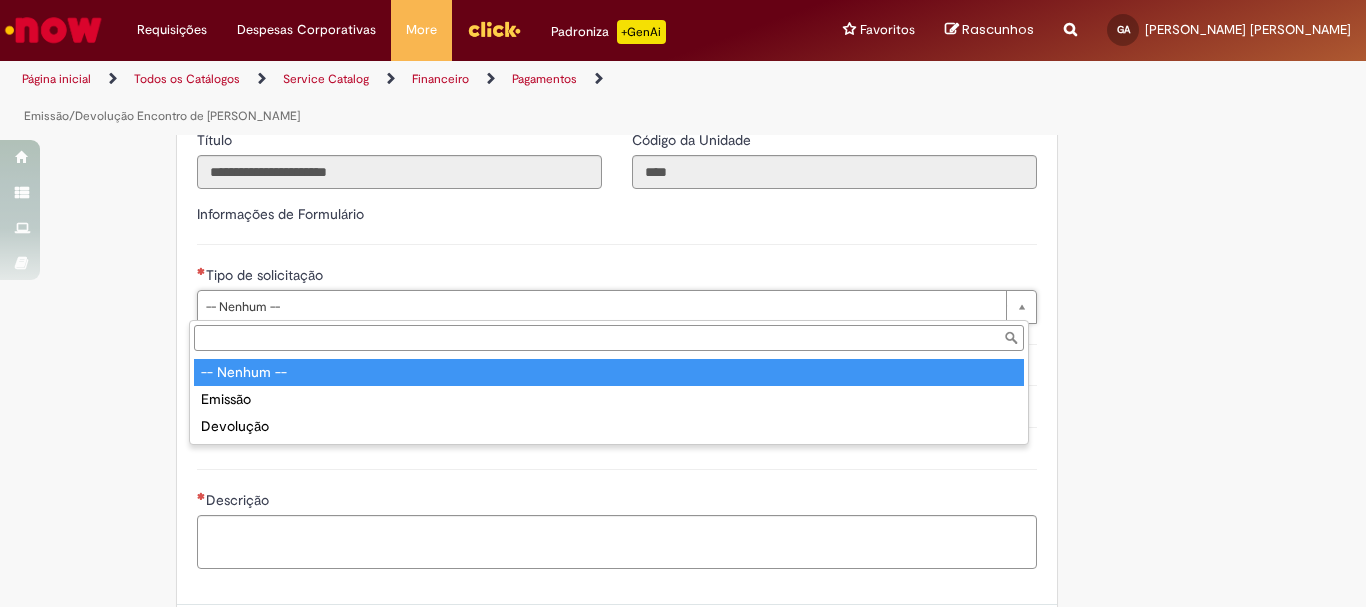 drag, startPoint x: 378, startPoint y: 311, endPoint x: 362, endPoint y: 319, distance: 17.888544 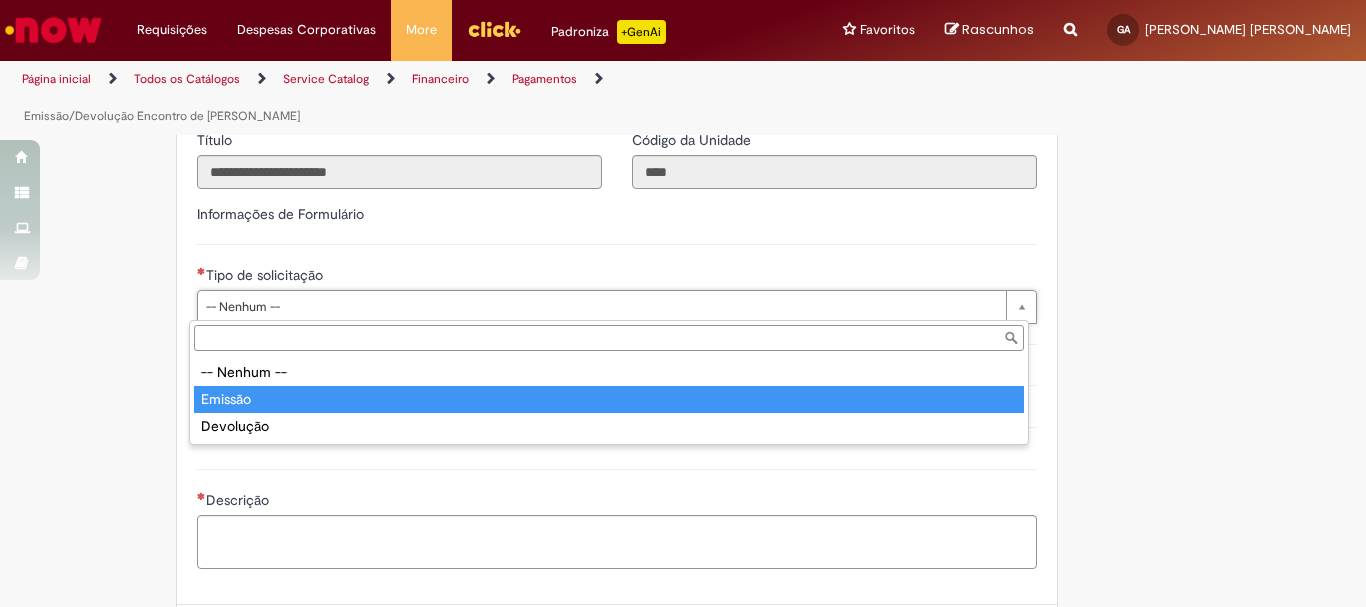 type on "*******" 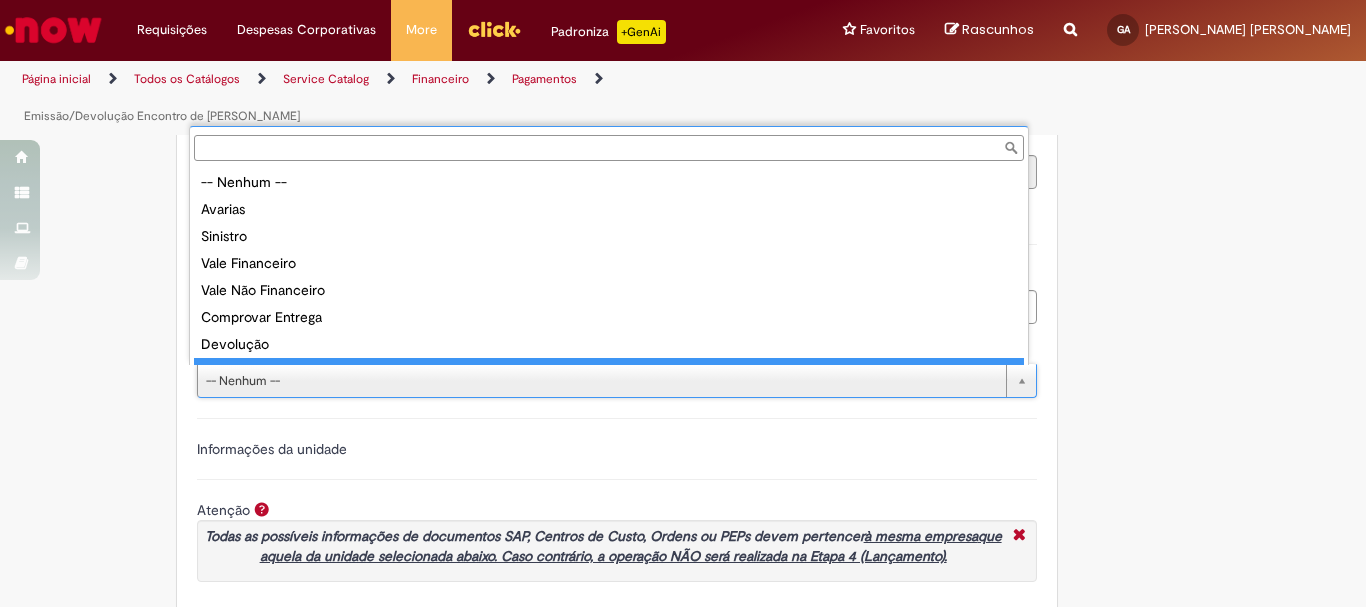 scroll, scrollTop: 16, scrollLeft: 0, axis: vertical 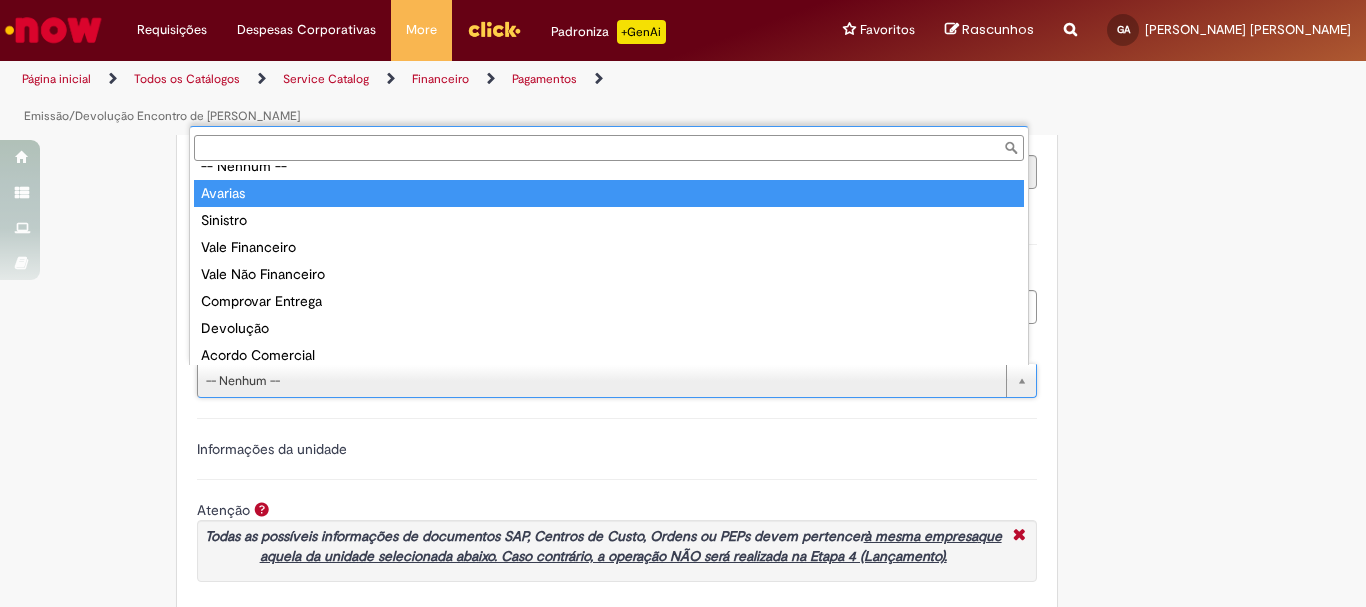 type on "*******" 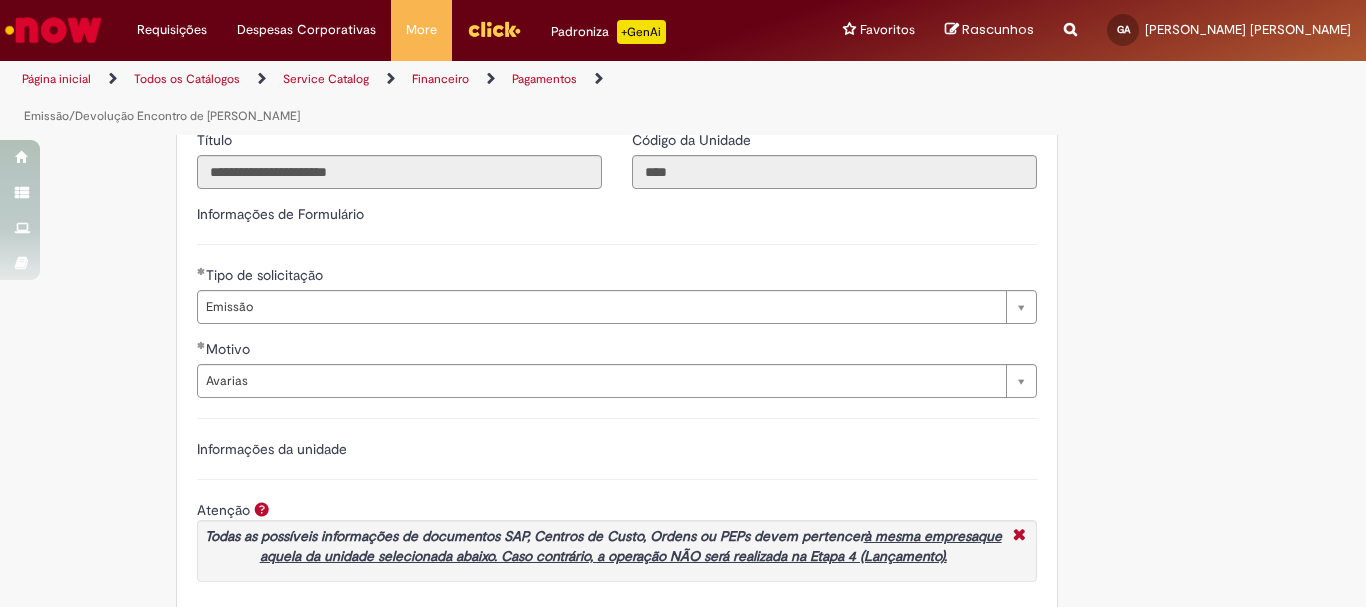 click on "**********" at bounding box center [617, 418] 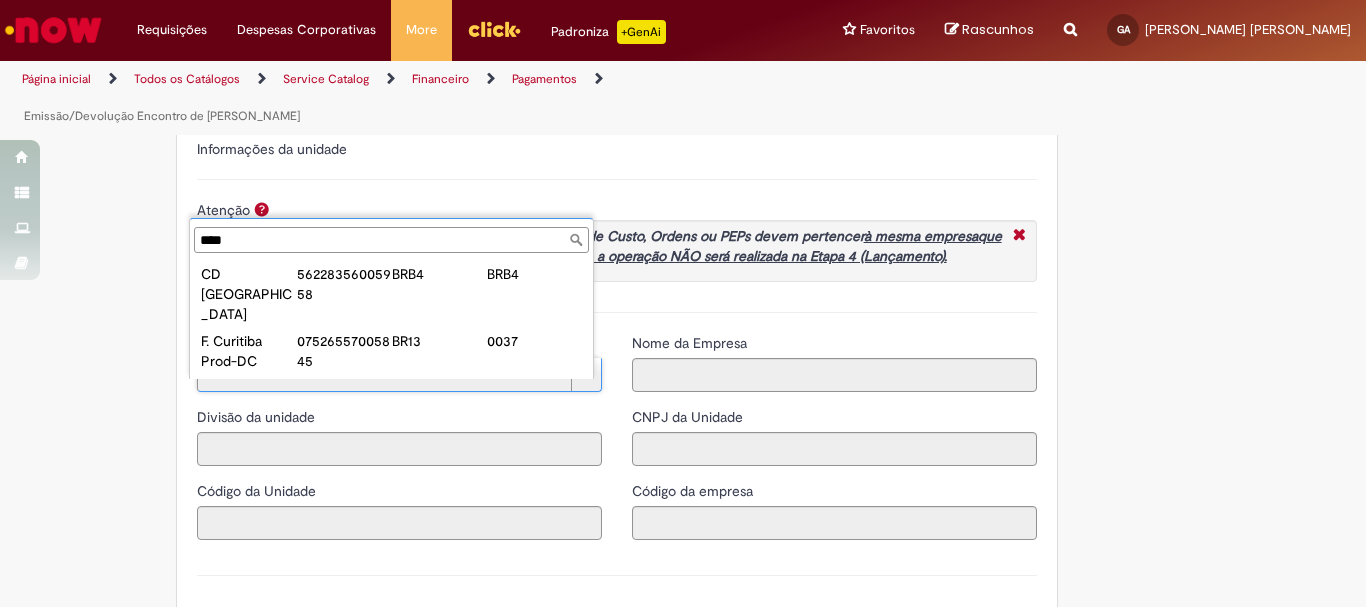 type on "****" 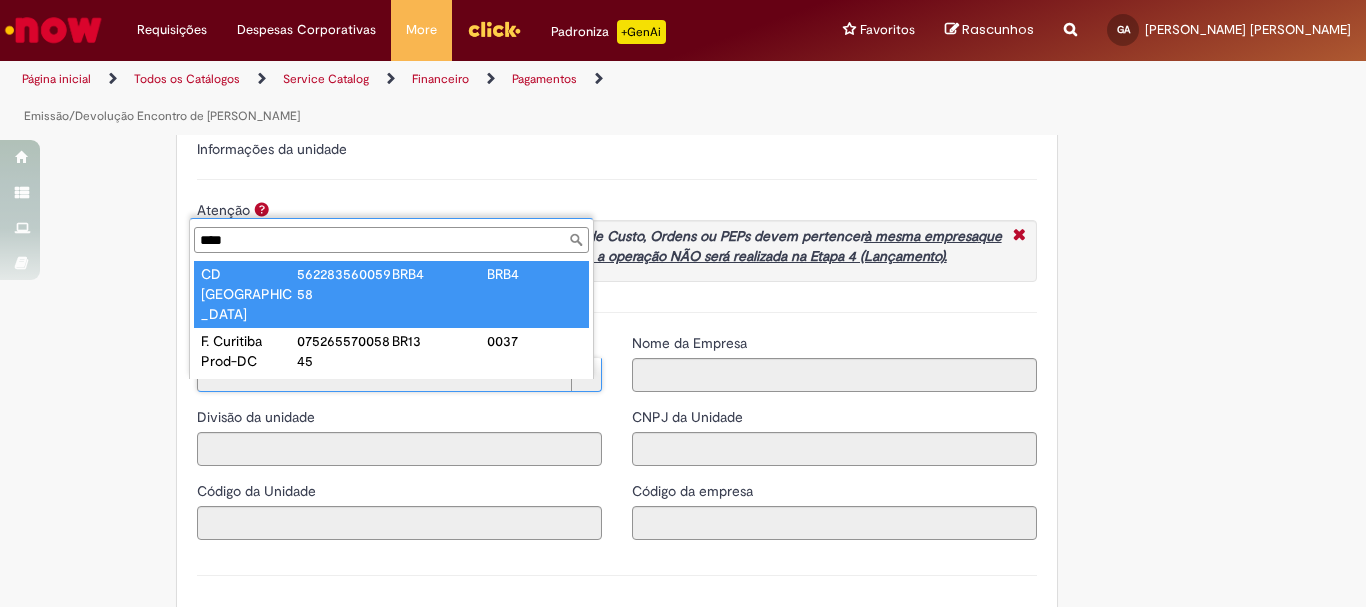 type on "**********" 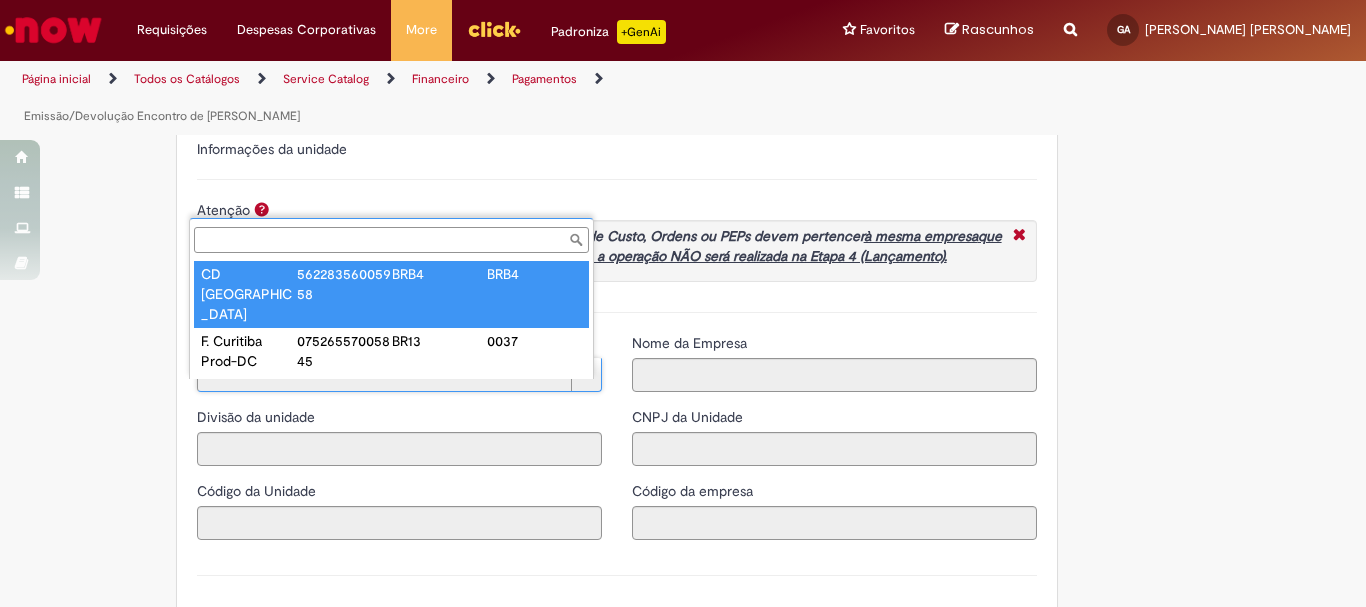 type on "****" 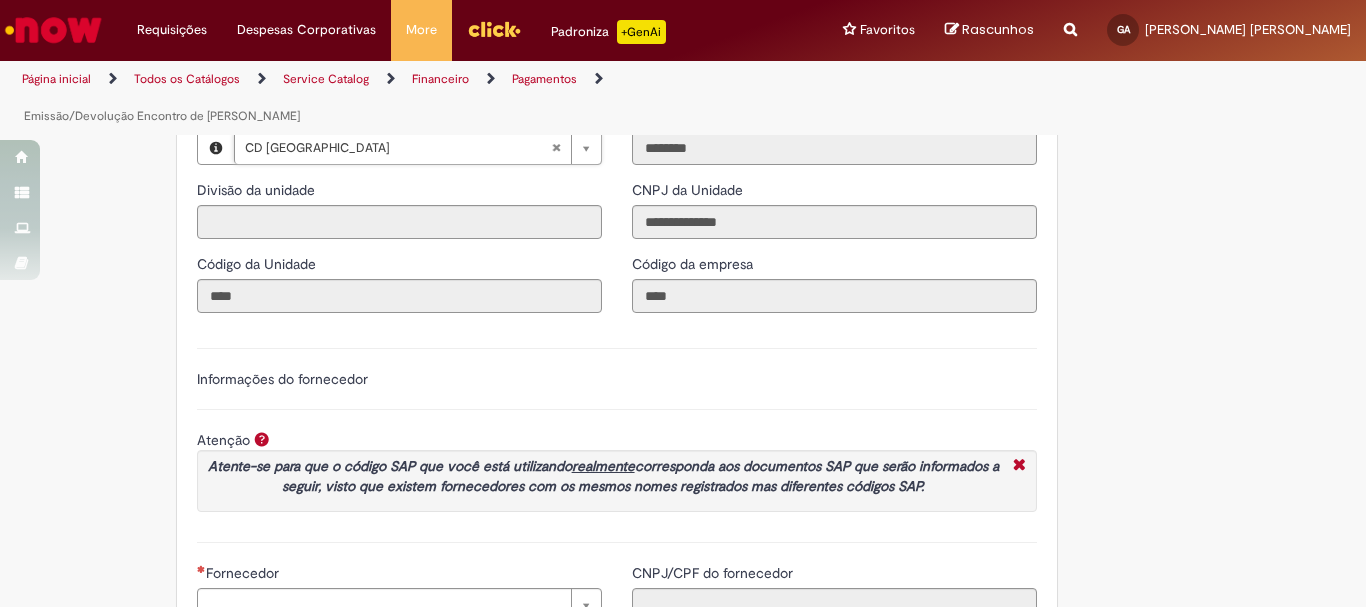 scroll, scrollTop: 2300, scrollLeft: 0, axis: vertical 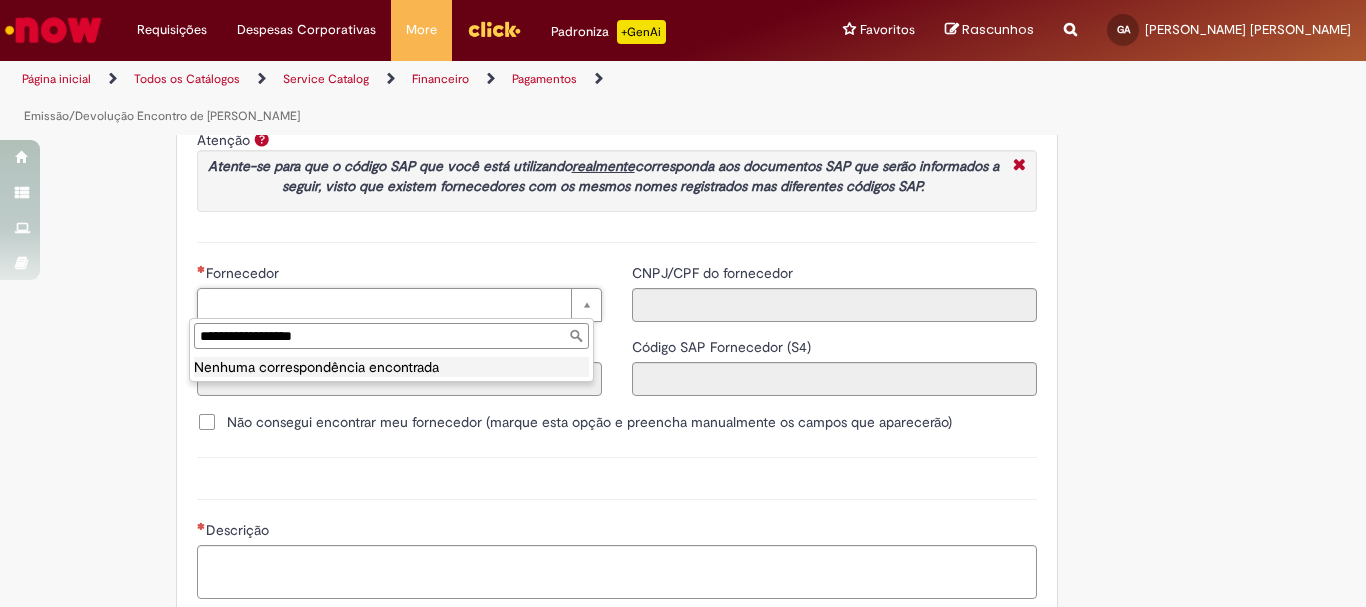 click on "**********" at bounding box center [391, 336] 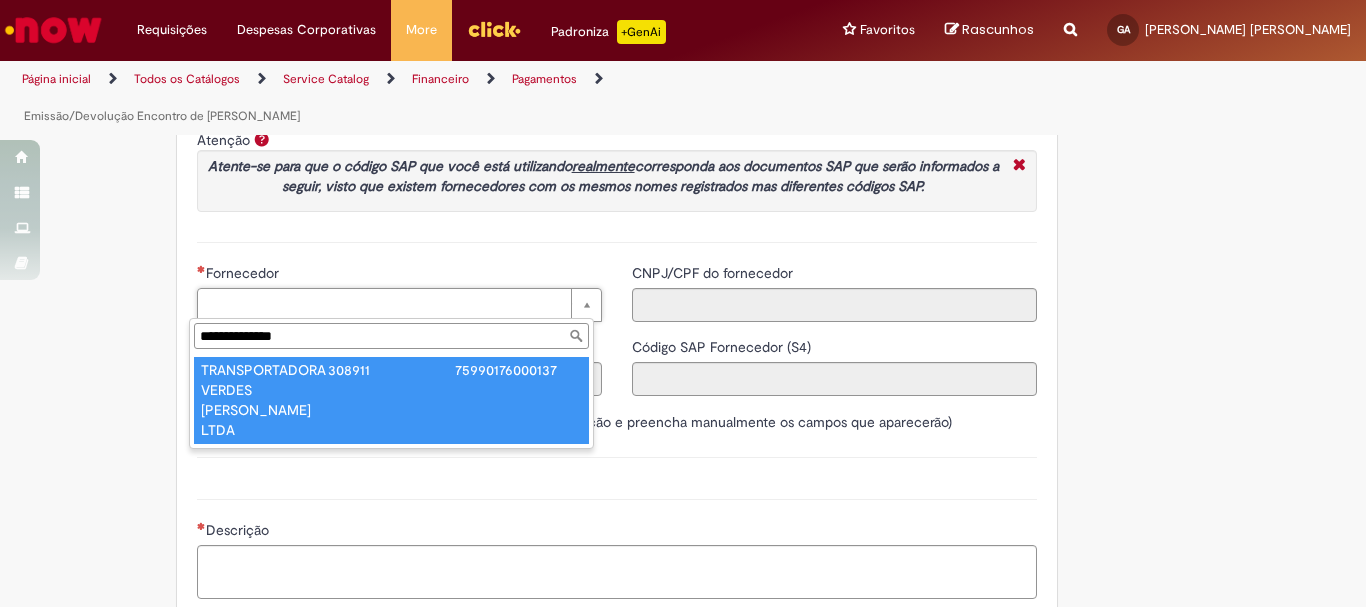 type on "**********" 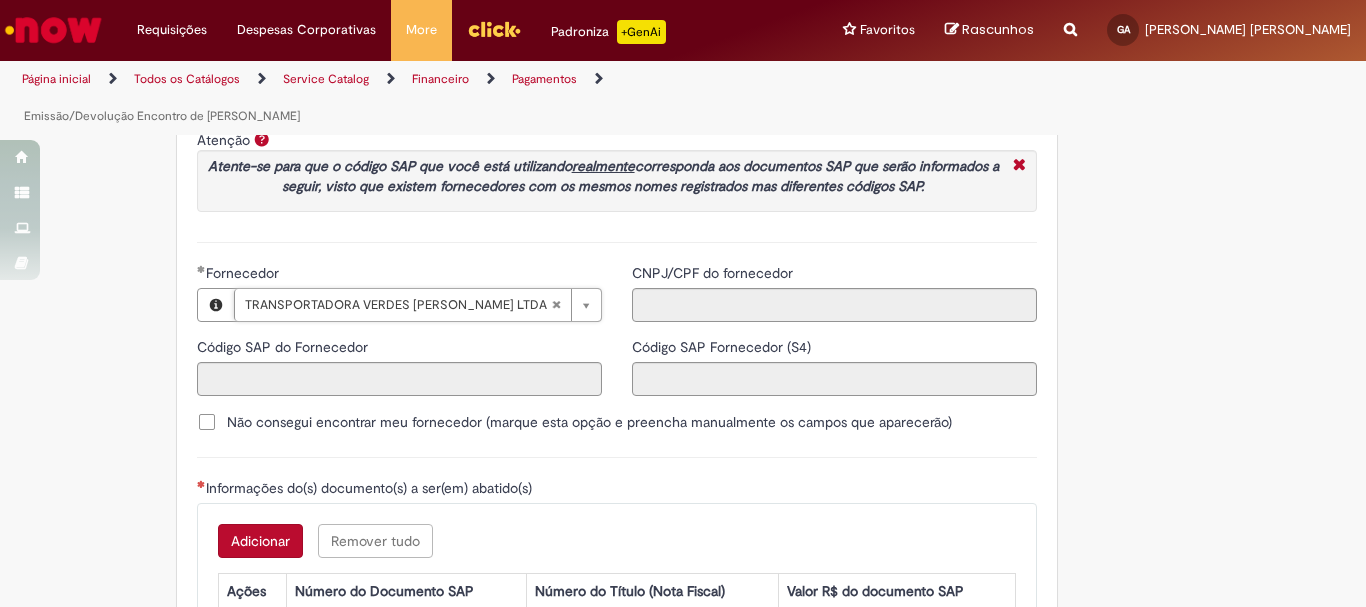 type on "******" 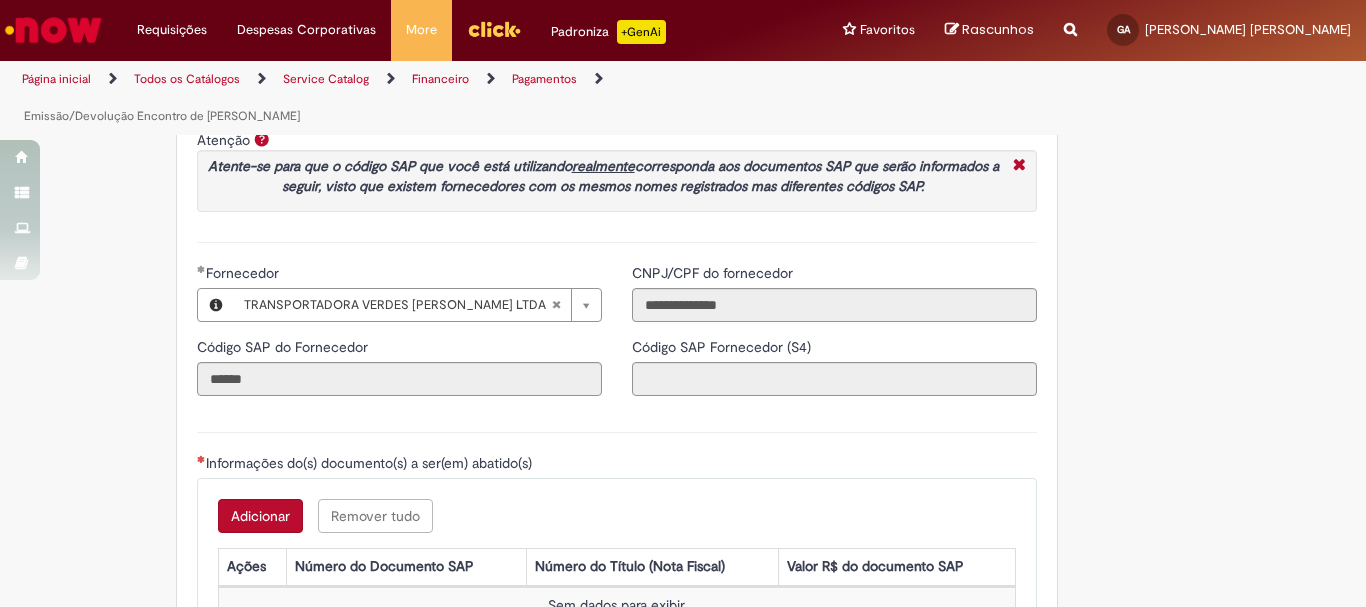 click on "Atenção Por favor, atente-se aos dados informados, pois caso exista alguma divergência entre o Código SAP e o CNPJ/CPF do fornecedor,  o documento SAP não será gerado na etapa da automação . Não consegui encontrar meu fornecedor (marque esta opção e preencha manualmente os campos que aparecerão) Informações do(s) documento(s) a ser(em) abatido(s) Adicionar Remover tudo Informações do(s) documento(s) a ser(em) abatido(s) Ações Número do Documento SAP Número do Título (Nota Fiscal) Valor R$ do documento SAP Sem dados para exibir Confirmo que todos os documentos informados acima NÃO estão compensados no SAP no momento de abertura deste chamado, e possuem previsão de compensação em mais de 3 dias úteis. Dados de emissão/devolução Adicionar Remover tudo Dados de emissão/devolução Ações Conta contábil Métodos de pagamento Número Material Valor R$ Descrição Sem dados para exibir" at bounding box center (617, 675) 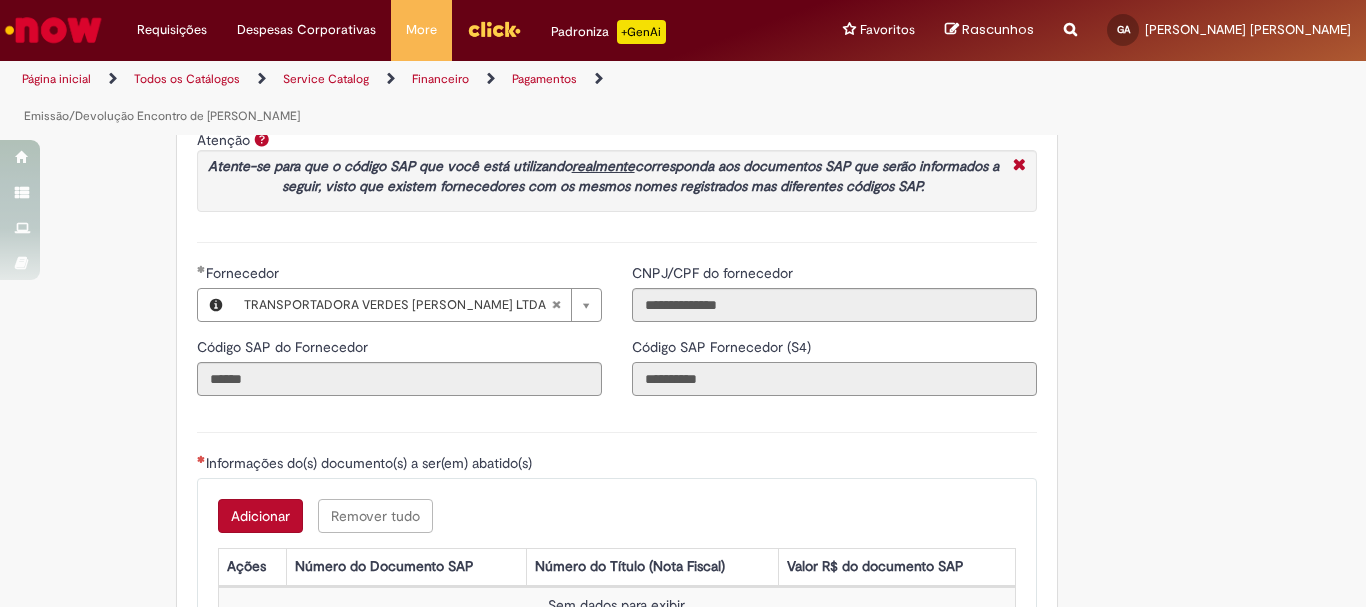 drag, startPoint x: 671, startPoint y: 380, endPoint x: 727, endPoint y: 382, distance: 56.0357 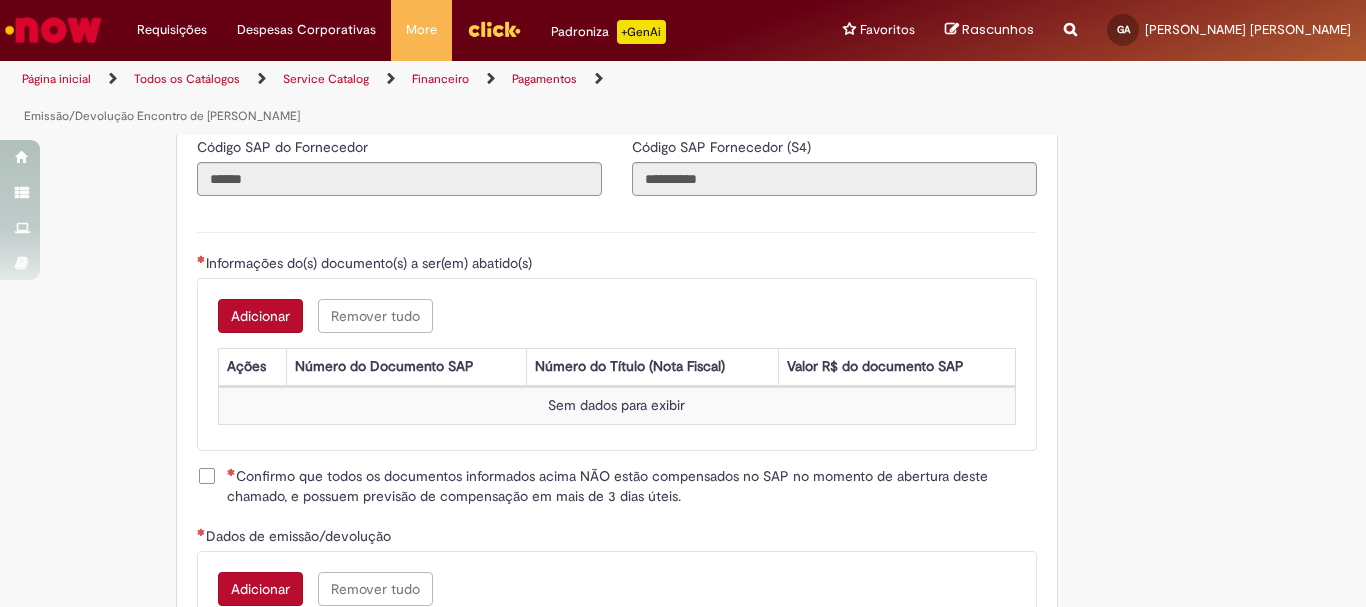 click on "Adicionar" at bounding box center (260, 316) 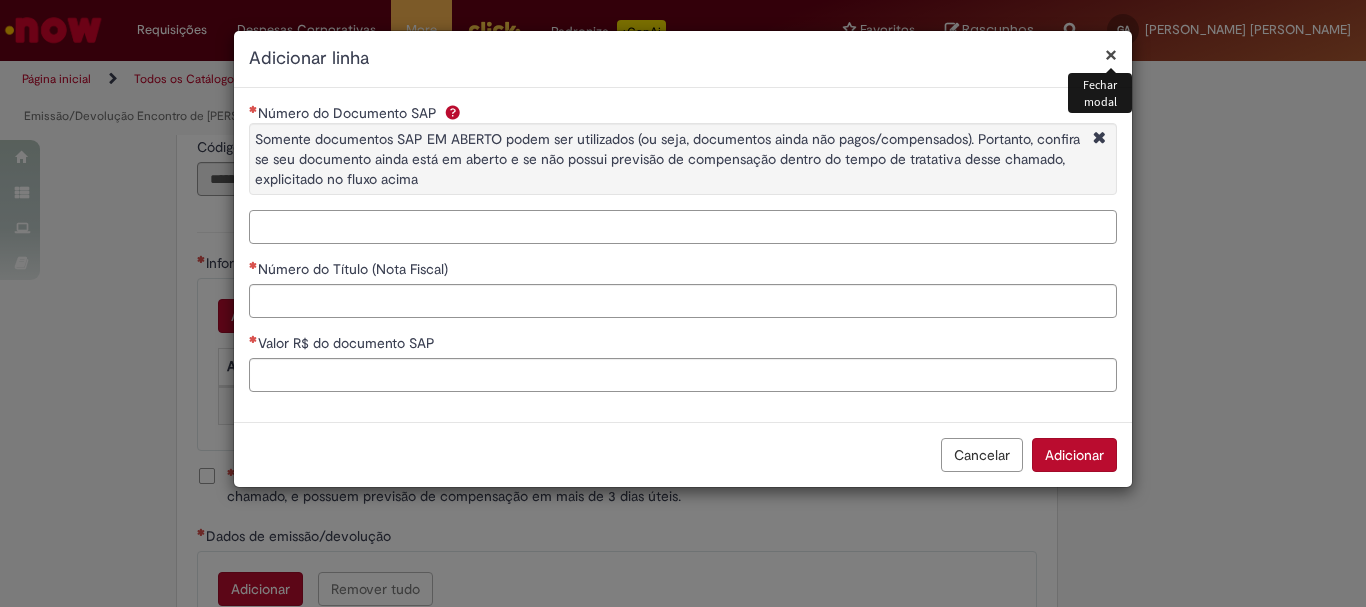 click on "Número do Documento SAP Somente documentos SAP EM ABERTO podem ser utilizados (ou seja, documentos ainda não pagos/compensados). Portanto, confira se seu documento ainda está em aberto e se não possui previsão de compensação dentro do tempo de tratativa desse chamado, explicitado no fluxo acima" at bounding box center [683, 227] 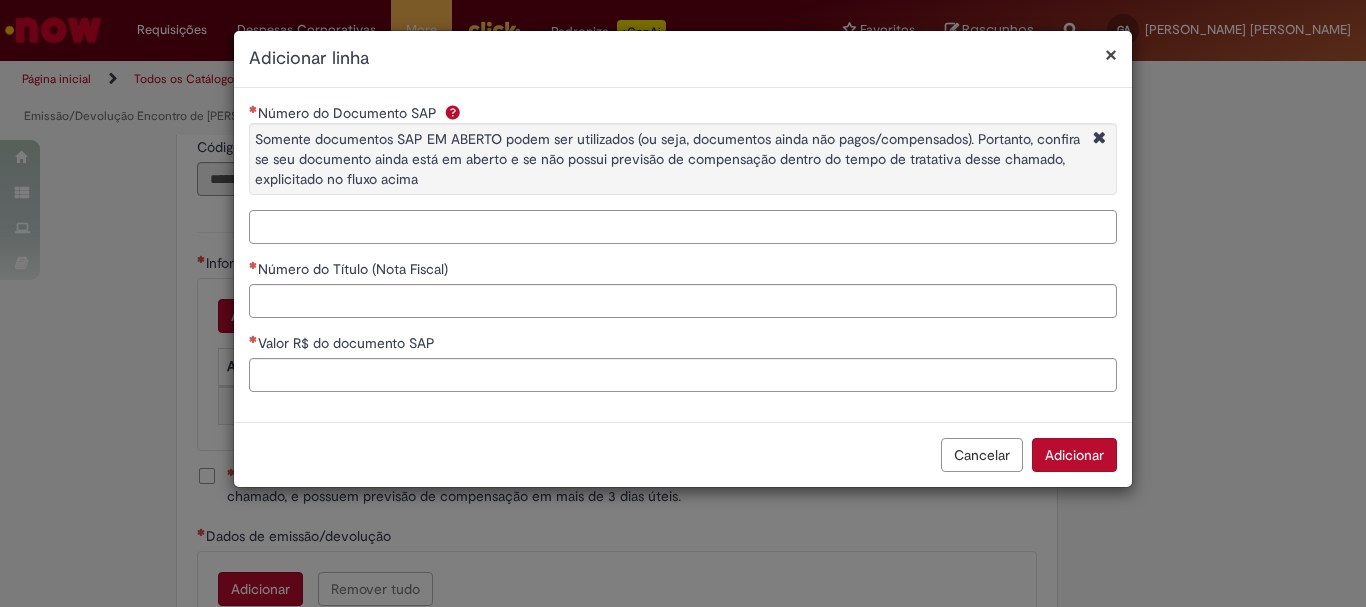 paste on "**********" 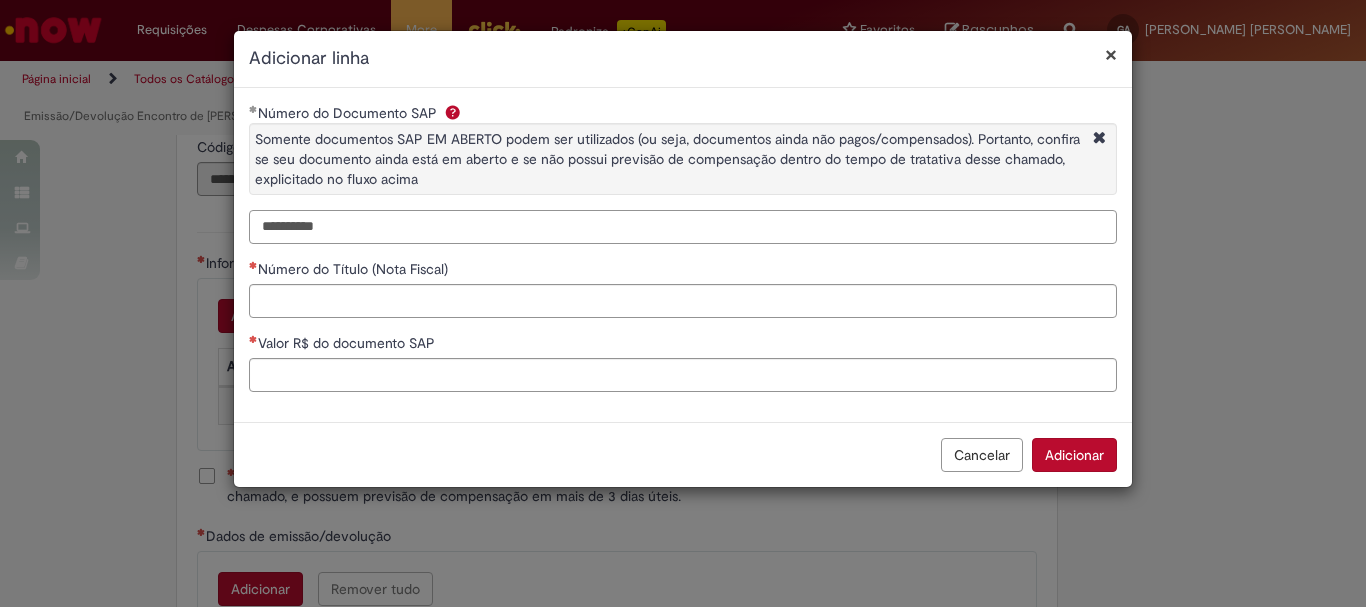type on "**********" 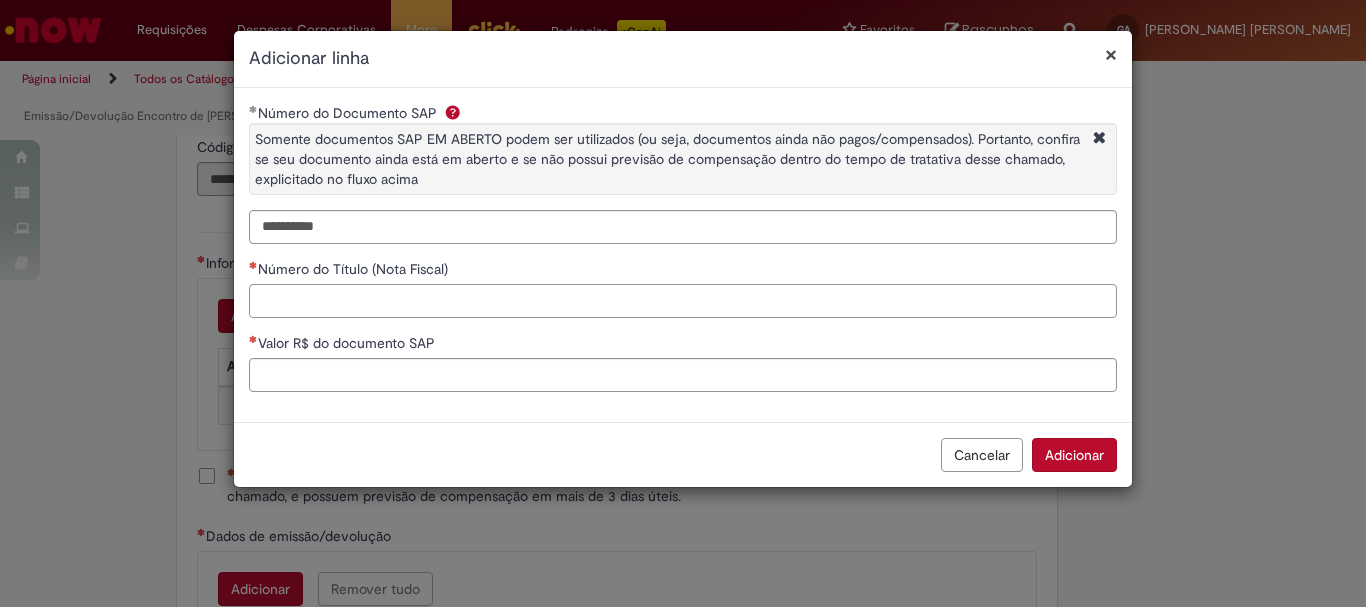 click on "Número do Título (Nota Fiscal)" at bounding box center [683, 301] 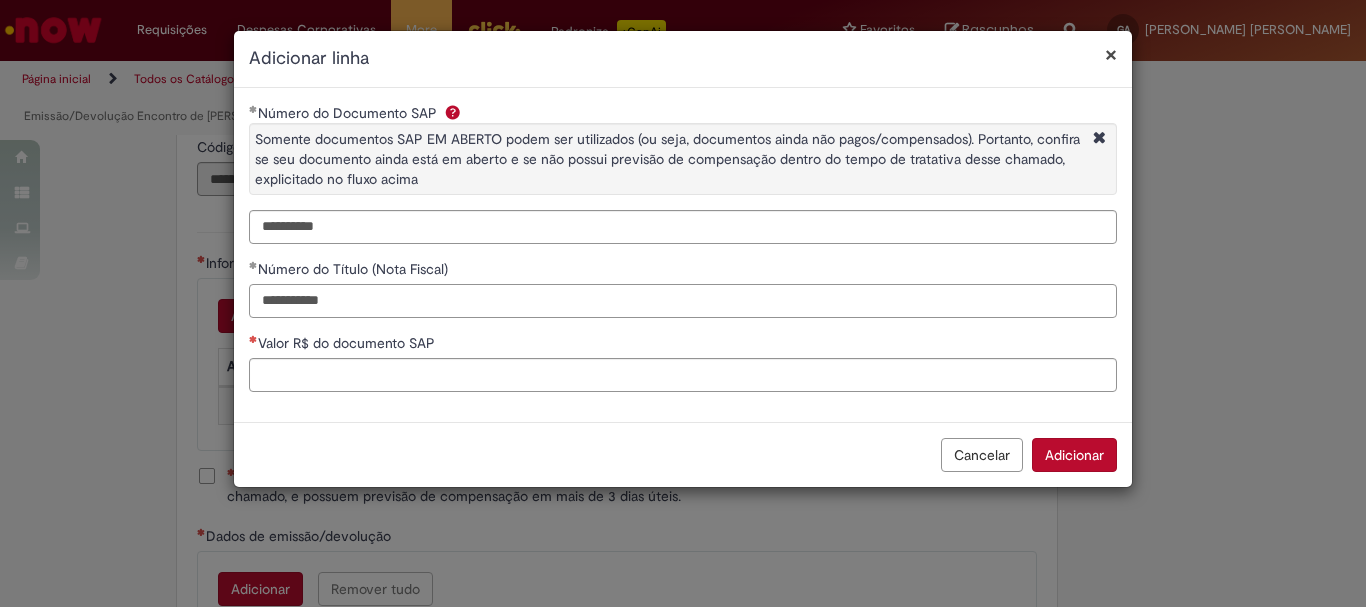 type on "**********" 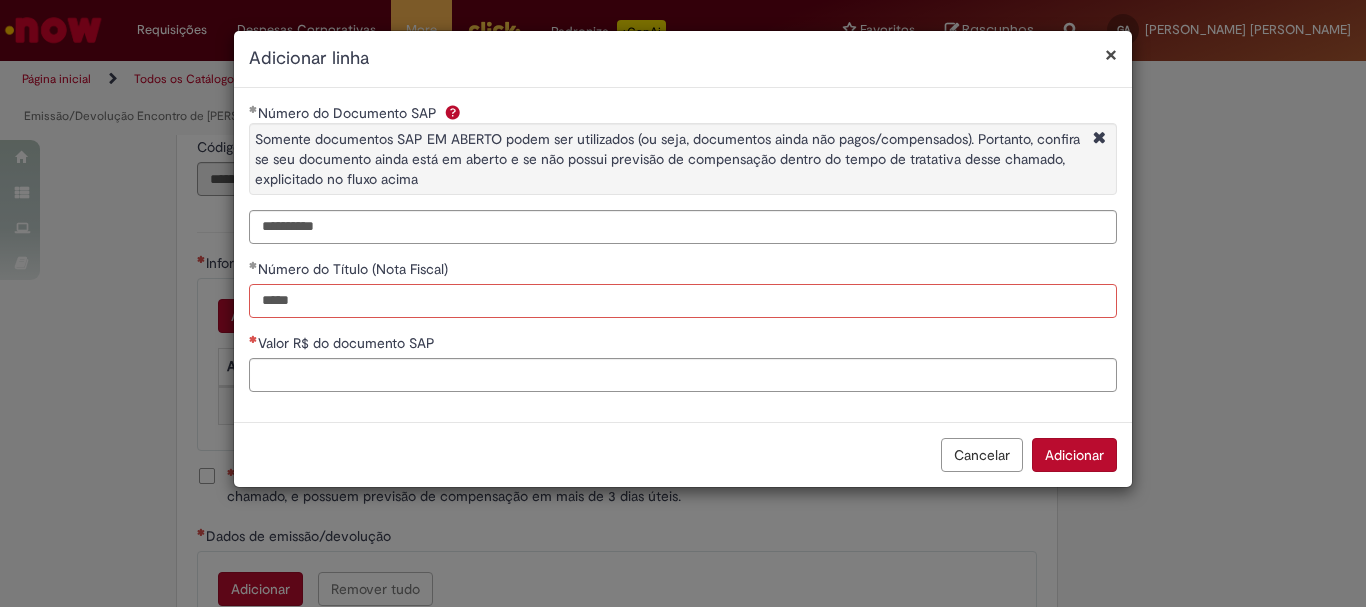 type on "*****" 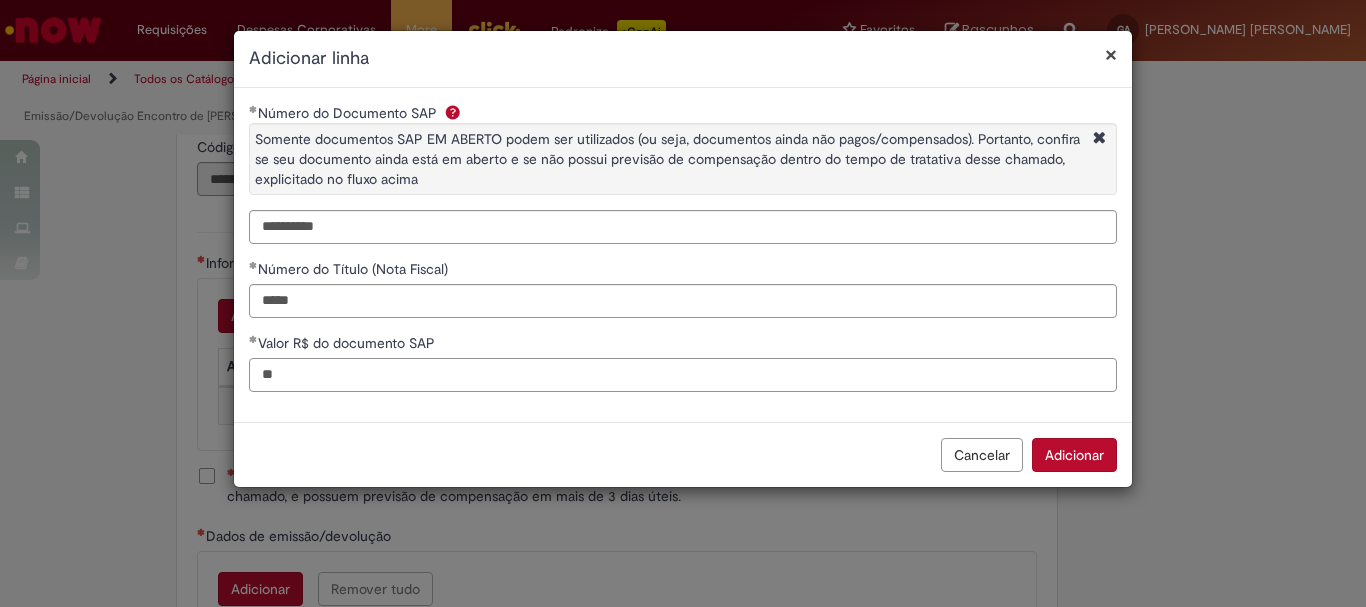 type on "*" 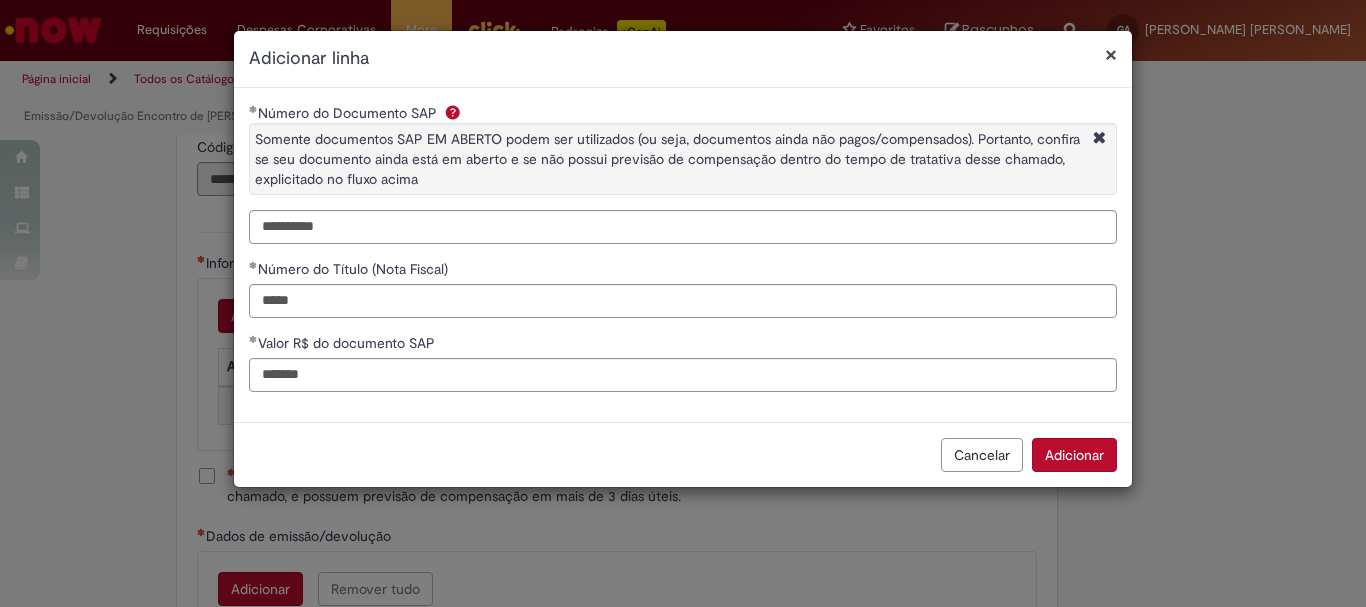 type on "********" 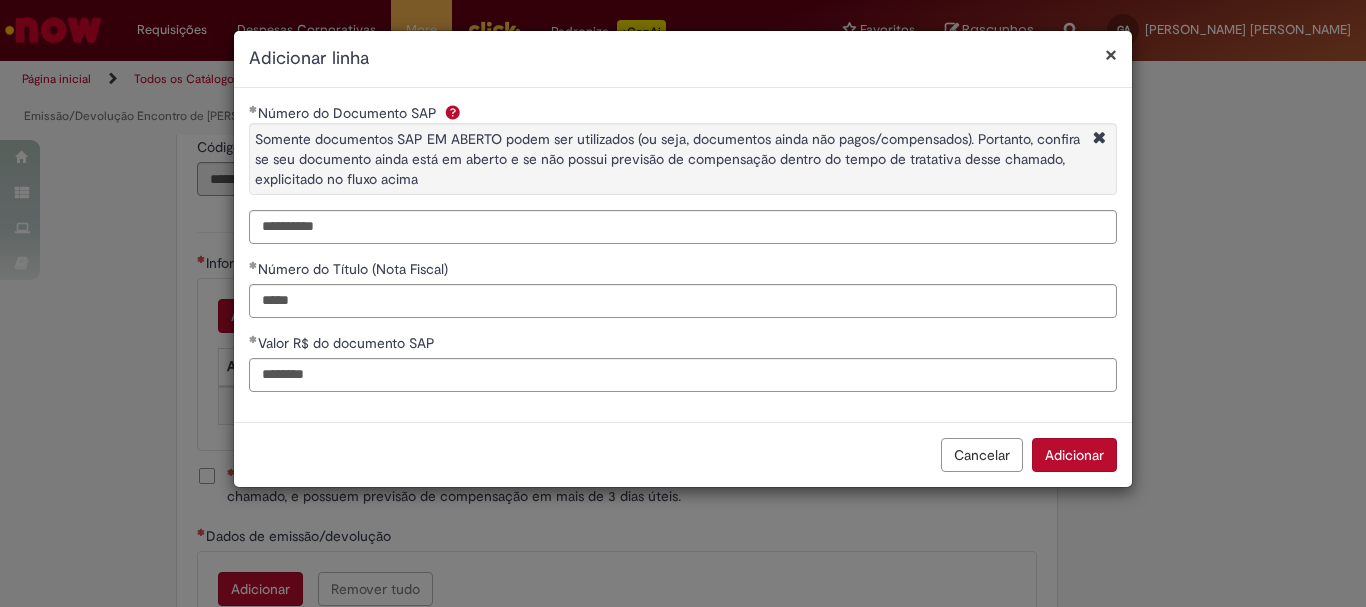 click on "Adicionar" at bounding box center (1074, 455) 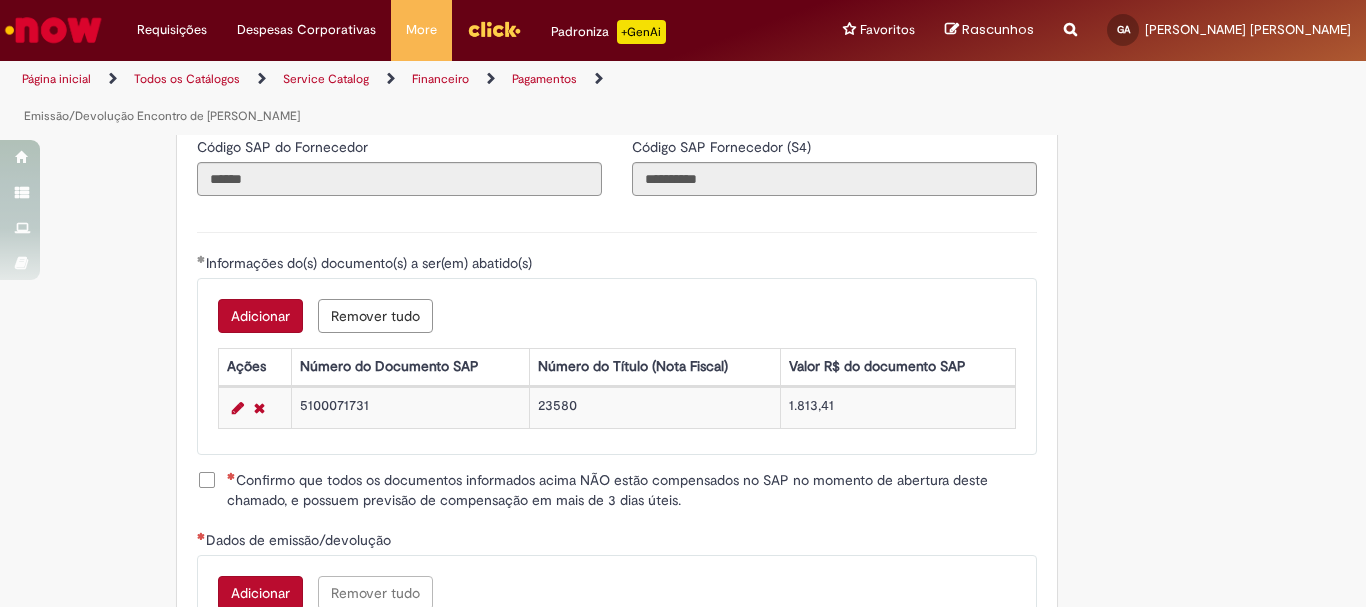 click on "Confirmo que todos os documentos informados acima NÃO estão compensados no SAP no momento de abertura deste chamado, e possuem previsão de compensação em mais de 3 dias úteis." at bounding box center [632, 490] 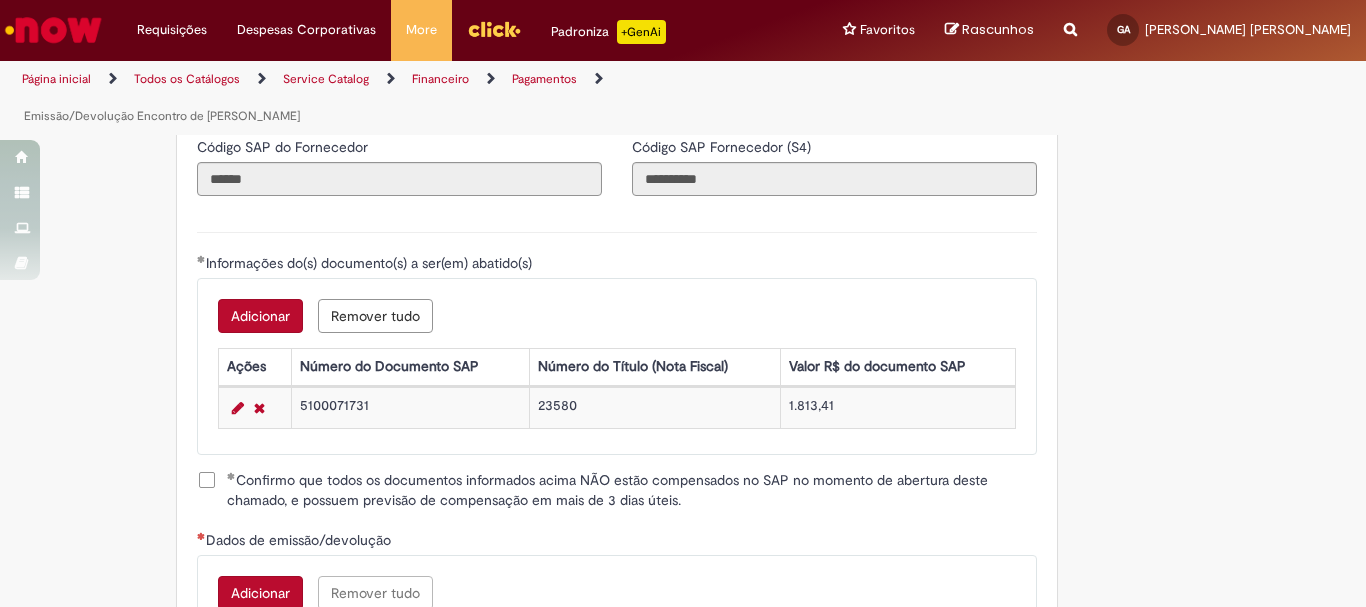 scroll, scrollTop: 2800, scrollLeft: 0, axis: vertical 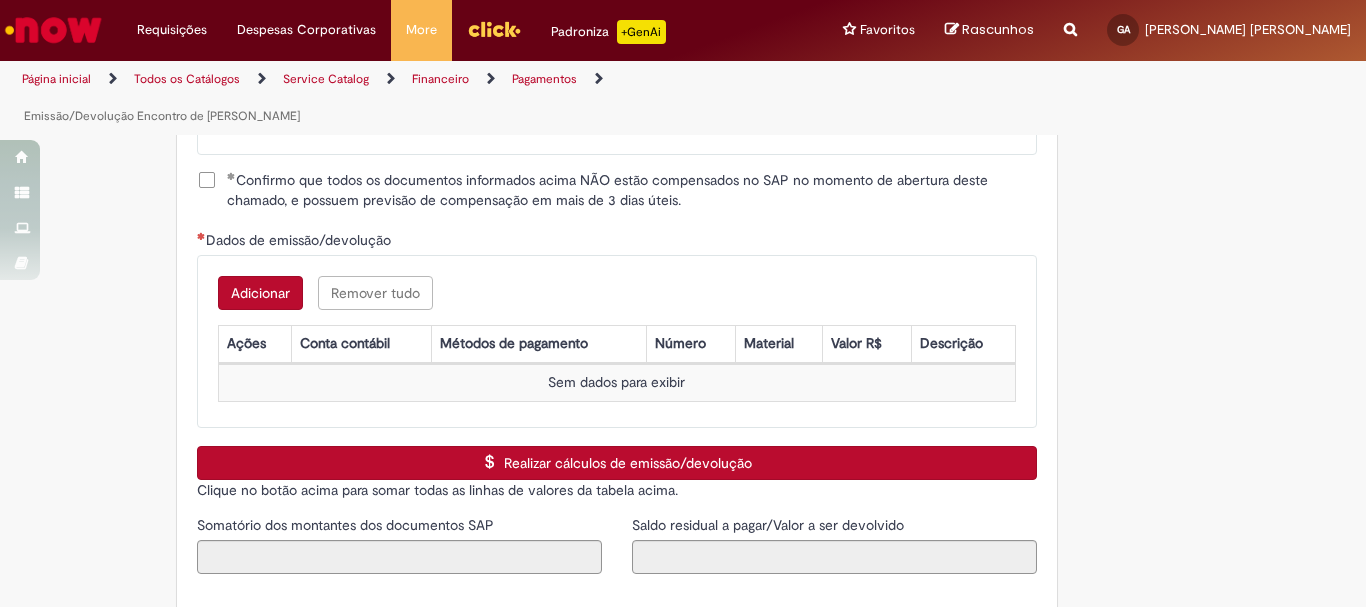 click on "Adicionar" at bounding box center (260, 293) 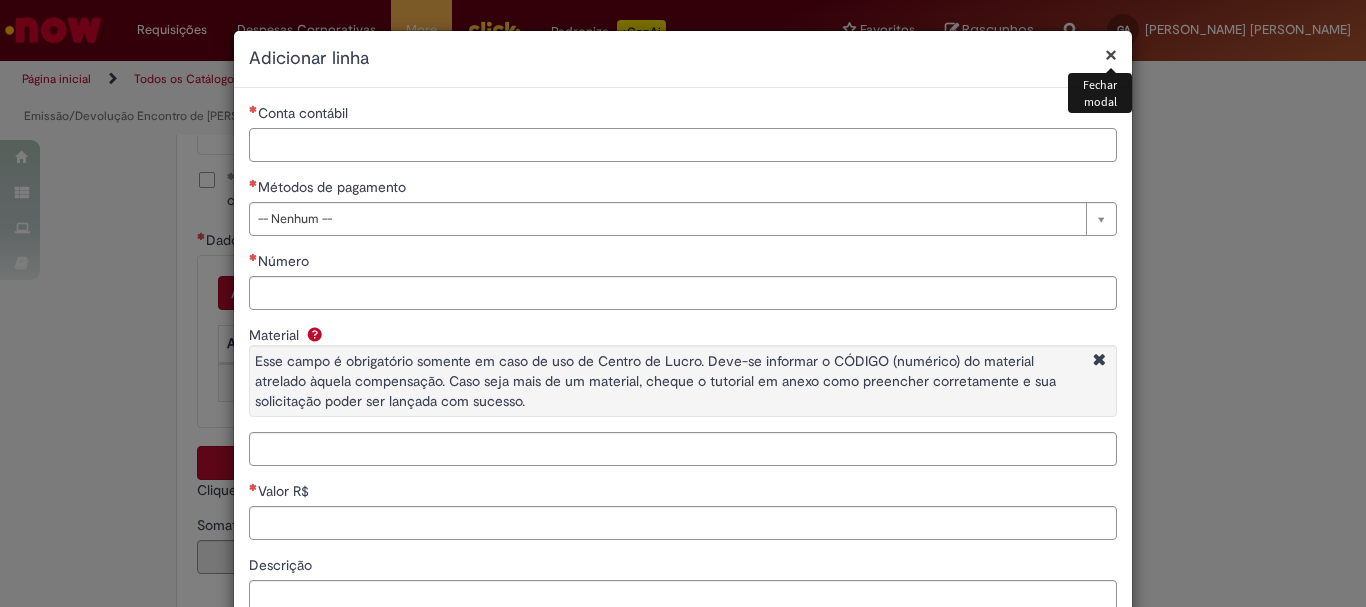 click on "Conta contábil" at bounding box center [683, 145] 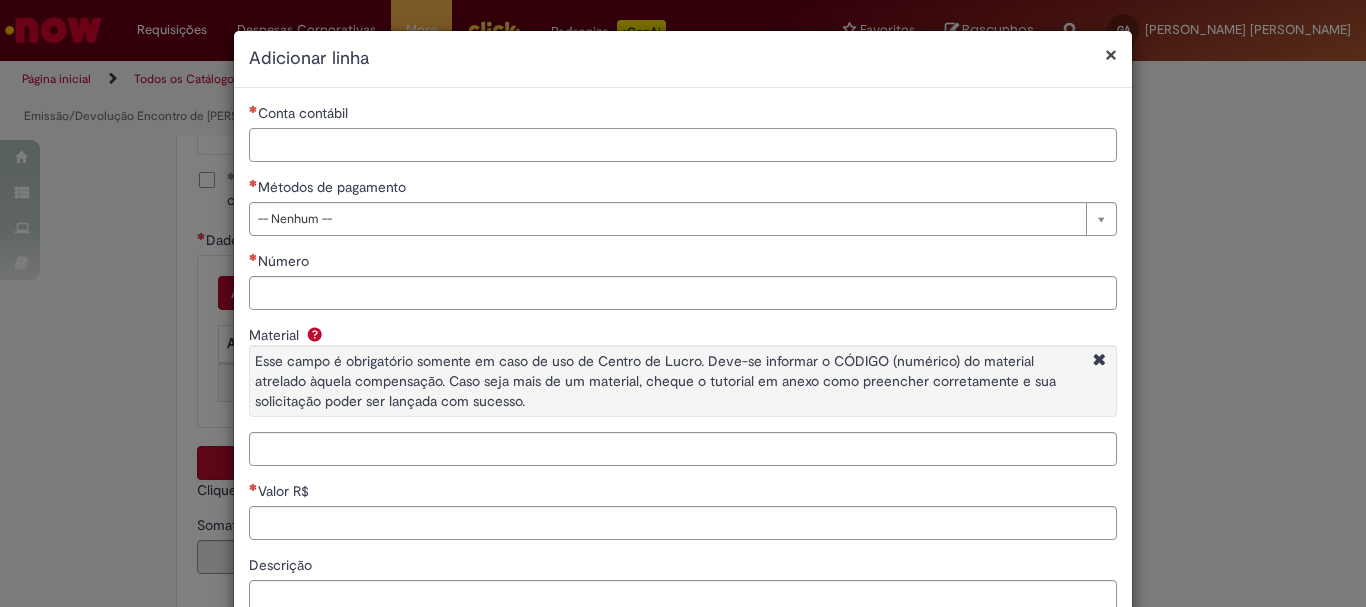 paste on "*******" 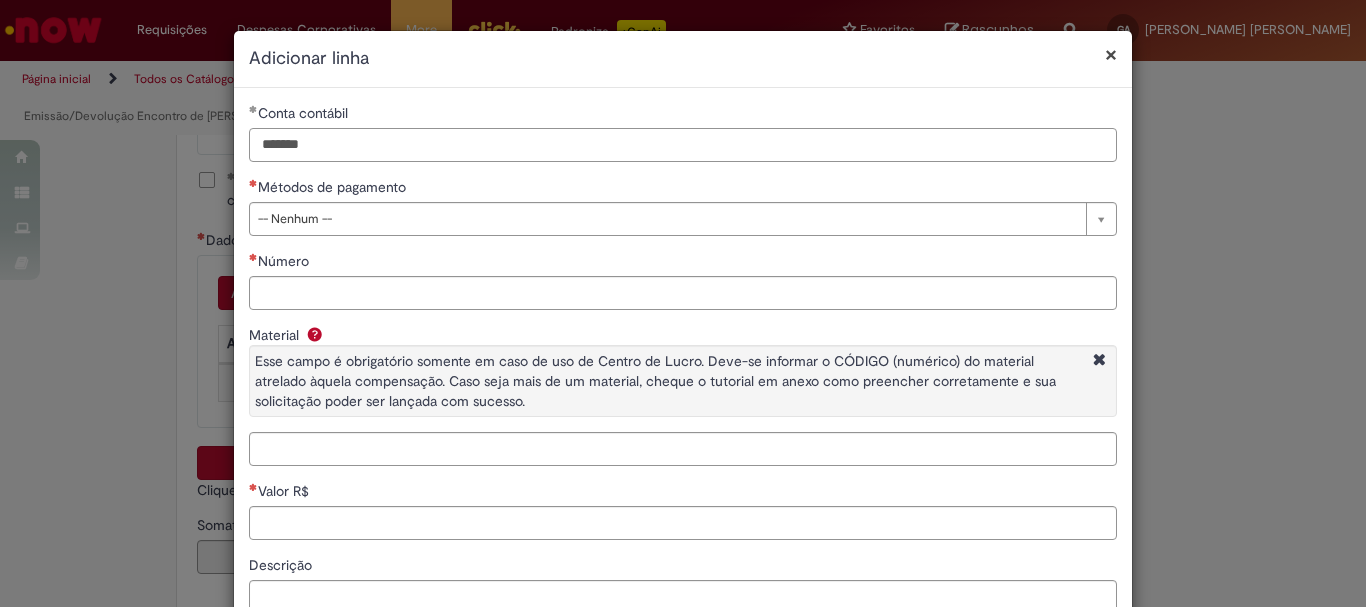 type on "*******" 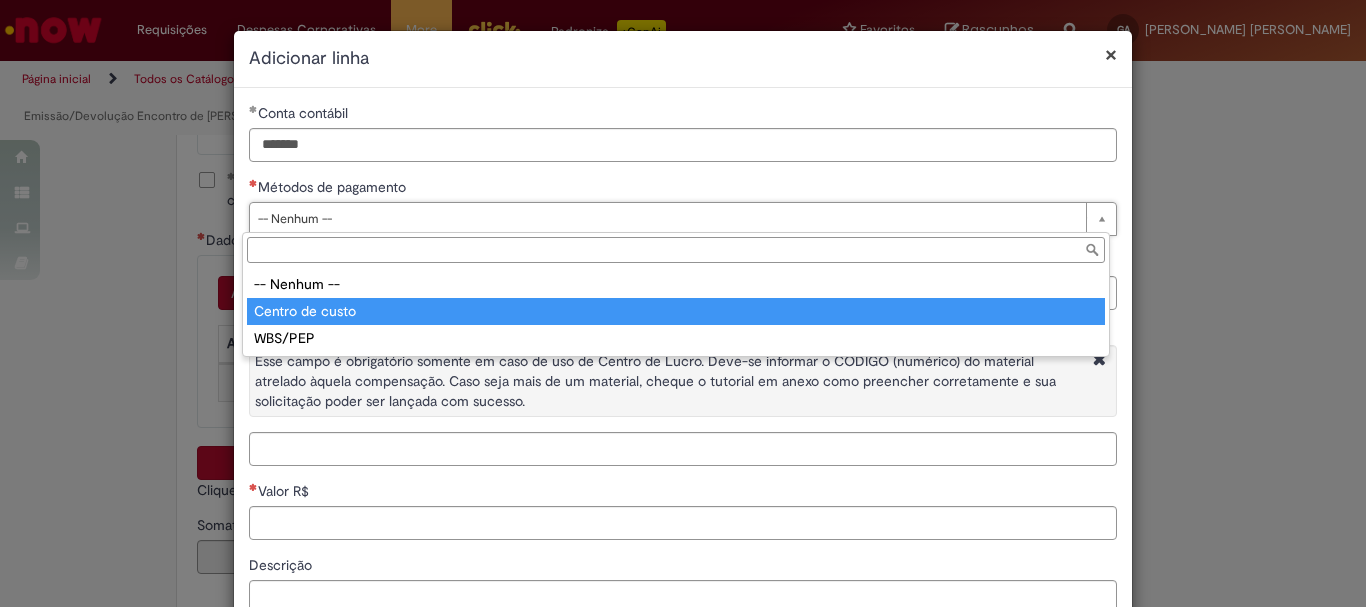 type on "**********" 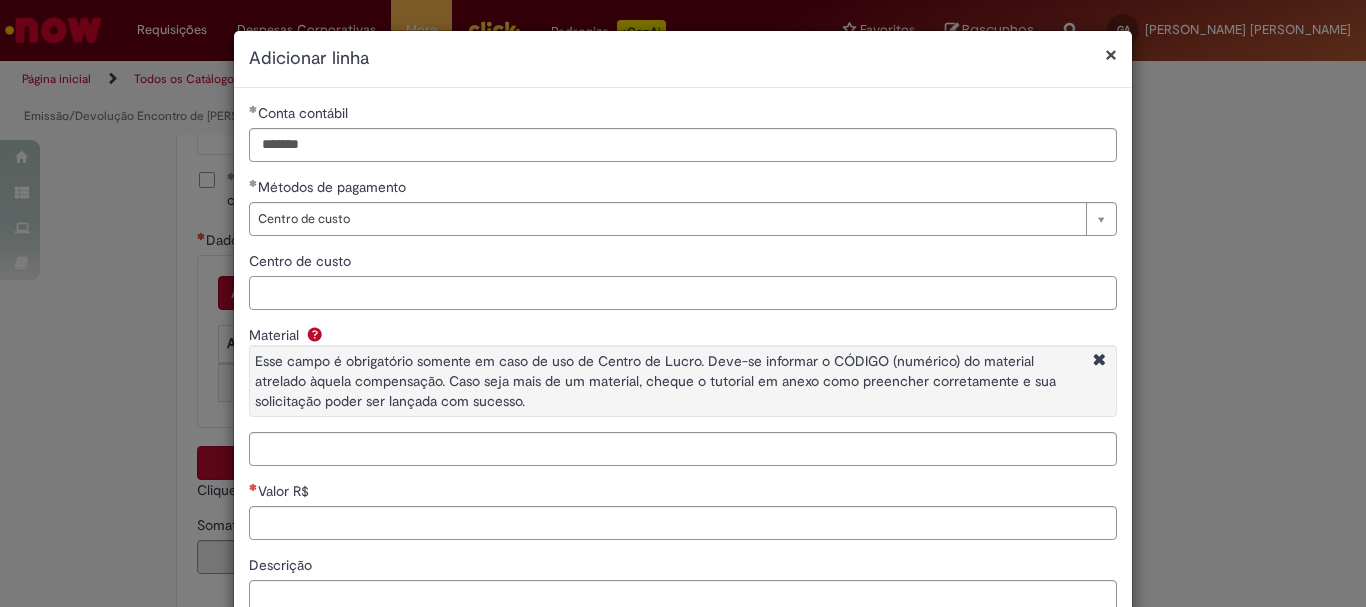 click on "Centro de custo" at bounding box center [683, 293] 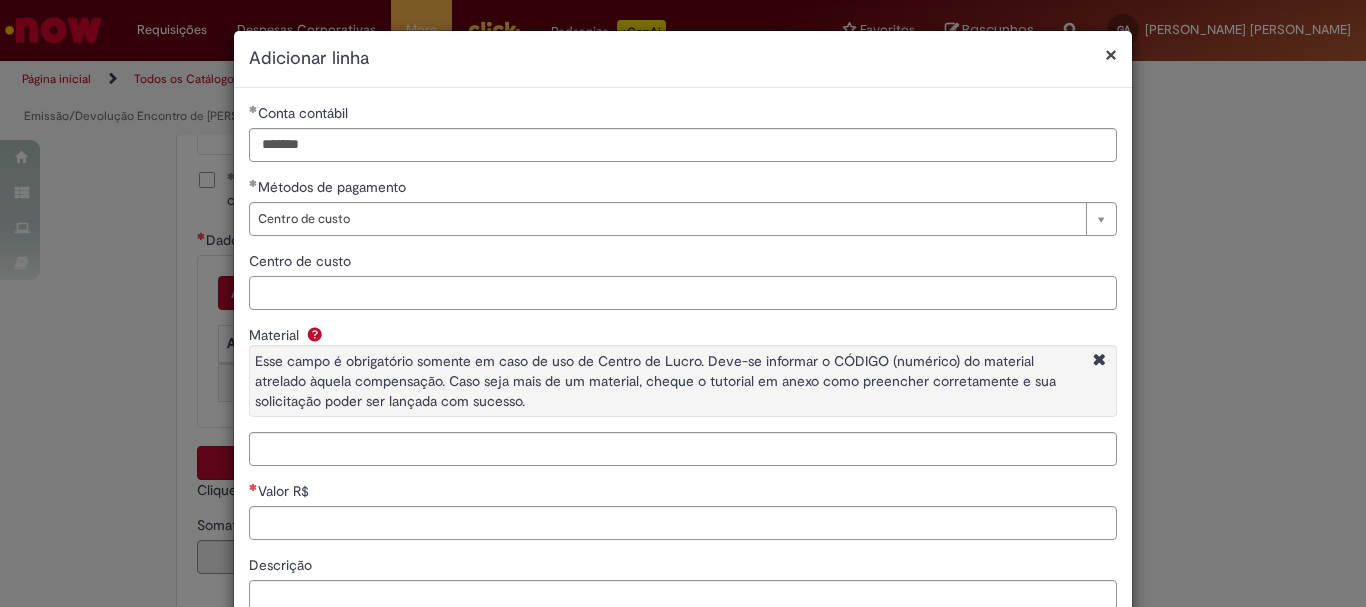 paste on "**********" 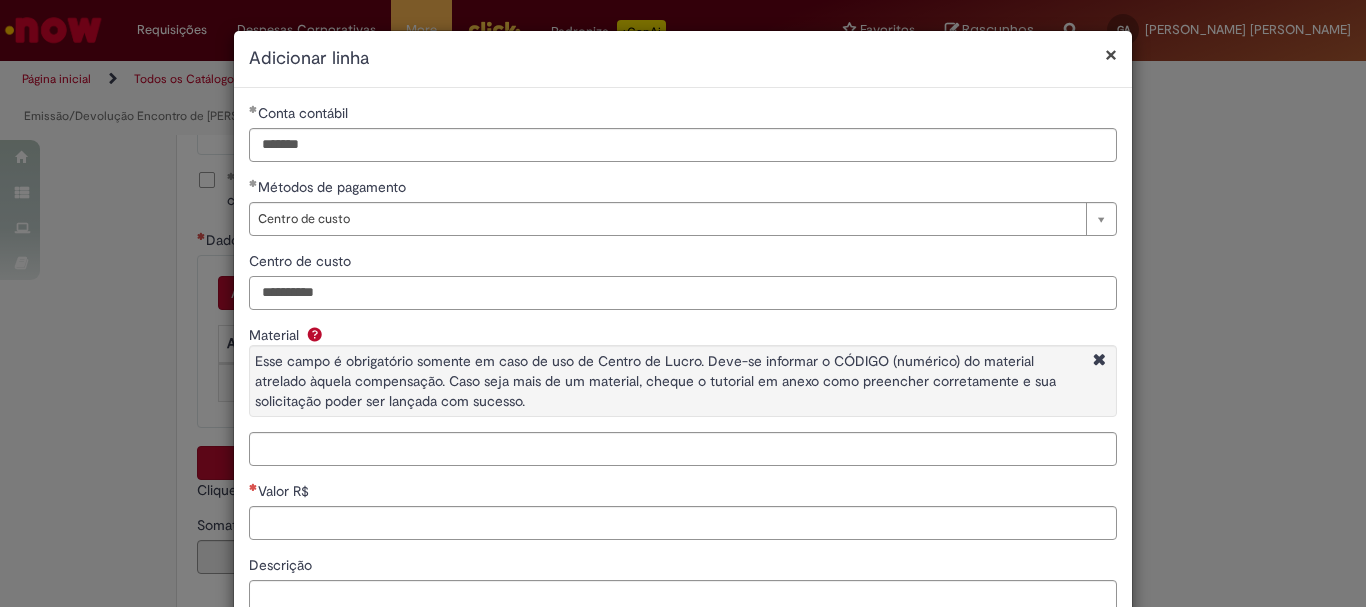 type on "**********" 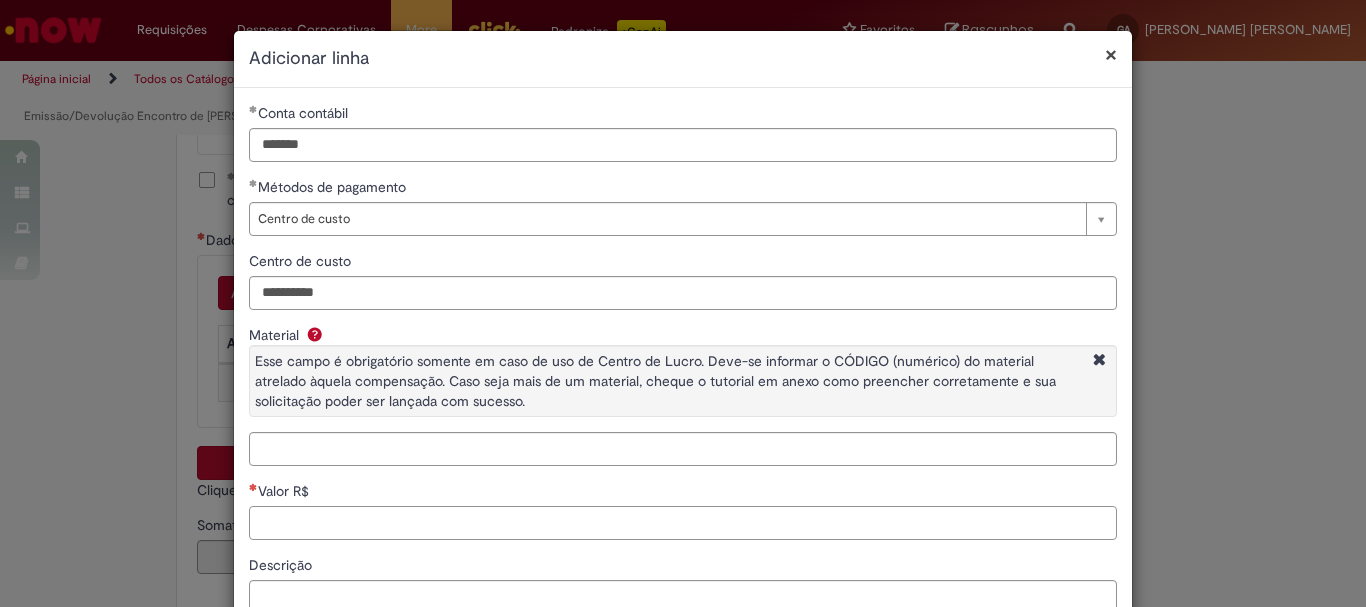 click on "Valor R$" at bounding box center (683, 523) 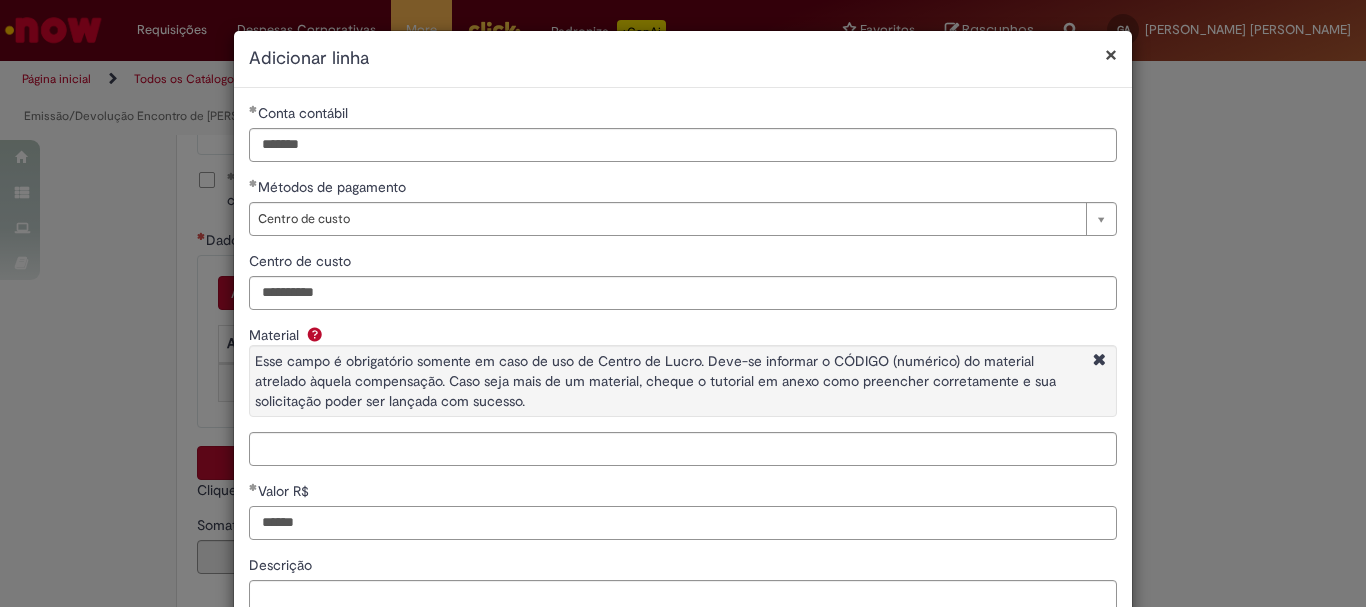 scroll, scrollTop: 153, scrollLeft: 0, axis: vertical 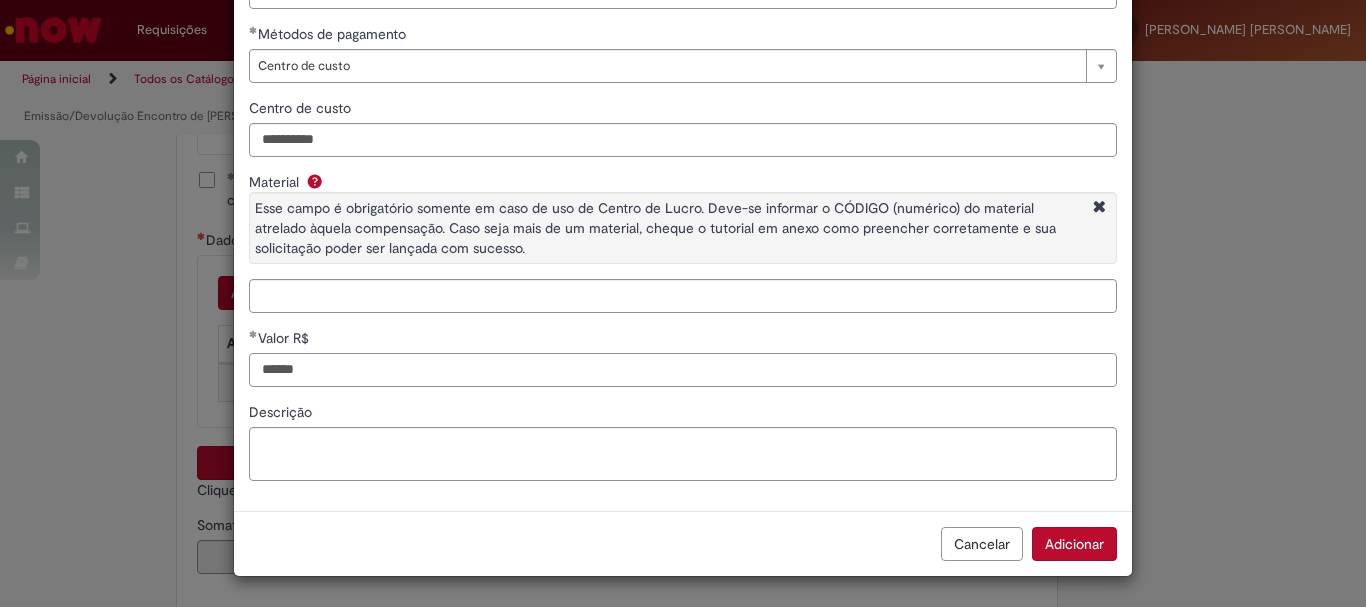 type on "******" 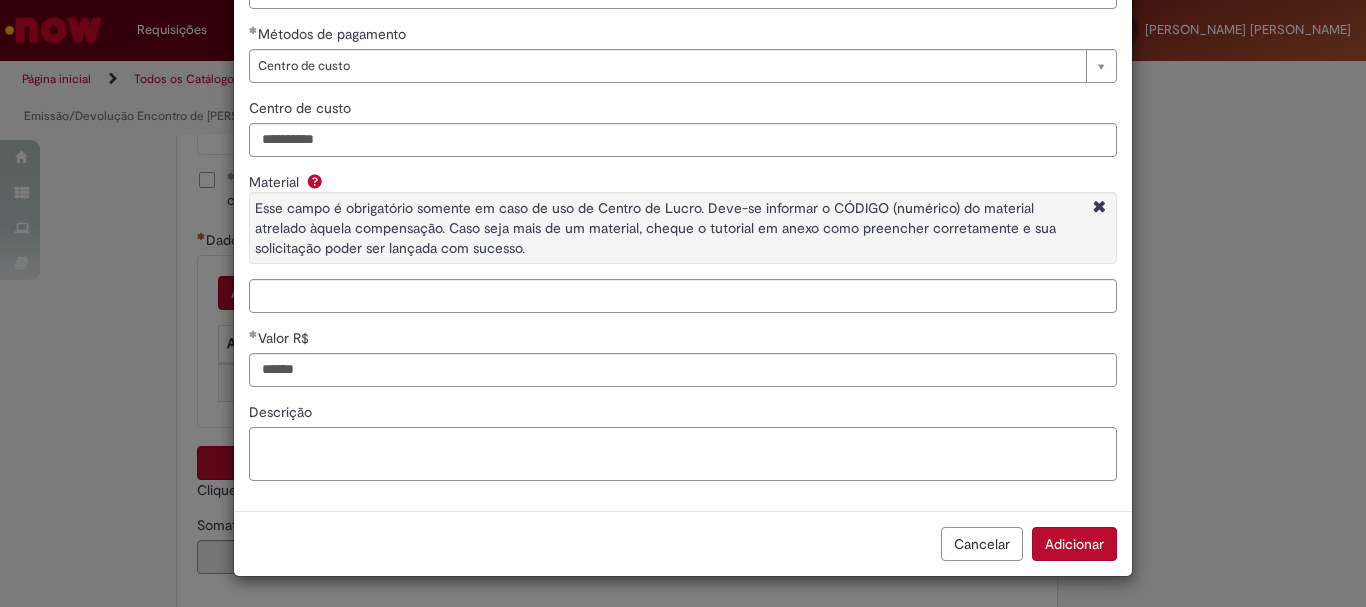 click on "Descrição" at bounding box center (683, 454) 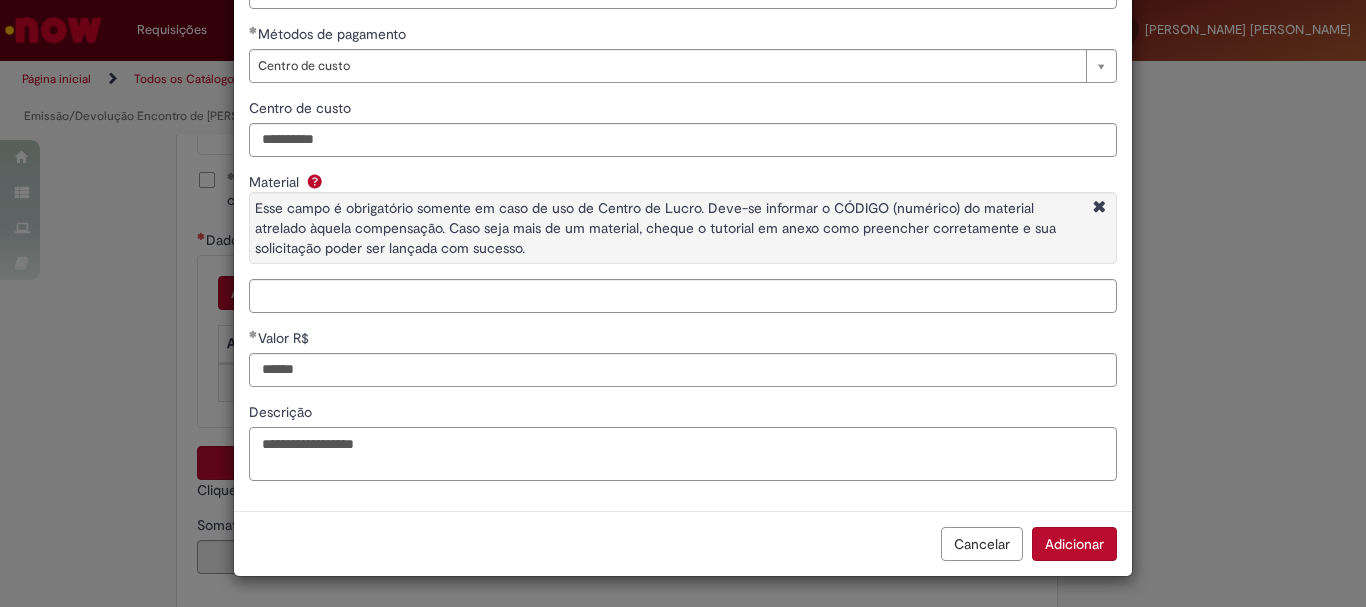 type on "**********" 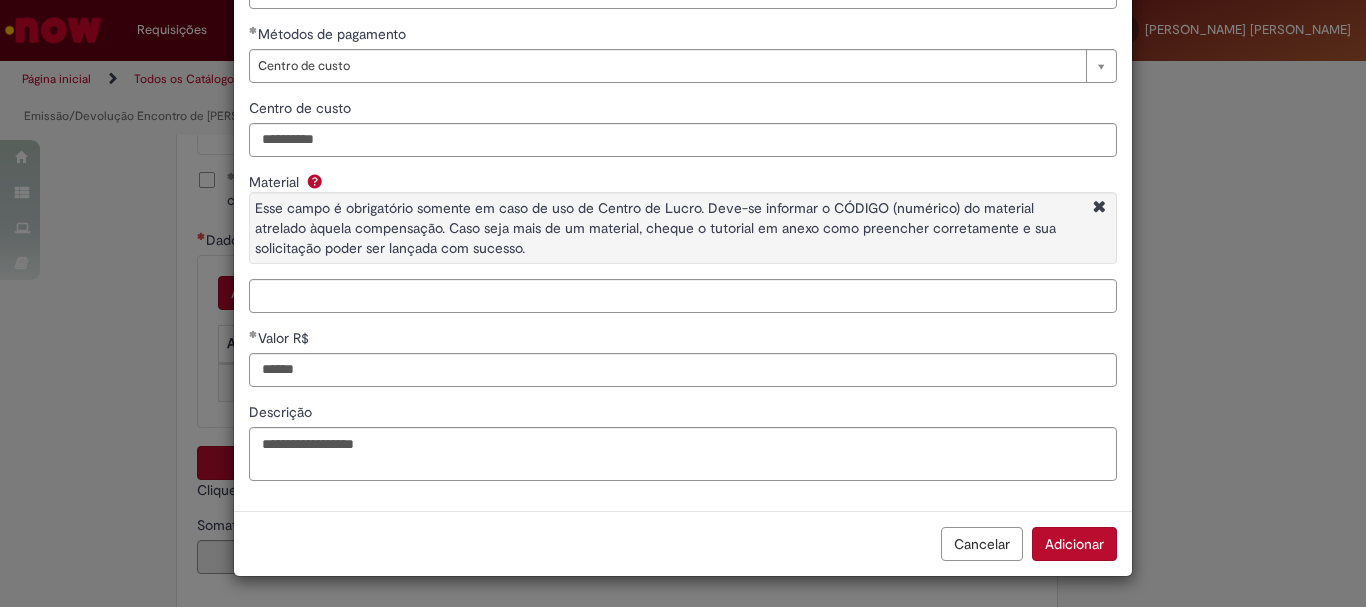 click on "Cancelar   Adicionar" at bounding box center [683, 543] 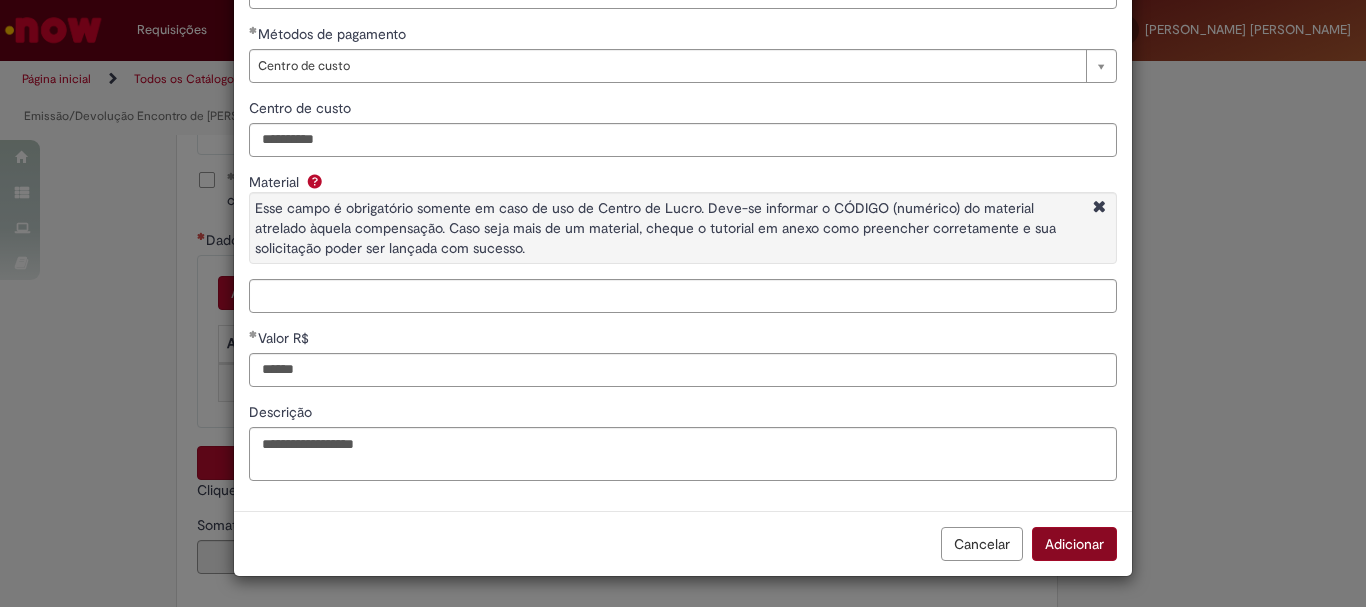 scroll, scrollTop: 153, scrollLeft: 0, axis: vertical 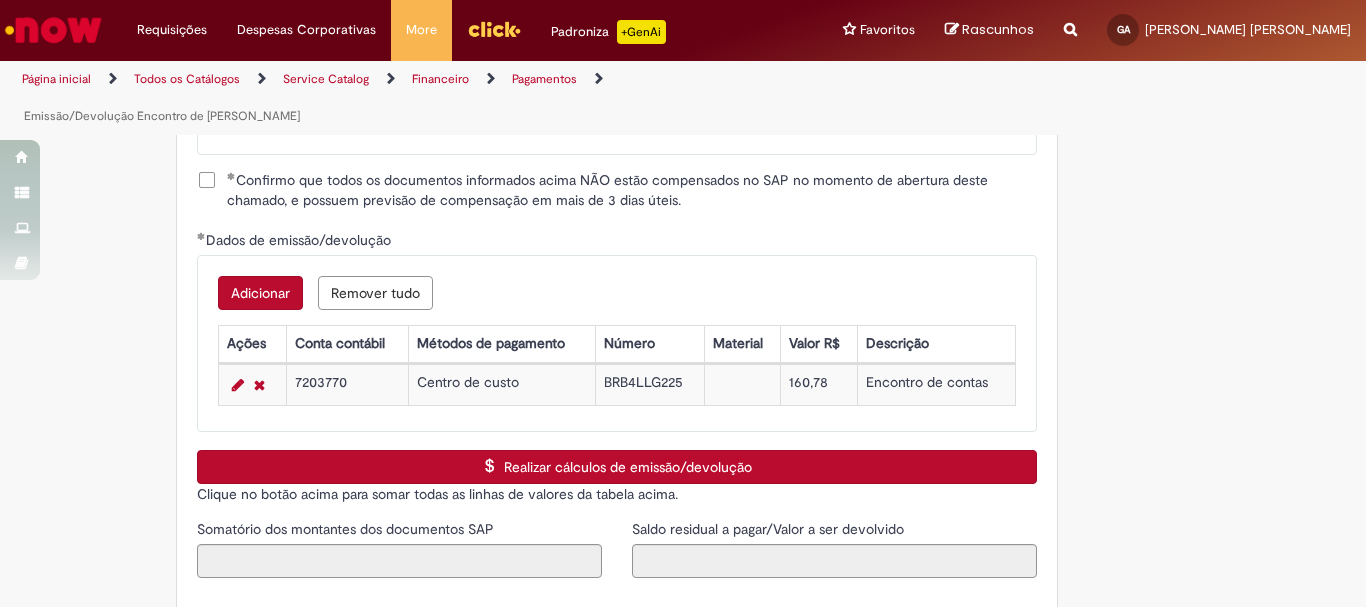 click on "Realizar cálculos de emissão/devolução" at bounding box center (617, 467) 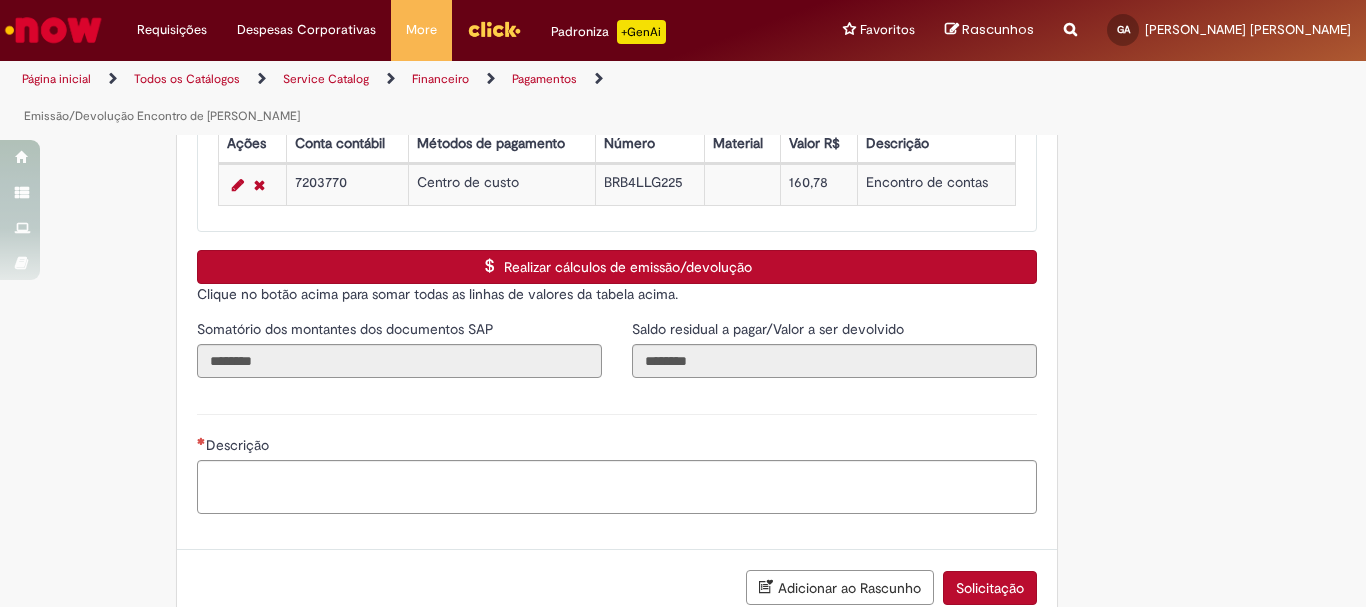 scroll, scrollTop: 3100, scrollLeft: 0, axis: vertical 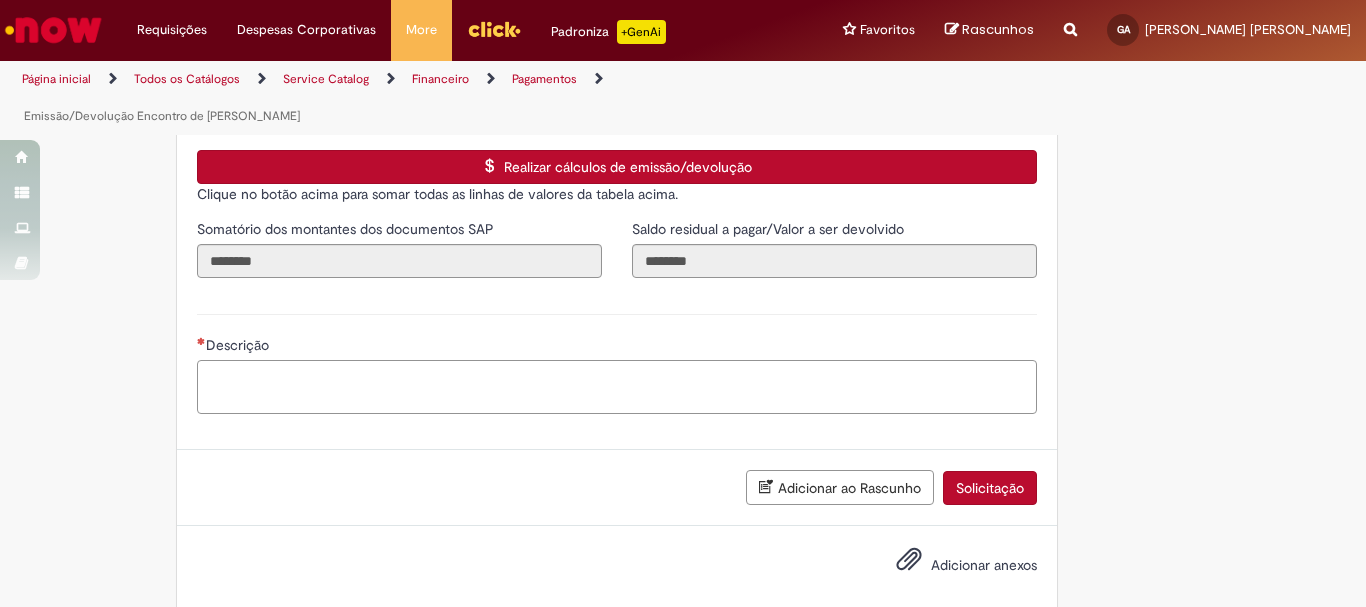 click on "Descrição" at bounding box center [617, 387] 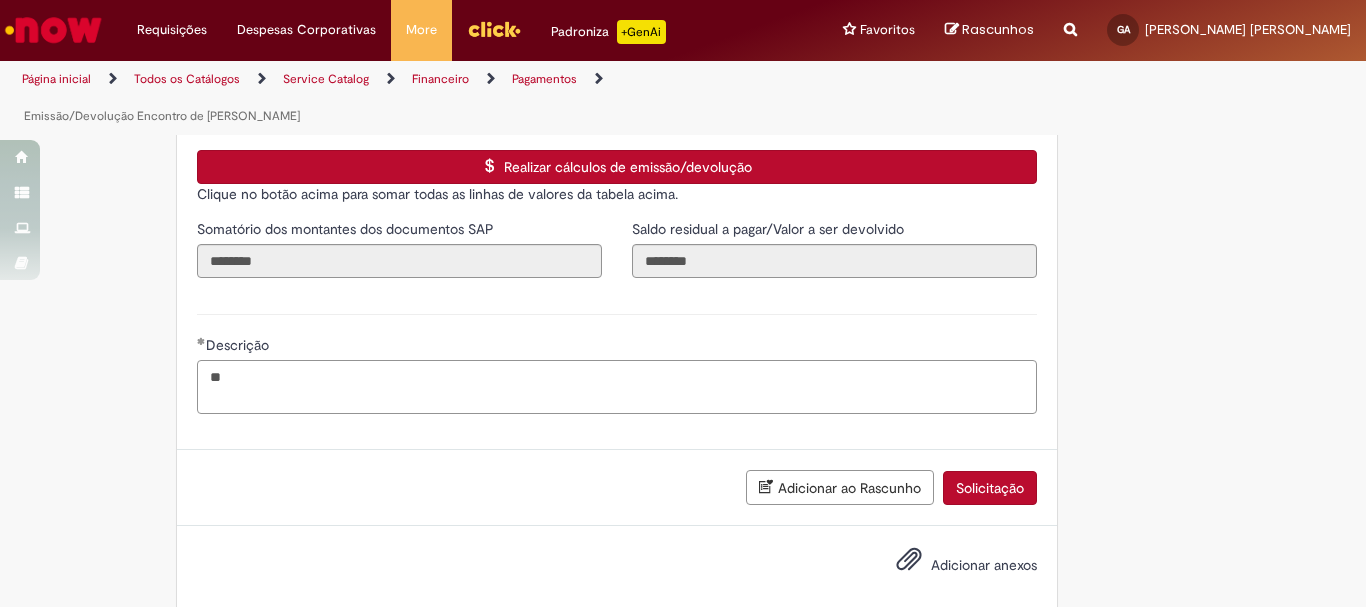 type on "*" 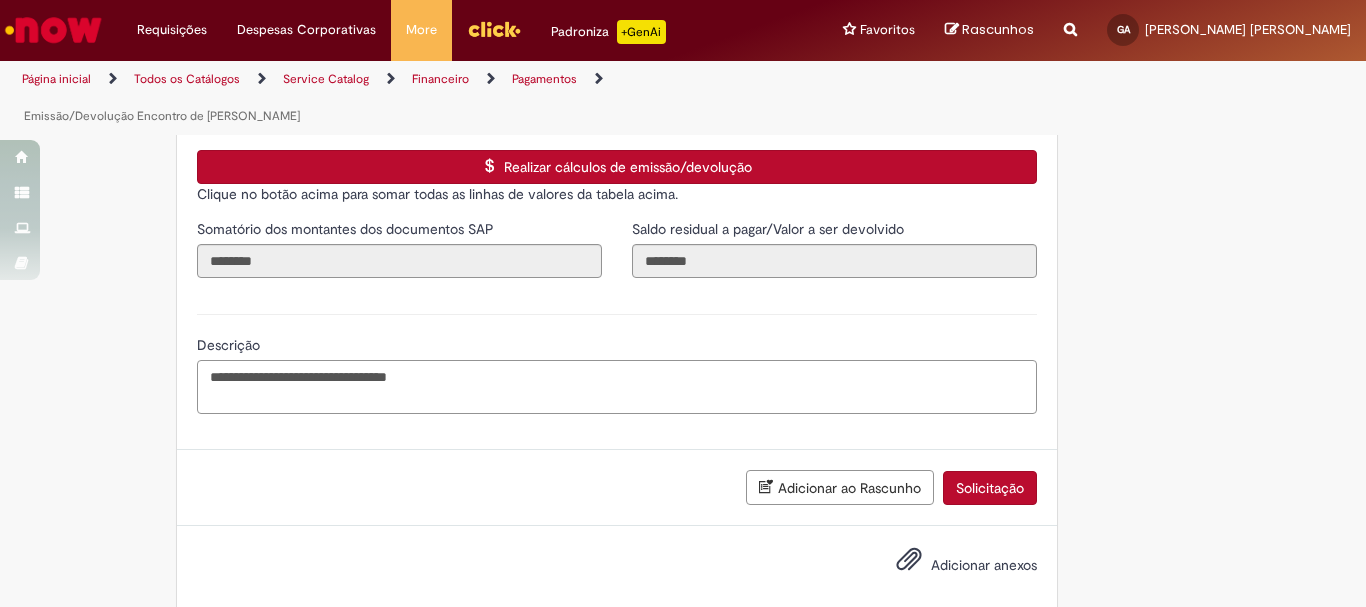 paste on "**********" 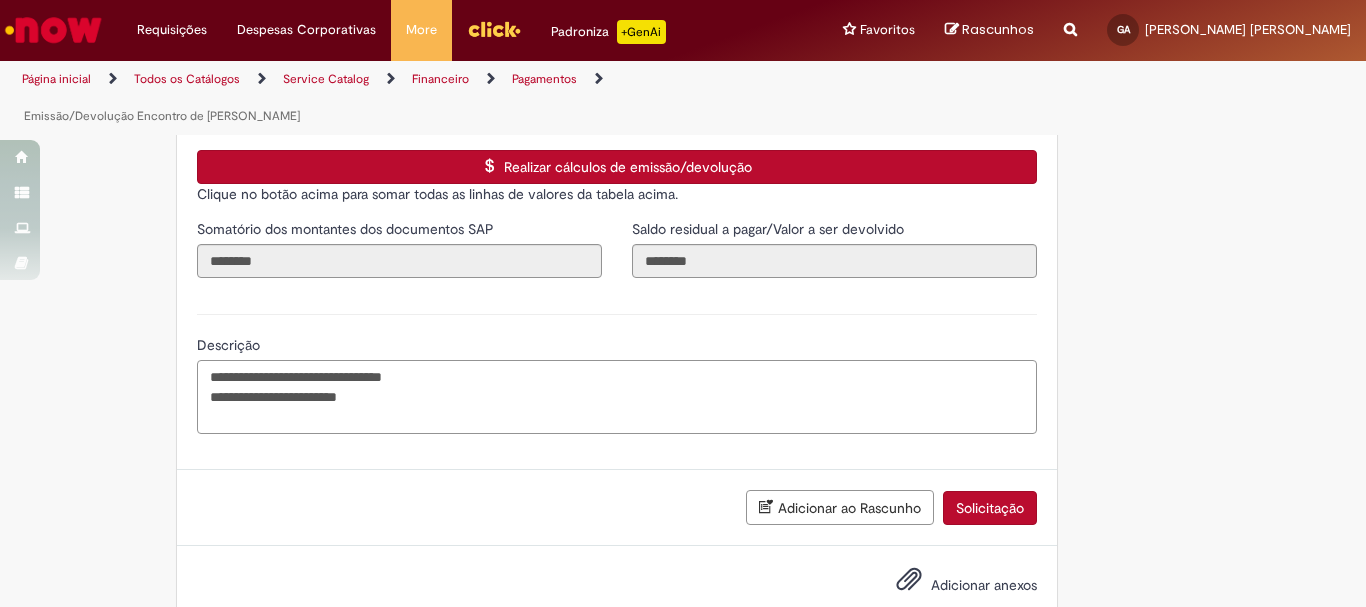 type on "**********" 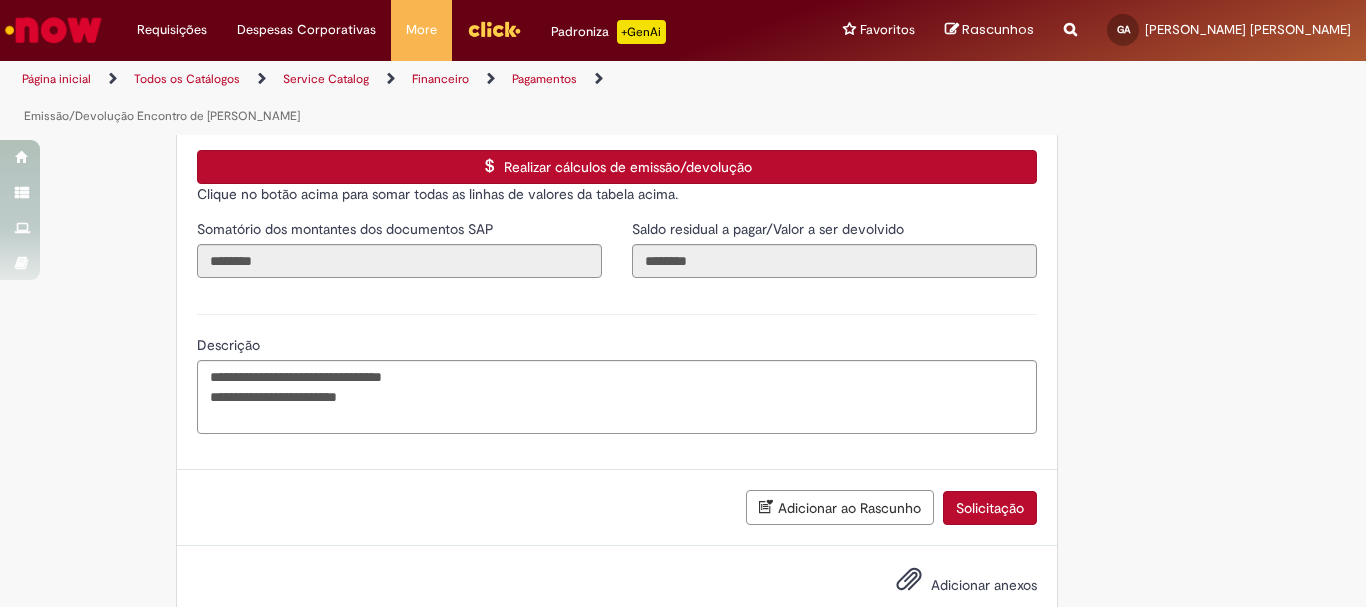 click on "Adicionar anexos" at bounding box center (984, 585) 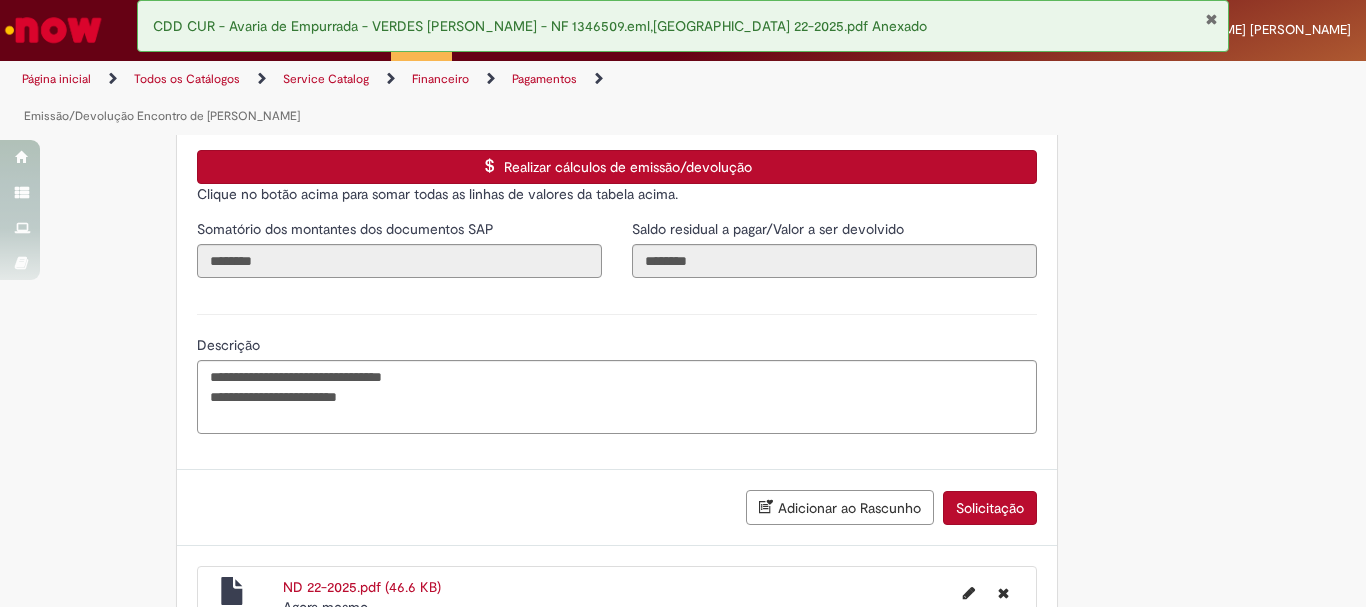 scroll, scrollTop: 3281, scrollLeft: 0, axis: vertical 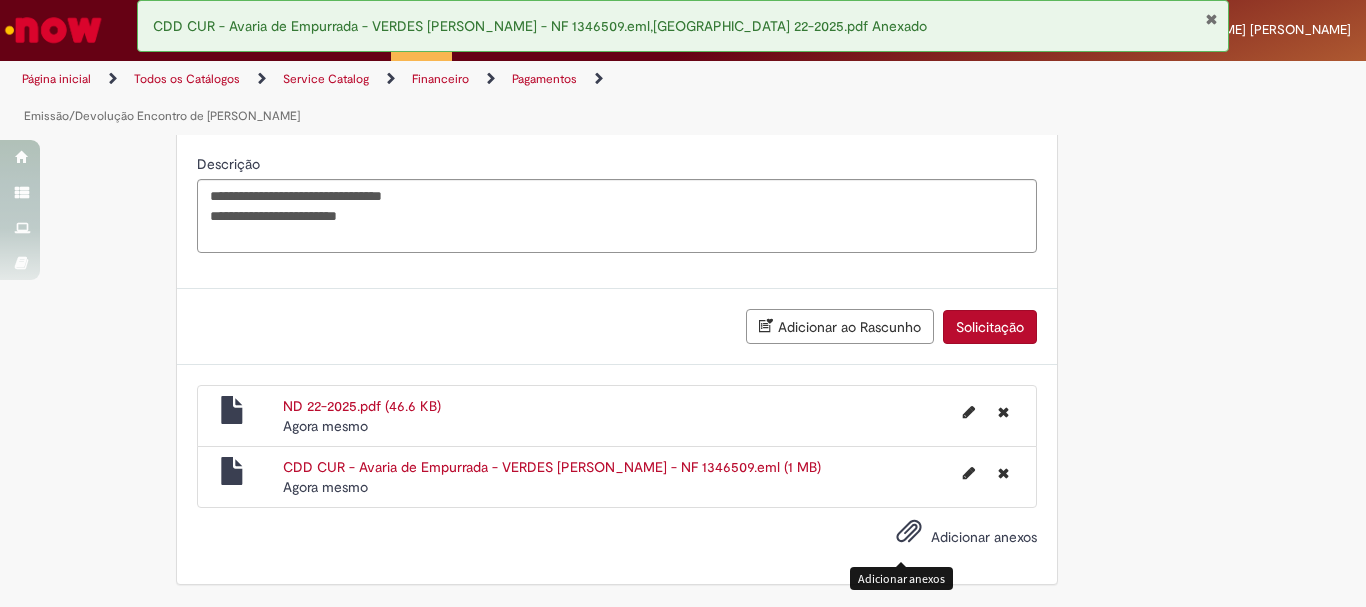 click at bounding box center [909, 532] 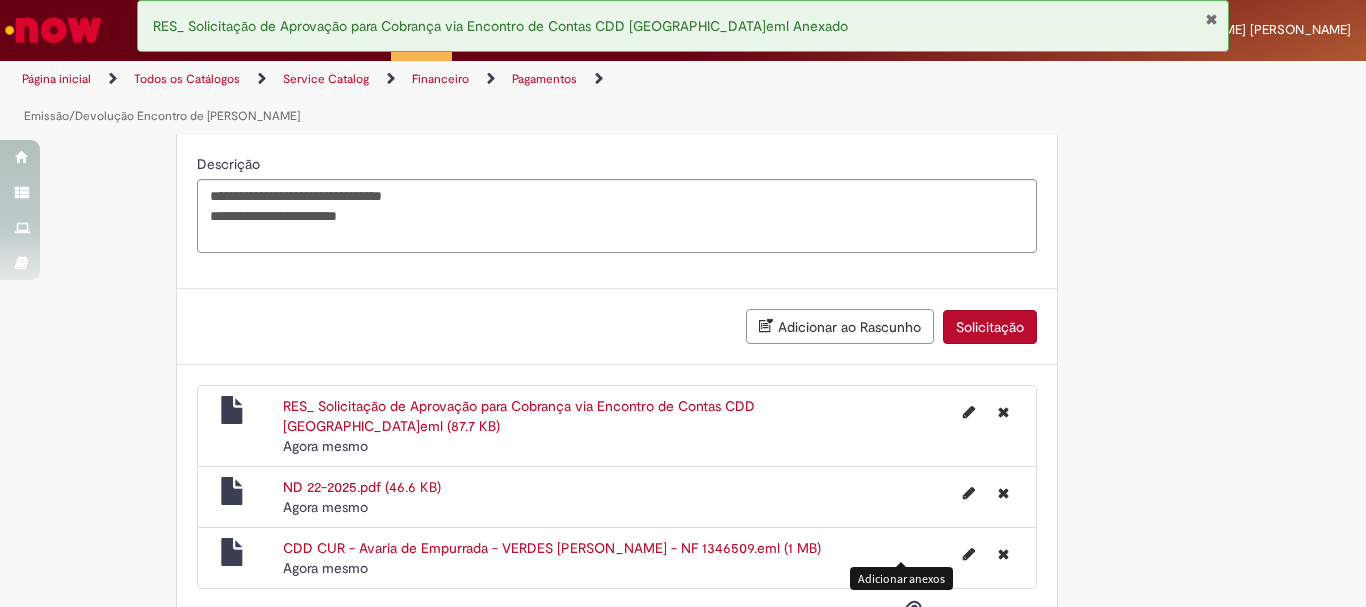 scroll, scrollTop: 3362, scrollLeft: 0, axis: vertical 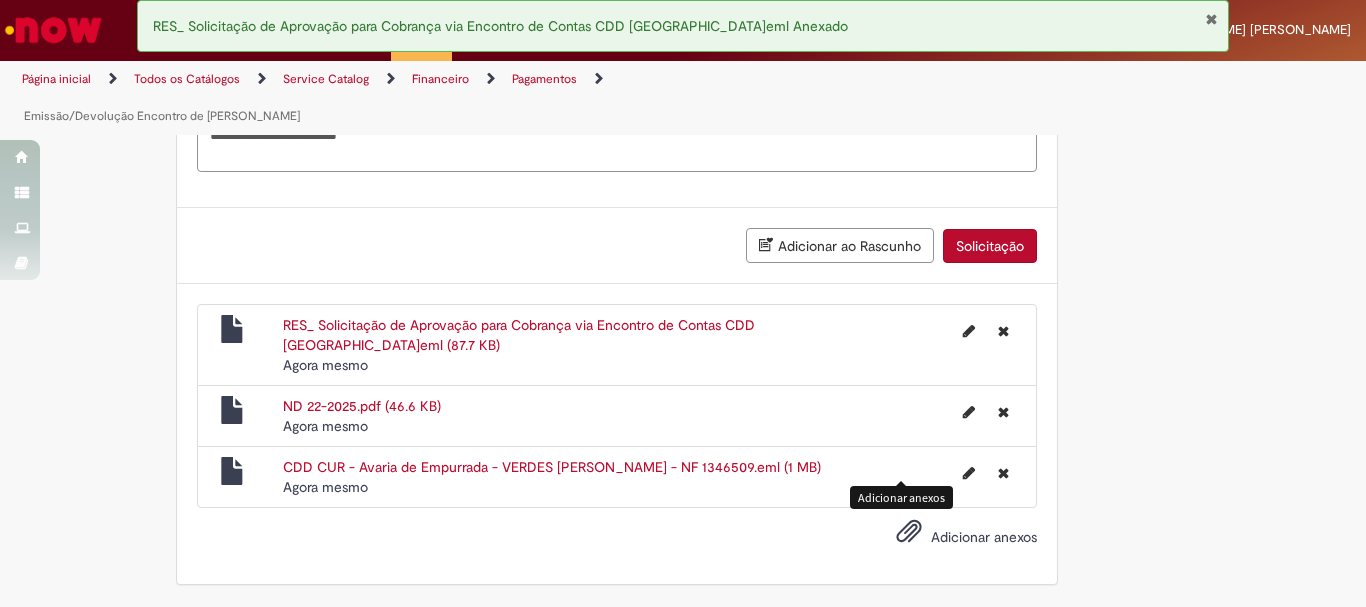 click on "Solicitação" at bounding box center (990, 246) 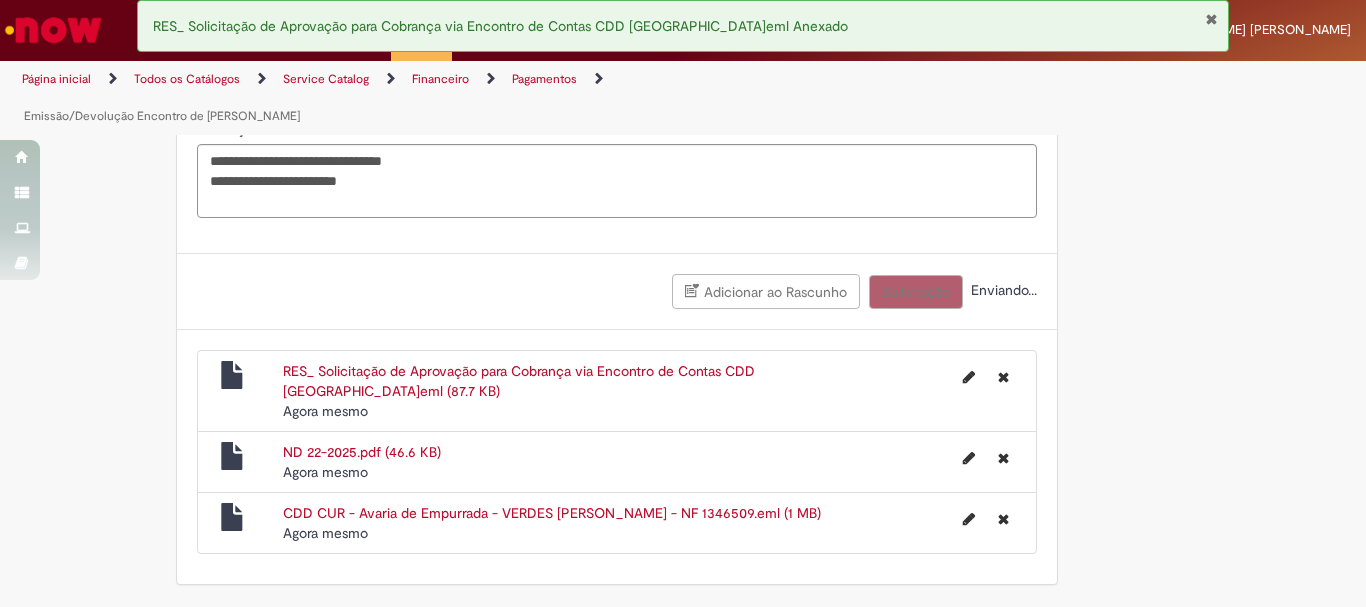 scroll, scrollTop: 3316, scrollLeft: 0, axis: vertical 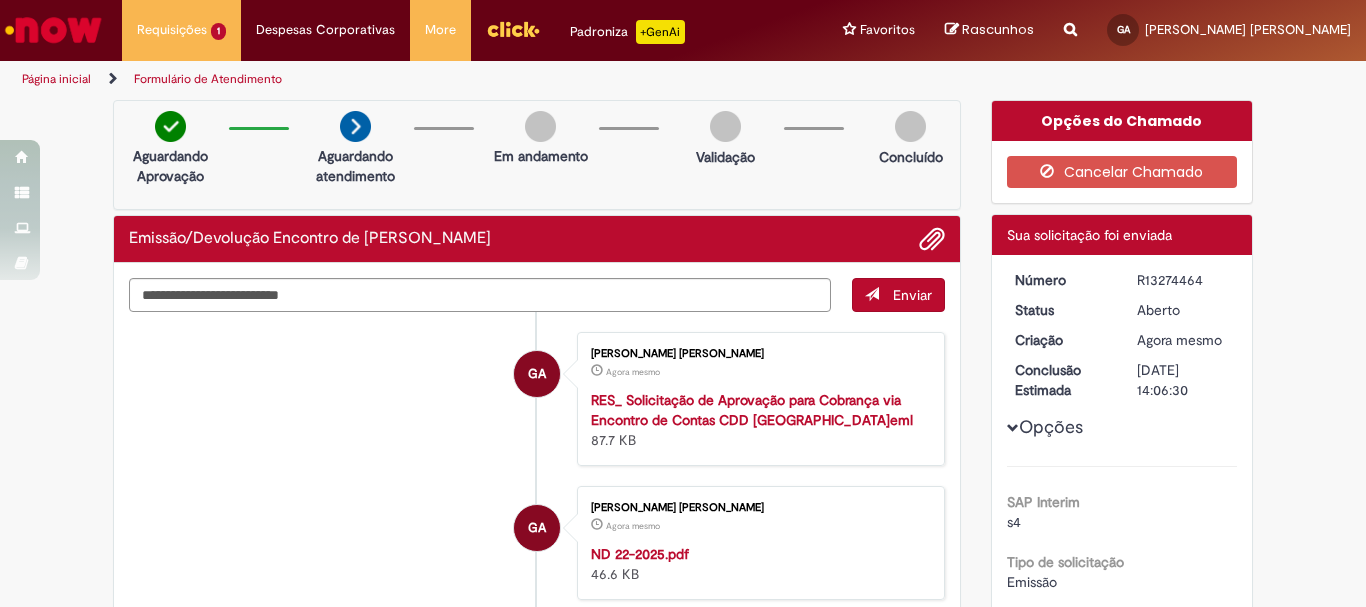 drag, startPoint x: 1198, startPoint y: 277, endPoint x: 1130, endPoint y: 282, distance: 68.18358 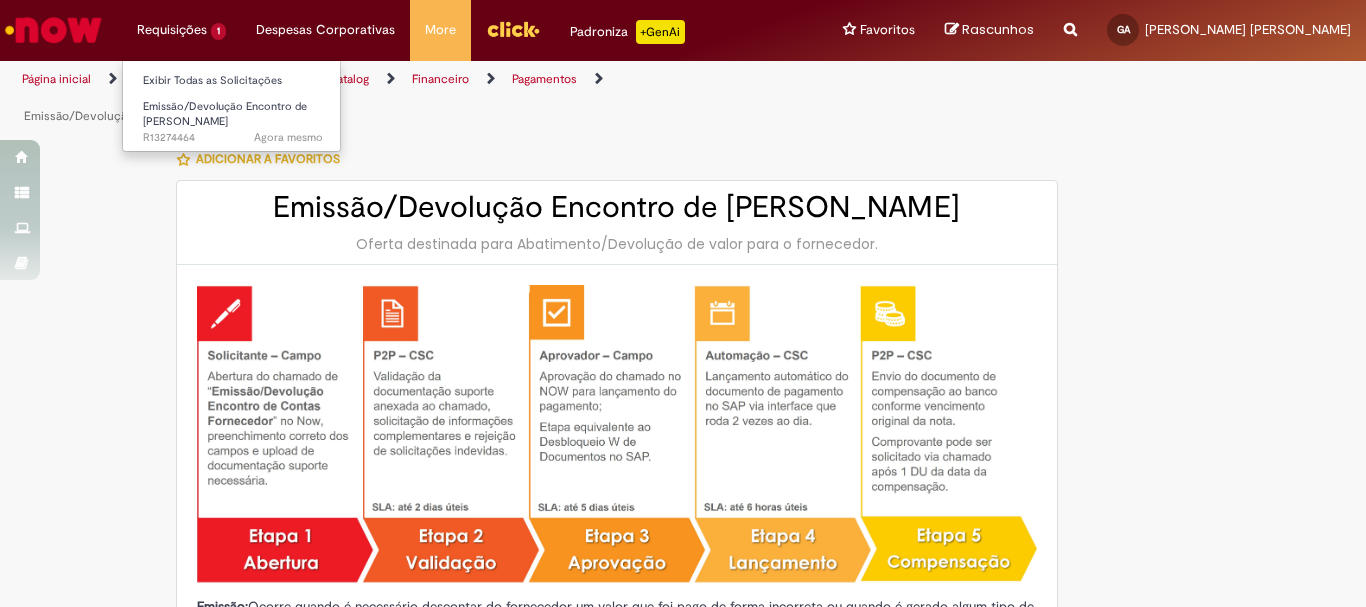 type on "********" 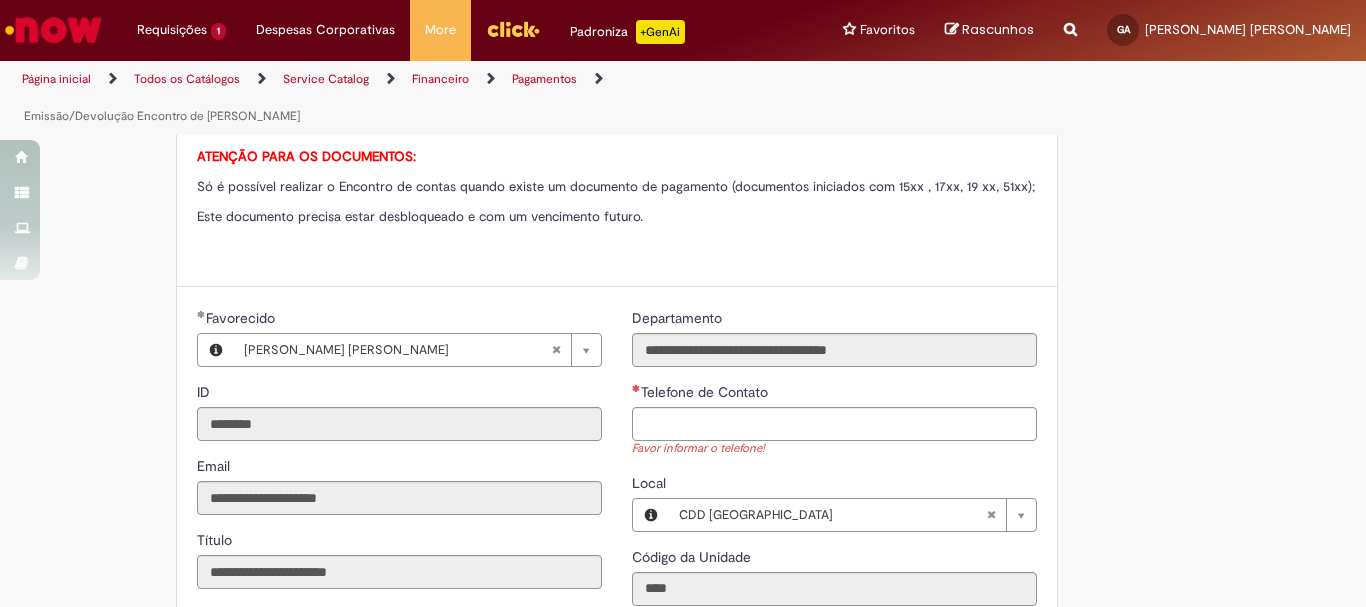 scroll, scrollTop: 1100, scrollLeft: 0, axis: vertical 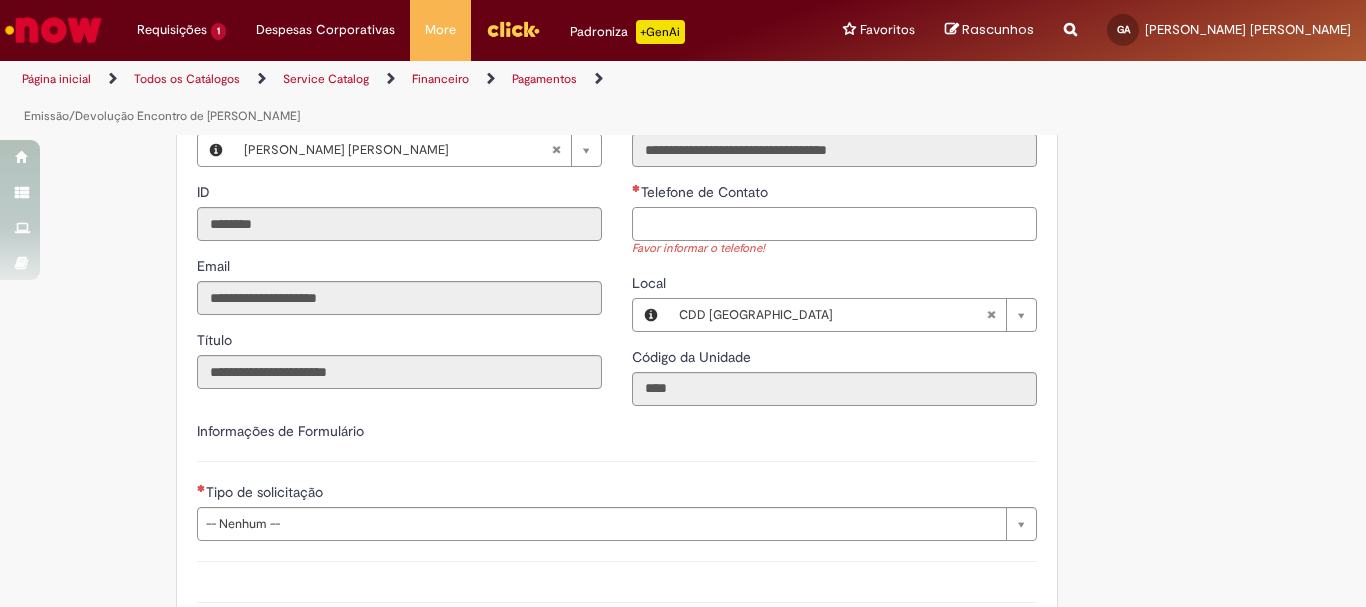 click on "Telefone de Contato" at bounding box center [834, 224] 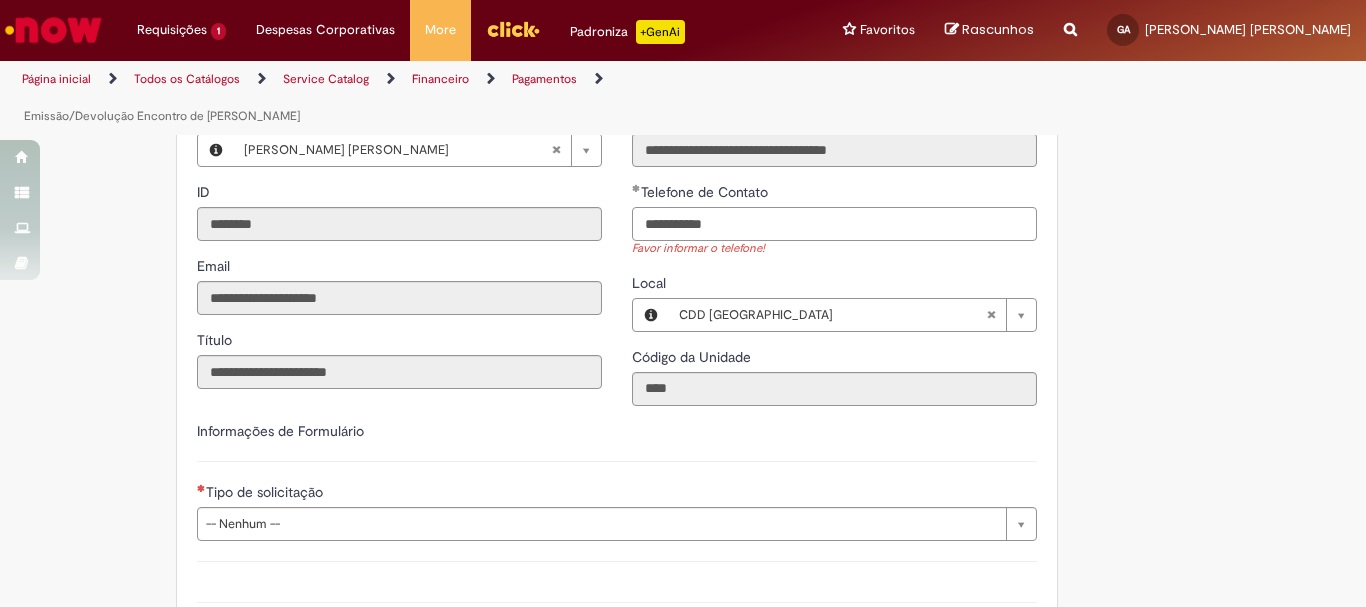 scroll, scrollTop: 1300, scrollLeft: 0, axis: vertical 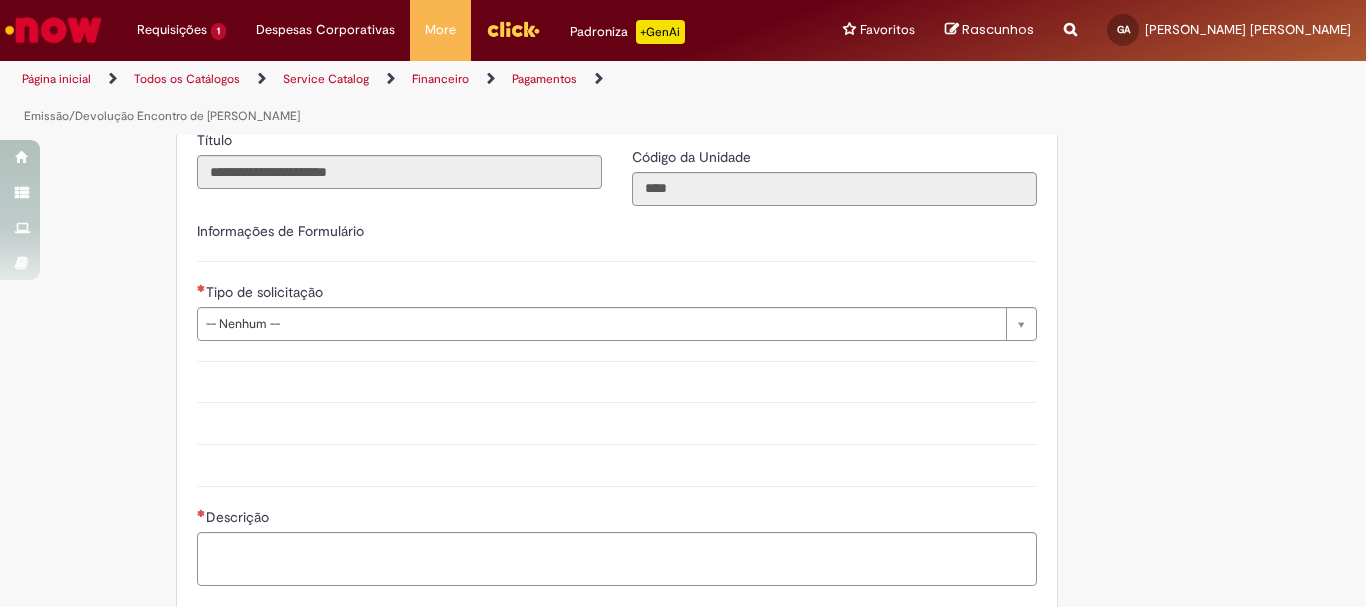 type on "**********" 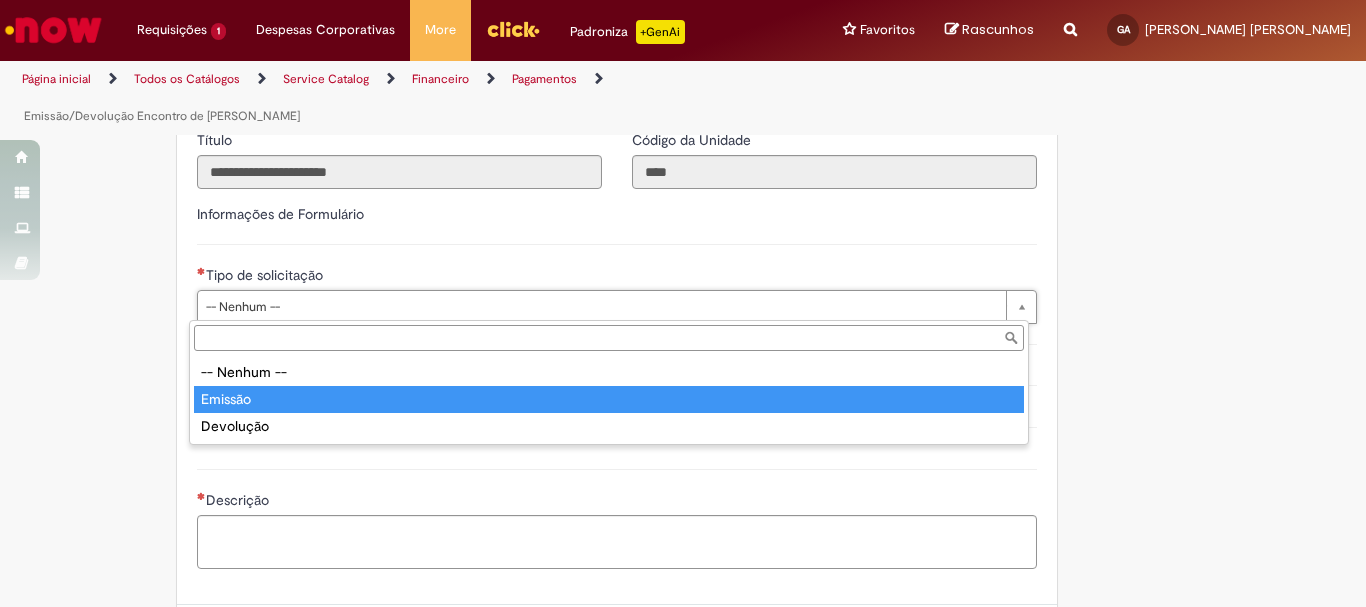 type on "*******" 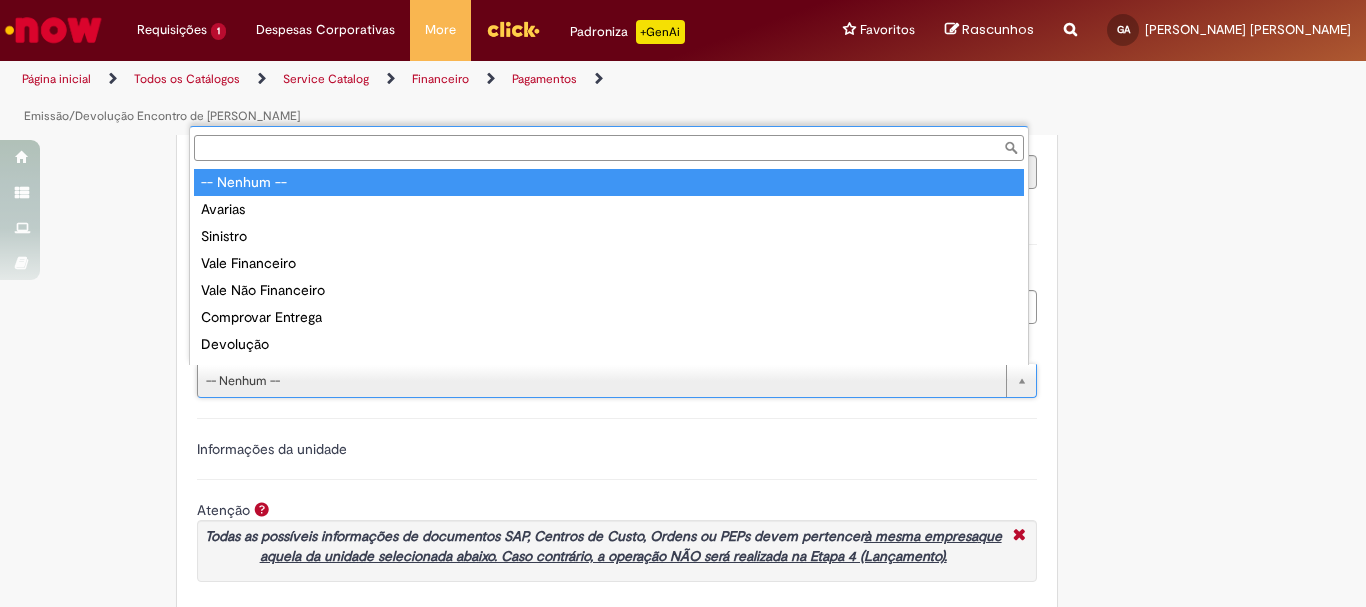 scroll, scrollTop: 16, scrollLeft: 0, axis: vertical 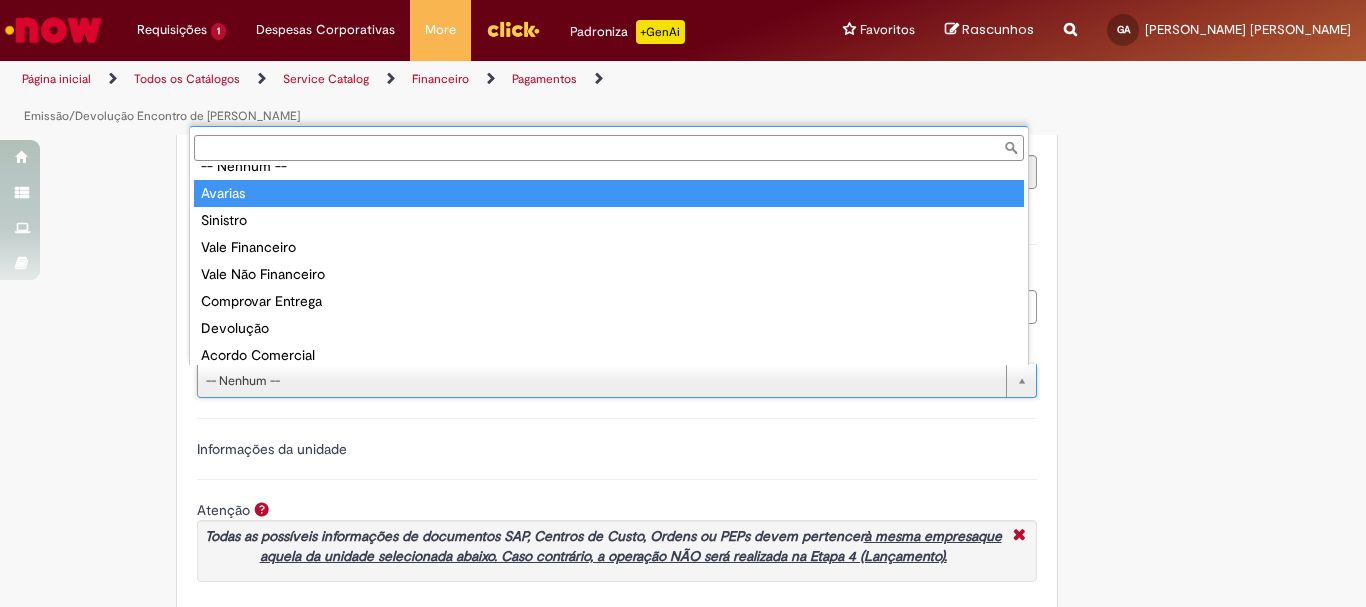type on "*******" 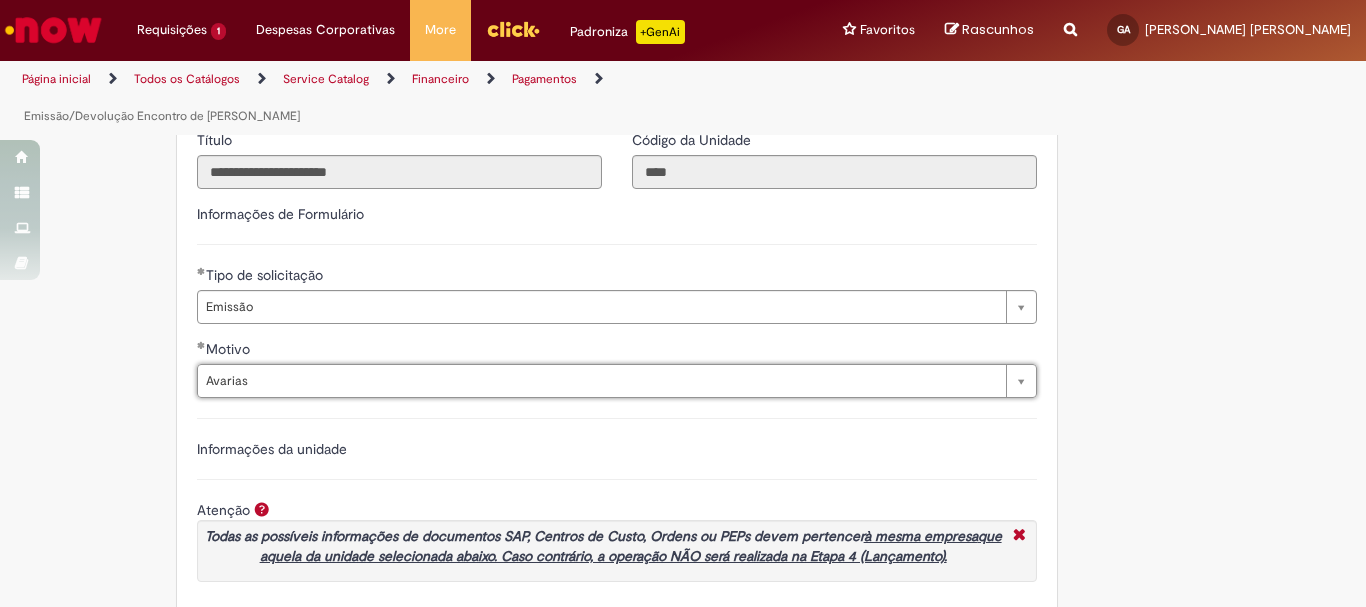 scroll, scrollTop: 1700, scrollLeft: 0, axis: vertical 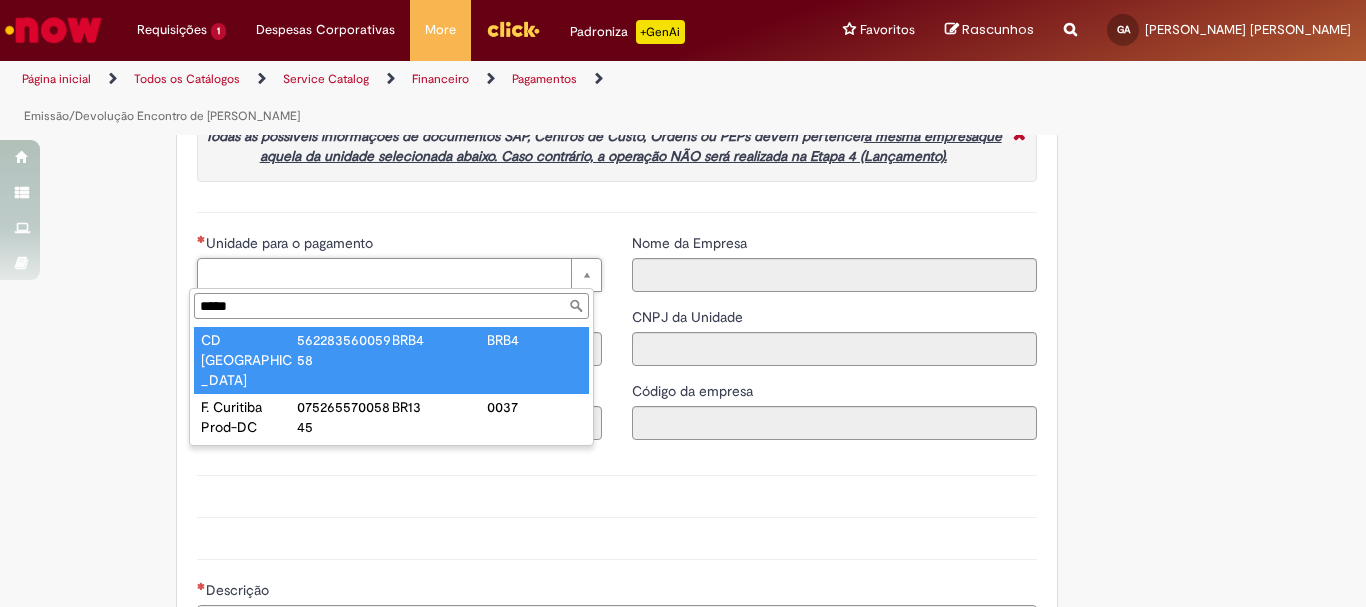 type on "*****" 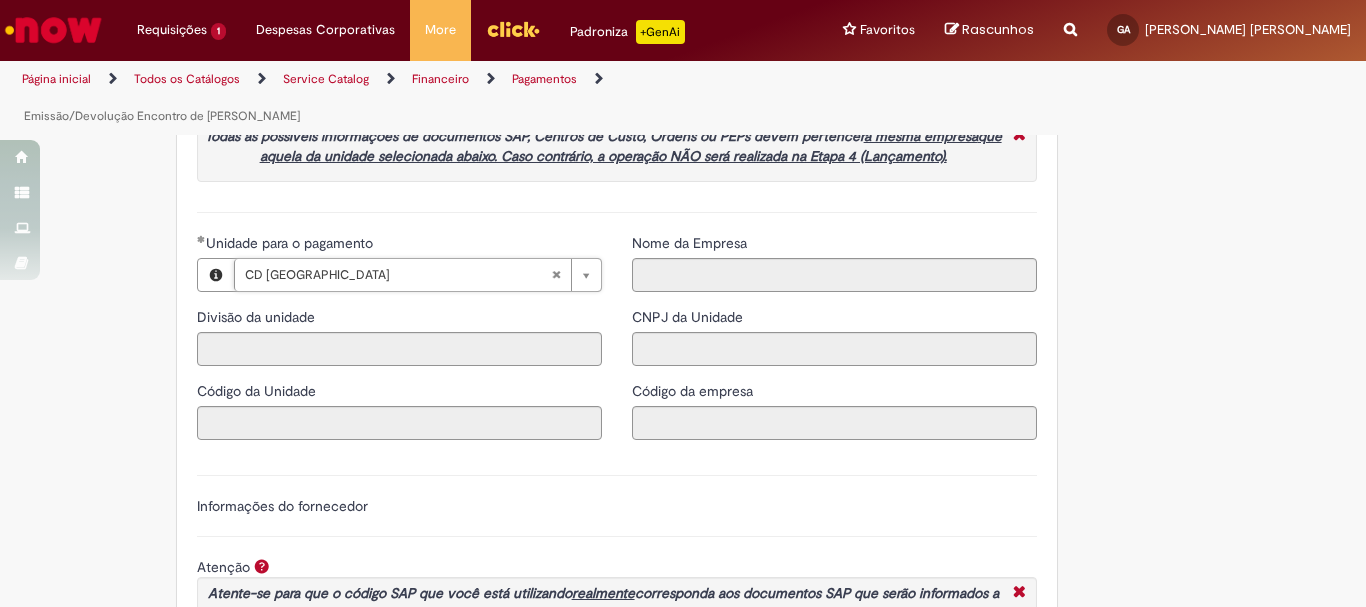 type on "****" 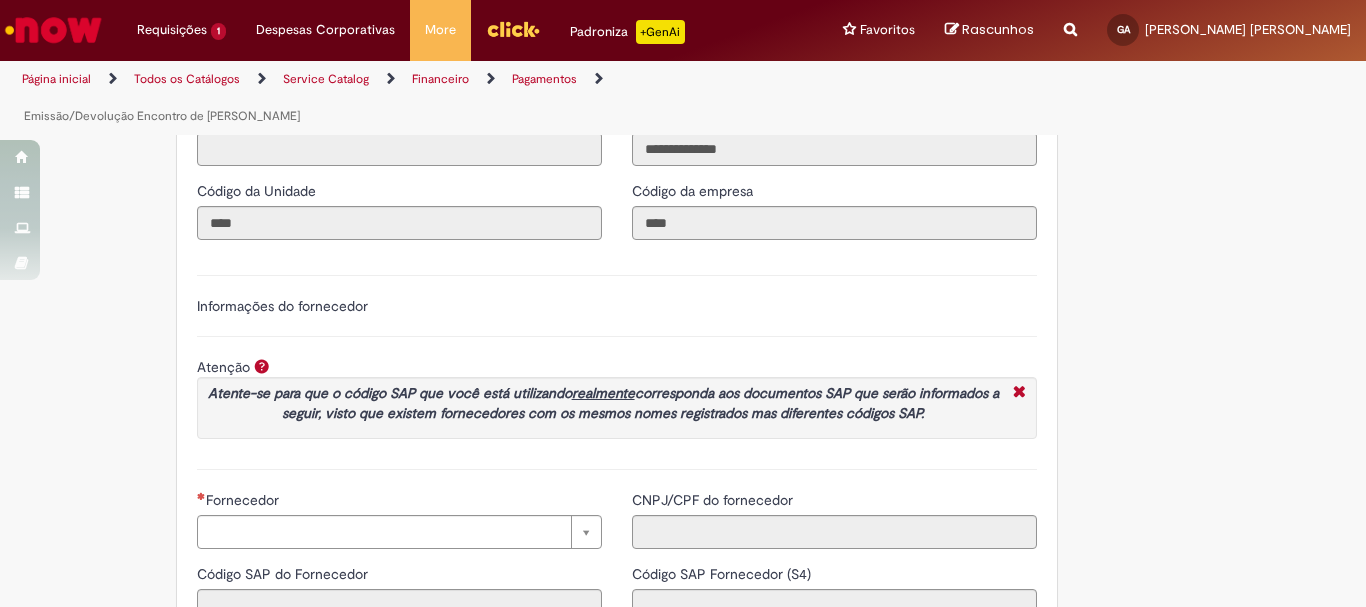 scroll, scrollTop: 2273, scrollLeft: 0, axis: vertical 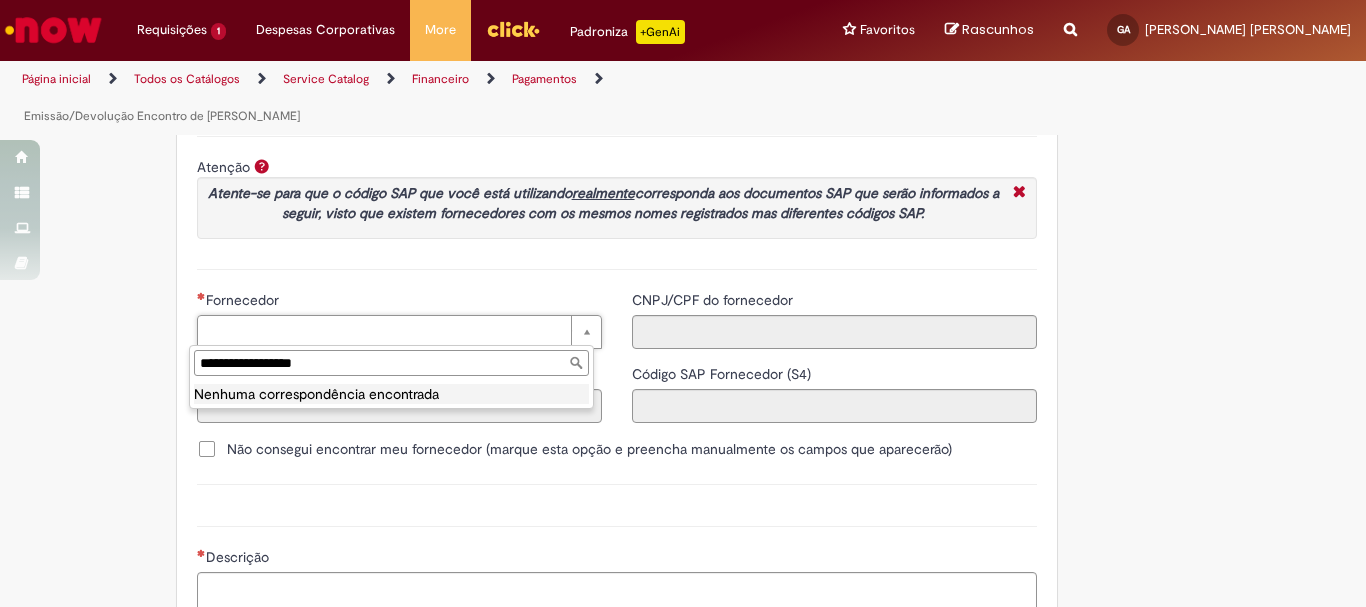 click on "**********" at bounding box center [391, 363] 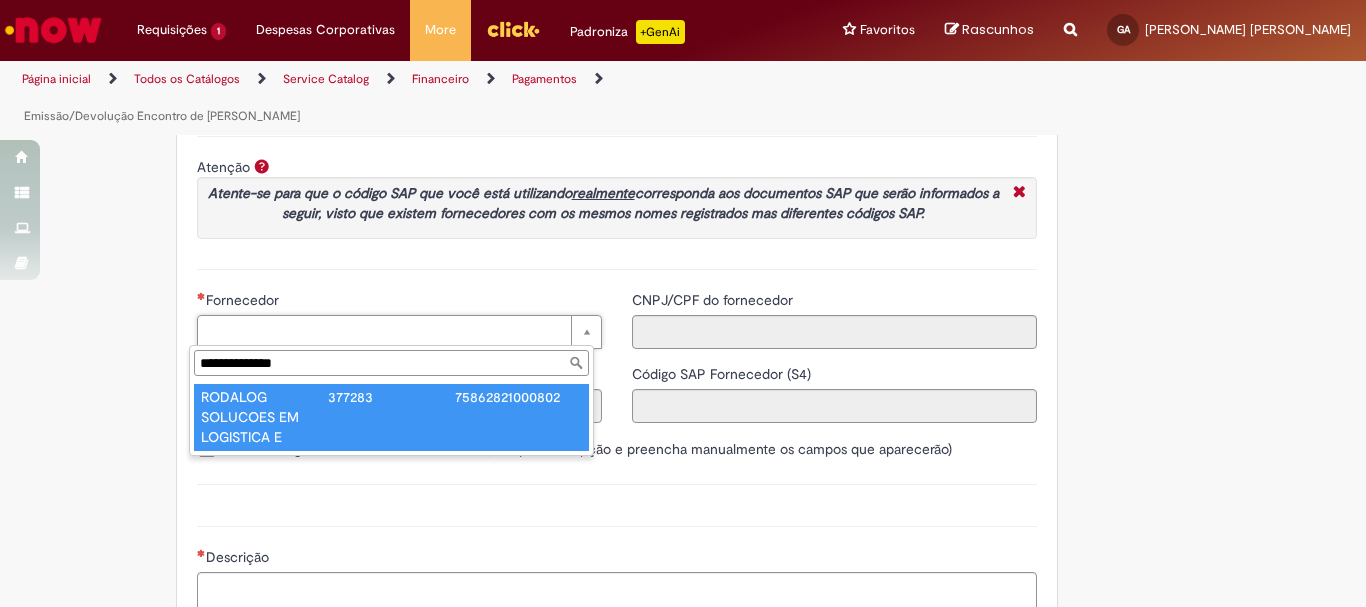 type on "**********" 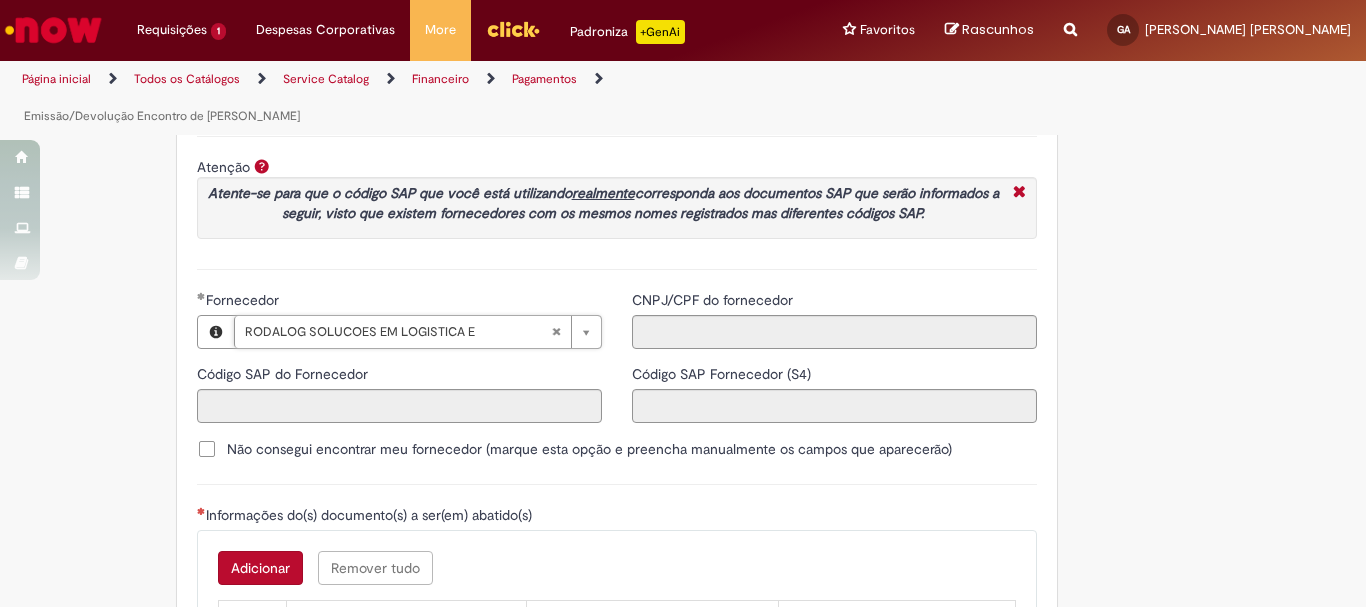 type on "******" 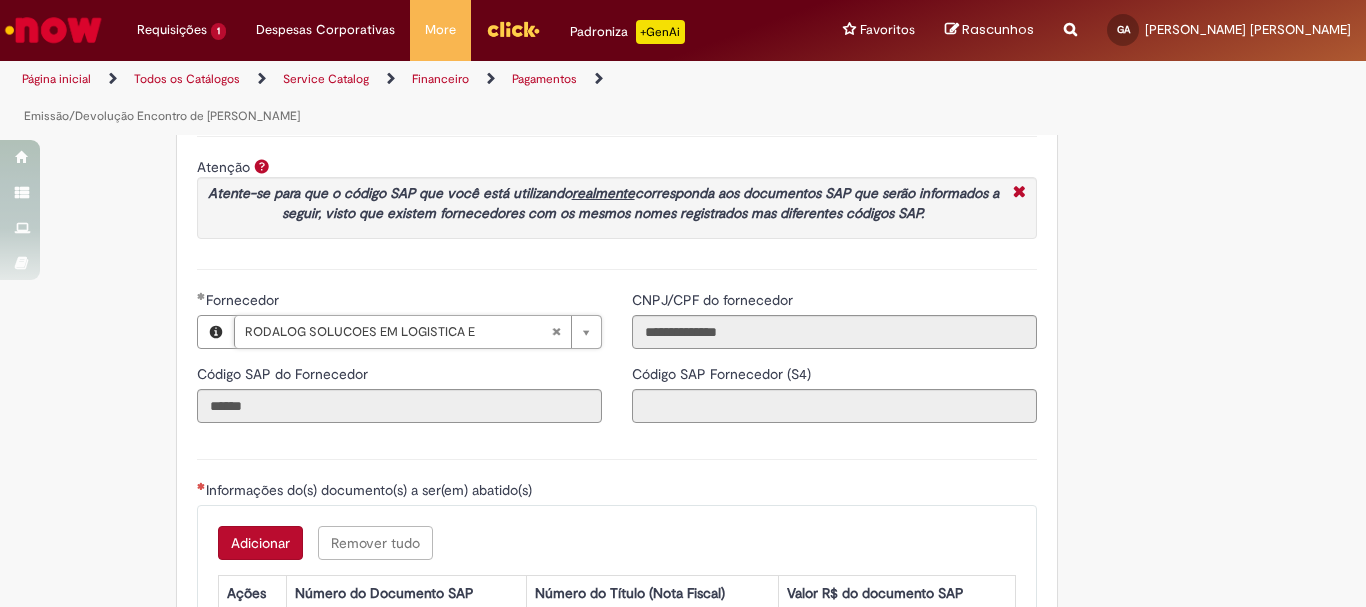 type on "**********" 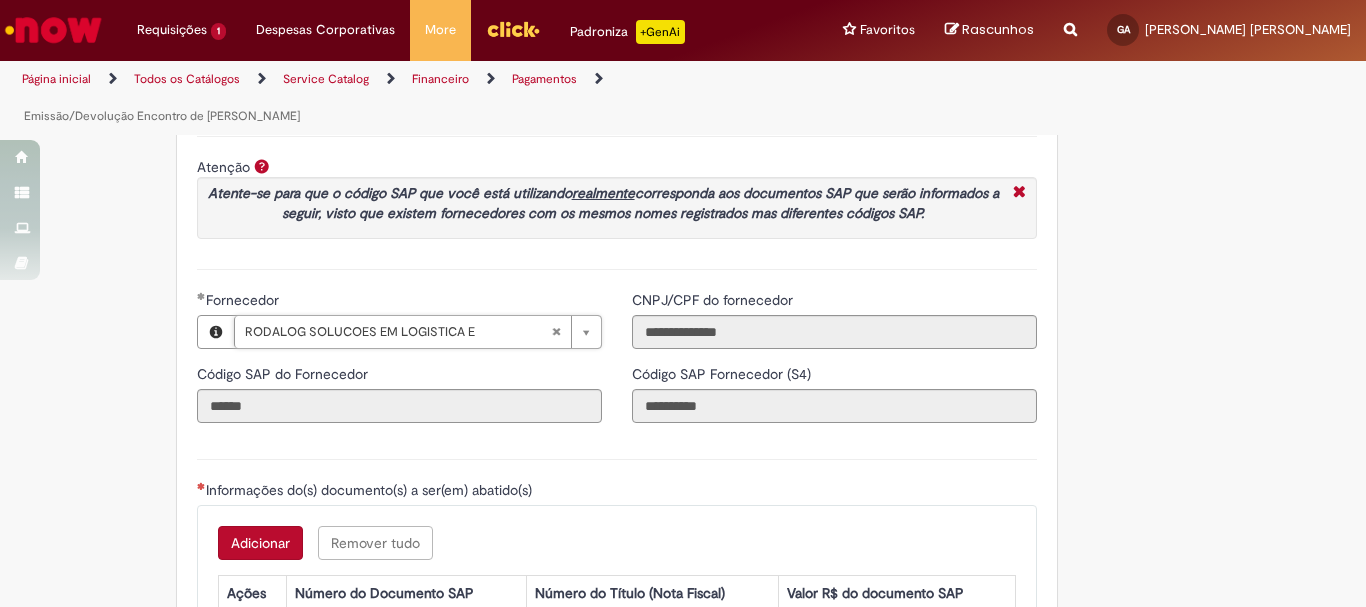 click on "Atenção Por favor, atente-se aos dados informados, pois caso exista alguma divergência entre o Código SAP e o CNPJ/CPF do fornecedor,  o documento SAP não será gerado na etapa da automação . Não consegui encontrar meu fornecedor (marque esta opção e preencha manualmente os campos que aparecerão) Informações do(s) documento(s) a ser(em) abatido(s) Adicionar Remover tudo Informações do(s) documento(s) a ser(em) abatido(s) Ações Número do Documento SAP Número do Título (Nota Fiscal) Valor R$ do documento SAP Sem dados para exibir Confirmo que todos os documentos informados acima NÃO estão compensados no SAP no momento de abertura deste chamado, e possuem previsão de compensação em mais de 3 dias úteis. Dados de emissão/devolução Adicionar Remover tudo Dados de emissão/devolução Ações Conta contábil Métodos de pagamento Número Material Valor R$ Descrição Sem dados para exibir" at bounding box center [617, 702] 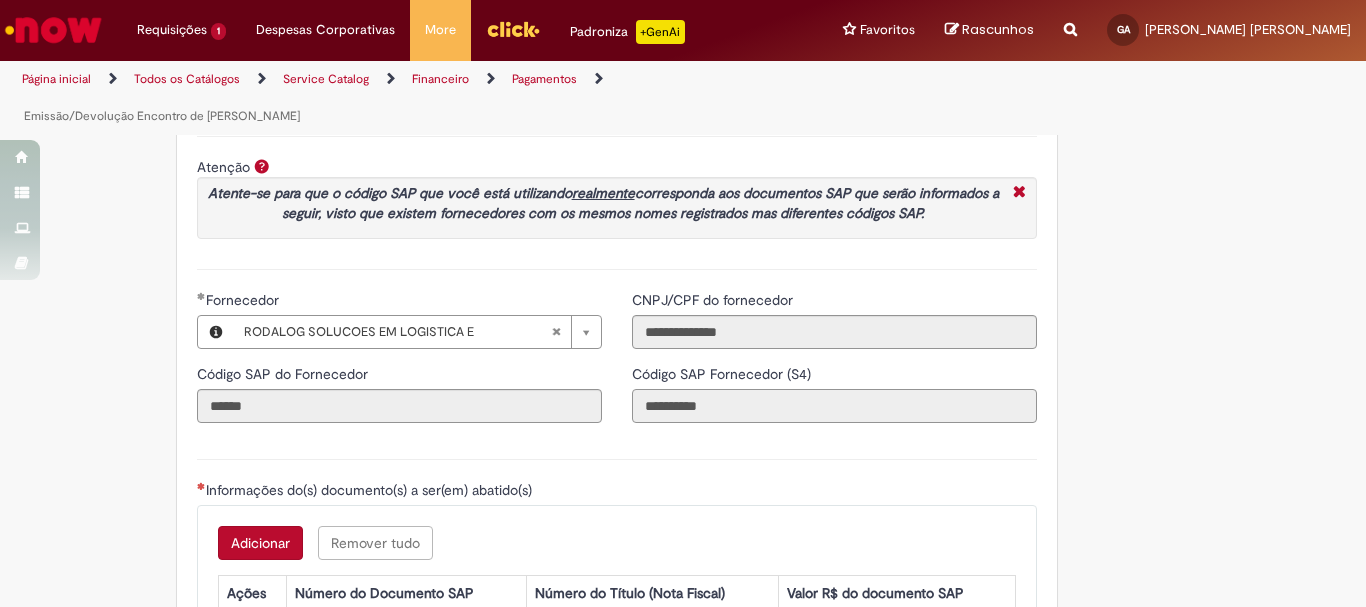drag, startPoint x: 674, startPoint y: 406, endPoint x: 724, endPoint y: 404, distance: 50.039986 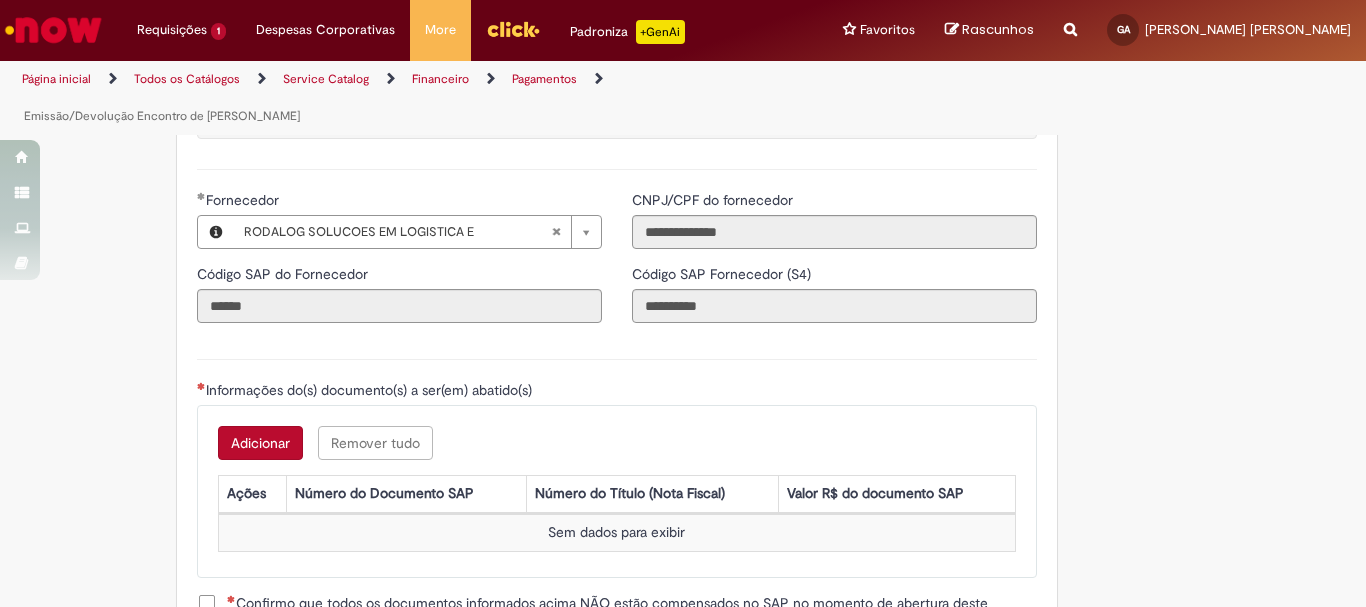 click on "Adicionar" at bounding box center (260, 443) 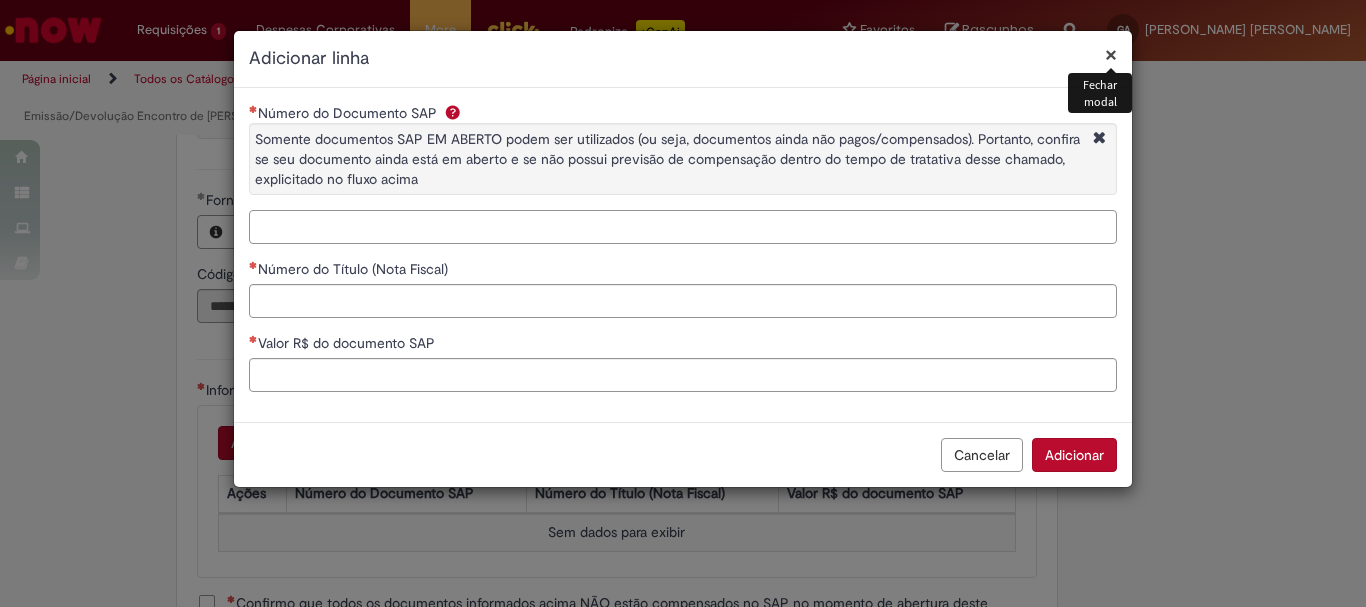 click on "Número do Documento SAP Somente documentos SAP EM ABERTO podem ser utilizados (ou seja, documentos ainda não pagos/compensados). Portanto, confira se seu documento ainda está em aberto e se não possui previsão de compensação dentro do tempo de tratativa desse chamado, explicitado no fluxo acima" at bounding box center (683, 227) 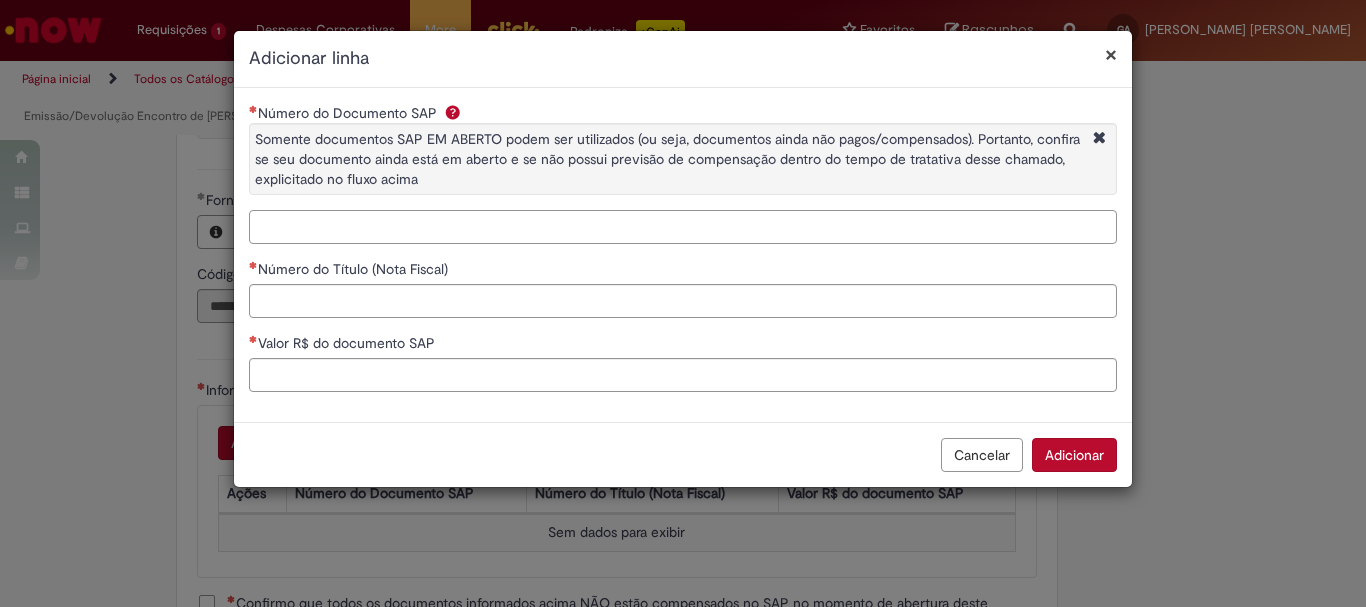paste on "**********" 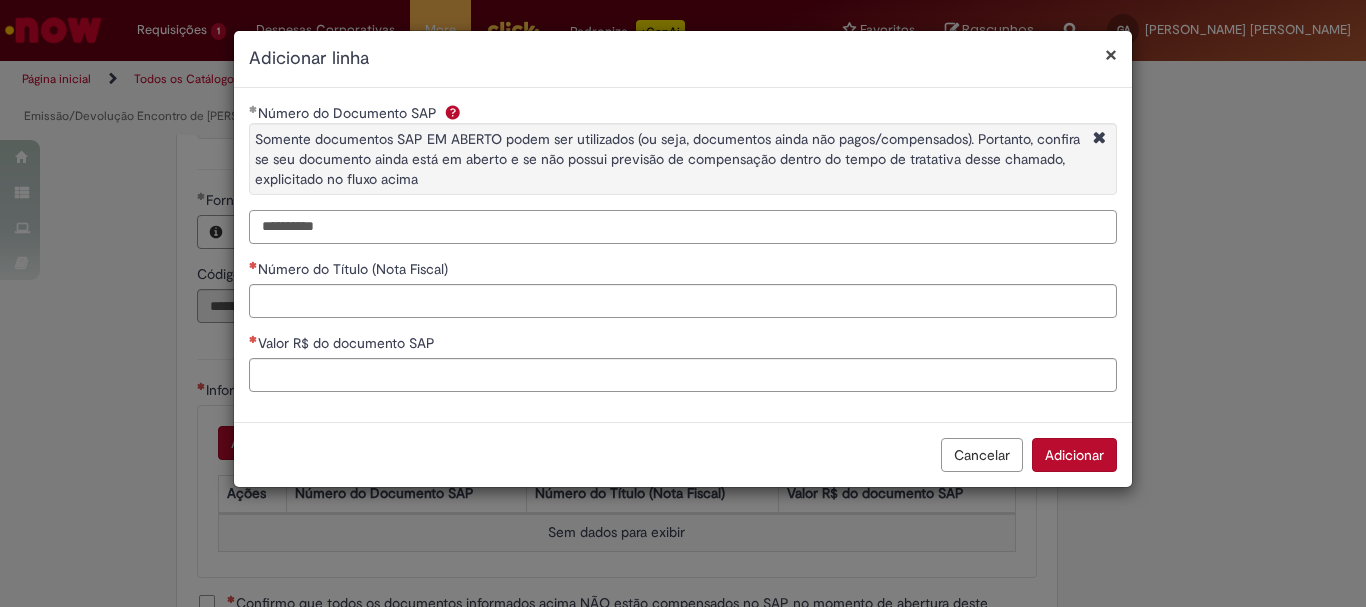 type on "**********" 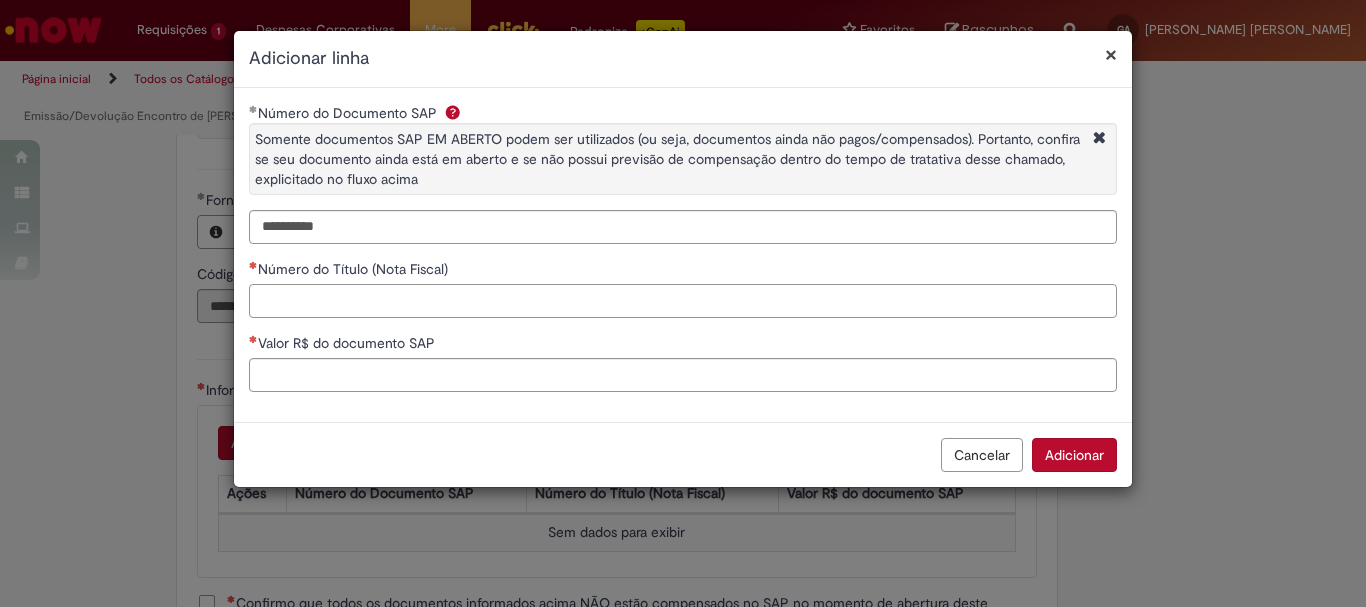 click on "Número do Título (Nota Fiscal)" at bounding box center (683, 301) 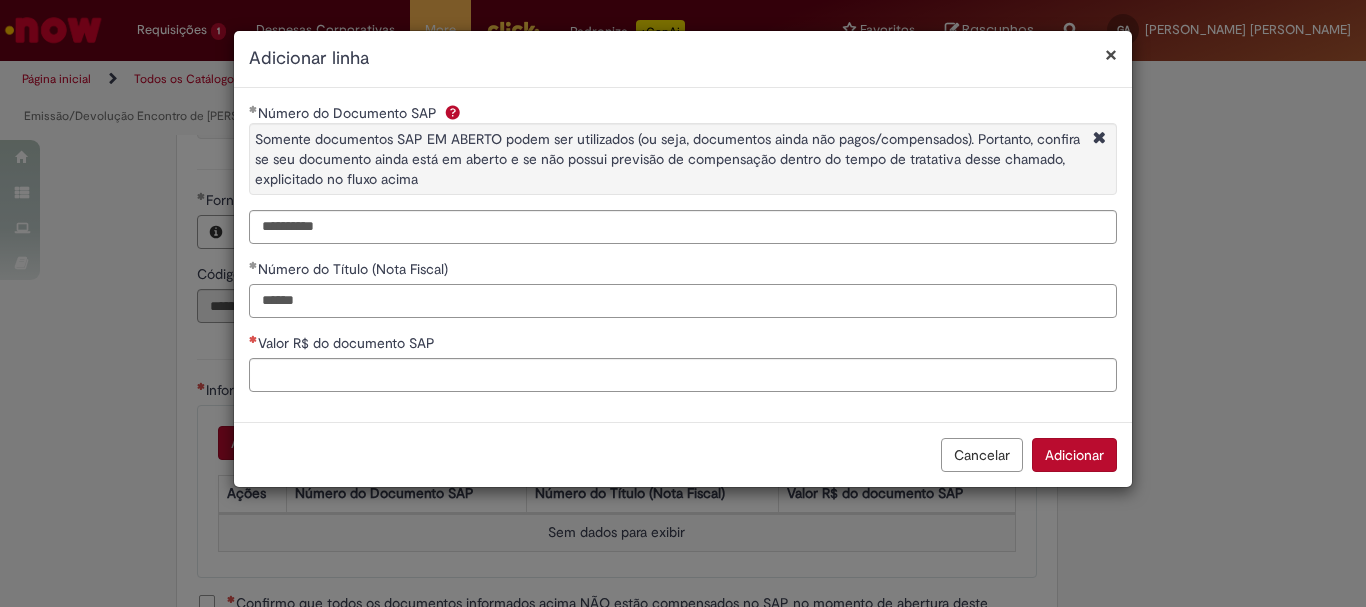 type on "*****" 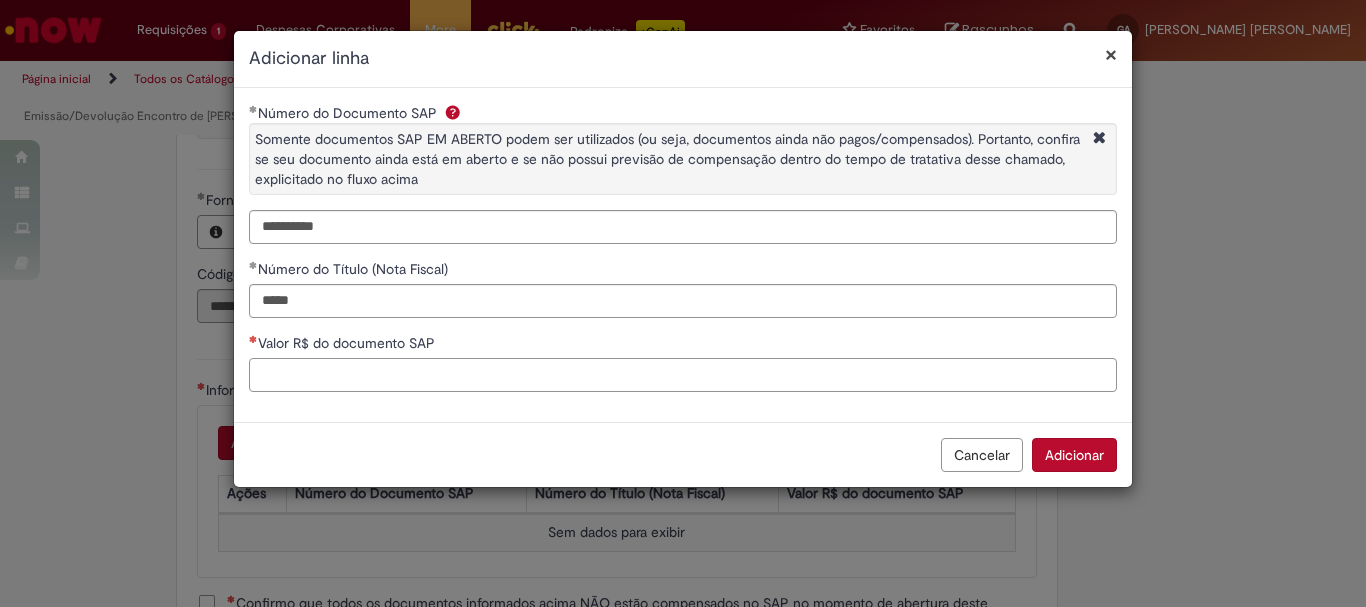 click on "Valor R$ do documento SAP" at bounding box center (683, 375) 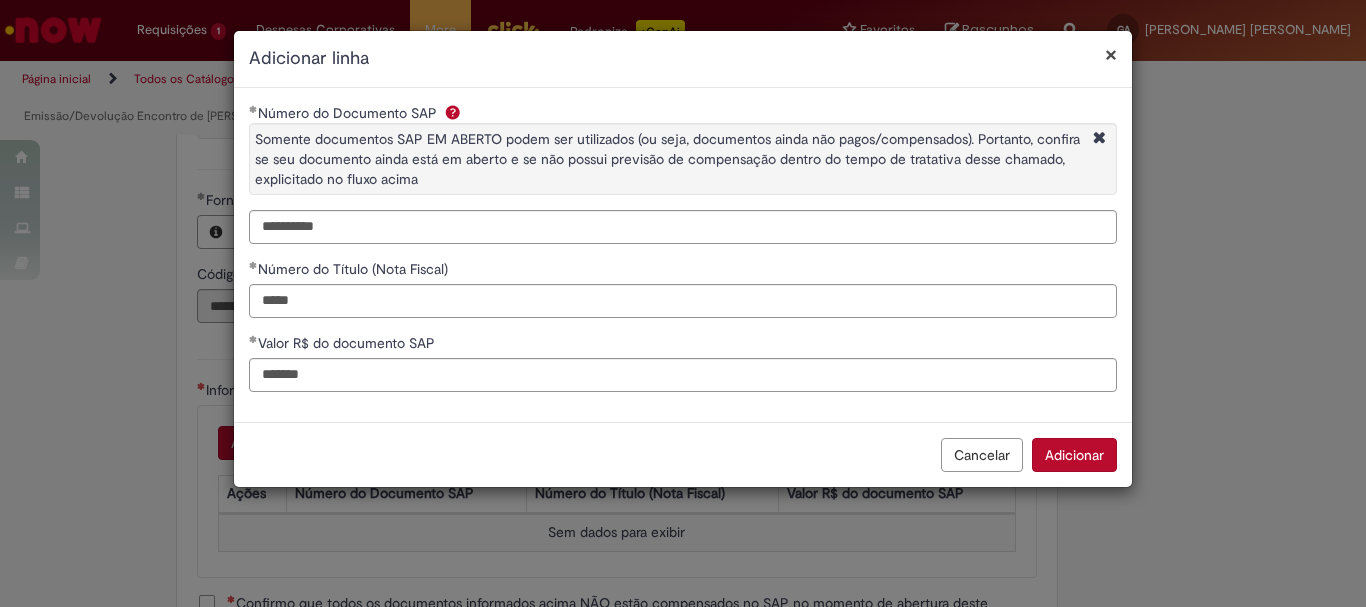 type on "********" 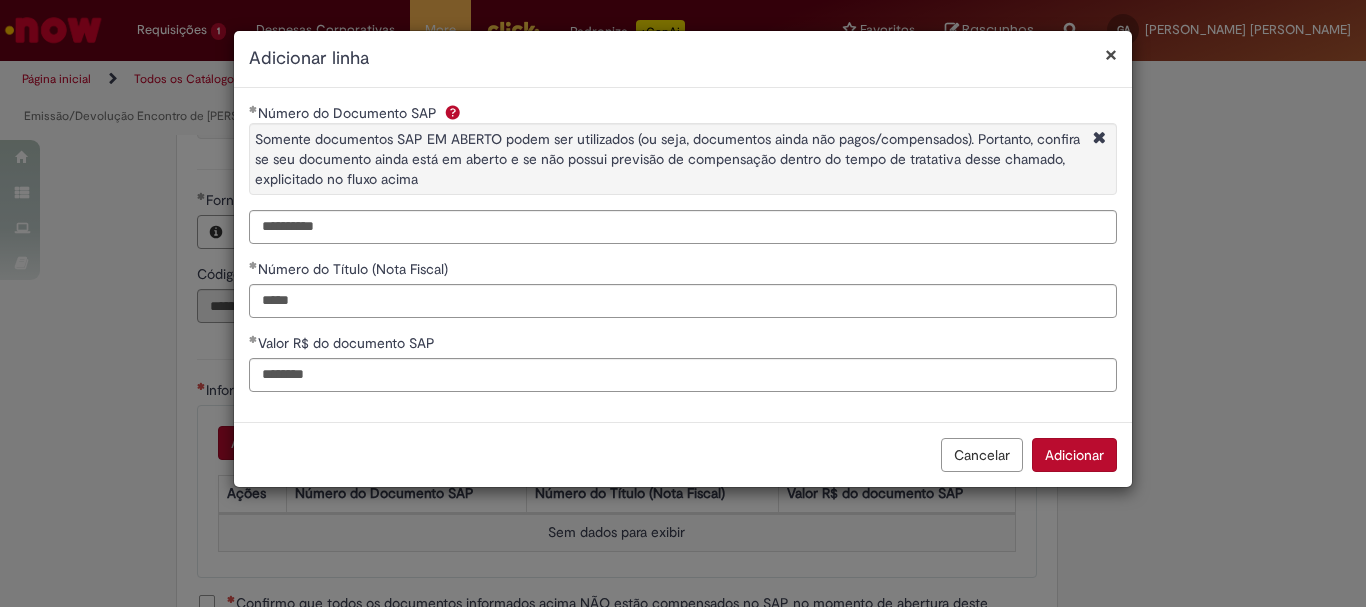 click on "Adicionar" at bounding box center [1074, 455] 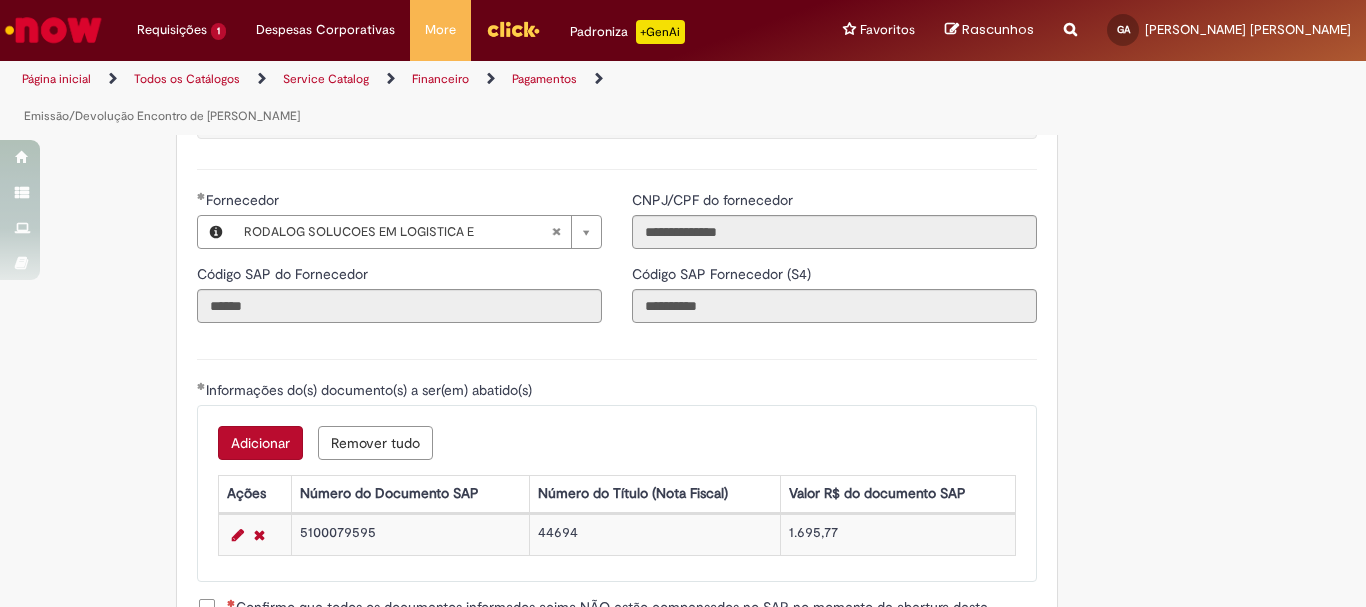 scroll, scrollTop: 2573, scrollLeft: 0, axis: vertical 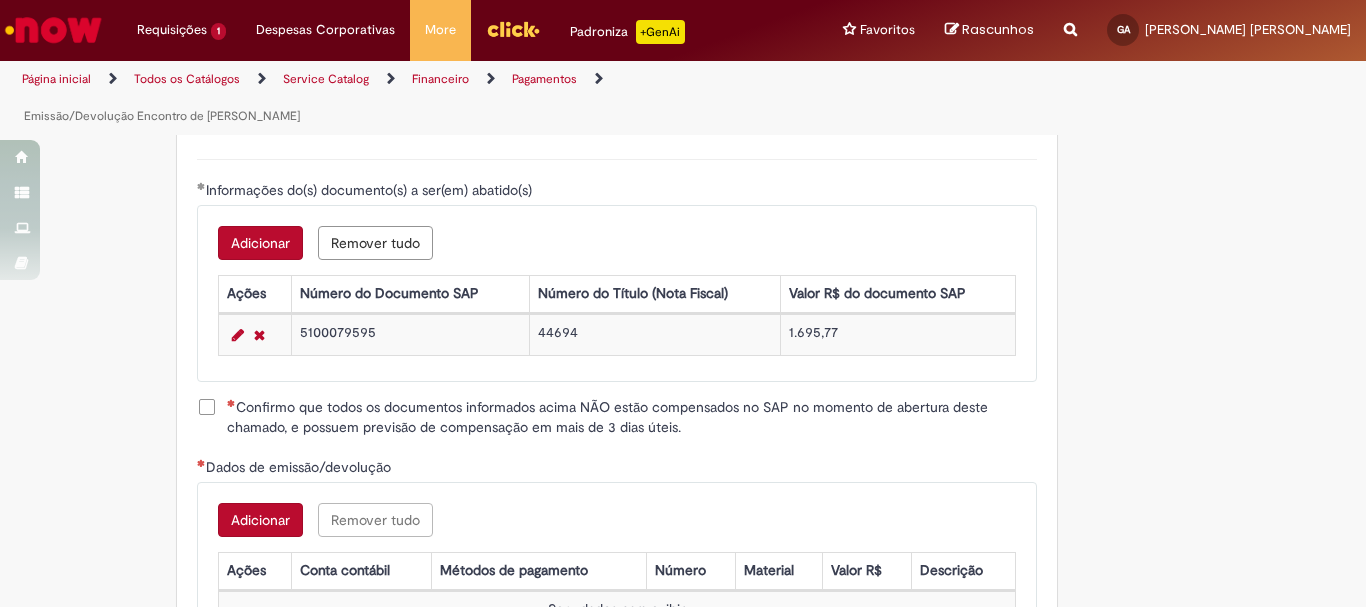 click on "Confirmo que todos os documentos informados acima NÃO estão compensados no SAP no momento de abertura deste chamado, e possuem previsão de compensação em mais de 3 dias úteis." at bounding box center [632, 417] 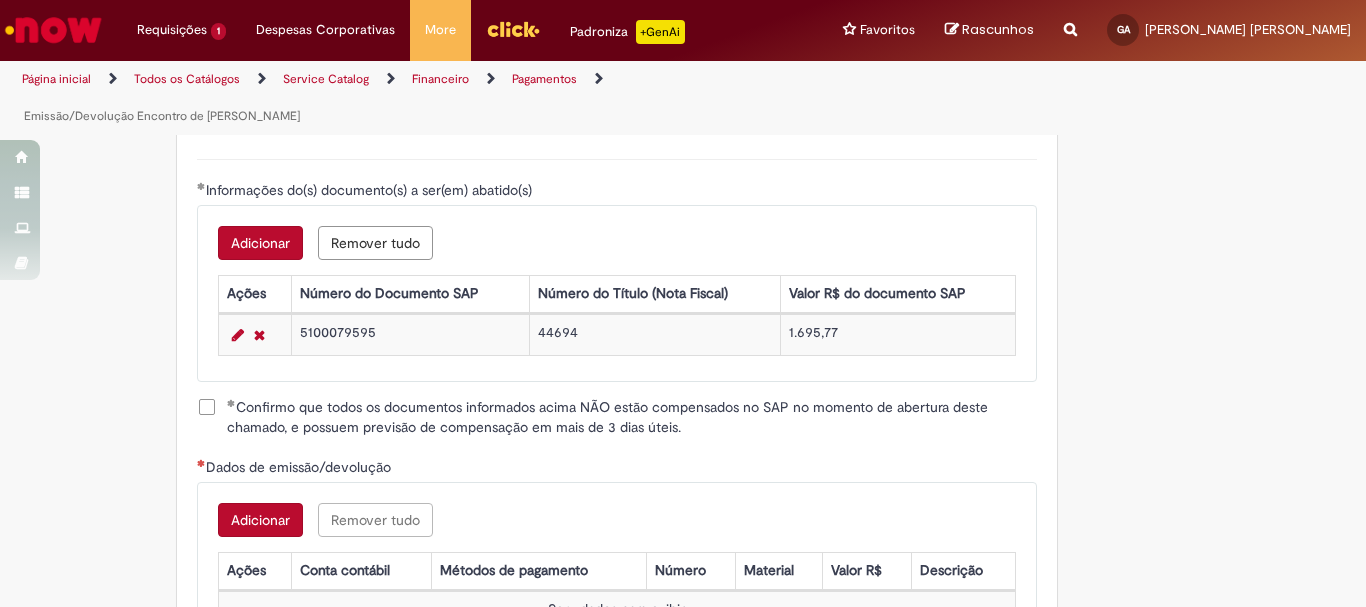scroll, scrollTop: 2673, scrollLeft: 0, axis: vertical 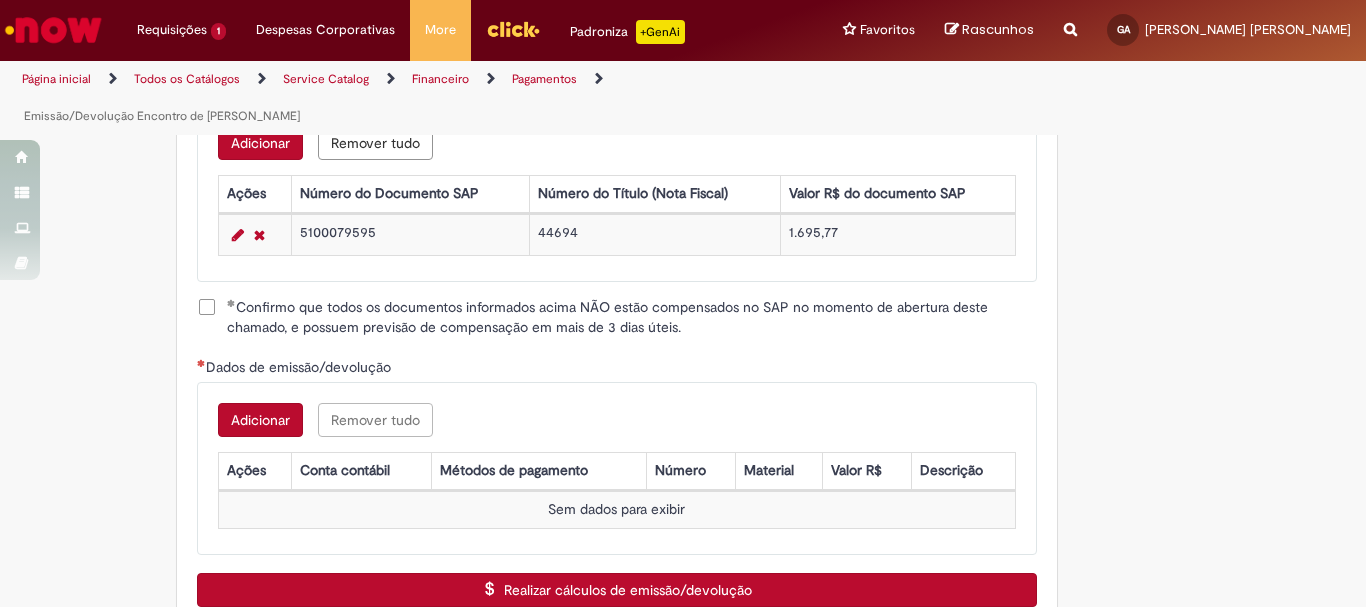 click on "Adicionar" at bounding box center (260, 420) 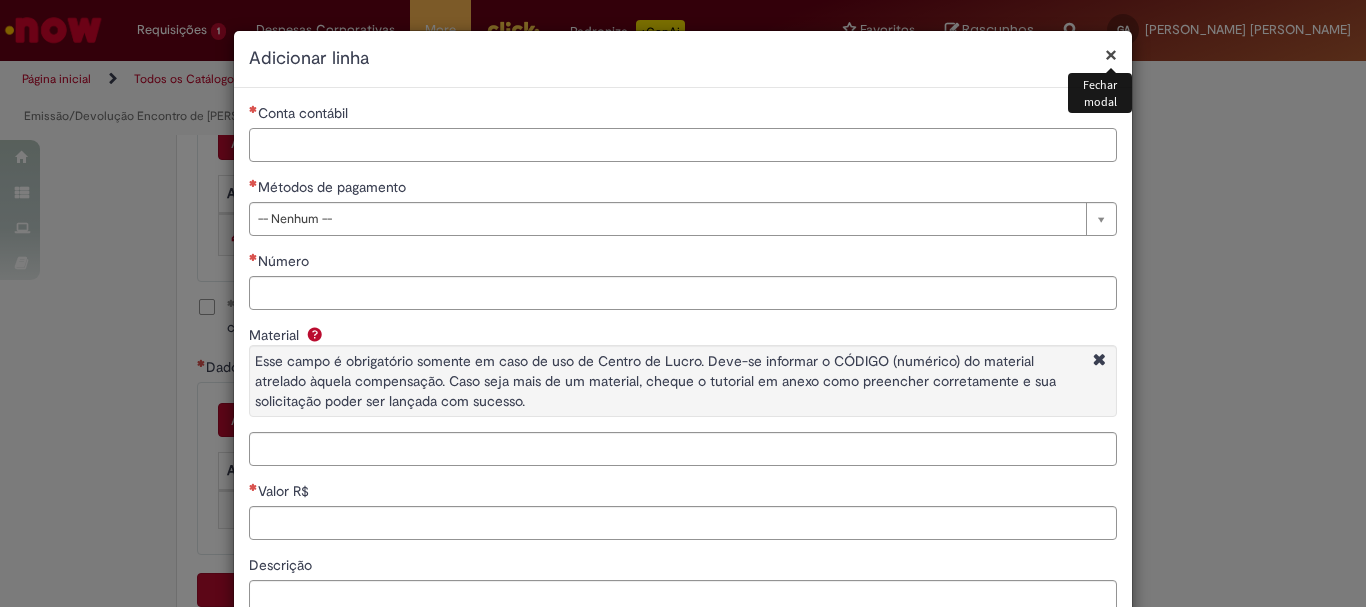 click on "Conta contábil" at bounding box center (683, 145) 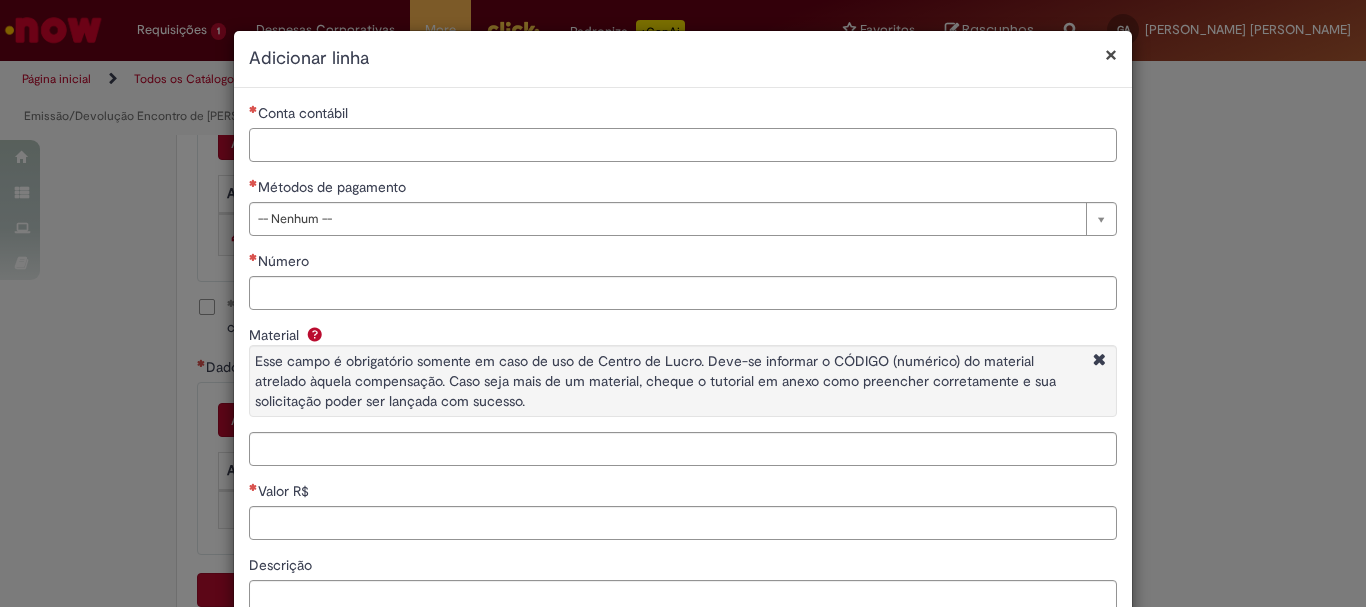 paste on "********" 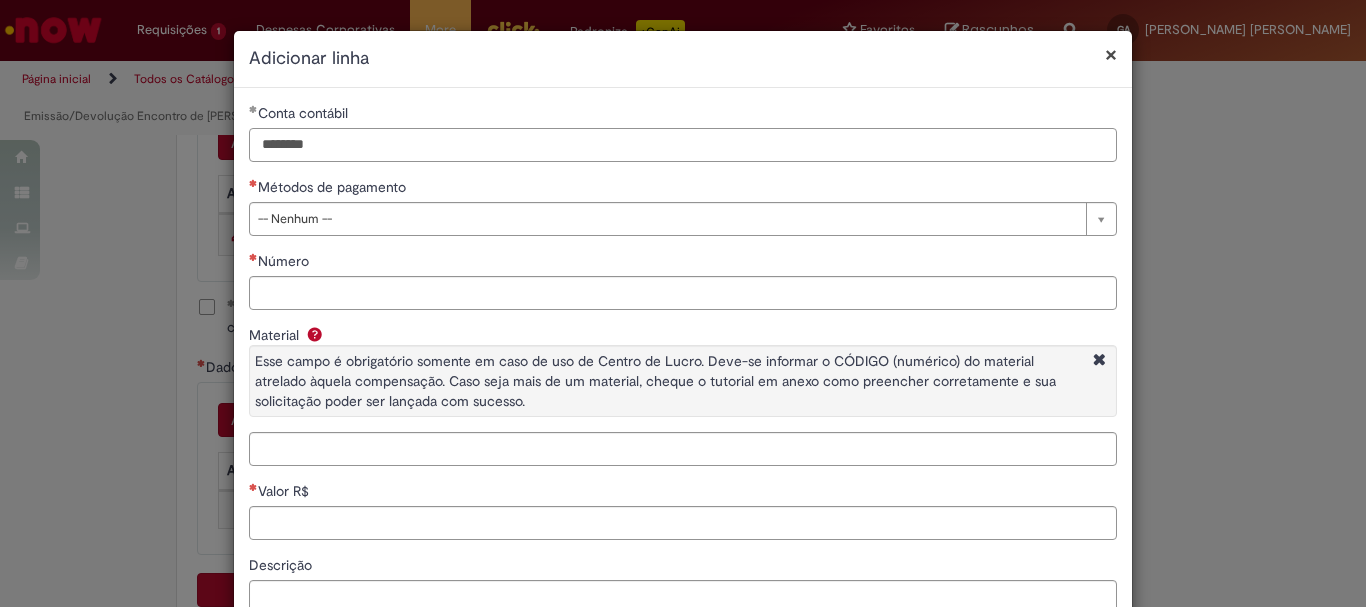 type on "********" 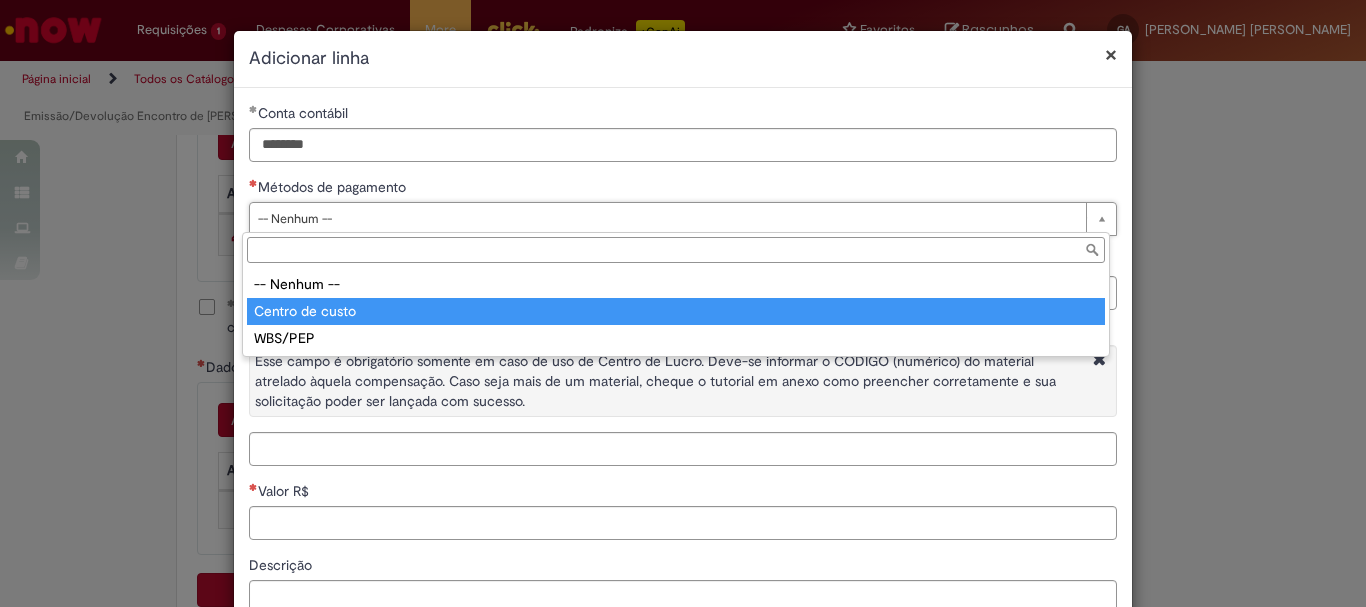 type on "**********" 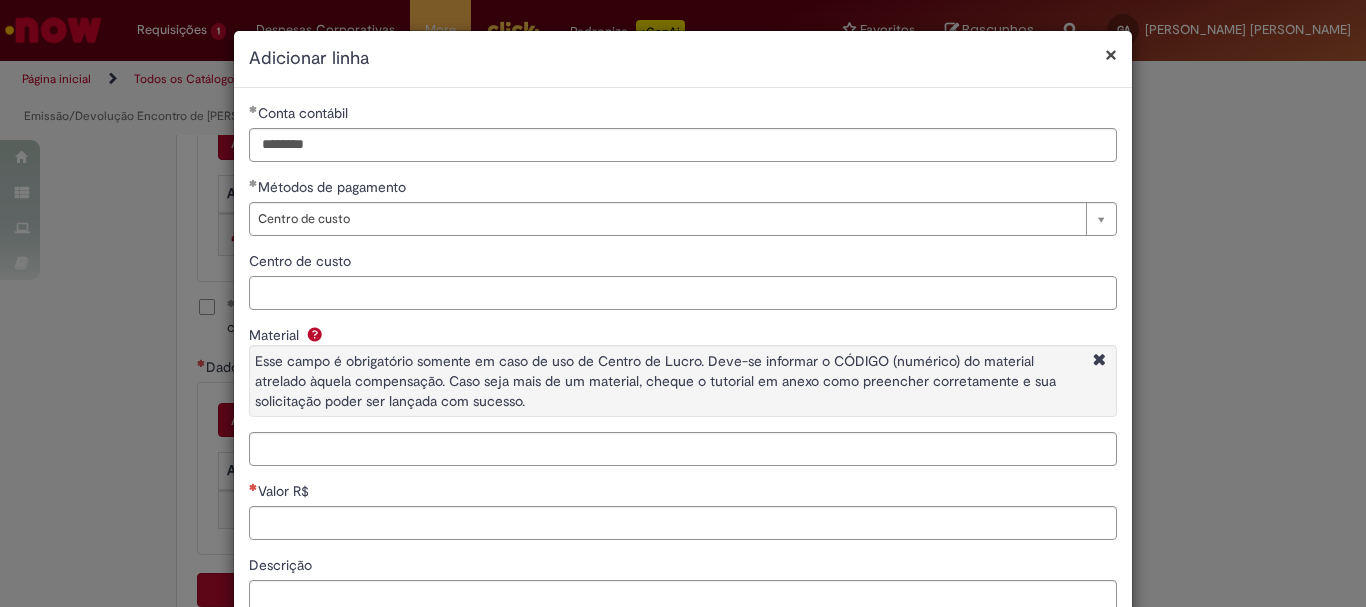 click on "Centro de custo" at bounding box center (683, 293) 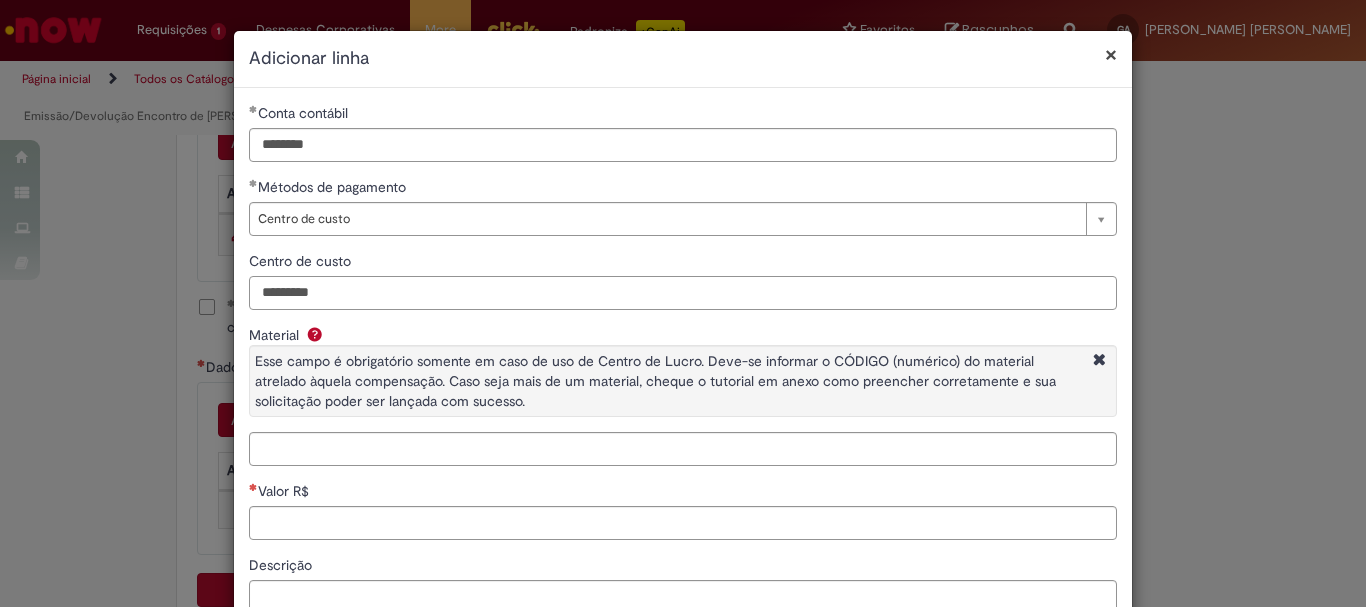 type on "*********" 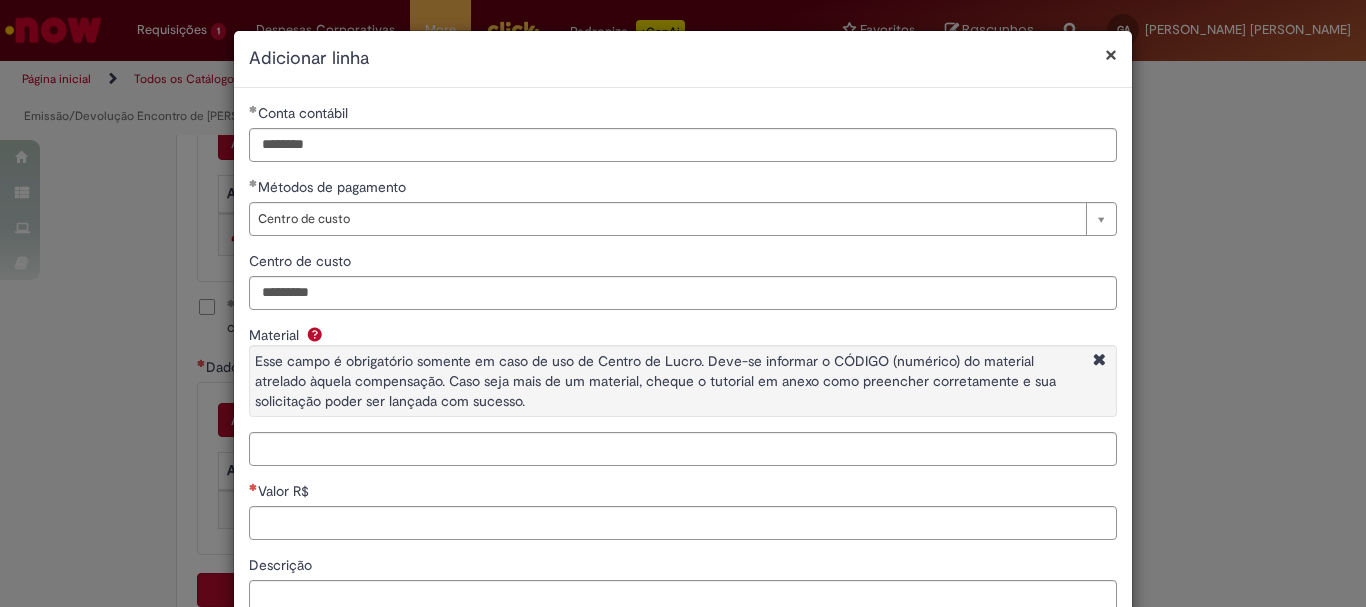 click on "Valor R$" at bounding box center (683, 493) 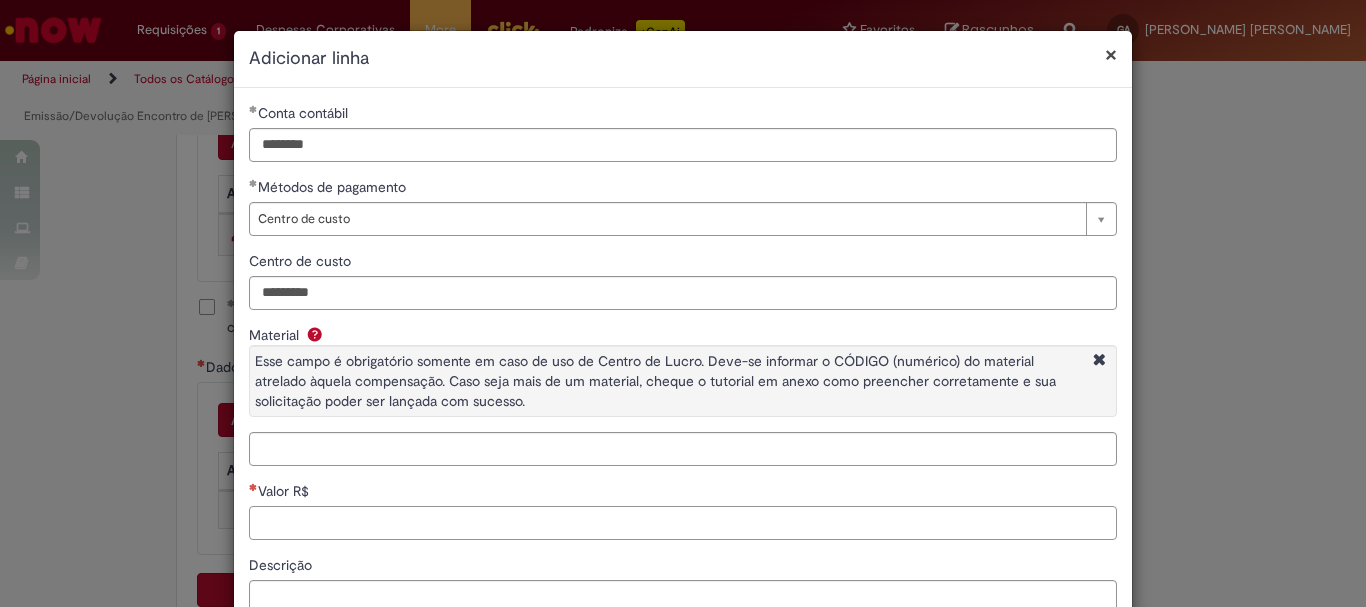 click on "Valor R$" at bounding box center (683, 523) 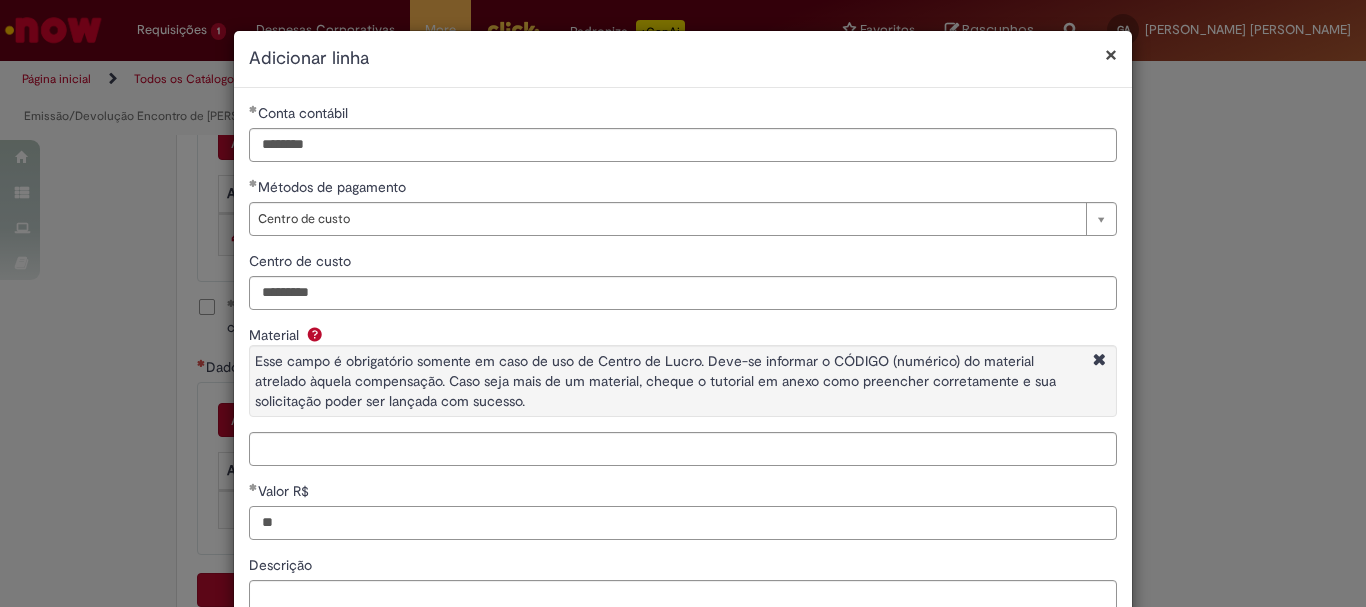 type on "*" 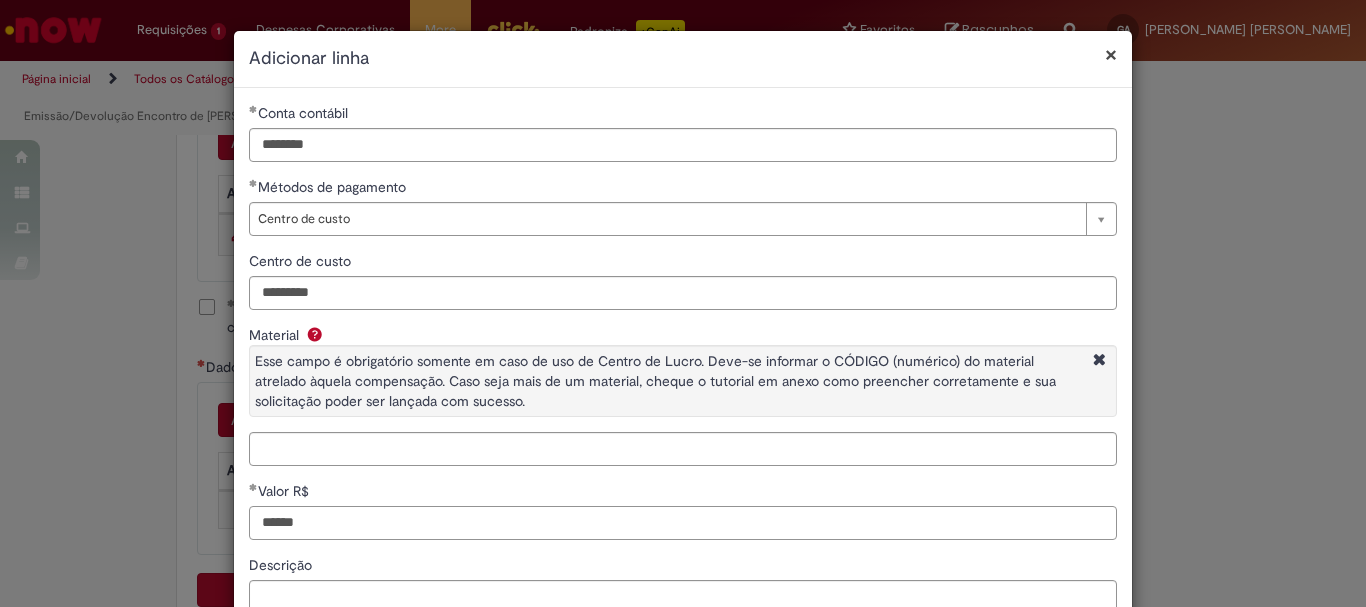 click on "******" at bounding box center (683, 523) 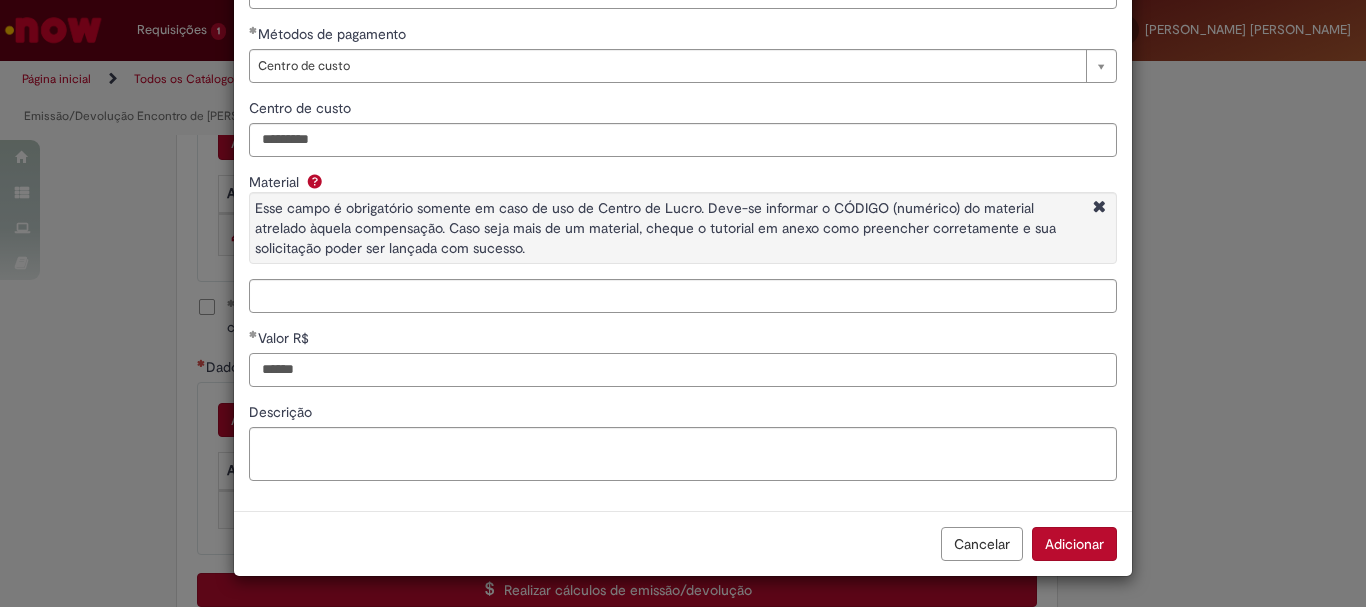 type on "******" 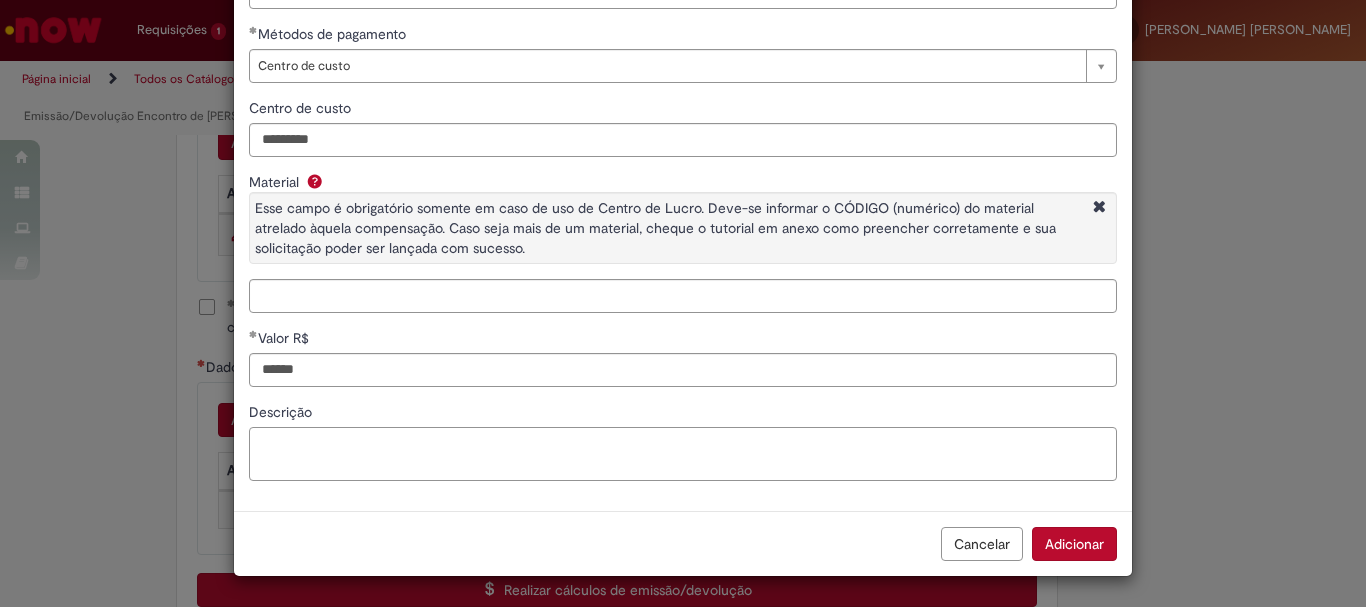 click on "Descrição" at bounding box center (683, 454) 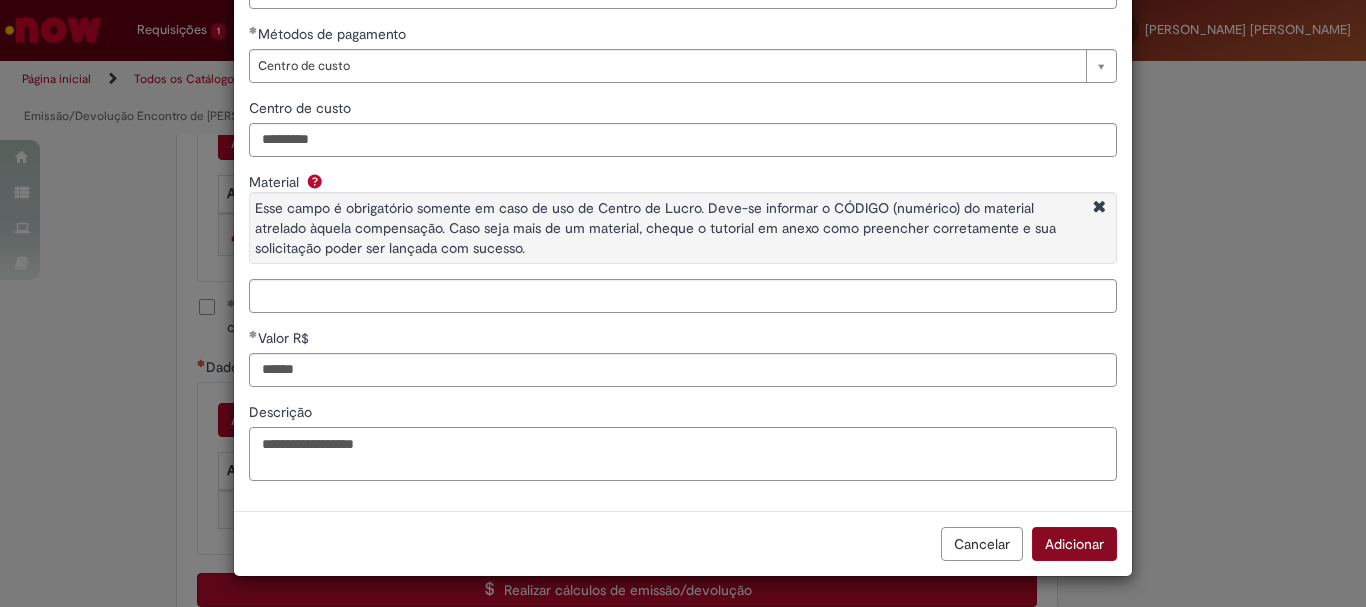 type on "**********" 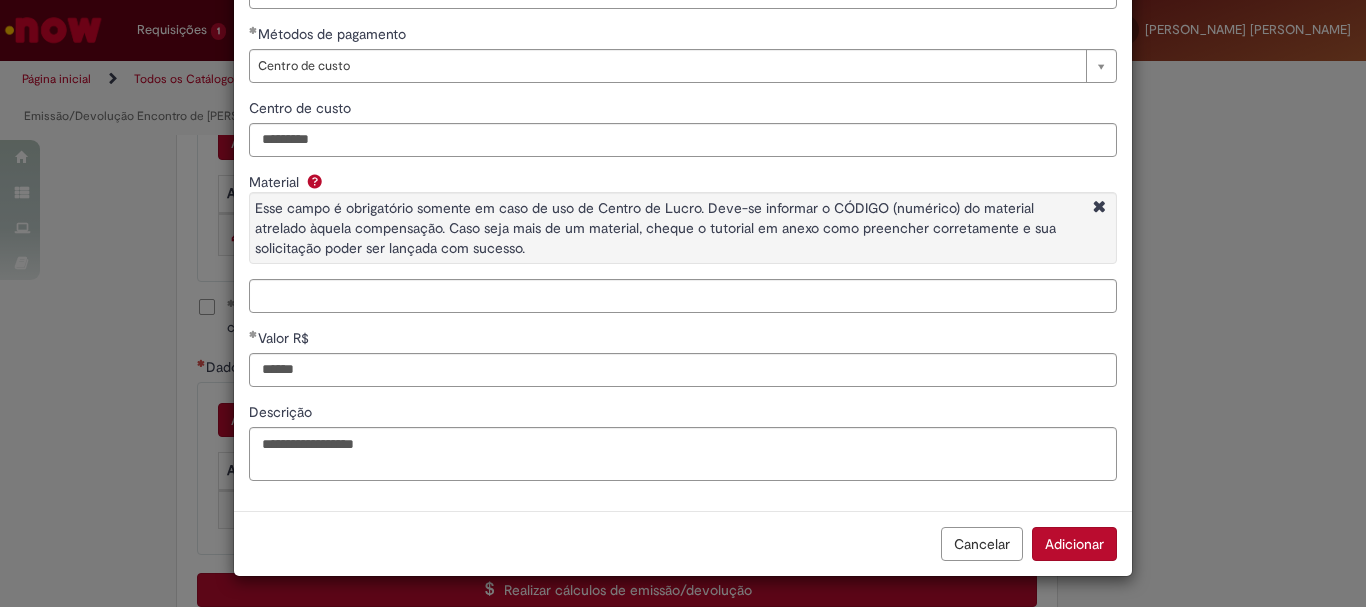 click on "Adicionar" at bounding box center (1074, 544) 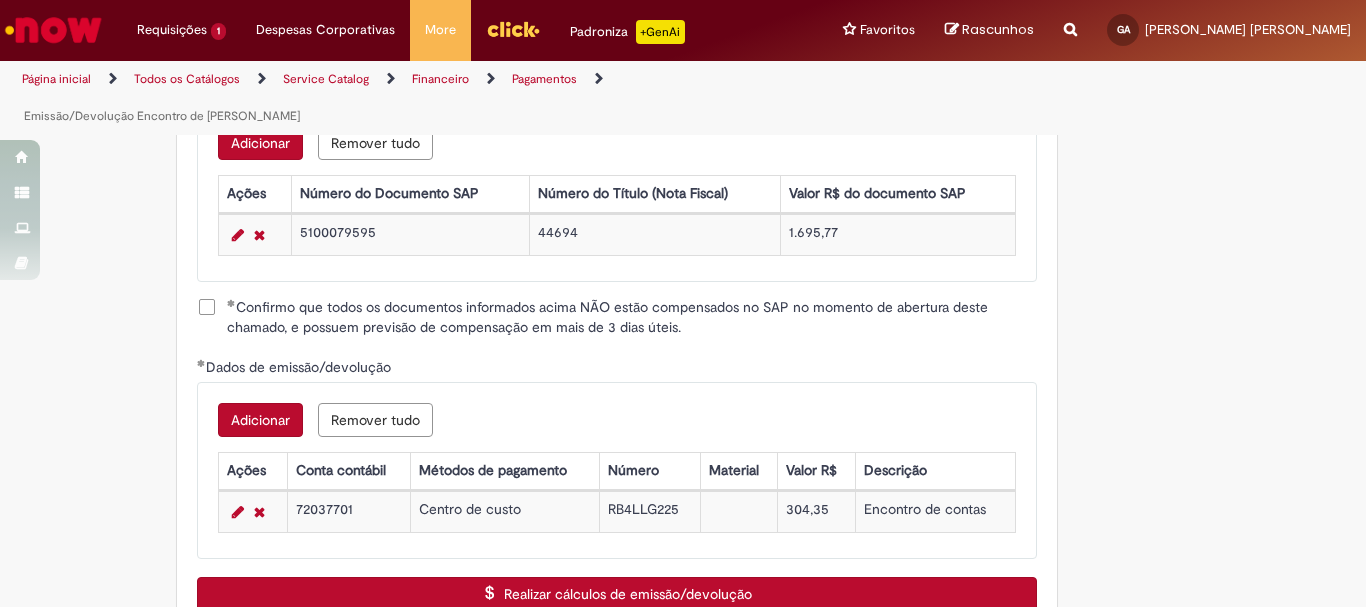 scroll, scrollTop: 2873, scrollLeft: 0, axis: vertical 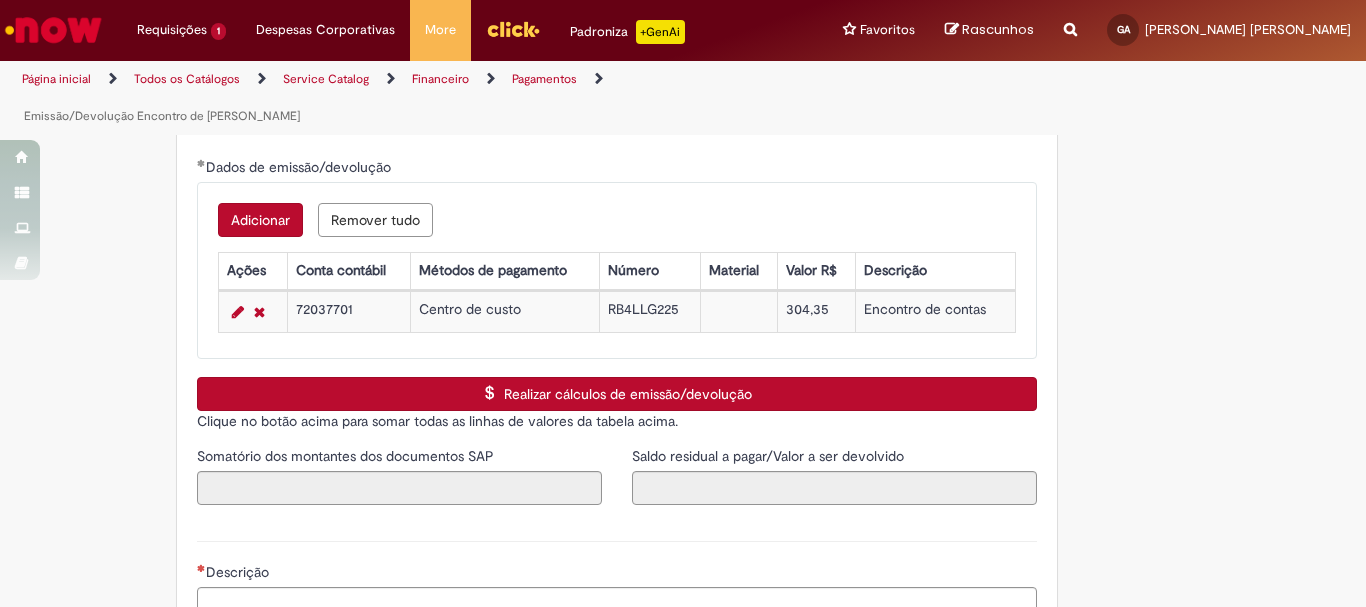 click on "Realizar cálculos de emissão/devolução" at bounding box center [617, 394] 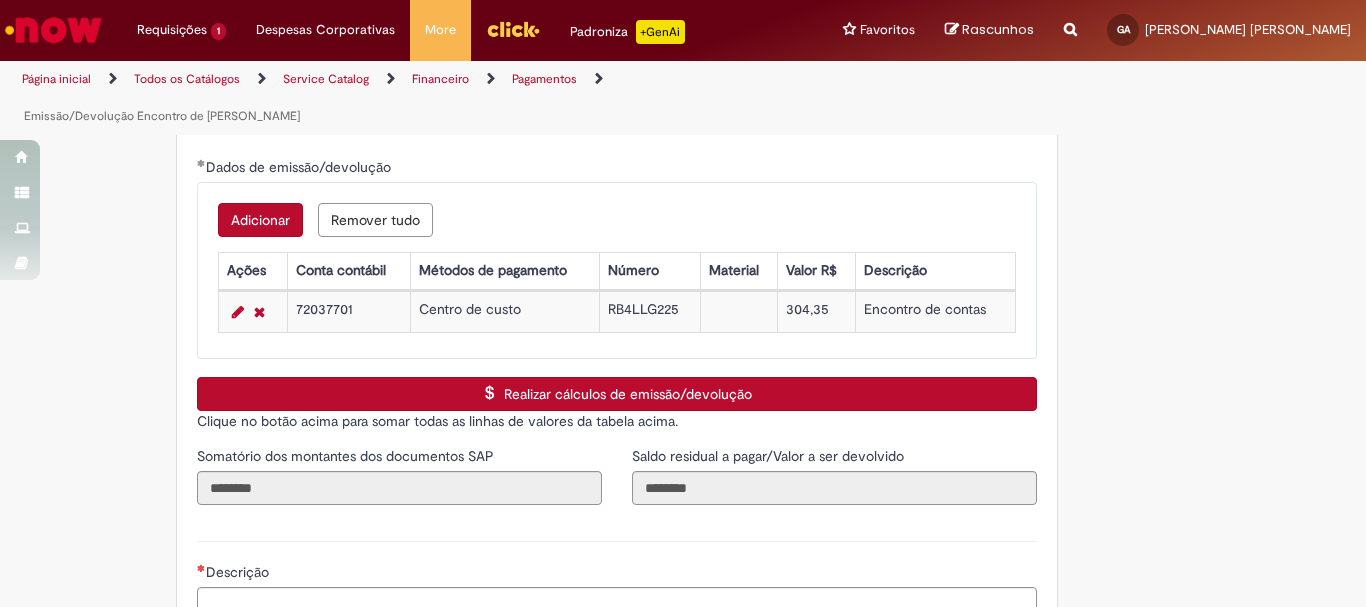 scroll, scrollTop: 3128, scrollLeft: 0, axis: vertical 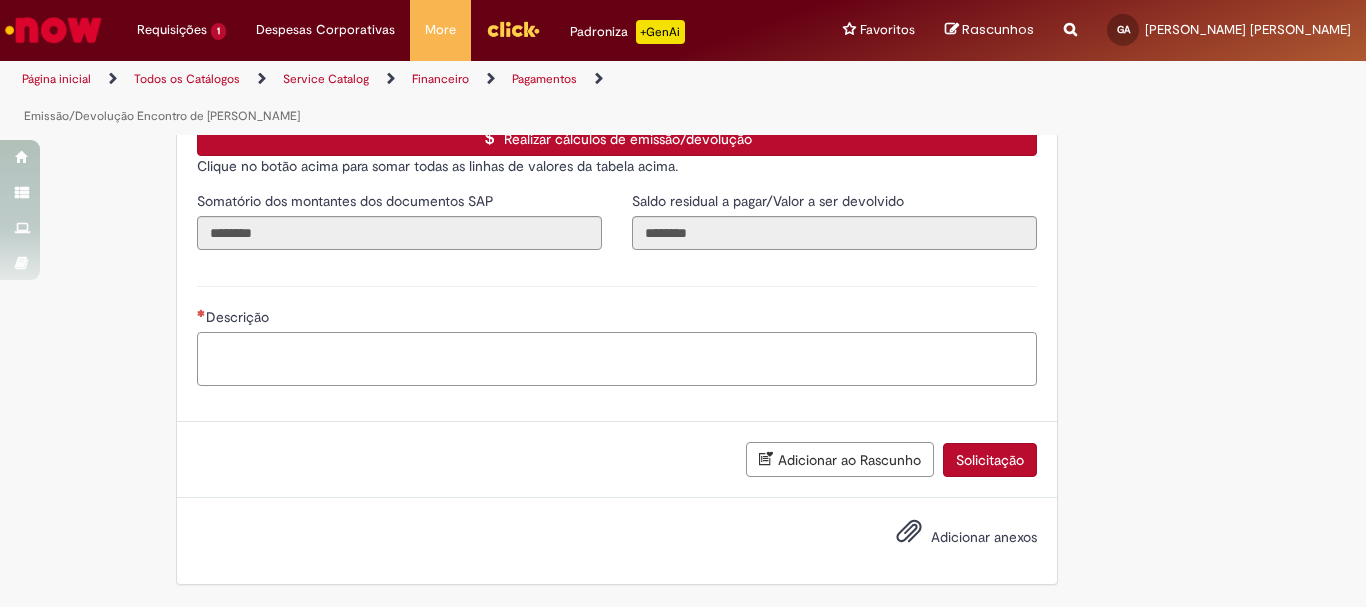 click on "Descrição" at bounding box center (617, 359) 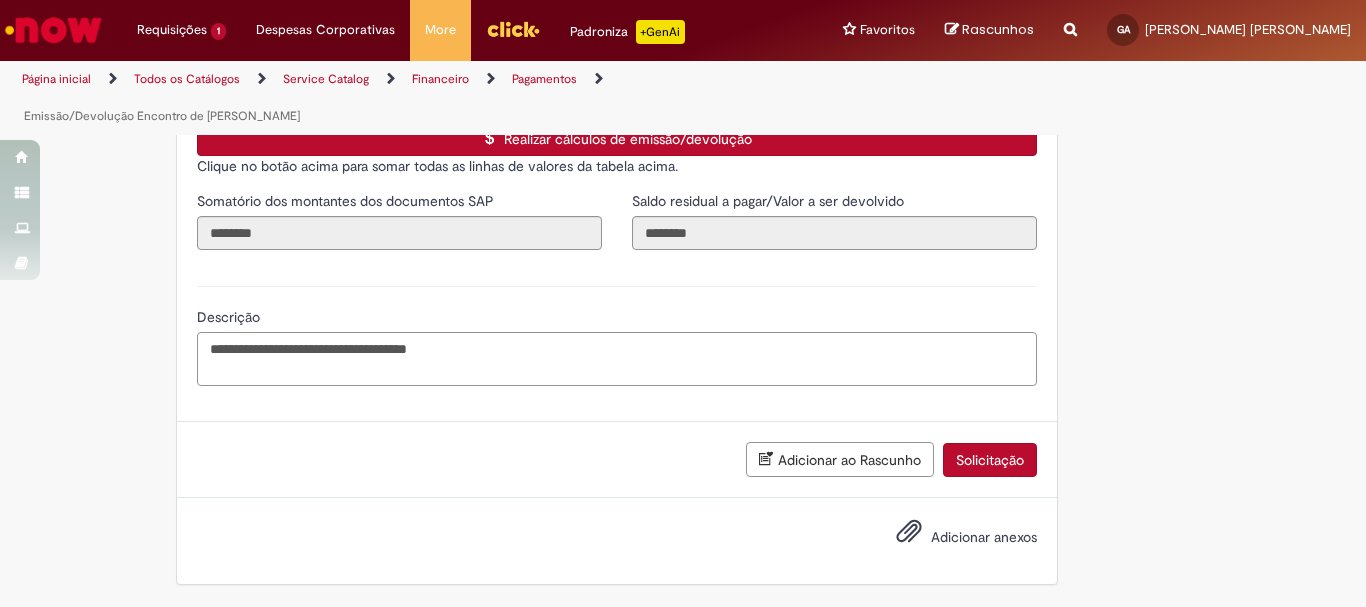 paste on "**********" 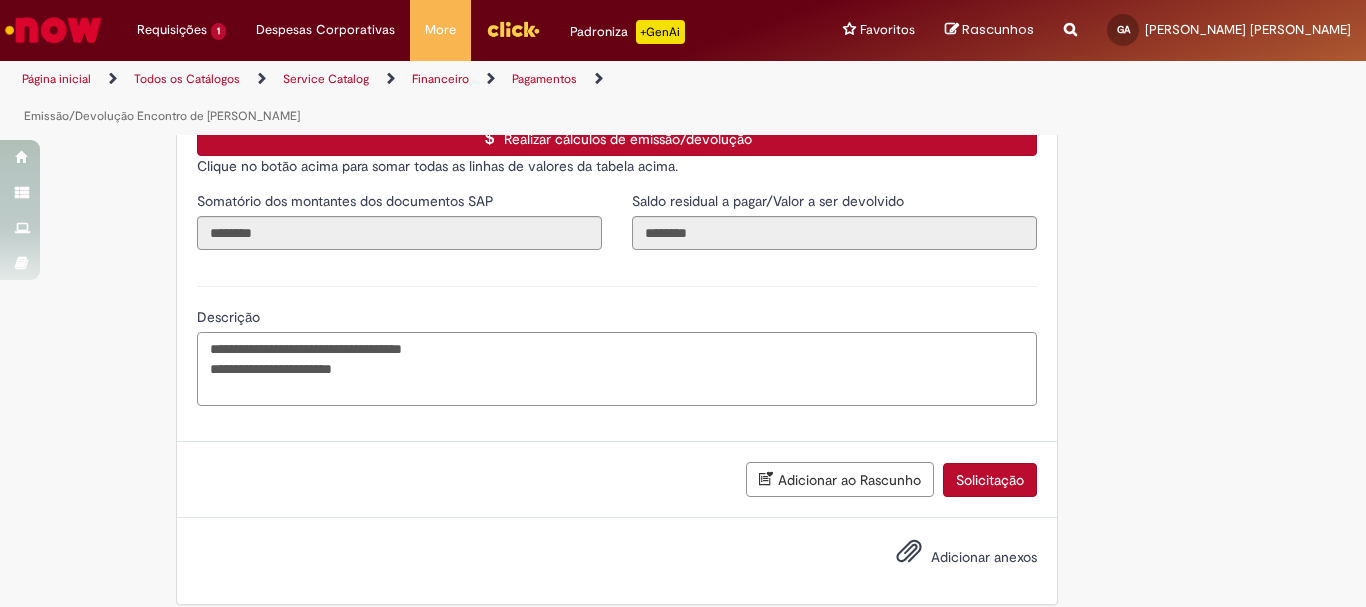 paste on "**********" 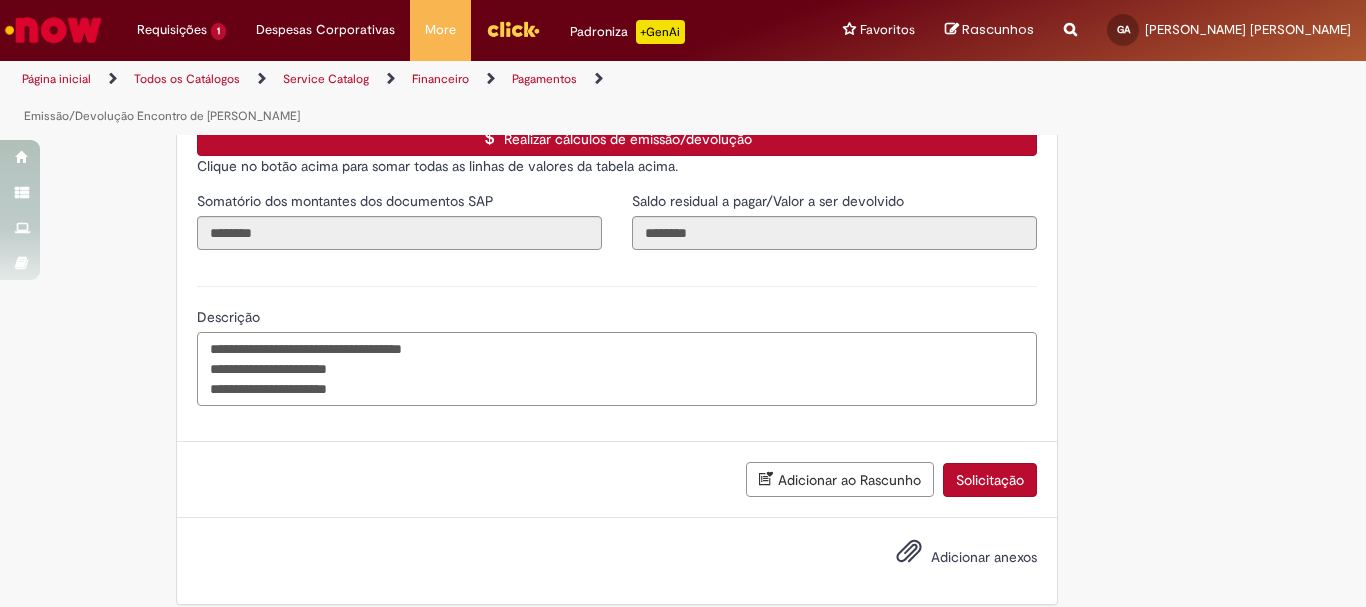type on "**********" 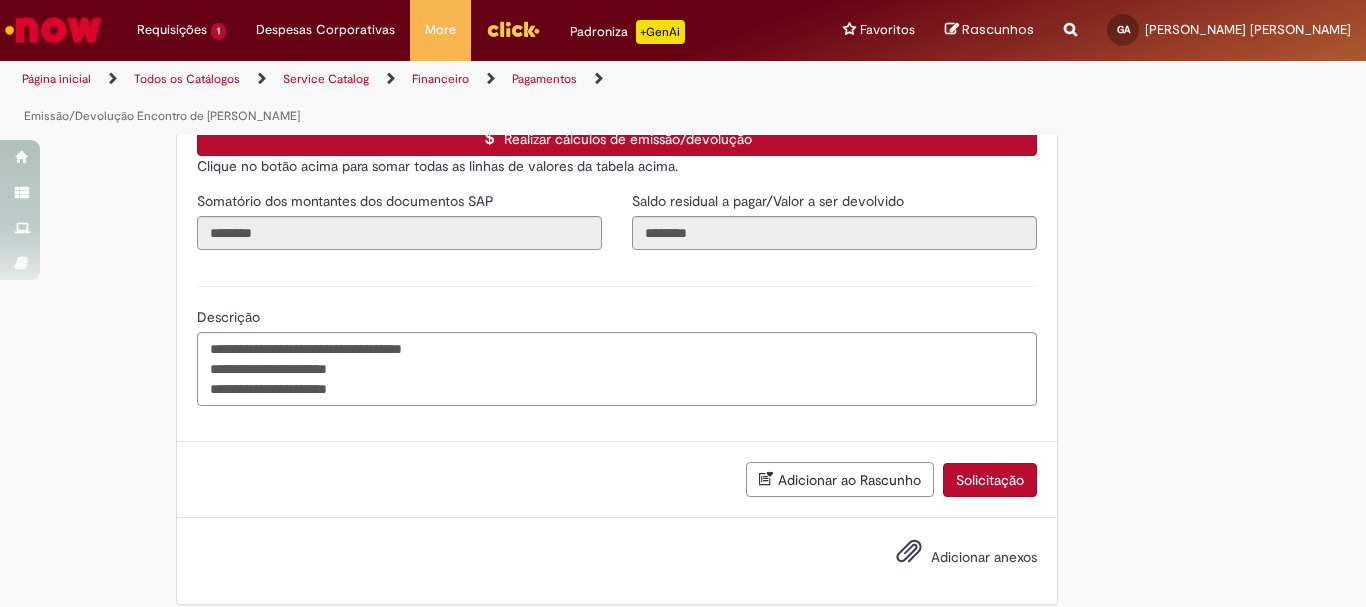 click on "Adicionar anexos" at bounding box center [984, 557] 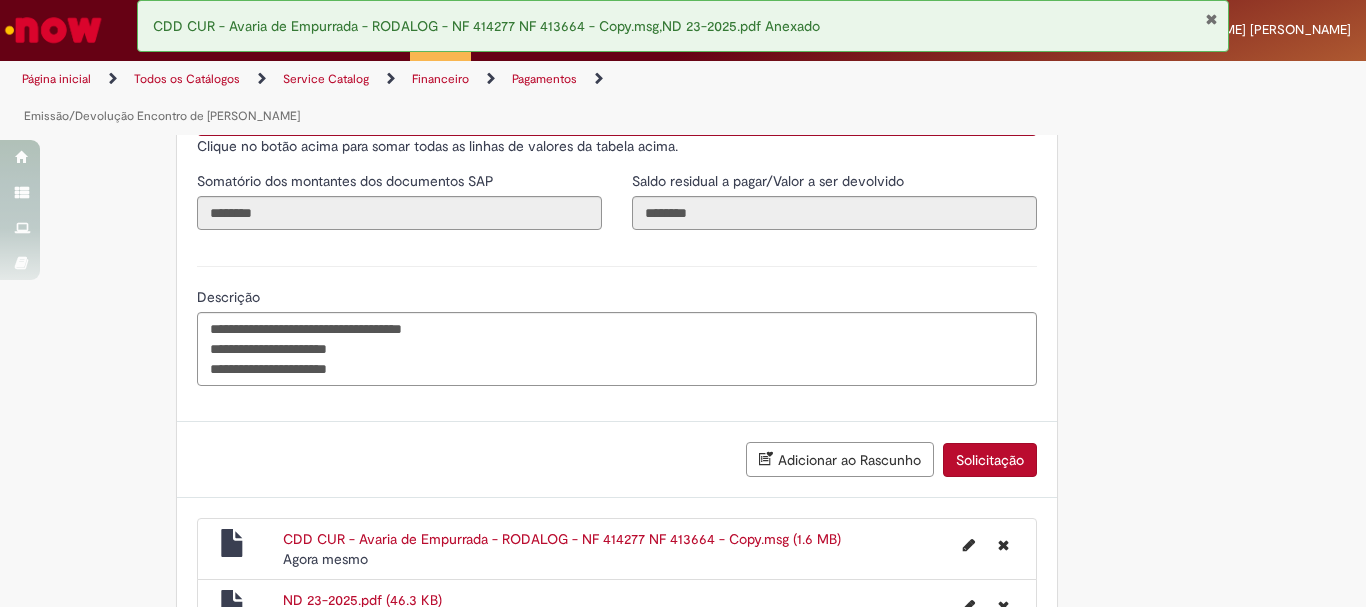 scroll, scrollTop: 3281, scrollLeft: 0, axis: vertical 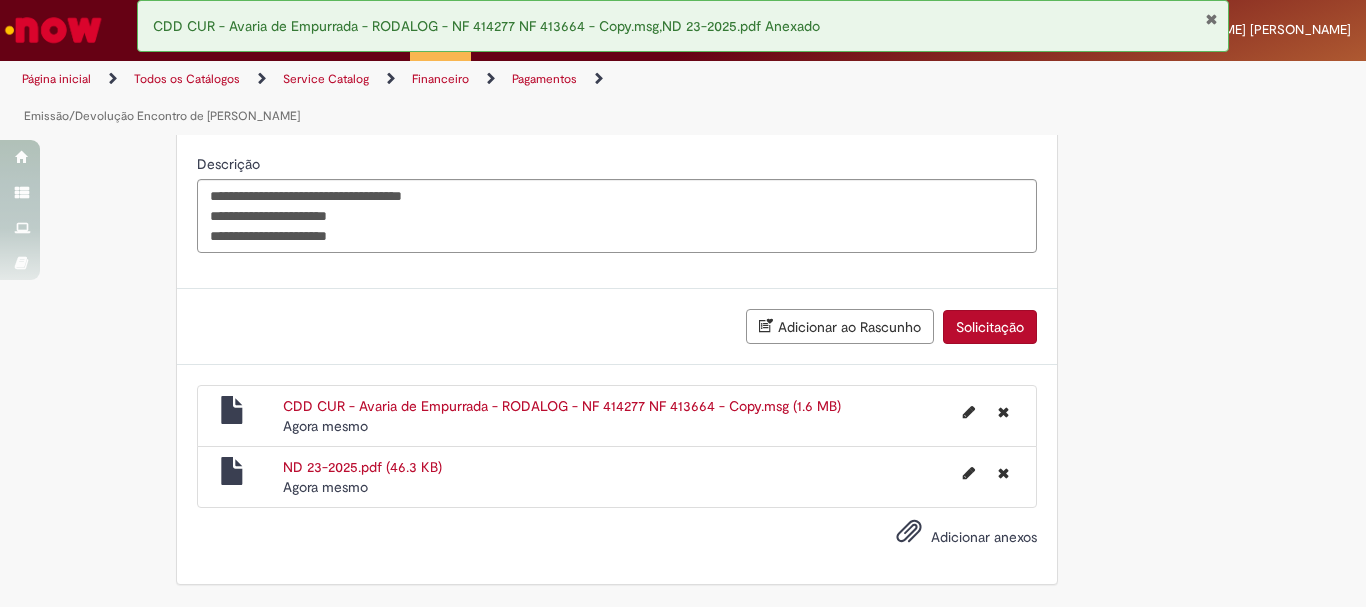 click on "Adicionar anexos" at bounding box center [984, 537] 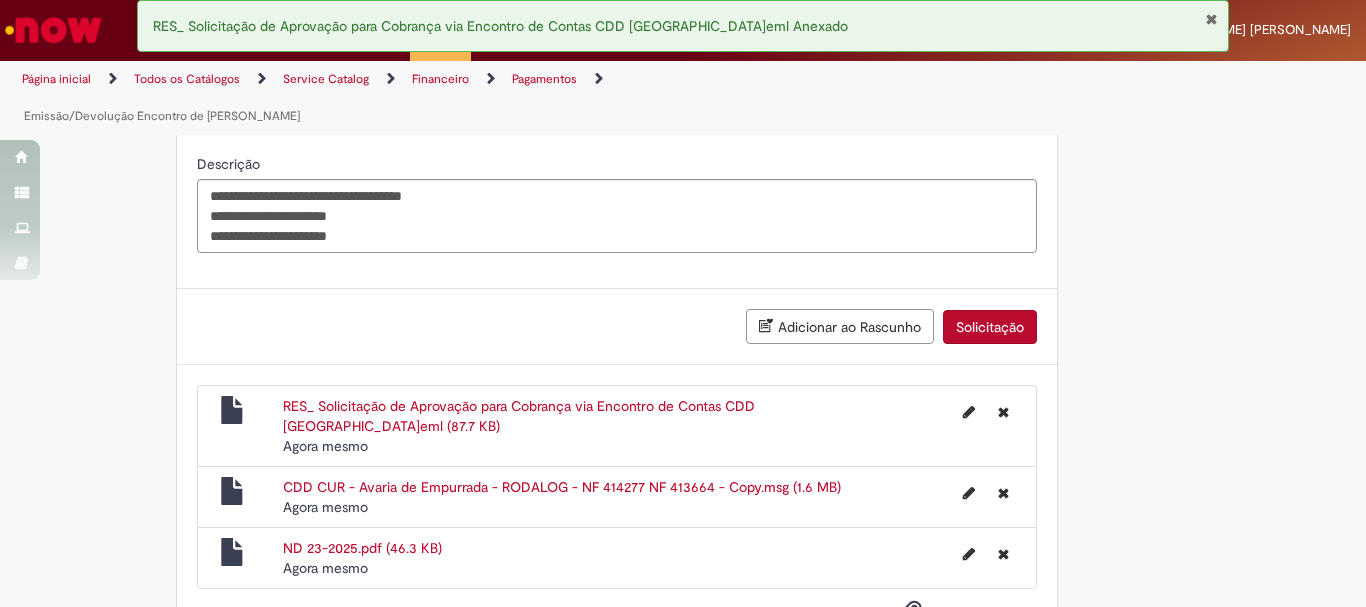 scroll, scrollTop: 3362, scrollLeft: 0, axis: vertical 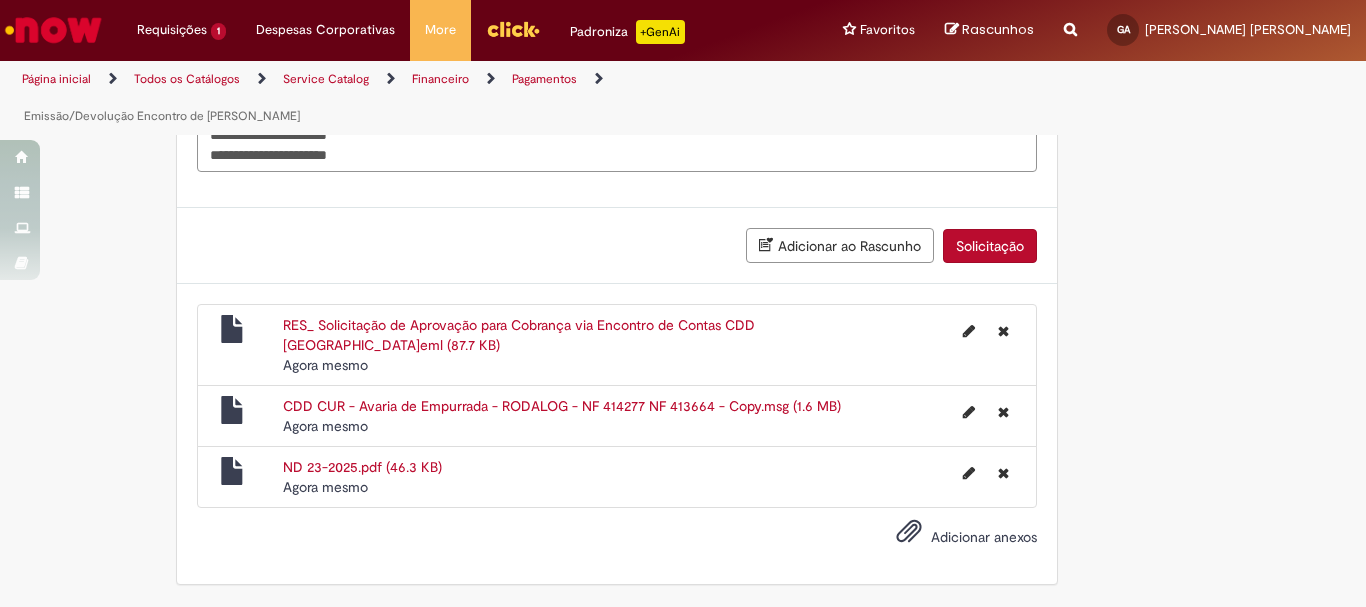 click on "Solicitação" at bounding box center (990, 246) 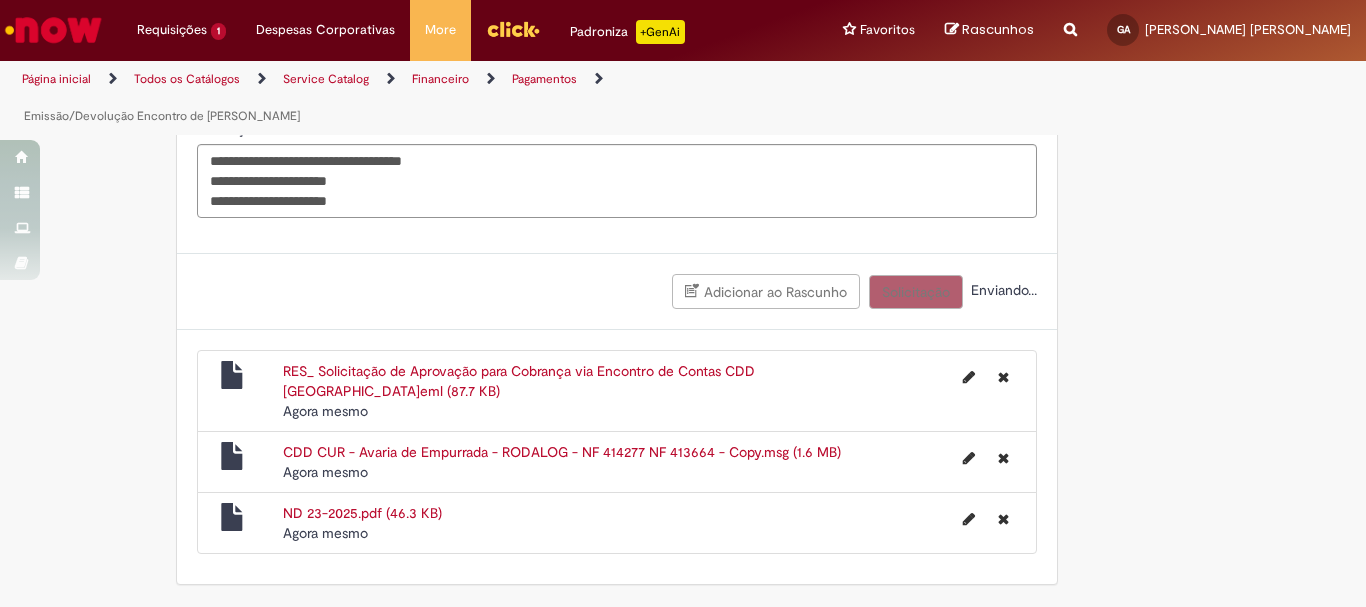 scroll, scrollTop: 3316, scrollLeft: 0, axis: vertical 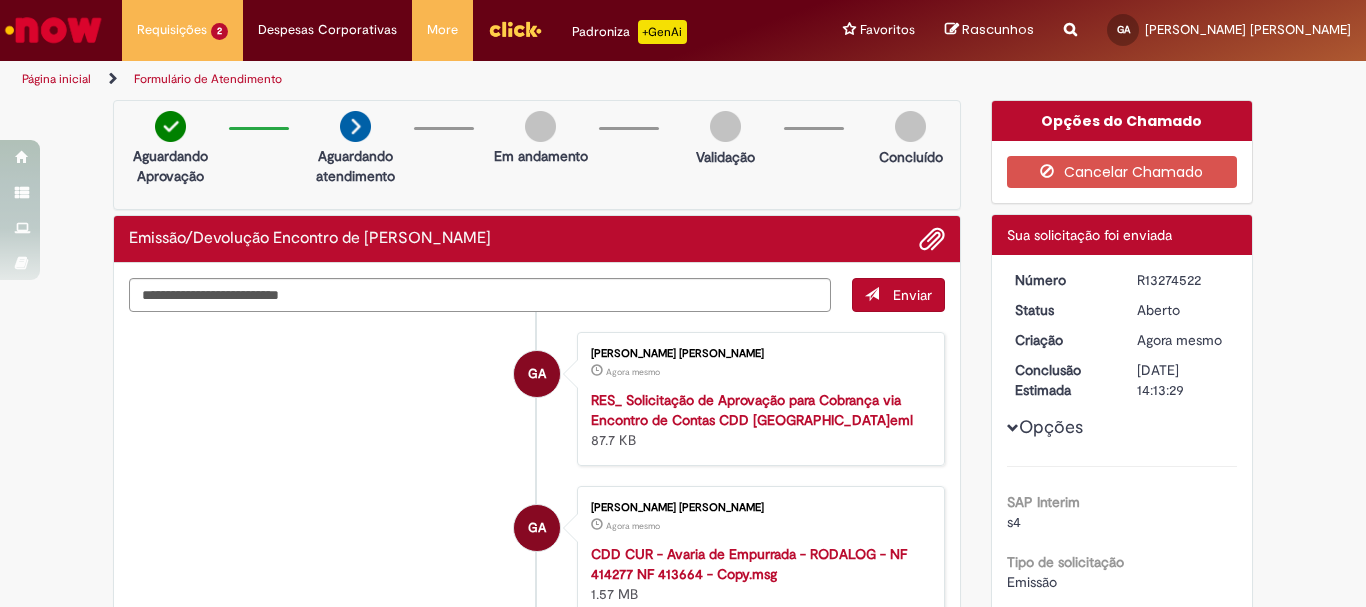 drag, startPoint x: 1126, startPoint y: 276, endPoint x: 1196, endPoint y: 280, distance: 70.11419 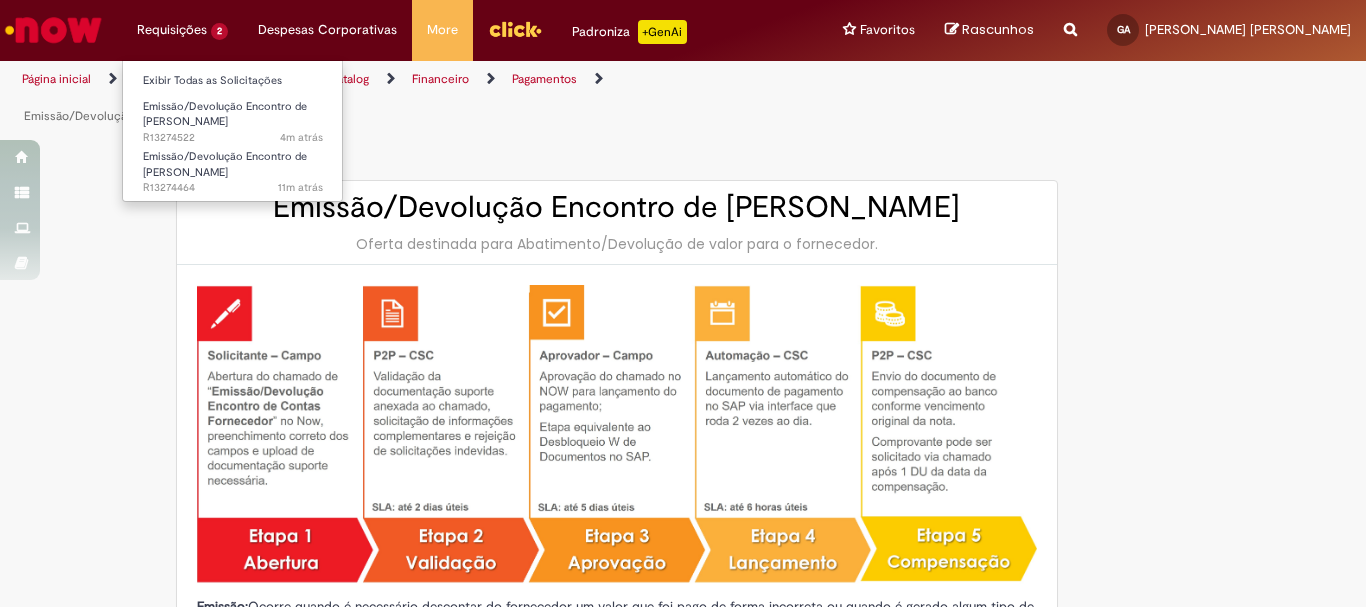type on "********" 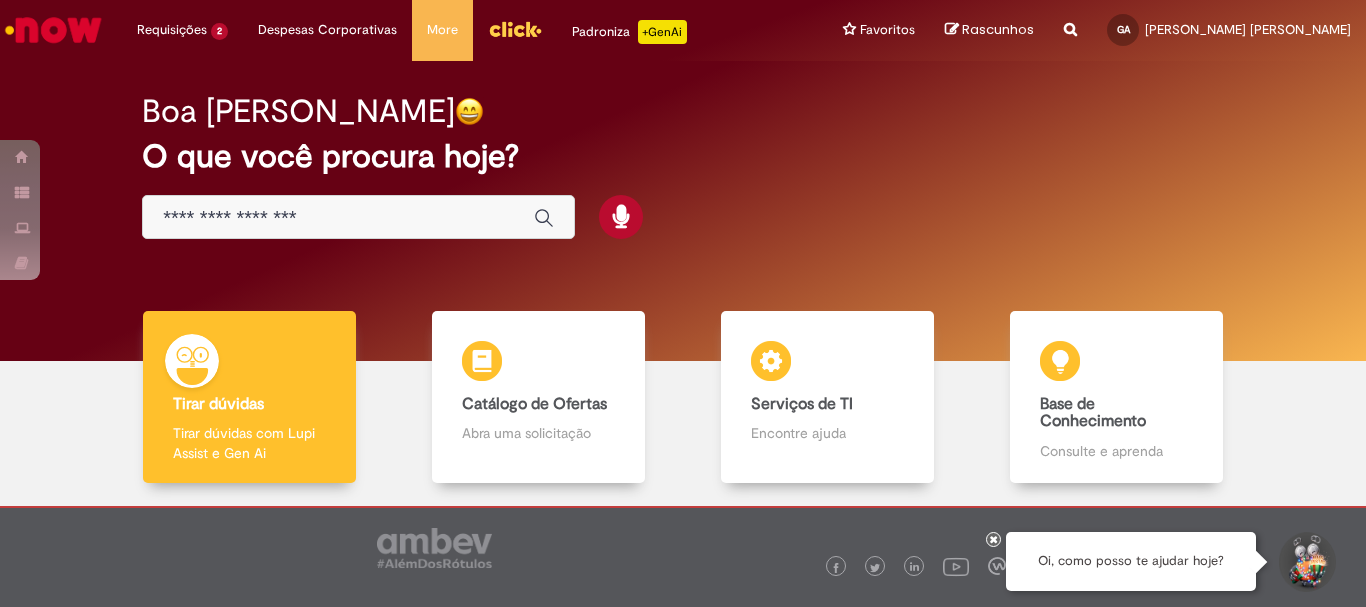 click at bounding box center (338, 218) 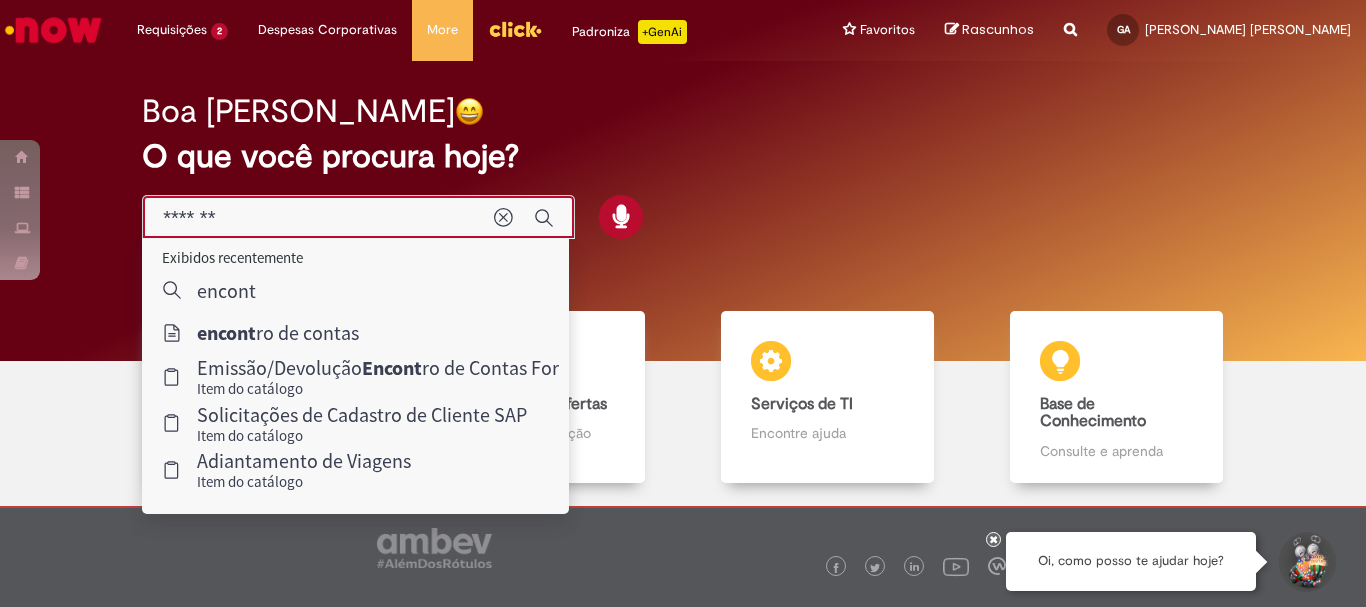 type on "********" 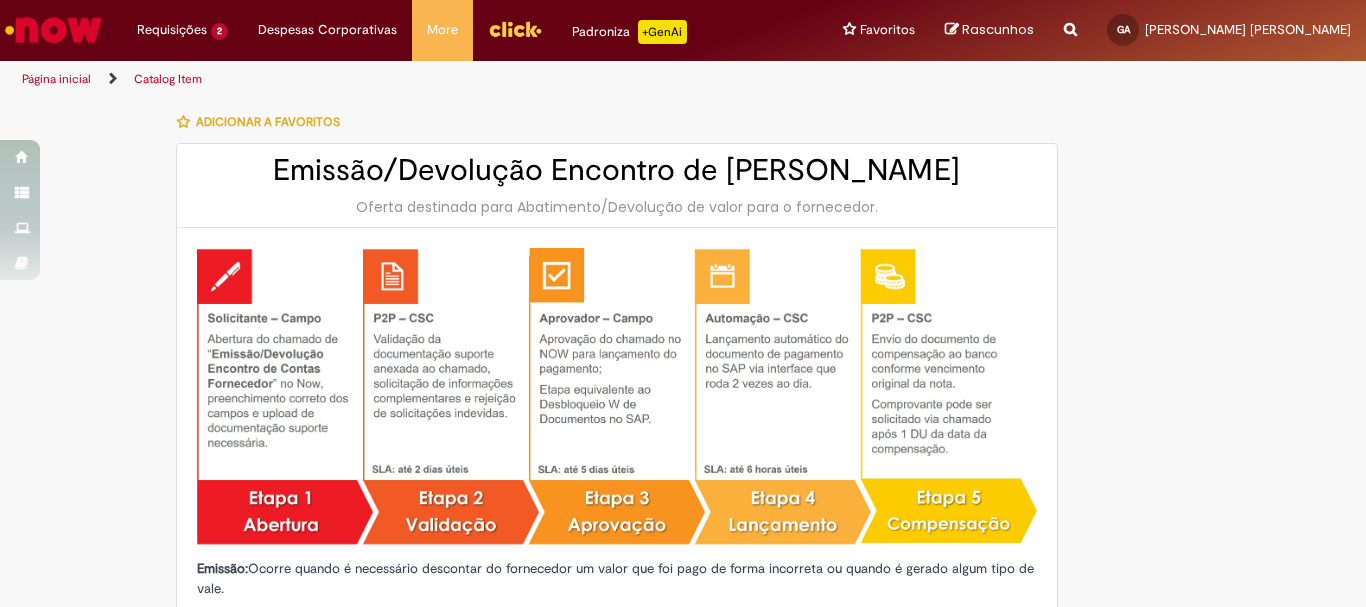 type on "********" 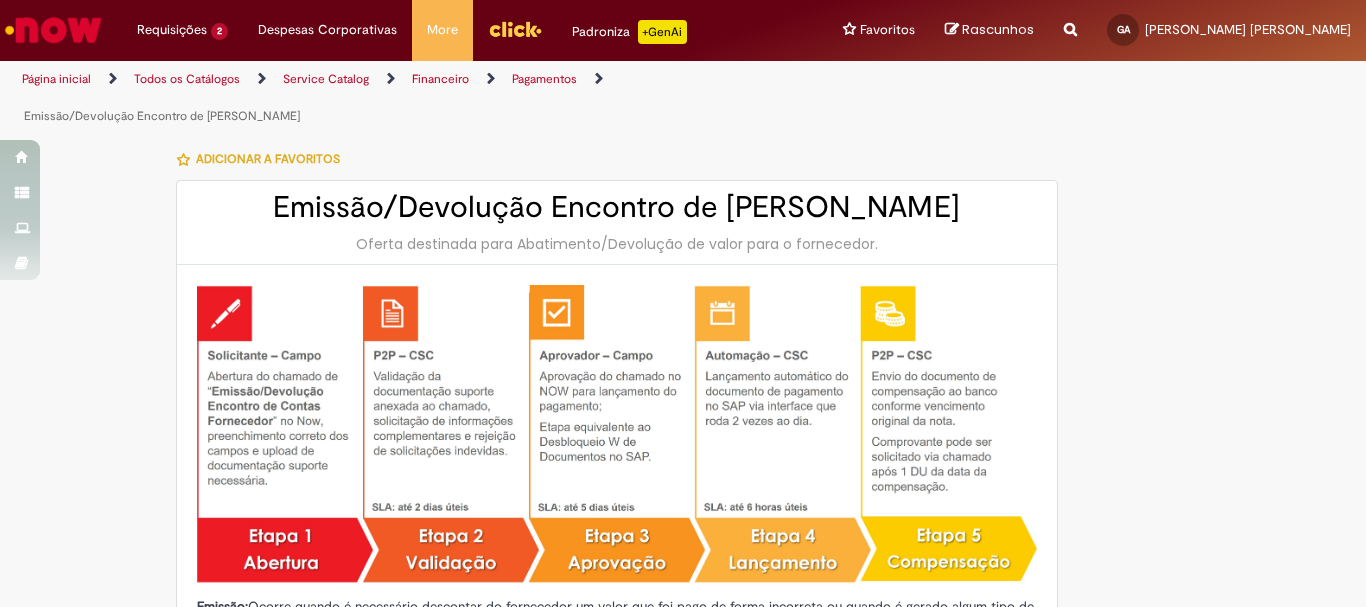 type on "**********" 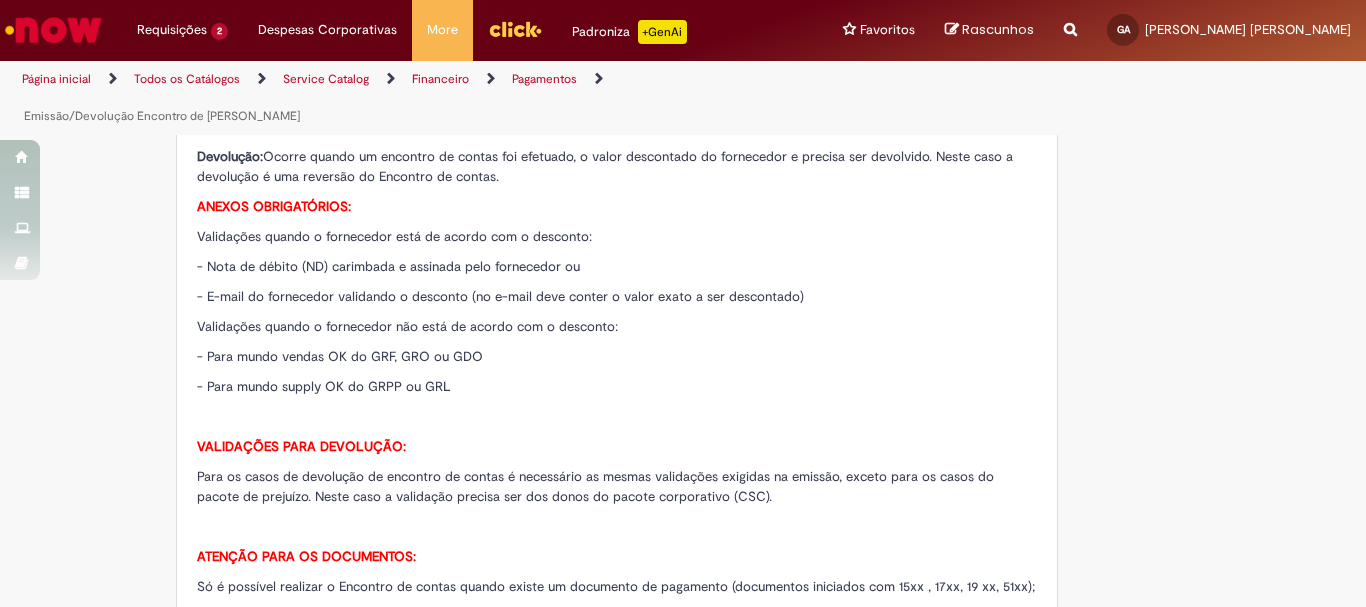 scroll, scrollTop: 1000, scrollLeft: 0, axis: vertical 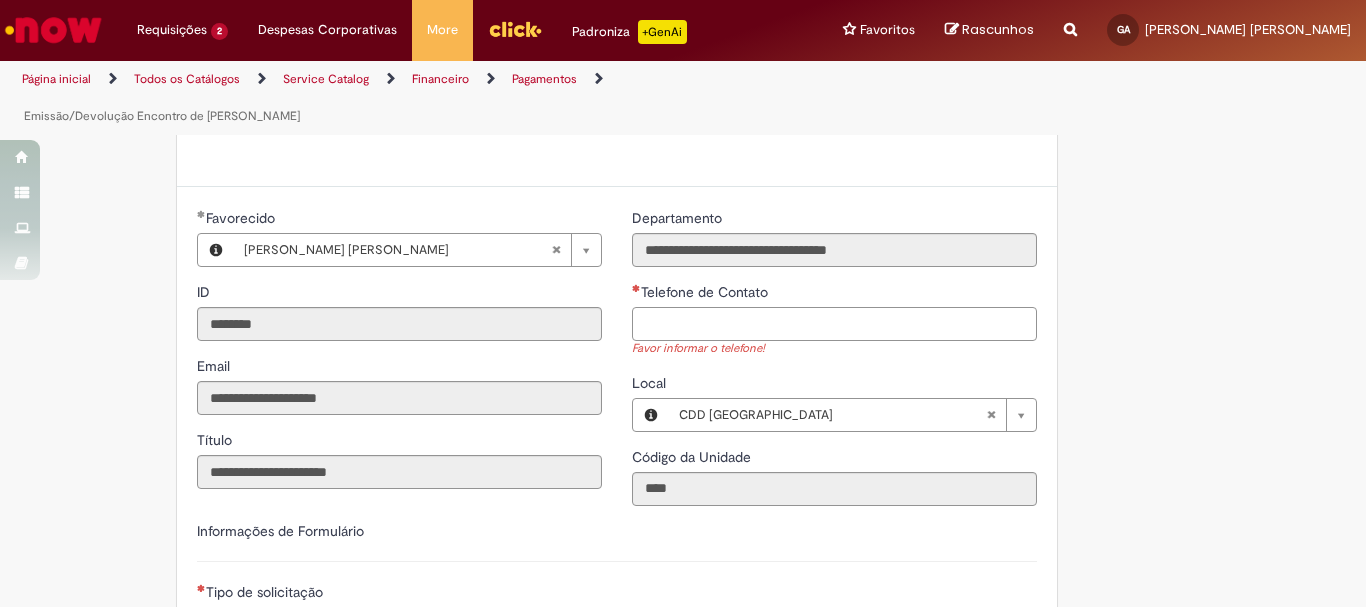 click on "Telefone de Contato" at bounding box center (834, 324) 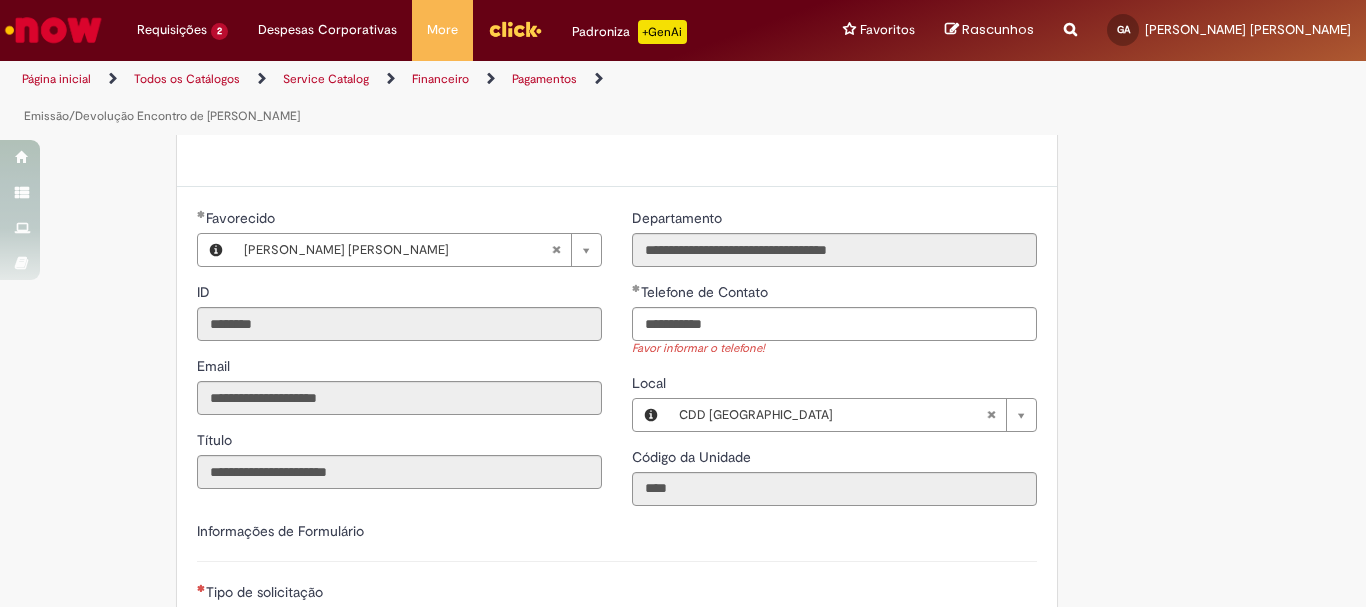 click on "**********" at bounding box center [617, 601] 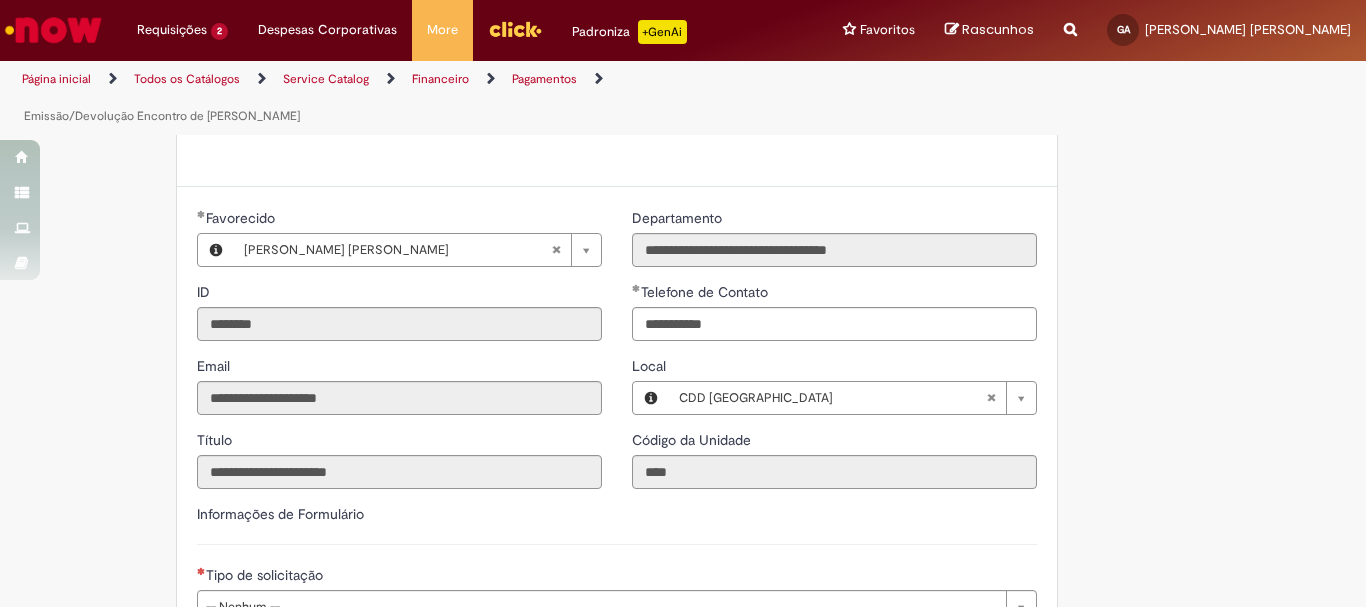 type on "**********" 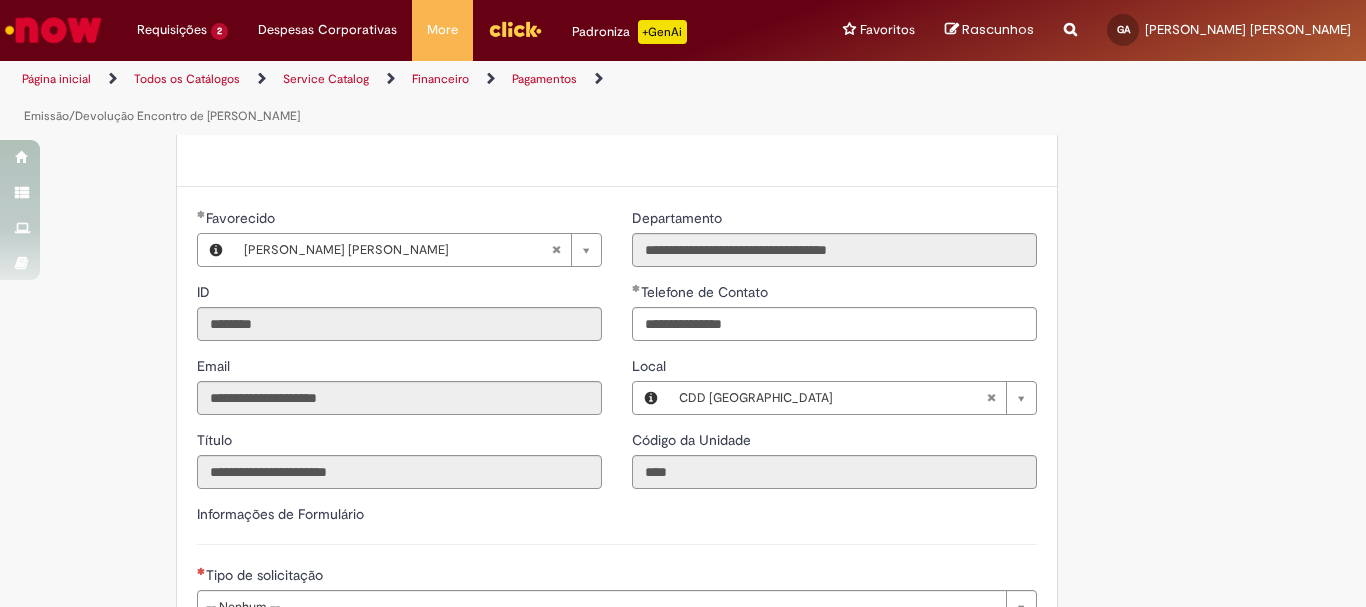scroll, scrollTop: 1300, scrollLeft: 0, axis: vertical 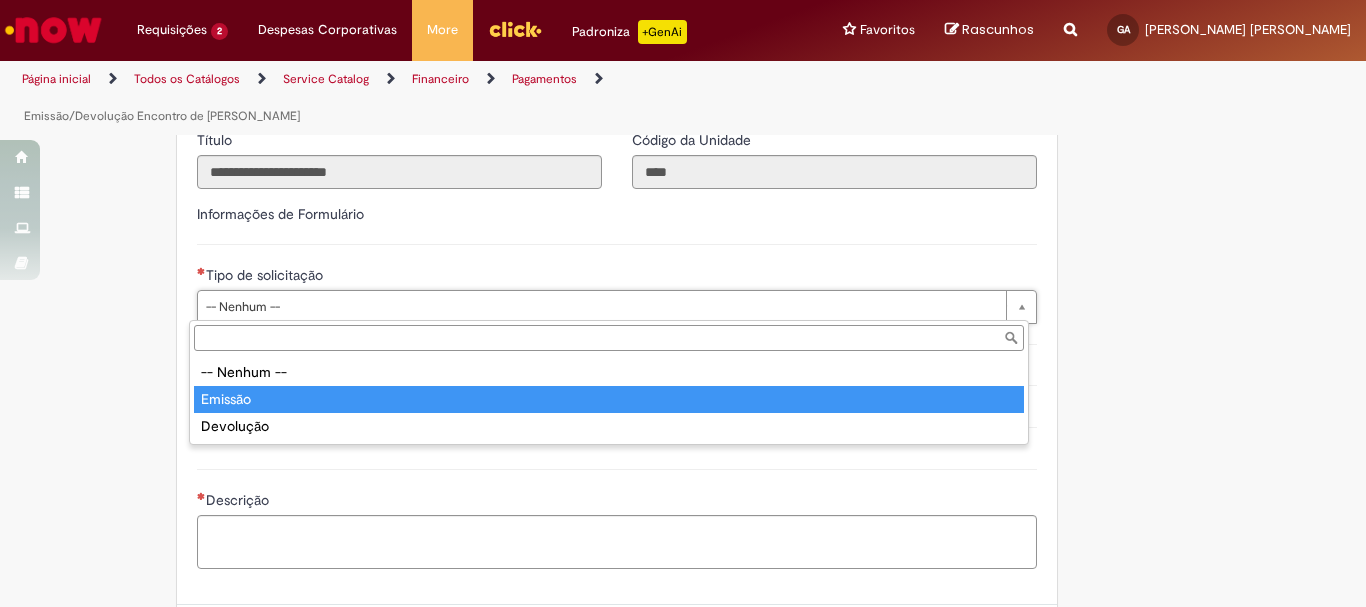 type on "*******" 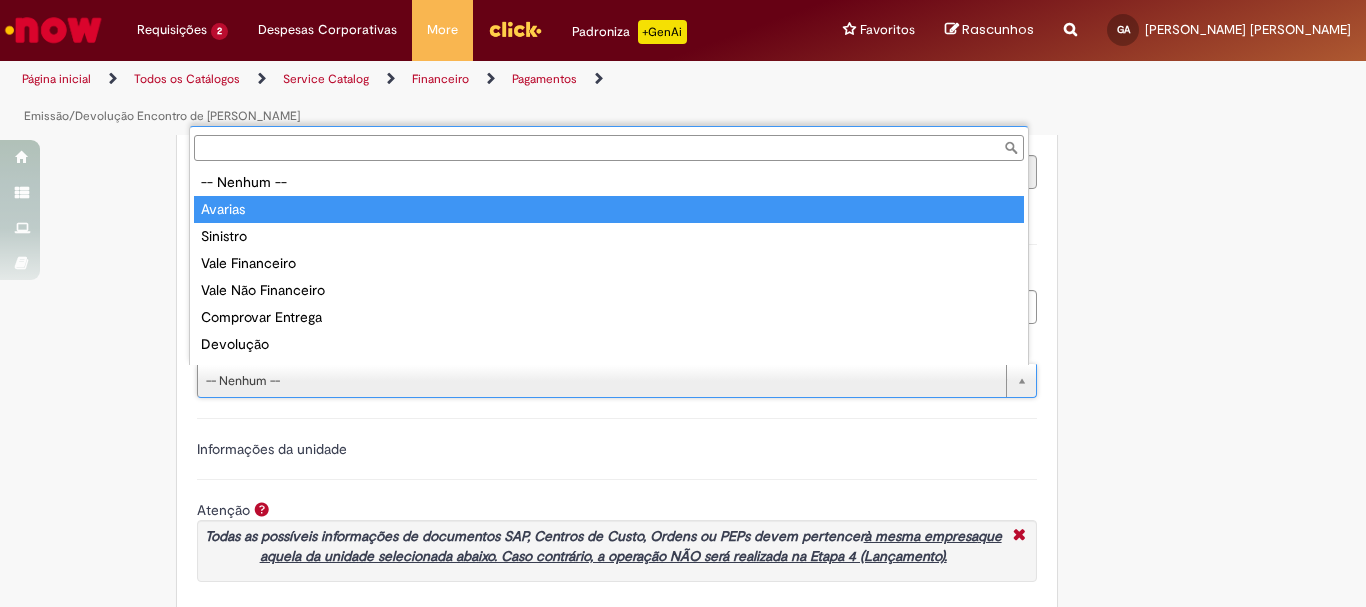 type on "*******" 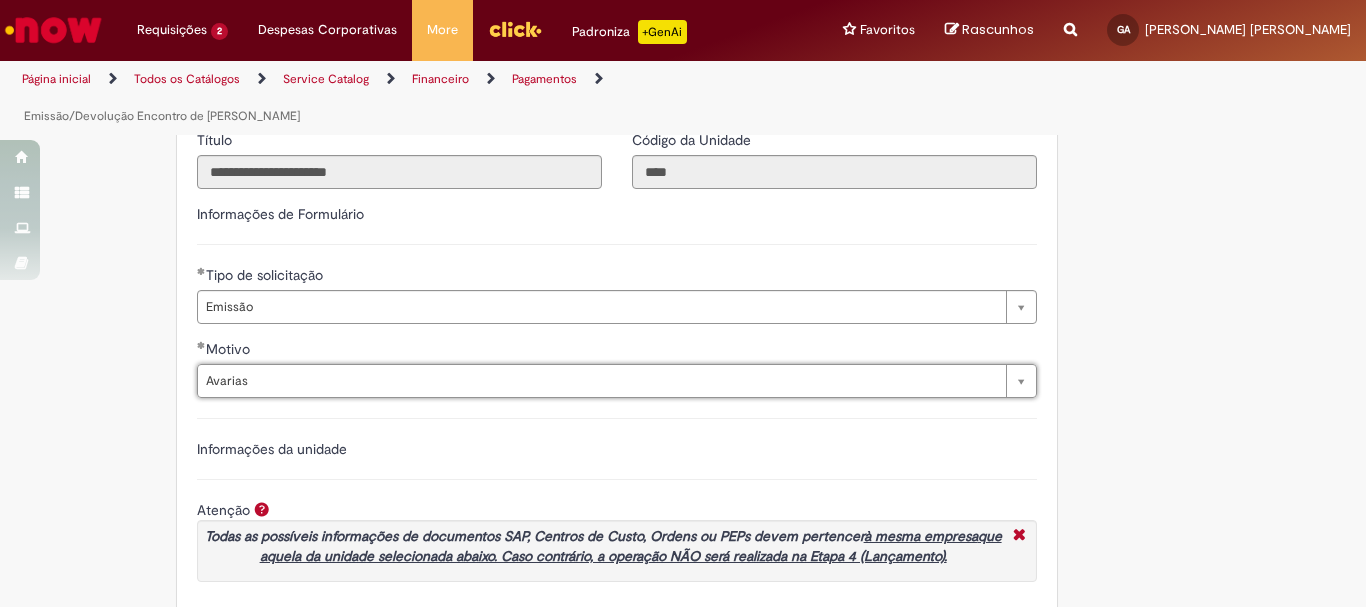 scroll, scrollTop: 1700, scrollLeft: 0, axis: vertical 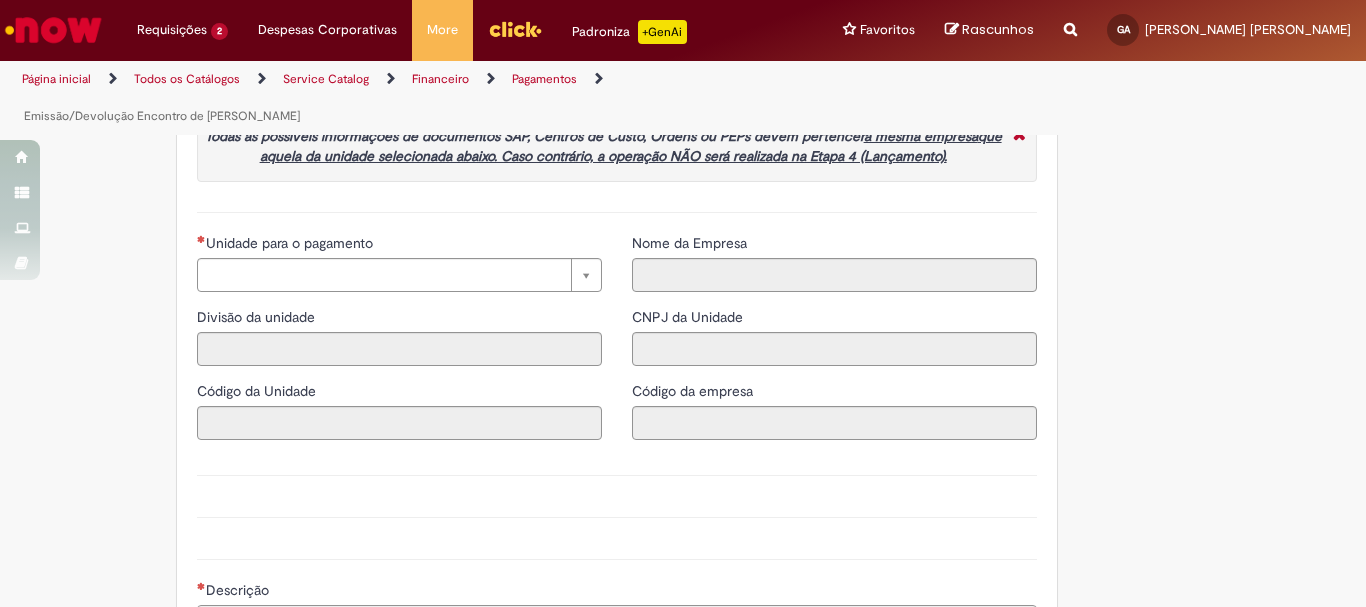 click on "Unidade para o pagamento" at bounding box center [287, 243] 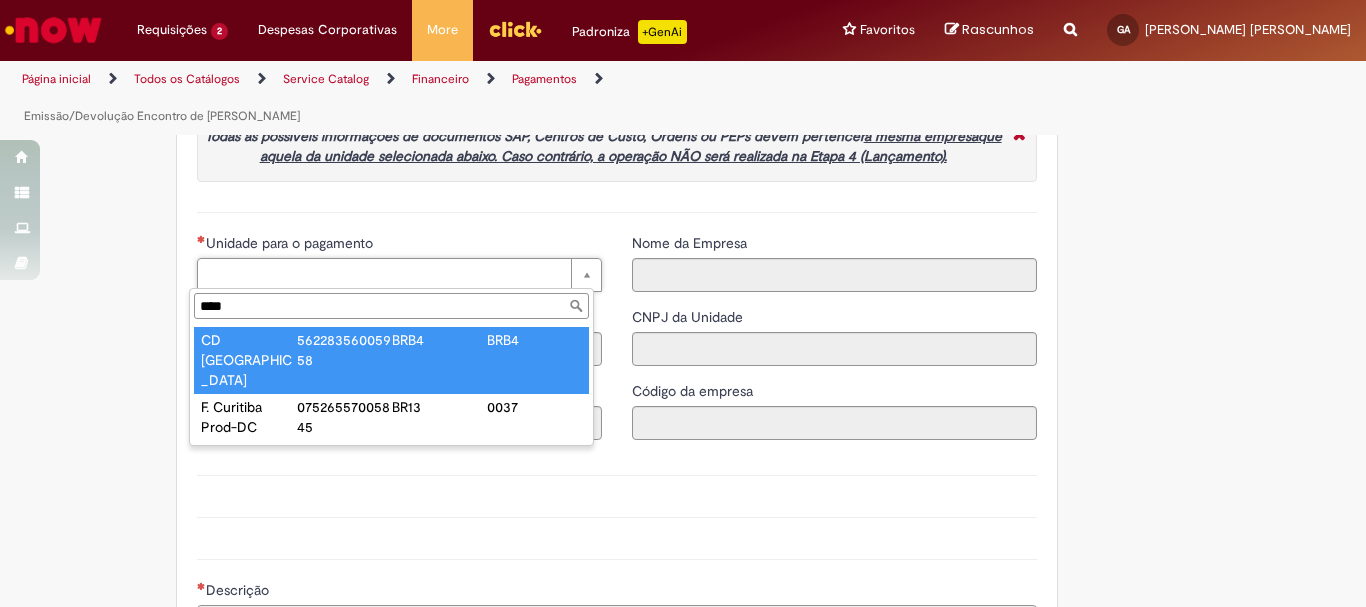 type on "****" 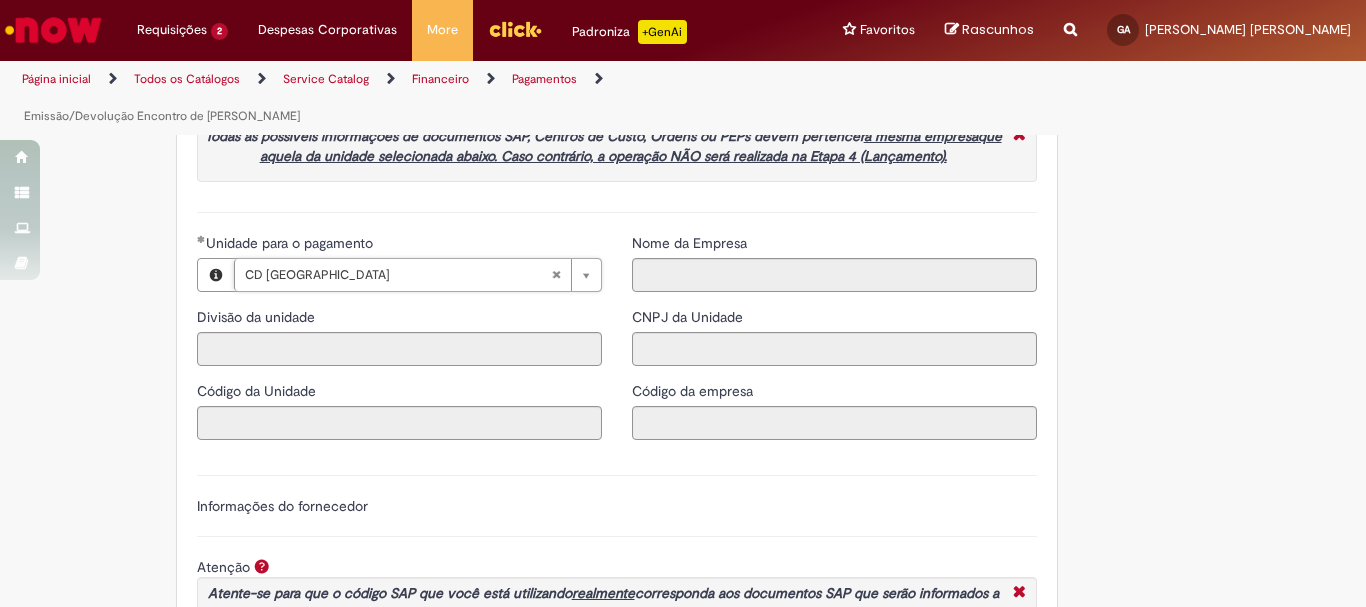 type on "****" 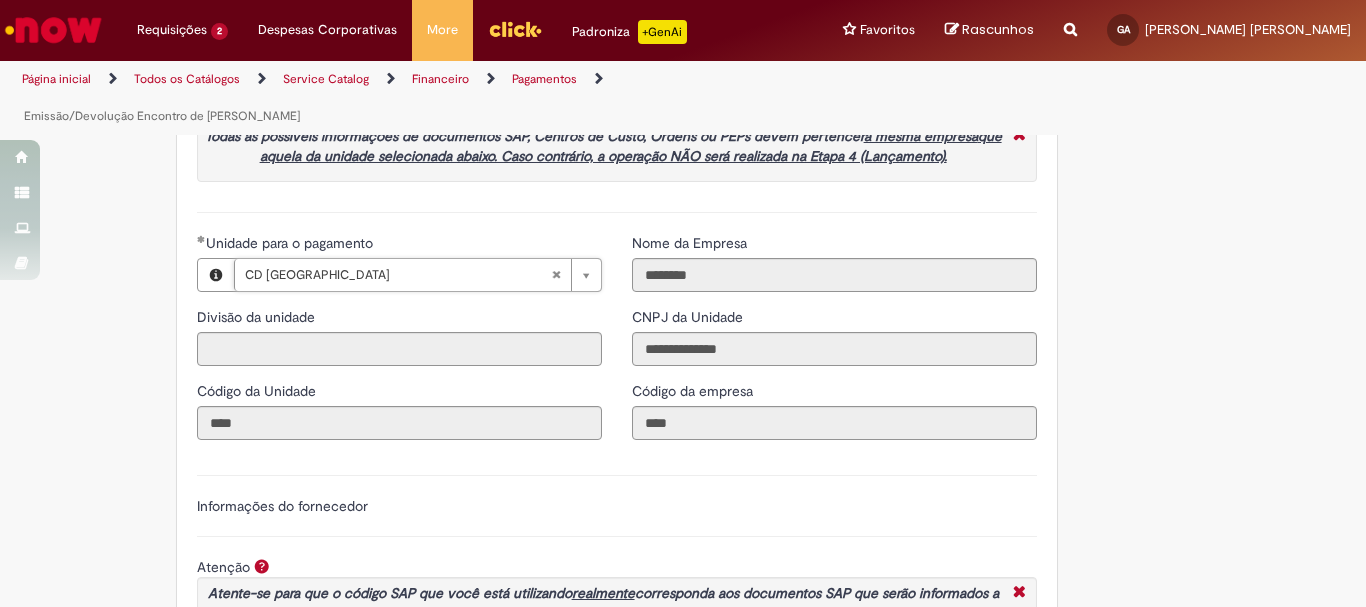scroll, scrollTop: 2073, scrollLeft: 0, axis: vertical 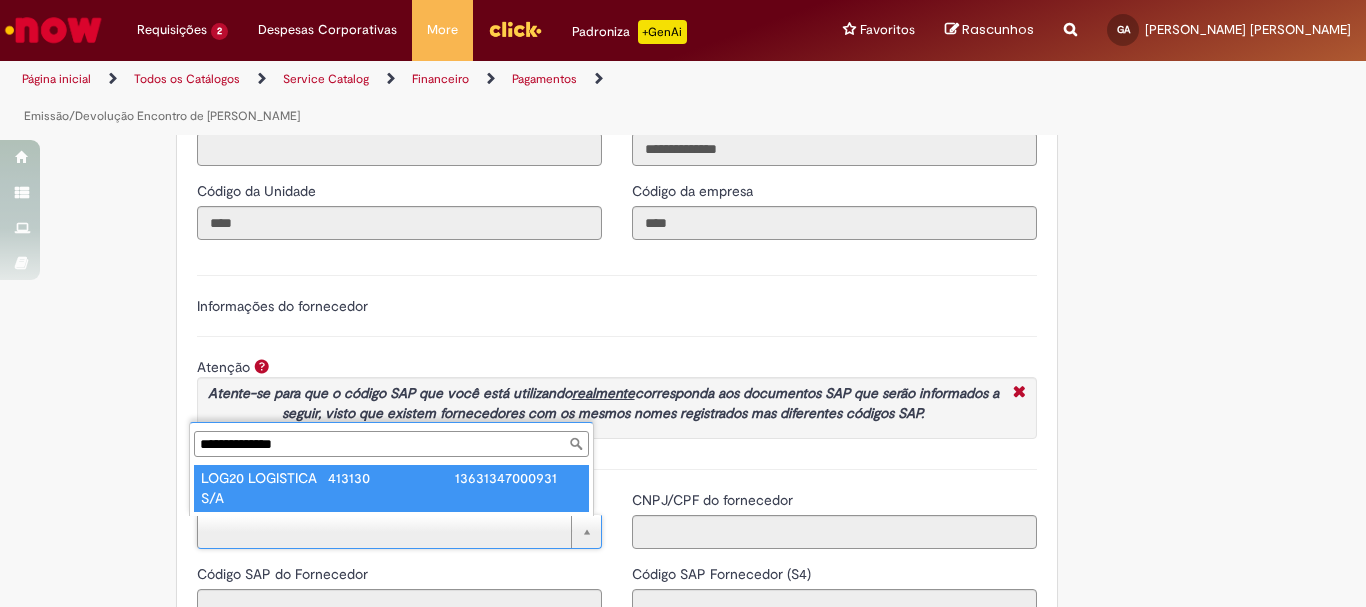 type on "**********" 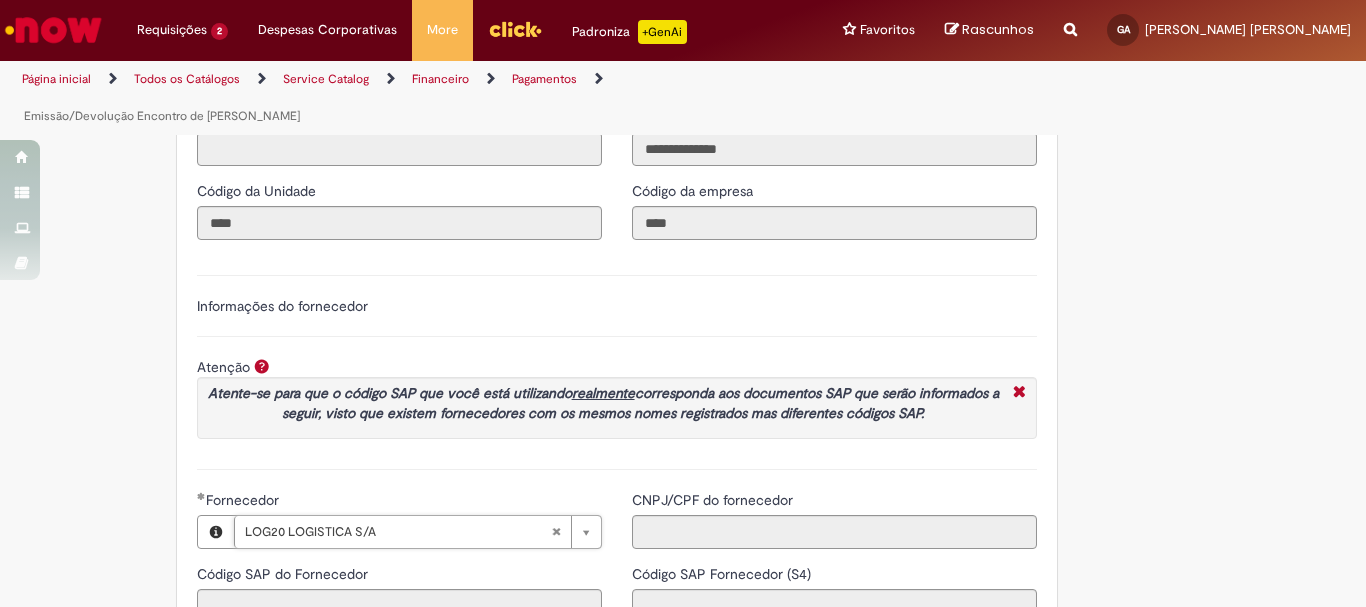 type on "******" 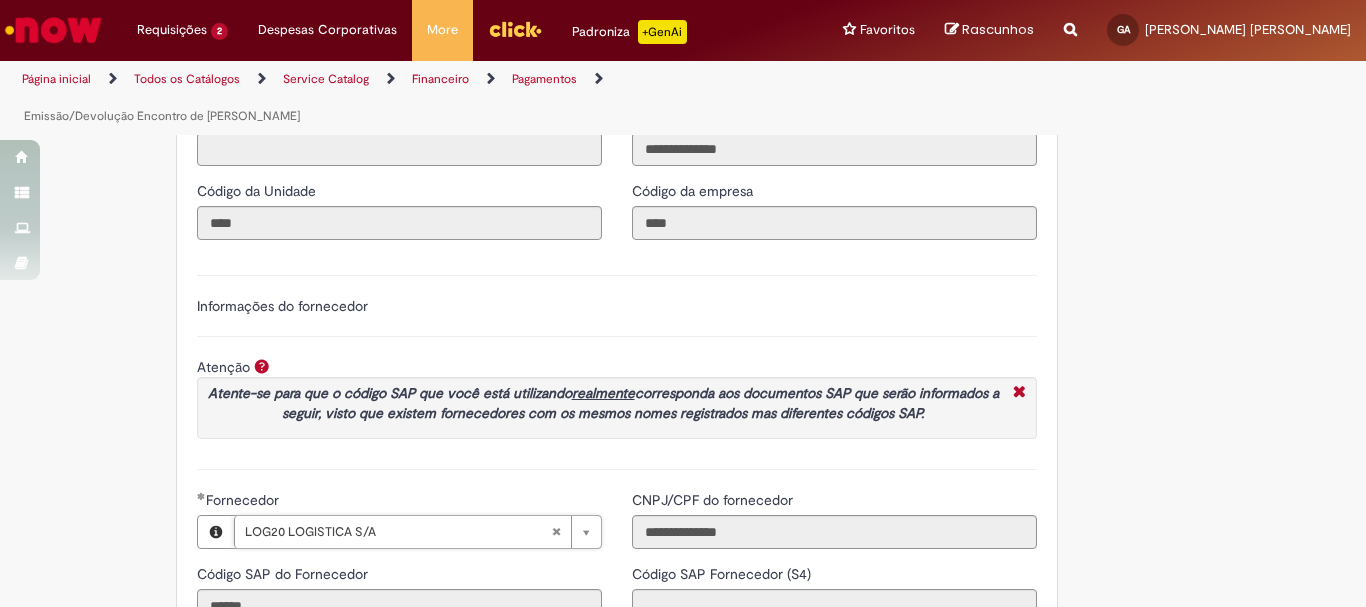 type on "**********" 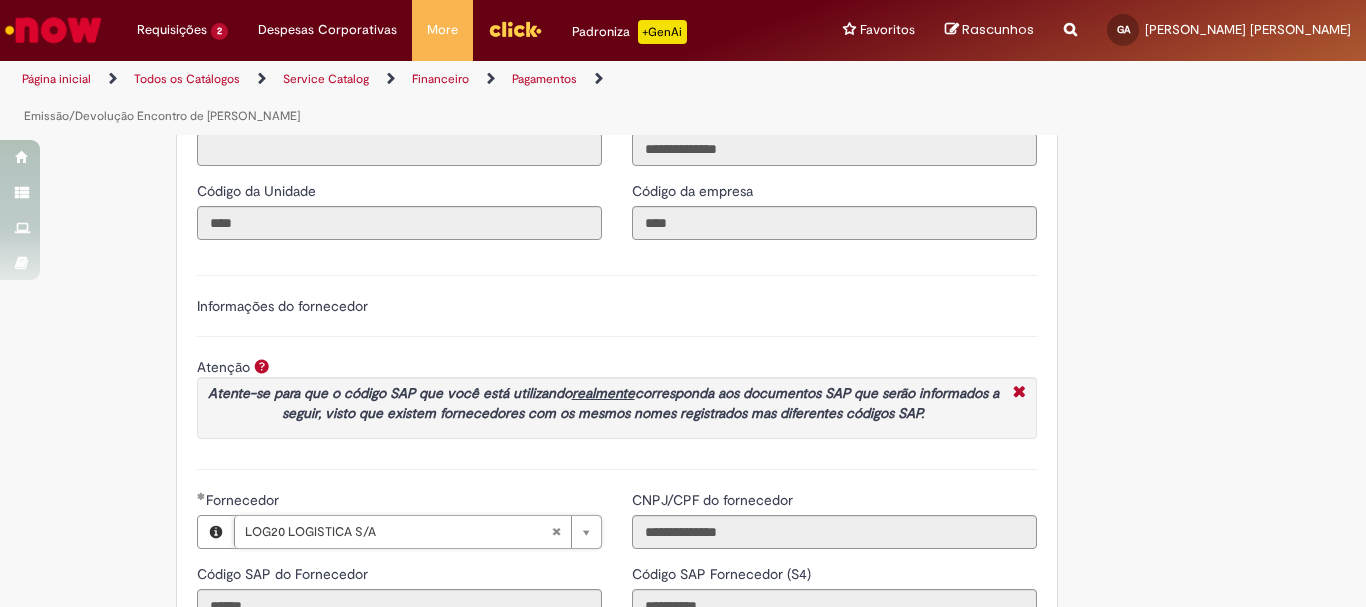 scroll, scrollTop: 2373, scrollLeft: 0, axis: vertical 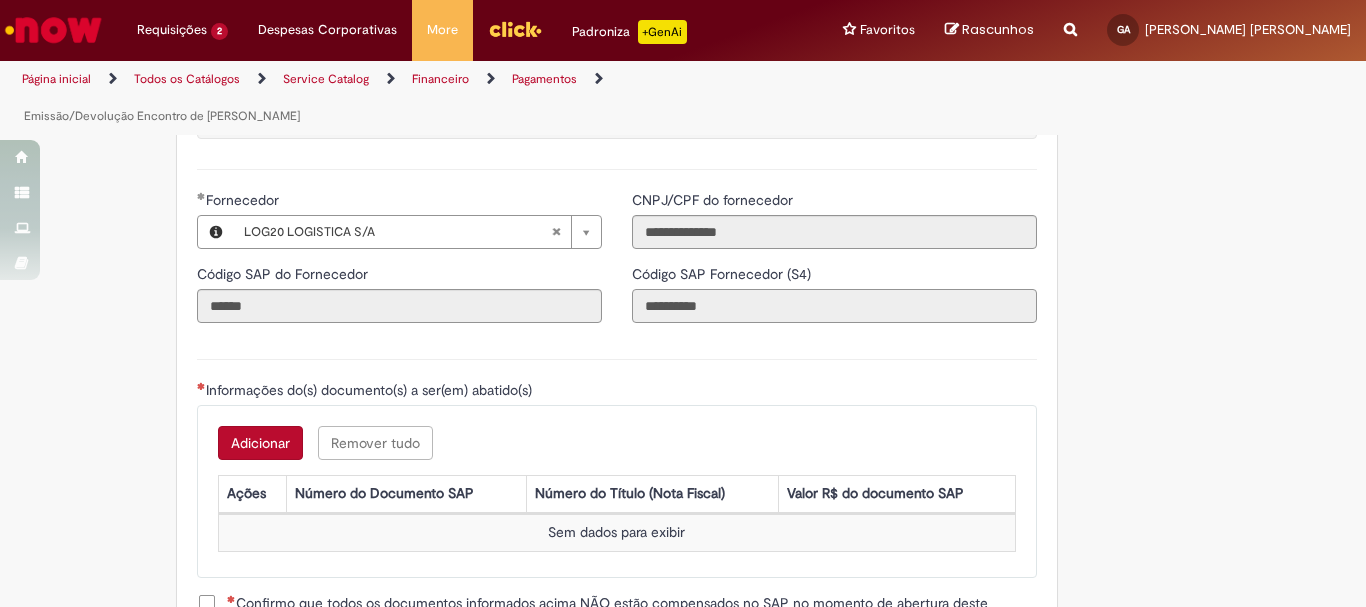 drag, startPoint x: 674, startPoint y: 309, endPoint x: 718, endPoint y: 305, distance: 44.181442 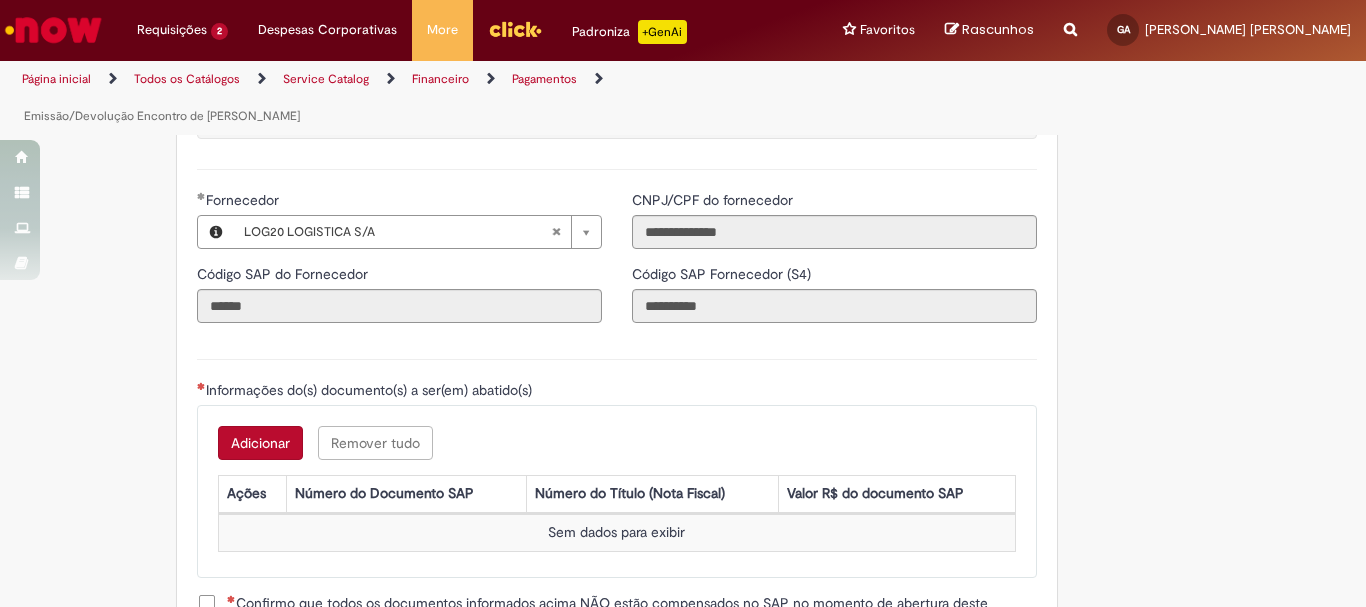 click on "Atenção Por favor, atente-se aos dados informados, pois caso exista alguma divergência entre o Código SAP e o CNPJ/CPF do fornecedor,  o documento SAP não será gerado na etapa da automação . Não consegui encontrar meu fornecedor (marque esta opção e preencha manualmente os campos que aparecerão) Informações do(s) documento(s) a ser(em) abatido(s) Adicionar Remover tudo Informações do(s) documento(s) a ser(em) abatido(s) Ações Número do Documento SAP Número do Título (Nota Fiscal) Valor R$ do documento SAP Sem dados para exibir Confirmo que todos os documentos informados acima NÃO estão compensados no SAP no momento de abertura deste chamado, e possuem previsão de compensação em mais de 3 dias úteis. Dados de emissão/devolução Adicionar Remover tudo Dados de emissão/devolução Ações Conta contábil Métodos de pagamento Número Material Valor R$ Descrição Sem dados para exibir" at bounding box center (617, 602) 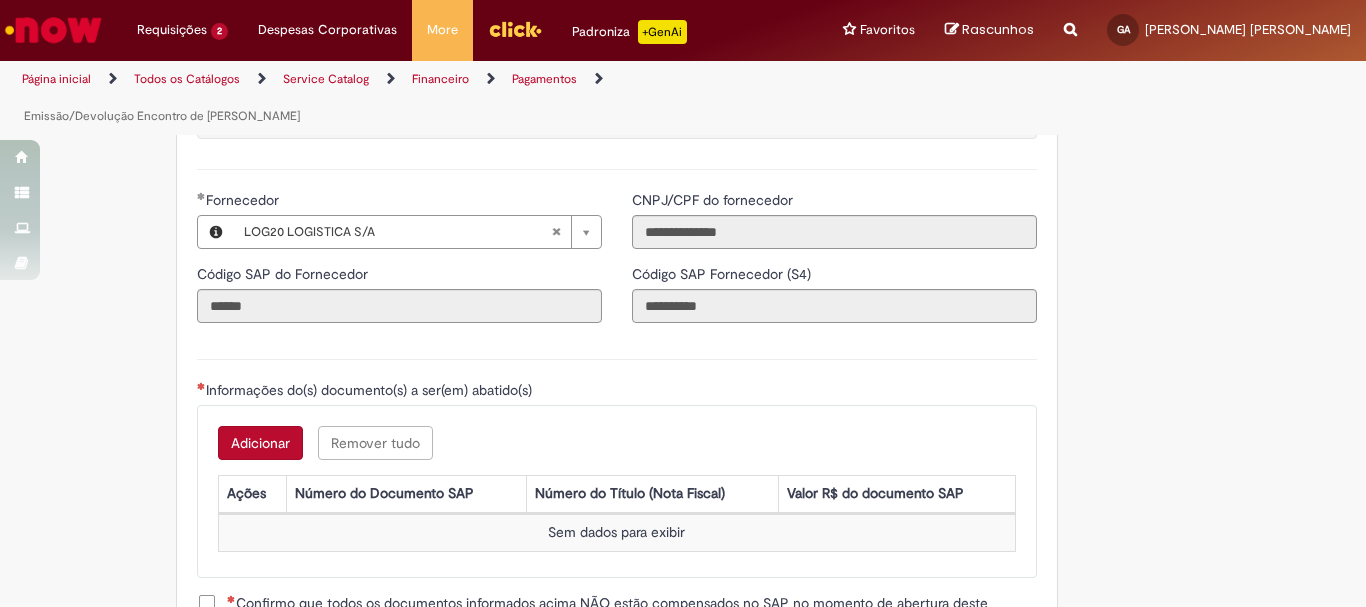 click on "Adicionar" at bounding box center [260, 443] 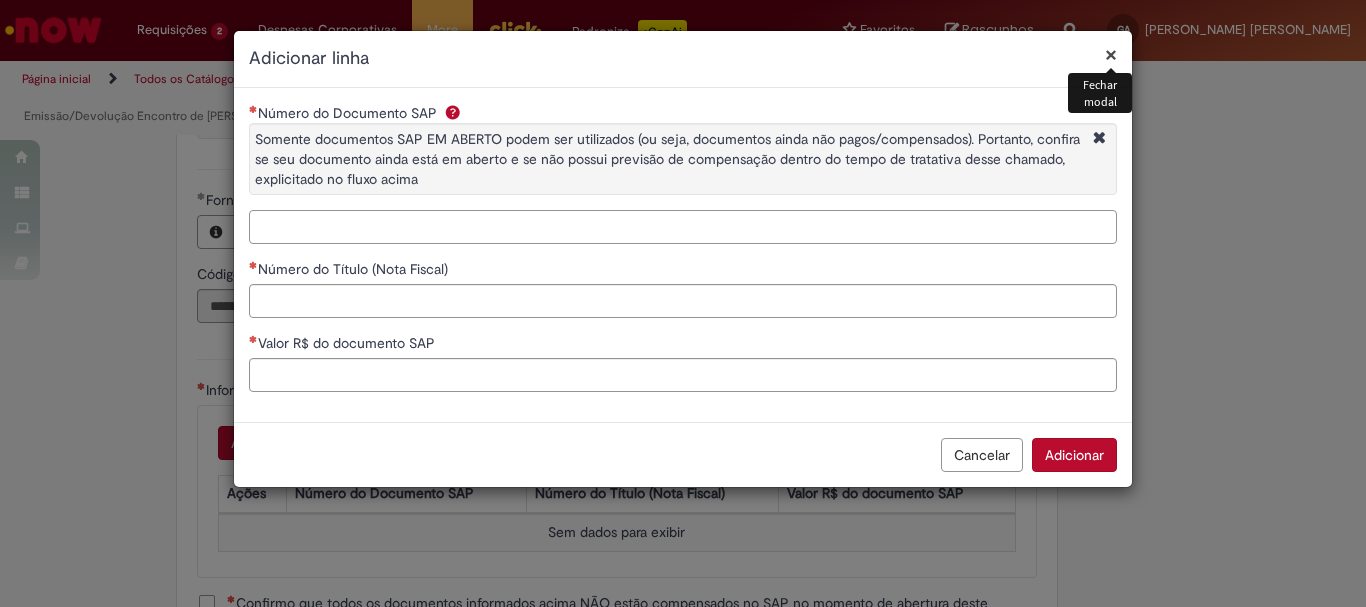 click on "Número do Documento SAP Somente documentos SAP EM ABERTO podem ser utilizados (ou seja, documentos ainda não pagos/compensados). Portanto, confira se seu documento ainda está em aberto e se não possui previsão de compensação dentro do tempo de tratativa desse chamado, explicitado no fluxo acima" at bounding box center (683, 227) 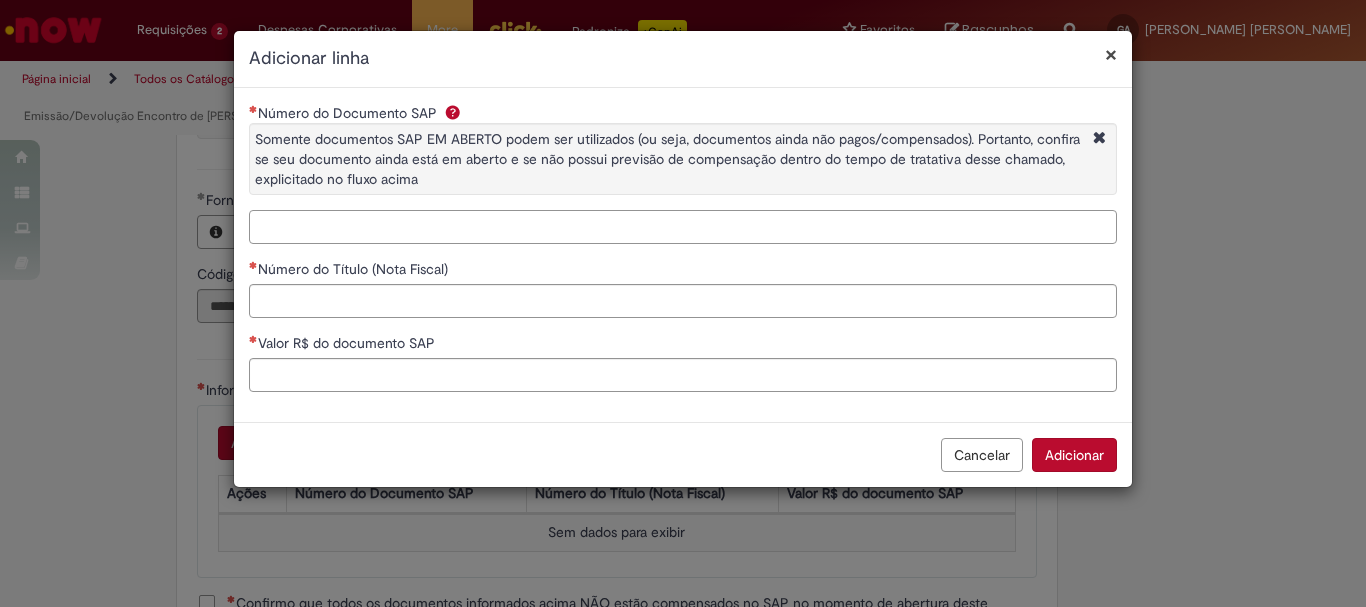 paste on "**********" 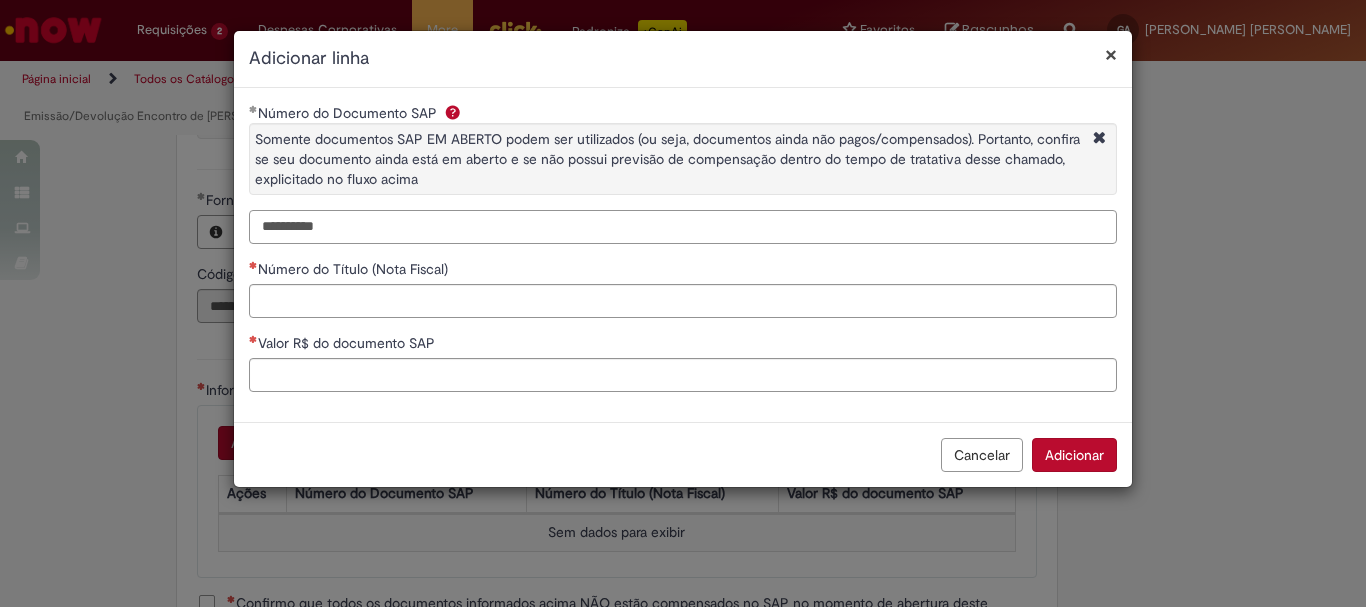type on "**********" 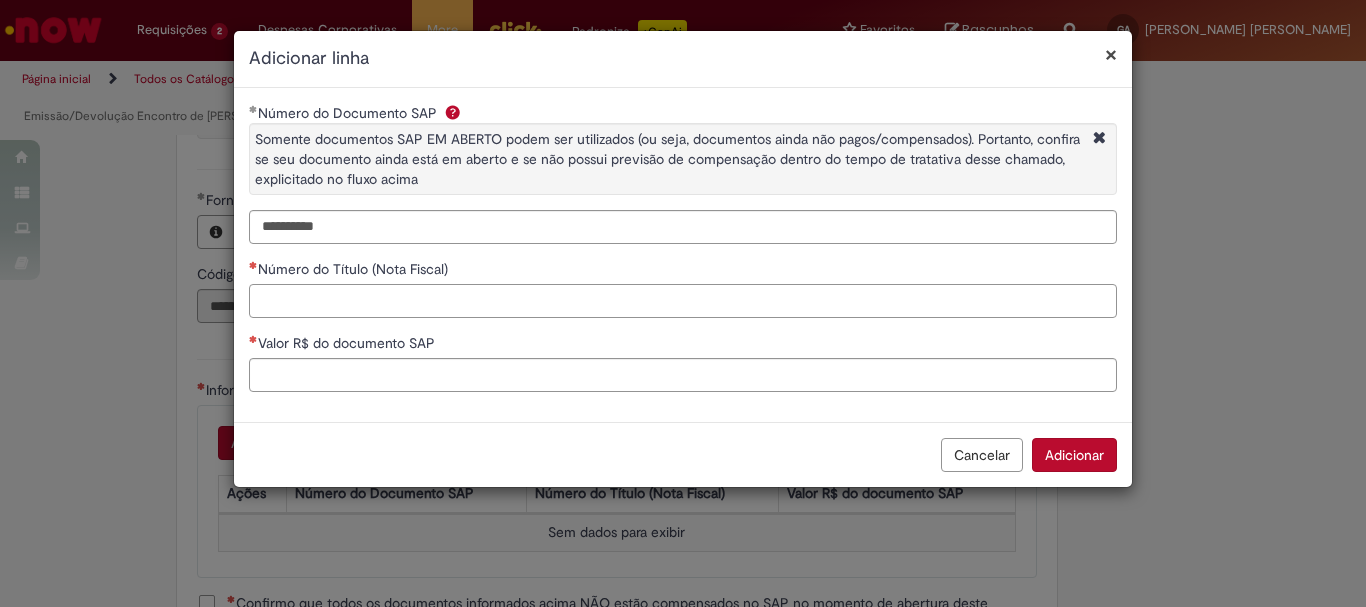 click on "Número do Título (Nota Fiscal)" at bounding box center (683, 301) 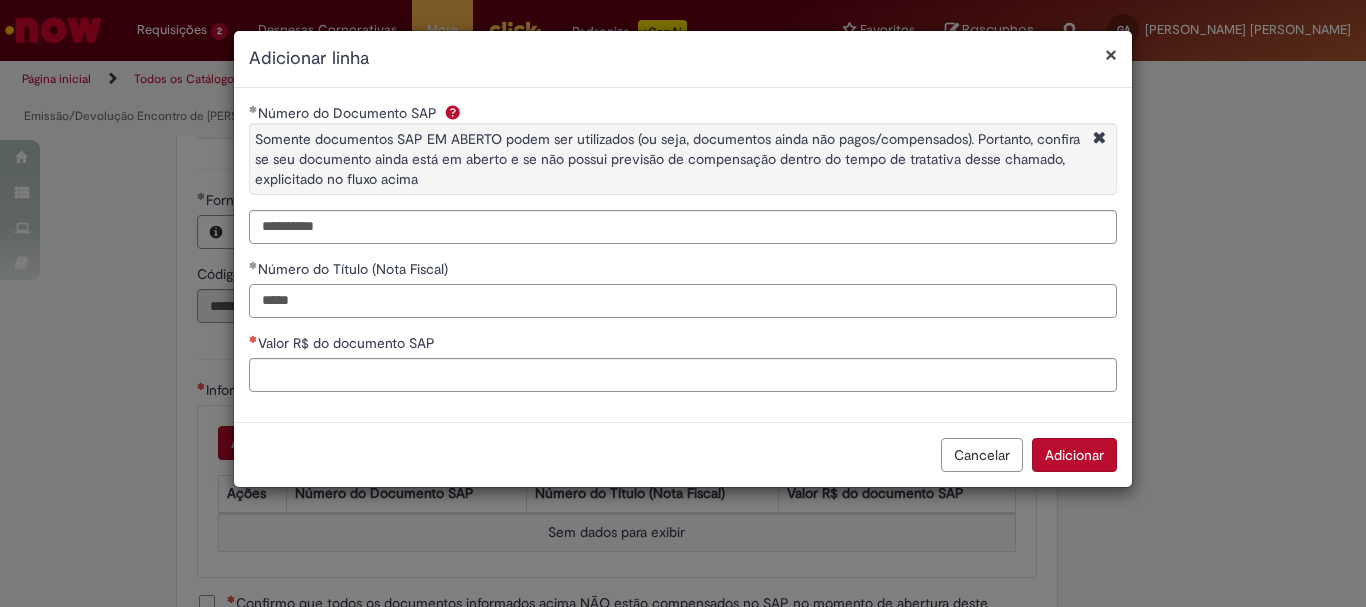 type on "*****" 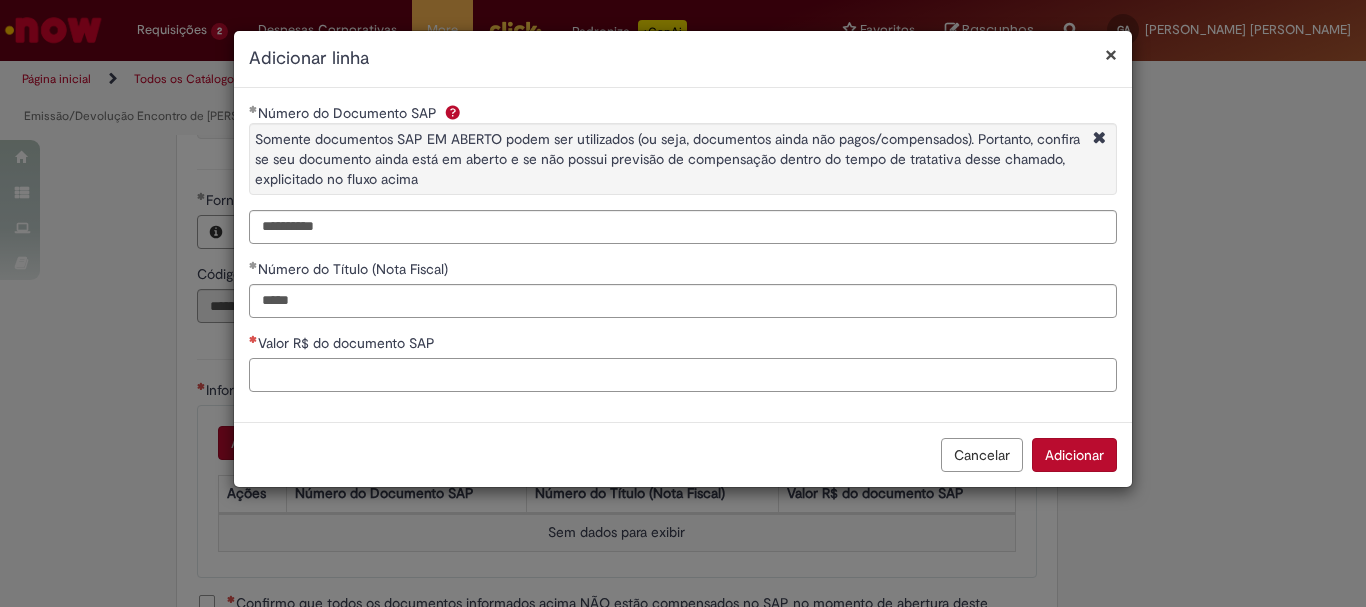 click on "Valor R$ do documento SAP" at bounding box center [683, 375] 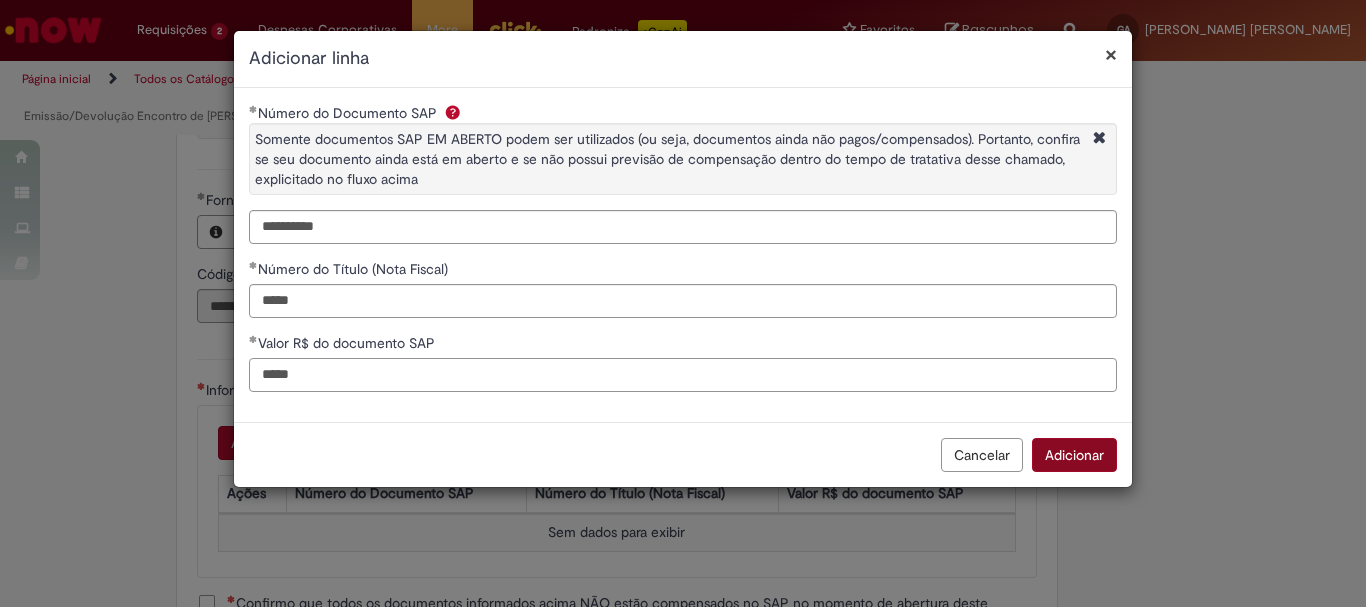 type on "*****" 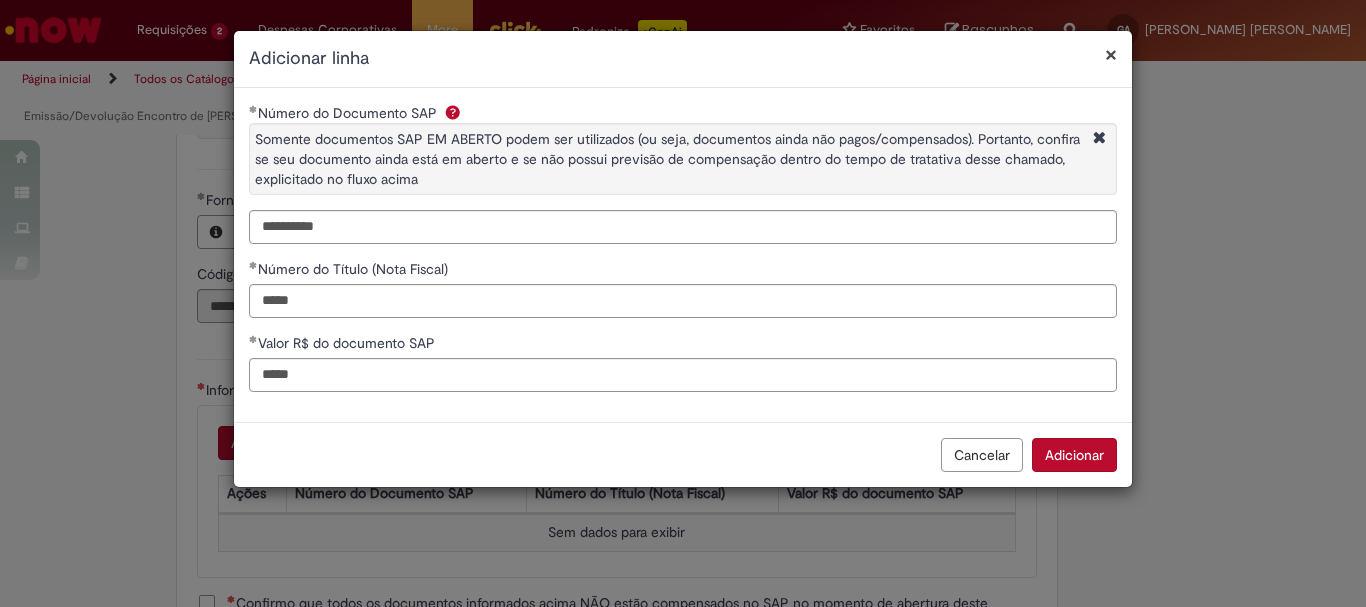 click on "Adicionar" at bounding box center (1074, 455) 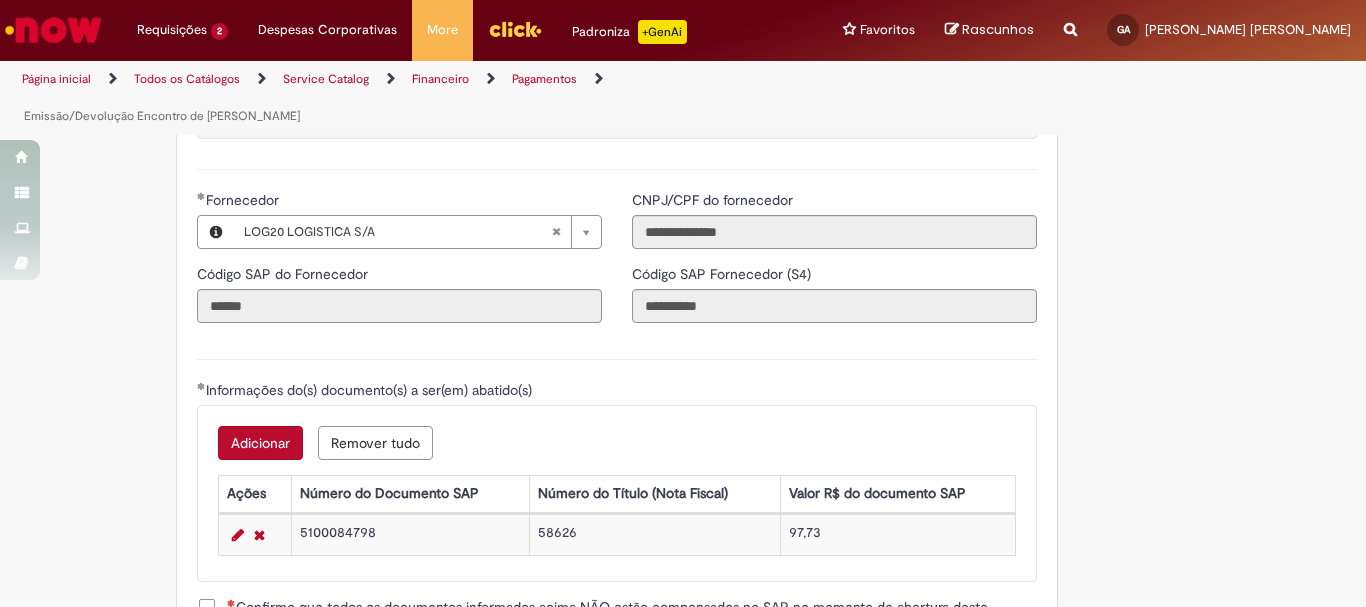 scroll, scrollTop: 2573, scrollLeft: 0, axis: vertical 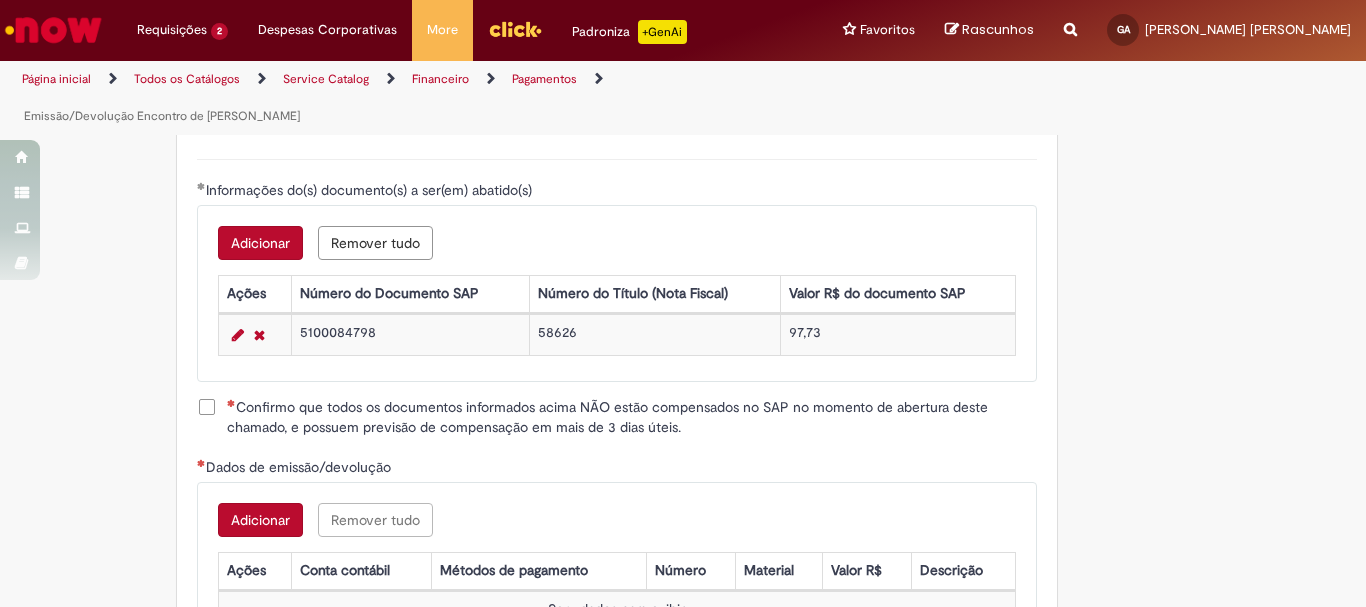 click on "Confirmo que todos os documentos informados acima NÃO estão compensados no SAP no momento de abertura deste chamado, e possuem previsão de compensação em mais de 3 dias úteis." at bounding box center (632, 417) 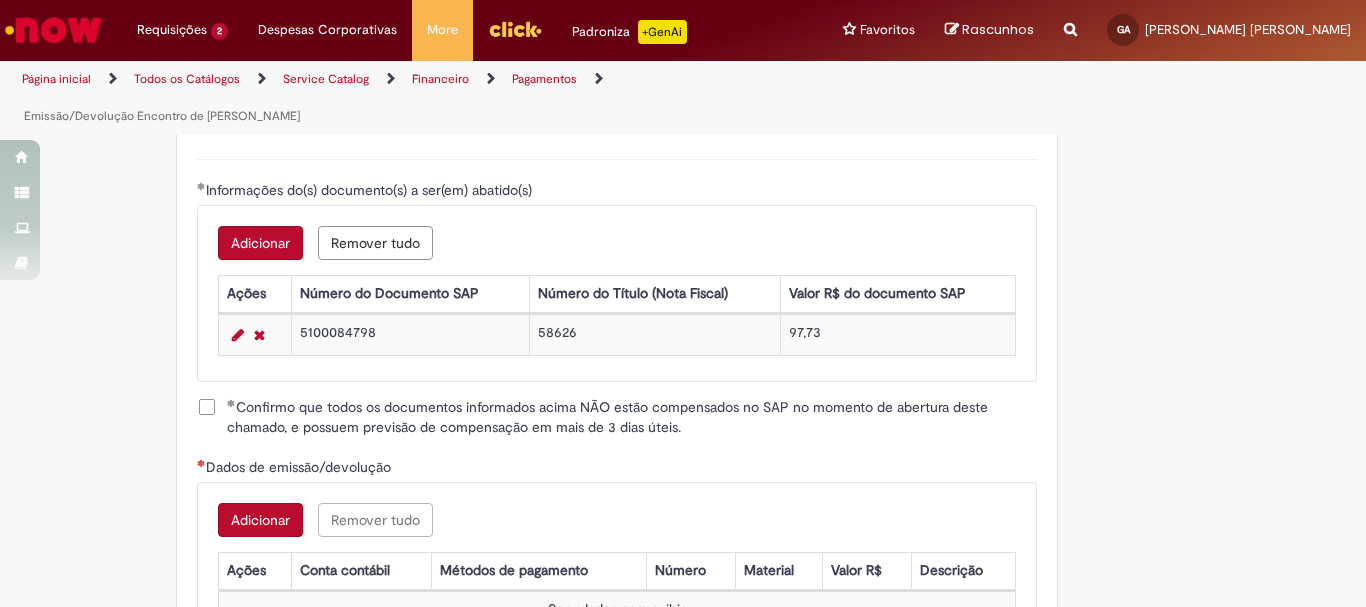 click on "Adicionar" at bounding box center (260, 520) 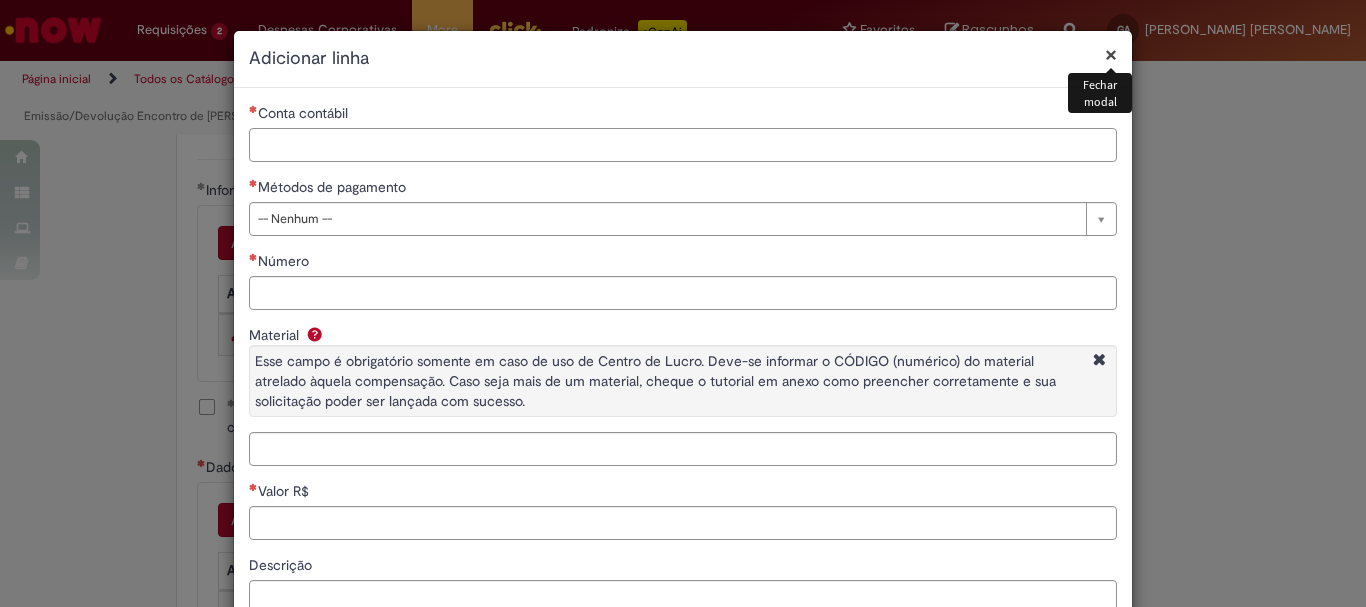 click on "Conta contábil" at bounding box center [683, 145] 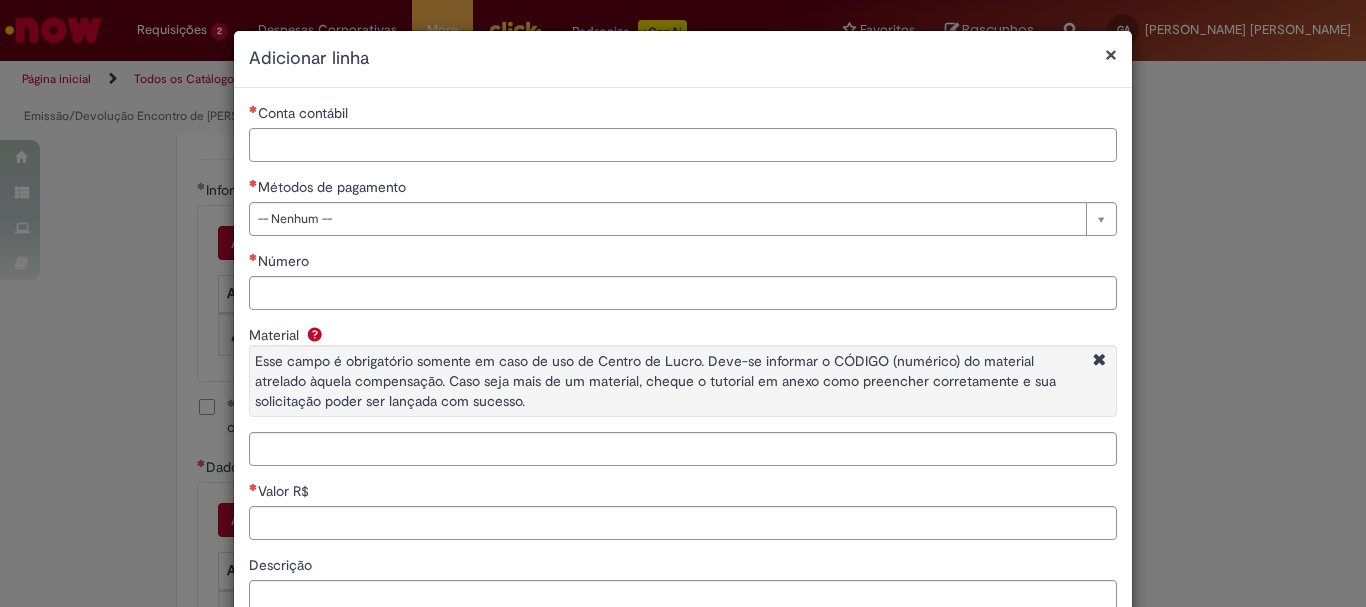 paste on "********" 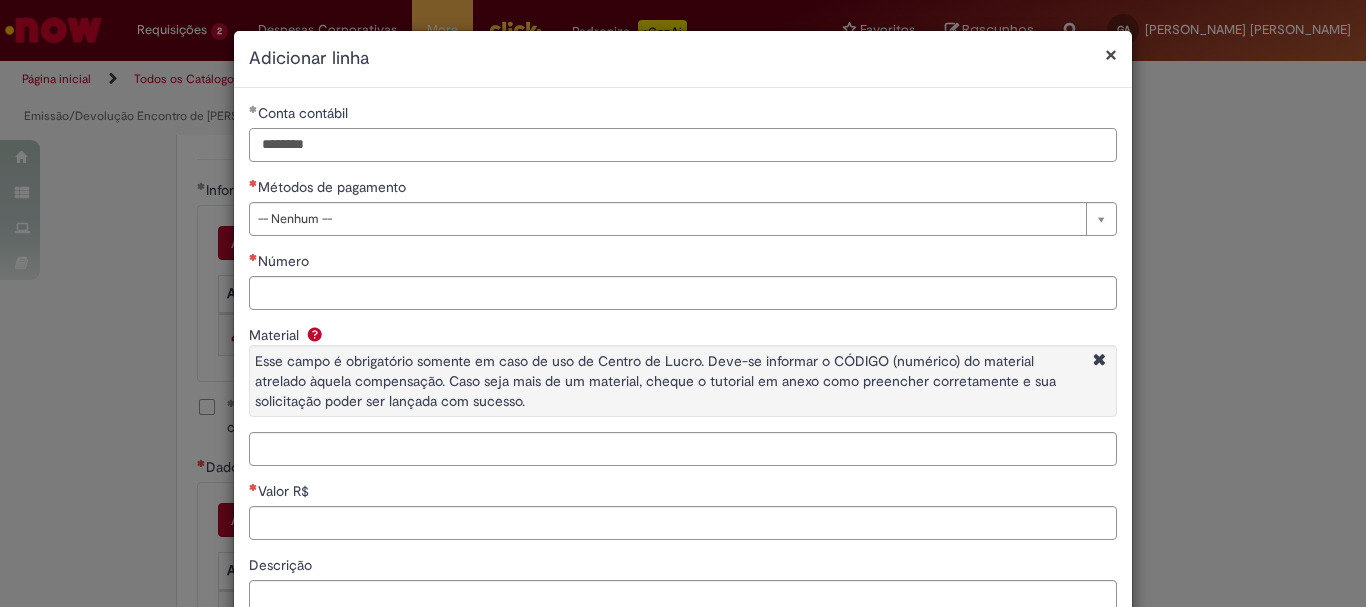 type on "********" 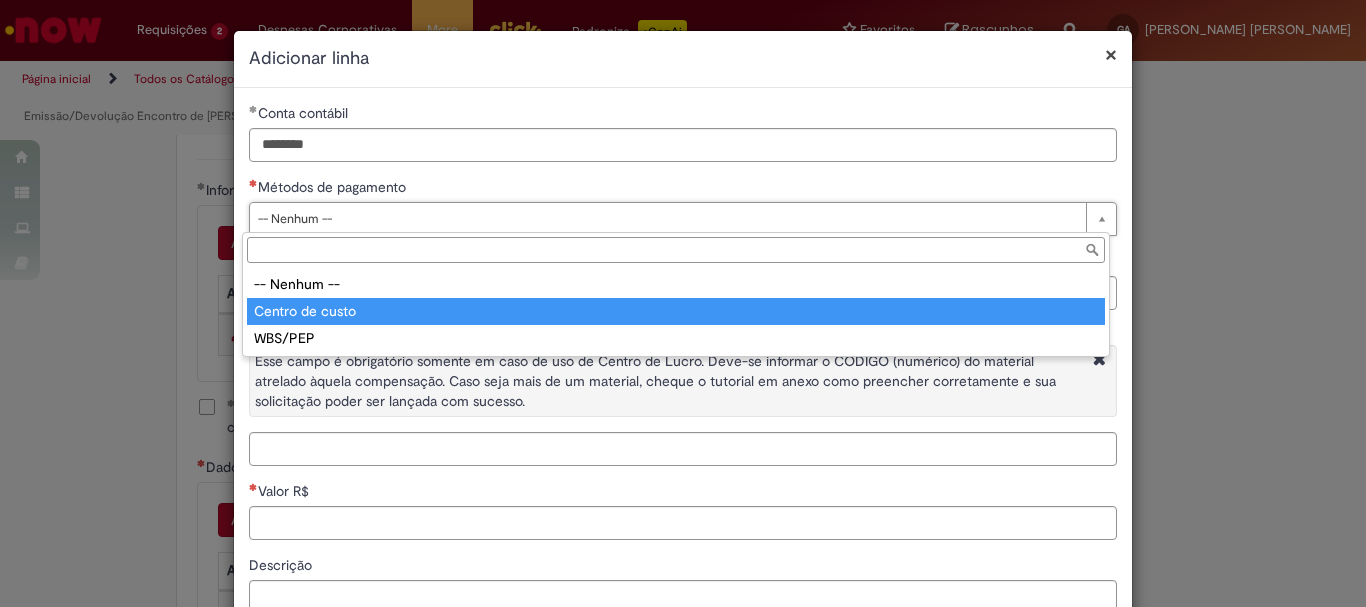 type on "**********" 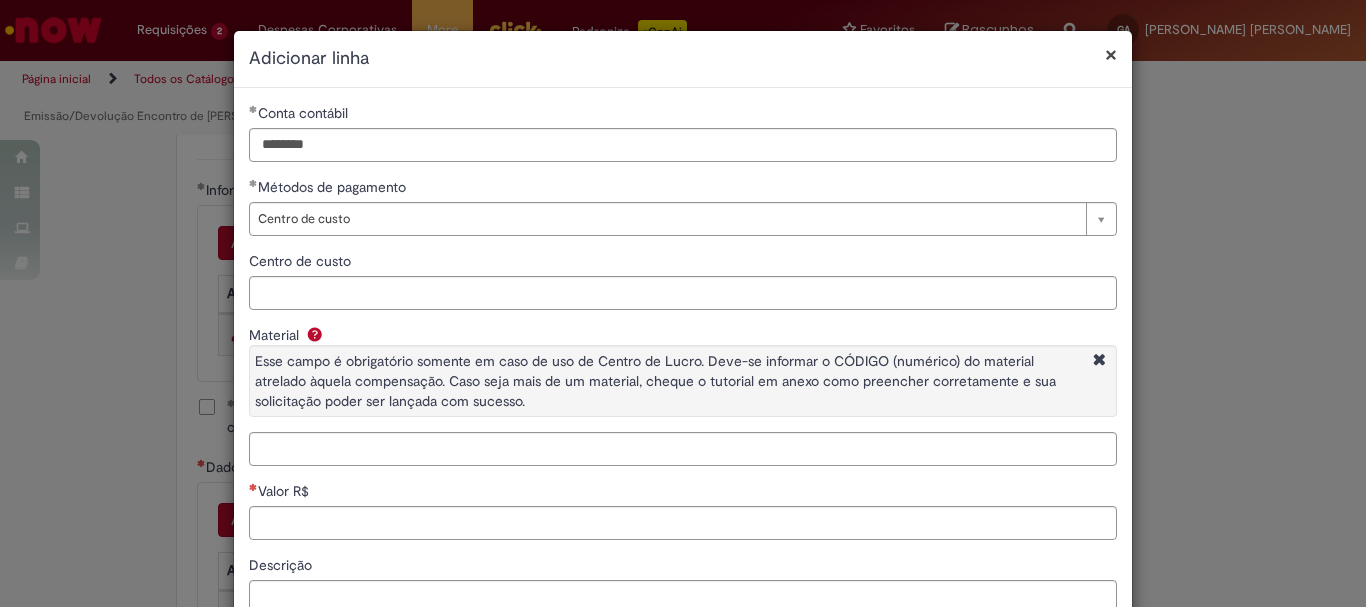 click on "Centro de custo" at bounding box center [683, 263] 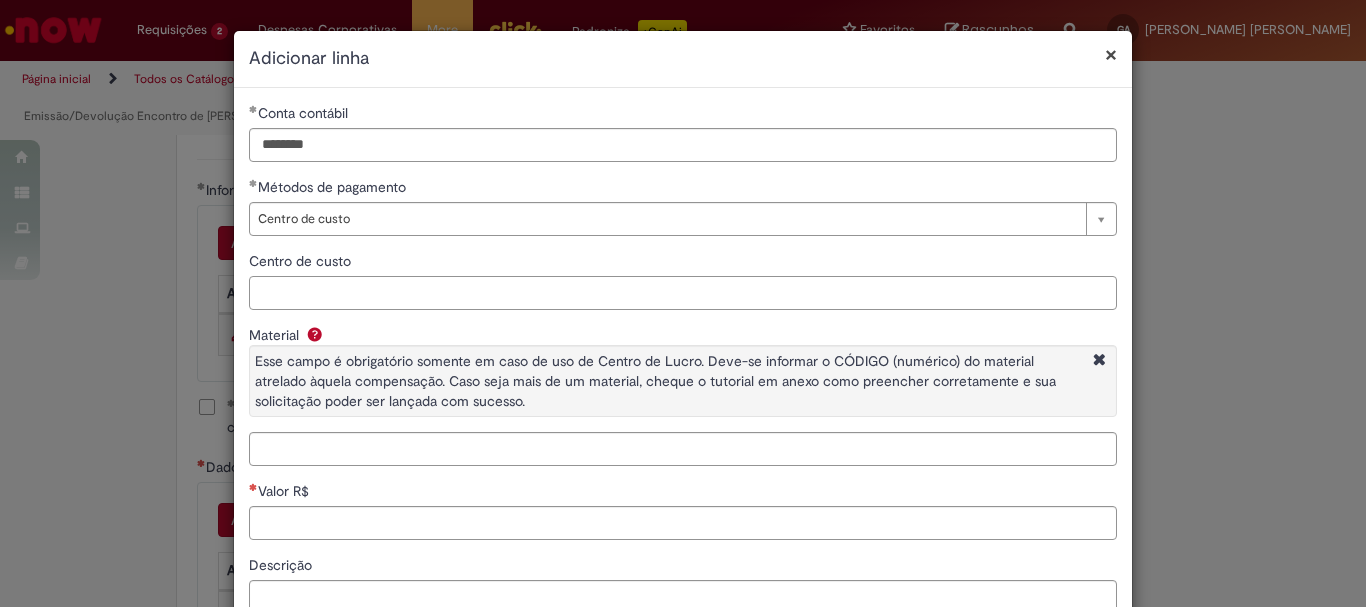 click on "Centro de custo" at bounding box center (683, 293) 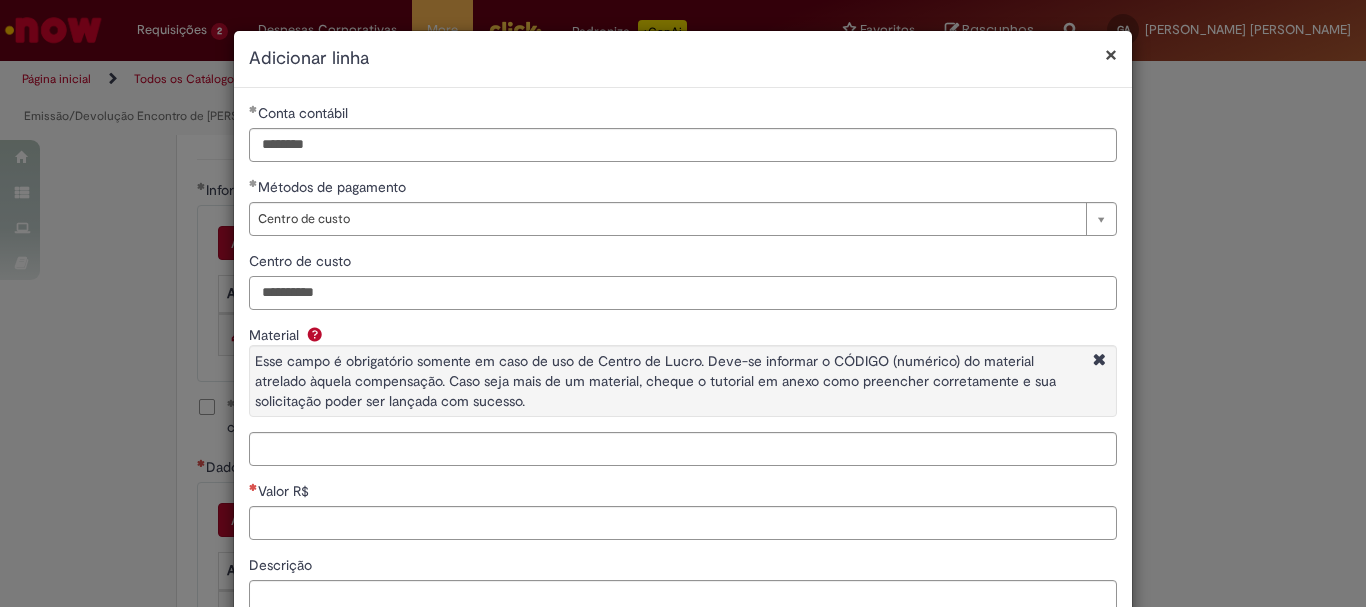 type on "**********" 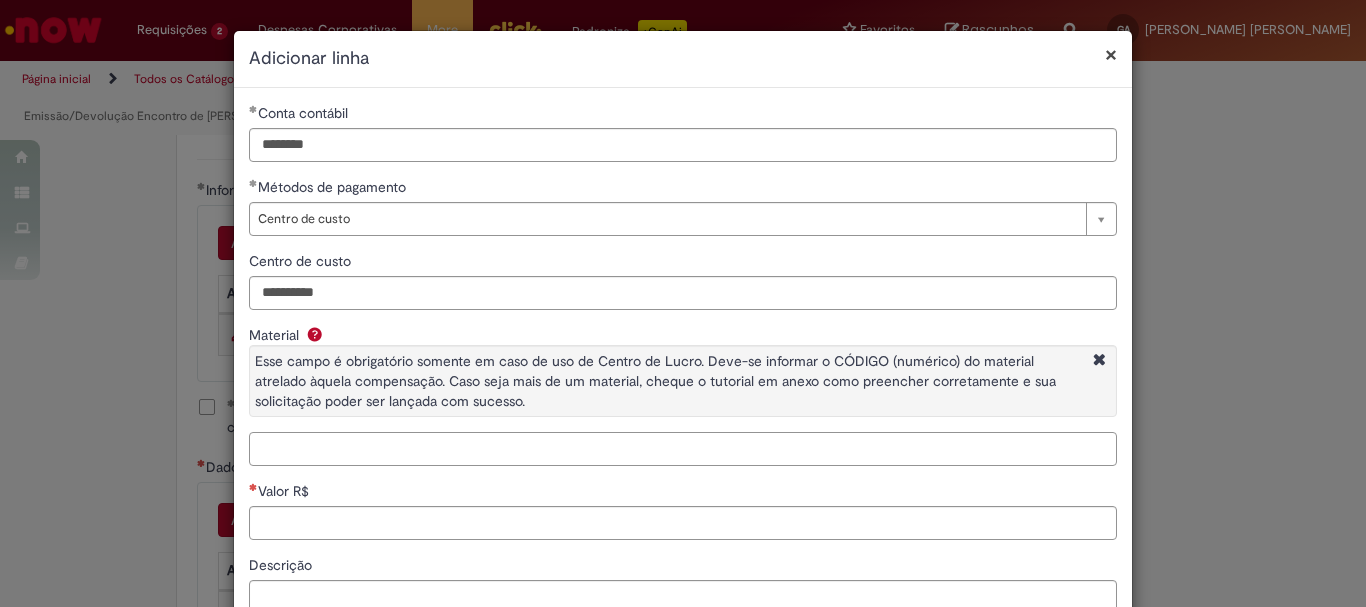 click on "Material Esse campo é obrigatório somente em caso de uso de Centro de Lucro. Deve-se informar o CÓDIGO (numérico) do material atrelado àquela compensação. Caso seja mais de um material, cheque o tutorial em anexo como preencher corretamente e sua solicitação poder ser lançada com sucesso." at bounding box center (683, 449) 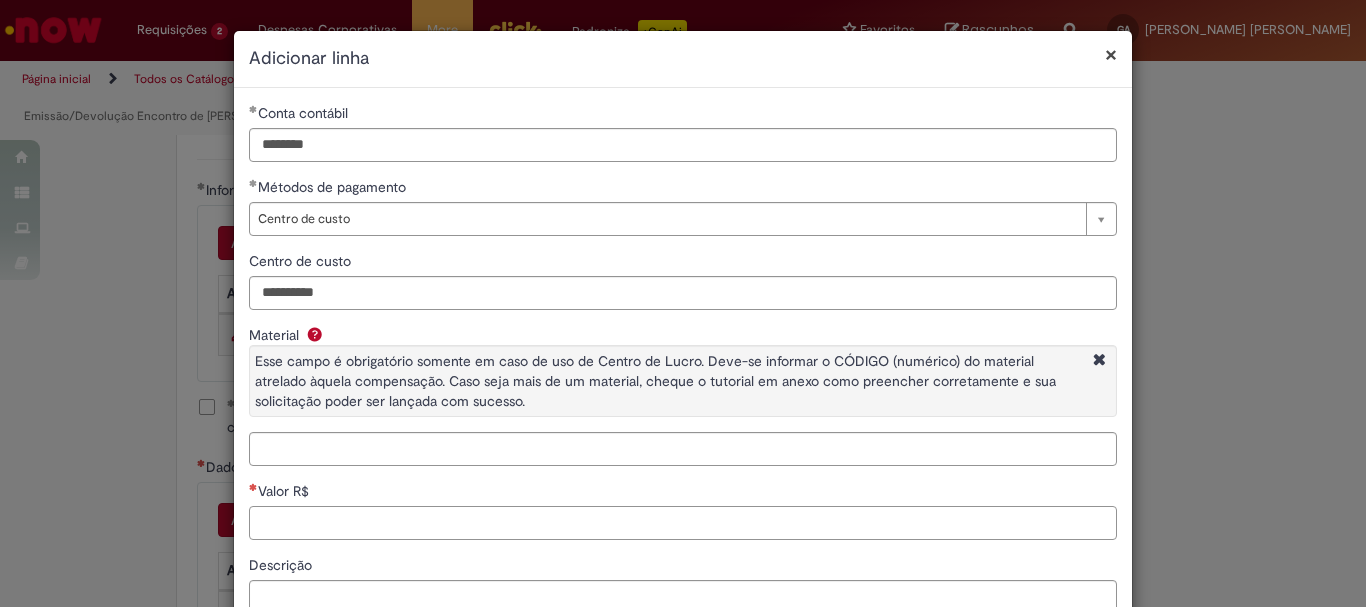 click on "Valor R$" at bounding box center [683, 523] 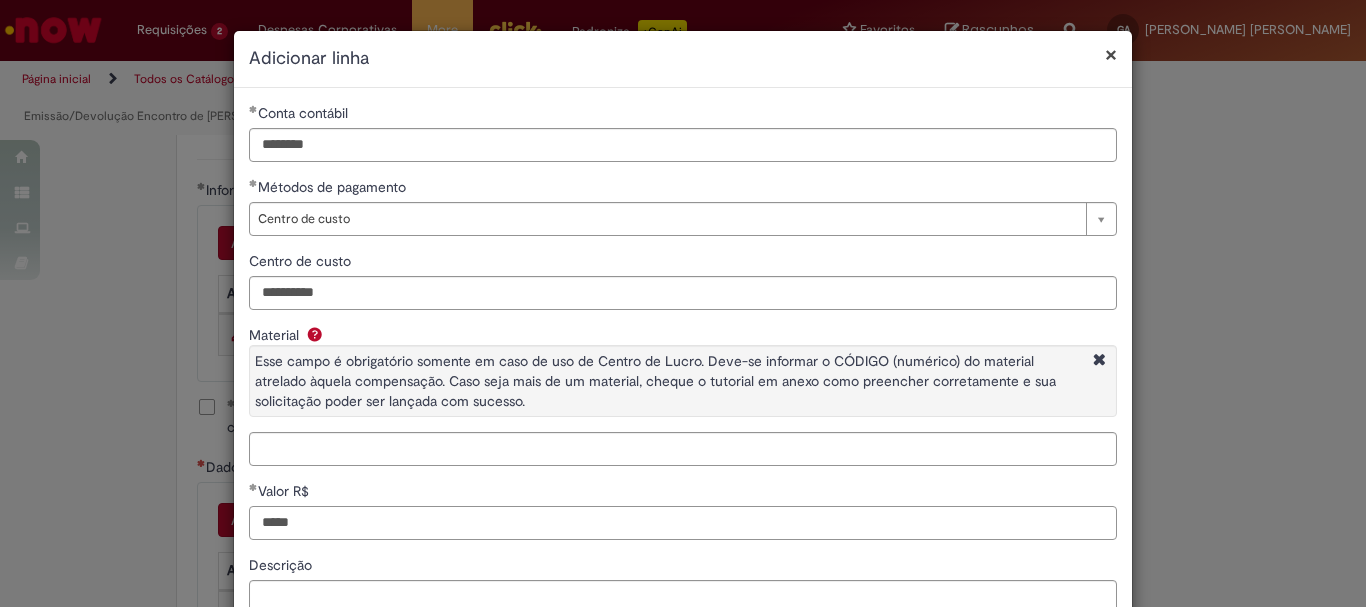 scroll, scrollTop: 153, scrollLeft: 0, axis: vertical 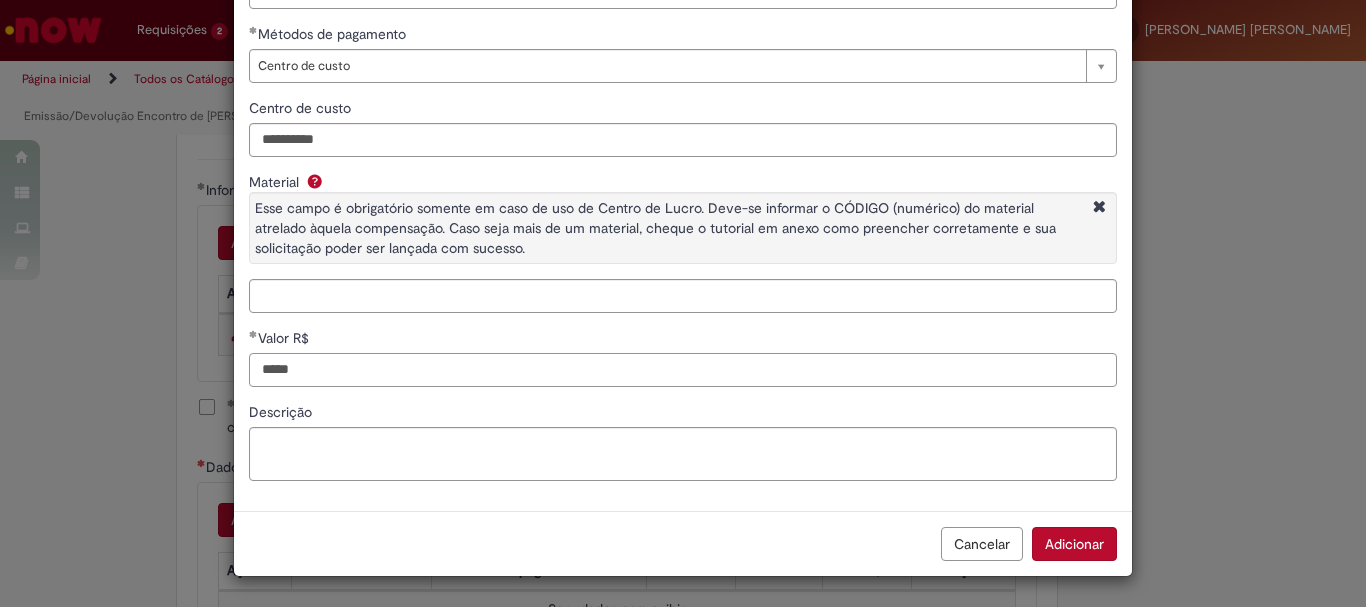 type on "*****" 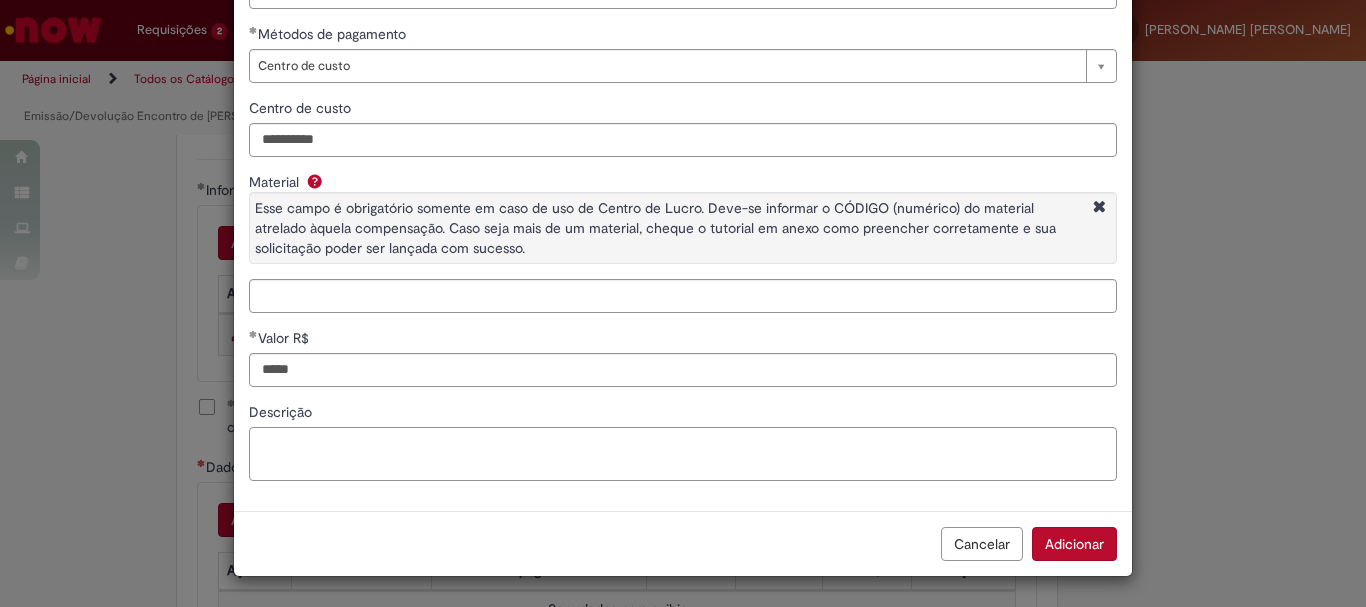 click on "Descrição" at bounding box center (683, 454) 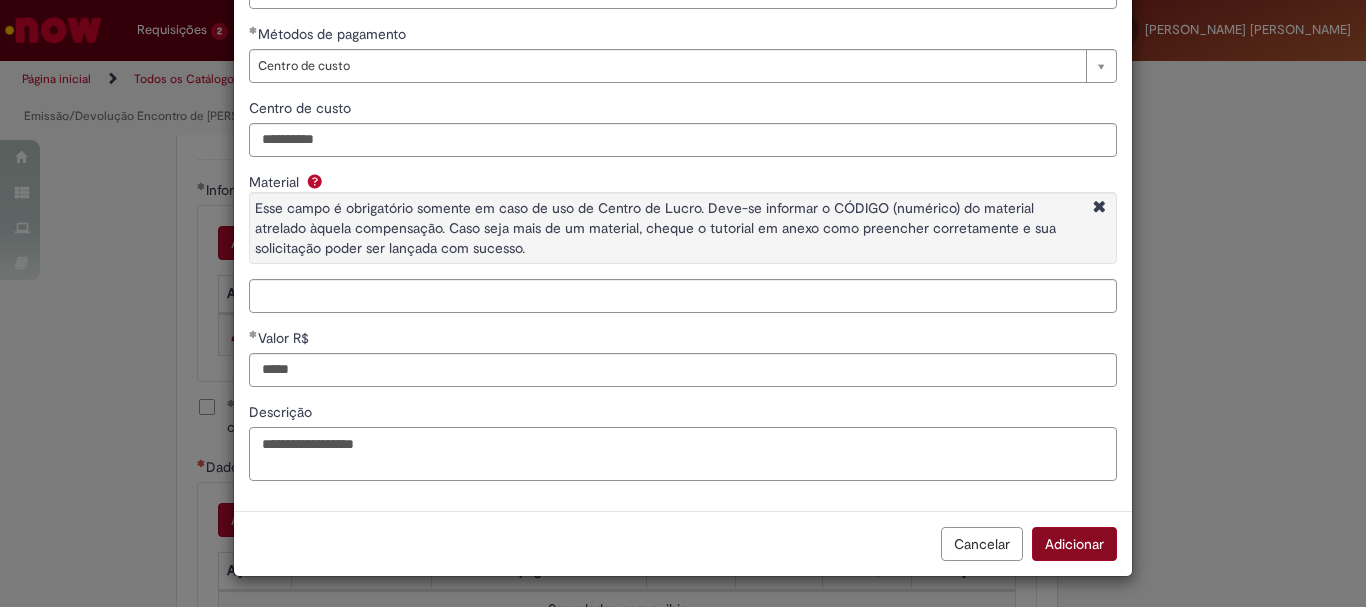 type on "**********" 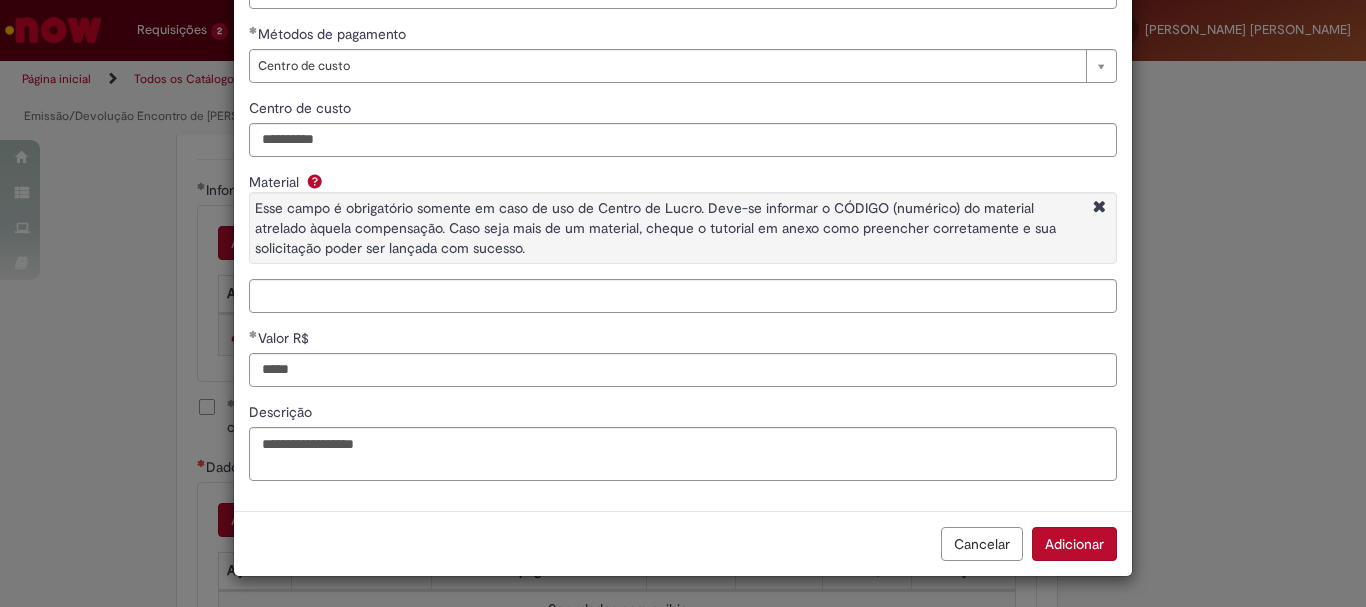 click on "Adicionar" at bounding box center [1074, 544] 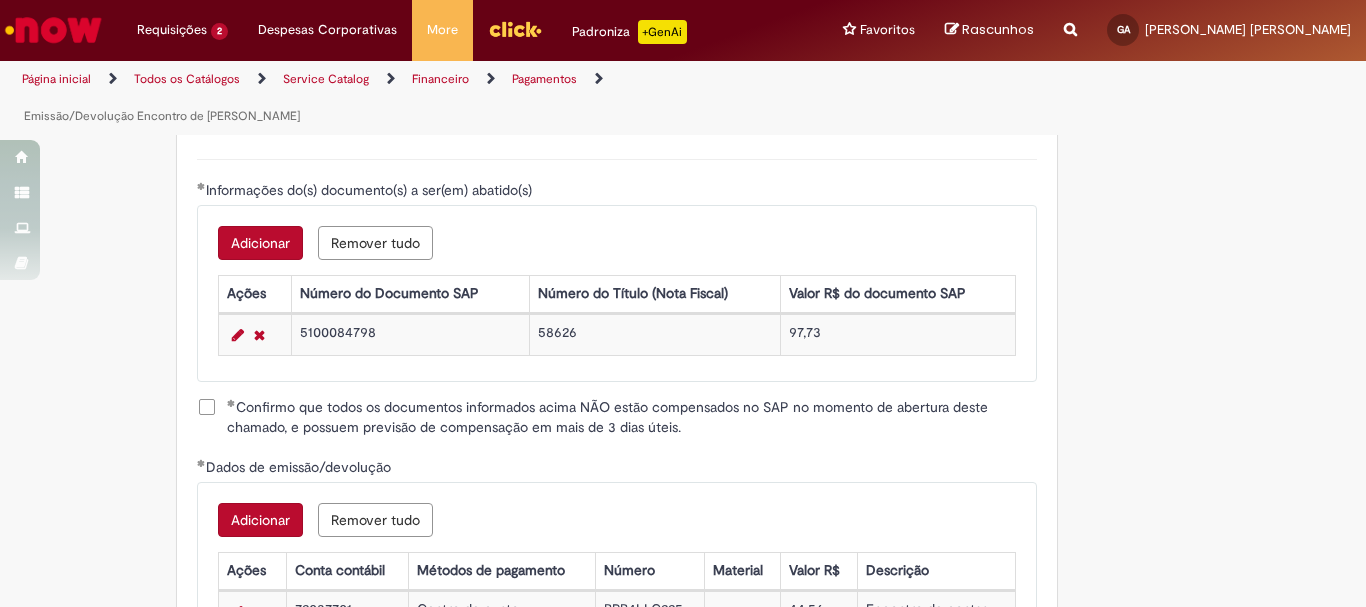 scroll, scrollTop: 2773, scrollLeft: 0, axis: vertical 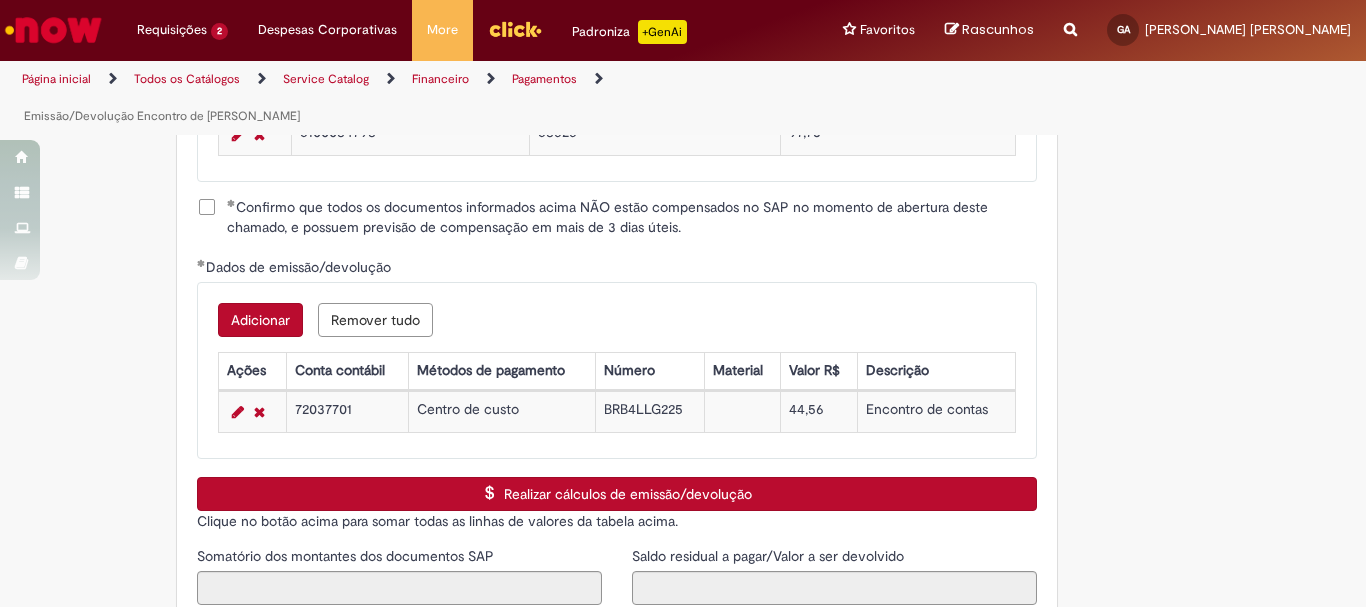 click on "Realizar cálculos de emissão/devolução" at bounding box center [617, 494] 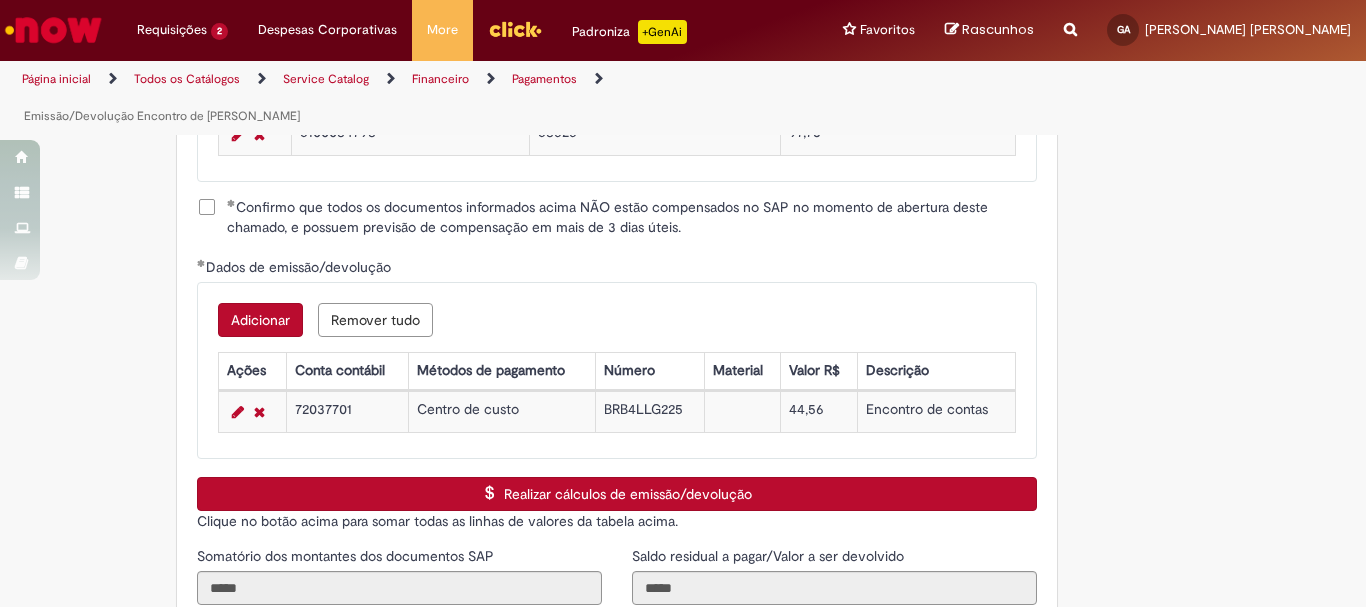 scroll, scrollTop: 2973, scrollLeft: 0, axis: vertical 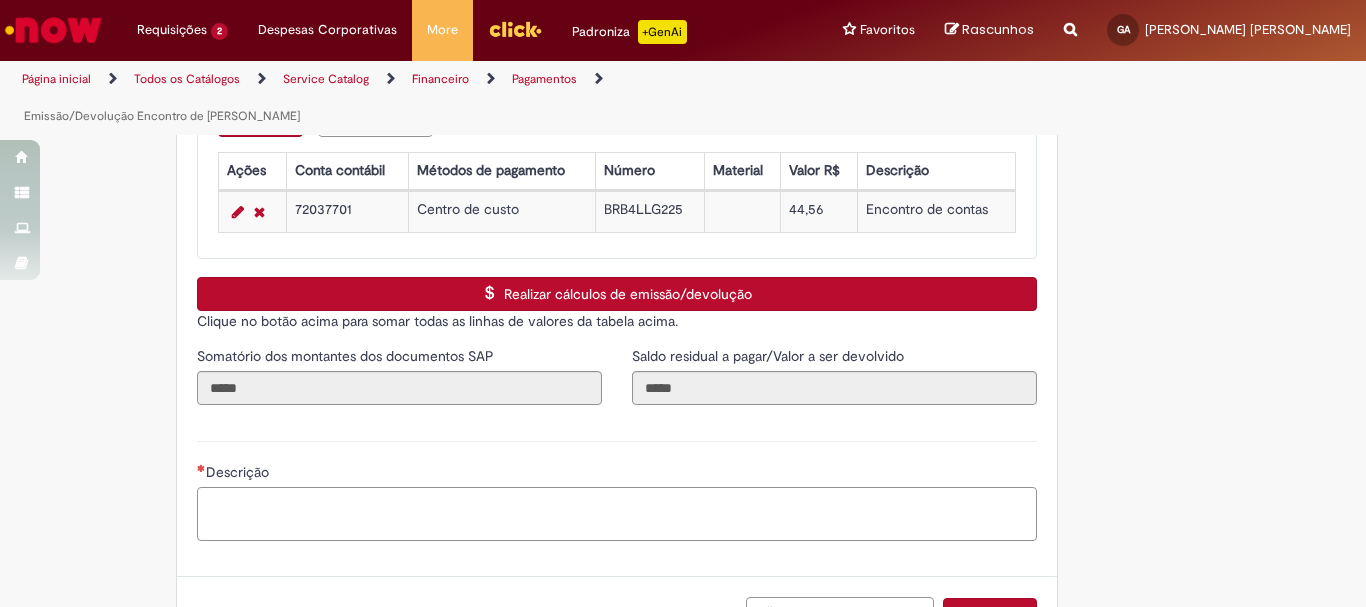 click on "Descrição" at bounding box center (617, 514) 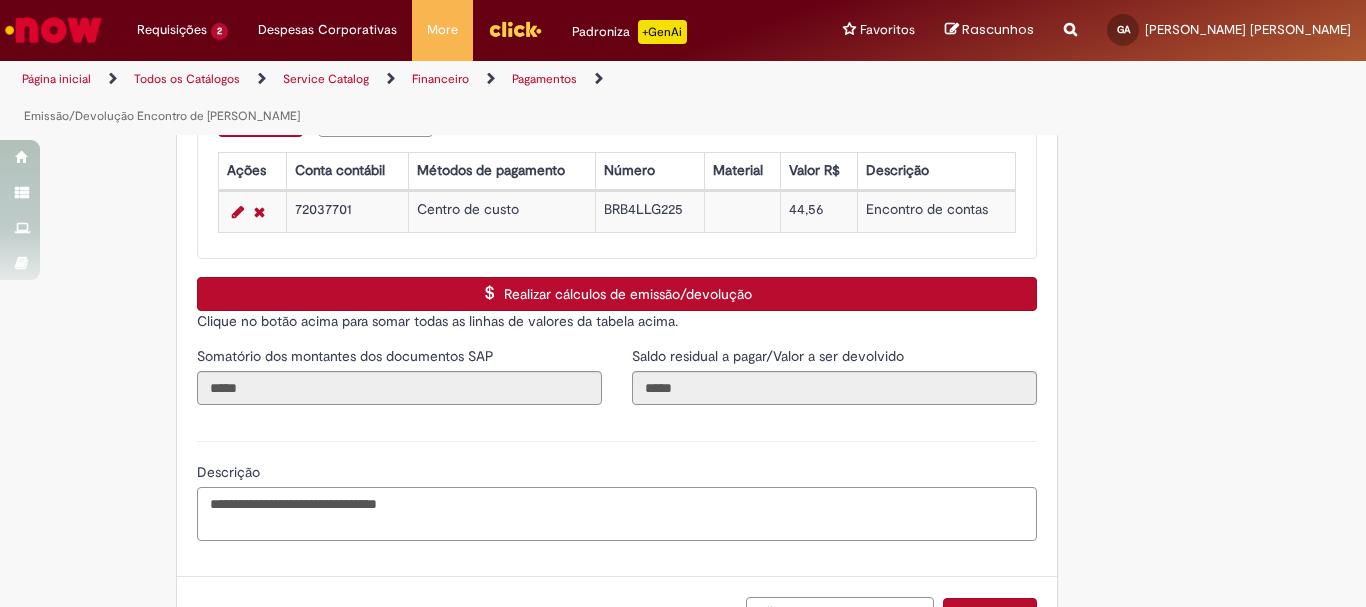 paste on "**********" 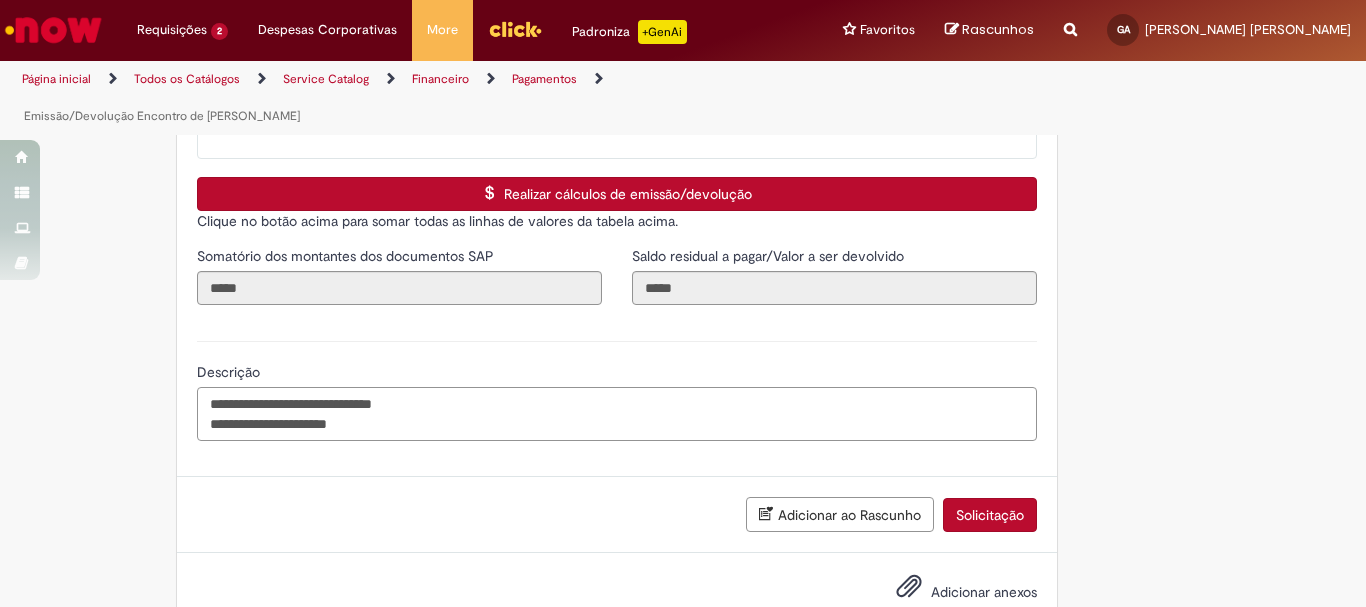 scroll, scrollTop: 3128, scrollLeft: 0, axis: vertical 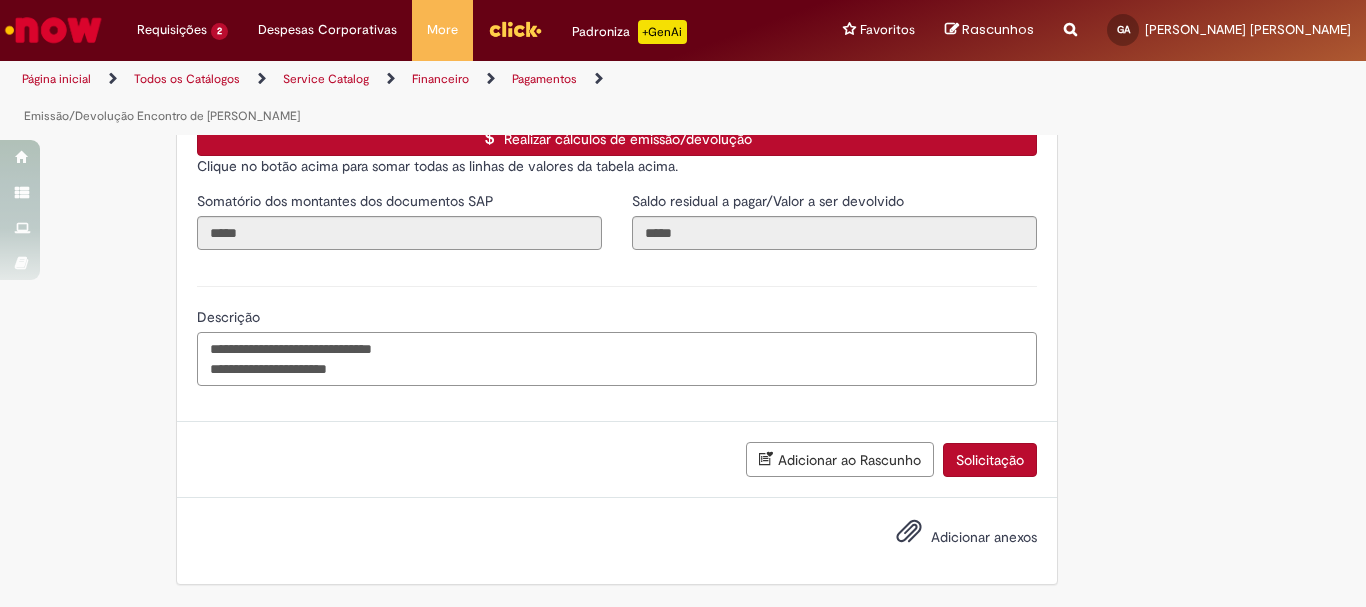 type on "**********" 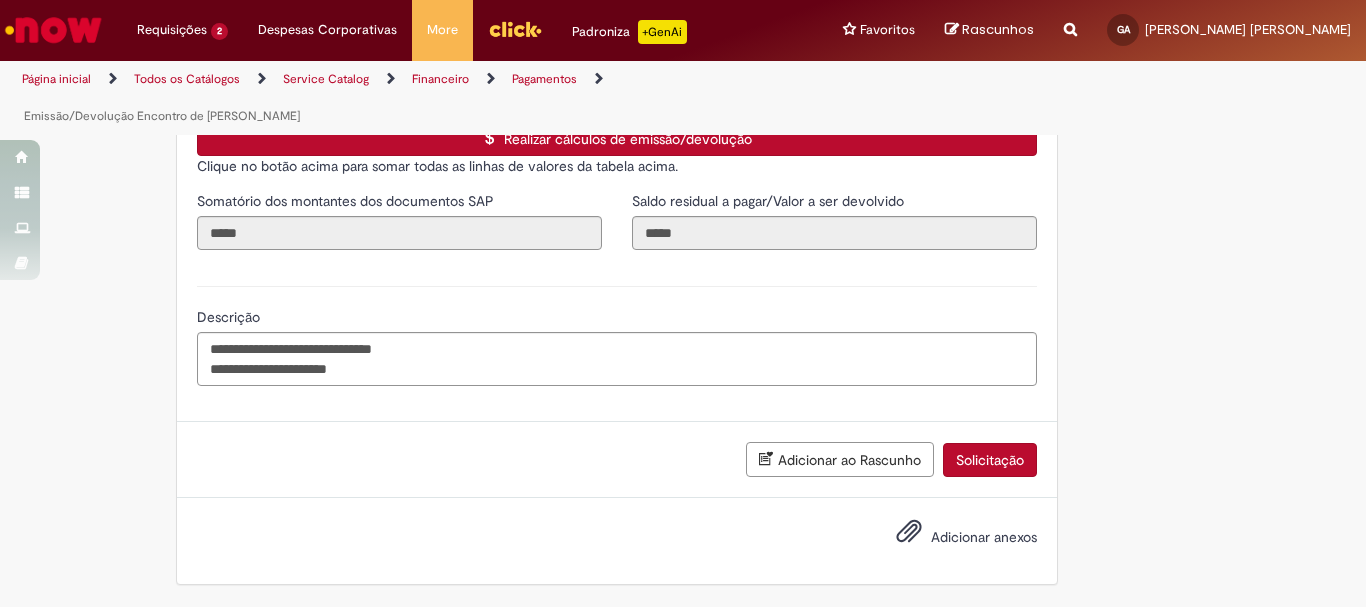 click on "Adicionar anexos" at bounding box center (984, 537) 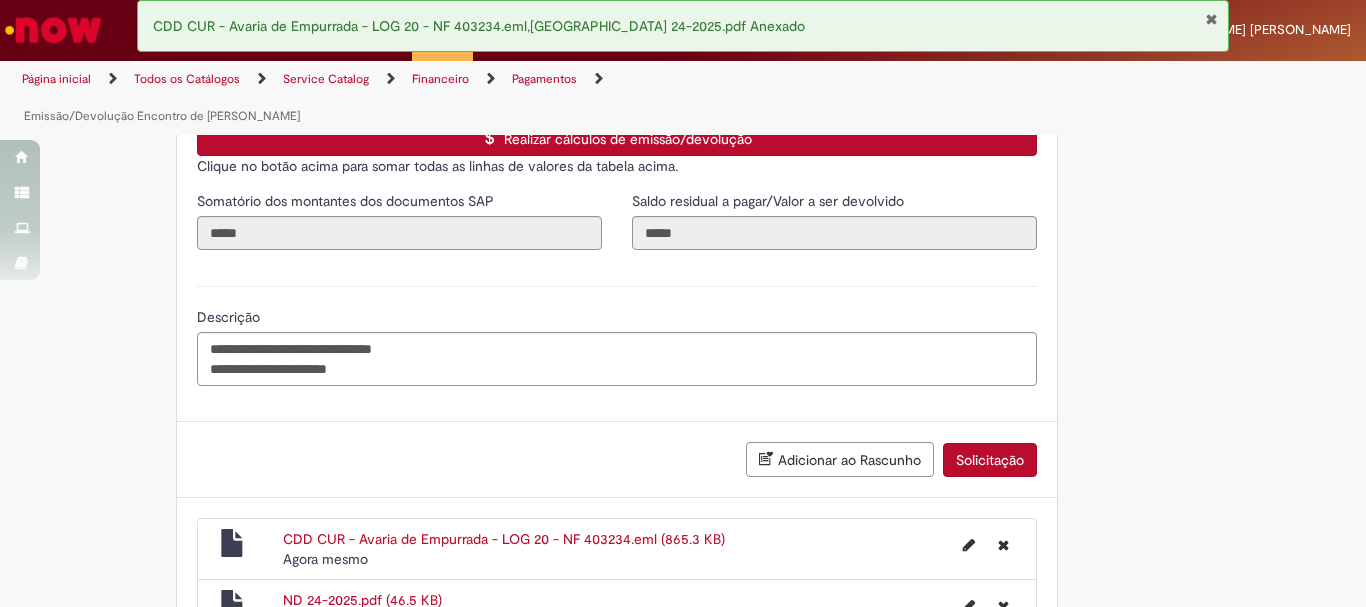scroll, scrollTop: 3261, scrollLeft: 0, axis: vertical 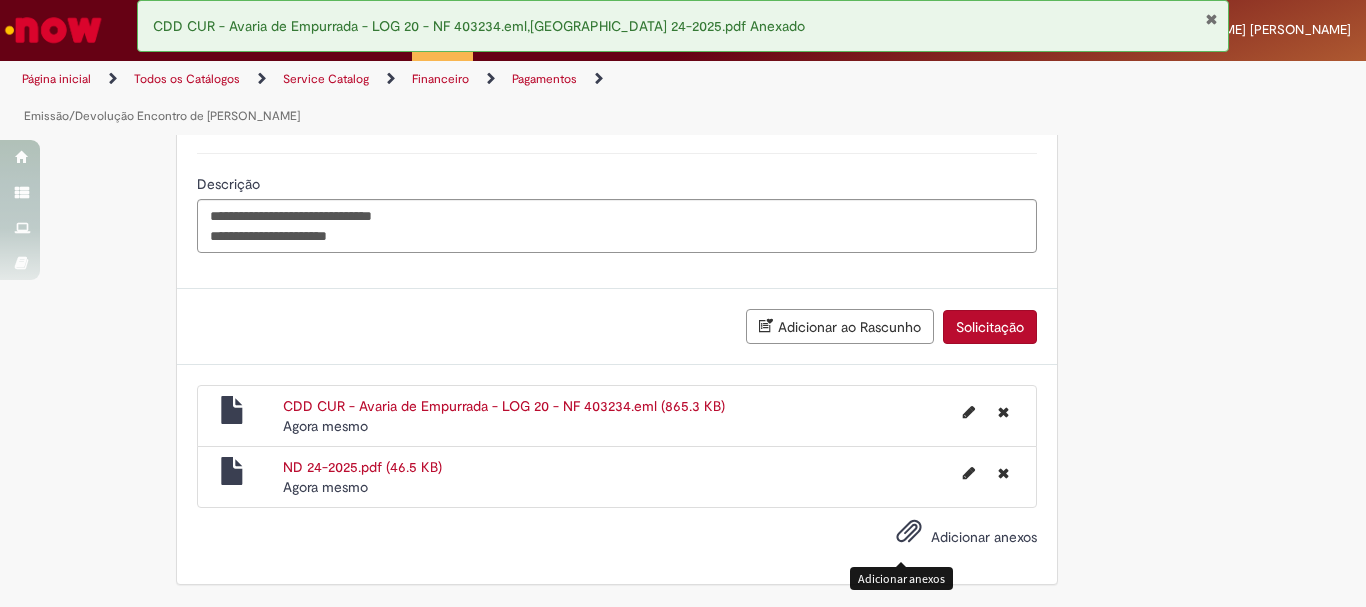 click at bounding box center [909, 532] 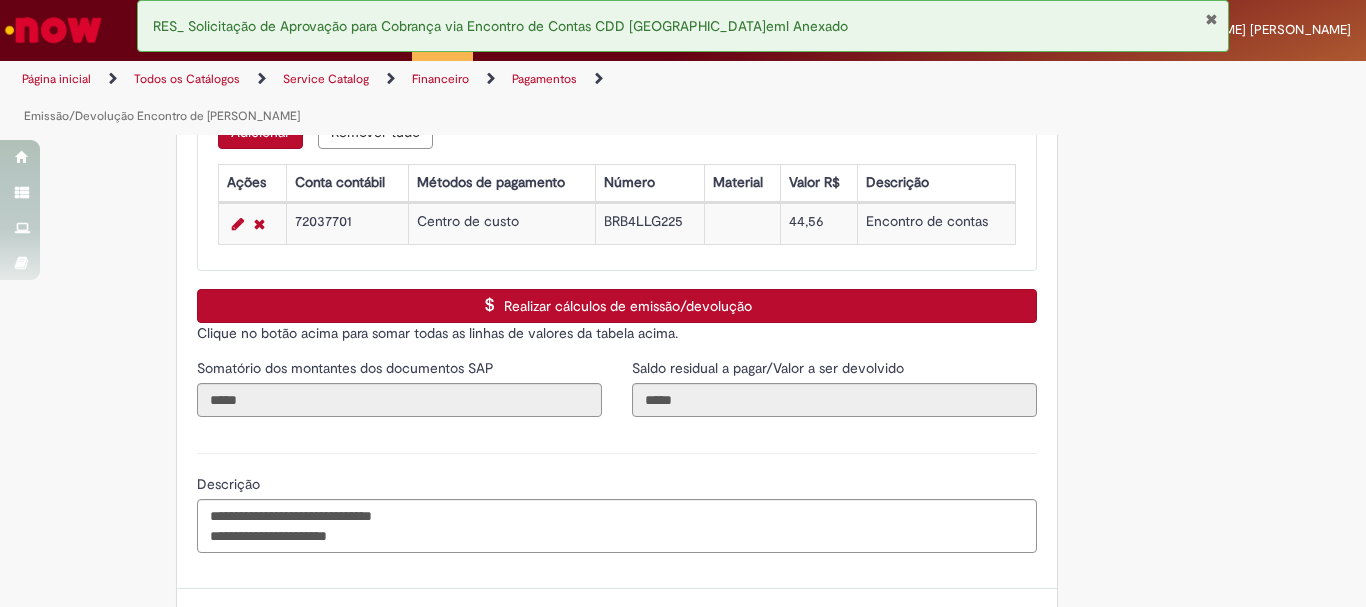 scroll, scrollTop: 3342, scrollLeft: 0, axis: vertical 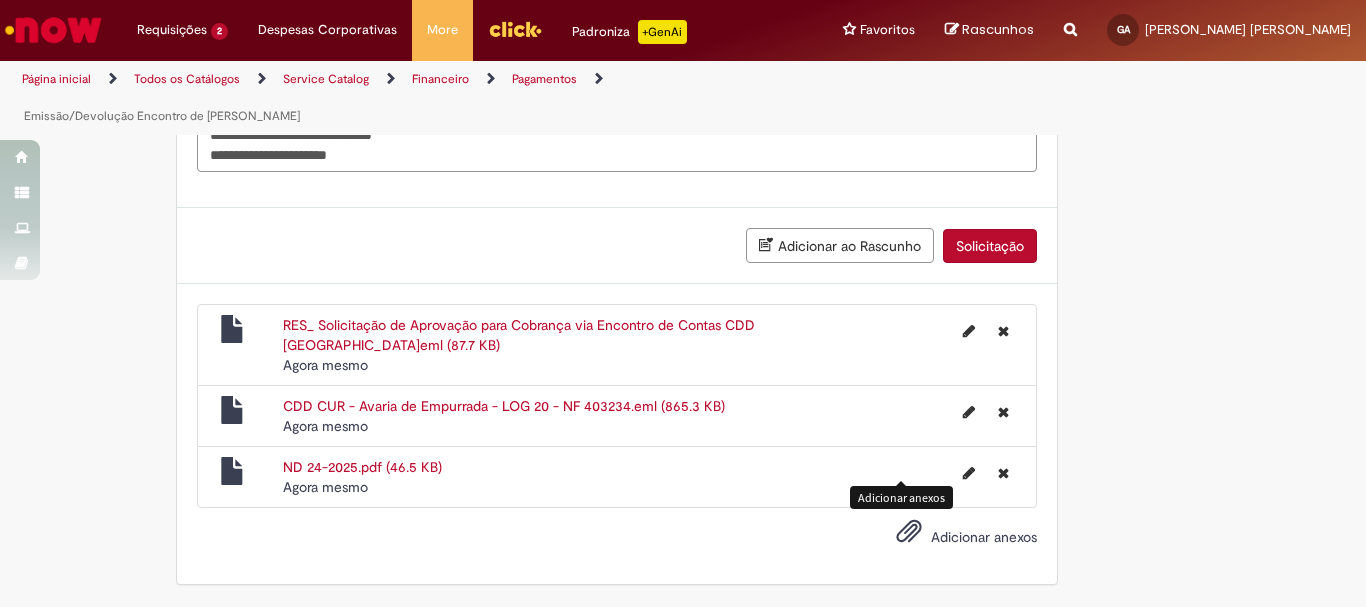 click on "Solicitação" at bounding box center (990, 246) 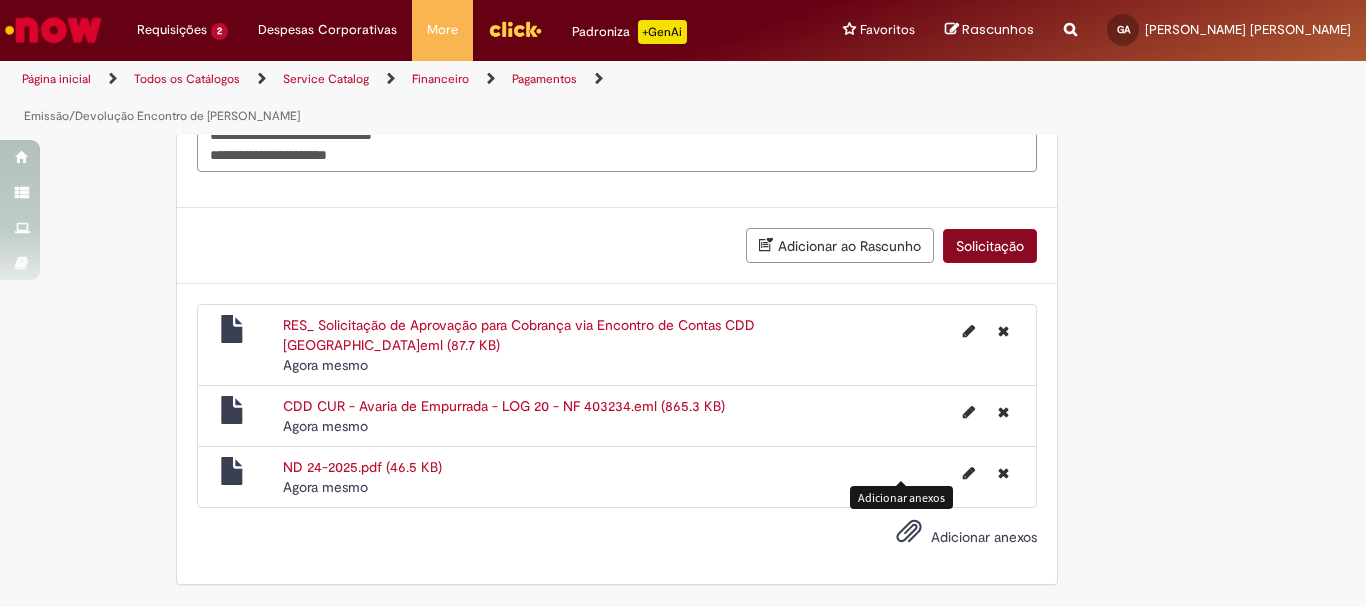 scroll, scrollTop: 3296, scrollLeft: 0, axis: vertical 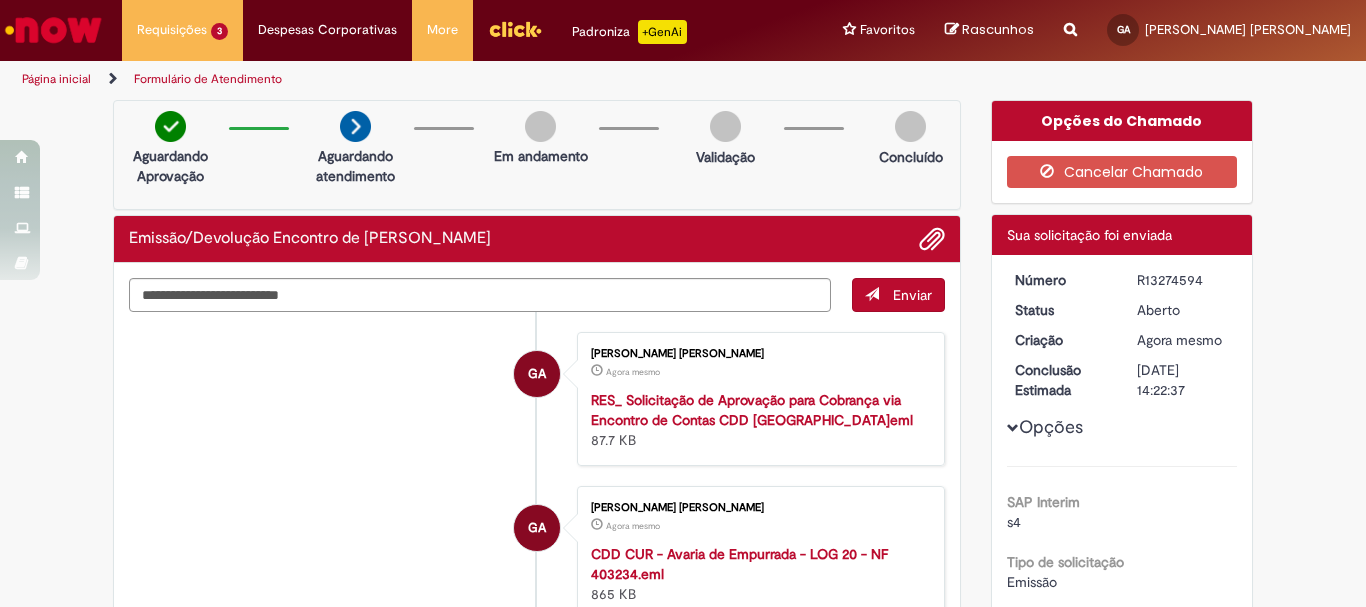 drag, startPoint x: 1124, startPoint y: 279, endPoint x: 1205, endPoint y: 283, distance: 81.09871 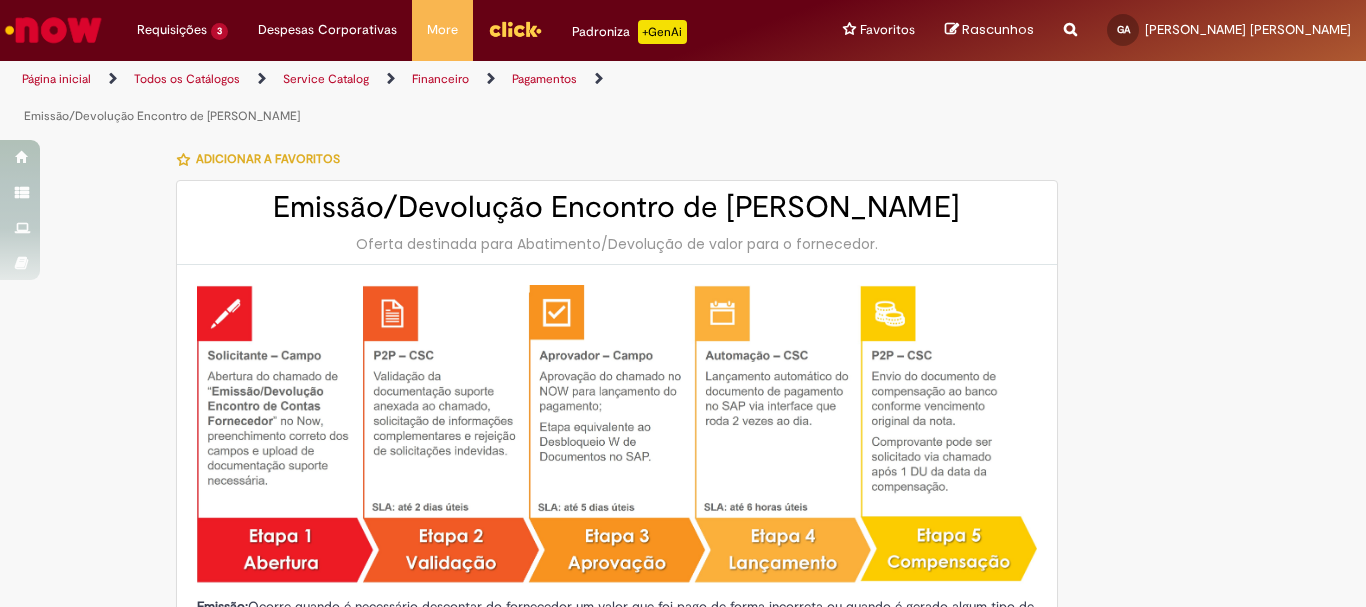 type on "********" 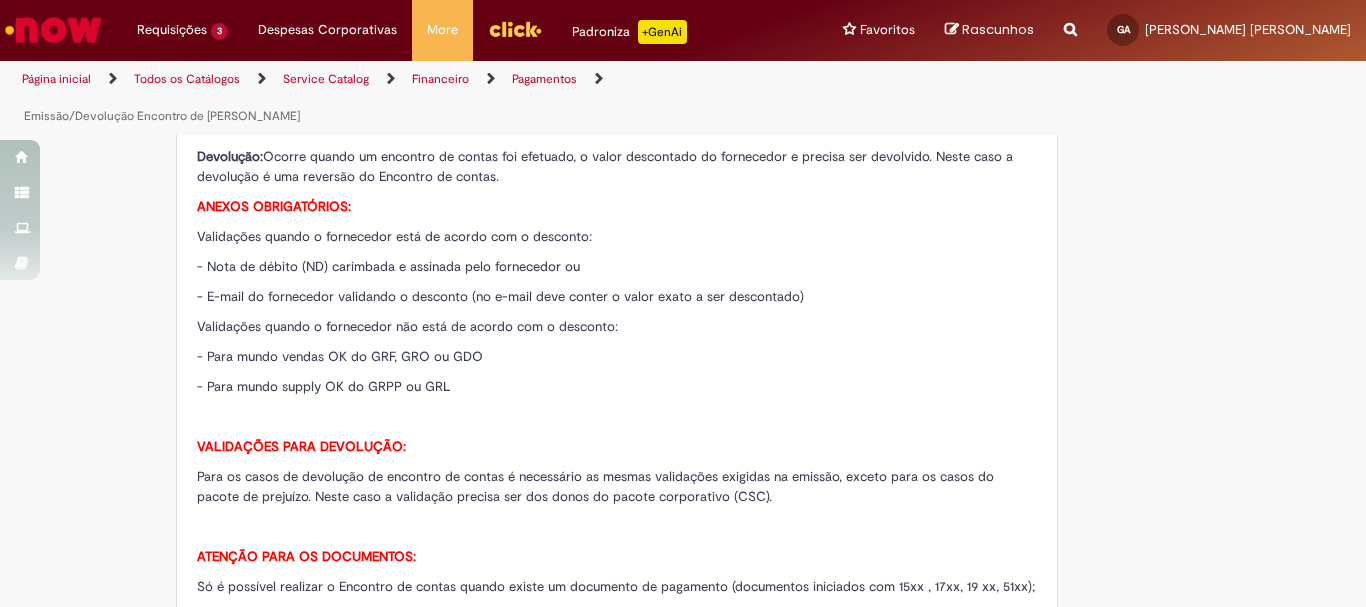 scroll, scrollTop: 1000, scrollLeft: 0, axis: vertical 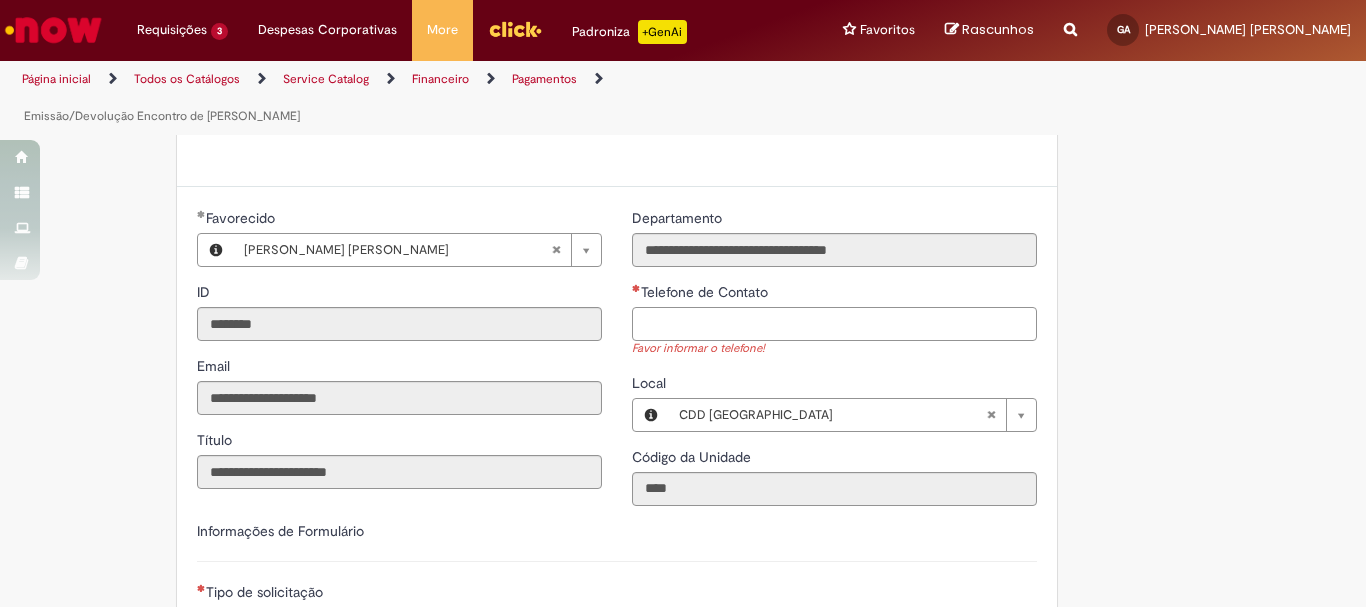 click on "Telefone de Contato" at bounding box center (834, 324) 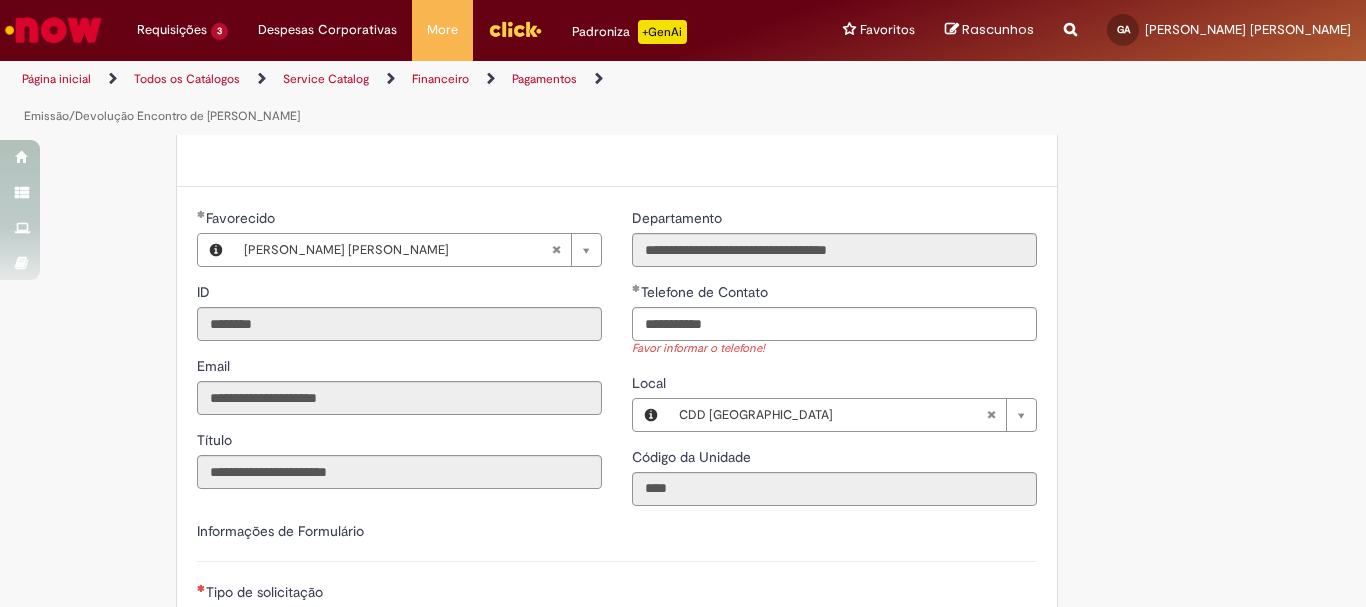 type on "**********" 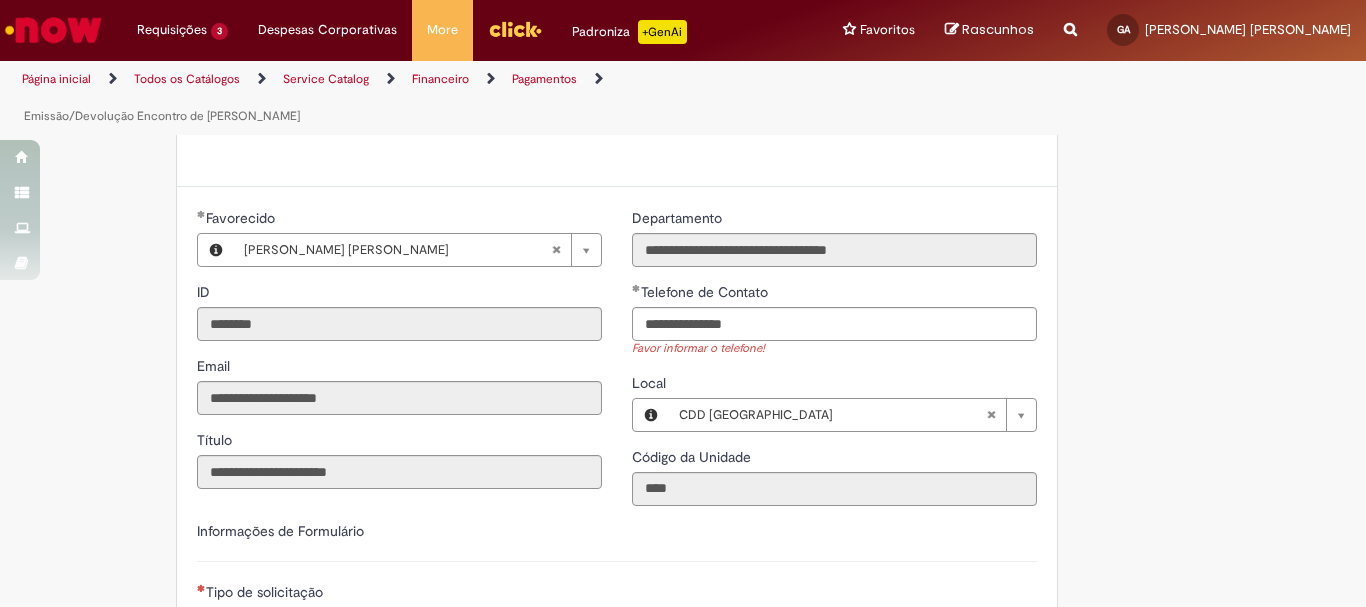 click on "**********" at bounding box center (834, 364) 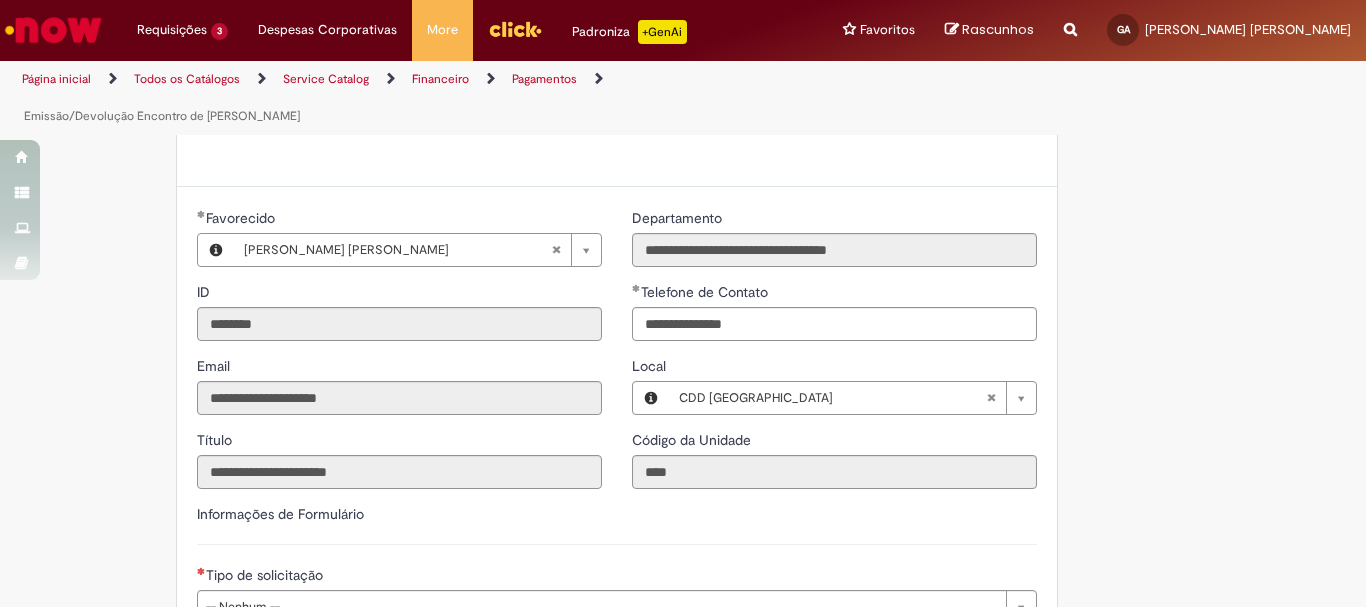 scroll, scrollTop: 1400, scrollLeft: 0, axis: vertical 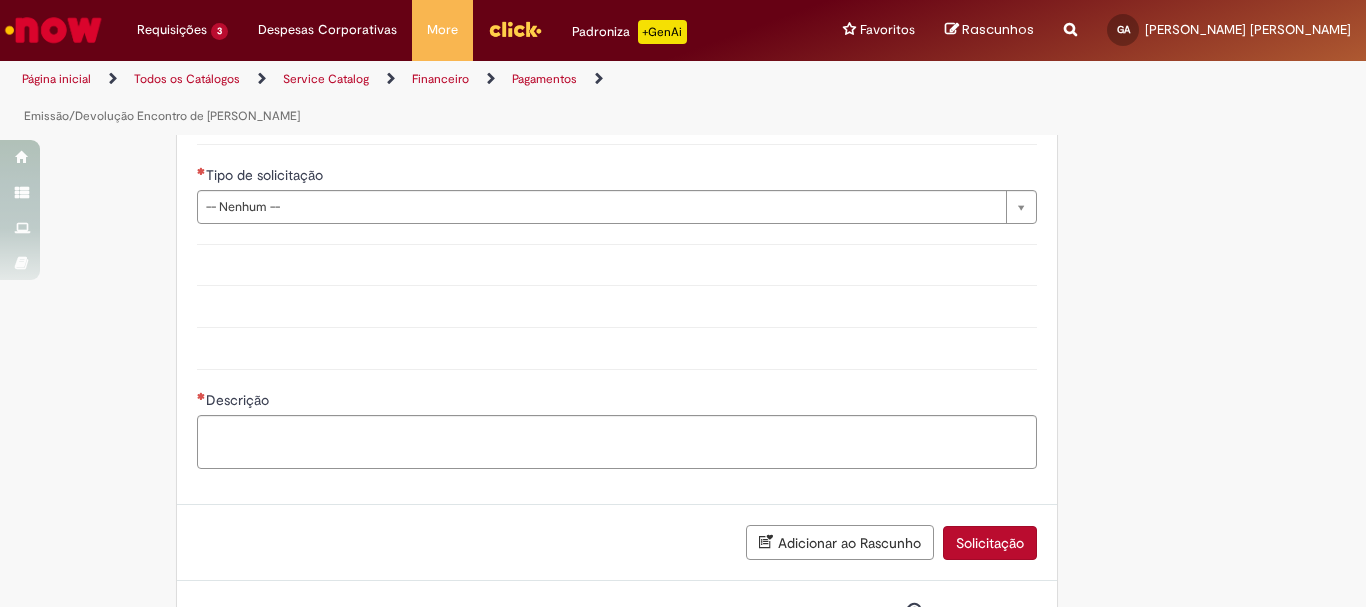 click on "**********" at bounding box center [617, 194] 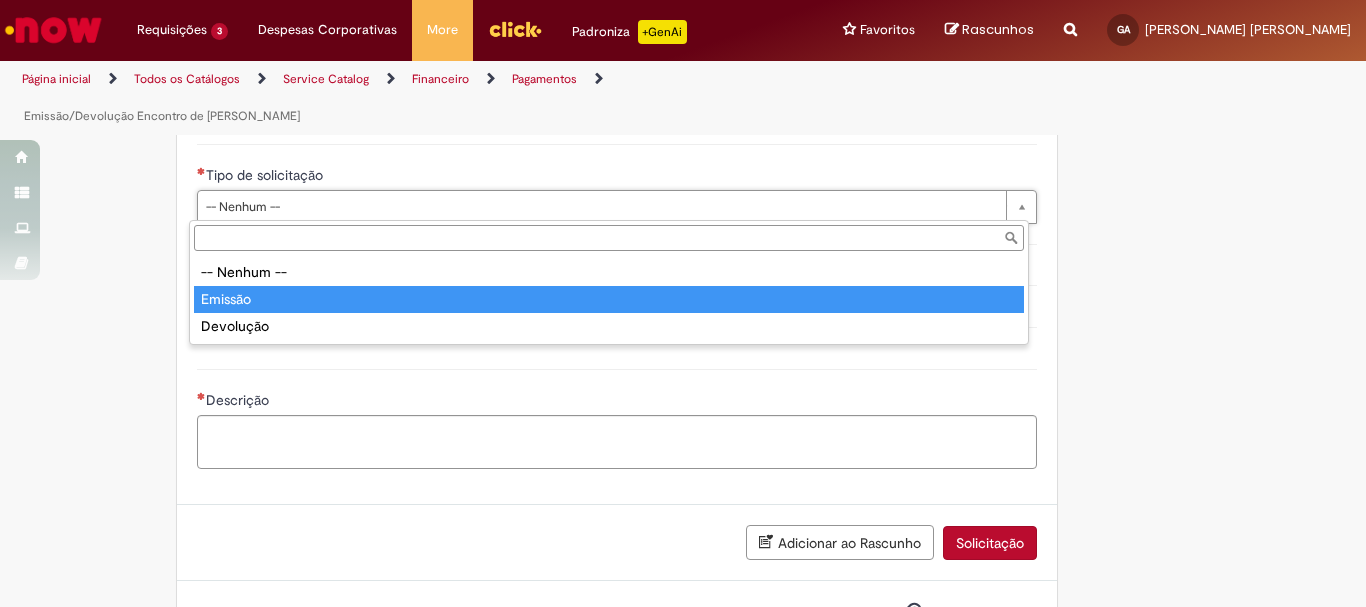 type on "*******" 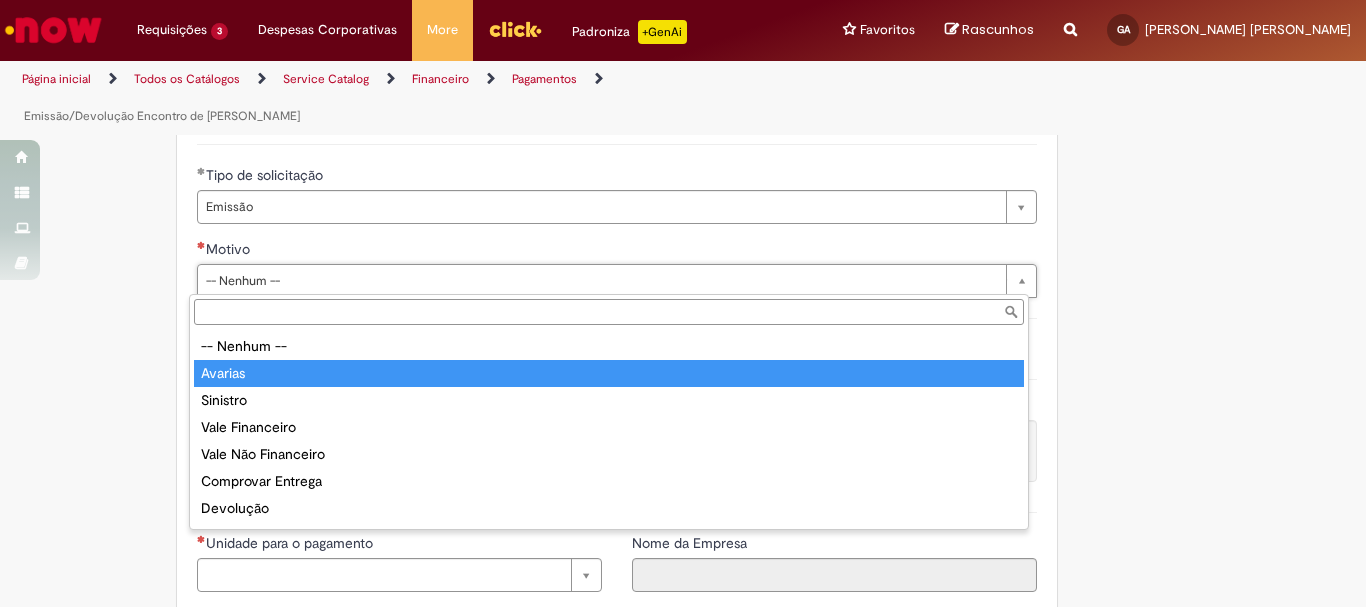 type on "*******" 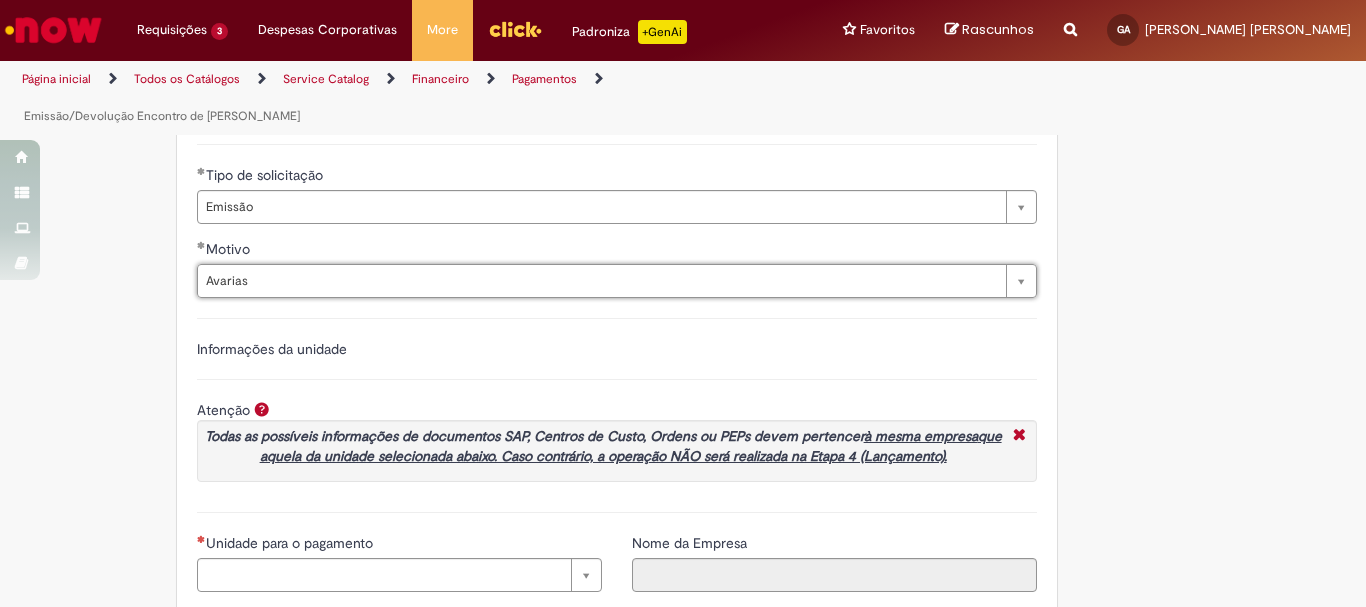 scroll, scrollTop: 1600, scrollLeft: 0, axis: vertical 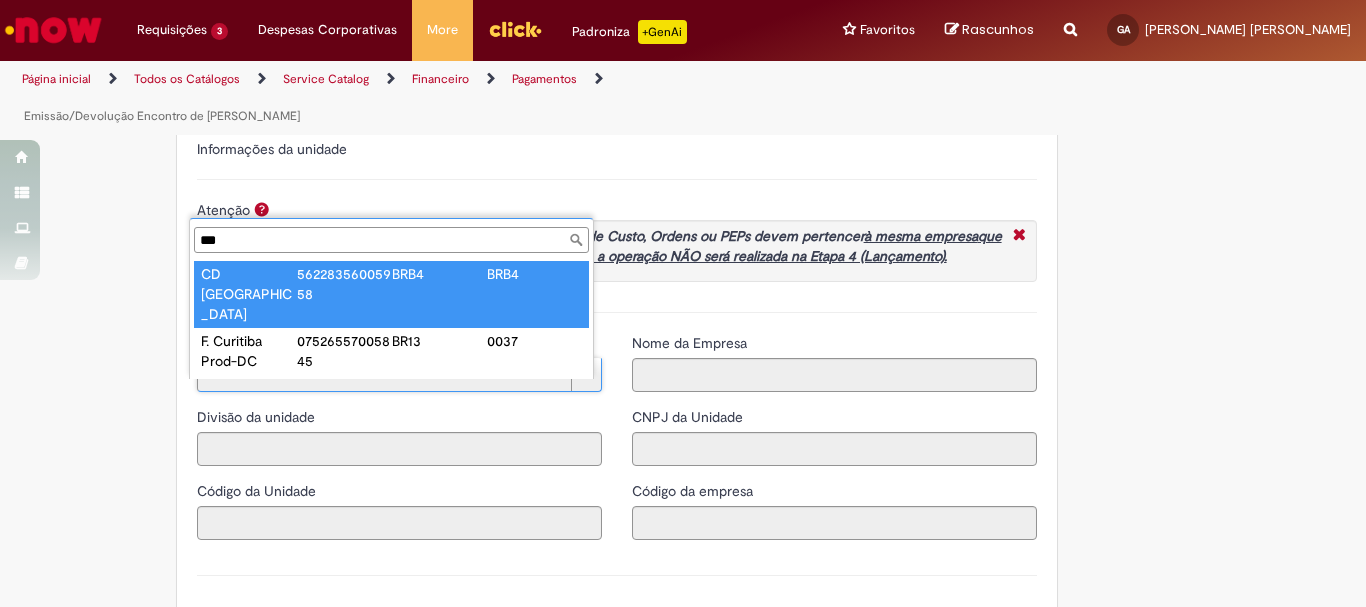 type on "***" 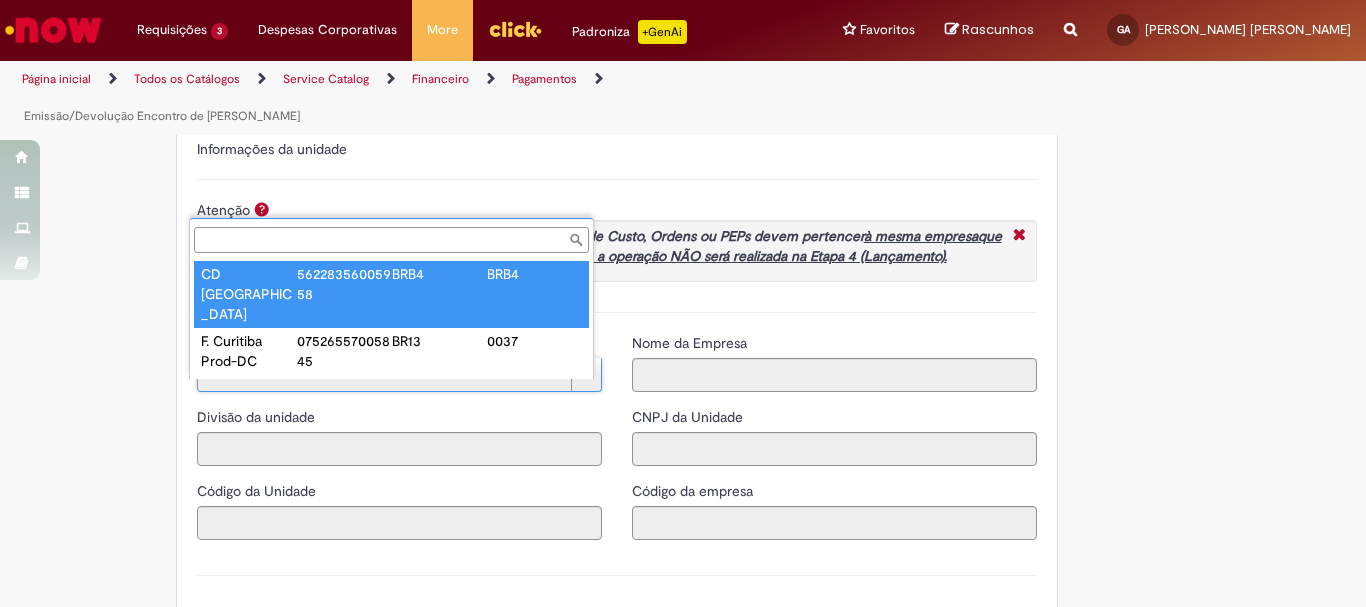 type on "****" 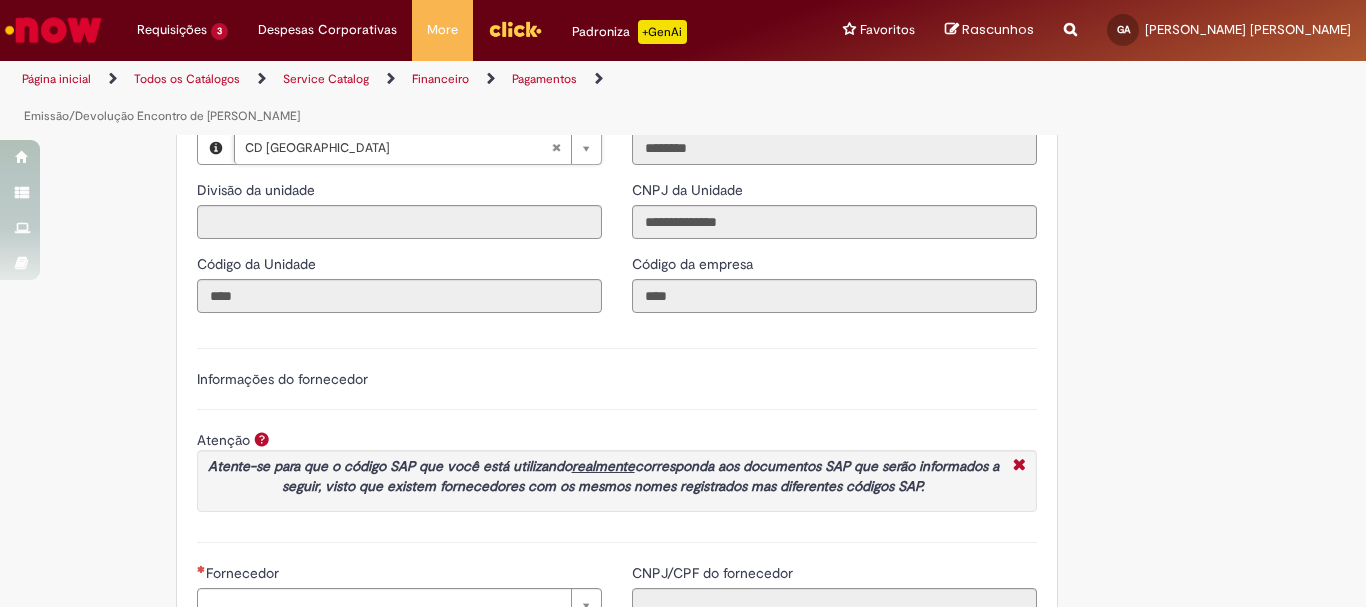 scroll, scrollTop: 2300, scrollLeft: 0, axis: vertical 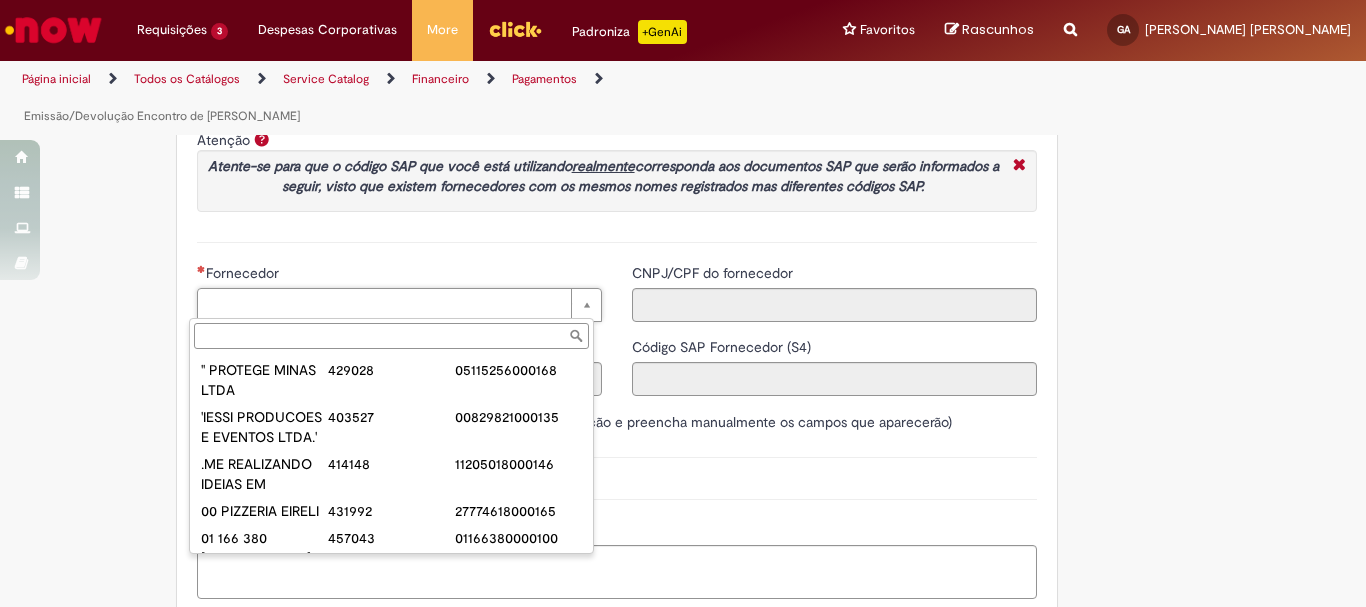 paste on "**********" 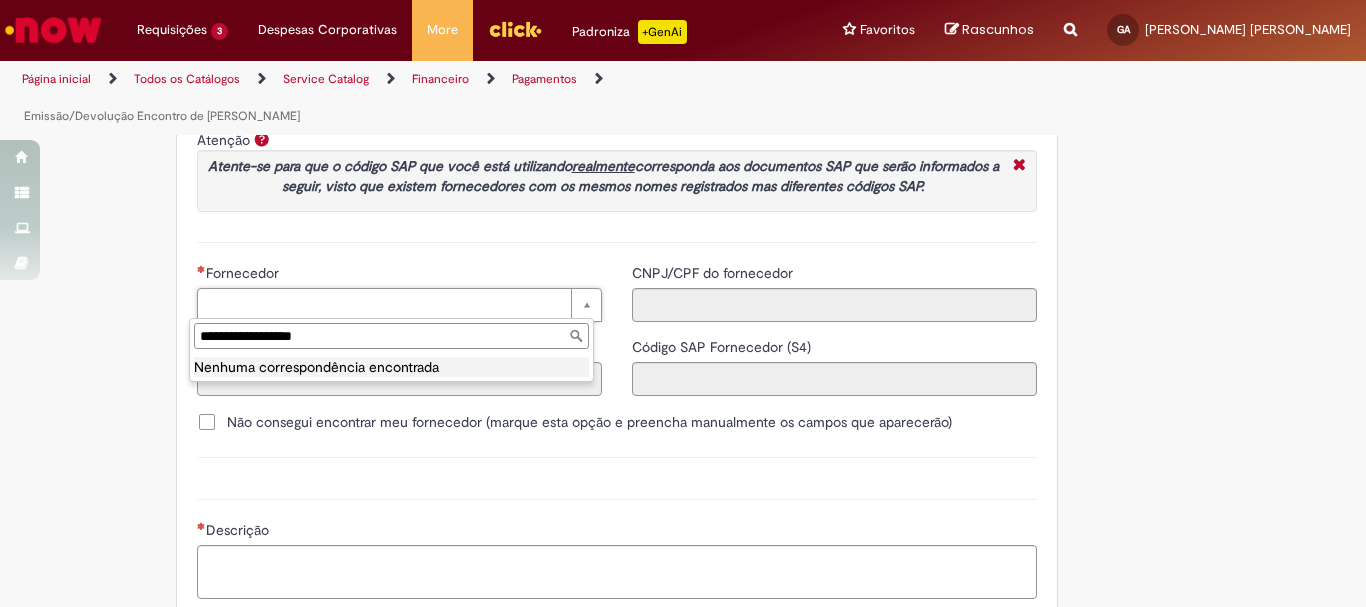 click on "**********" at bounding box center [391, 336] 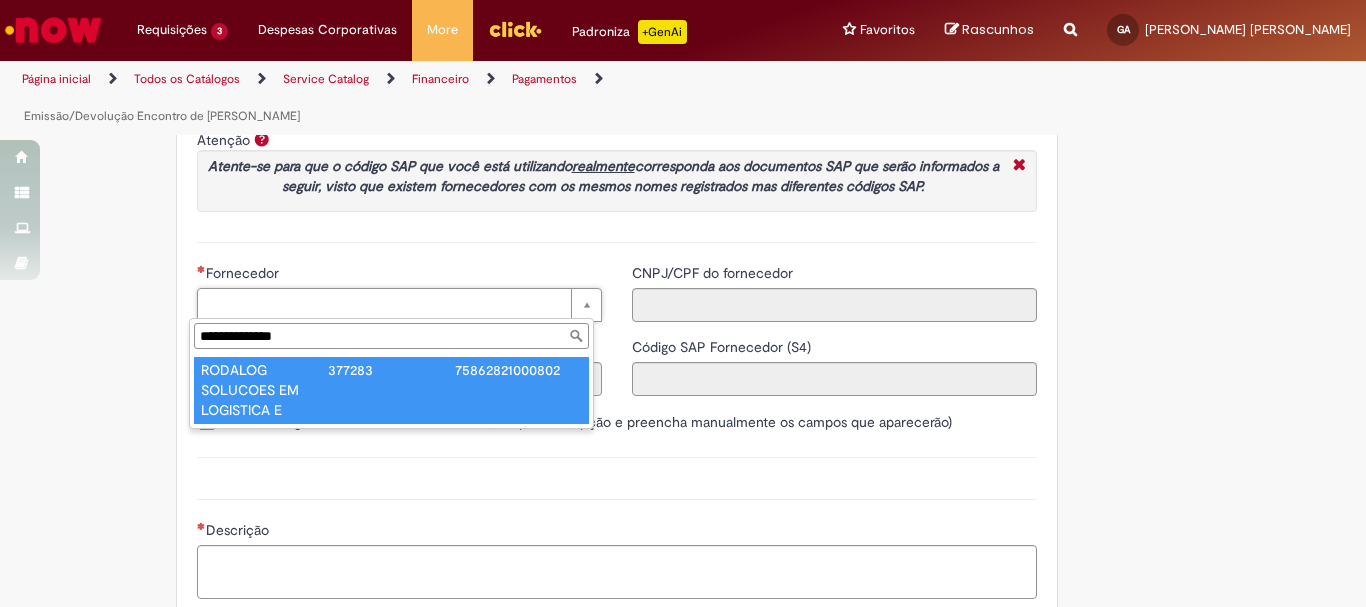 type on "**********" 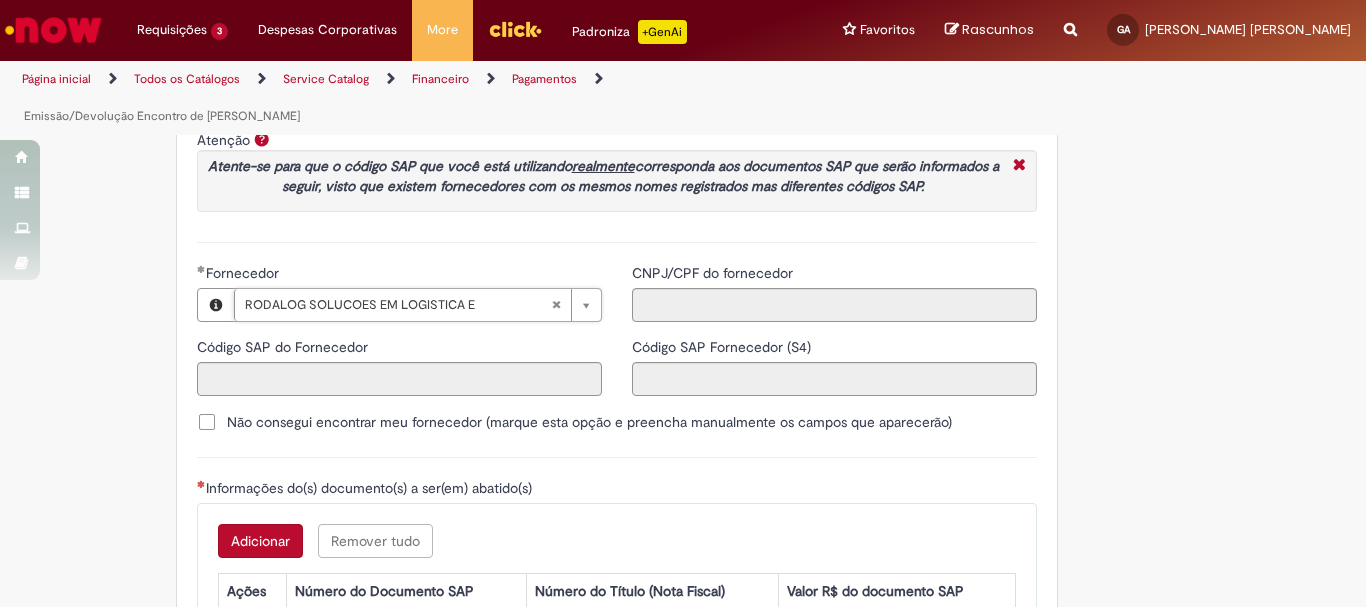 type on "******" 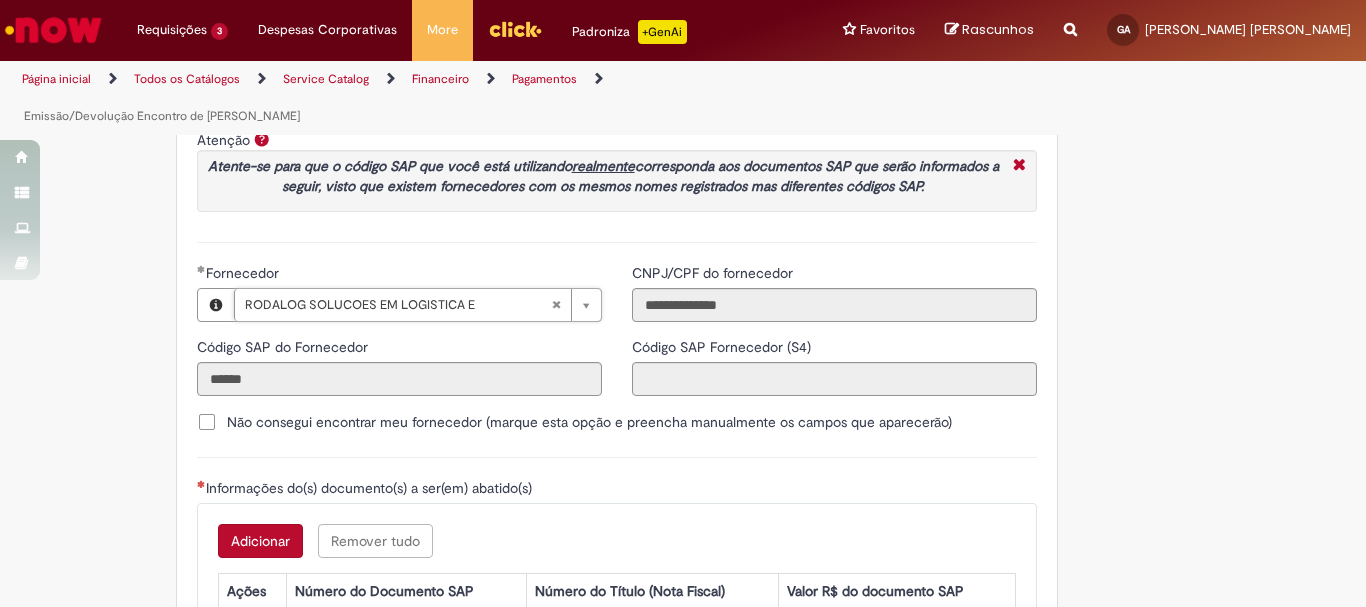 type on "**********" 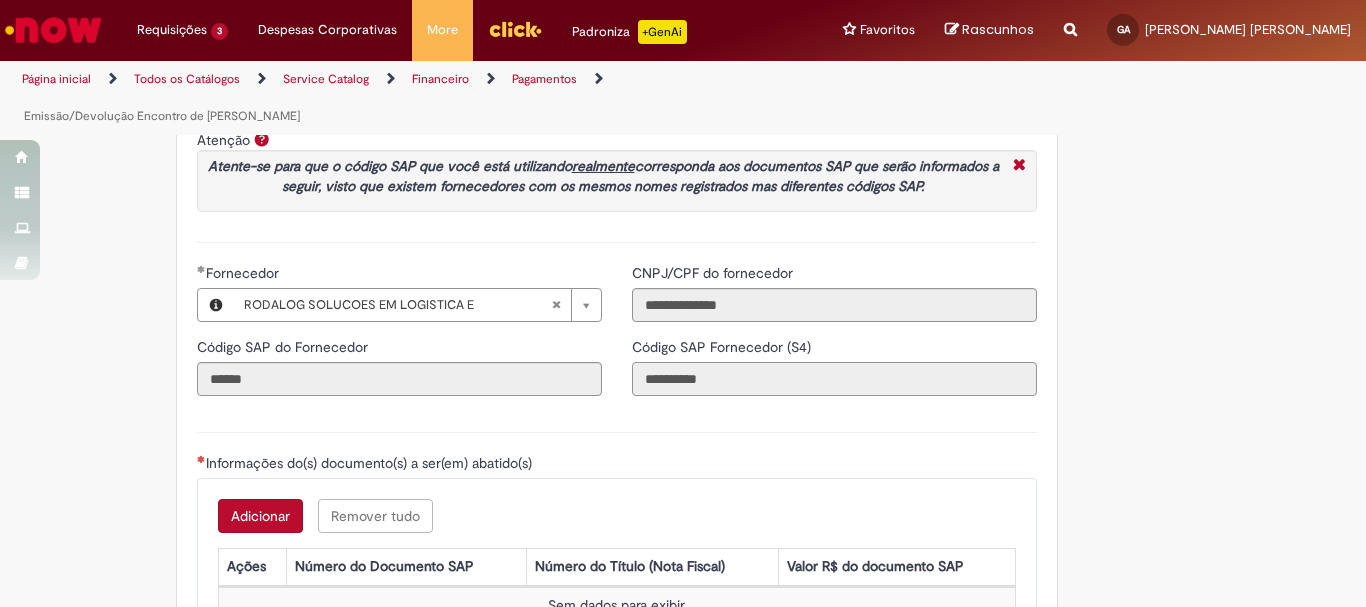 drag, startPoint x: 671, startPoint y: 377, endPoint x: 715, endPoint y: 377, distance: 44 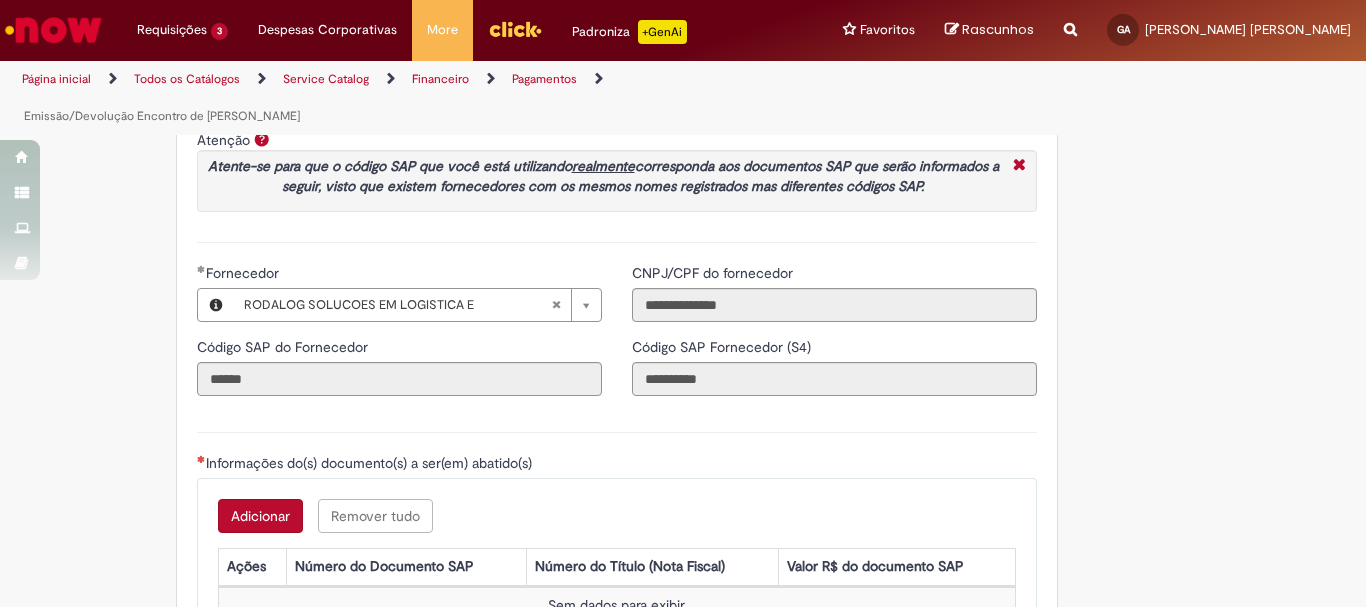 click on "Atenção Por favor, atente-se aos dados informados, pois caso exista alguma divergência entre o Código SAP e o CNPJ/CPF do fornecedor,  o documento SAP não será gerado na etapa da automação . Não consegui encontrar meu fornecedor (marque esta opção e preencha manualmente os campos que aparecerão) Informações do(s) documento(s) a ser(em) abatido(s) Adicionar Remover tudo Informações do(s) documento(s) a ser(em) abatido(s) Ações Número do Documento SAP Número do Título (Nota Fiscal) Valor R$ do documento SAP Sem dados para exibir Confirmo que todos os documentos informados acima NÃO estão compensados no SAP no momento de abertura deste chamado, e possuem previsão de compensação em mais de 3 dias úteis. Dados de emissão/devolução Adicionar Remover tudo Dados de emissão/devolução Ações Conta contábil Métodos de pagamento Número Material Valor R$ Descrição Sem dados para exibir" at bounding box center (617, 675) 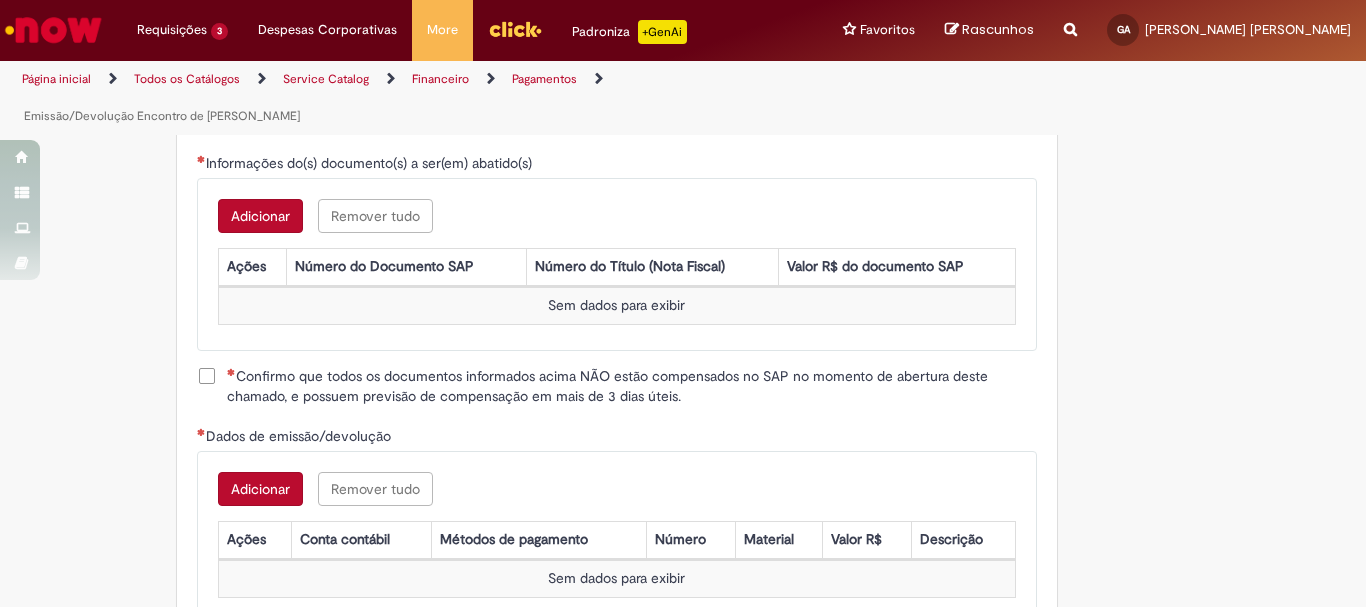 click on "Adicionar" at bounding box center [260, 216] 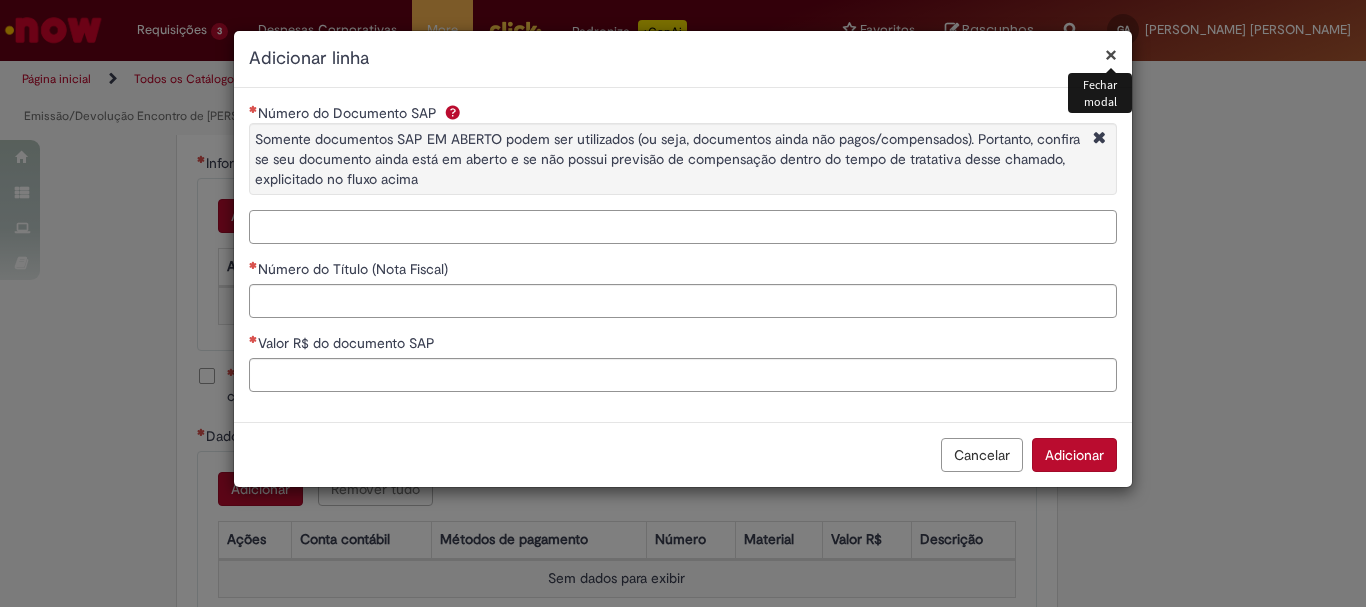 click on "Número do Documento SAP Somente documentos SAP EM ABERTO podem ser utilizados (ou seja, documentos ainda não pagos/compensados). Portanto, confira se seu documento ainda está em aberto e se não possui previsão de compensação dentro do tempo de tratativa desse chamado, explicitado no fluxo acima" at bounding box center (683, 227) 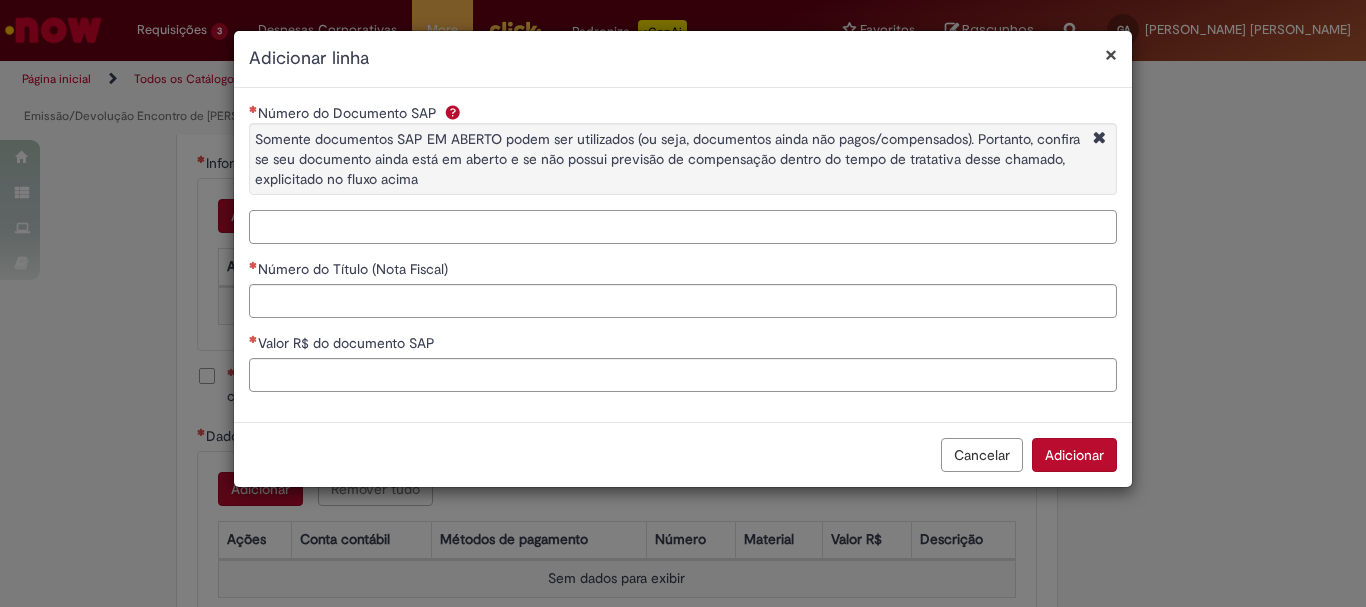 paste on "**********" 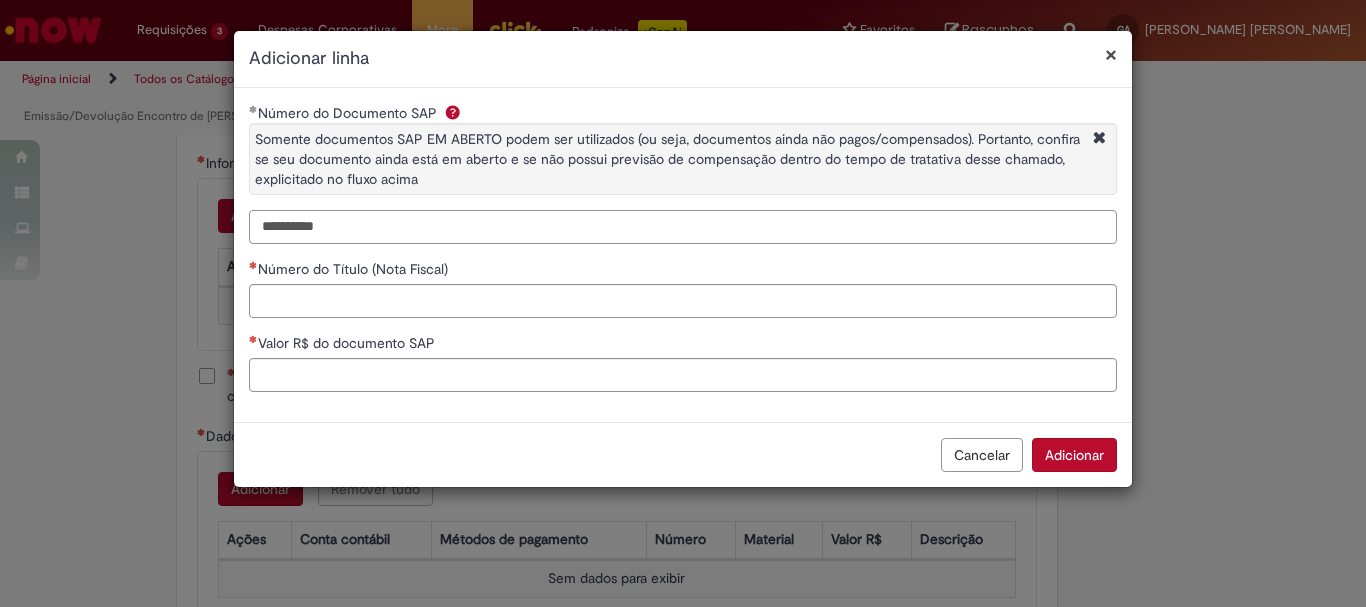 type on "**********" 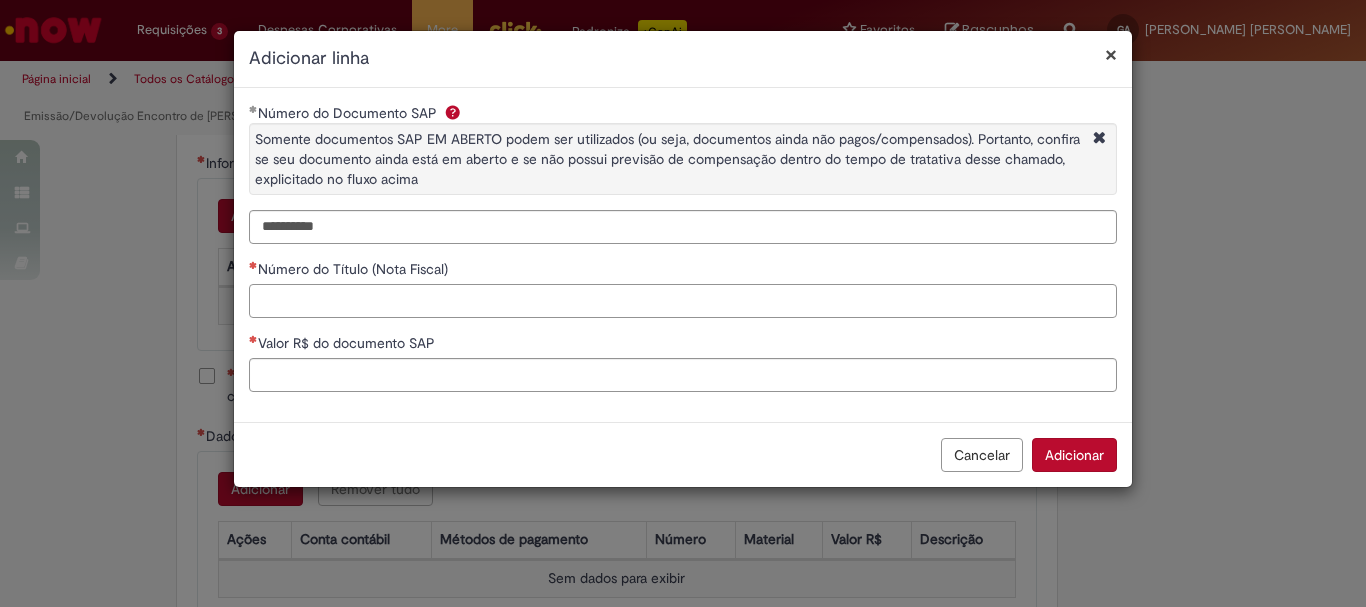 click on "Número do Título (Nota Fiscal)" at bounding box center (683, 301) 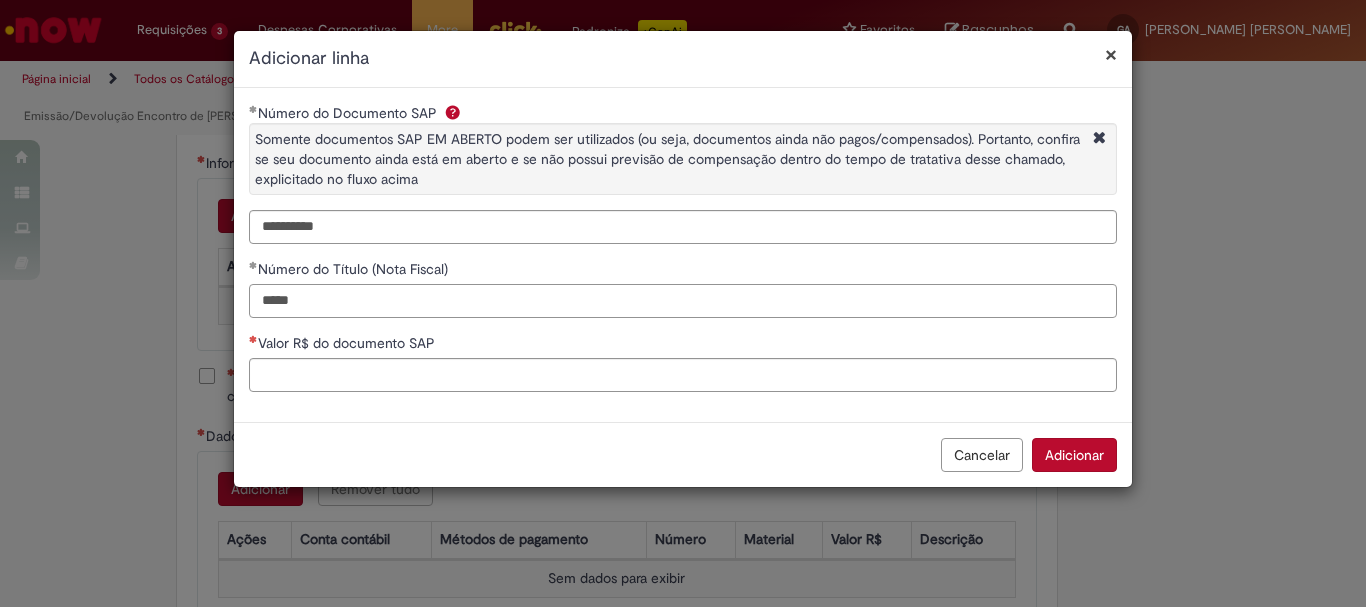 type on "*****" 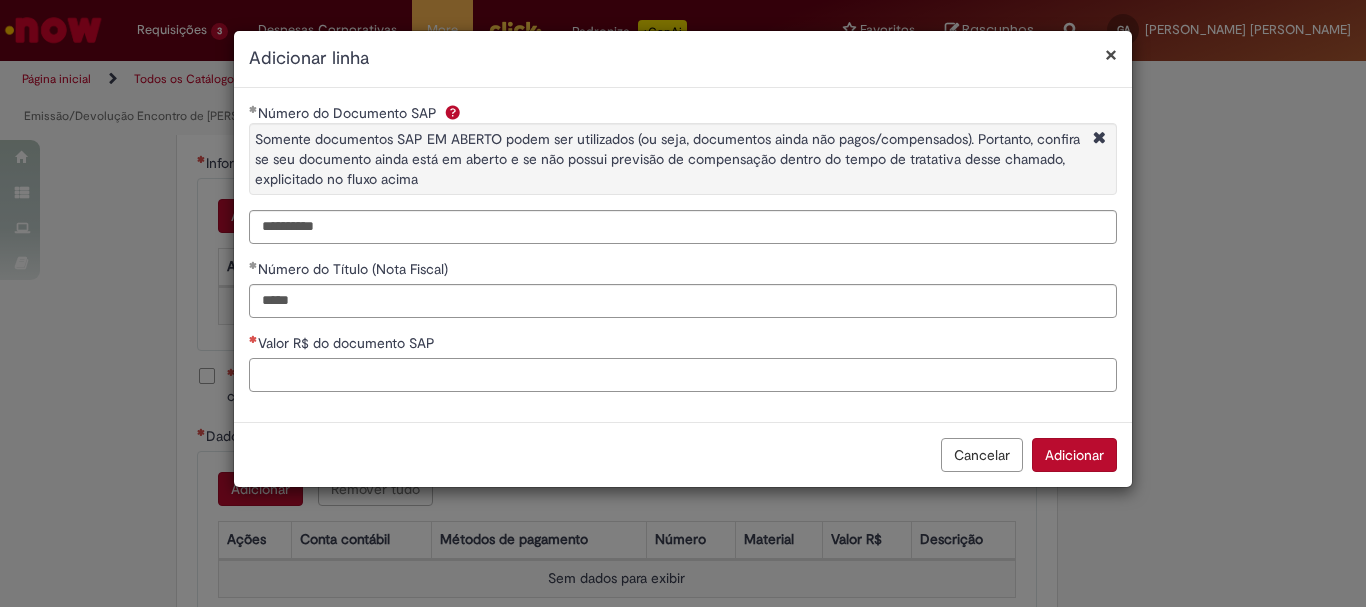 click on "Valor R$ do documento SAP" at bounding box center [683, 375] 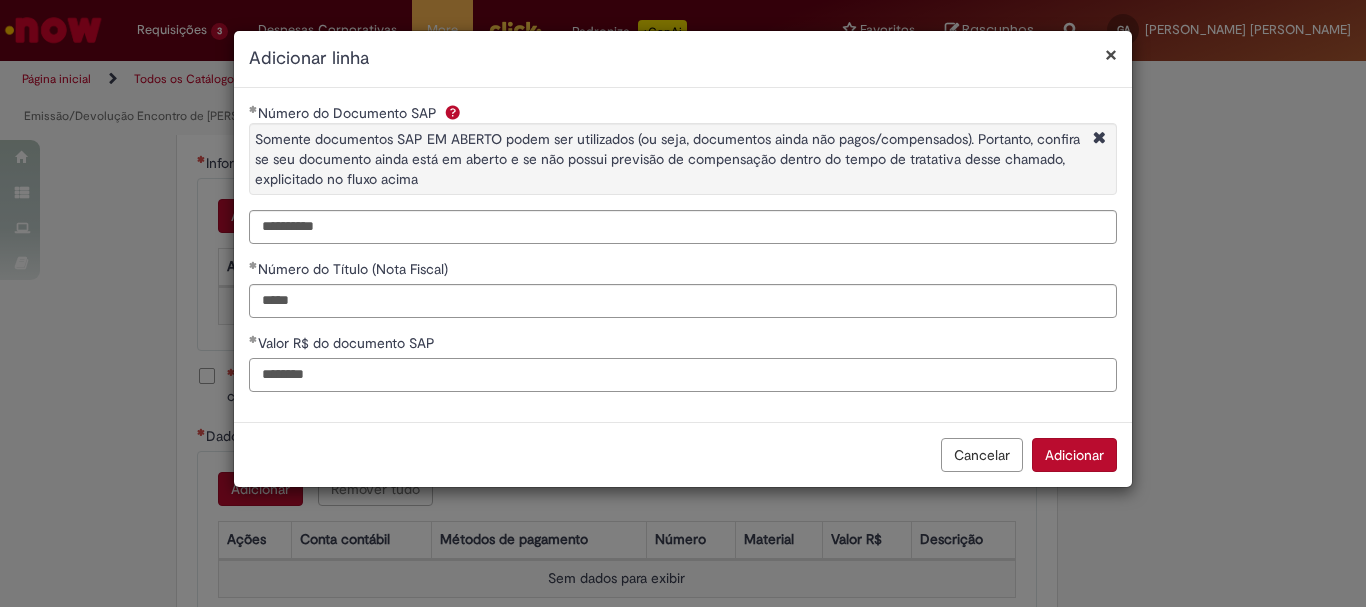 click on "********" at bounding box center (683, 375) 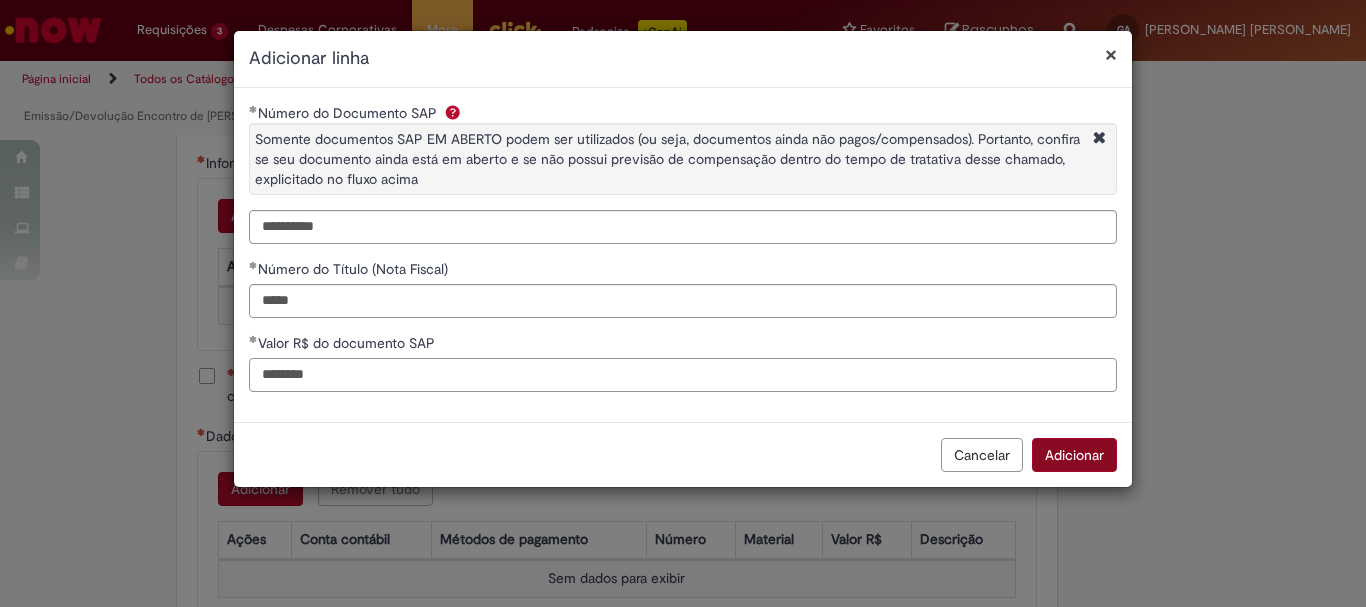 type on "********" 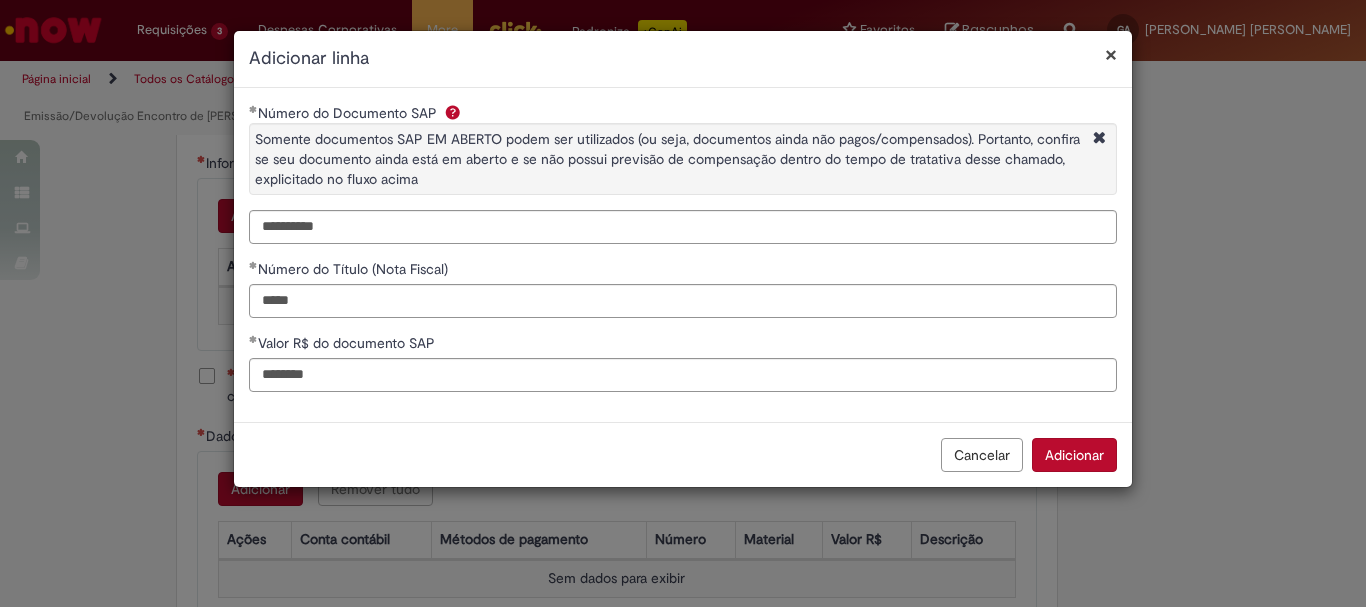 click on "Adicionar" at bounding box center [1074, 455] 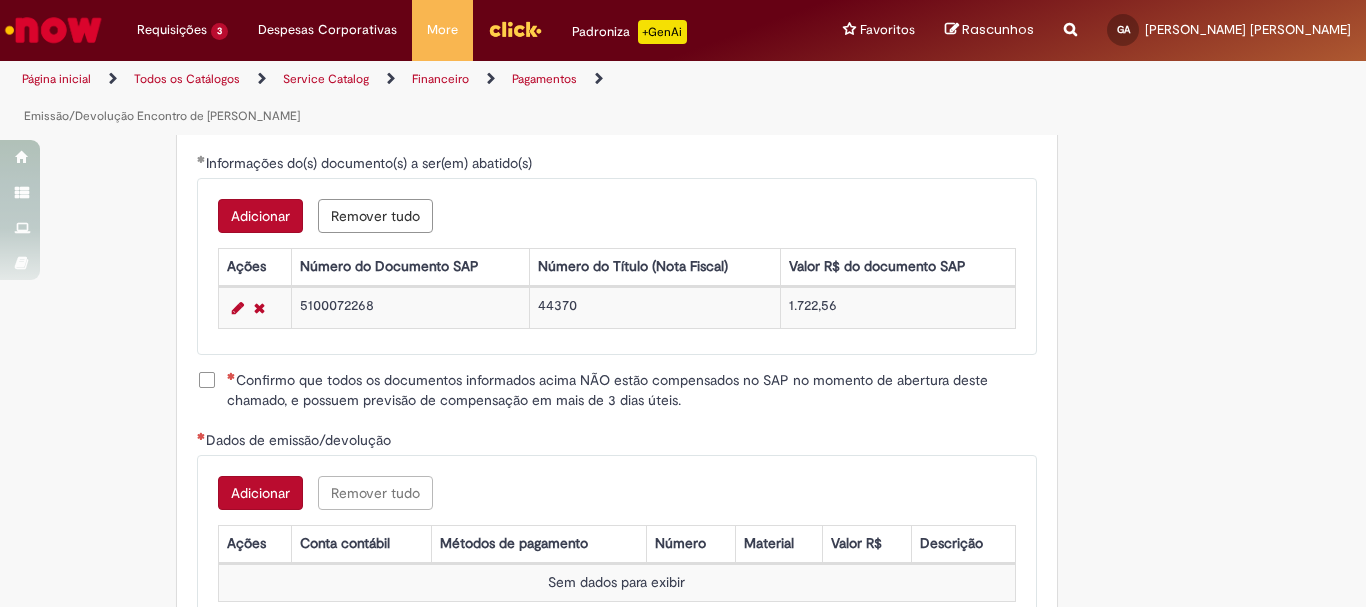 scroll, scrollTop: 2800, scrollLeft: 0, axis: vertical 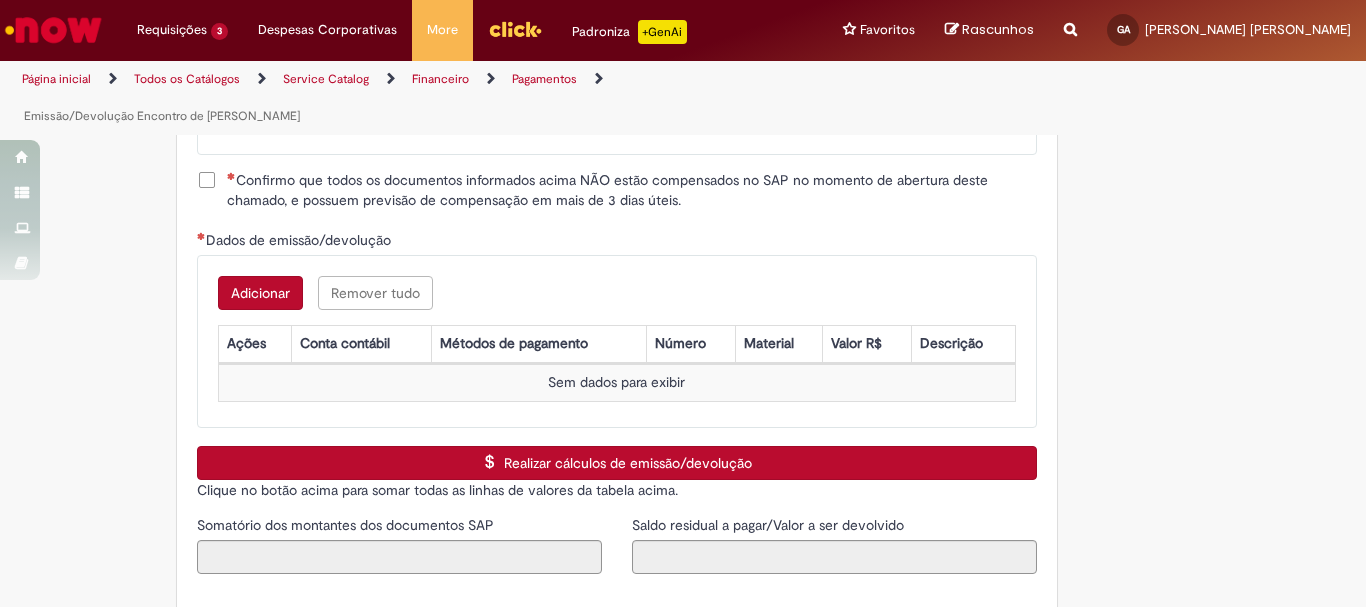 drag, startPoint x: 195, startPoint y: 178, endPoint x: 234, endPoint y: 244, distance: 76.66159 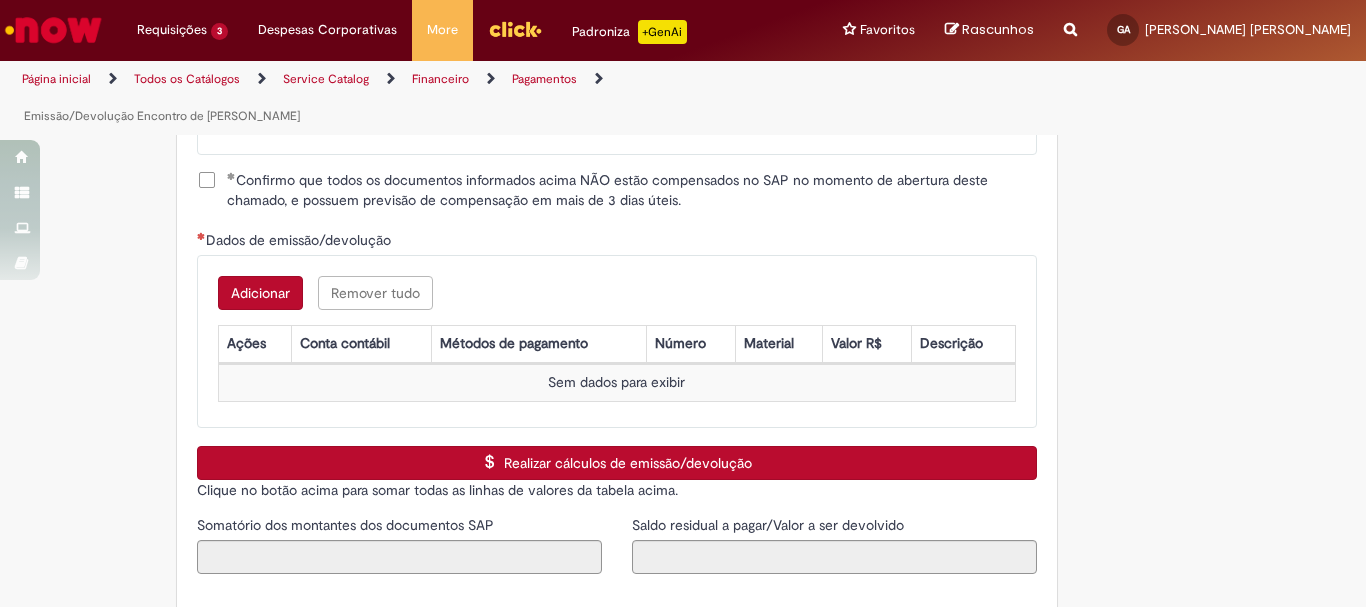 click on "Adicionar" at bounding box center (260, 293) 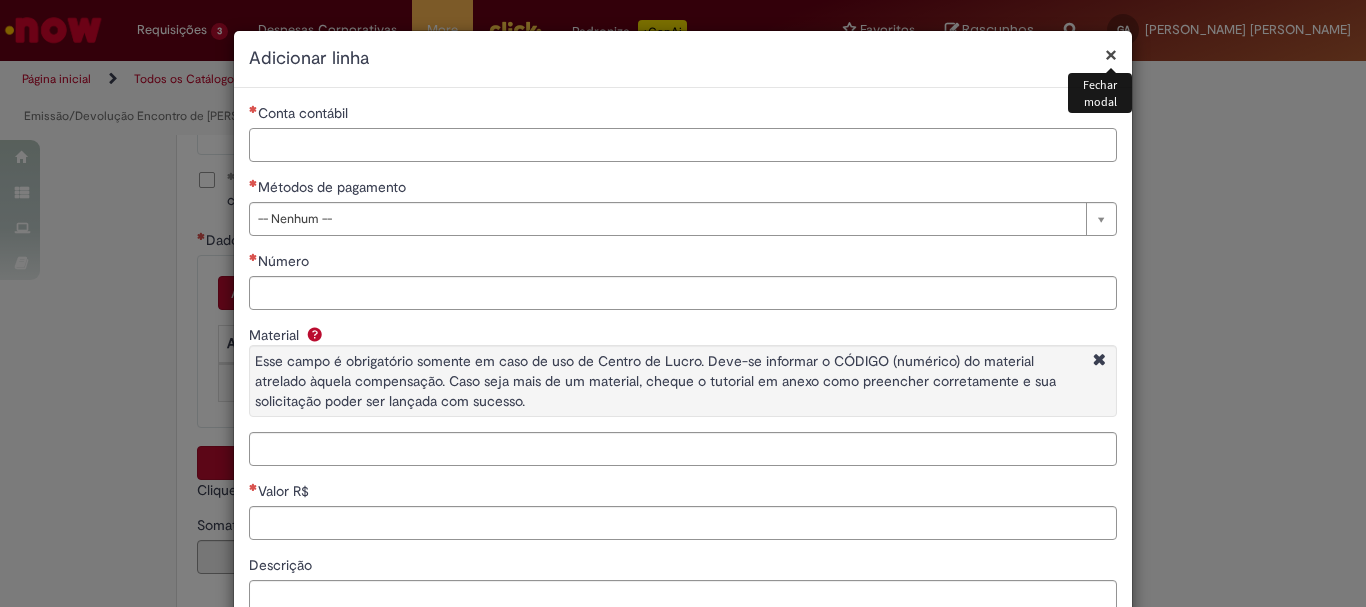 click on "Conta contábil" at bounding box center (683, 145) 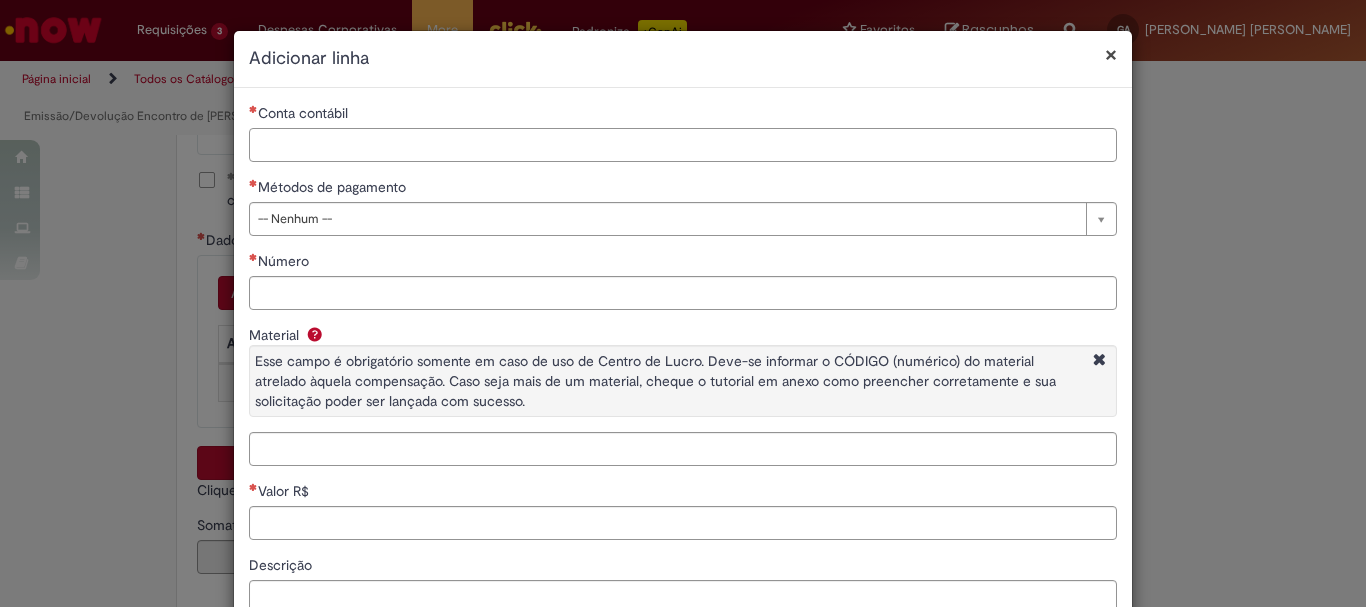 paste on "********" 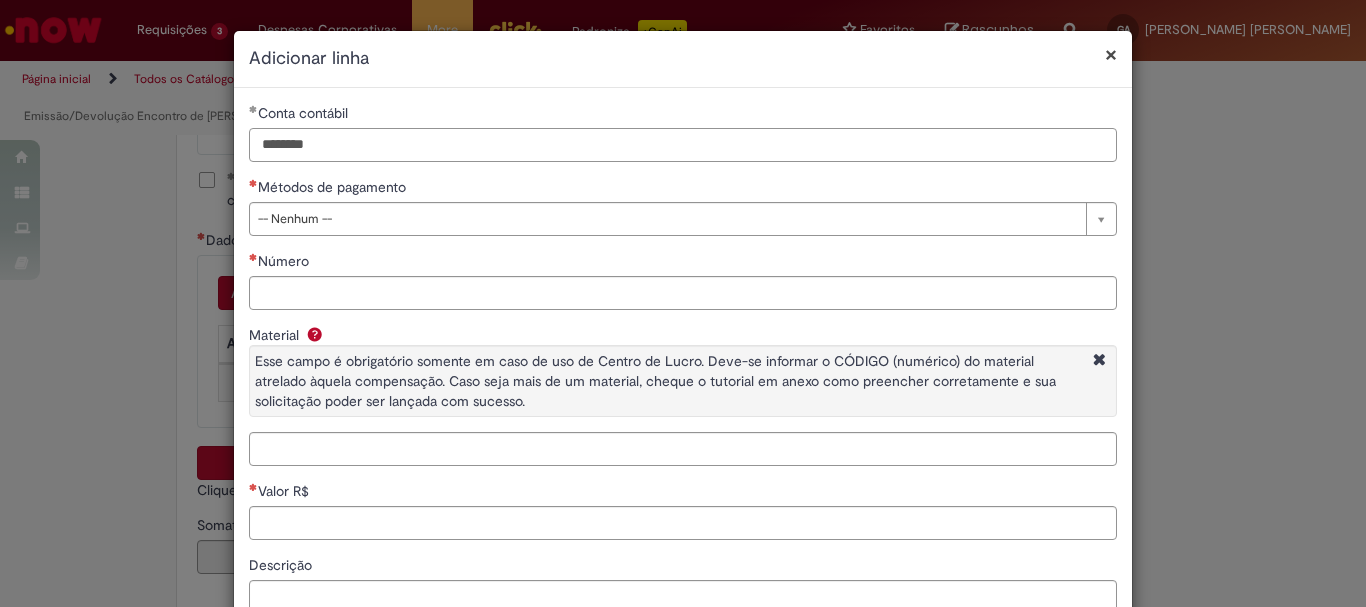 type on "********" 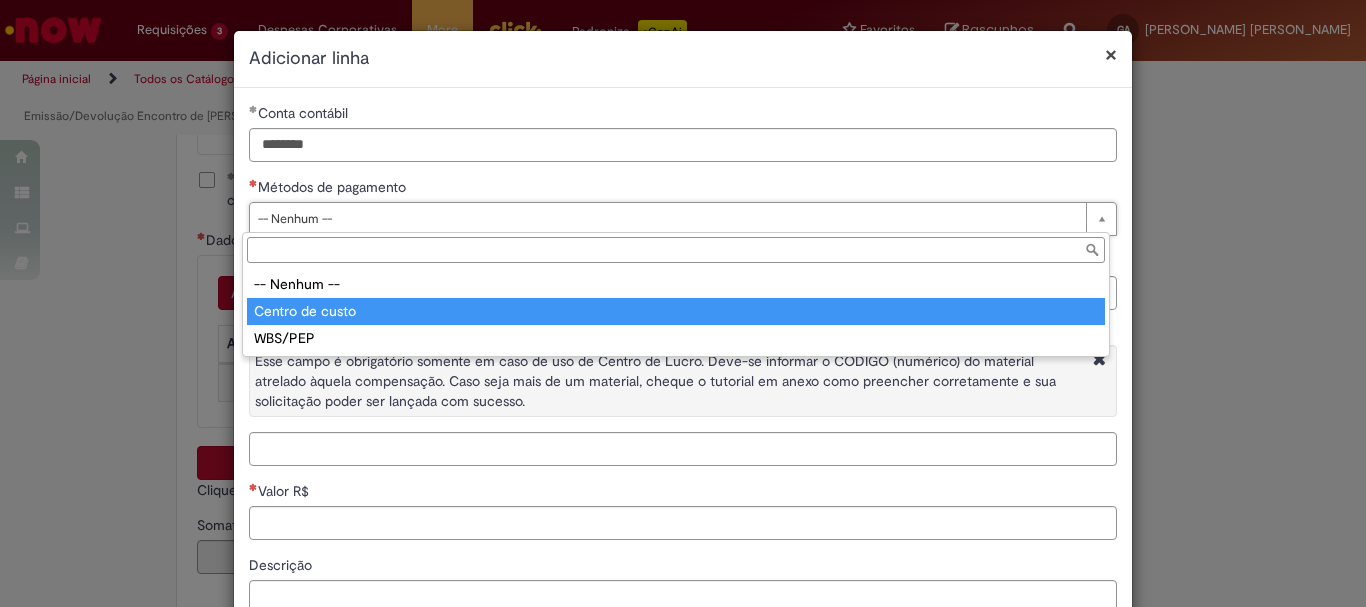 type on "**********" 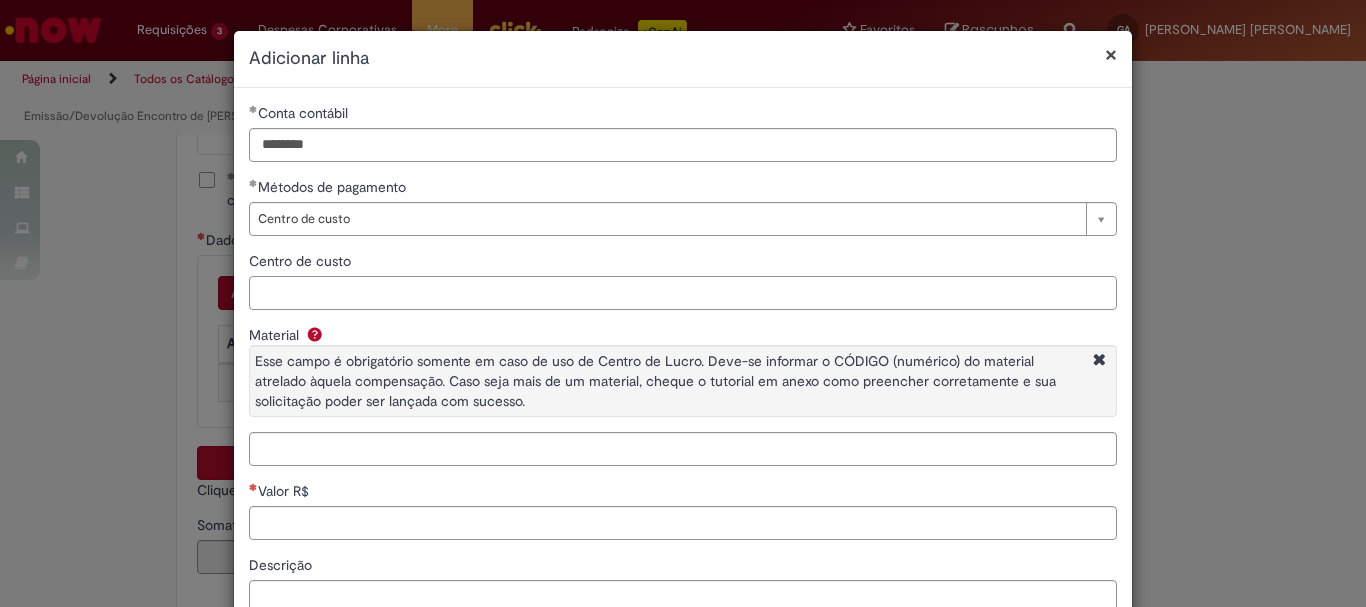 click on "Centro de custo" at bounding box center [683, 293] 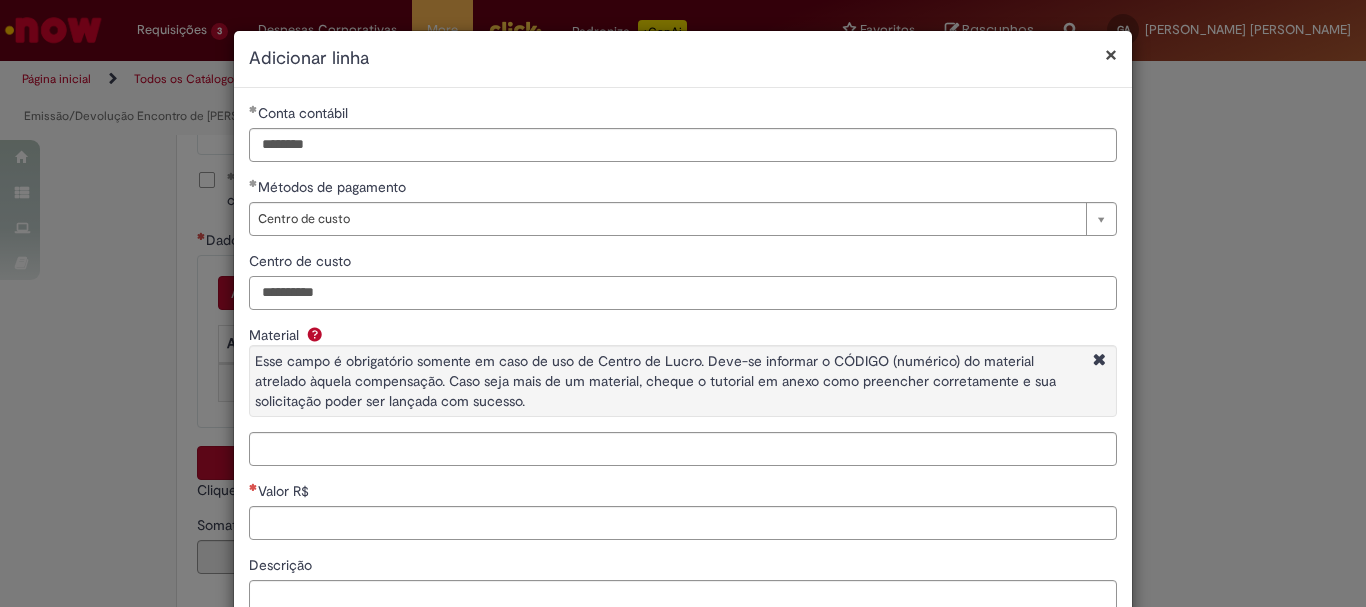 scroll, scrollTop: 153, scrollLeft: 0, axis: vertical 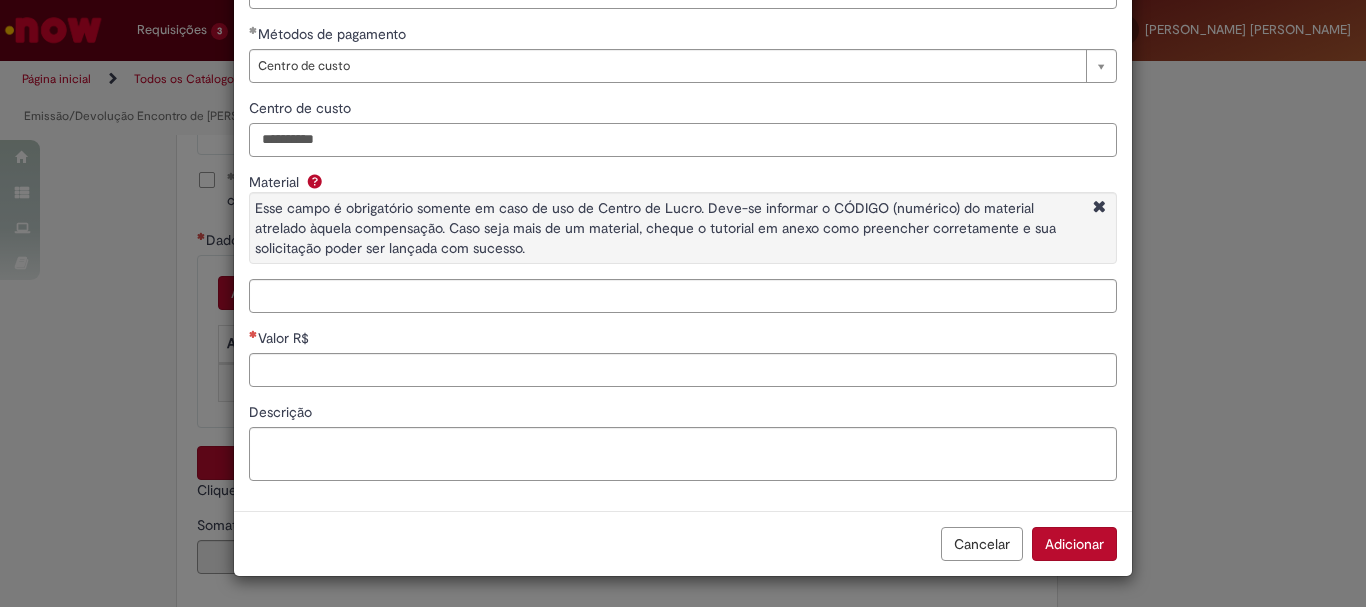 type on "**********" 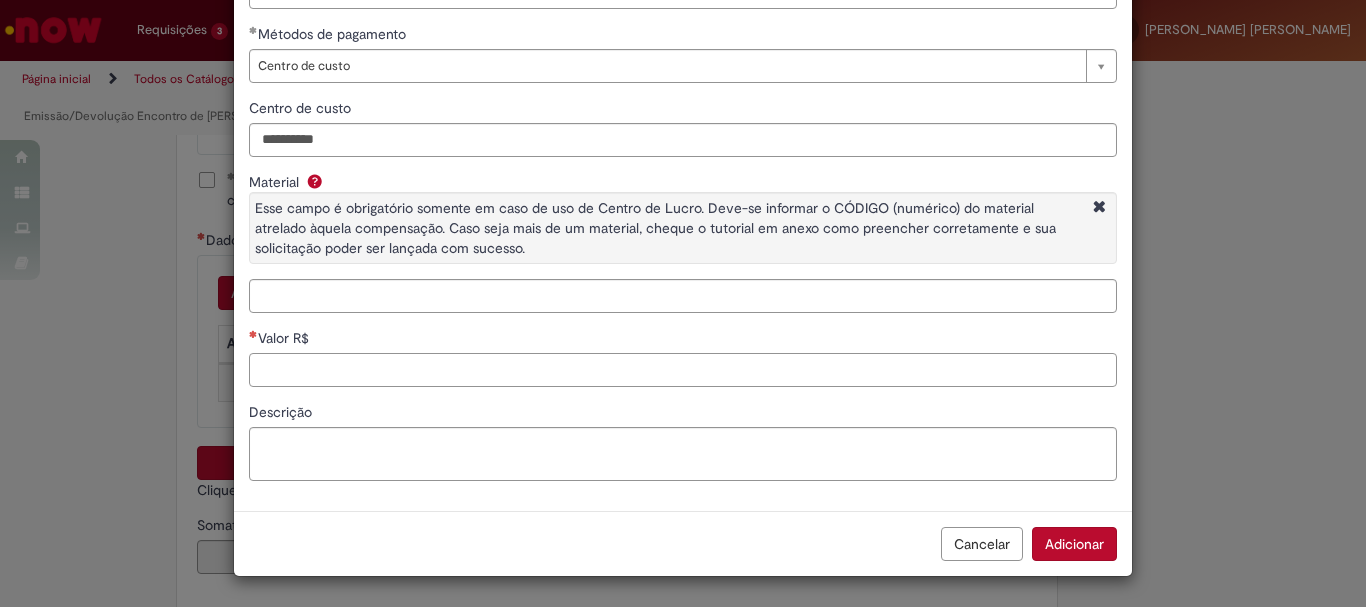 click on "Valor R$" at bounding box center [683, 370] 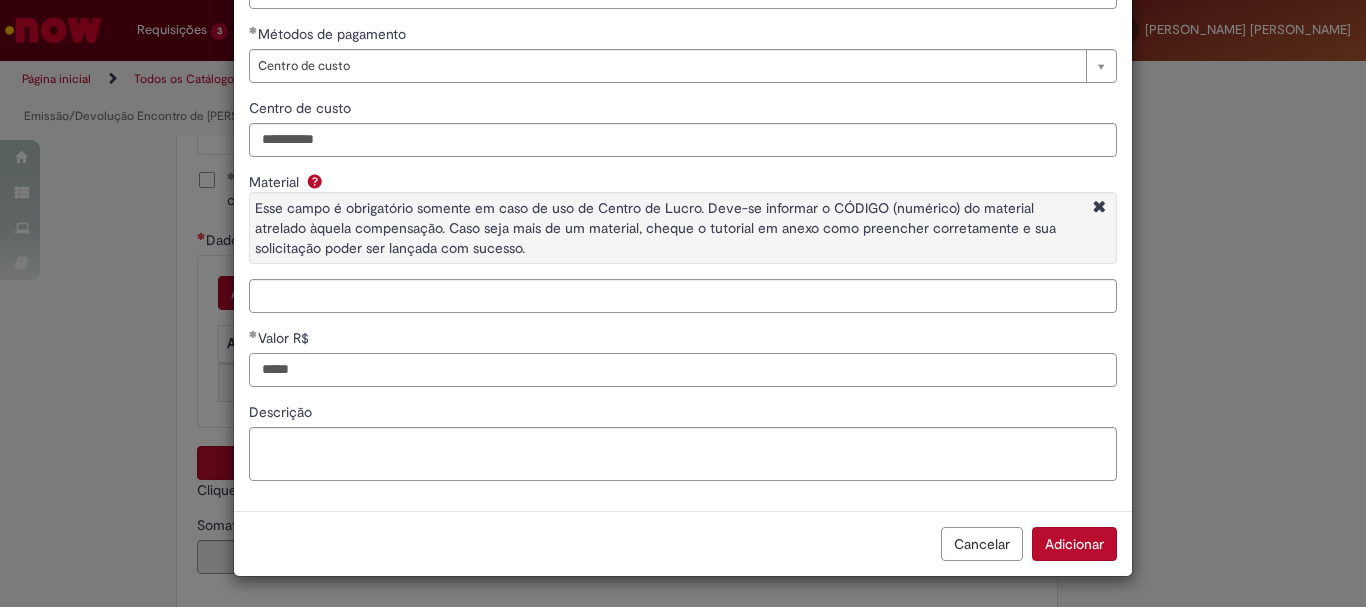 type on "*****" 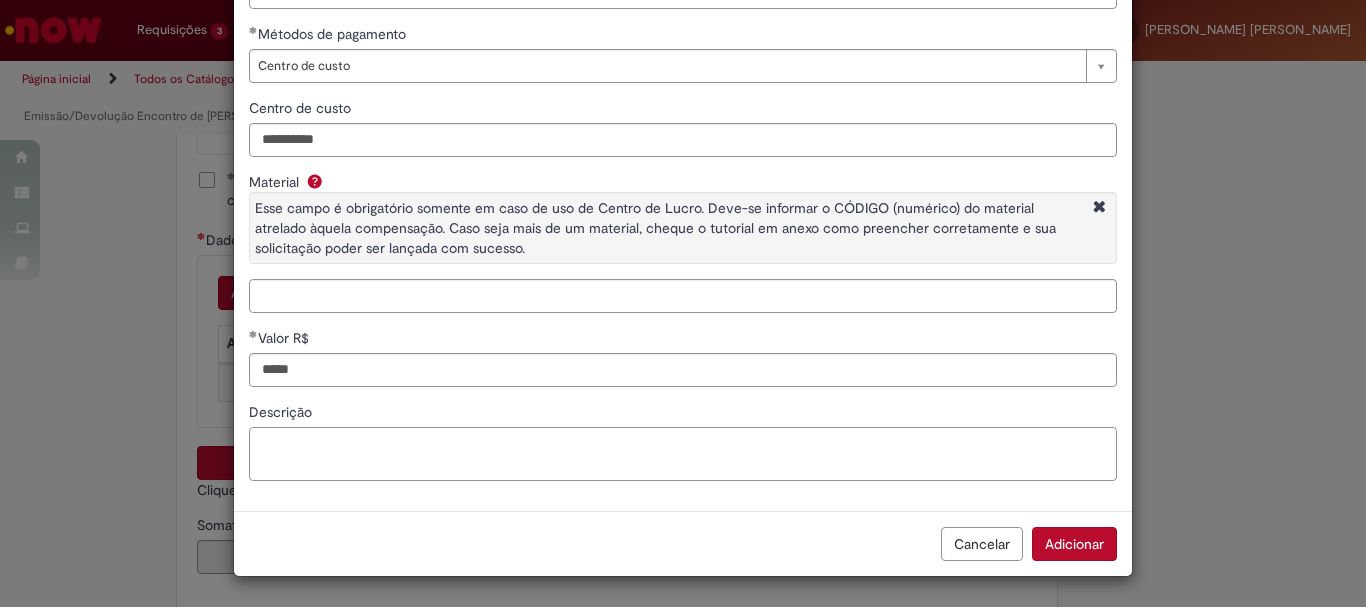 click on "Descrição" at bounding box center (683, 454) 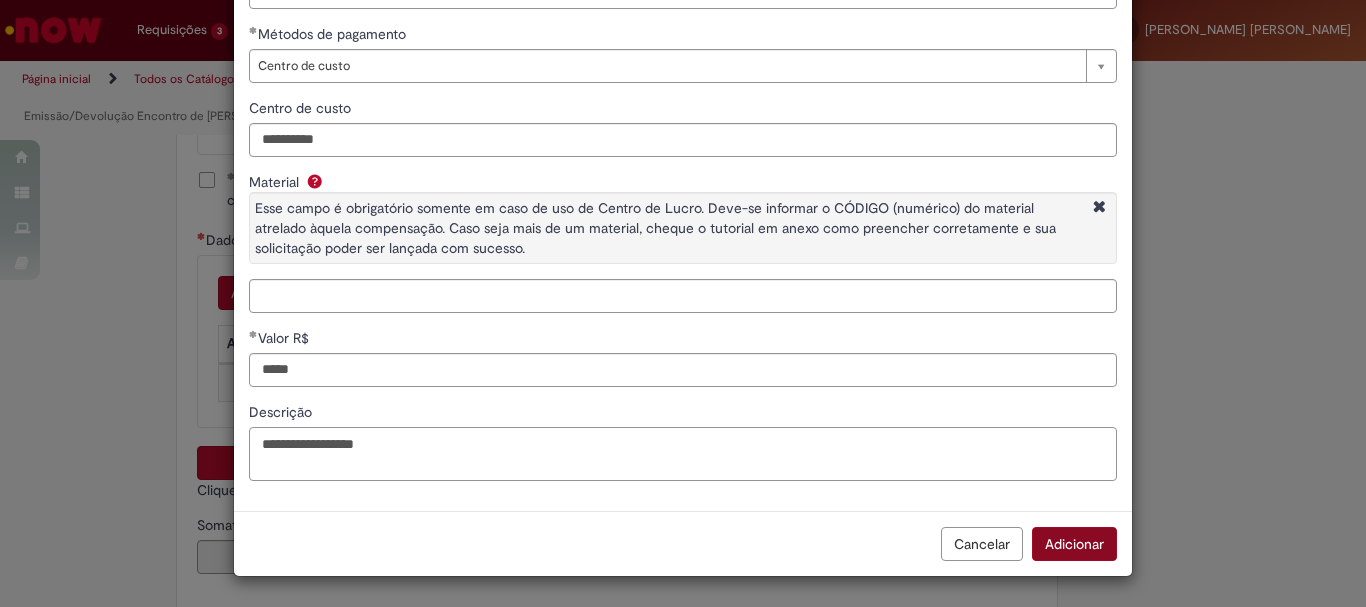 type on "**********" 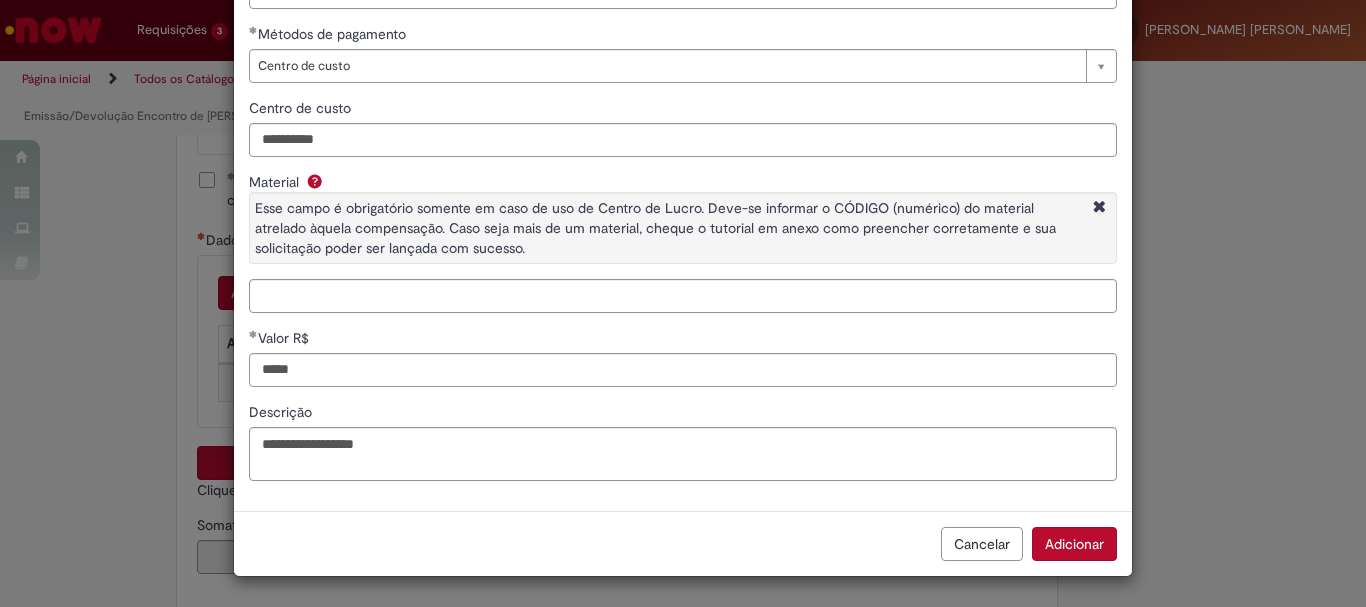 click on "Adicionar" at bounding box center (1074, 544) 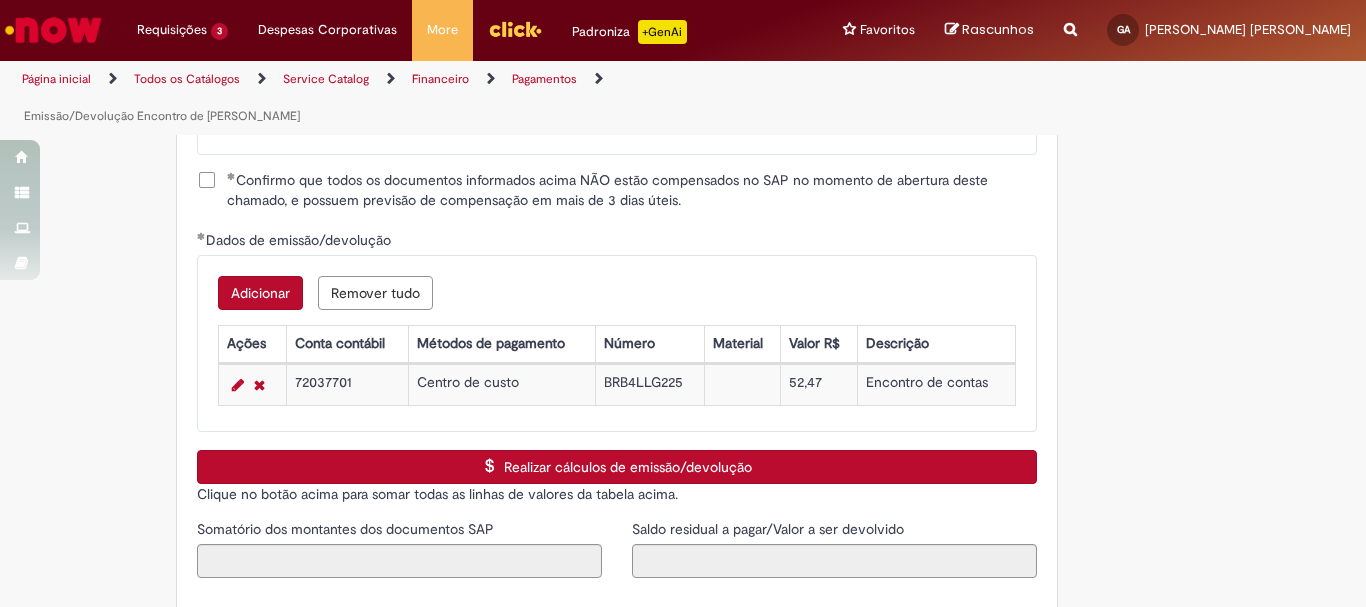 click on "Realizar cálculos de emissão/devolução" at bounding box center (617, 467) 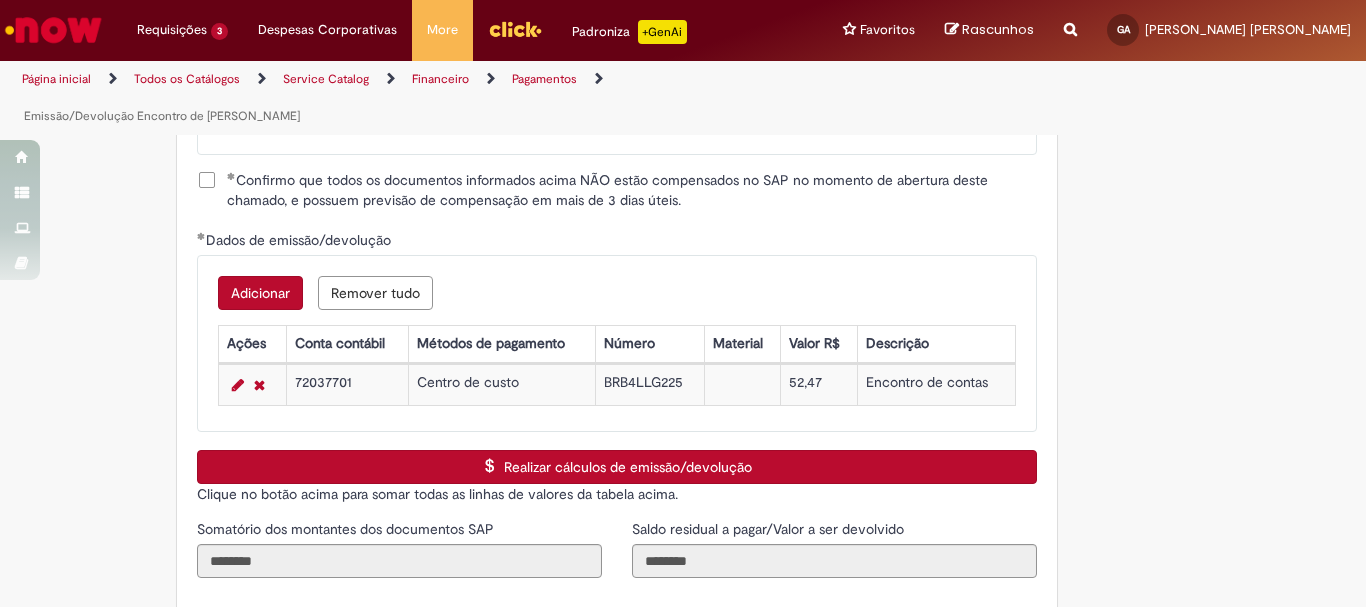 scroll, scrollTop: 3000, scrollLeft: 0, axis: vertical 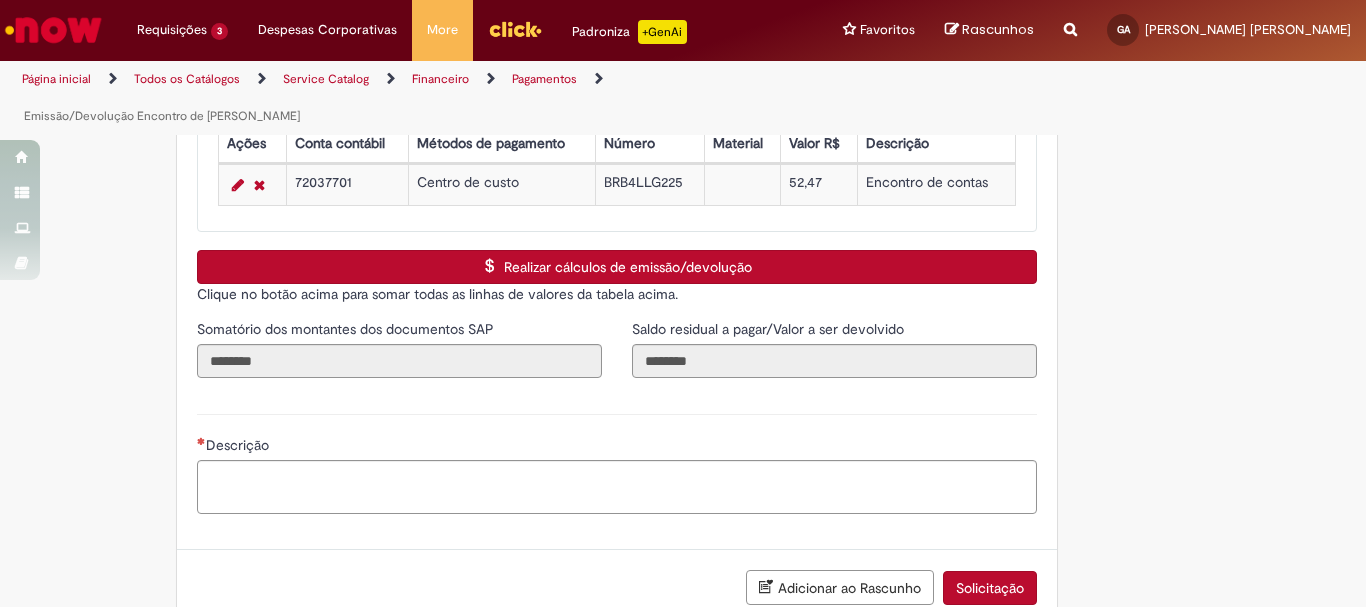 click on "Realizar cálculos de emissão/devolução" at bounding box center (617, 267) 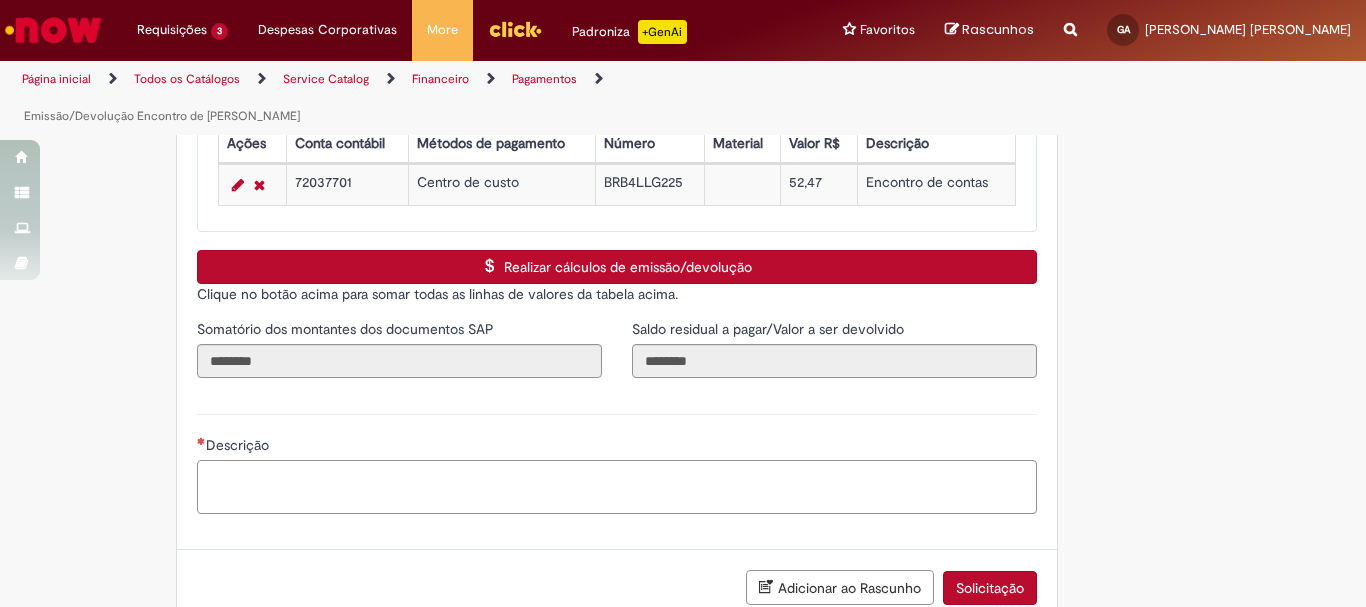click on "Descrição" at bounding box center [617, 487] 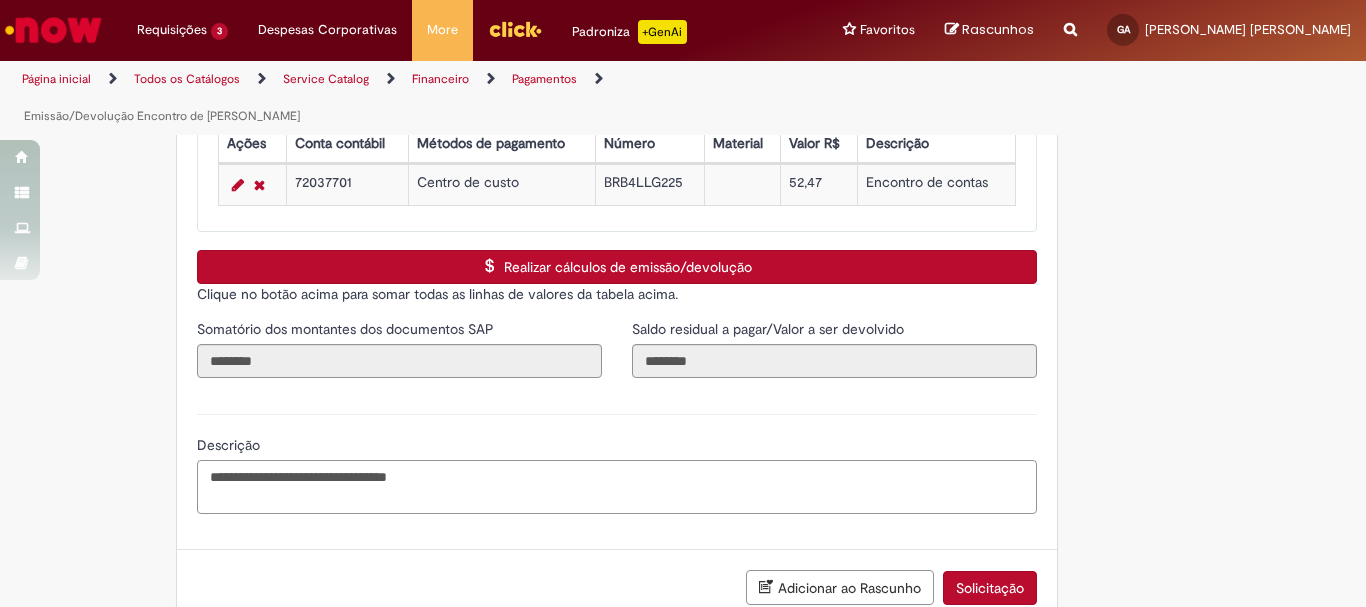 paste on "**********" 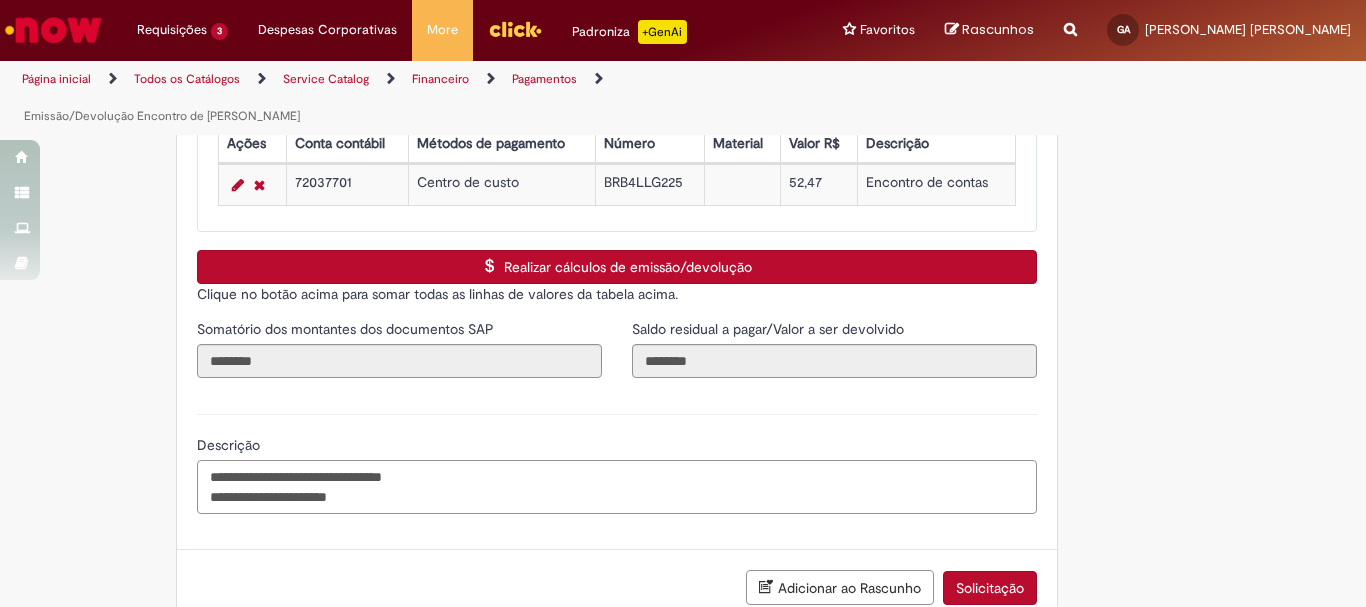 scroll, scrollTop: 3128, scrollLeft: 0, axis: vertical 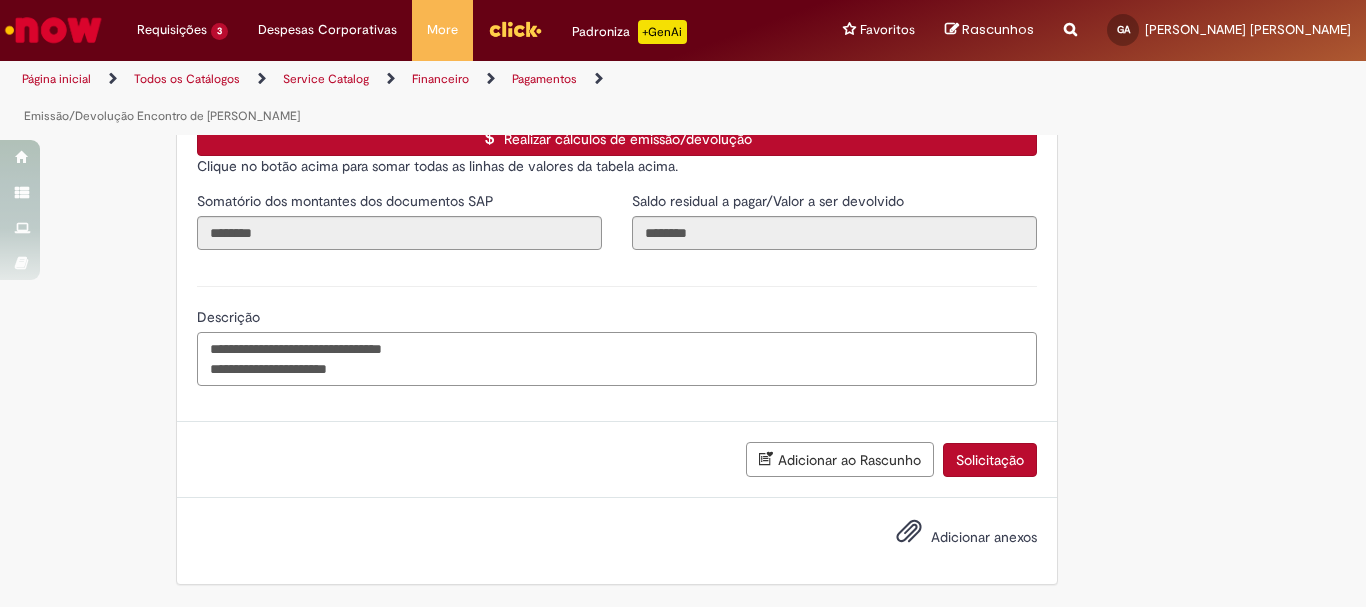 type on "**********" 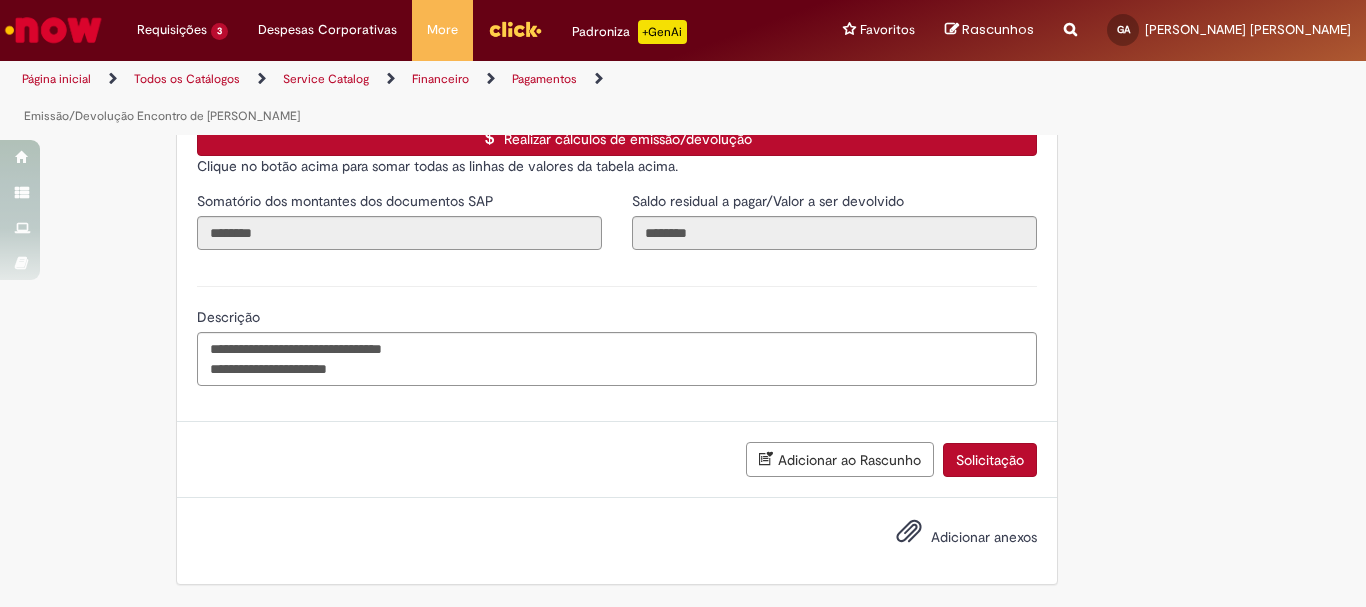 click on "Adicionar anexos" at bounding box center [984, 537] 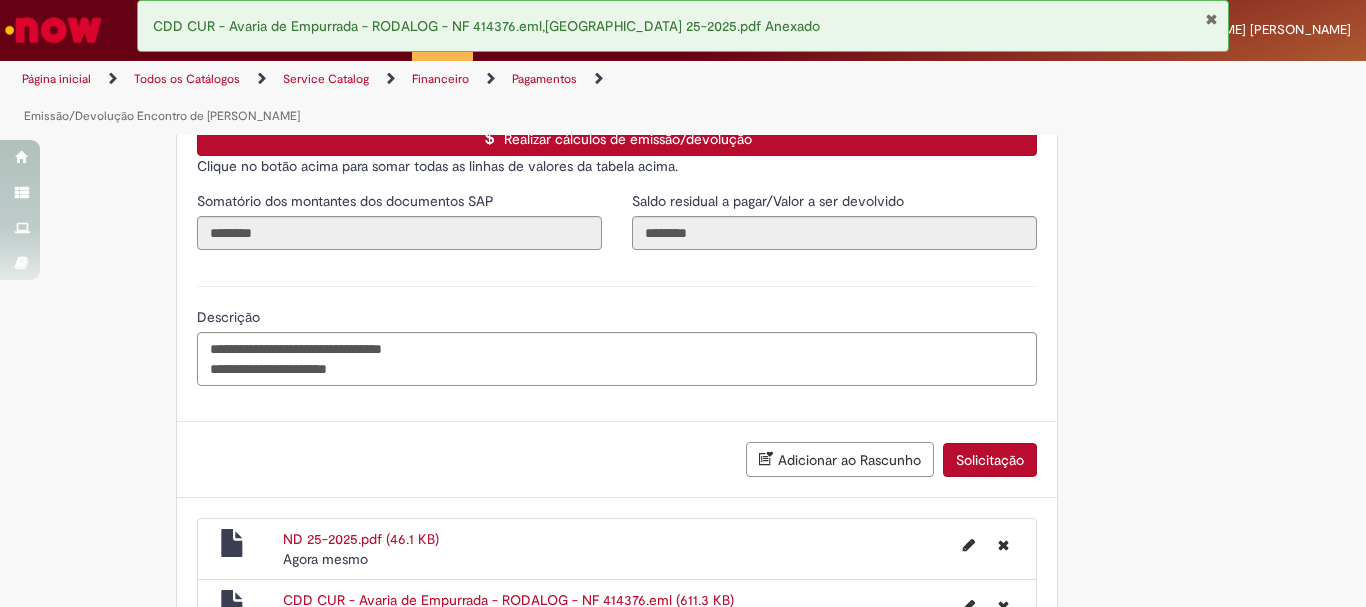 scroll, scrollTop: 3261, scrollLeft: 0, axis: vertical 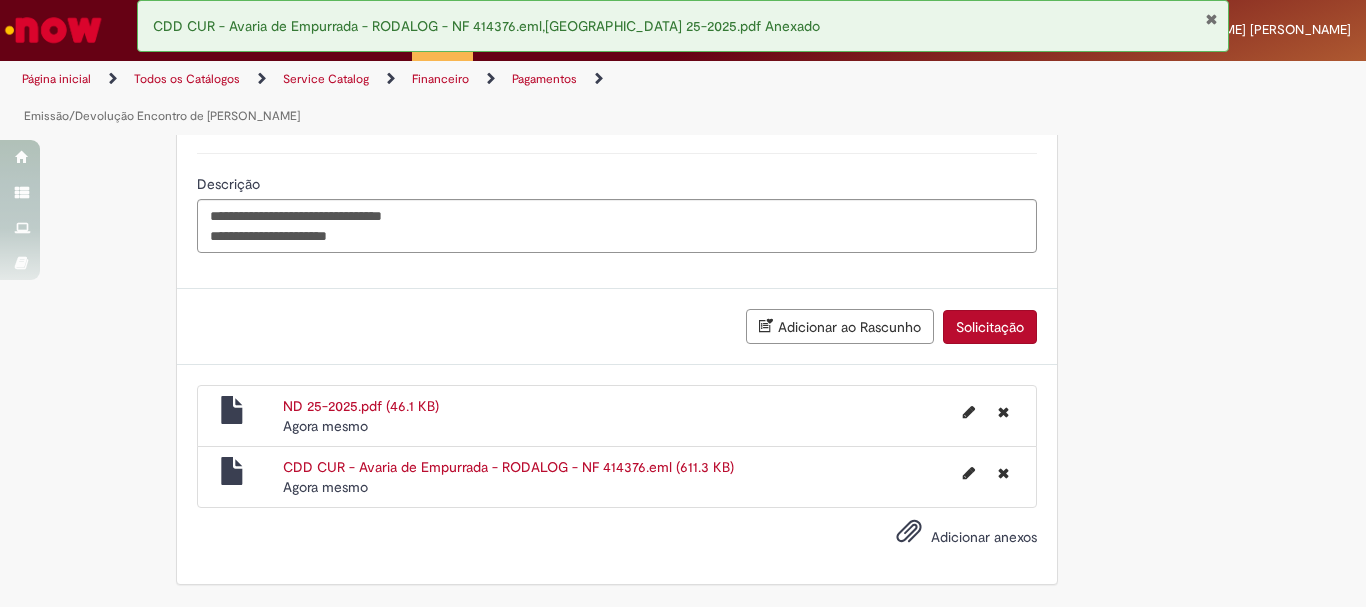 click on "Adicionar anexos" at bounding box center (984, 537) 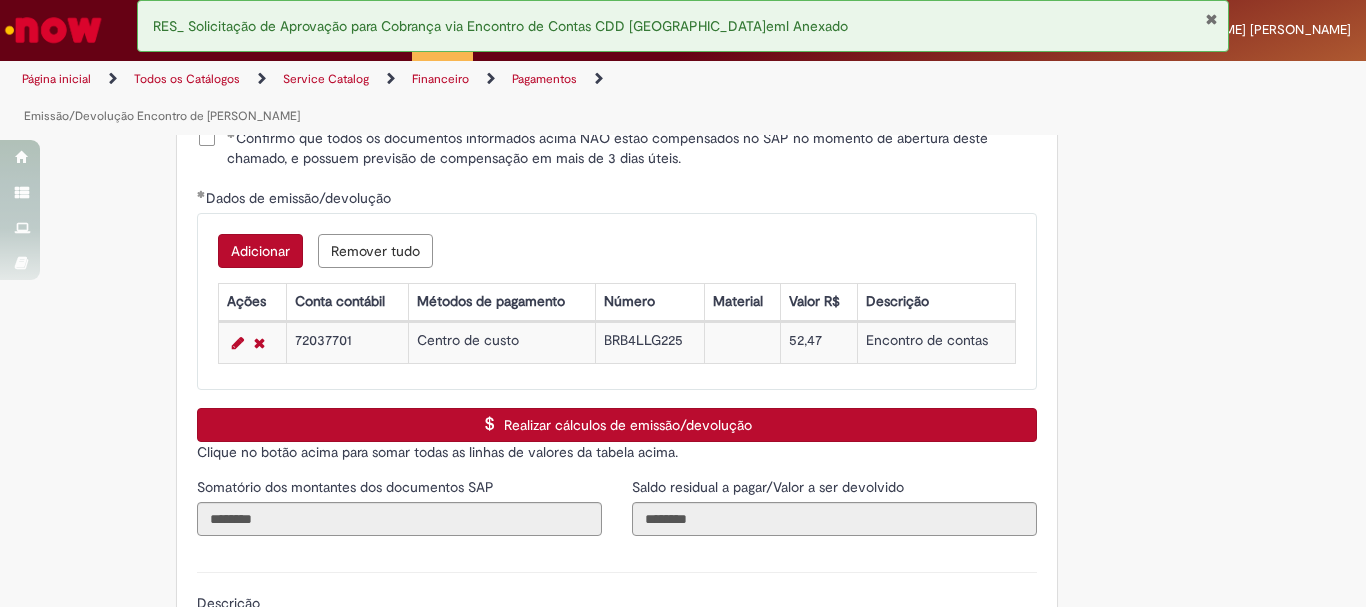 scroll, scrollTop: 3342, scrollLeft: 0, axis: vertical 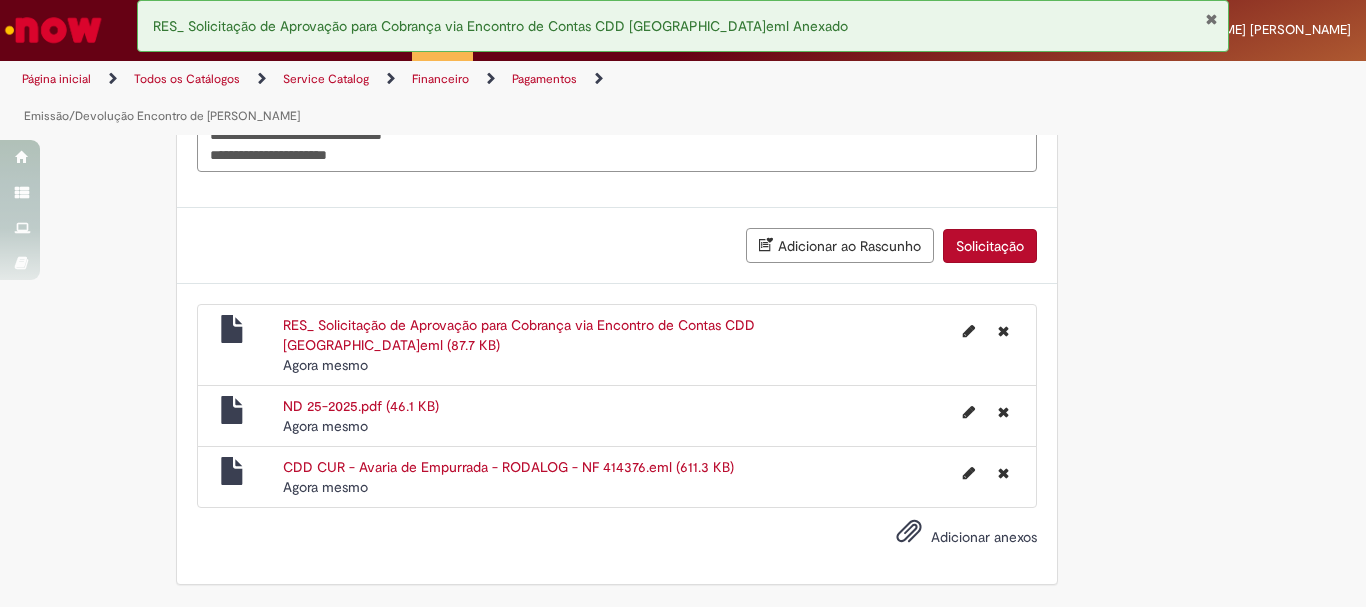 click on "Solicitação" at bounding box center [990, 246] 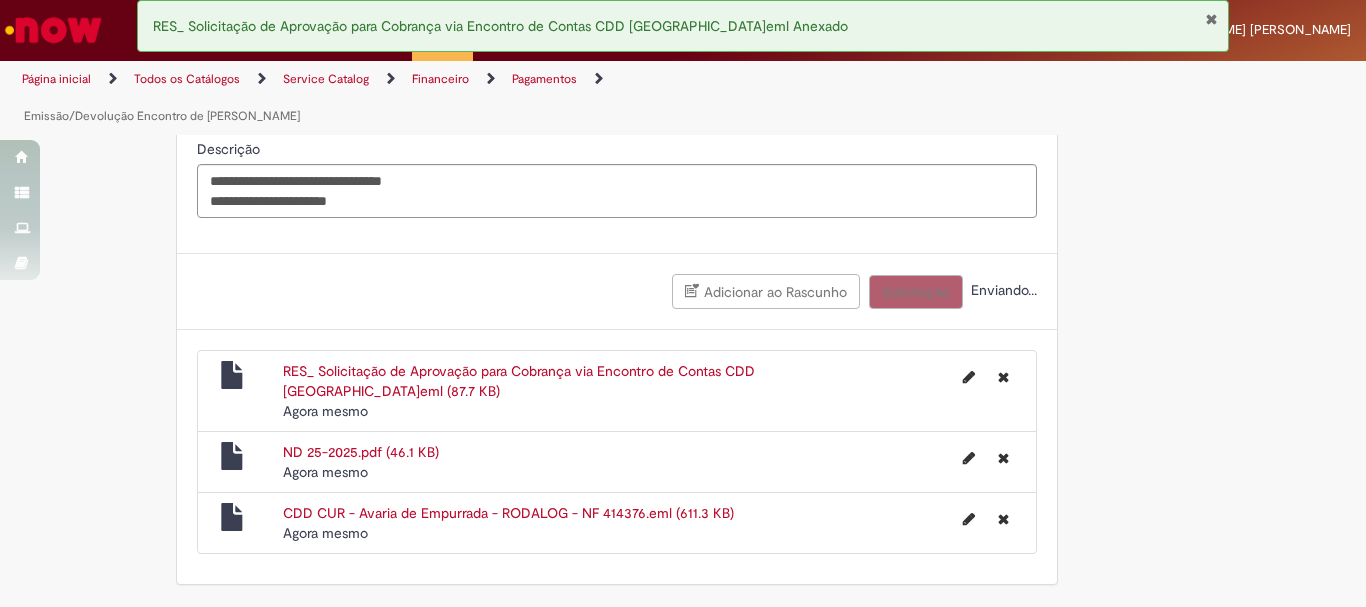 scroll, scrollTop: 3296, scrollLeft: 0, axis: vertical 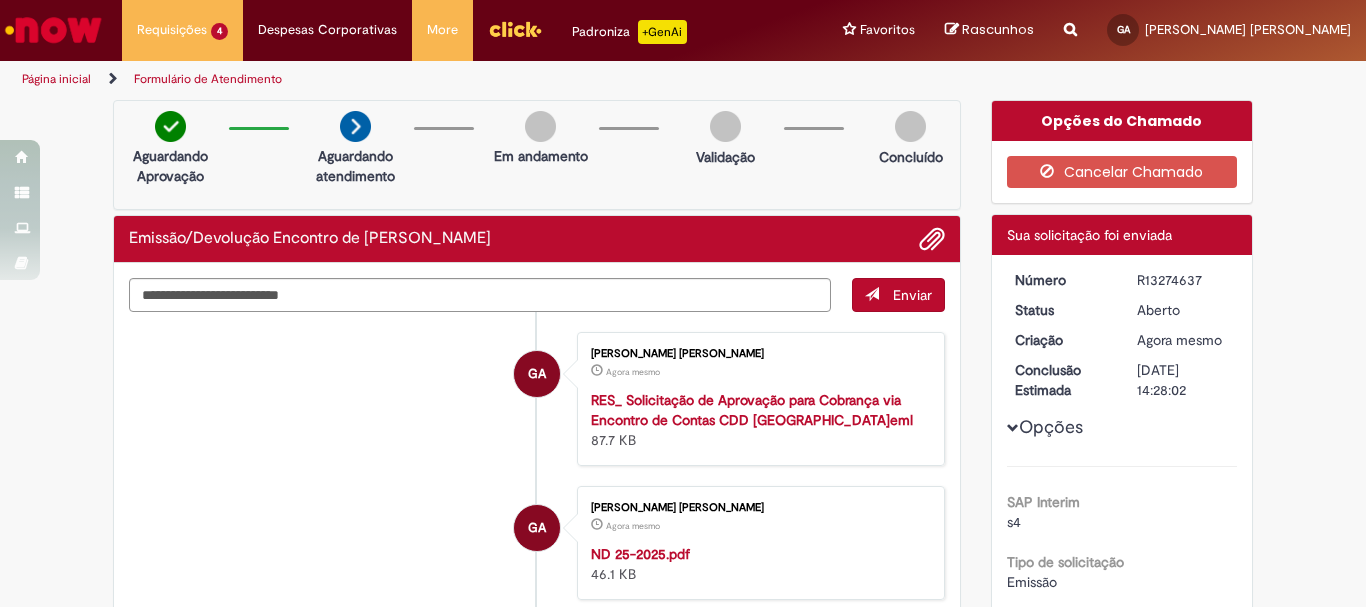 drag, startPoint x: 1192, startPoint y: 279, endPoint x: 1117, endPoint y: 283, distance: 75.10659 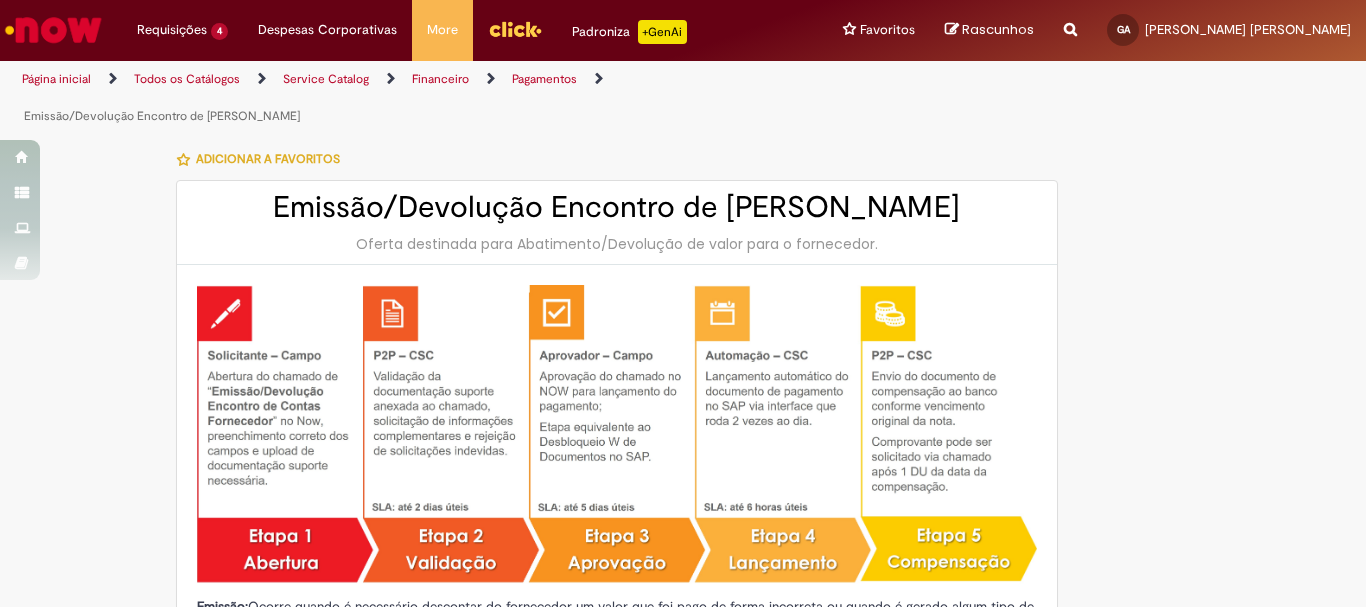 type on "********" 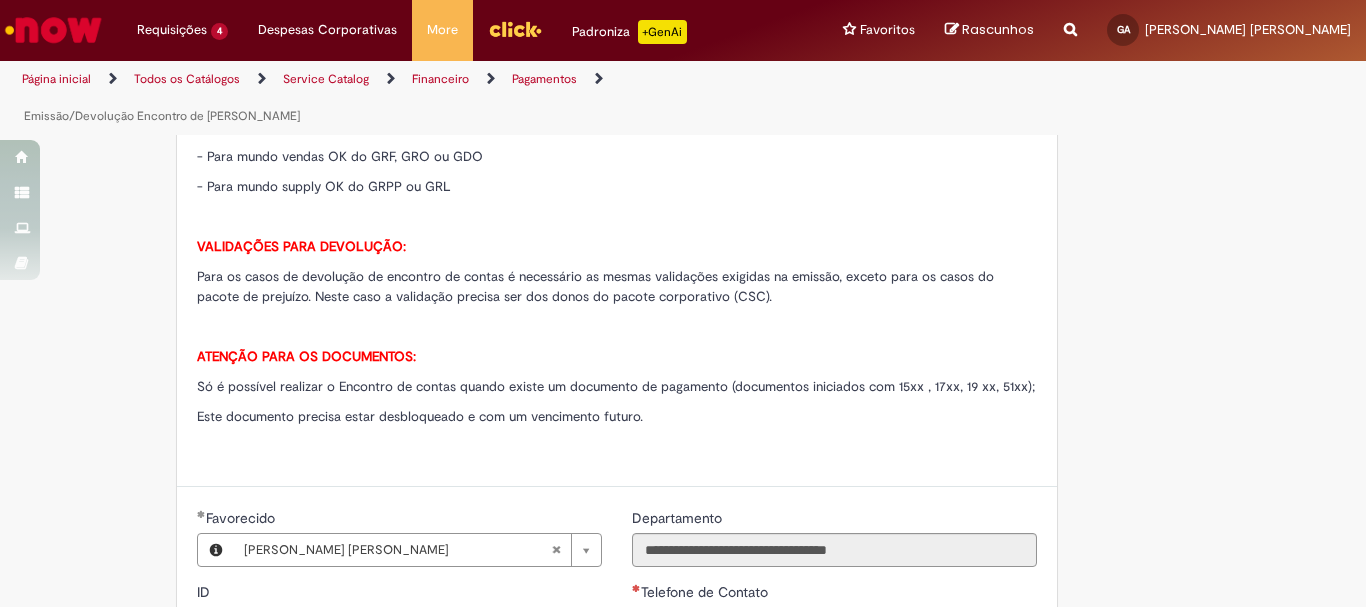 scroll, scrollTop: 1100, scrollLeft: 0, axis: vertical 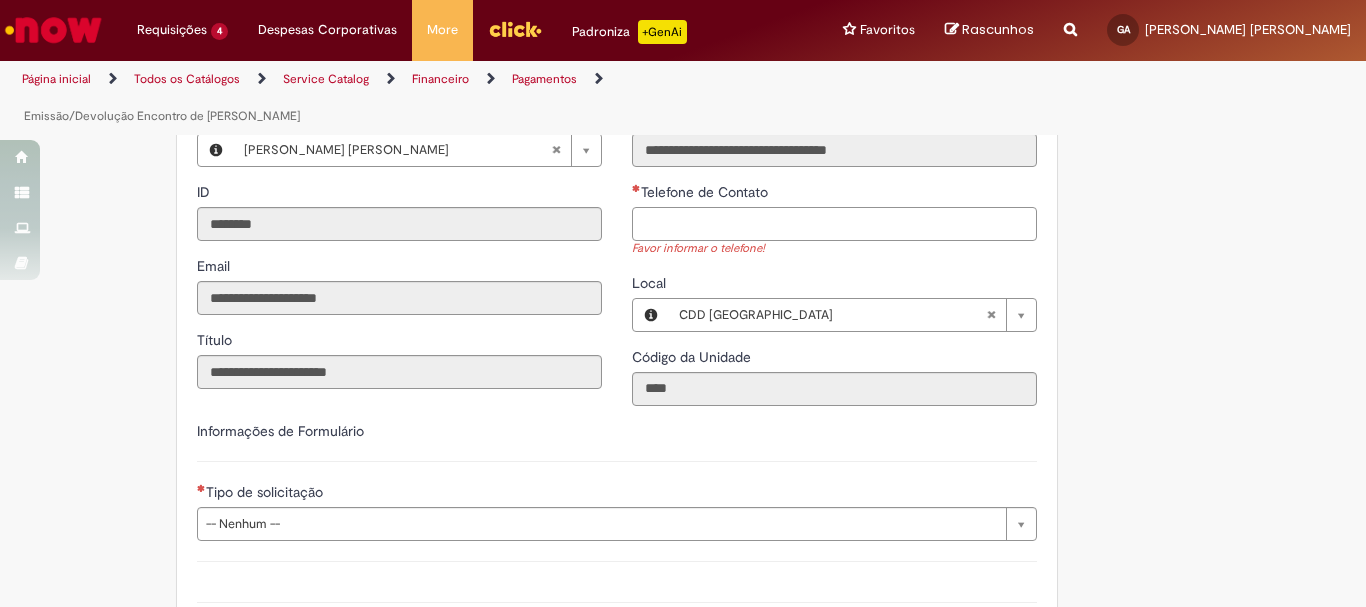 click on "Telefone de Contato" at bounding box center [834, 224] 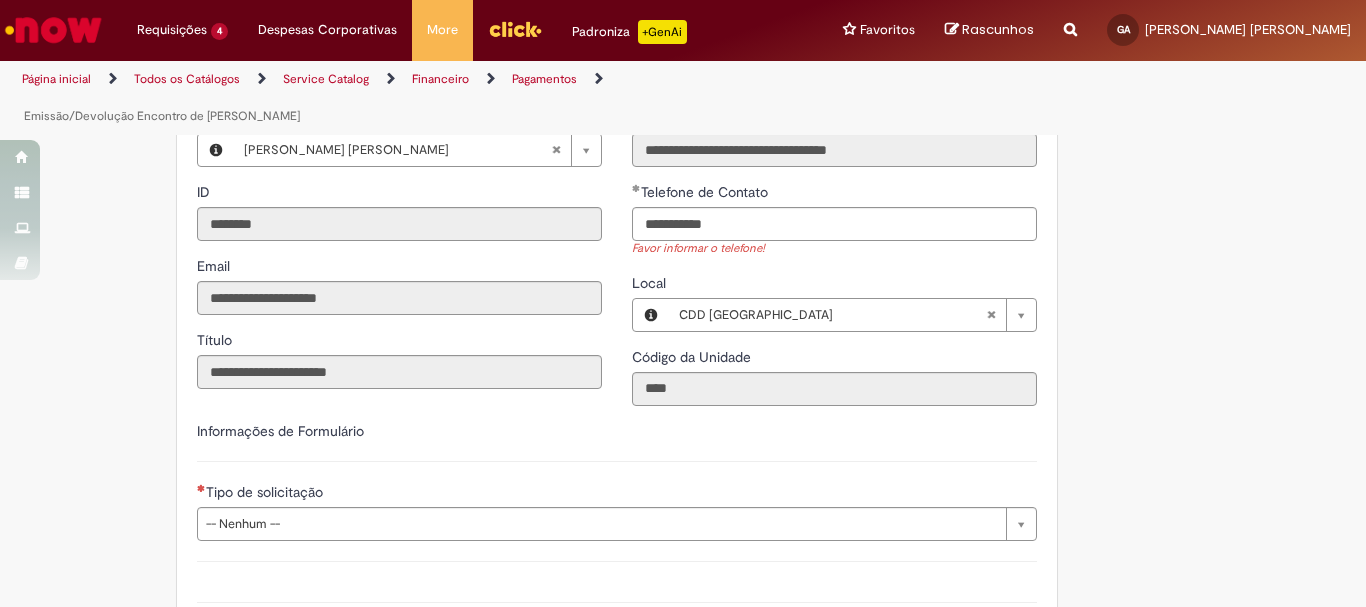 click on "**********" at bounding box center [399, 256] 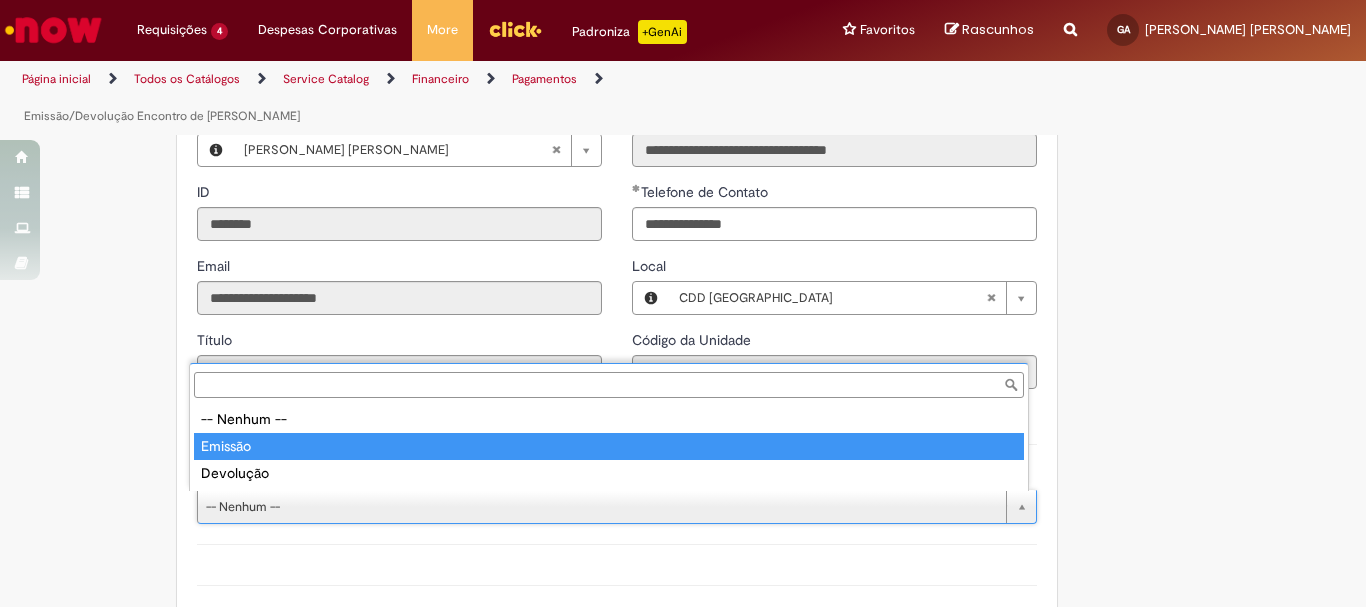 type on "*******" 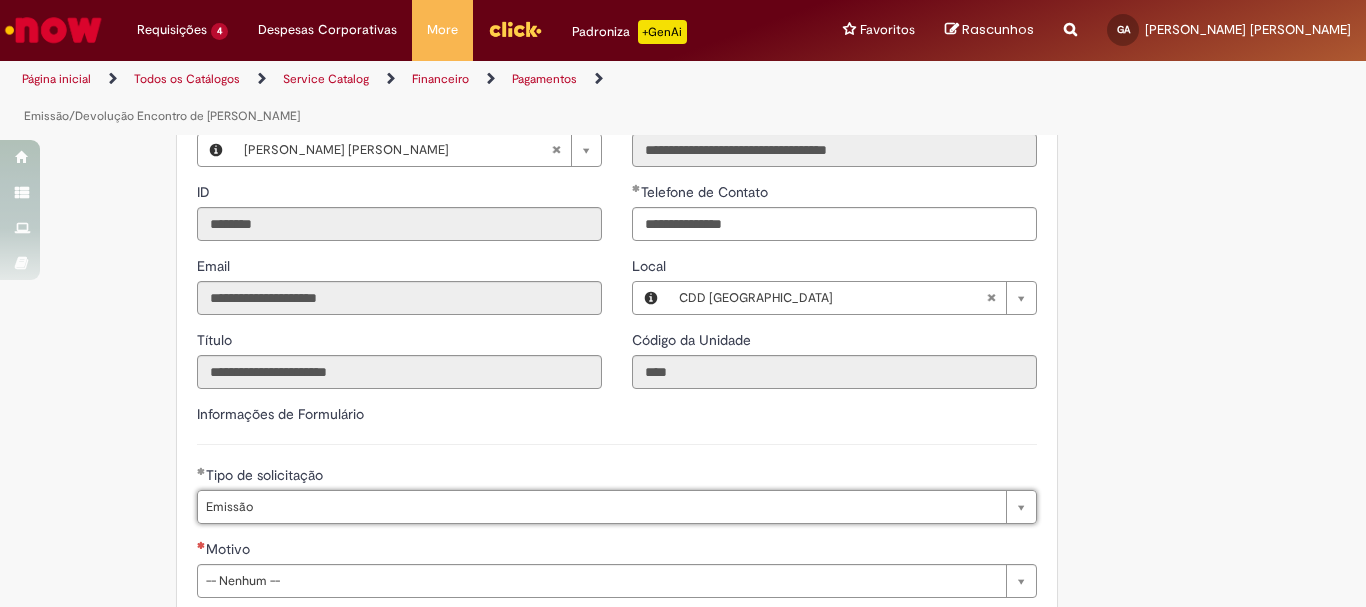 scroll, scrollTop: 1300, scrollLeft: 0, axis: vertical 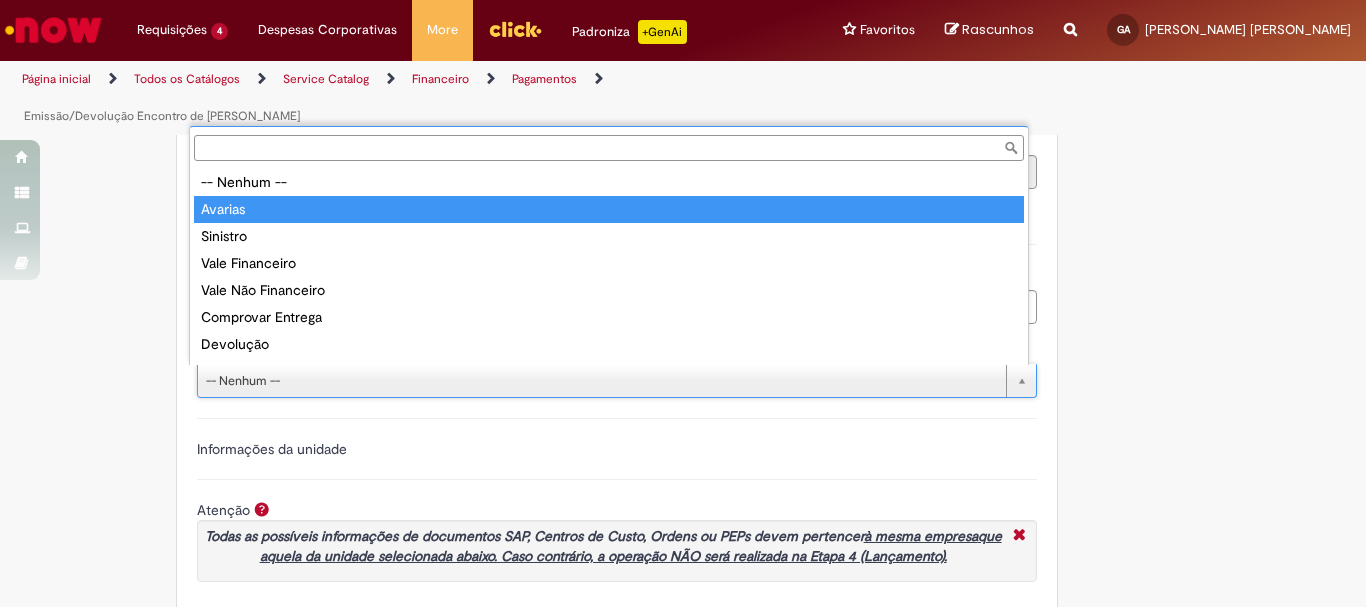 type on "*******" 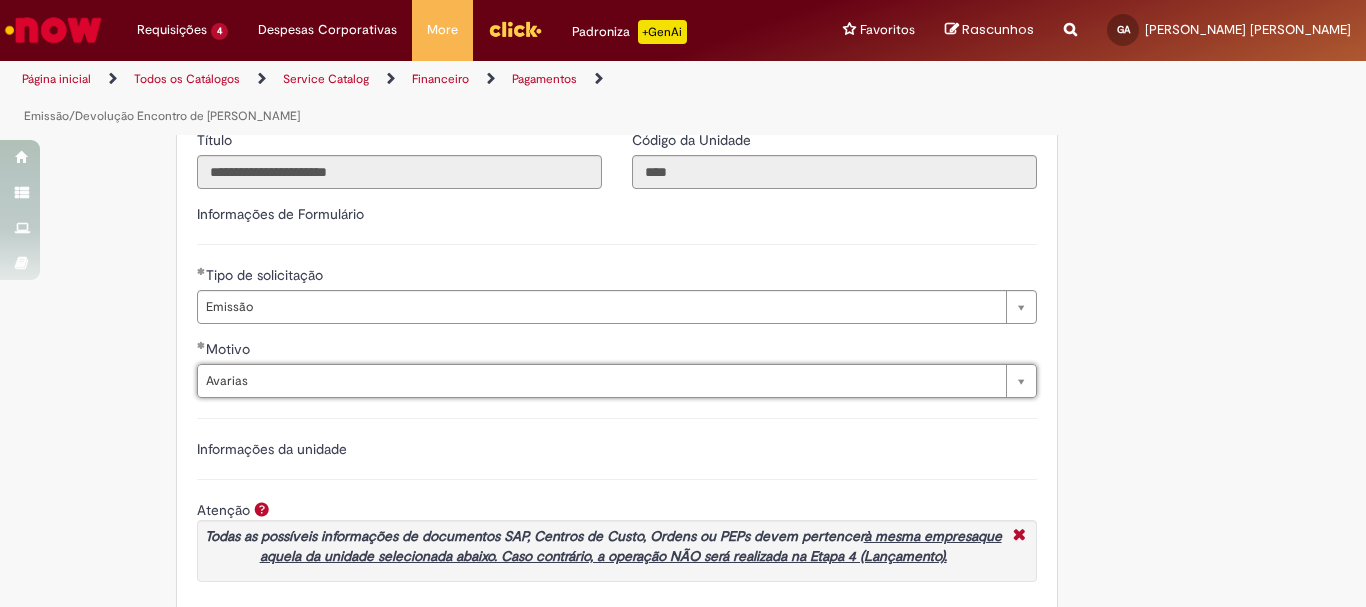 scroll, scrollTop: 1600, scrollLeft: 0, axis: vertical 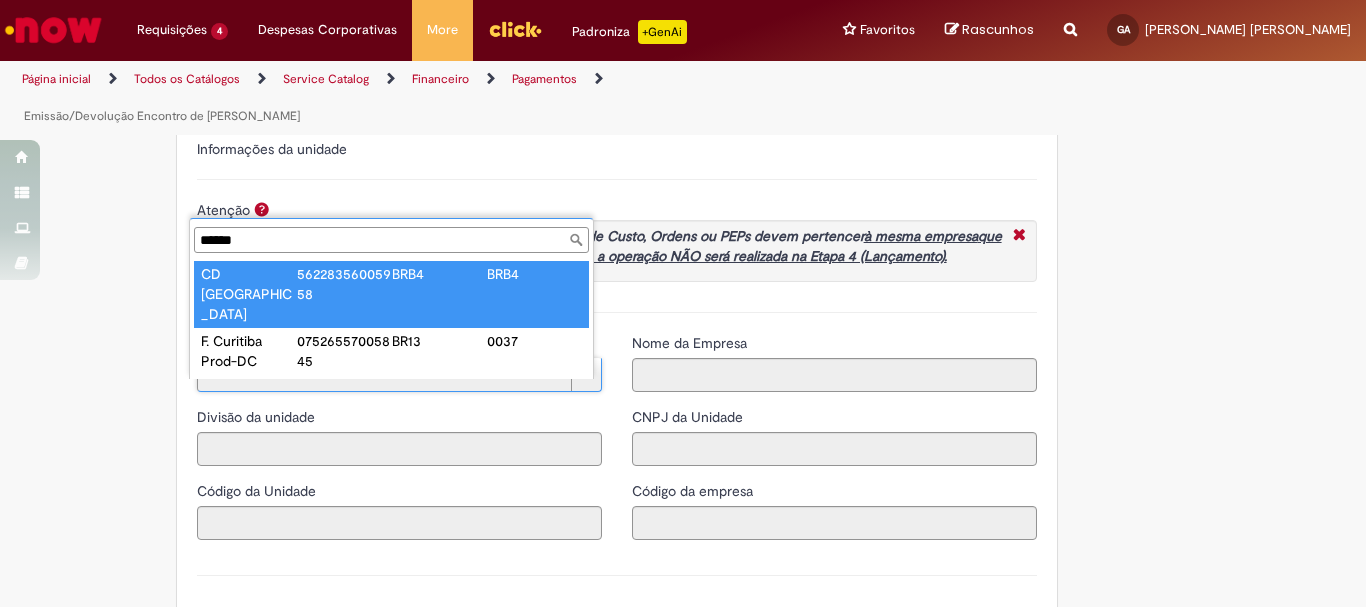 type on "******" 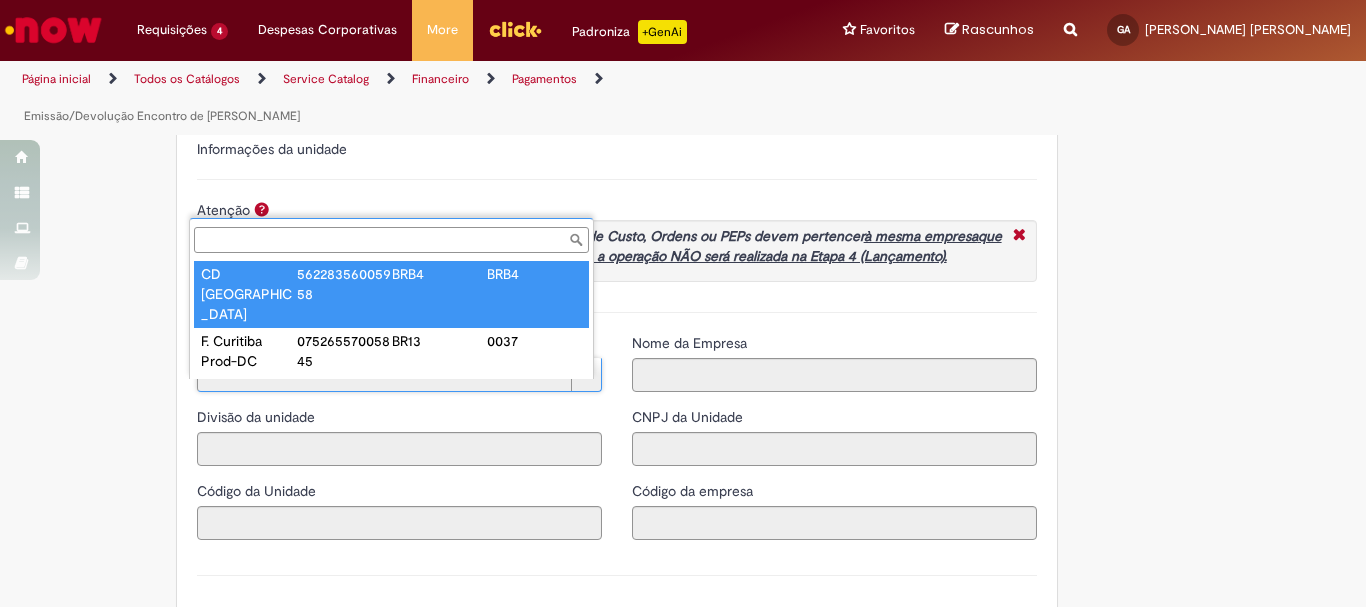 type on "****" 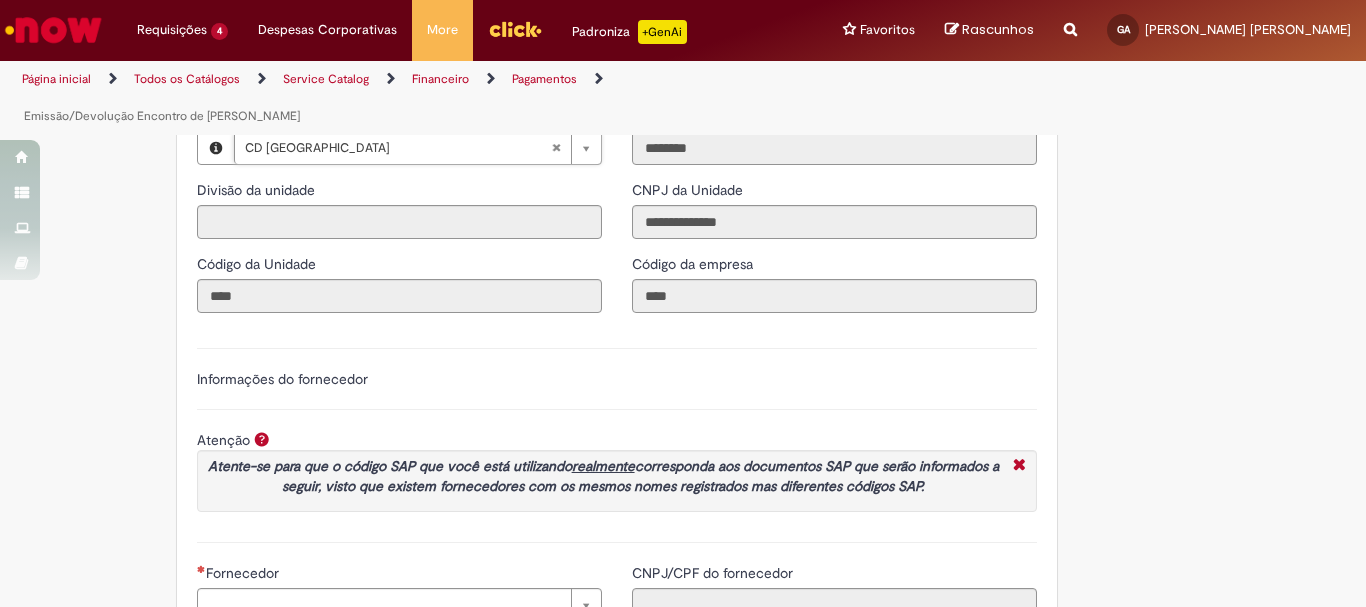 scroll, scrollTop: 2300, scrollLeft: 0, axis: vertical 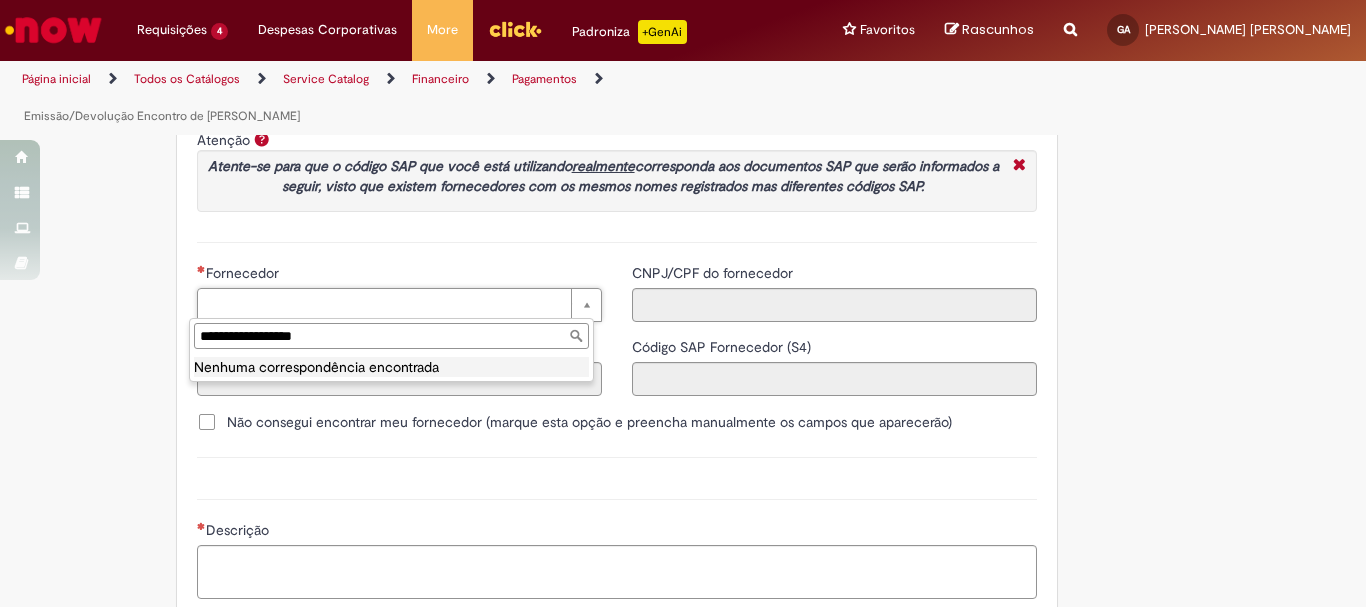 click on "**********" at bounding box center (391, 336) 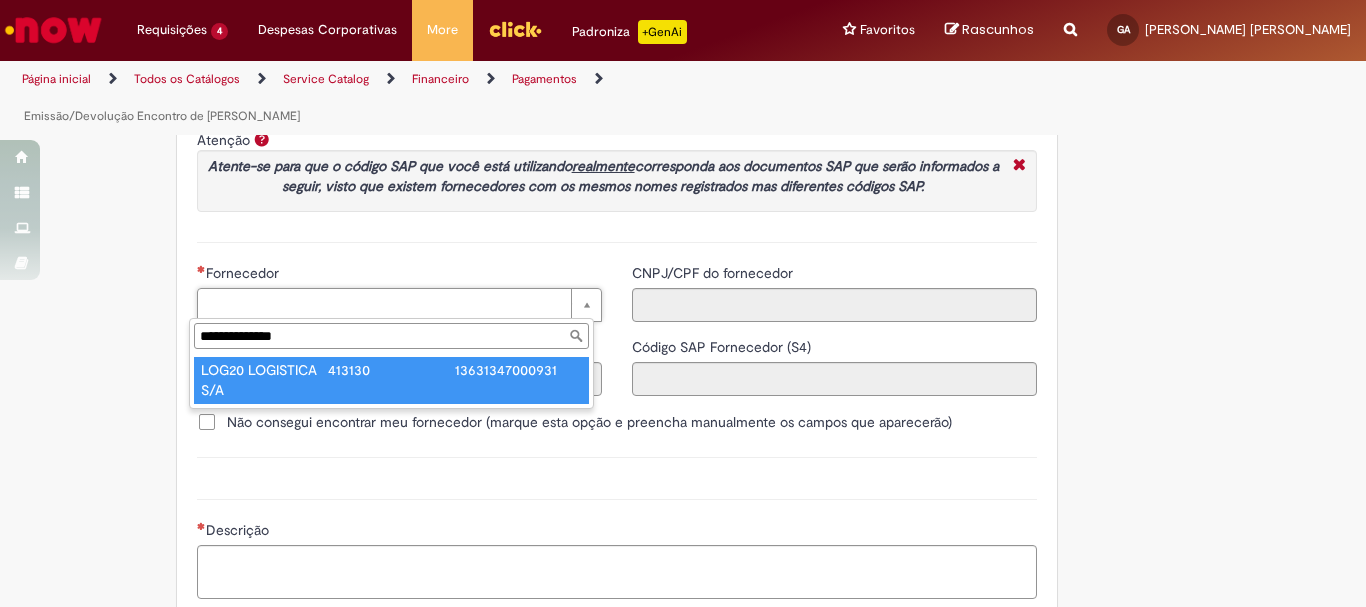 type on "**********" 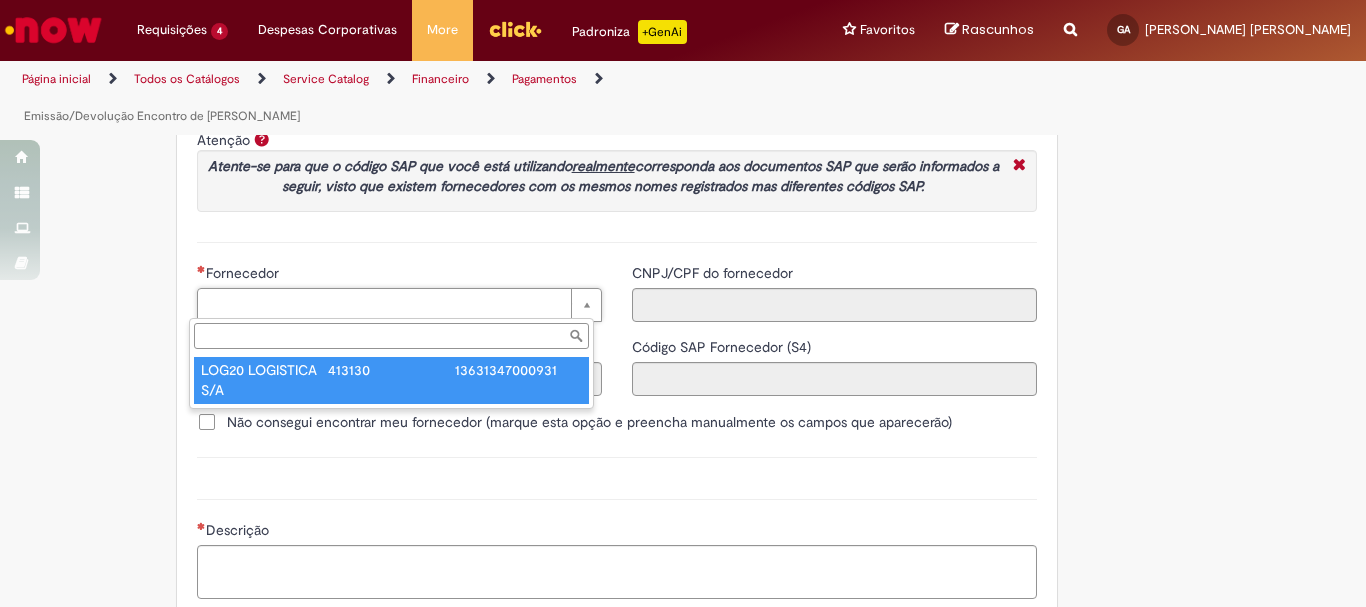 type on "******" 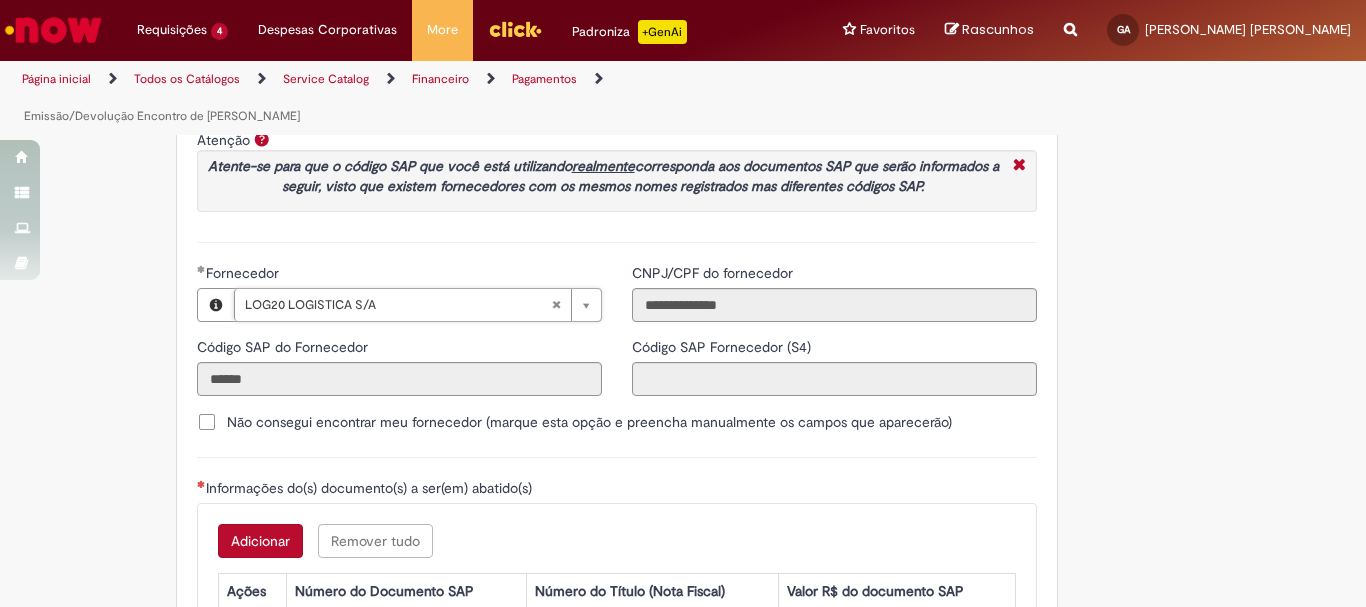 type on "**********" 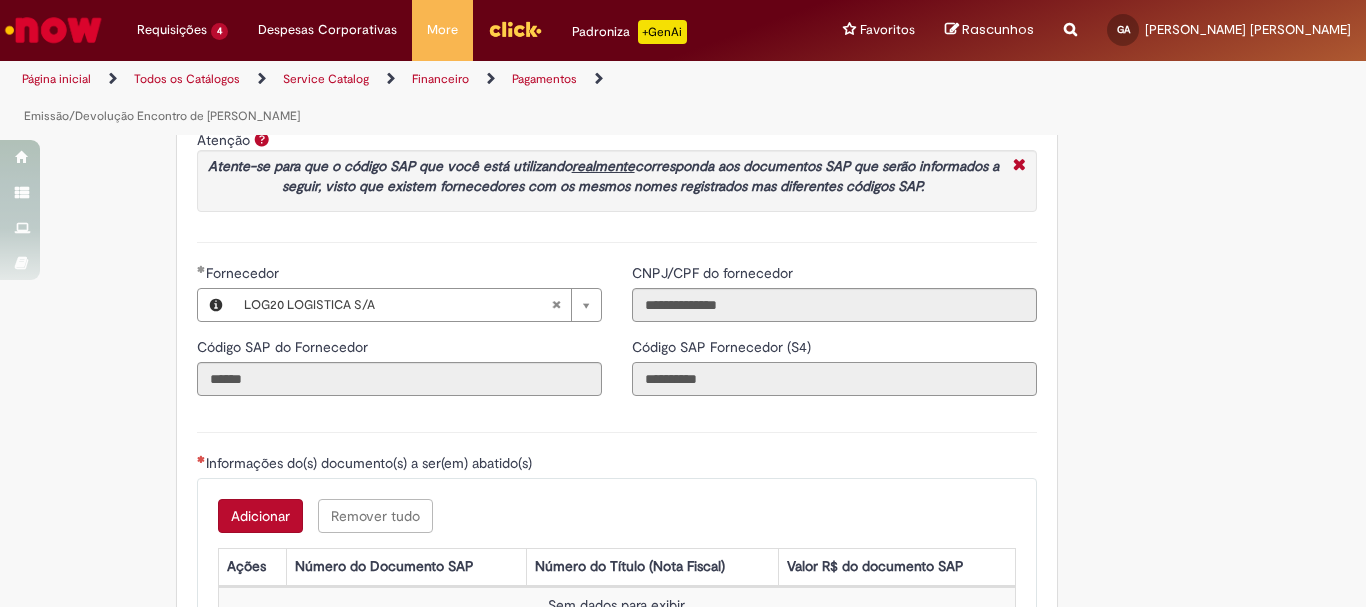 drag, startPoint x: 675, startPoint y: 374, endPoint x: 722, endPoint y: 386, distance: 48.507732 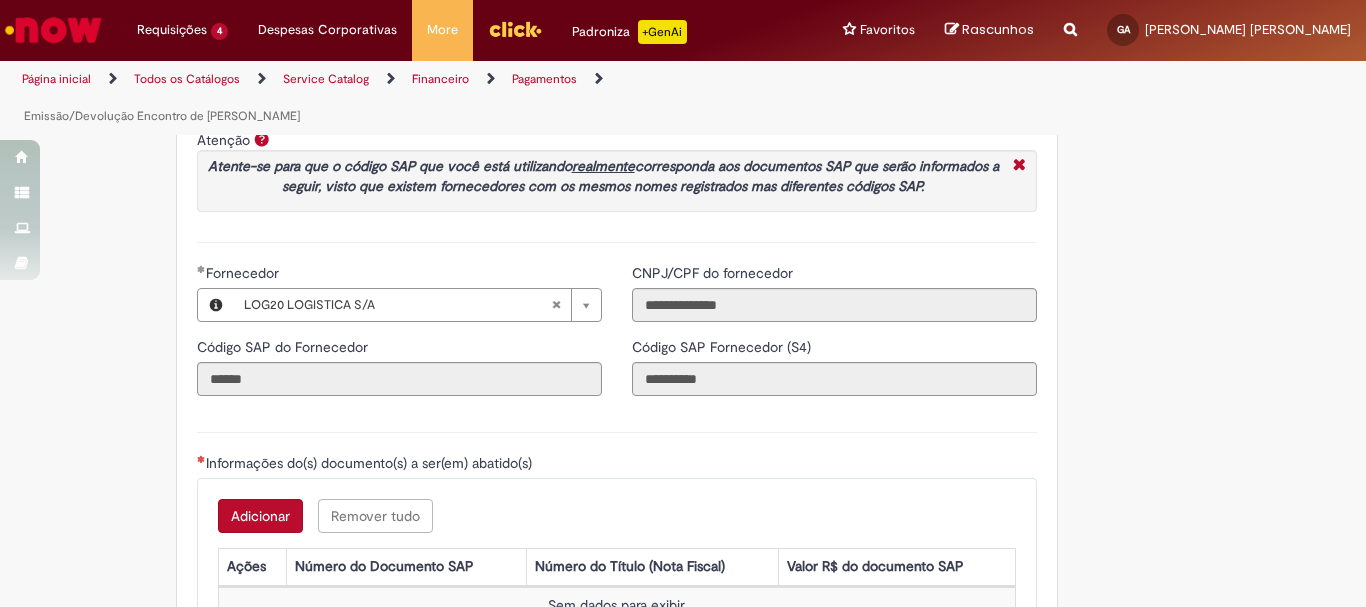 click on "Atenção Por favor, atente-se aos dados informados, pois caso exista alguma divergência entre o Código SAP e o CNPJ/CPF do fornecedor,  o documento SAP não será gerado na etapa da automação . Não consegui encontrar meu fornecedor (marque esta opção e preencha manualmente os campos que aparecerão) Informações do(s) documento(s) a ser(em) abatido(s) Adicionar Remover tudo Informações do(s) documento(s) a ser(em) abatido(s) Ações Número do Documento SAP Número do Título (Nota Fiscal) Valor R$ do documento SAP Sem dados para exibir Confirmo que todos os documentos informados acima NÃO estão compensados no SAP no momento de abertura deste chamado, e possuem previsão de compensação em mais de 3 dias úteis. Dados de emissão/devolução Adicionar Remover tudo Dados de emissão/devolução Ações Conta contábil Métodos de pagamento Número Material Valor R$ Descrição Sem dados para exibir" at bounding box center (617, 675) 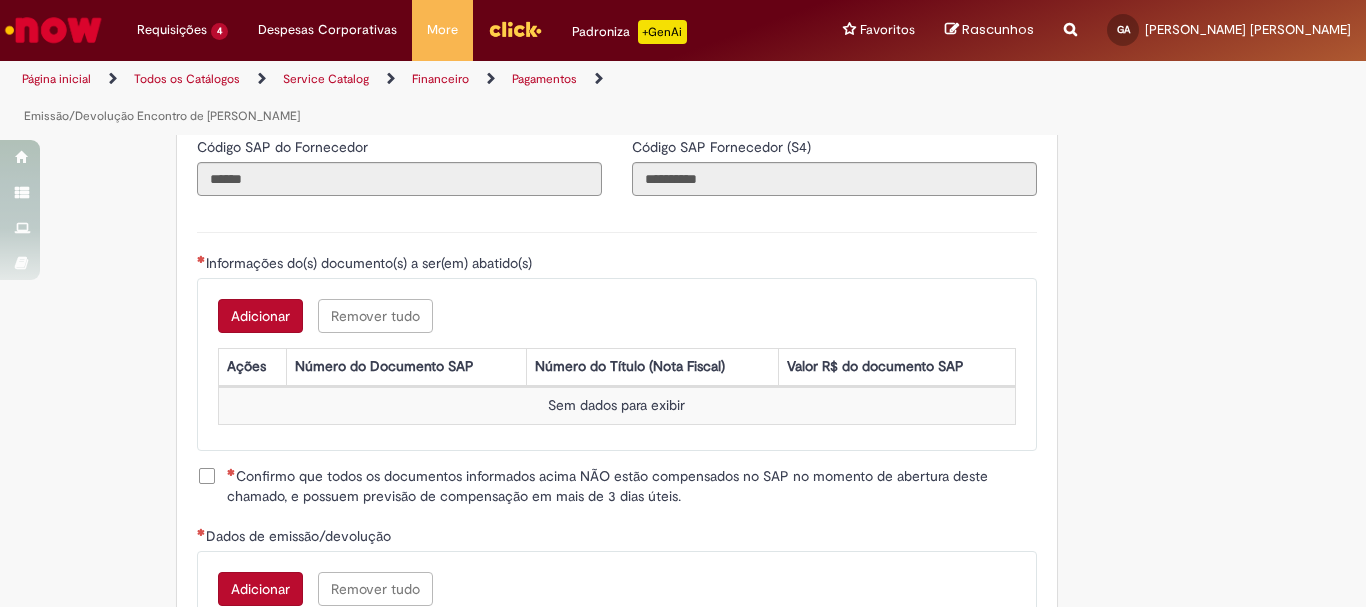 click on "Adicionar" at bounding box center [260, 316] 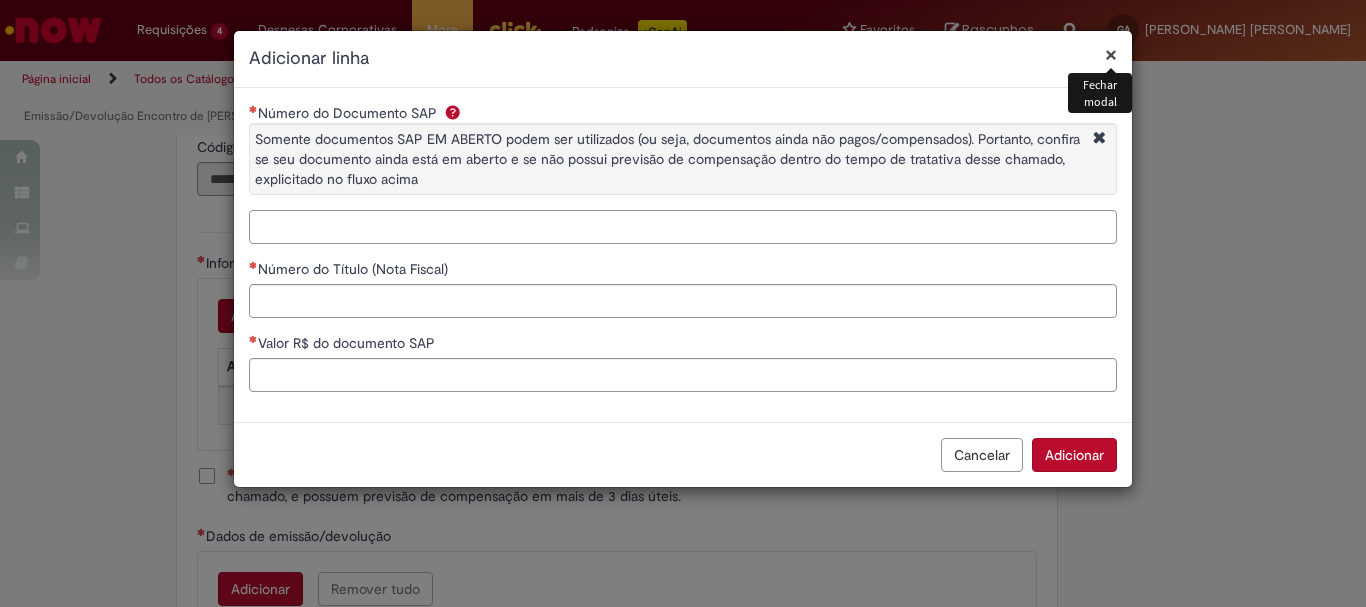 click on "Número do Documento SAP Somente documentos SAP EM ABERTO podem ser utilizados (ou seja, documentos ainda não pagos/compensados). Portanto, confira se seu documento ainda está em aberto e se não possui previsão de compensação dentro do tempo de tratativa desse chamado, explicitado no fluxo acima" at bounding box center (683, 227) 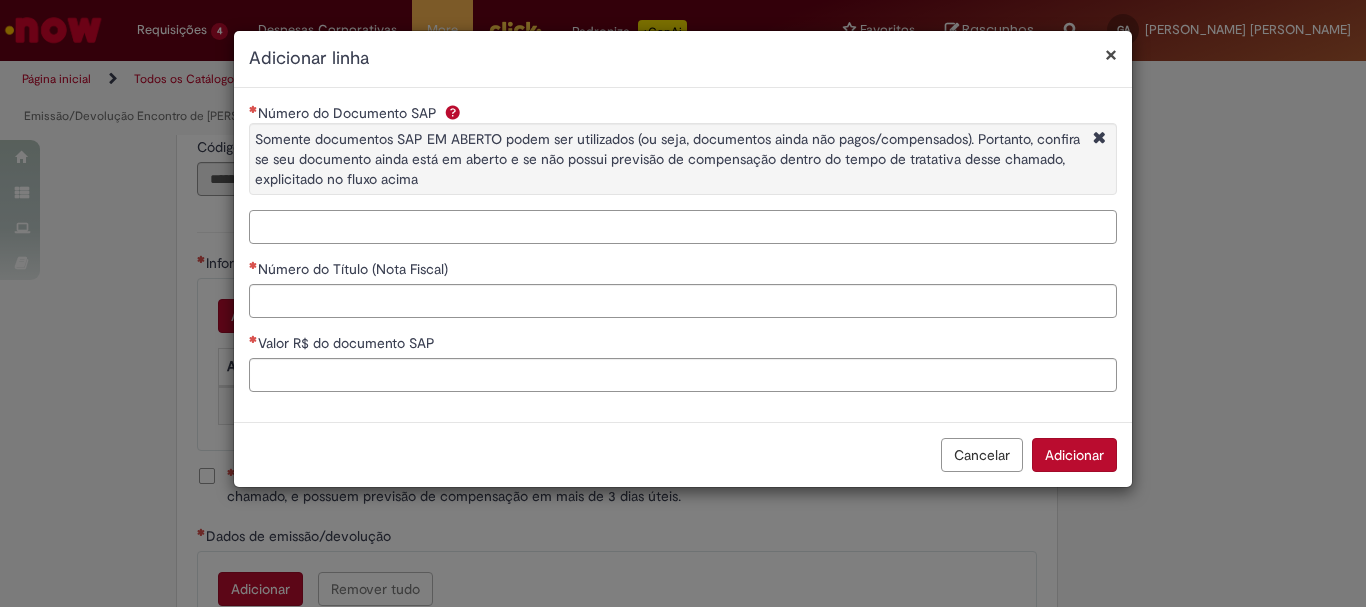 paste on "**********" 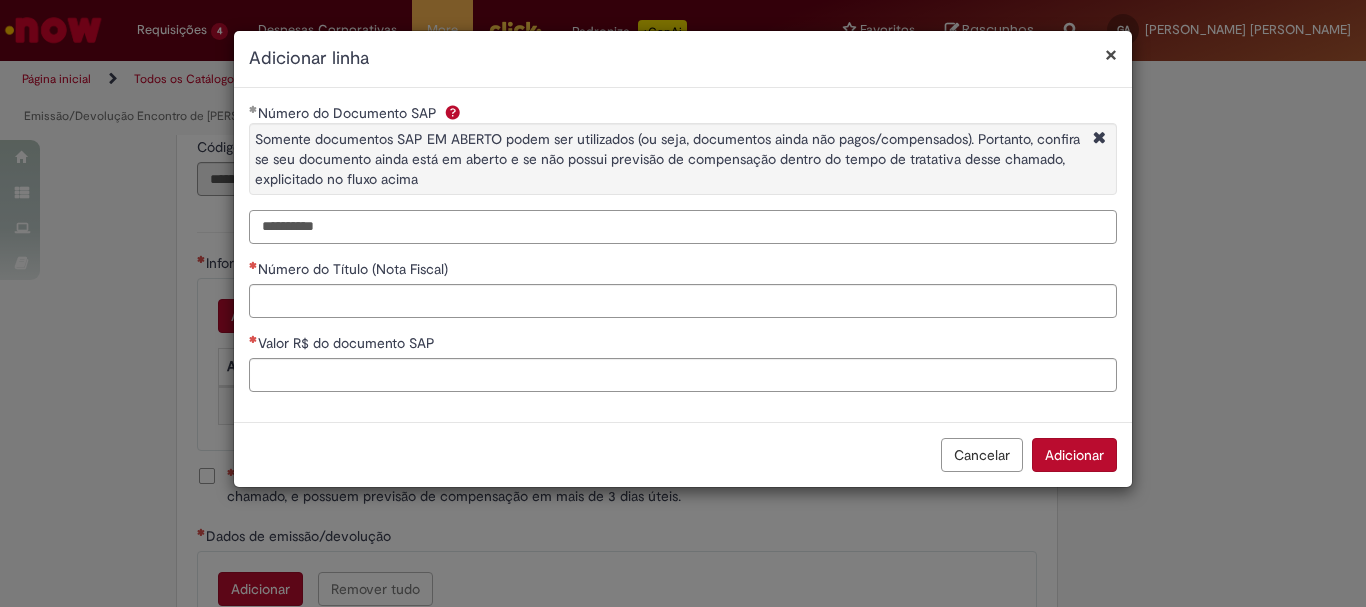 type 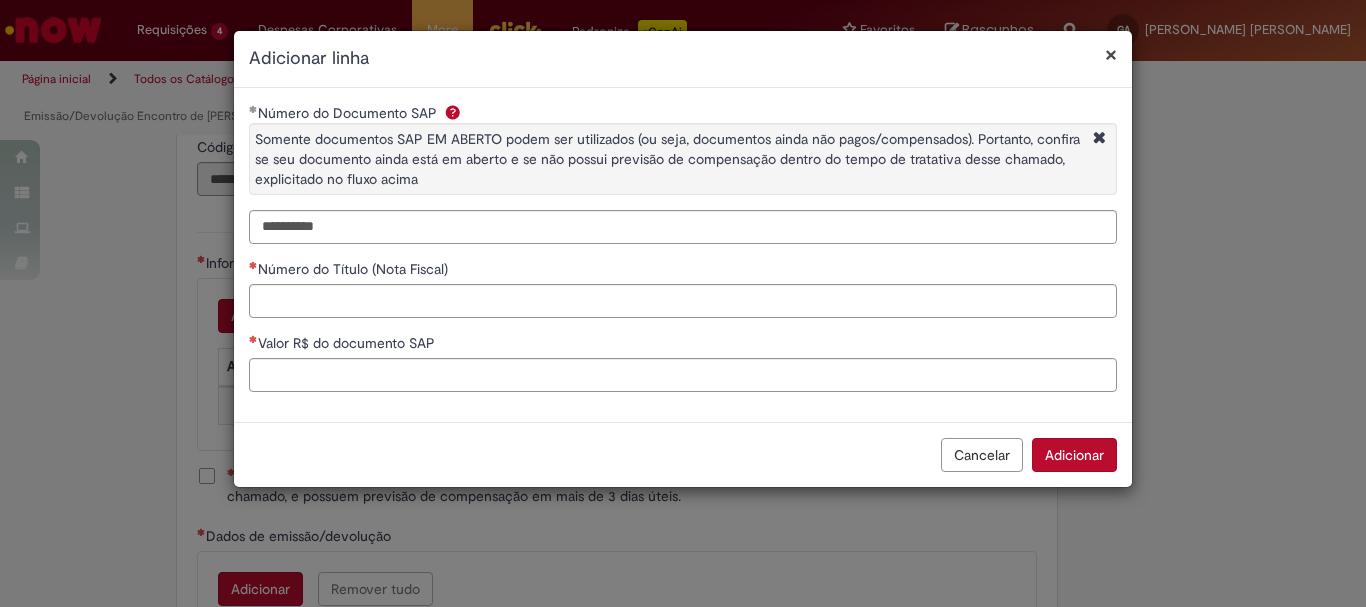 click on "Número do Título (Nota Fiscal)" at bounding box center (350, 269) 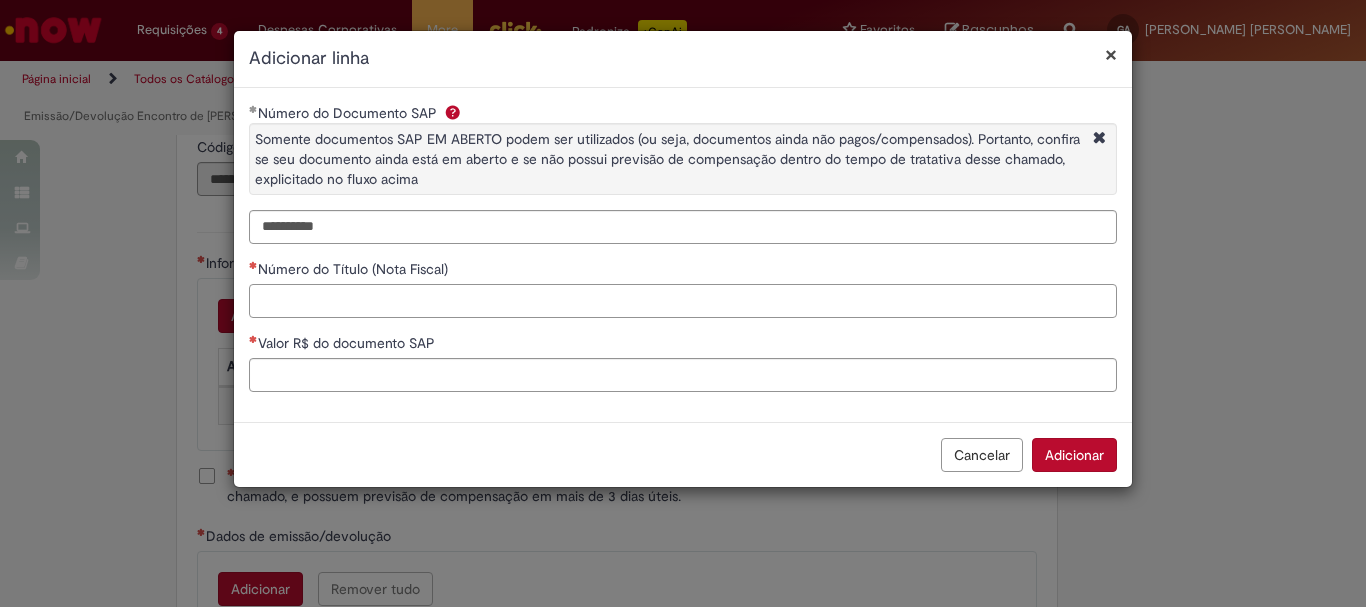 click on "Número do Título (Nota Fiscal)" at bounding box center (683, 301) 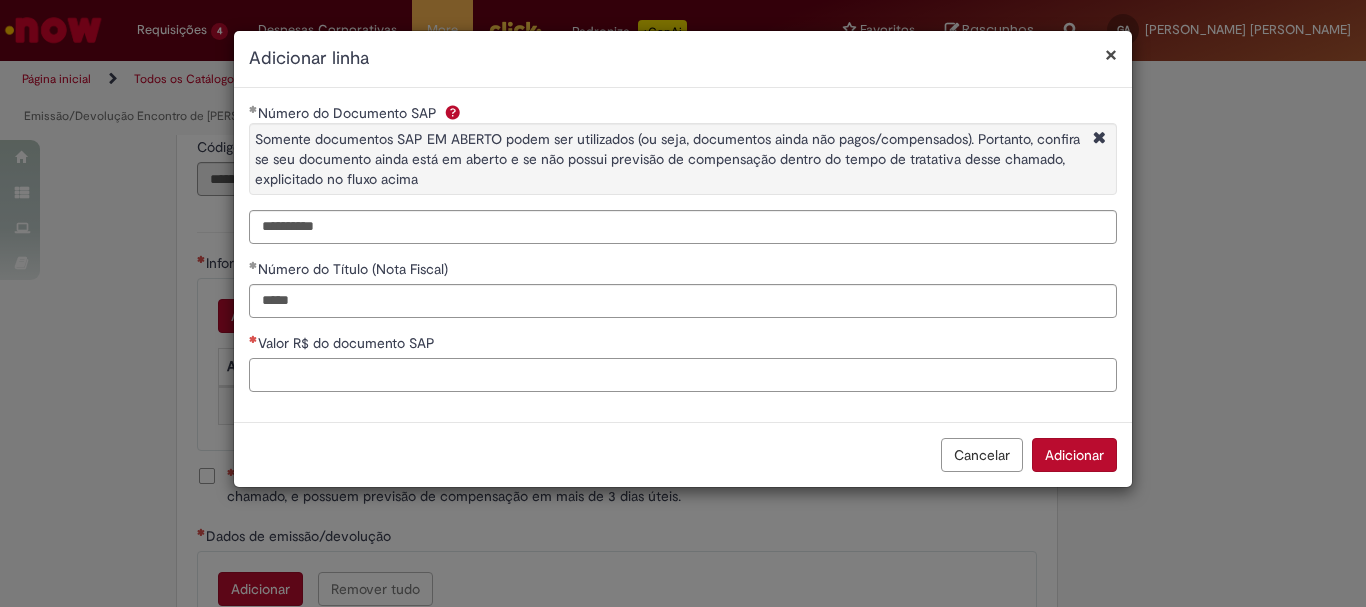 click on "Valor R$ do documento SAP" at bounding box center [683, 375] 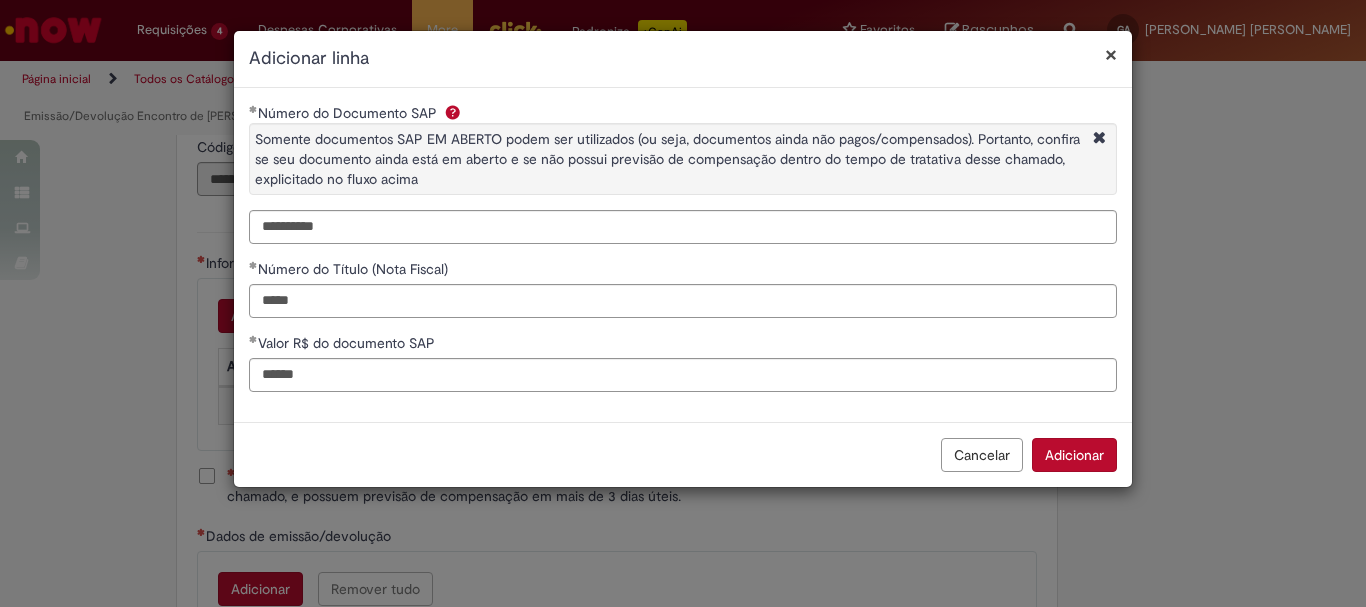 click on "Adicionar" at bounding box center (1074, 455) 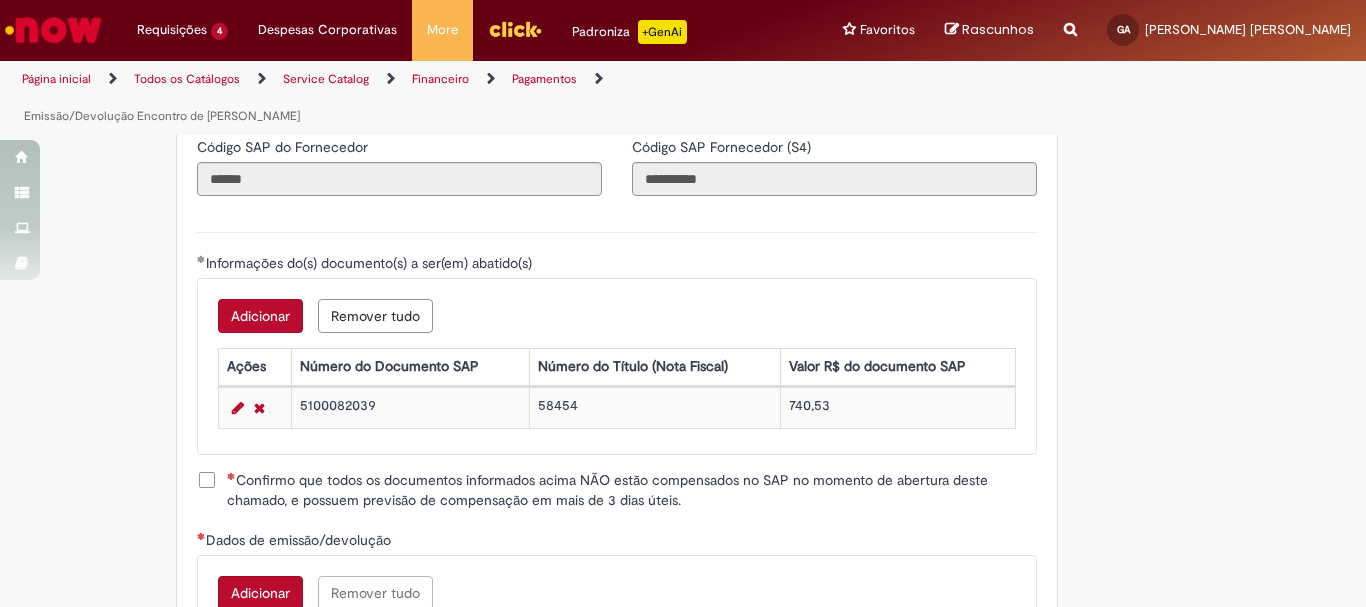 click on "Confirmo que todos os documentos informados acima NÃO estão compensados no SAP no momento de abertura deste chamado, e possuem previsão de compensação em mais de 3 dias úteis." at bounding box center [617, 490] 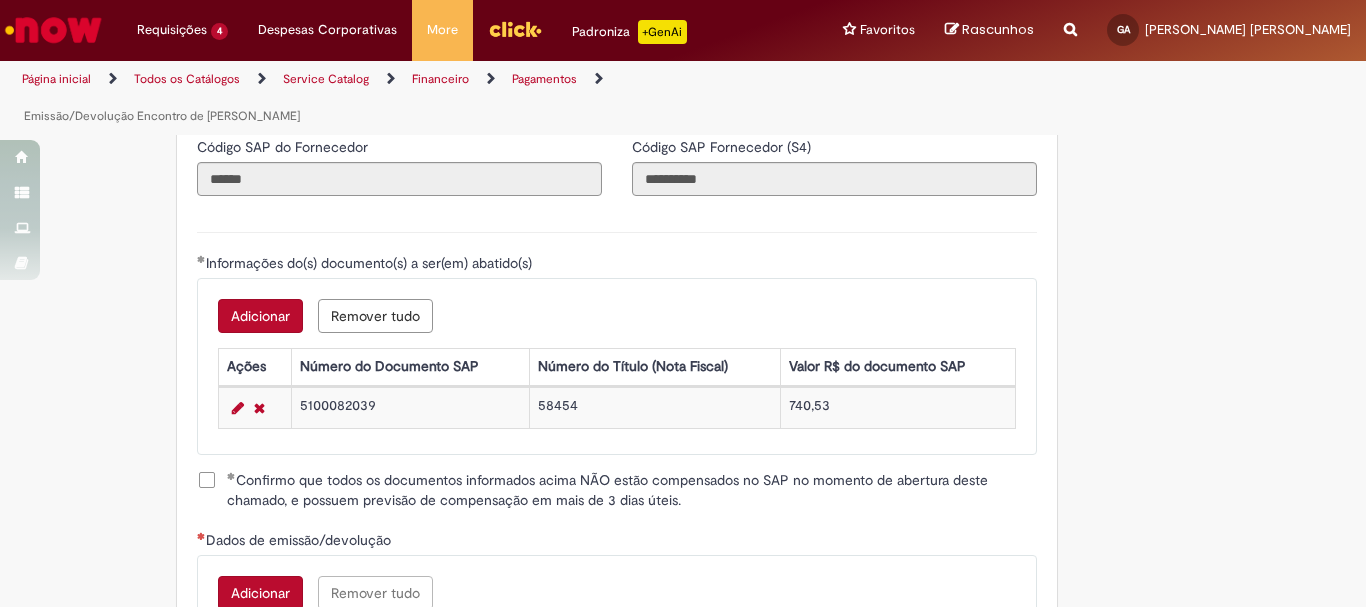 scroll, scrollTop: 2700, scrollLeft: 0, axis: vertical 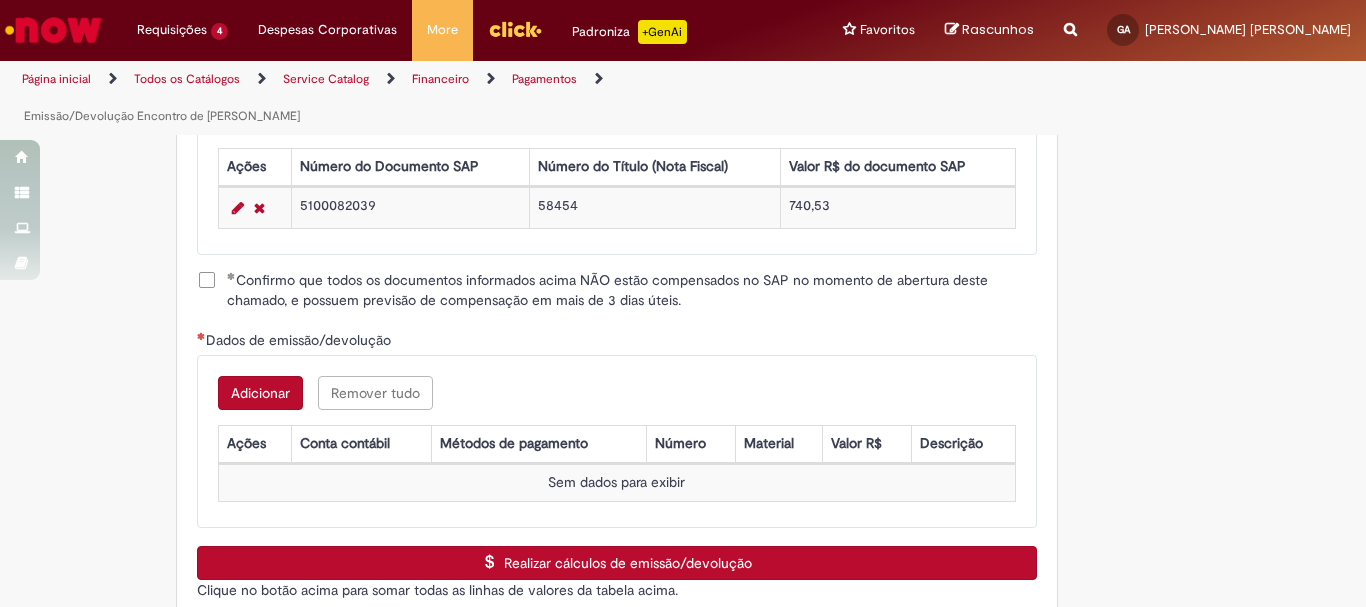 click on "Adicionar" at bounding box center (260, 393) 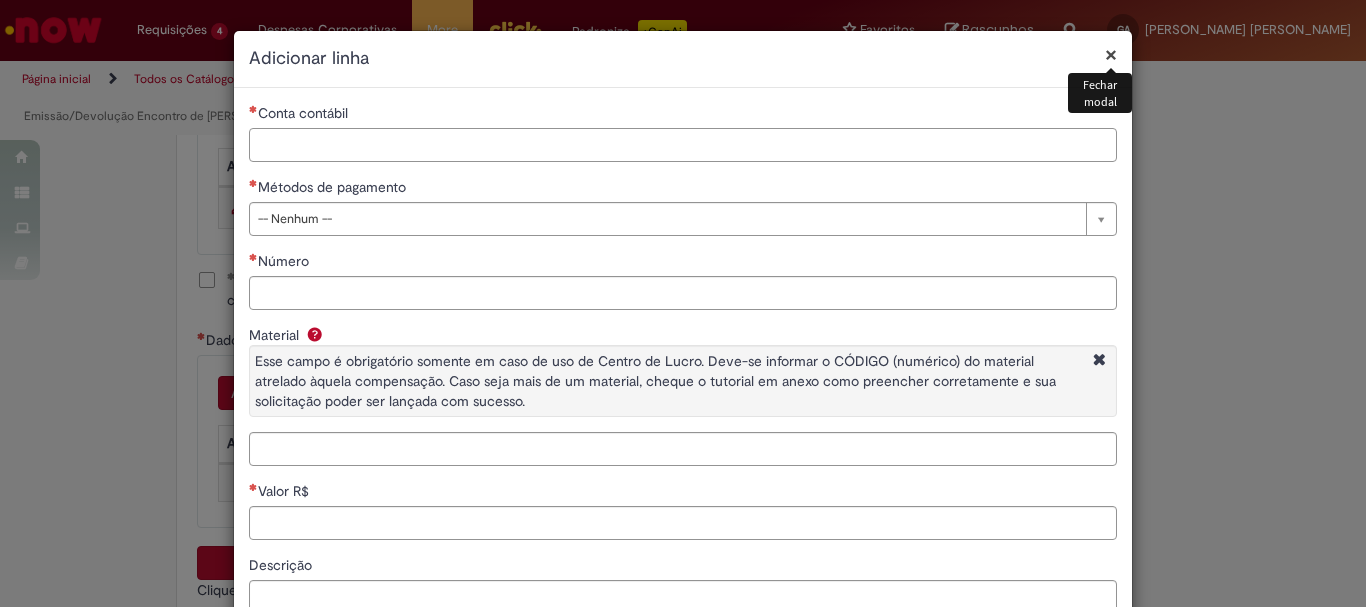 click on "Conta contábil" at bounding box center (683, 145) 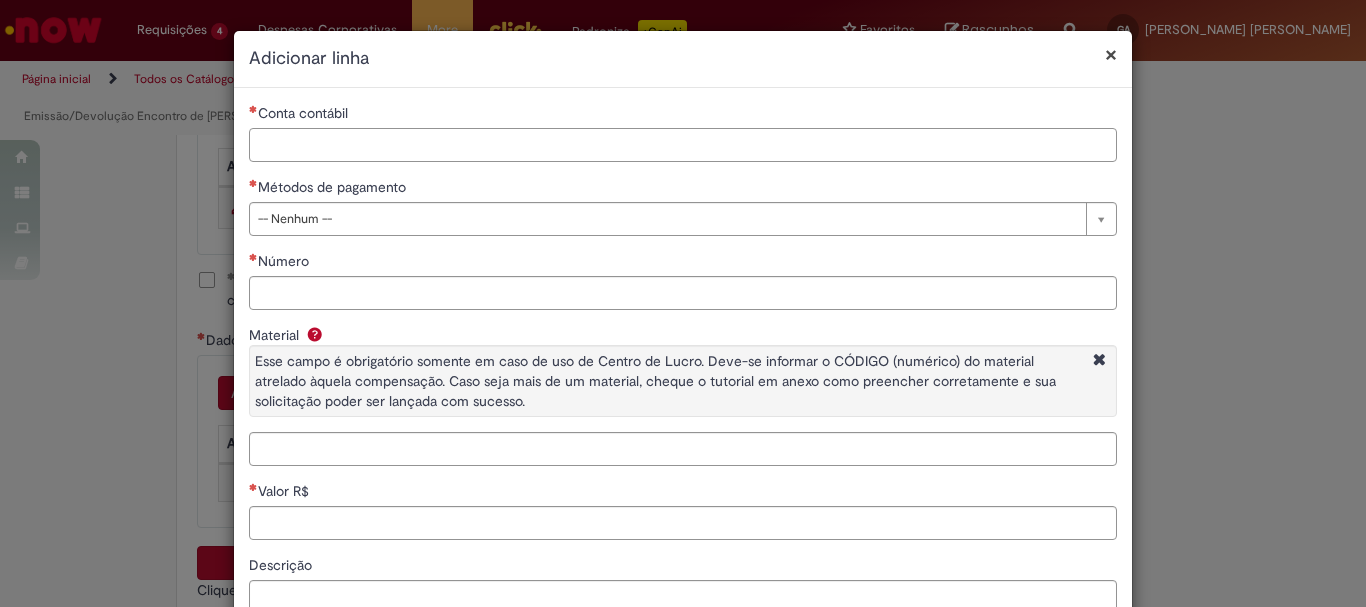 paste on "********" 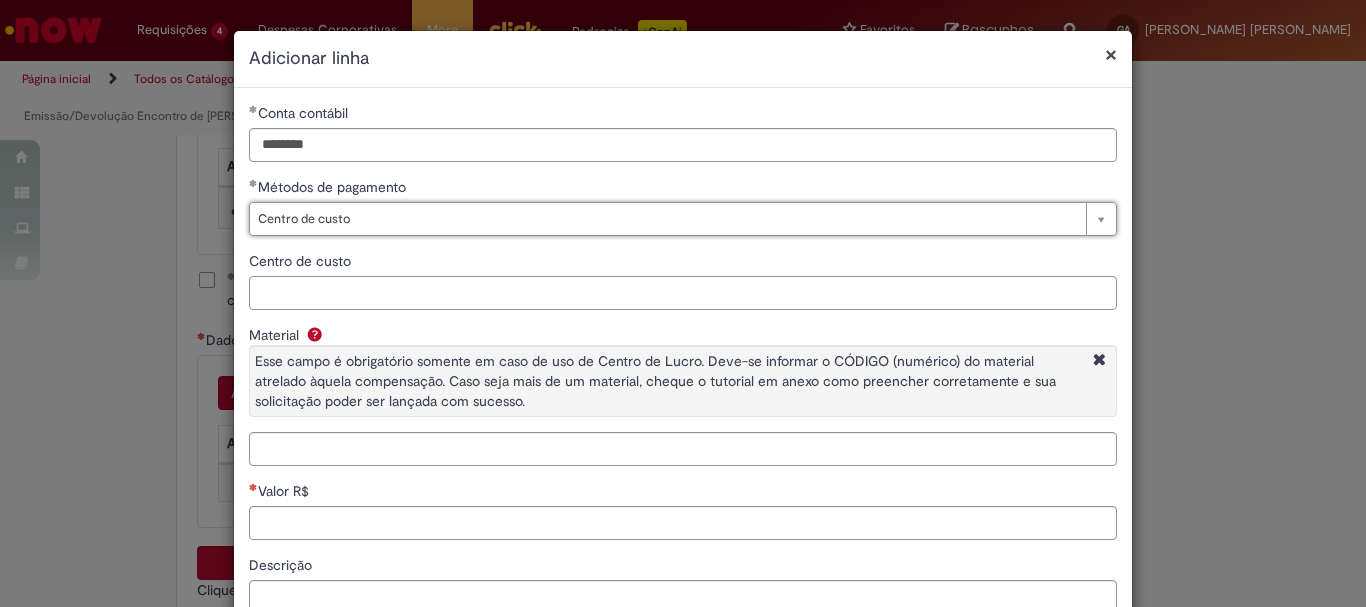 click on "Centro de custo" at bounding box center [683, 293] 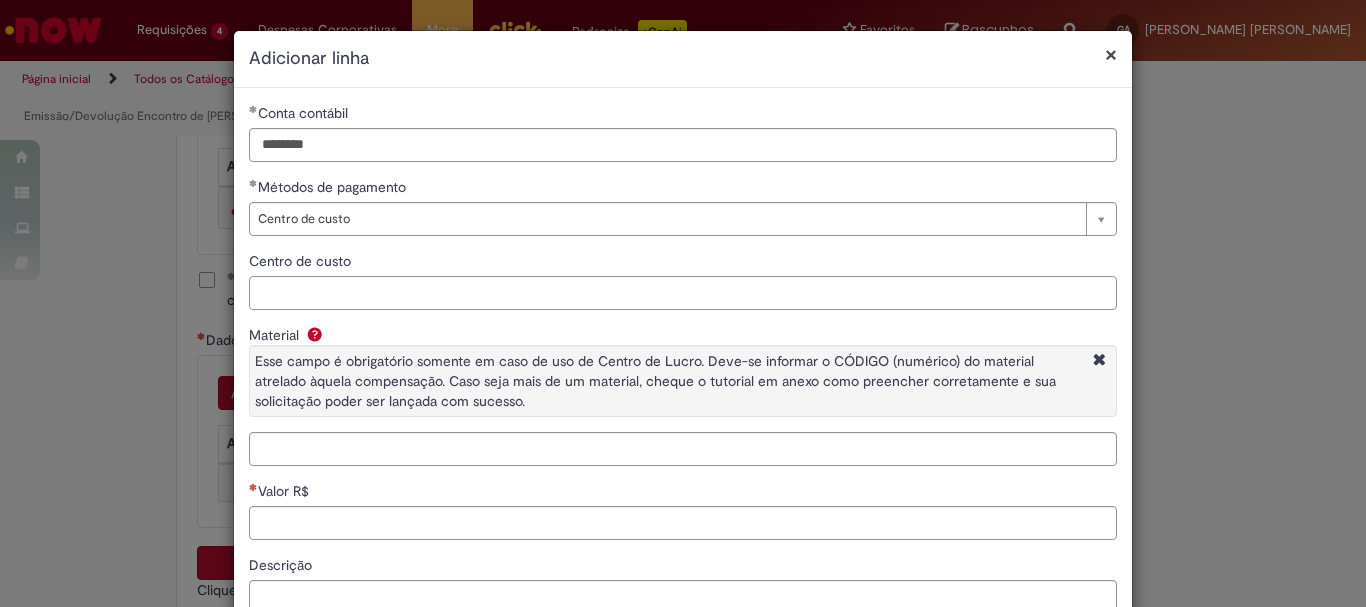 paste on "**********" 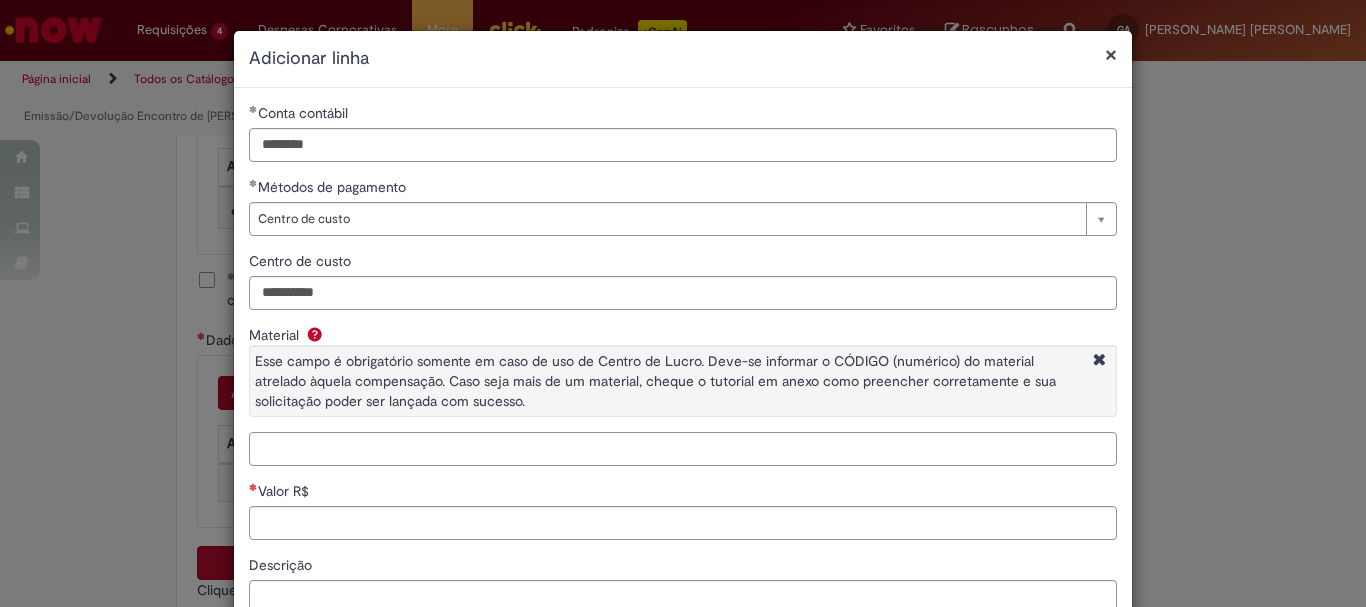 click on "Material Esse campo é obrigatório somente em caso de uso de Centro de Lucro. Deve-se informar o CÓDIGO (numérico) do material atrelado àquela compensação. Caso seja mais de um material, cheque o tutorial em anexo como preencher corretamente e sua solicitação poder ser lançada com sucesso." at bounding box center (683, 449) 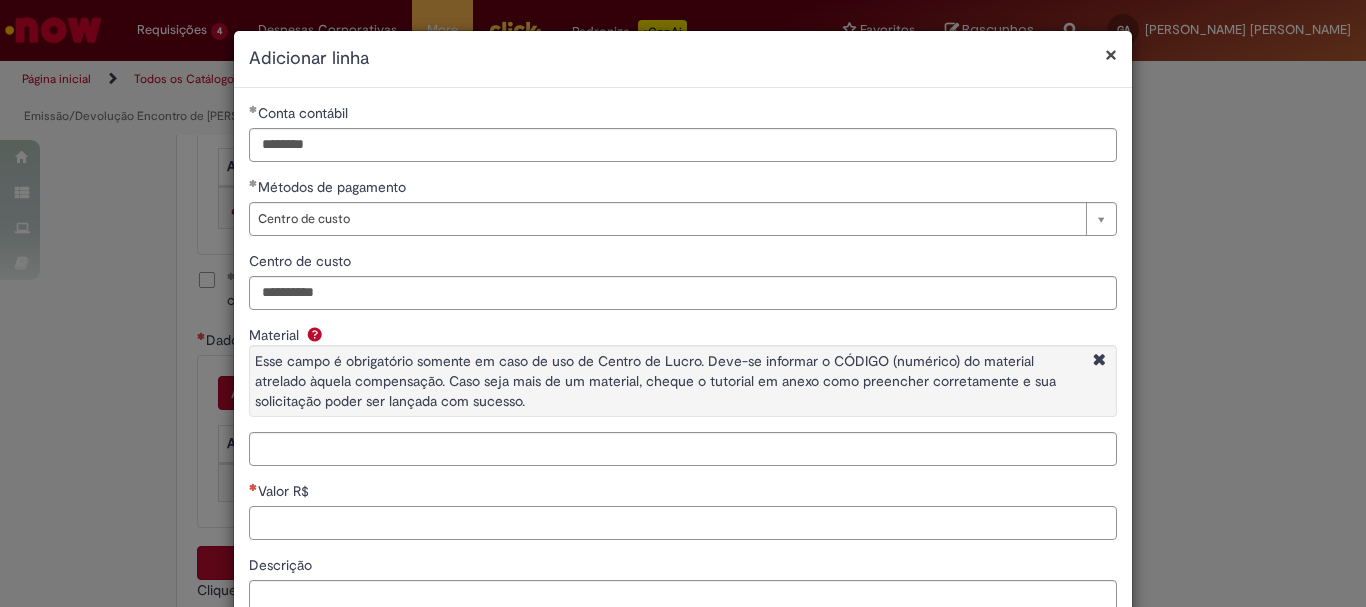 click on "Valor R$" at bounding box center [683, 523] 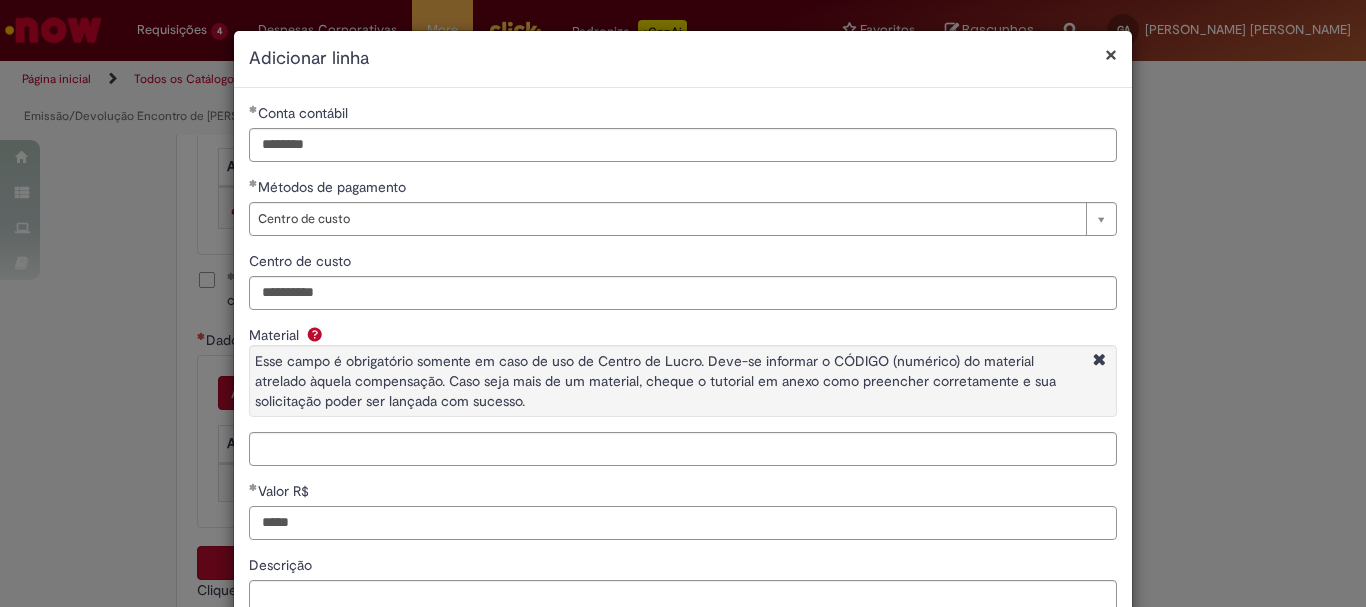 scroll, scrollTop: 153, scrollLeft: 0, axis: vertical 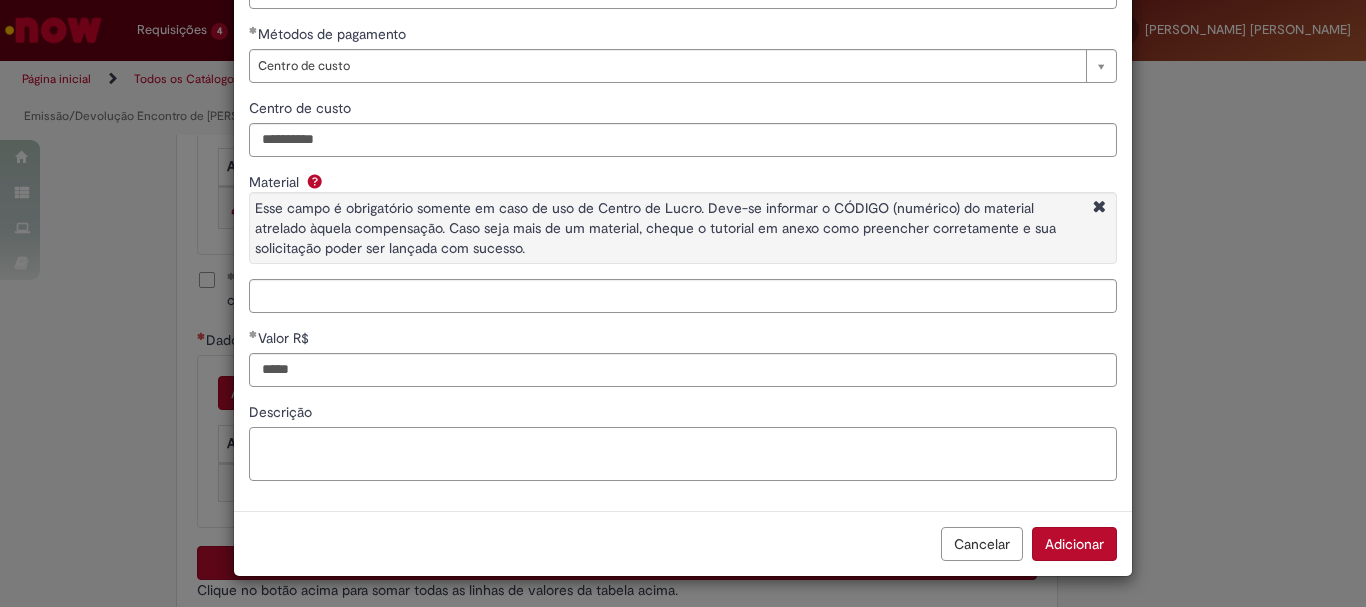 click on "Descrição" at bounding box center (683, 454) 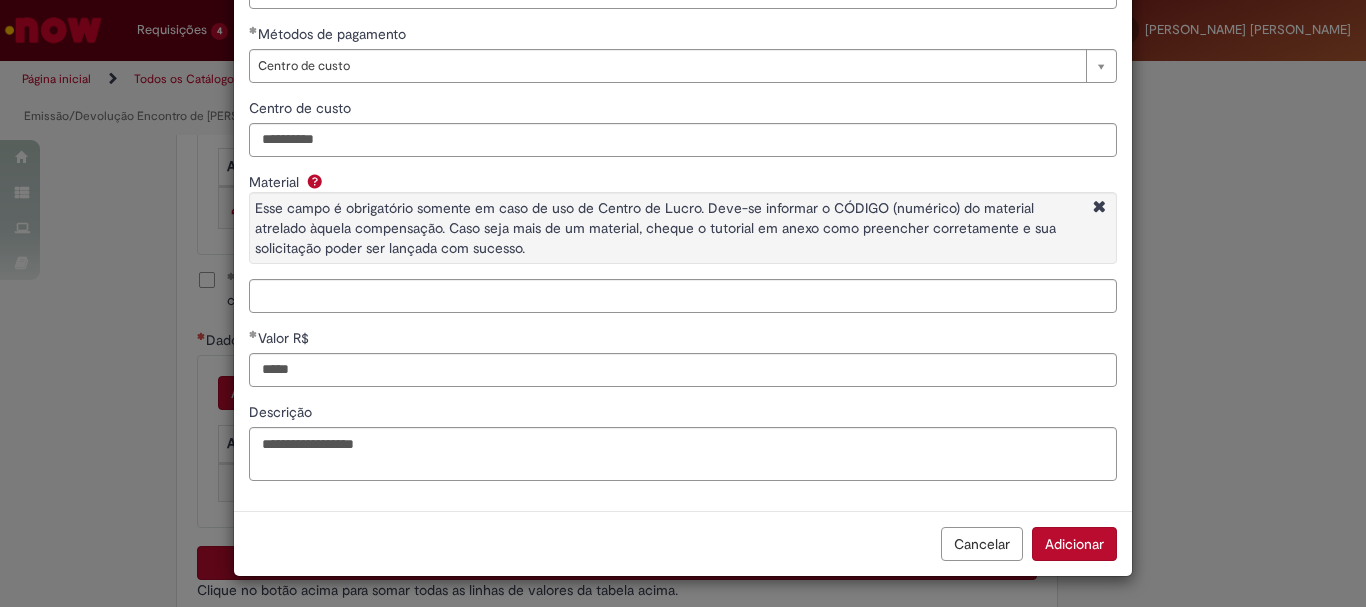 click on "Adicionar" at bounding box center (1074, 544) 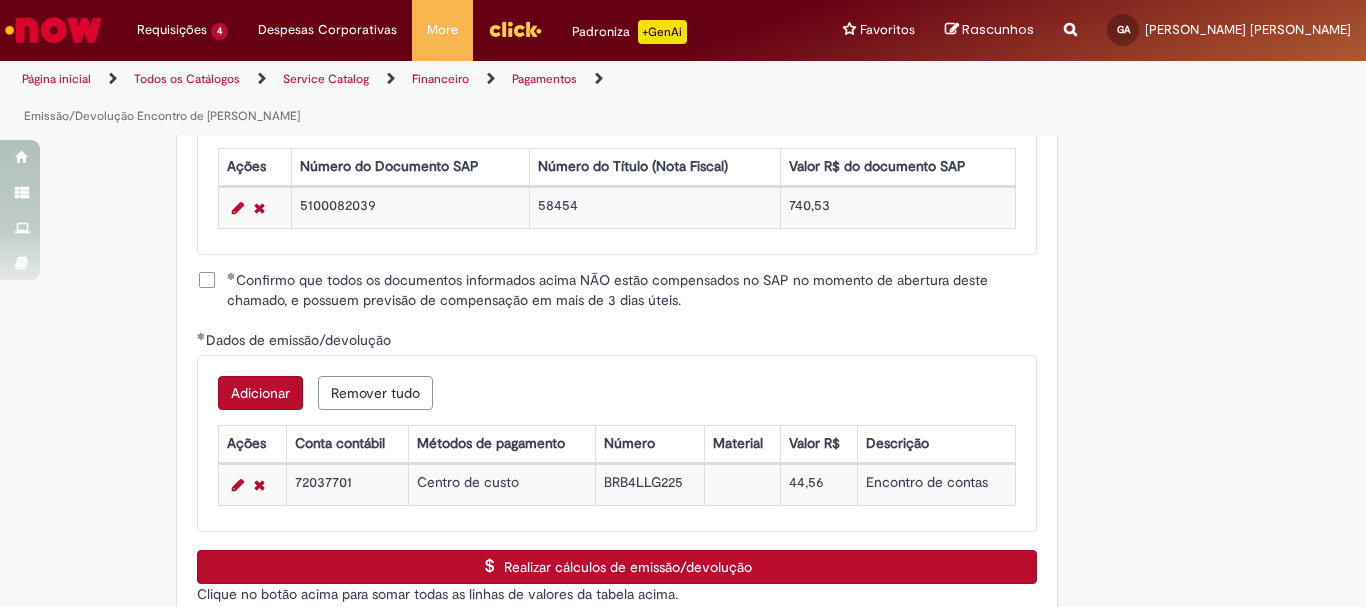 scroll, scrollTop: 2900, scrollLeft: 0, axis: vertical 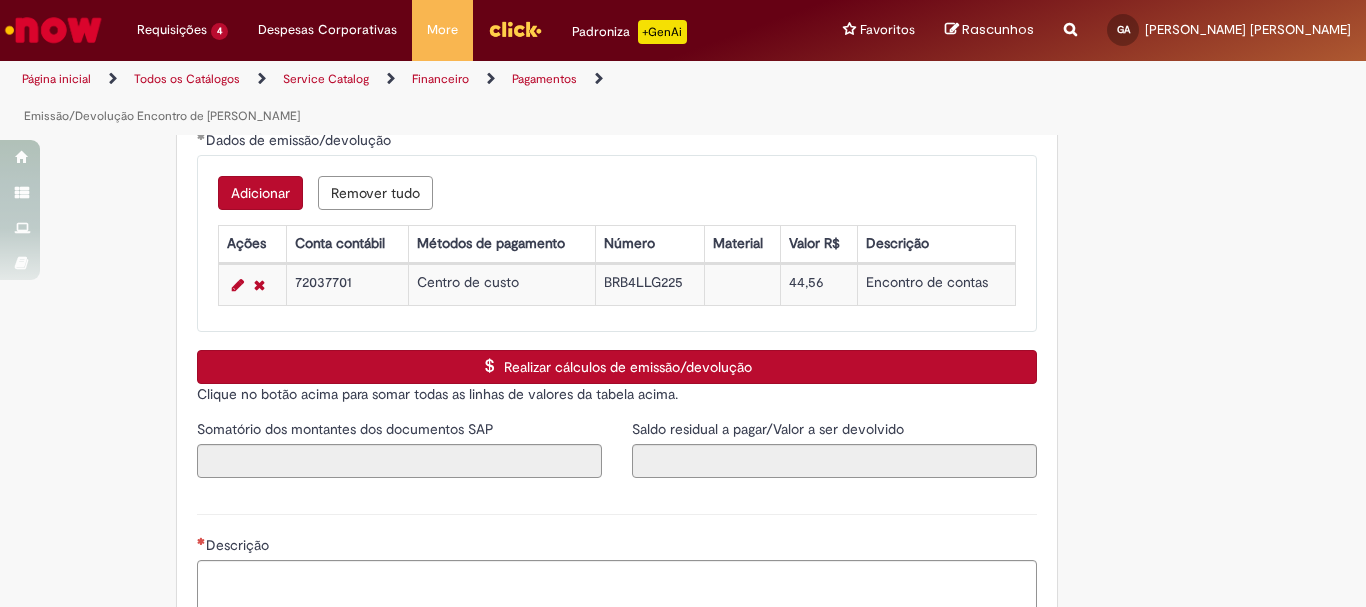 click at bounding box center [489, 366] 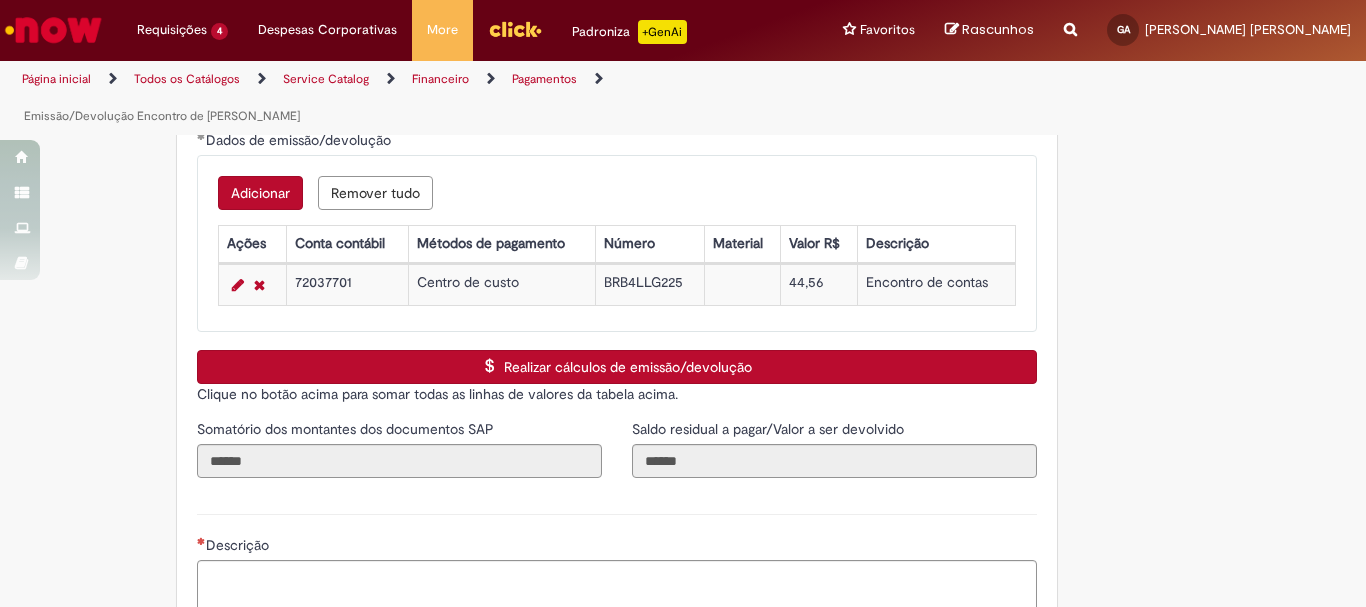 scroll, scrollTop: 3128, scrollLeft: 0, axis: vertical 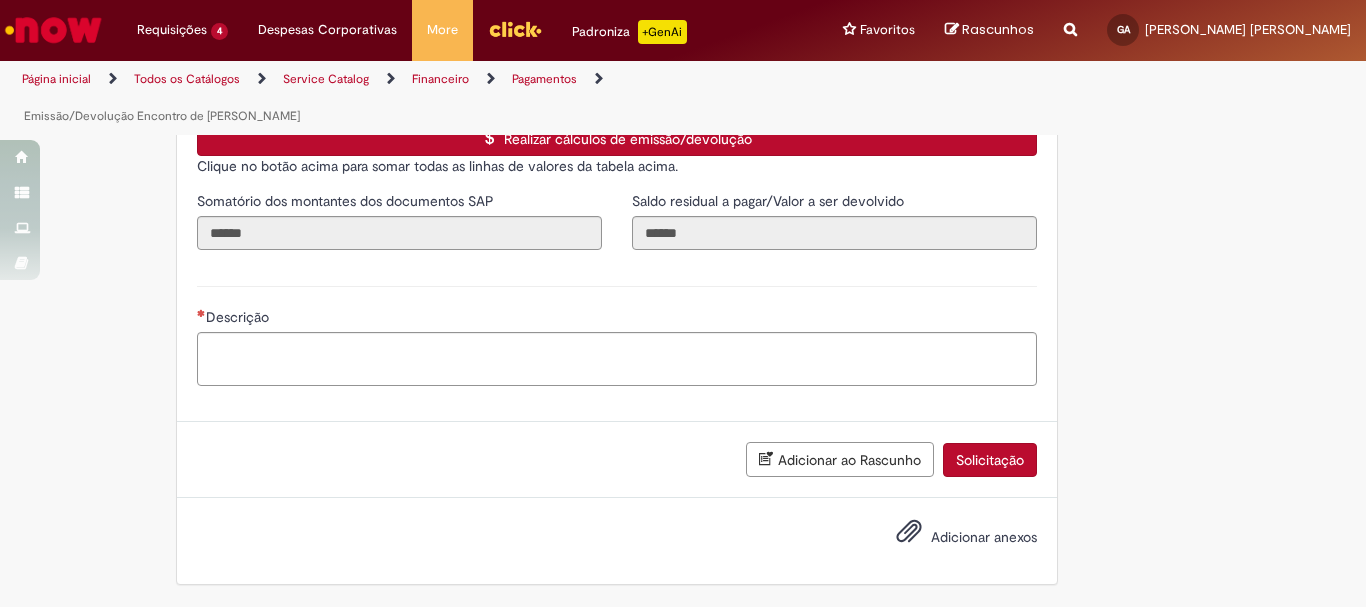 click on "Descrição" at bounding box center (617, 319) 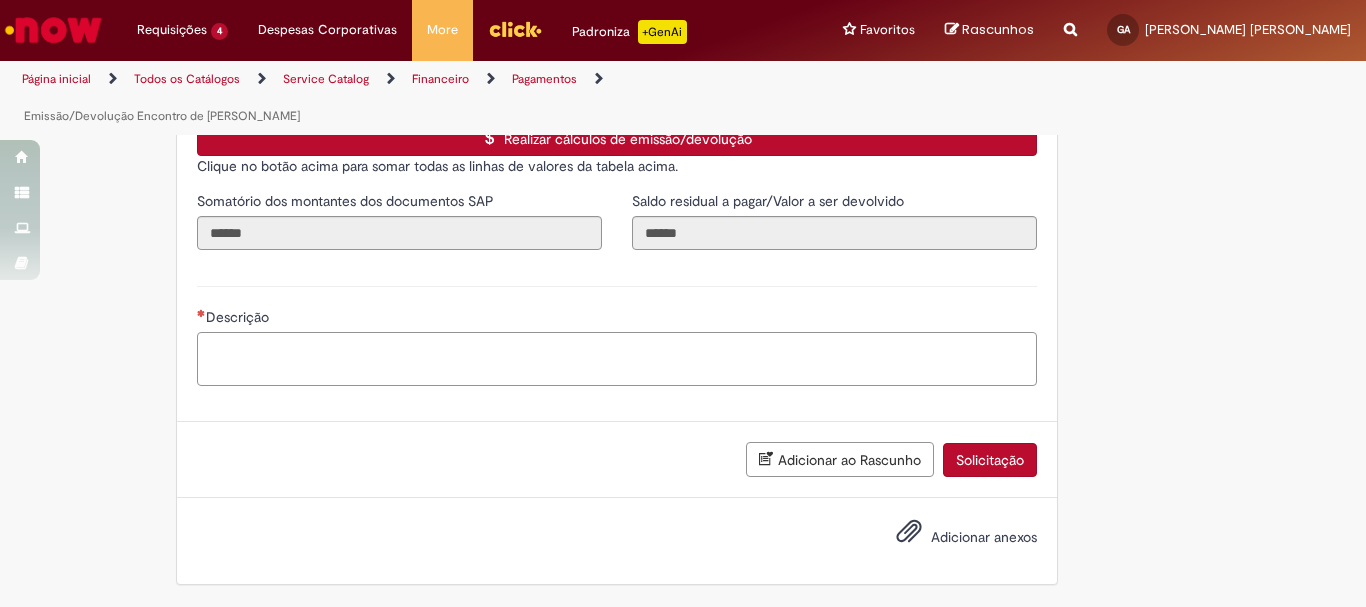 click on "Descrição" at bounding box center [617, 359] 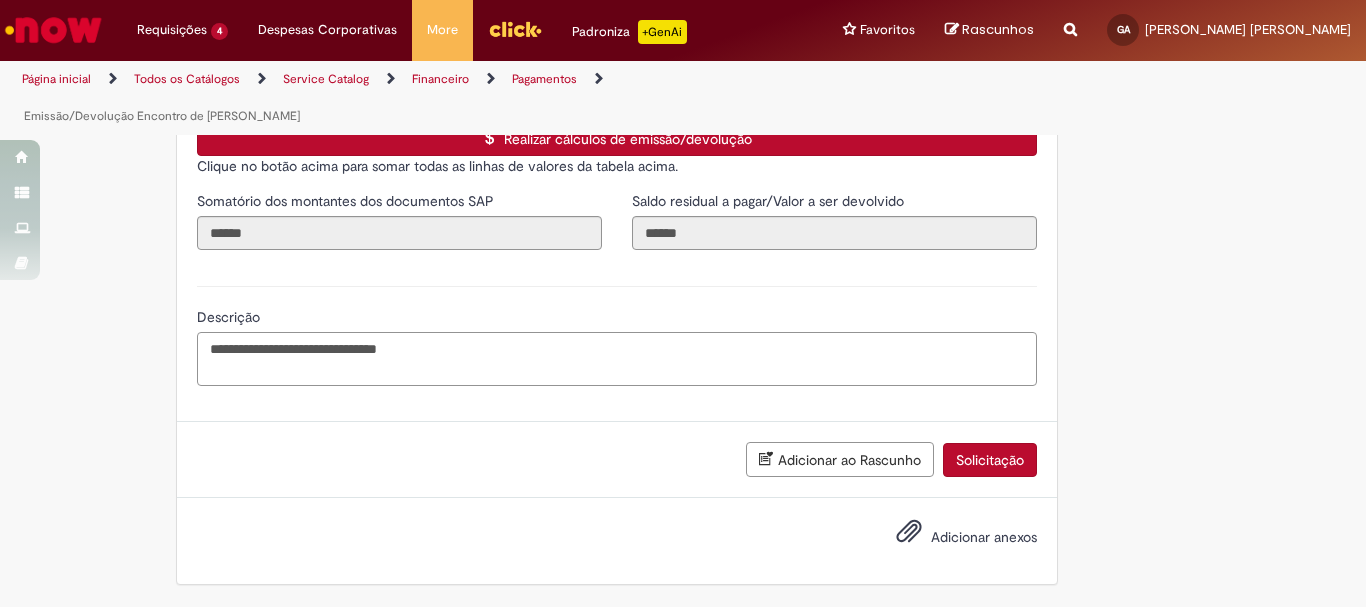 paste on "**********" 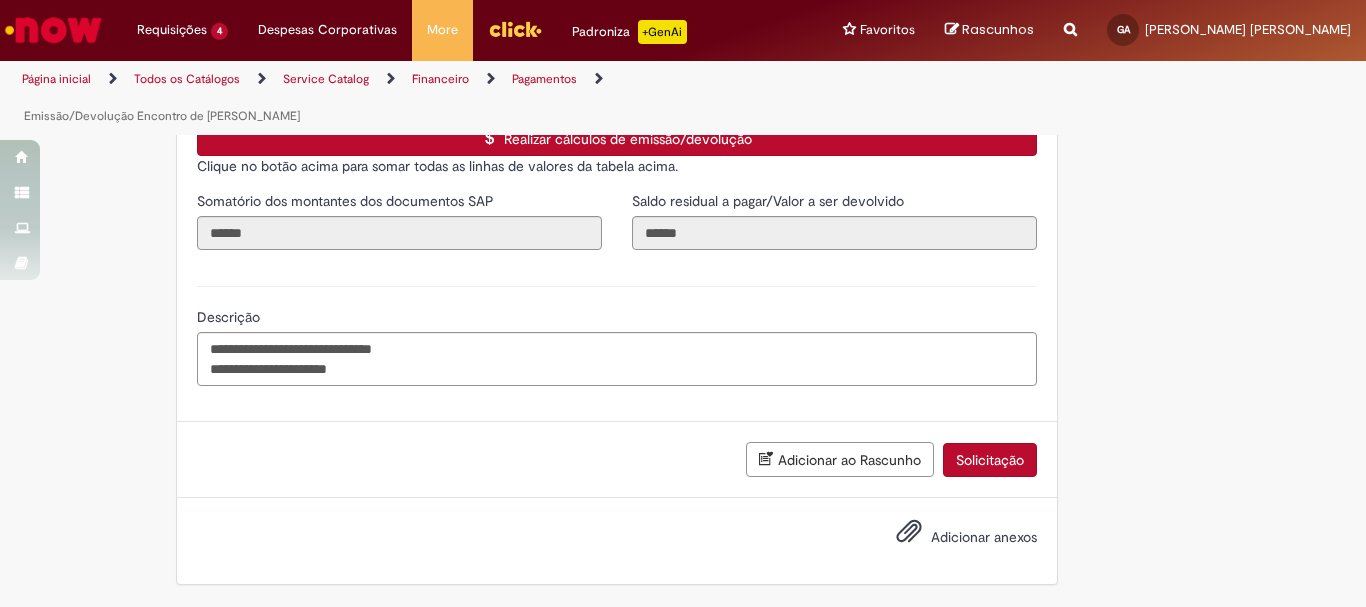 click on "Adicionar anexos" at bounding box center [984, 537] 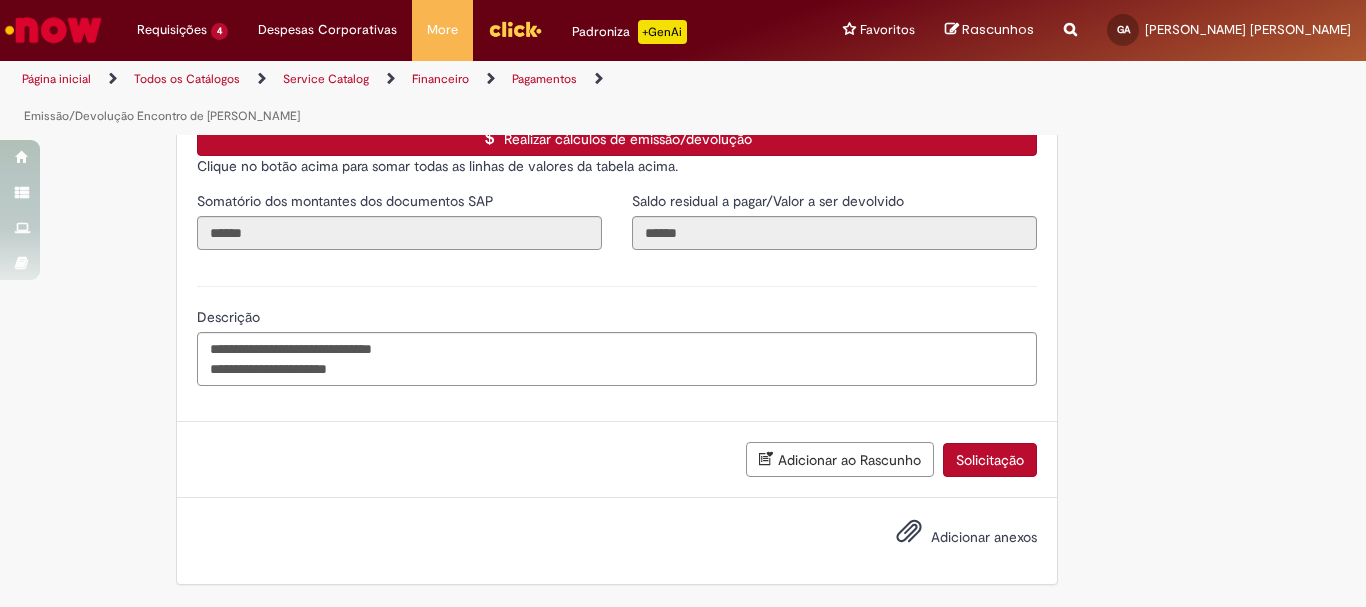 click on "Adicionar anexos" at bounding box center (984, 537) 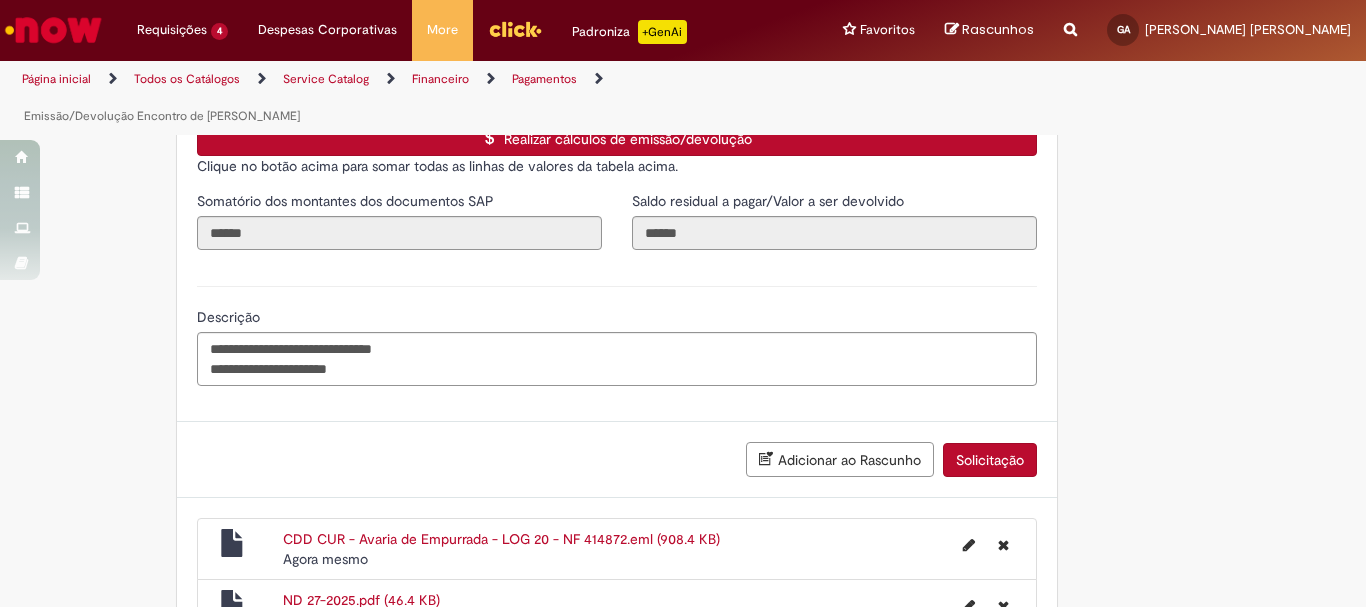 scroll, scrollTop: 3261, scrollLeft: 0, axis: vertical 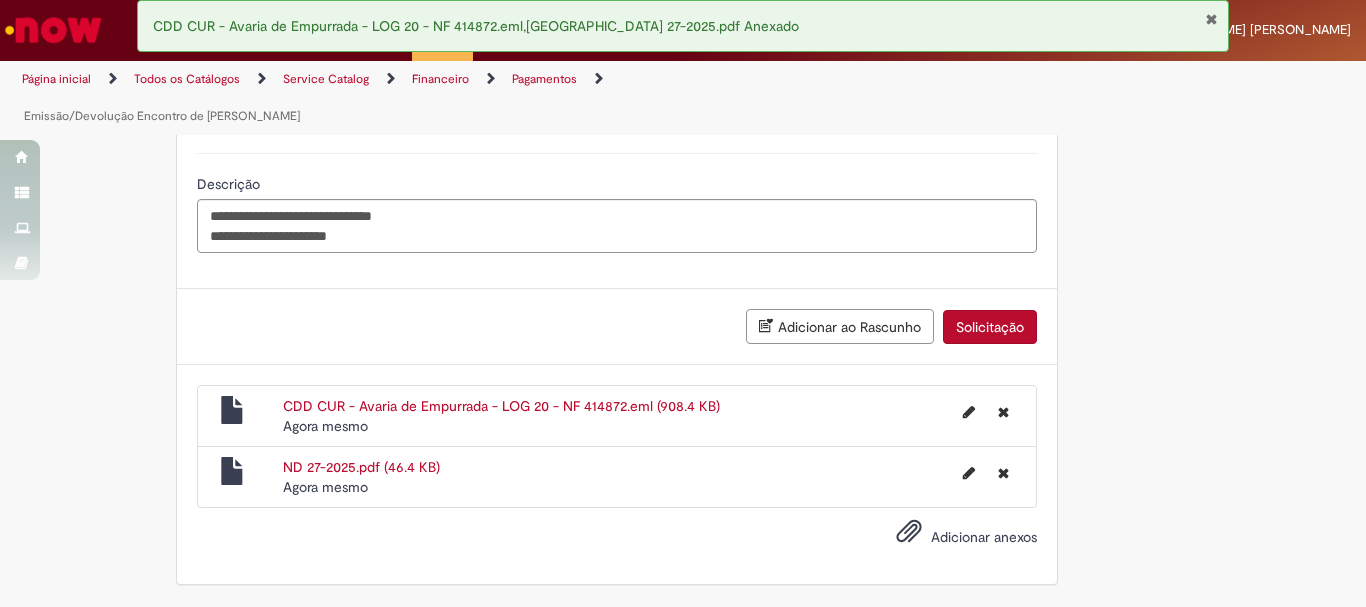 click on "Adicionar anexos" at bounding box center [984, 537] 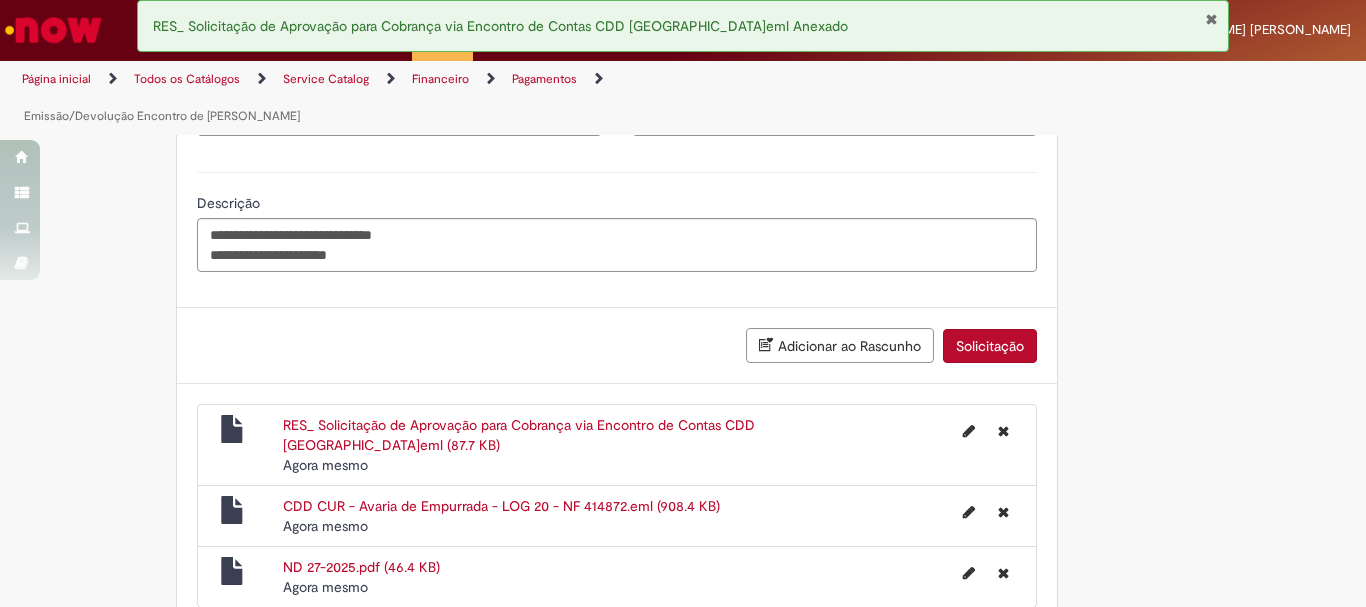 scroll, scrollTop: 3342, scrollLeft: 0, axis: vertical 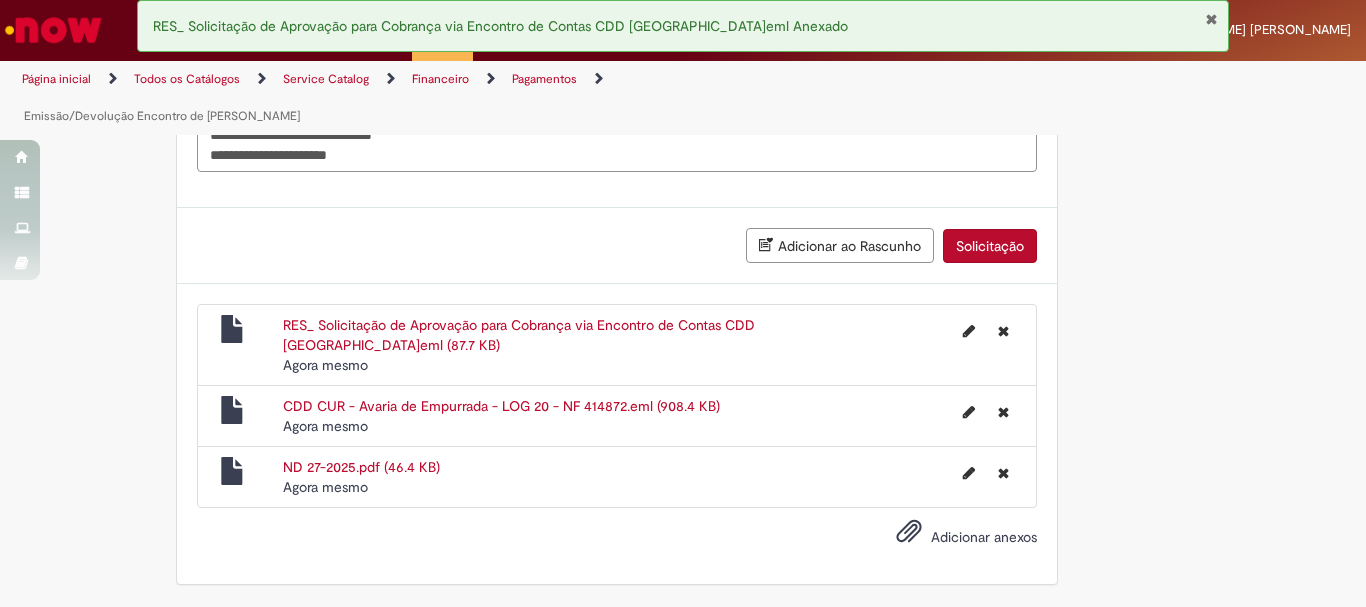 click on "Solicitação" at bounding box center [990, 246] 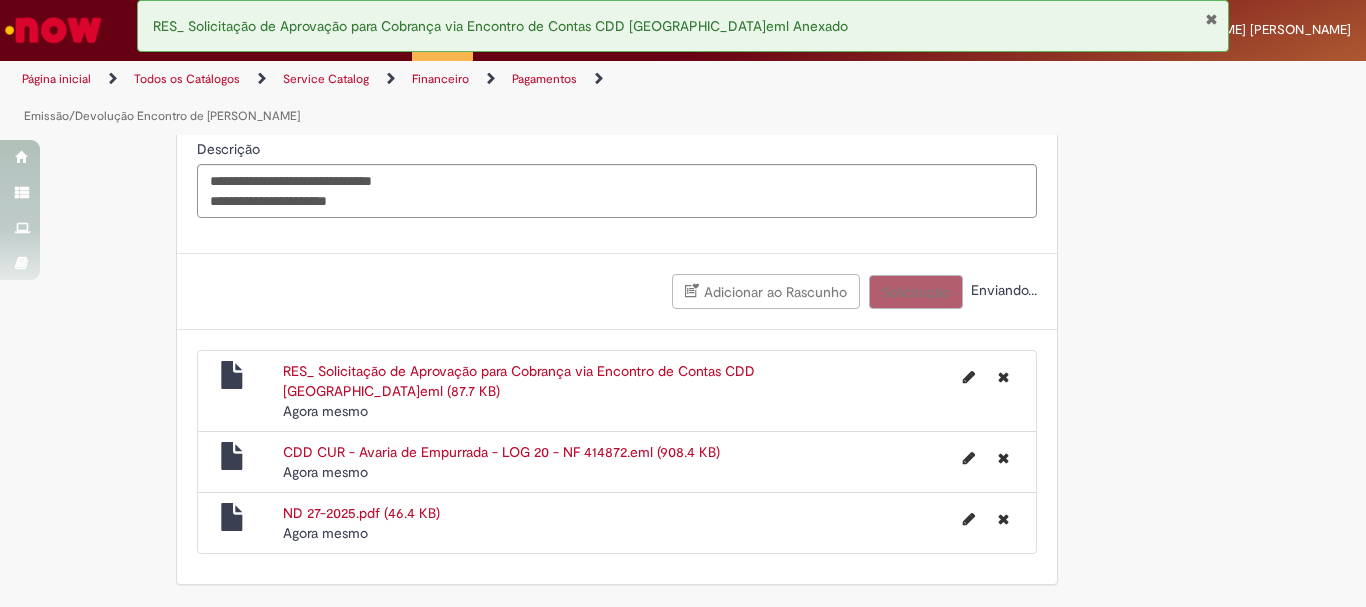 scroll, scrollTop: 3296, scrollLeft: 0, axis: vertical 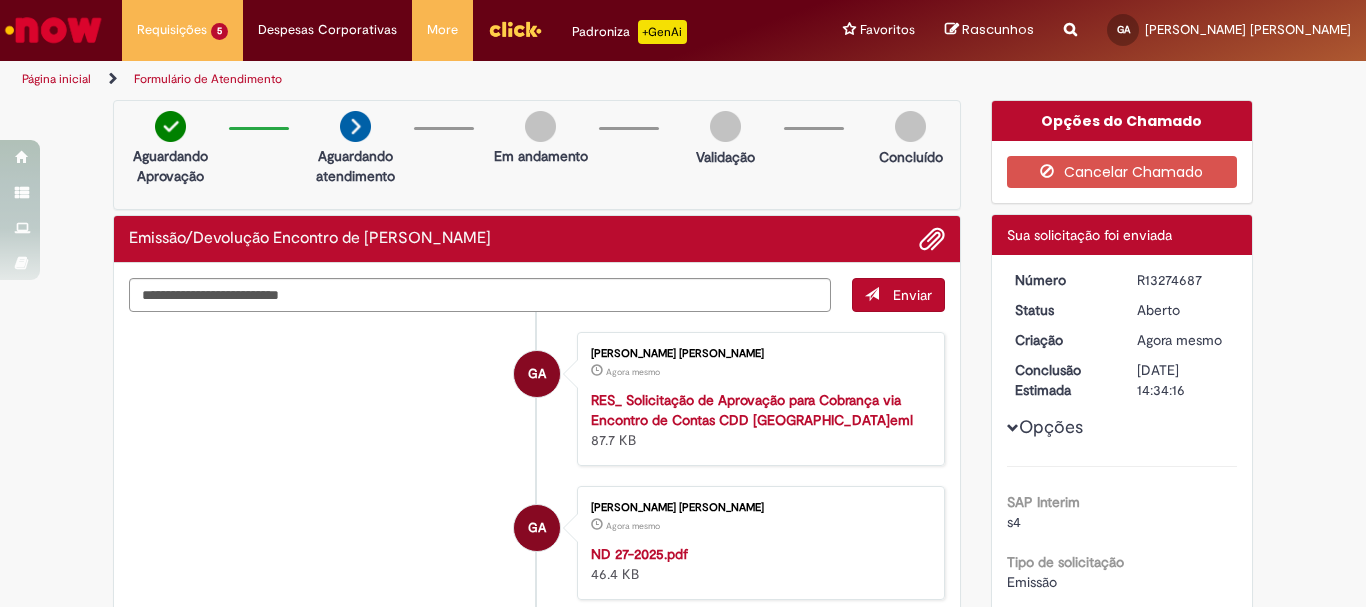 drag, startPoint x: 1191, startPoint y: 277, endPoint x: 1122, endPoint y: 281, distance: 69.115845 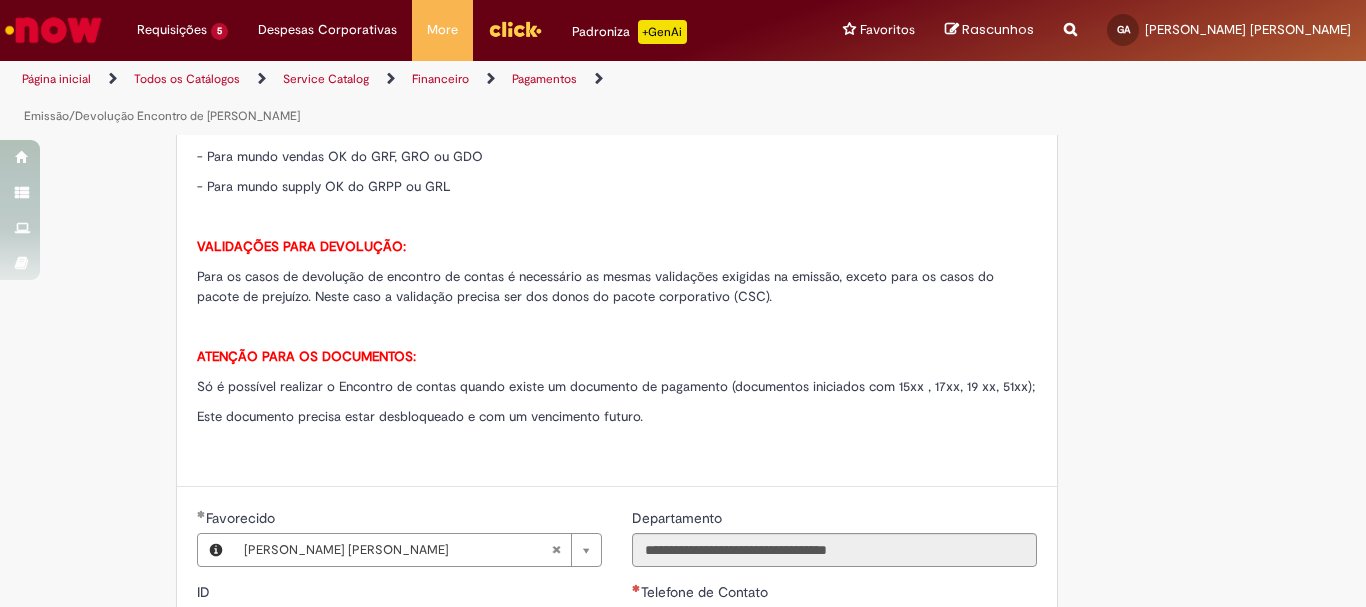 scroll, scrollTop: 1100, scrollLeft: 0, axis: vertical 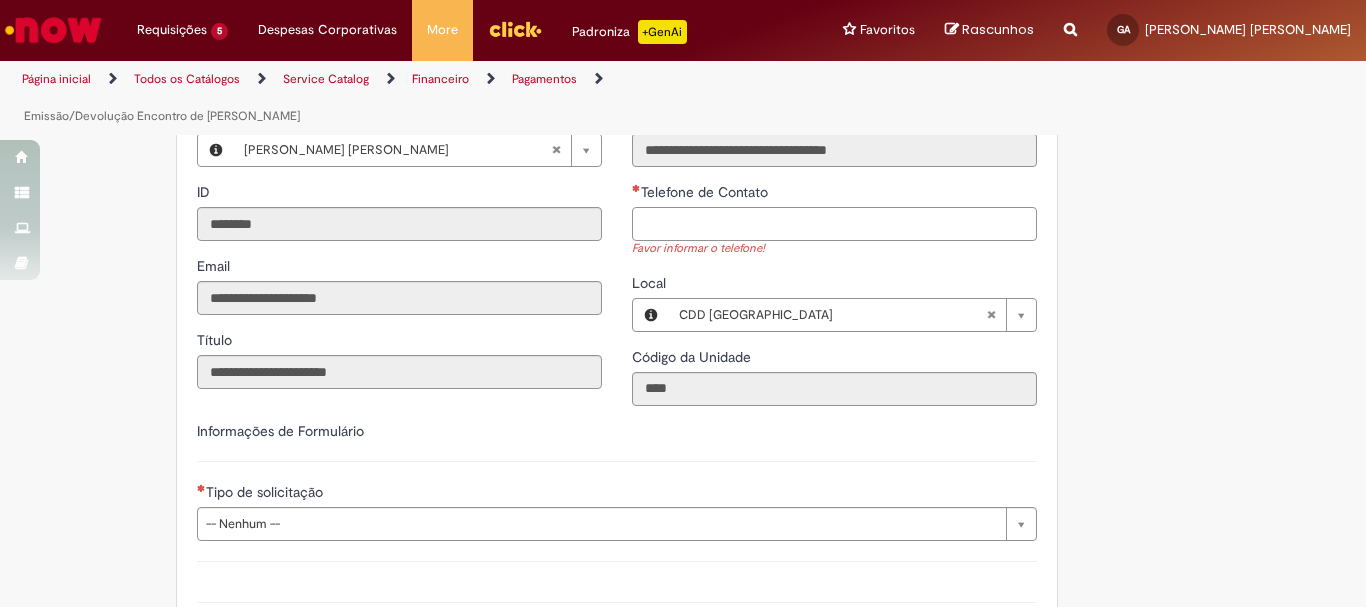 click on "Telefone de Contato" at bounding box center (834, 224) 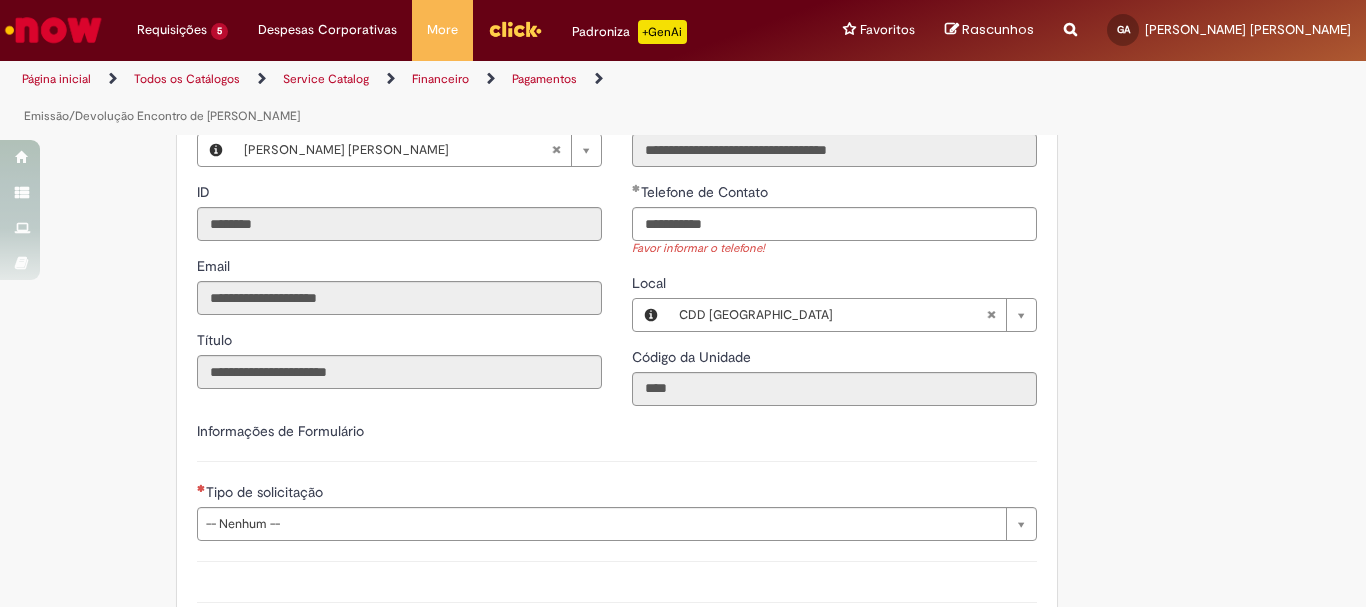 click on "**********" at bounding box center (617, 501) 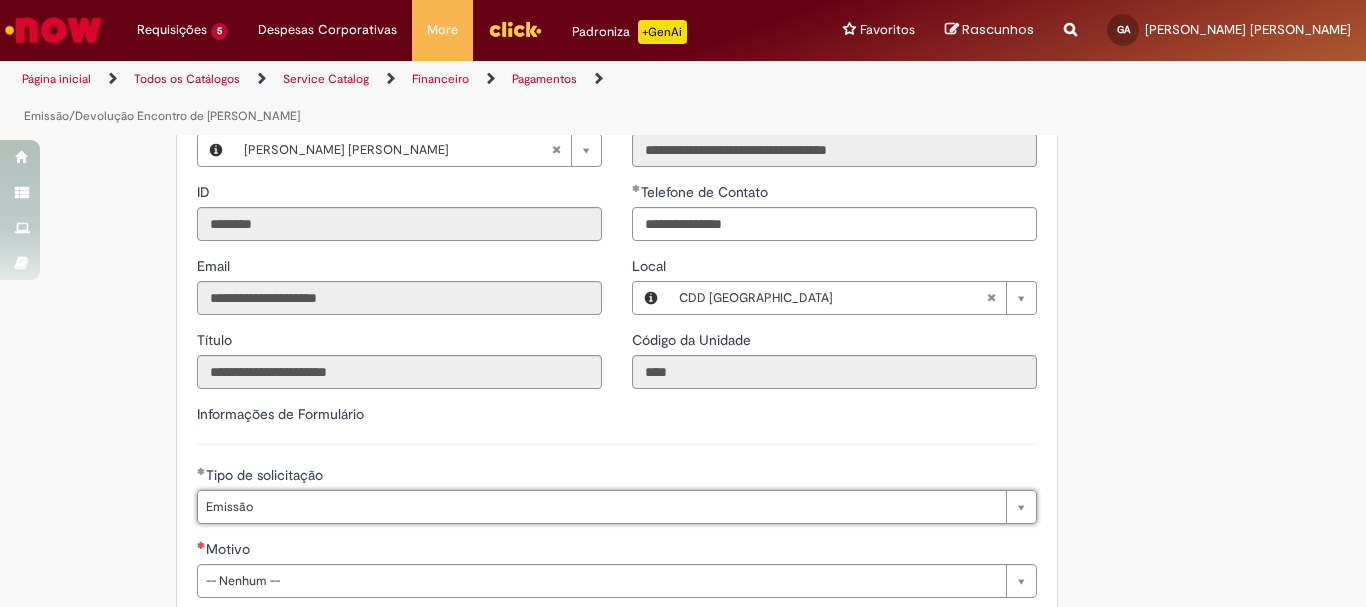 scroll, scrollTop: 1300, scrollLeft: 0, axis: vertical 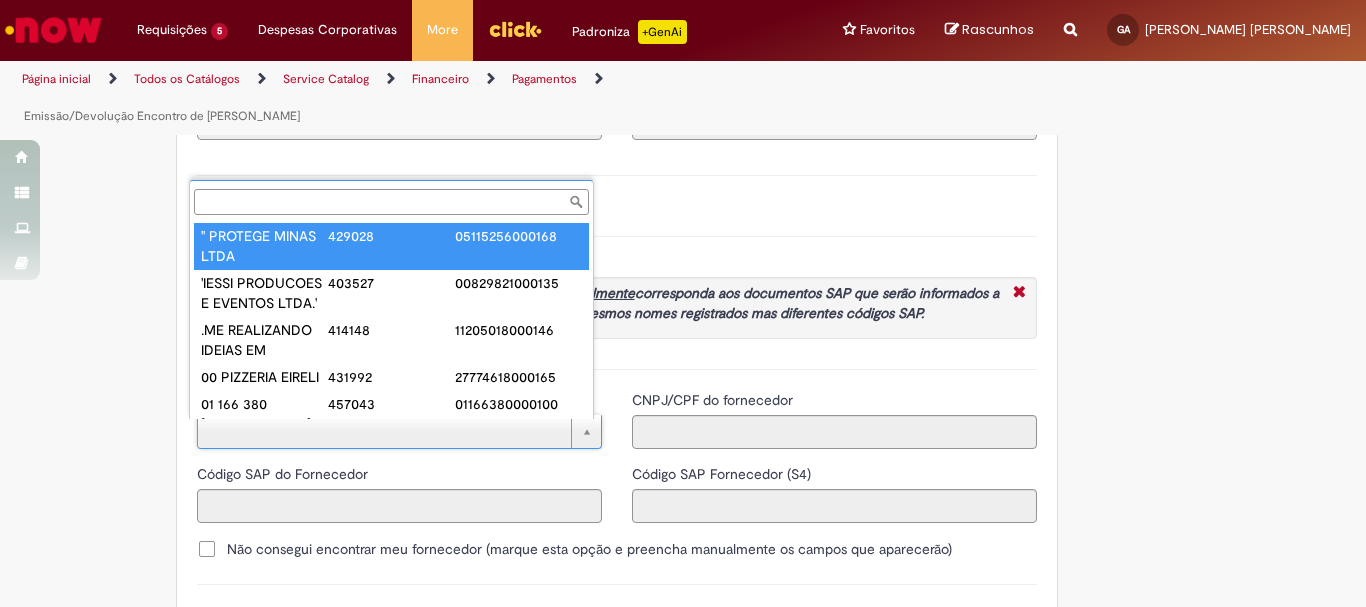 paste on "**********" 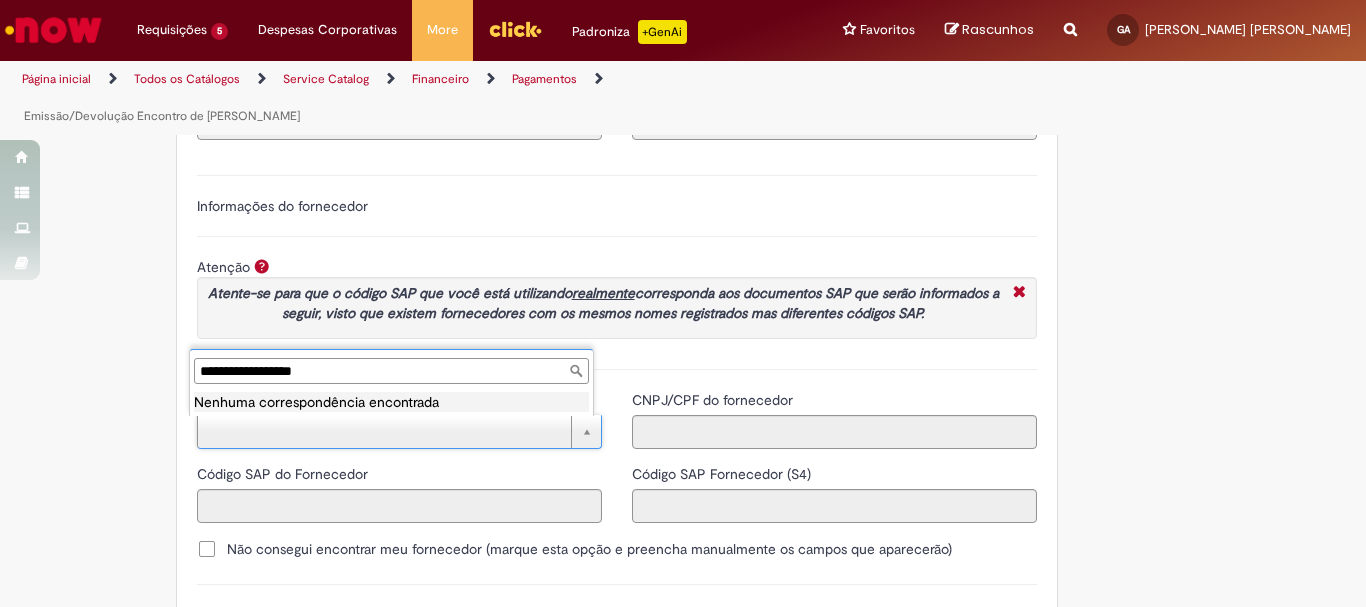 click on "**********" at bounding box center [391, 371] 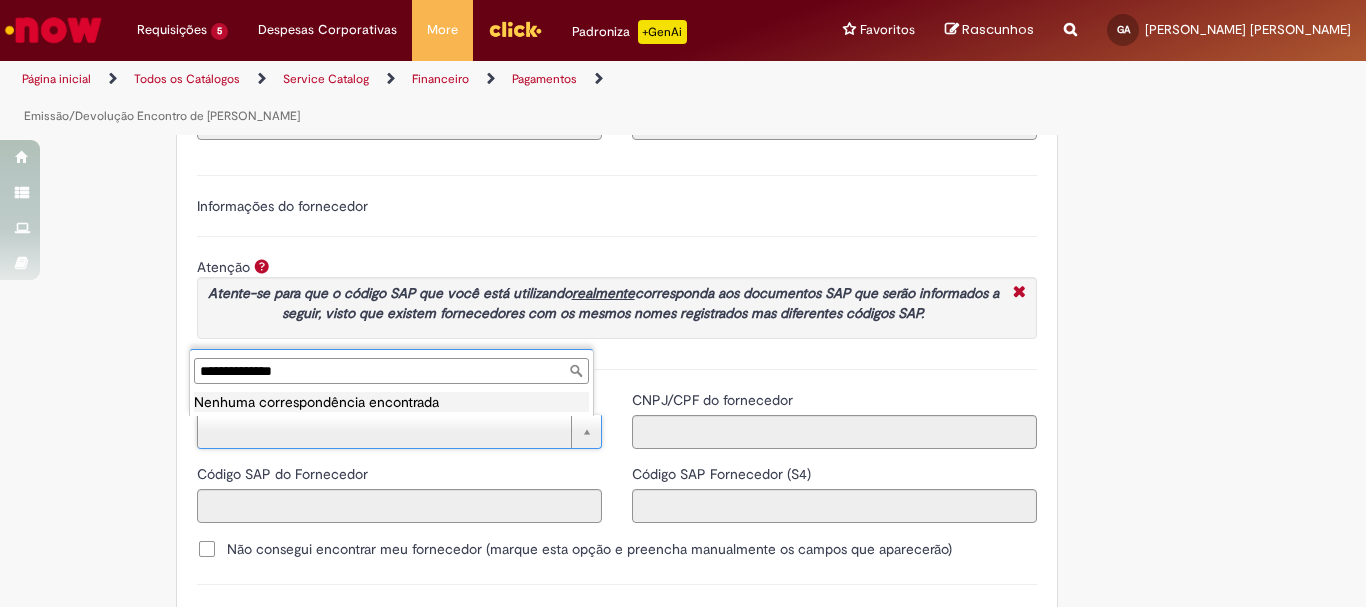 click on "Nenhuma correspondência encontrada" at bounding box center [391, 402] 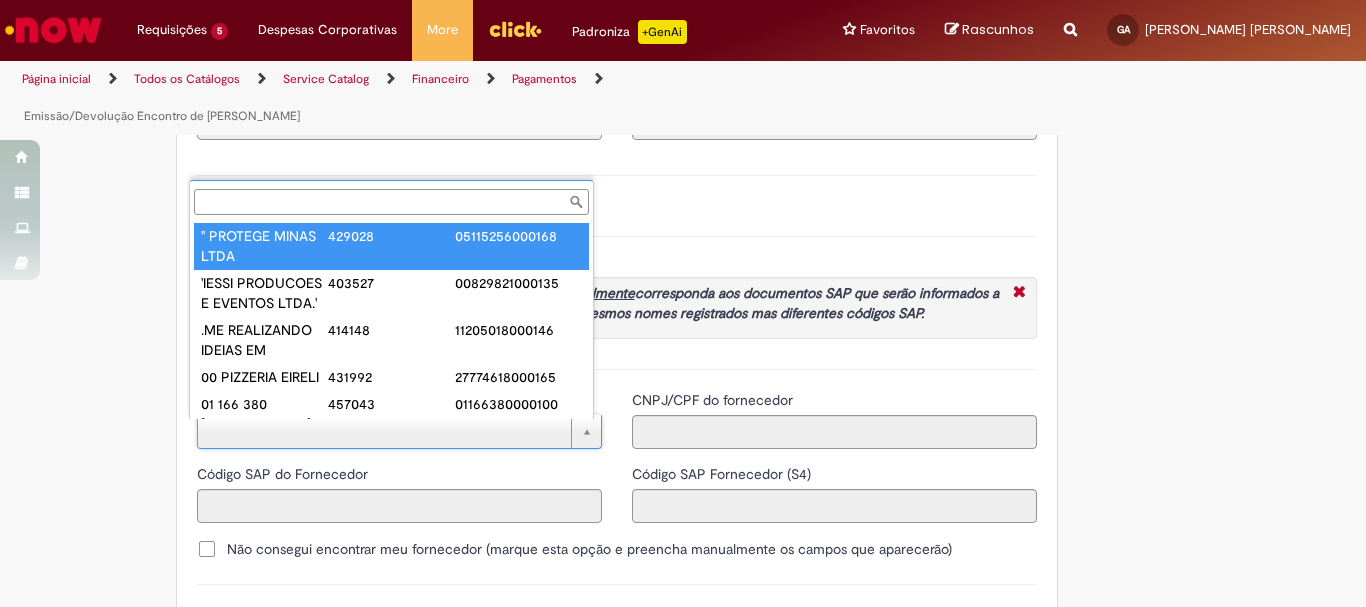 paste on "**********" 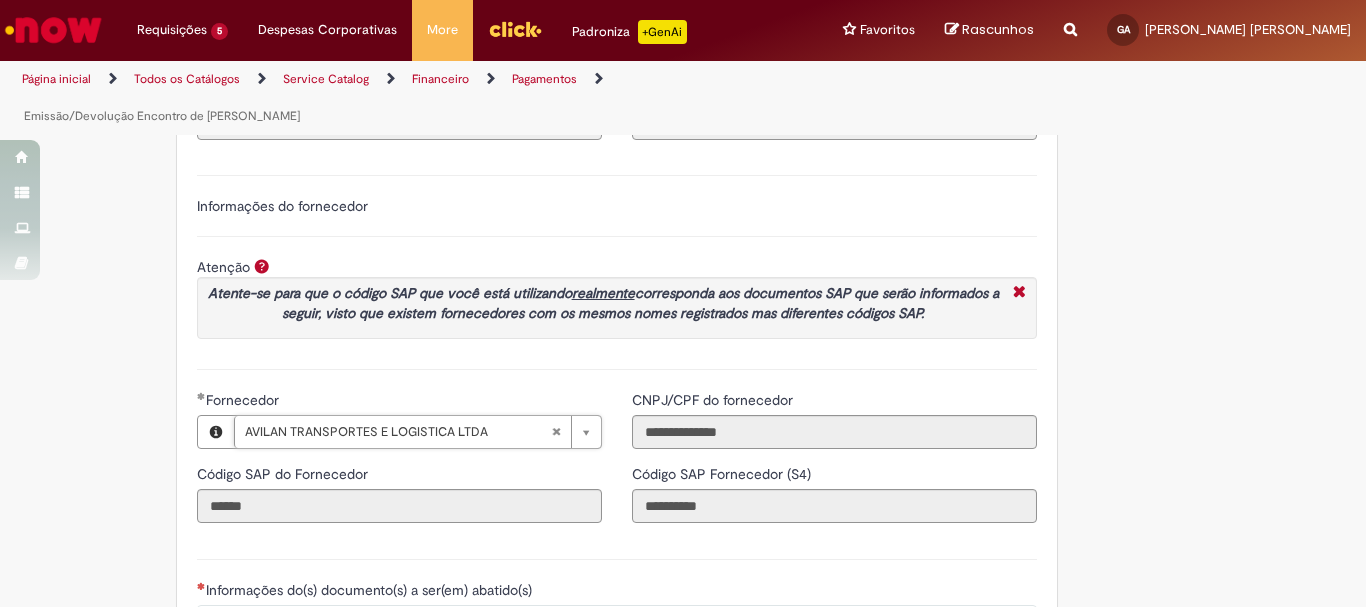 scroll, scrollTop: 2273, scrollLeft: 0, axis: vertical 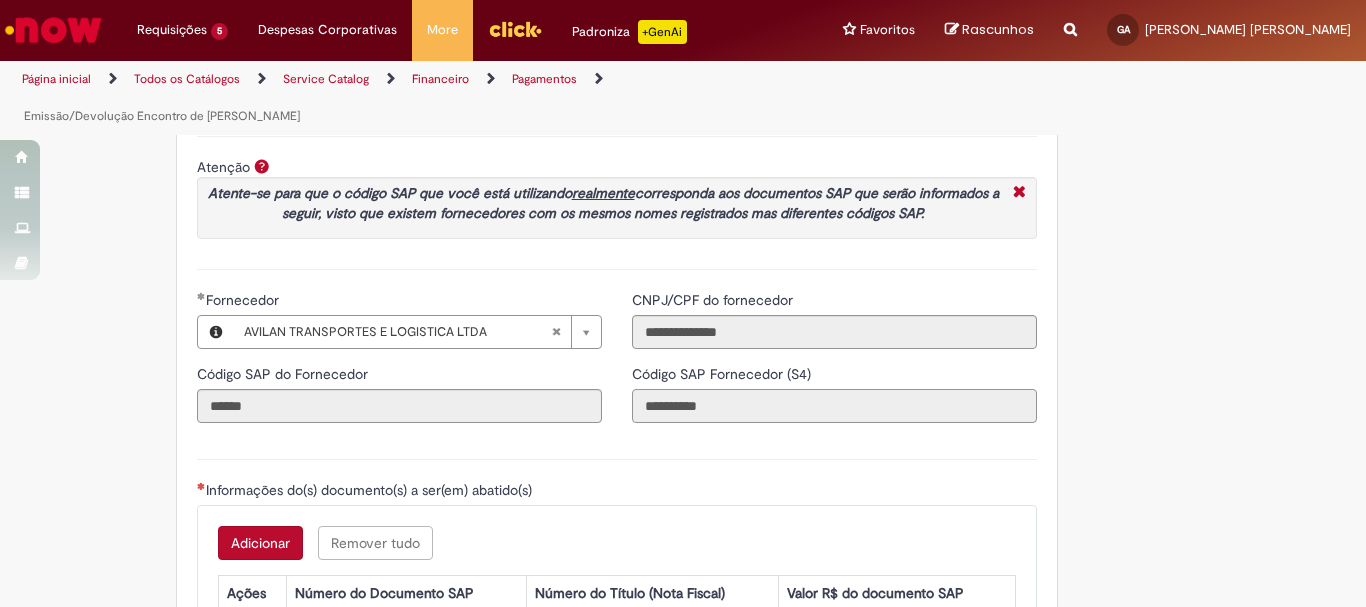 drag, startPoint x: 673, startPoint y: 407, endPoint x: 715, endPoint y: 410, distance: 42.107006 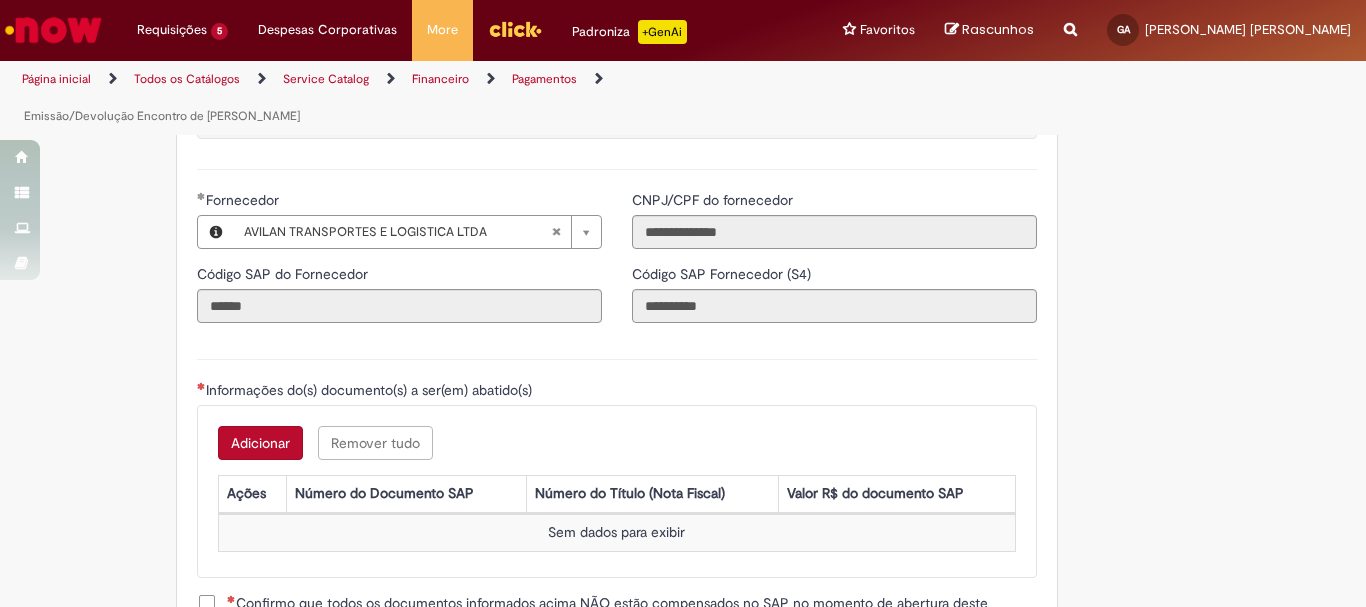 click on "Adicionar" at bounding box center (260, 443) 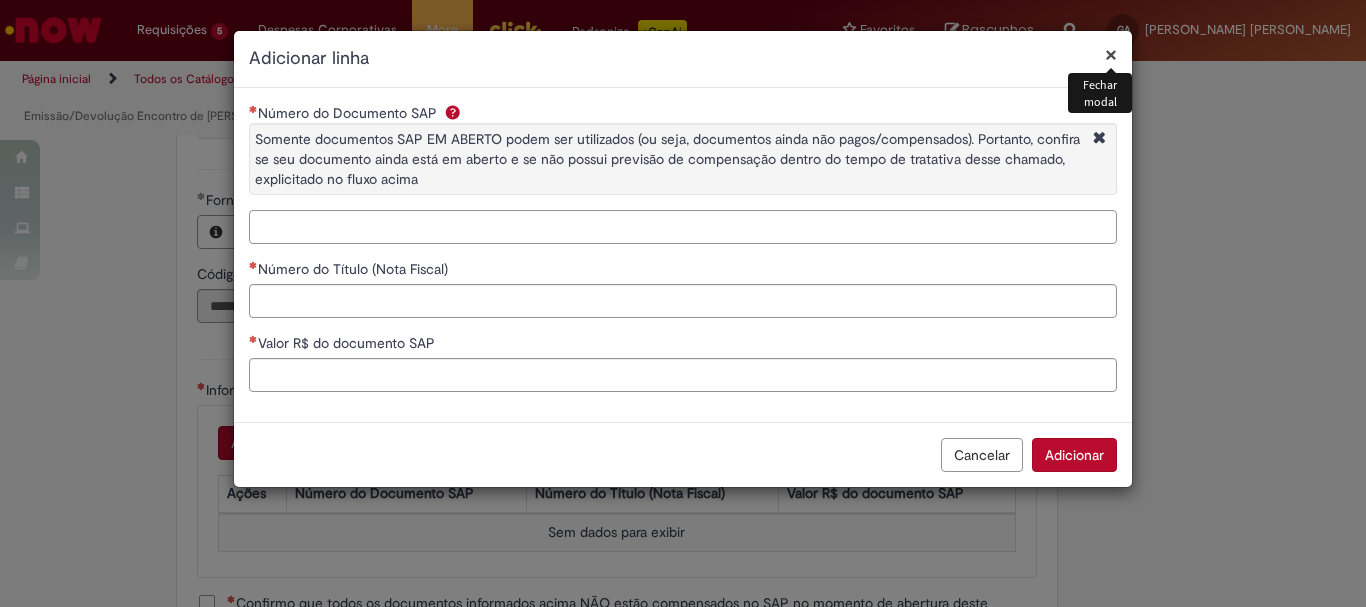 click on "Número do Documento SAP Somente documentos SAP EM ABERTO podem ser utilizados (ou seja, documentos ainda não pagos/compensados). Portanto, confira se seu documento ainda está em aberto e se não possui previsão de compensação dentro do tempo de tratativa desse chamado, explicitado no fluxo acima" at bounding box center (683, 227) 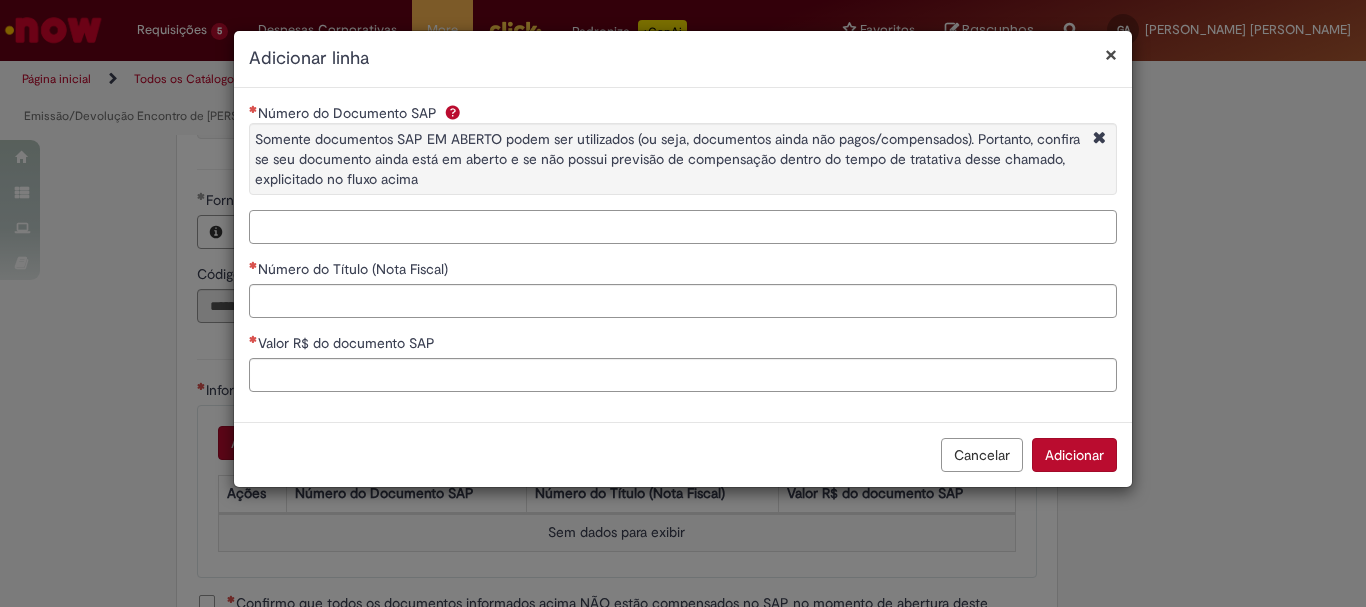 paste on "**********" 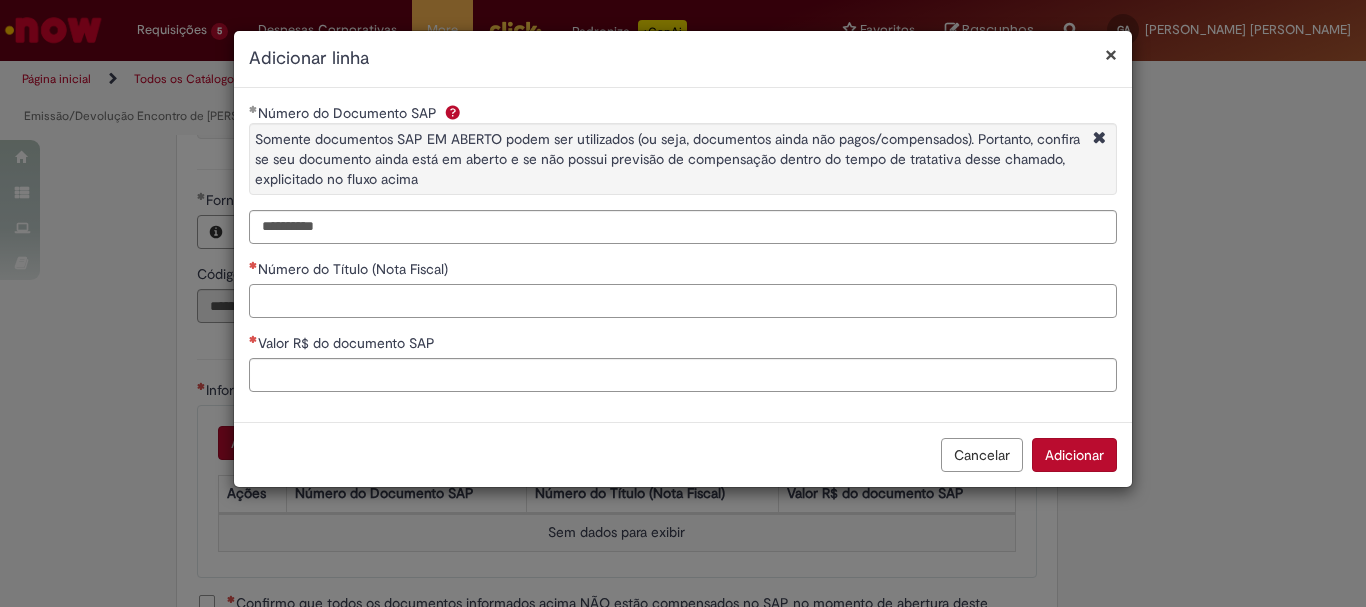 click on "Número do Título (Nota Fiscal)" at bounding box center (683, 301) 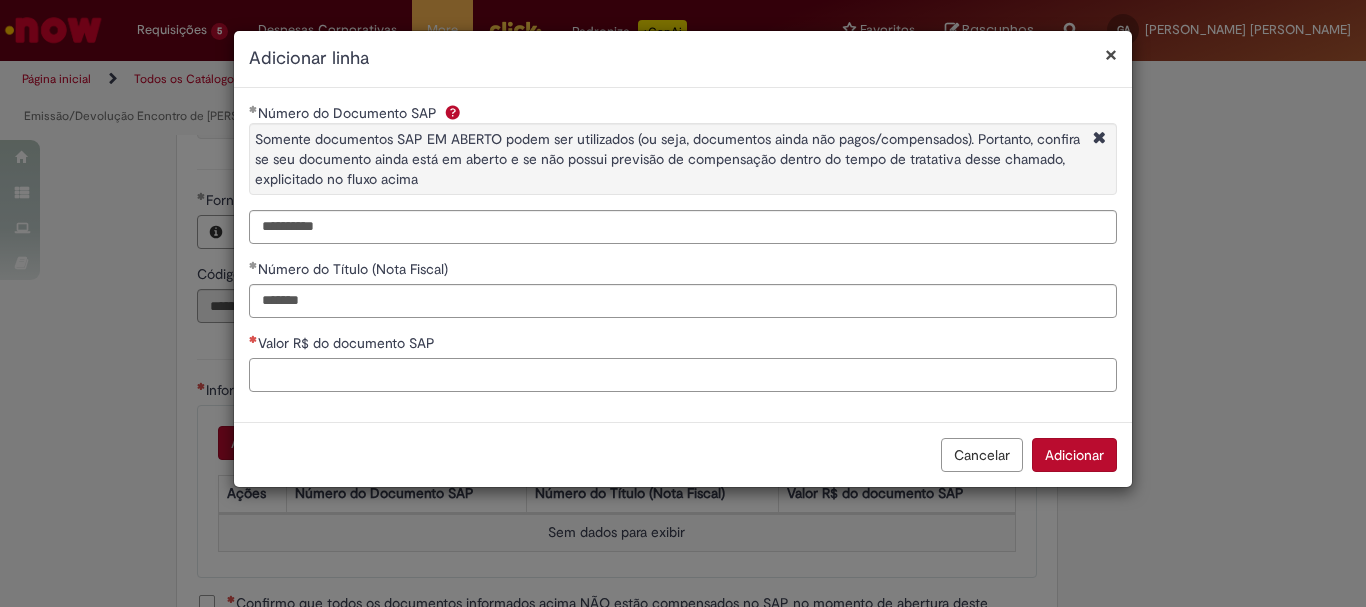 click on "Valor R$ do documento SAP" at bounding box center (683, 375) 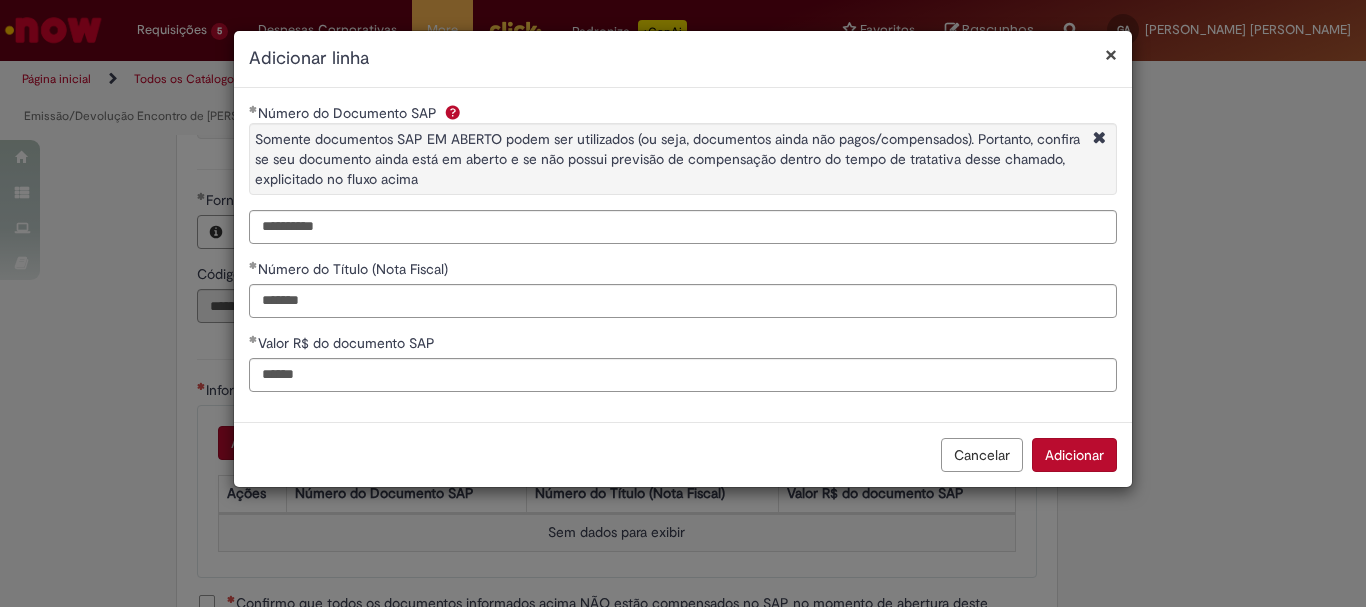click on "Adicionar" at bounding box center (1074, 455) 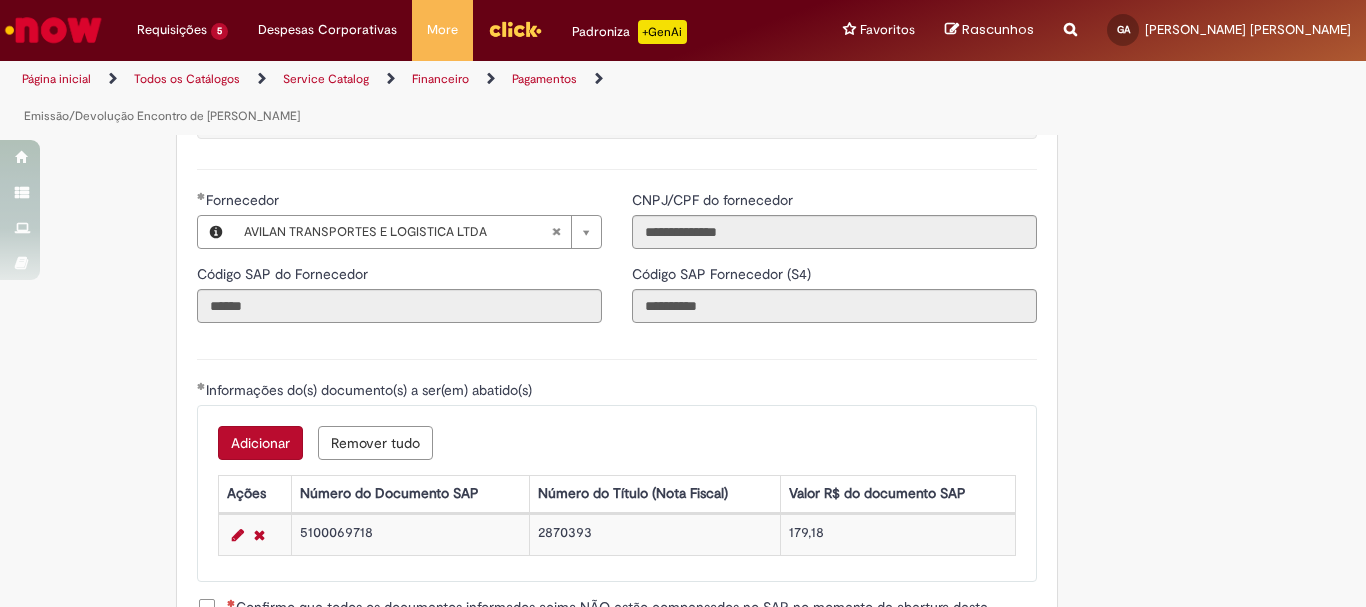scroll, scrollTop: 2573, scrollLeft: 0, axis: vertical 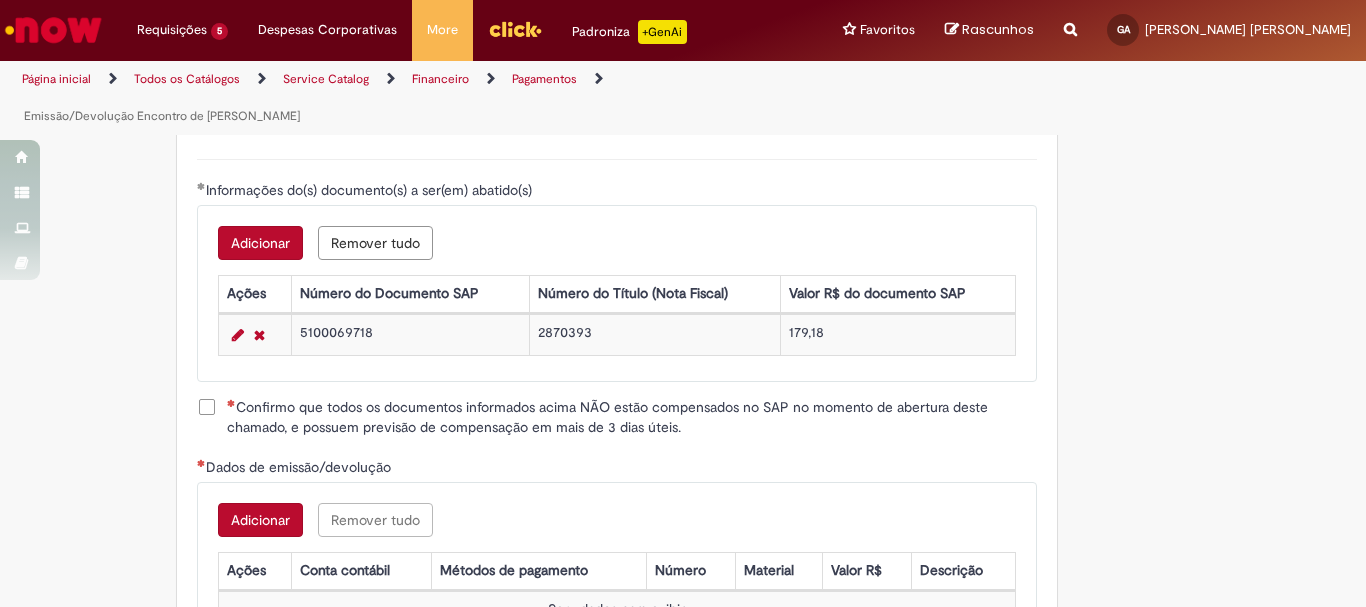 click on "Confirmo que todos os documentos informados acima NÃO estão compensados no SAP no momento de abertura deste chamado, e possuem previsão de compensação em mais de 3 dias úteis." at bounding box center [632, 417] 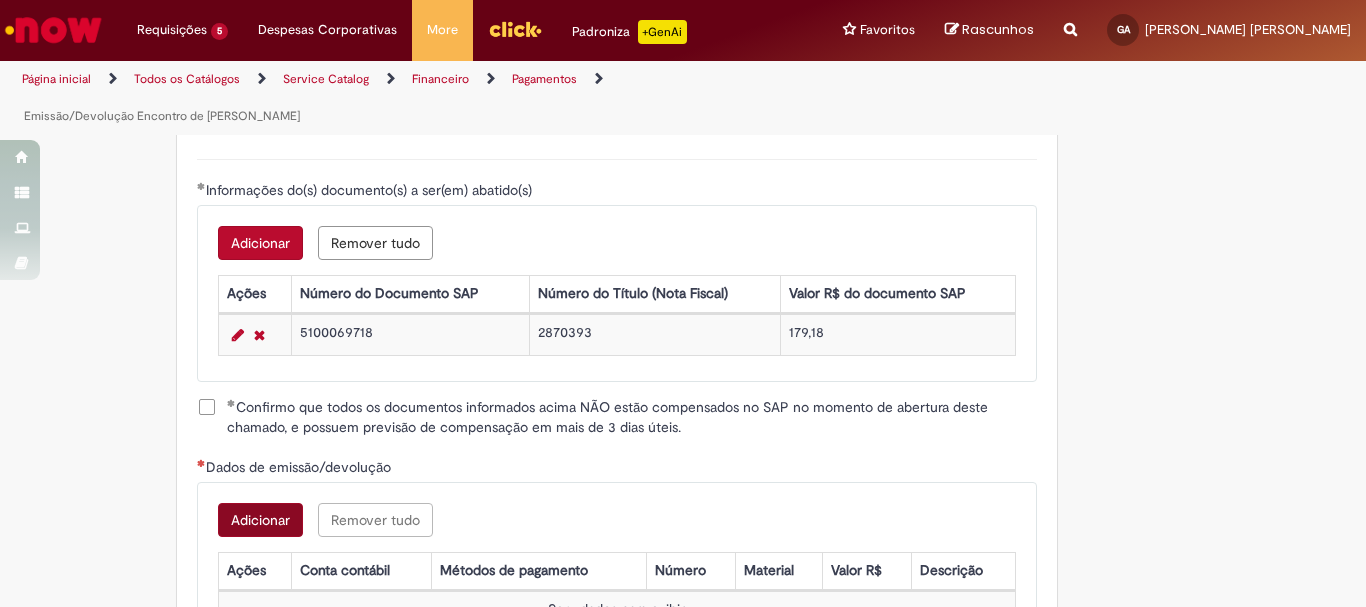scroll, scrollTop: 2673, scrollLeft: 0, axis: vertical 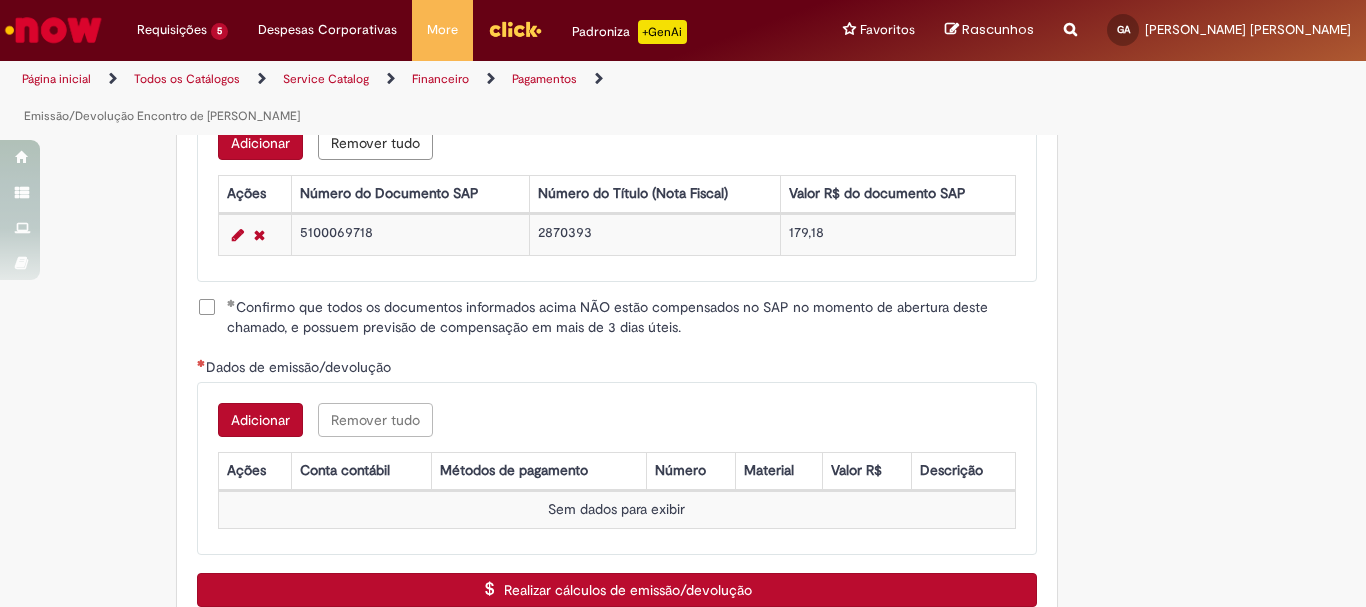 click on "Adicionar" at bounding box center (260, 420) 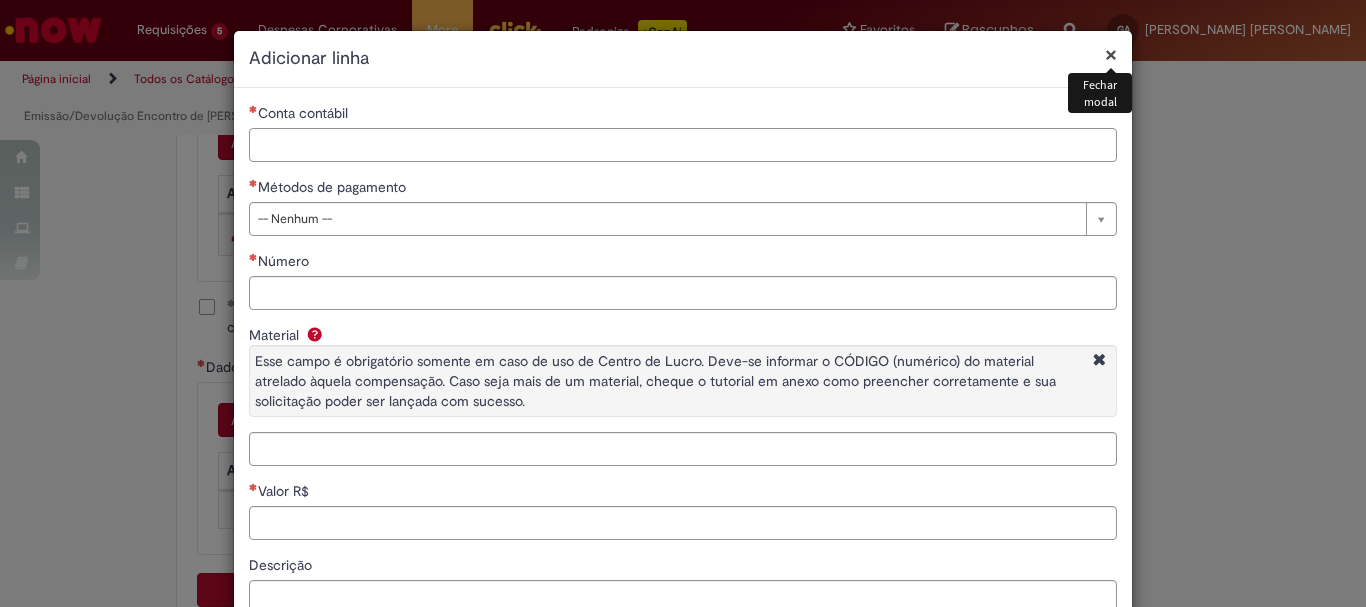click on "Conta contábil" at bounding box center [683, 145] 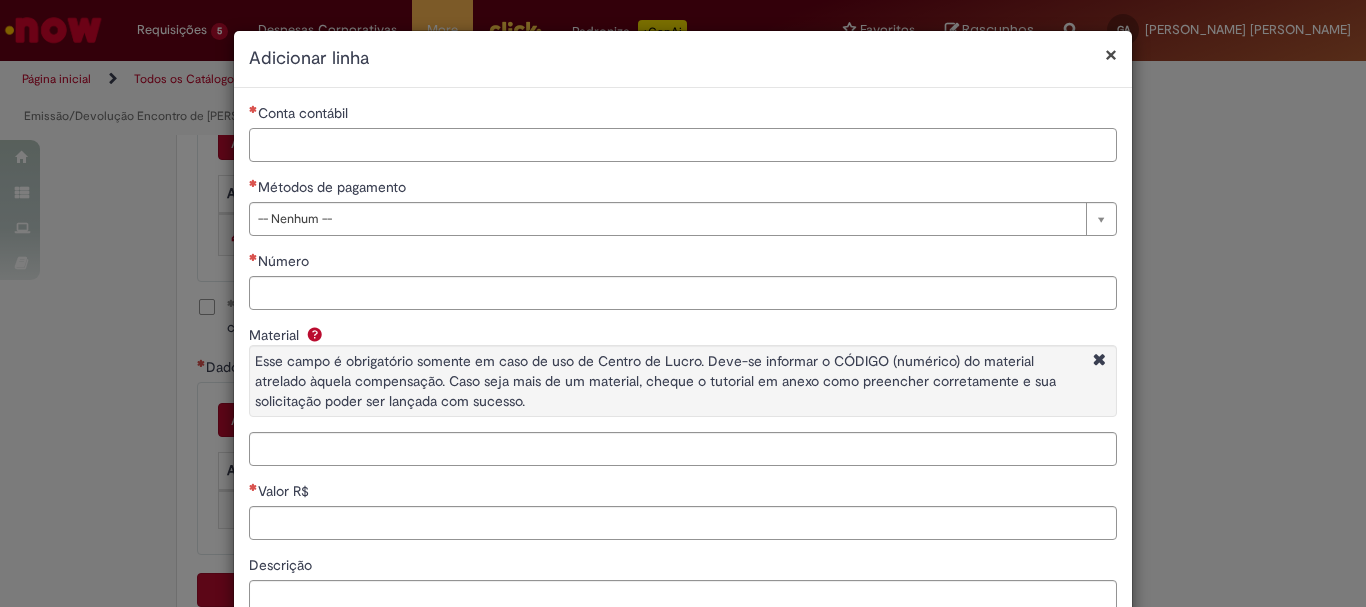 paste on "********" 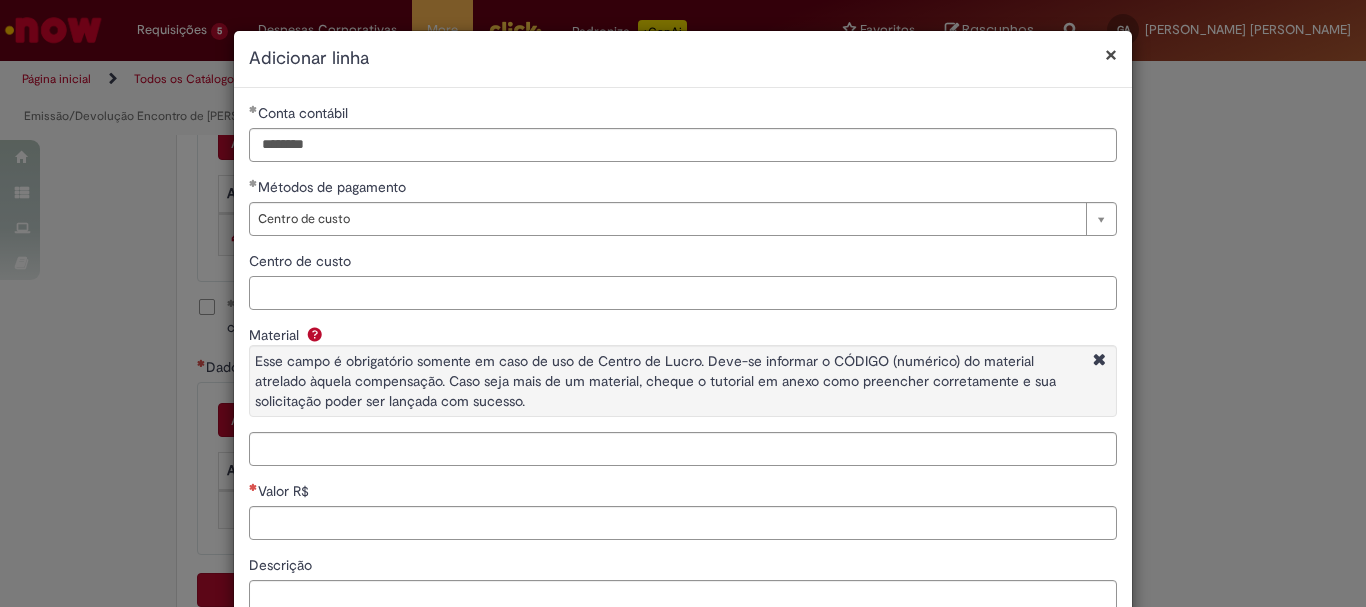 click on "Centro de custo" at bounding box center (683, 293) 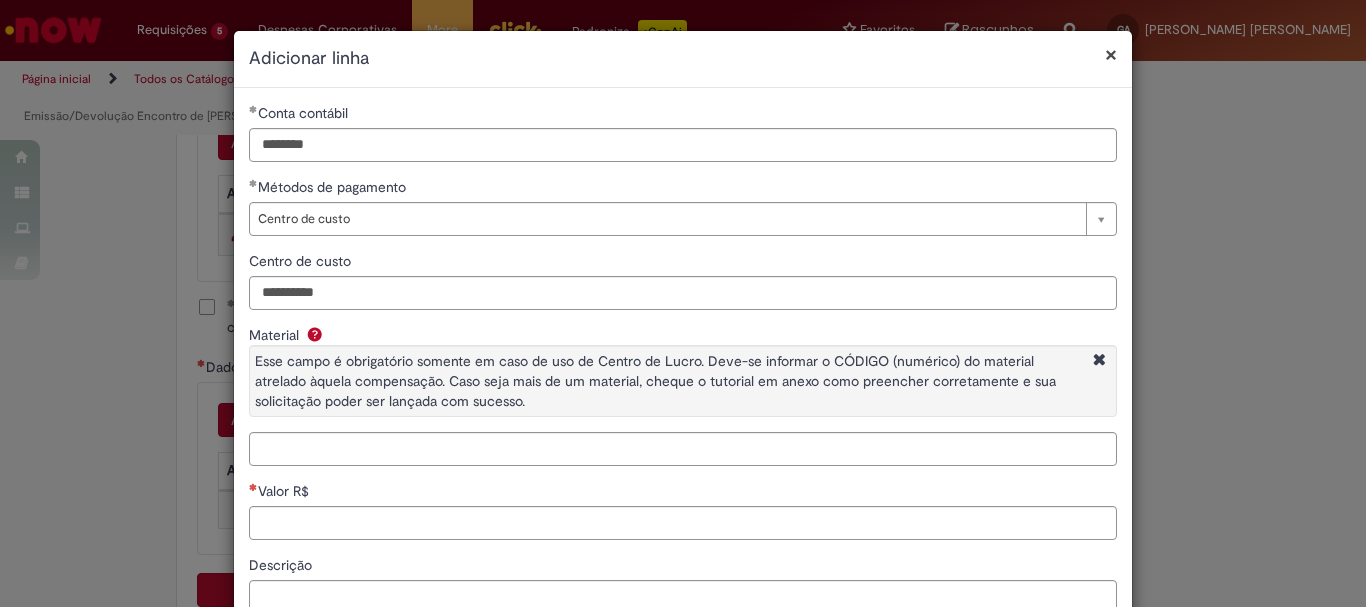 click on "Valor R$" at bounding box center (683, 493) 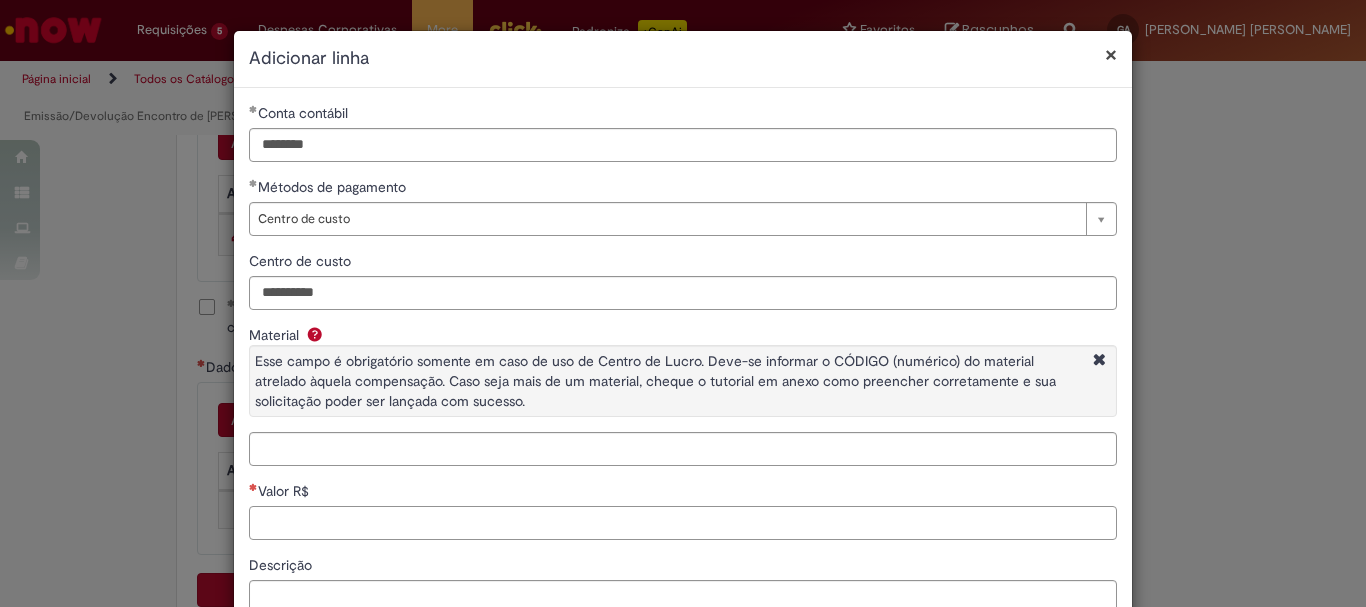 click on "Valor R$" at bounding box center [683, 523] 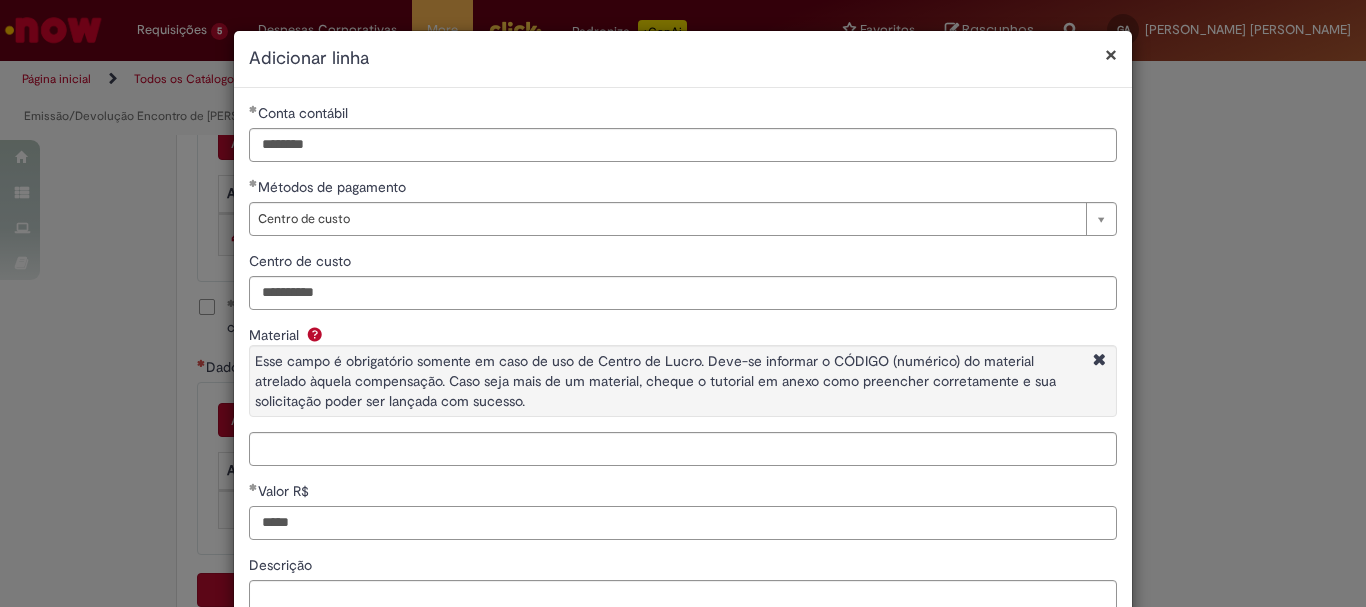 scroll, scrollTop: 153, scrollLeft: 0, axis: vertical 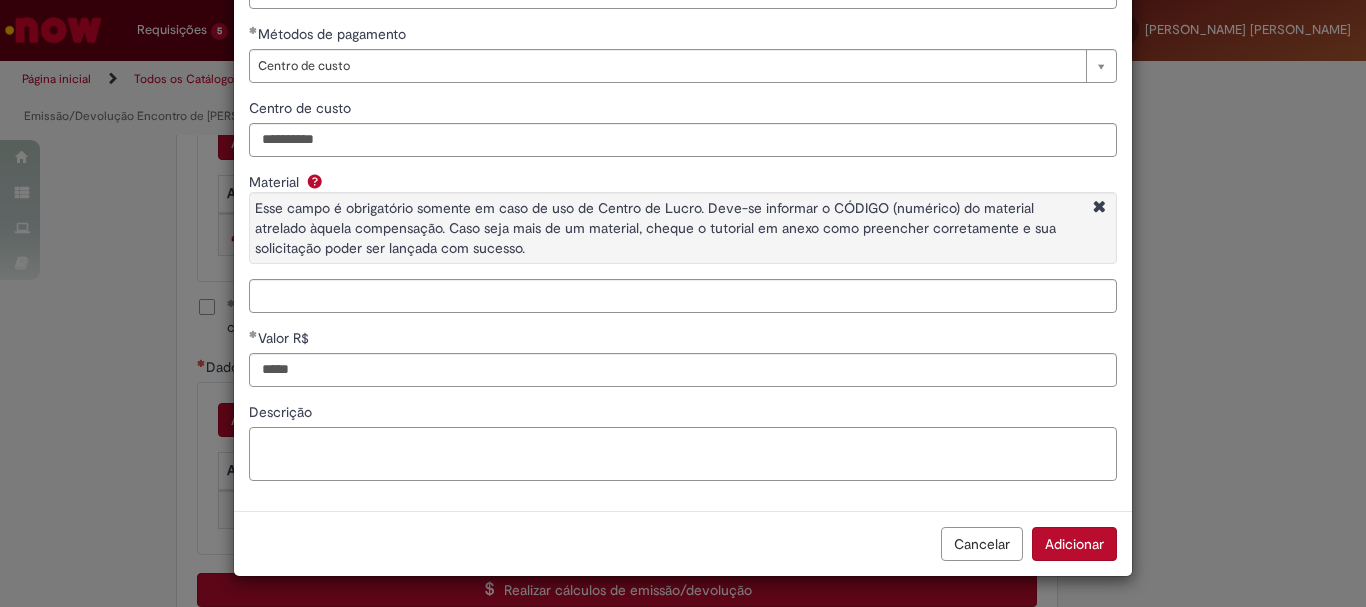 click on "Descrição" at bounding box center [683, 454] 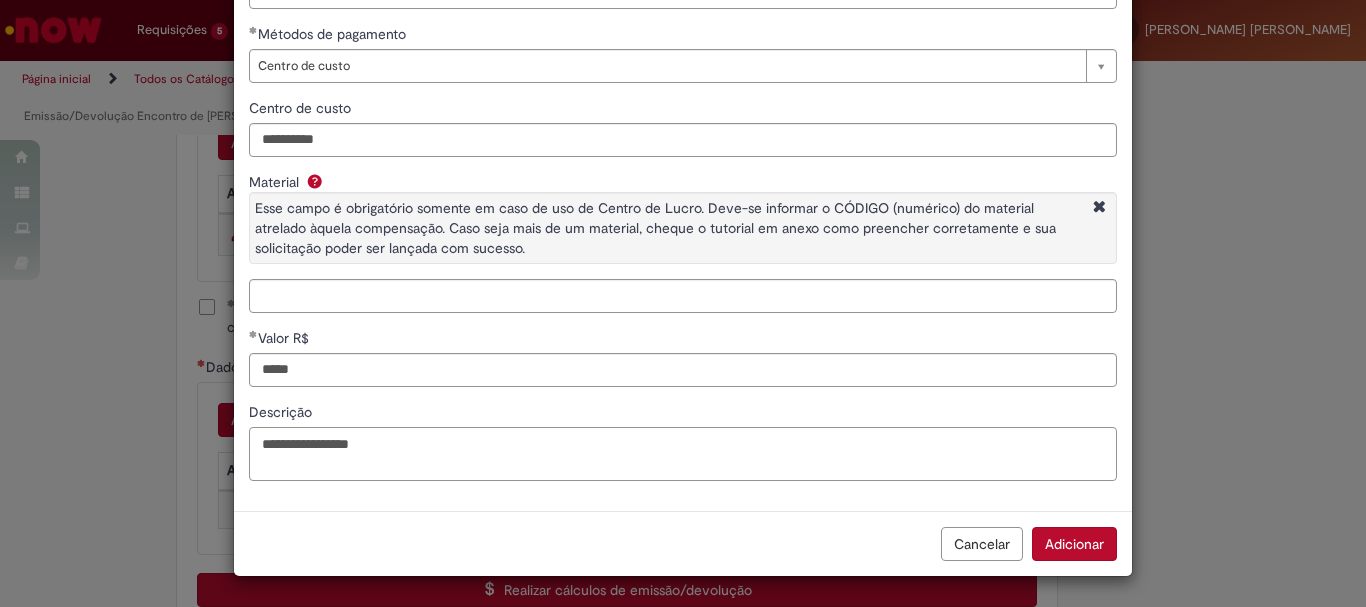 click on "**********" at bounding box center (683, 454) 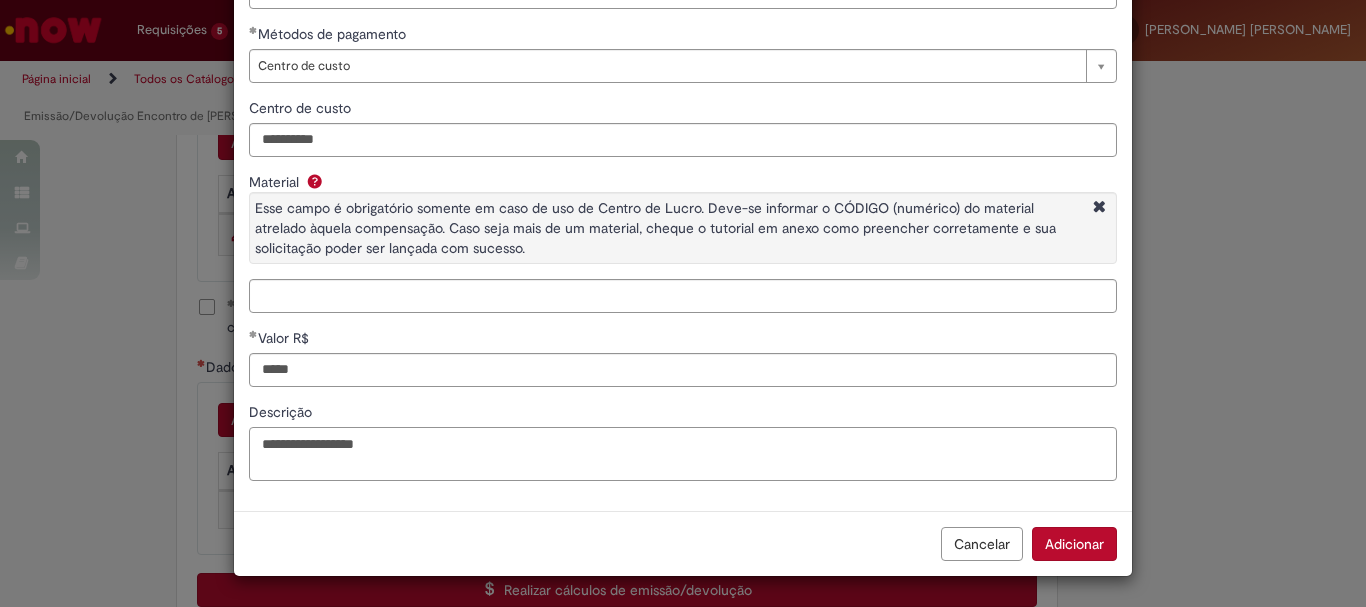 click on "**********" at bounding box center [683, 454] 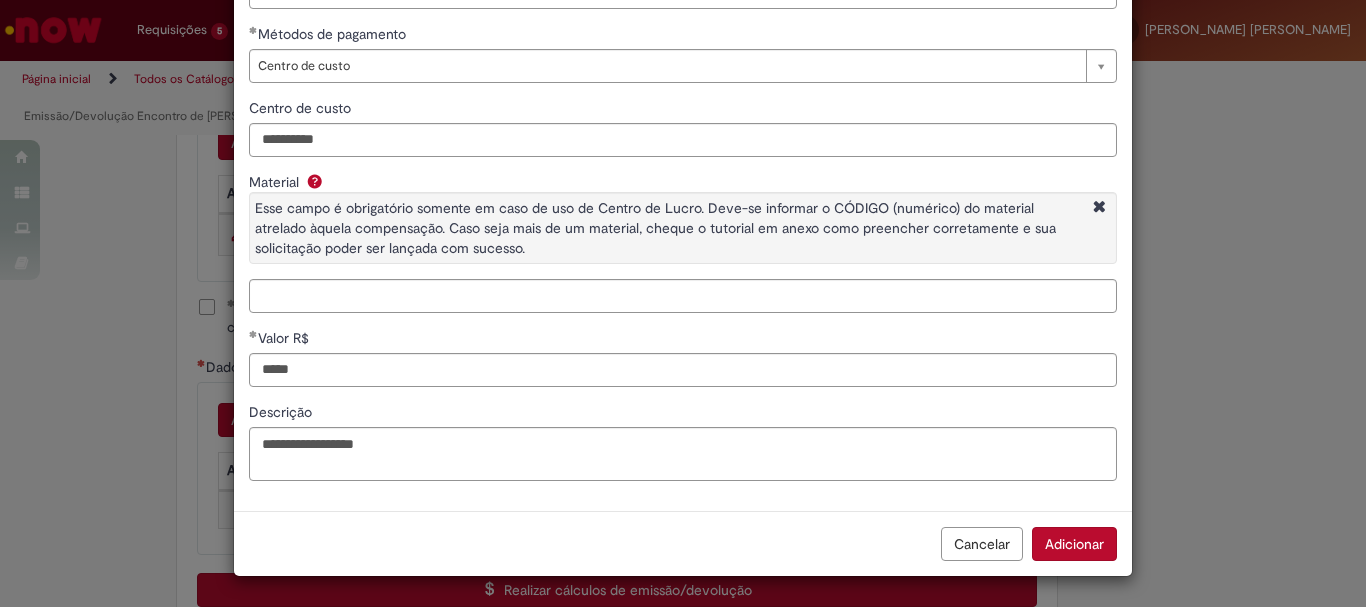click on "Adicionar" at bounding box center (1074, 544) 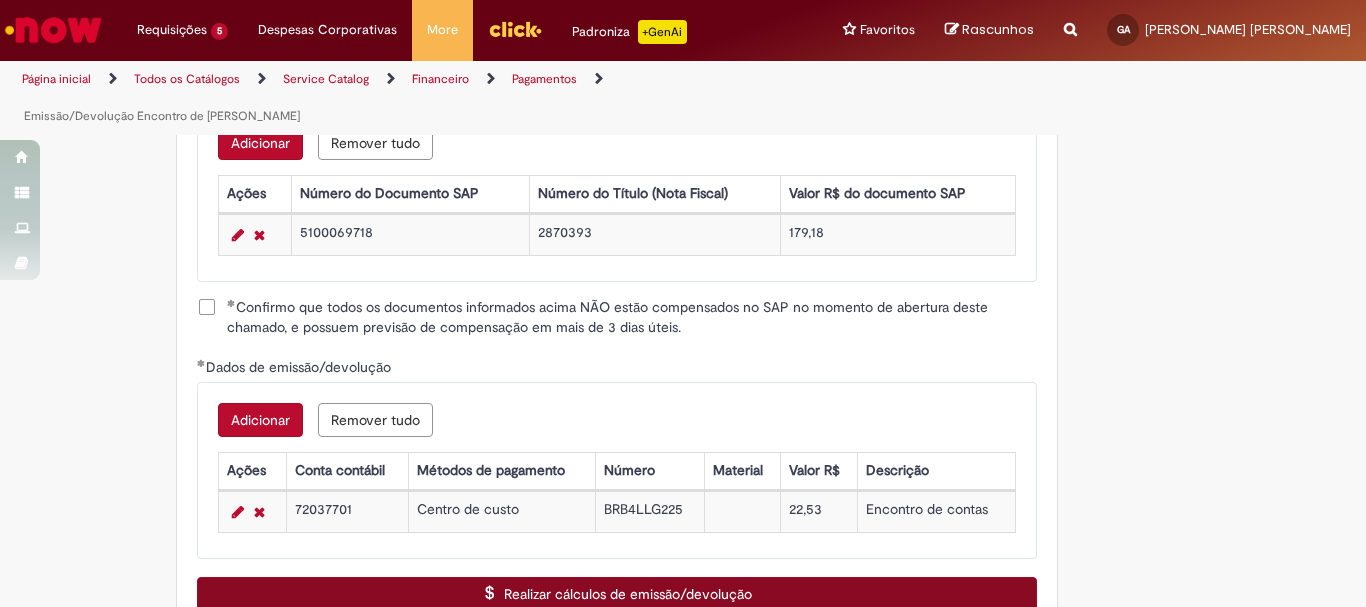 scroll, scrollTop: 2973, scrollLeft: 0, axis: vertical 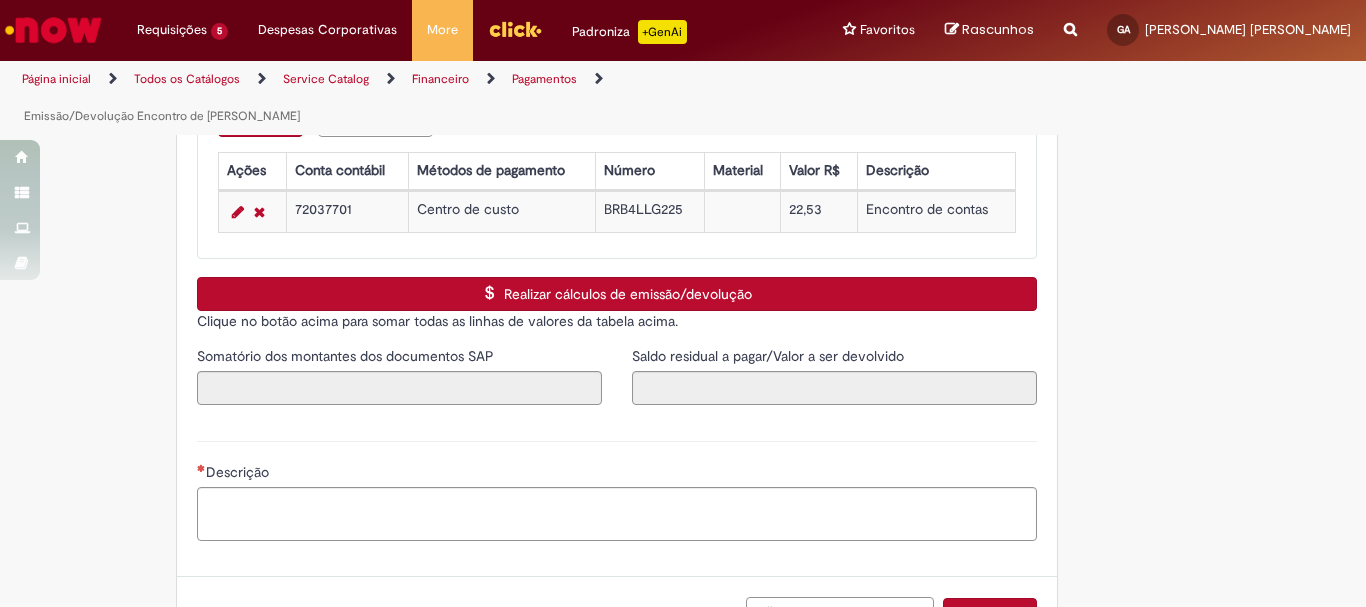 click on "Realizar cálculos de emissão/devolução" at bounding box center (617, 294) 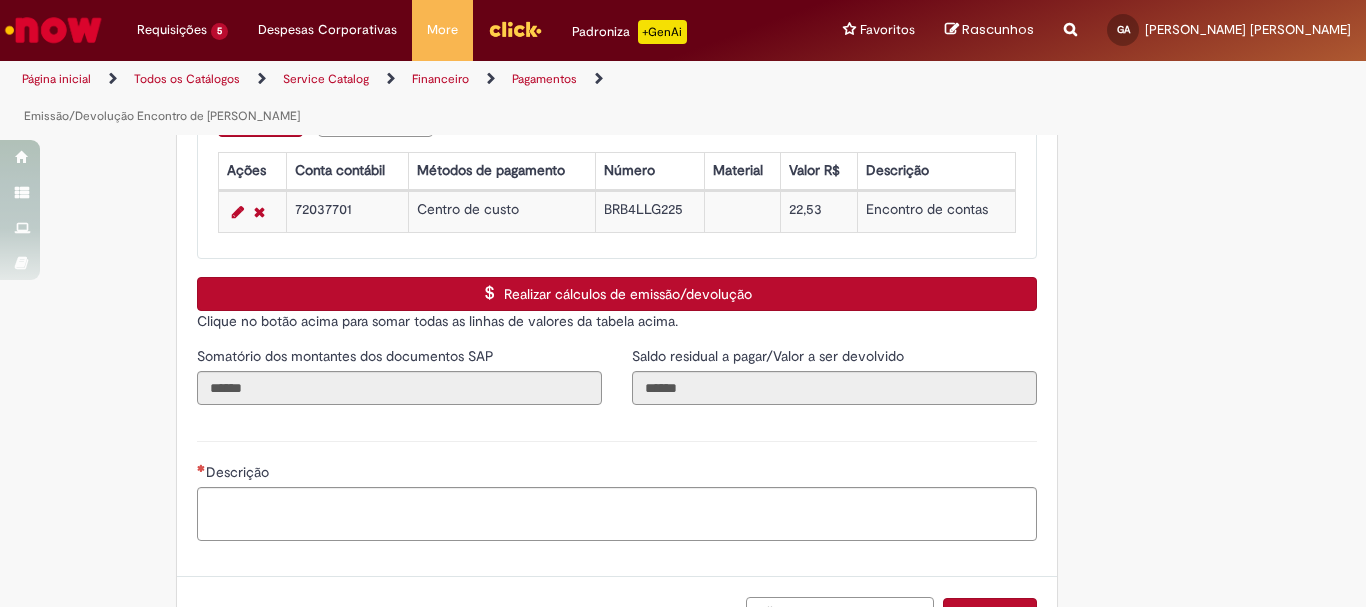 scroll, scrollTop: 3073, scrollLeft: 0, axis: vertical 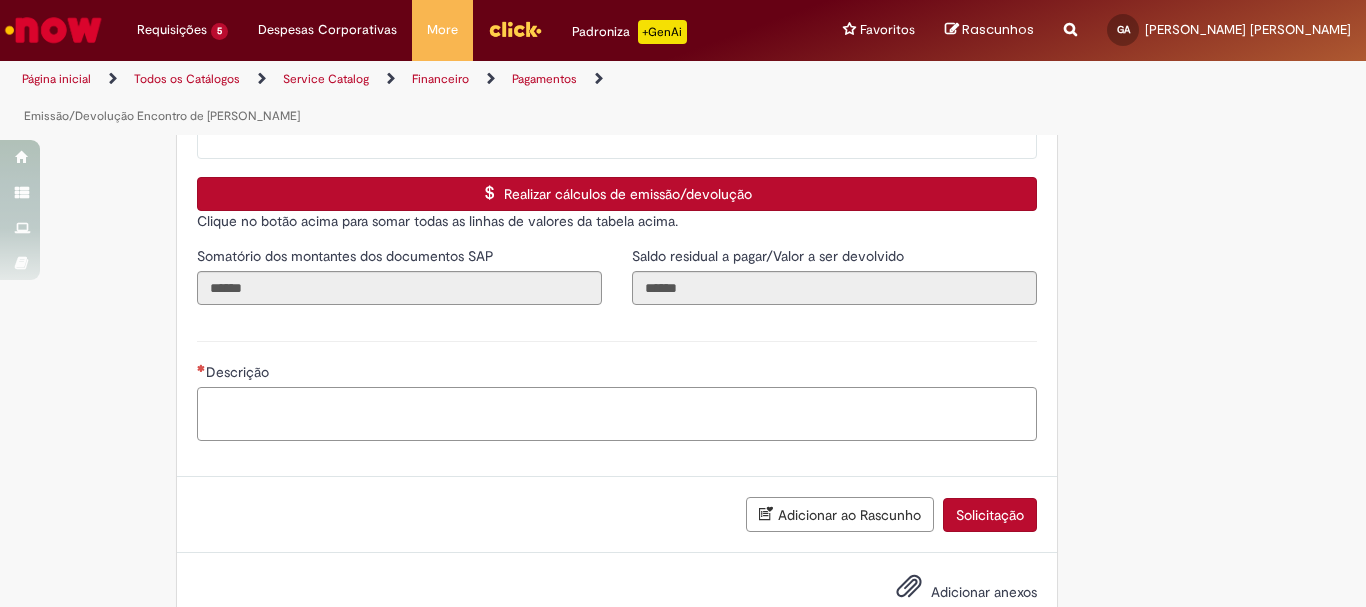 click on "Descrição" at bounding box center [617, 414] 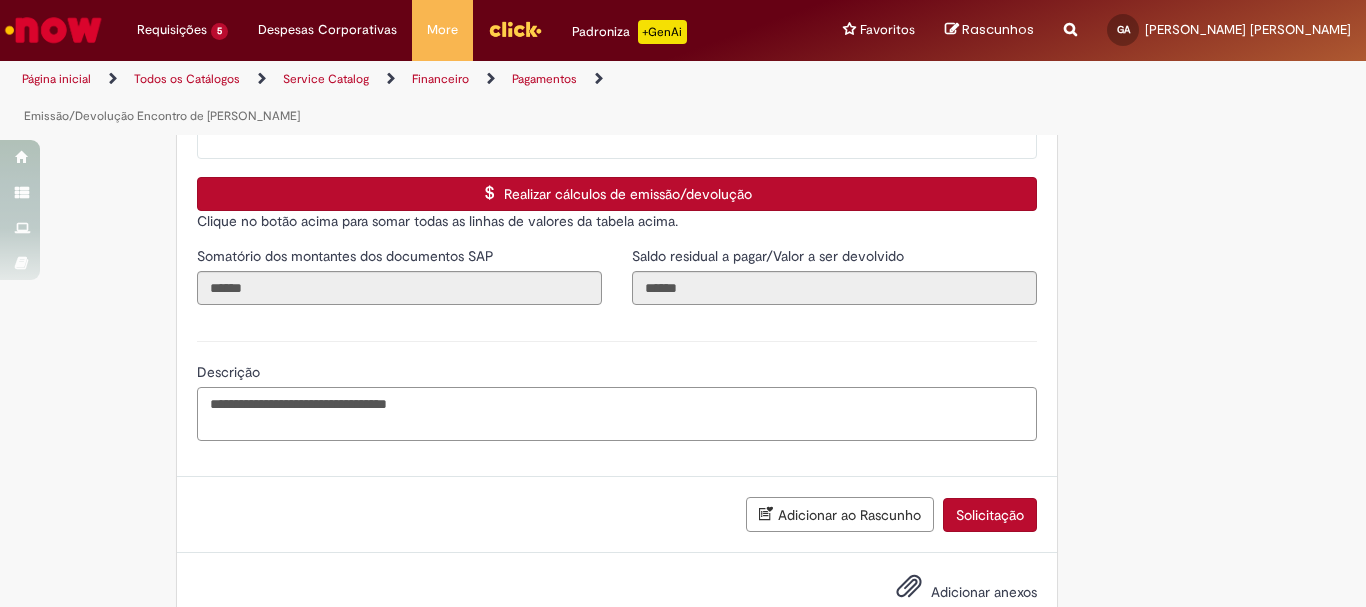 paste on "**********" 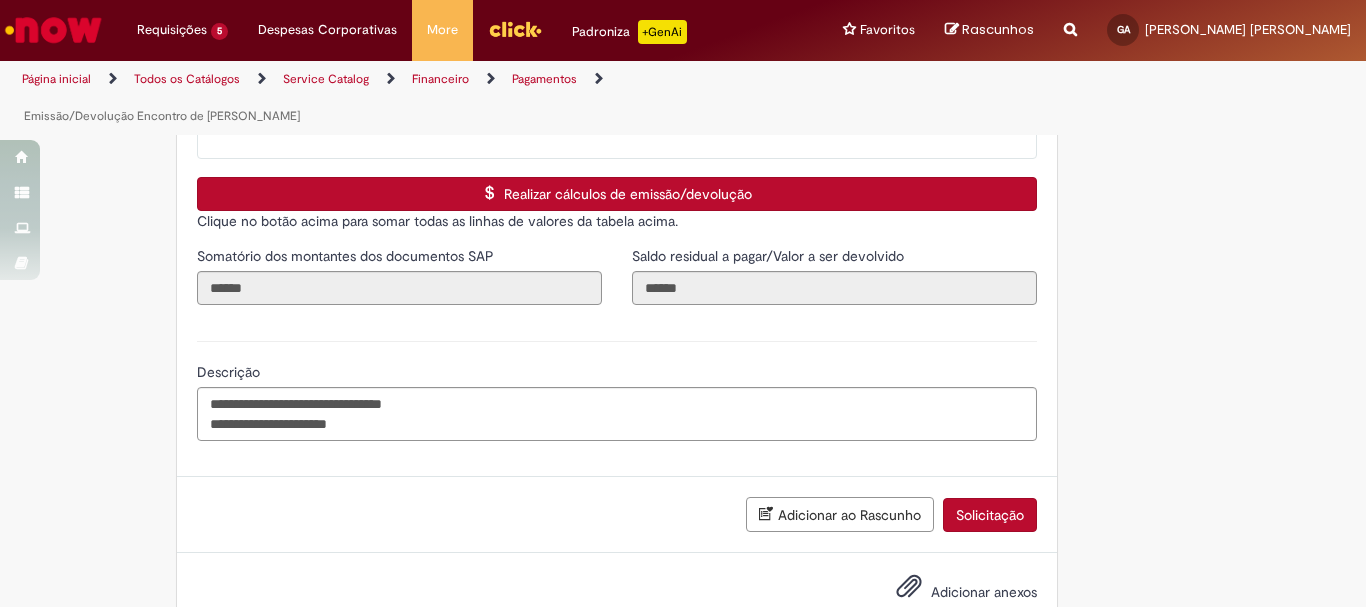 click at bounding box center [909, 587] 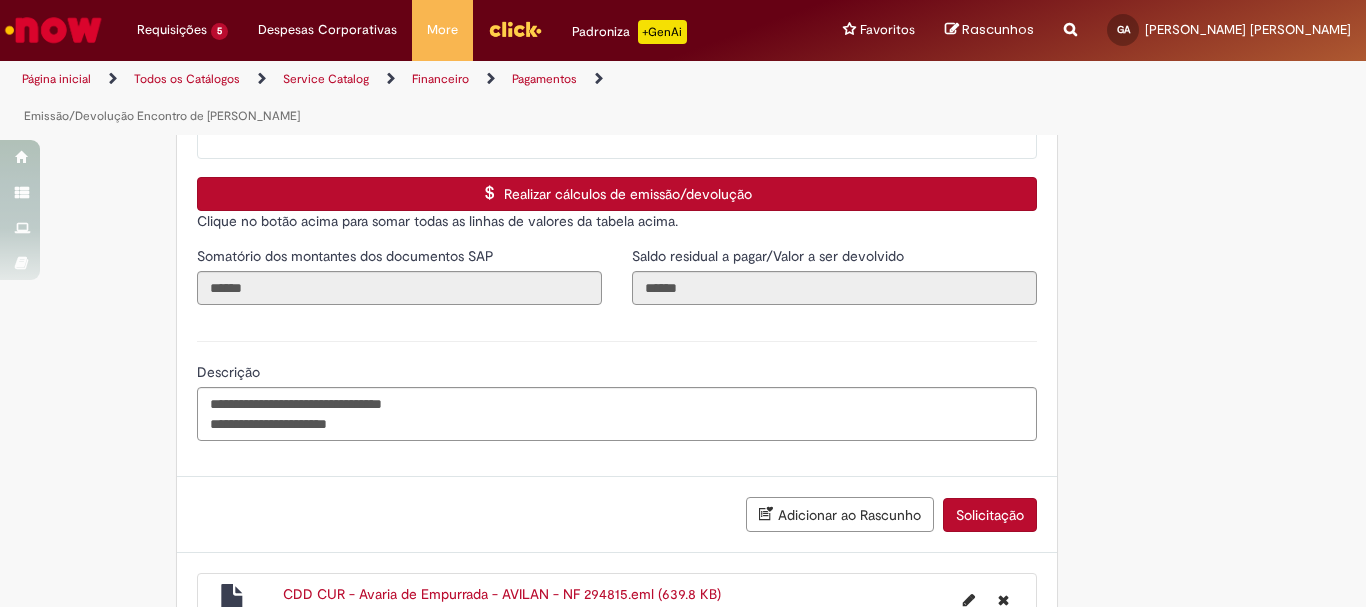 scroll, scrollTop: 3261, scrollLeft: 0, axis: vertical 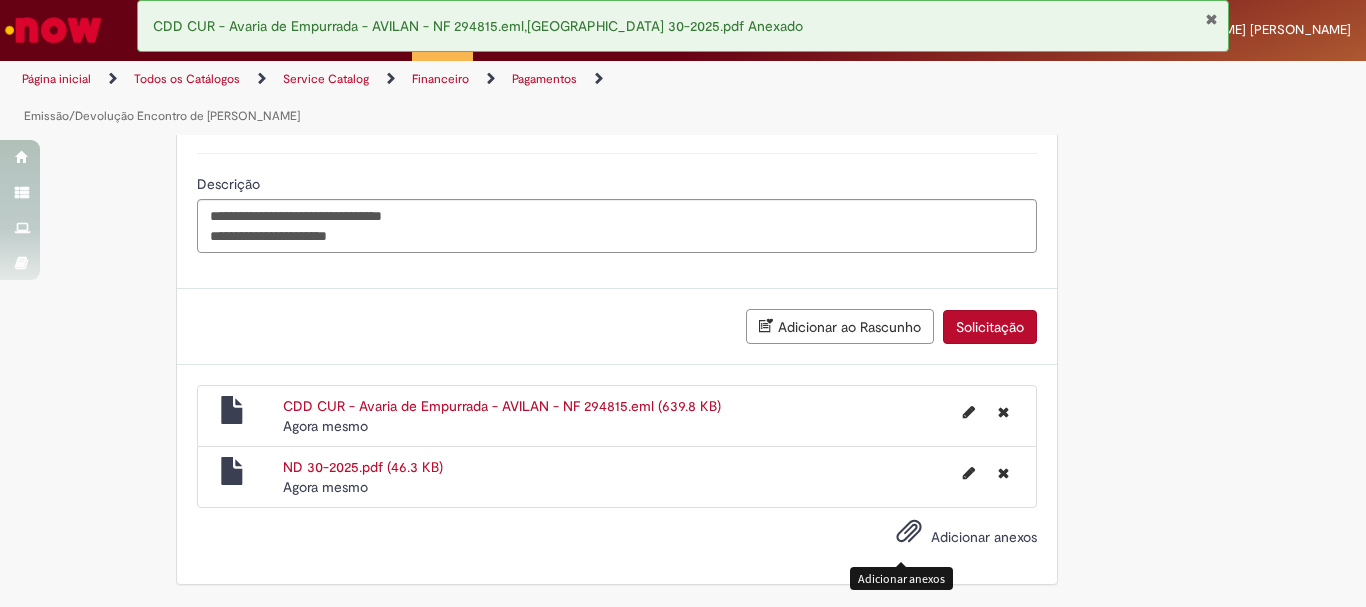 click at bounding box center (909, 532) 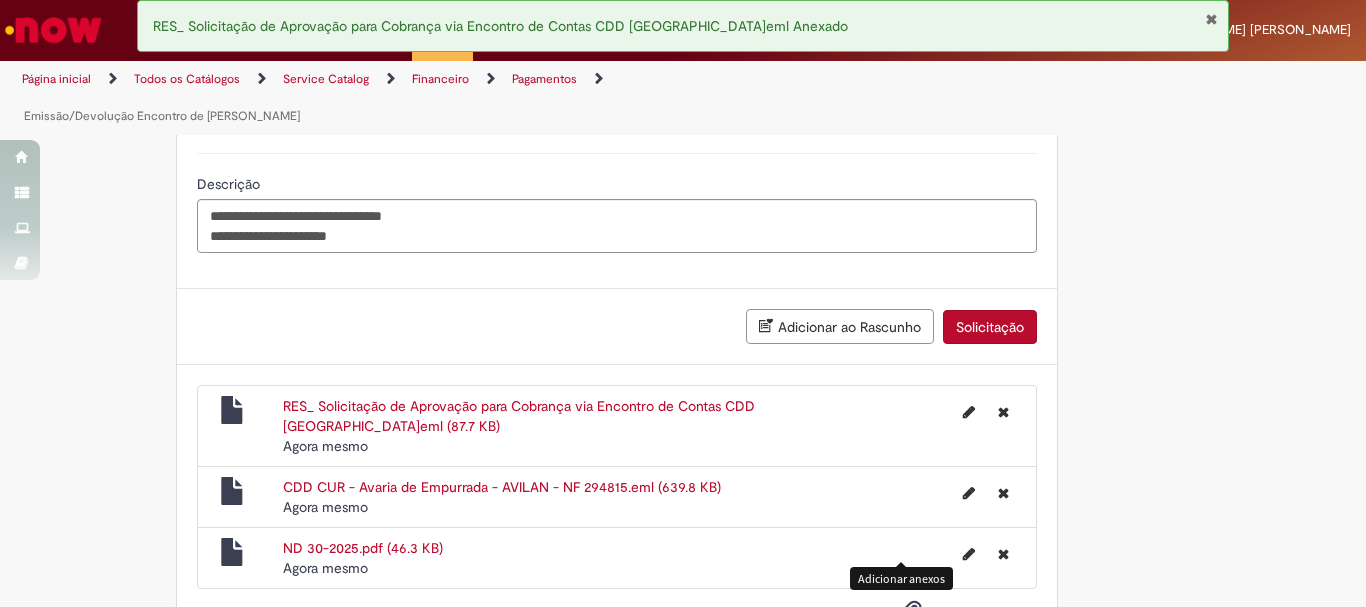 scroll, scrollTop: 3342, scrollLeft: 0, axis: vertical 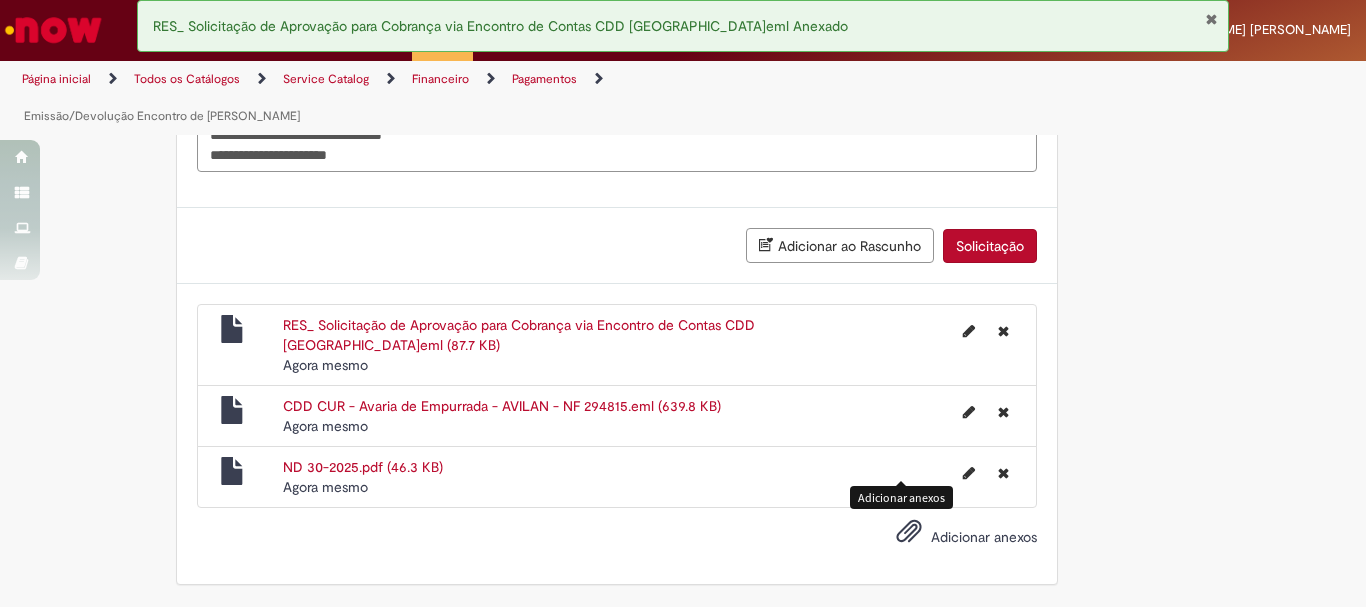 click on "Solicitação" at bounding box center [990, 246] 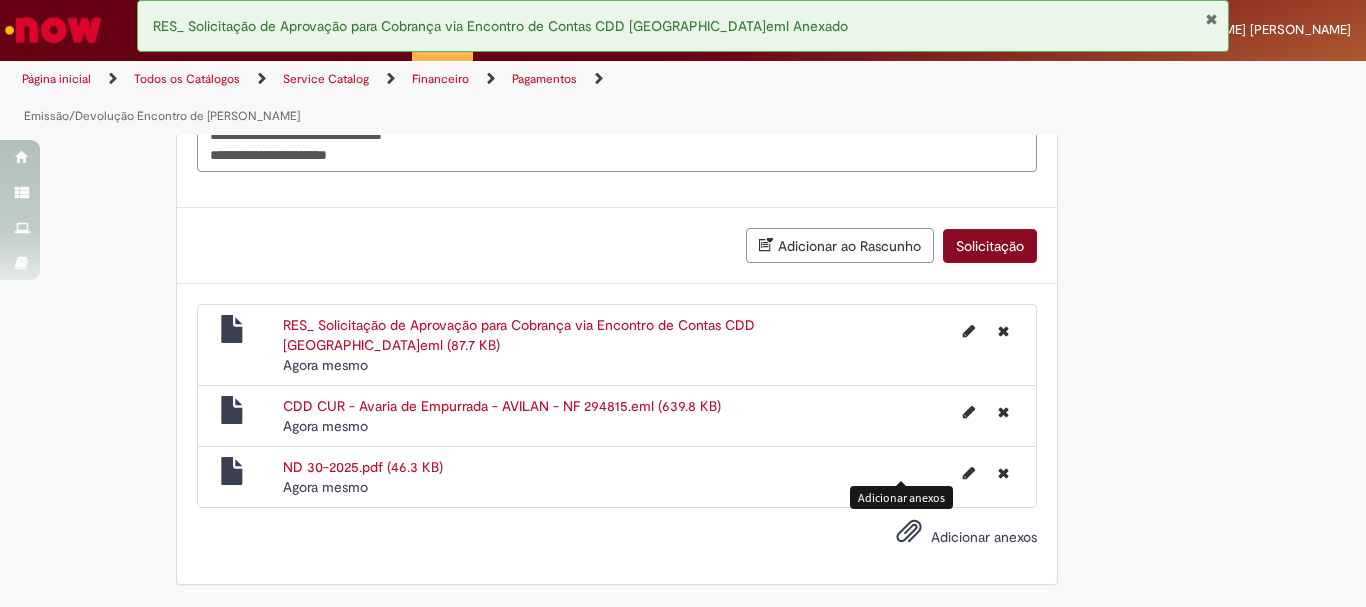 scroll, scrollTop: 3296, scrollLeft: 0, axis: vertical 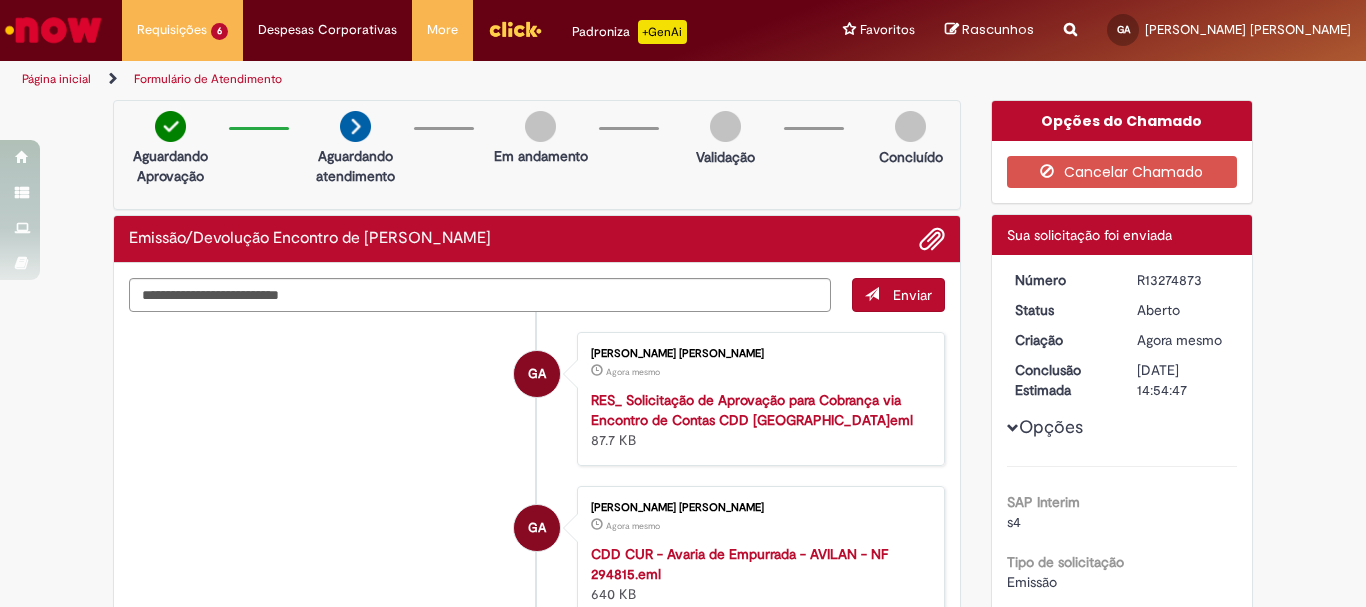 drag, startPoint x: 1195, startPoint y: 276, endPoint x: 1121, endPoint y: 280, distance: 74.10803 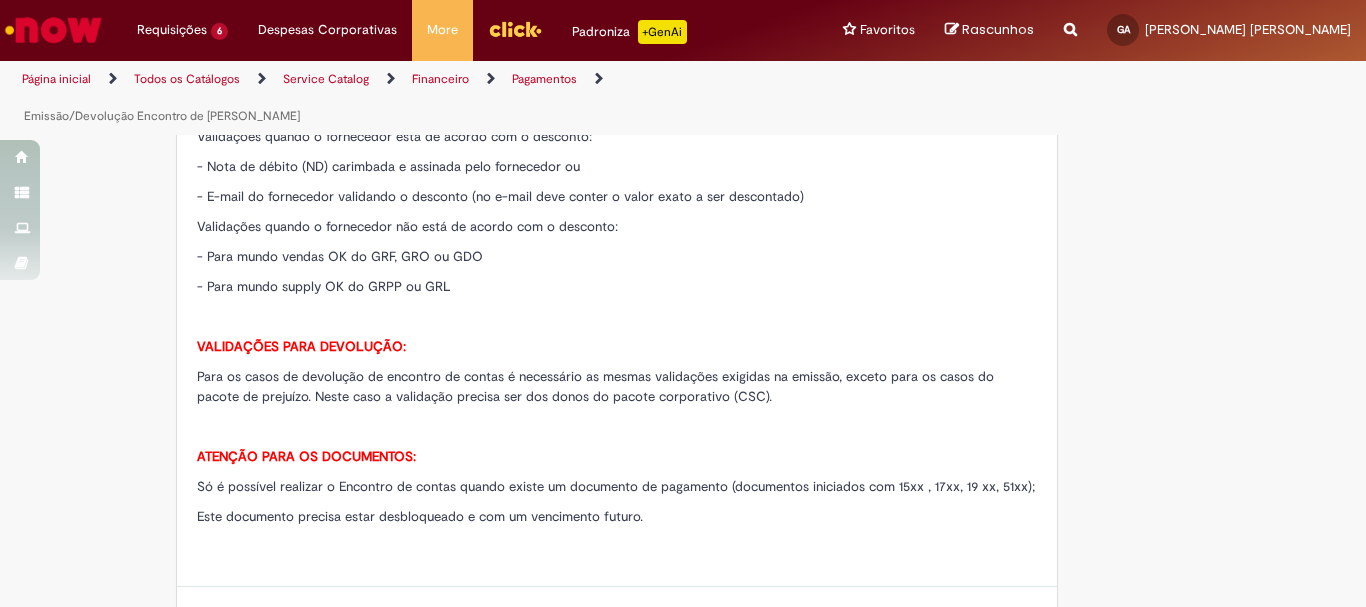 scroll, scrollTop: 900, scrollLeft: 0, axis: vertical 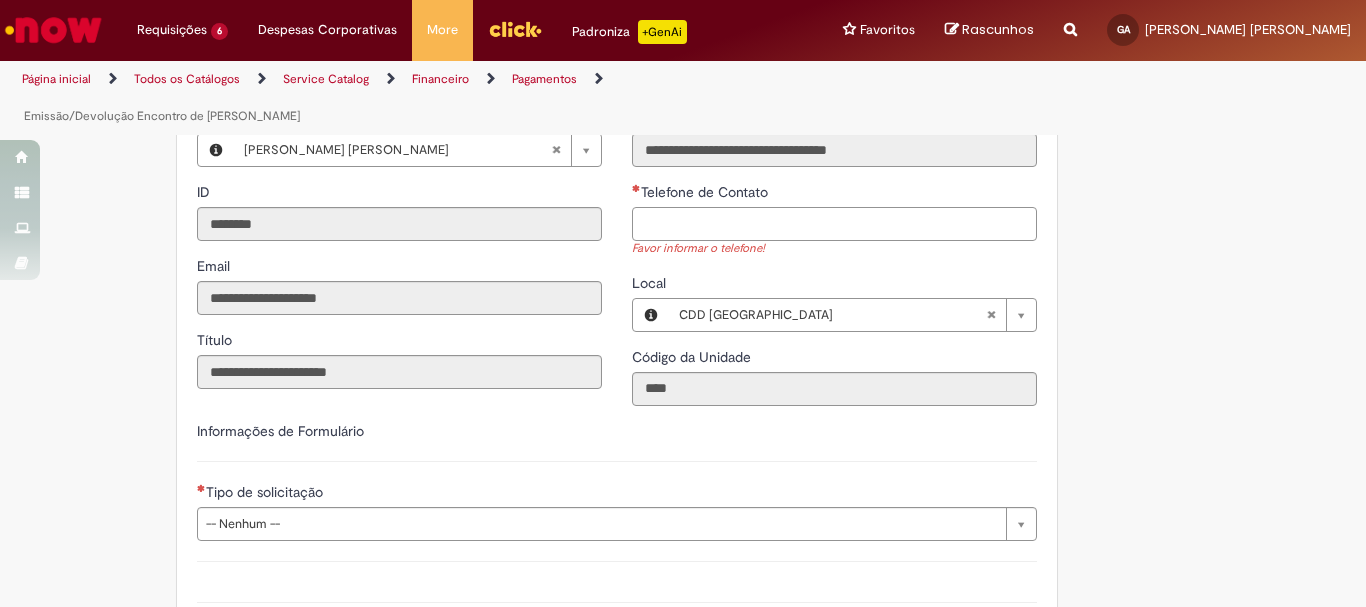 click on "Telefone de Contato" at bounding box center (834, 224) 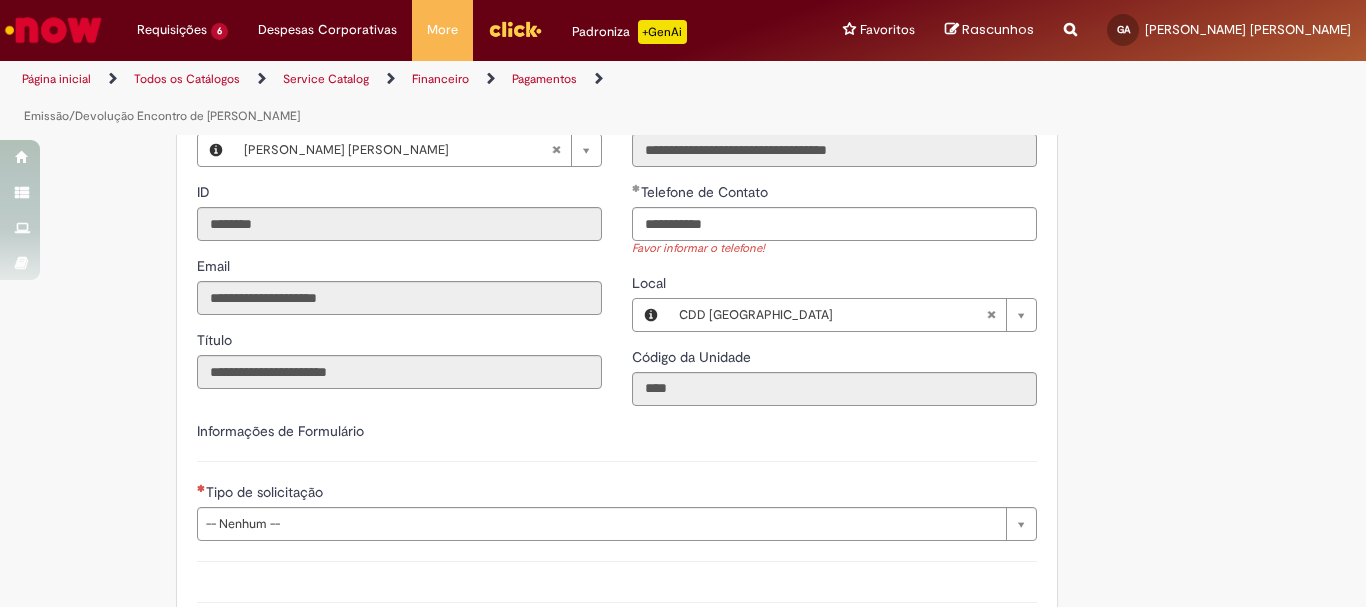 click on "**********" at bounding box center [617, 511] 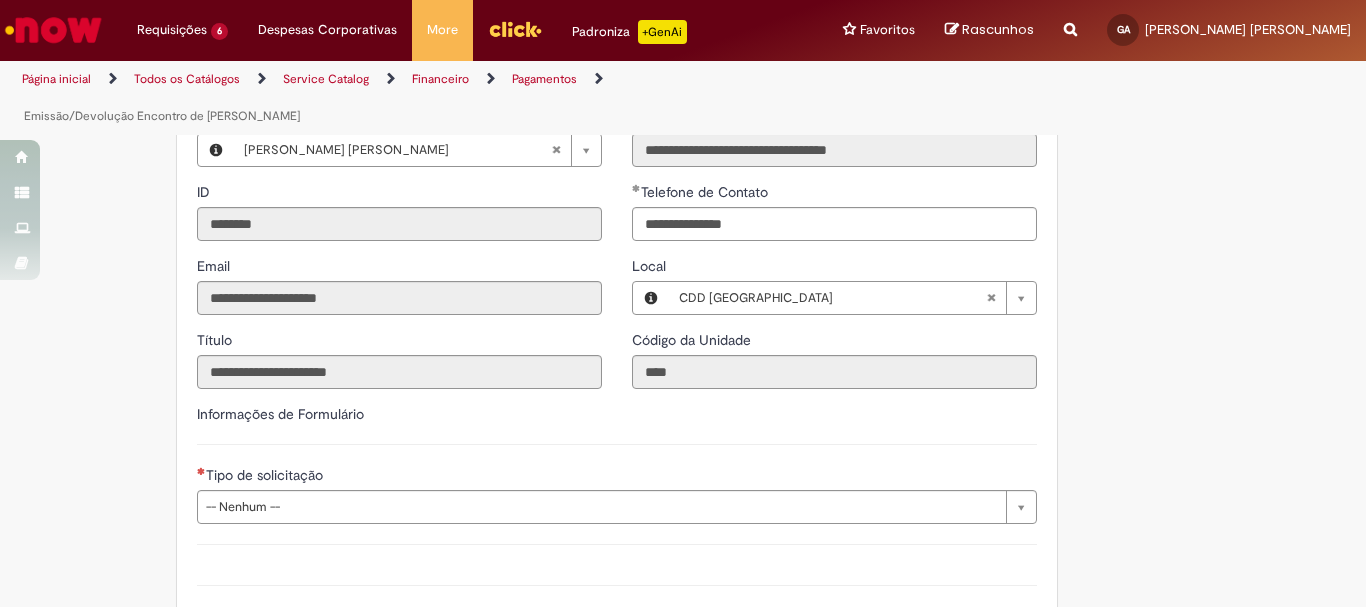 scroll, scrollTop: 1400, scrollLeft: 0, axis: vertical 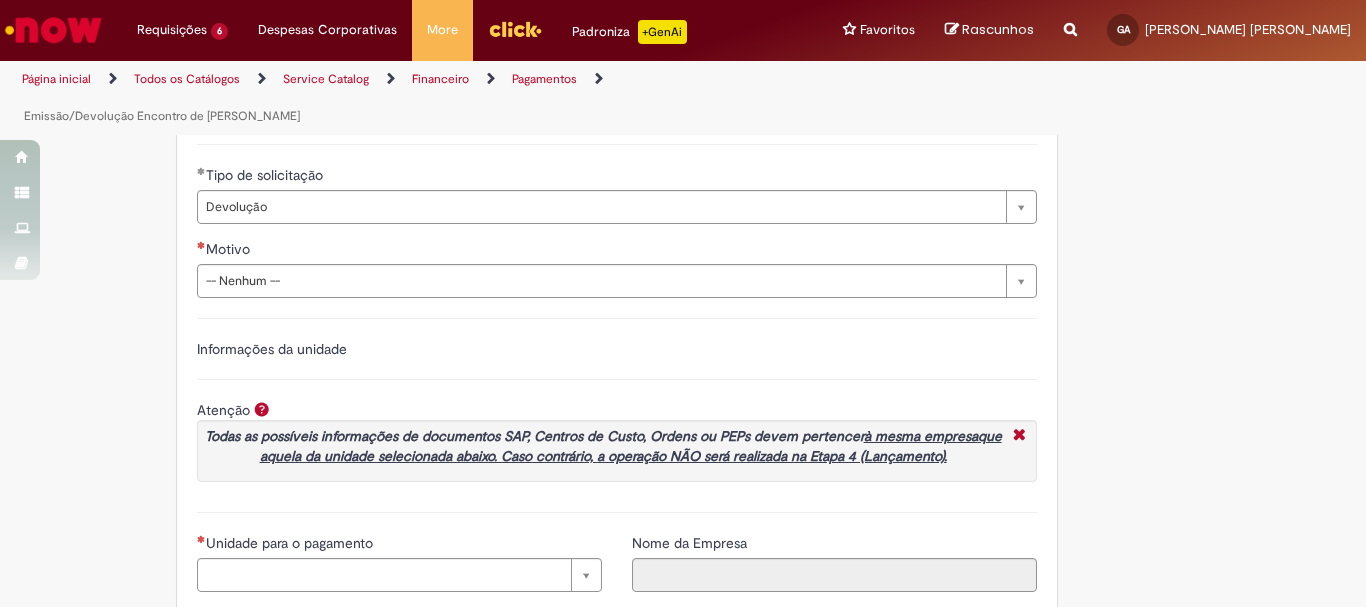 click on "Tipo de solicitação" at bounding box center [262, 175] 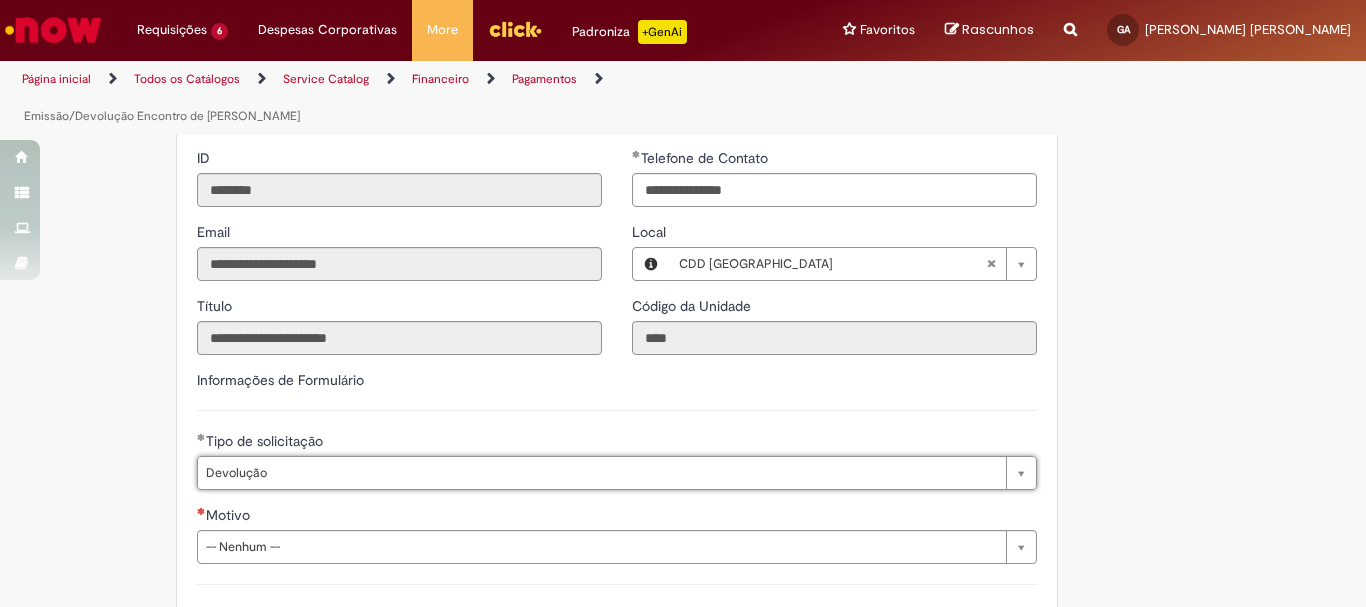 scroll, scrollTop: 0, scrollLeft: 65, axis: horizontal 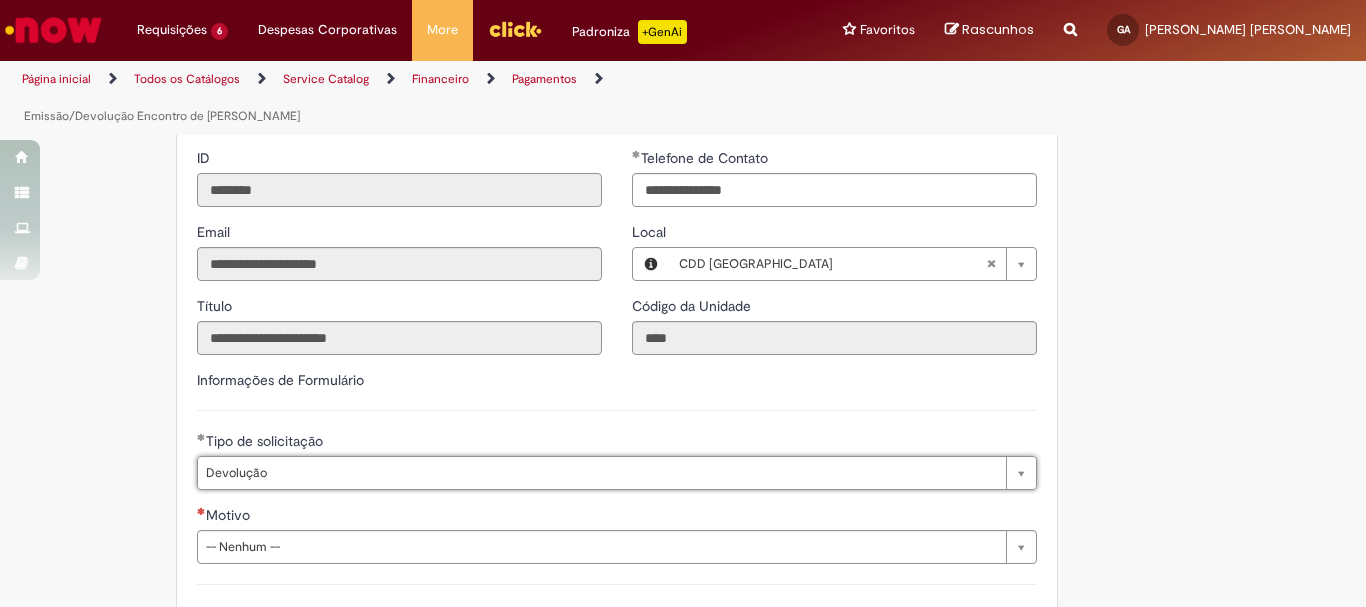 click on "********" at bounding box center (399, 190) 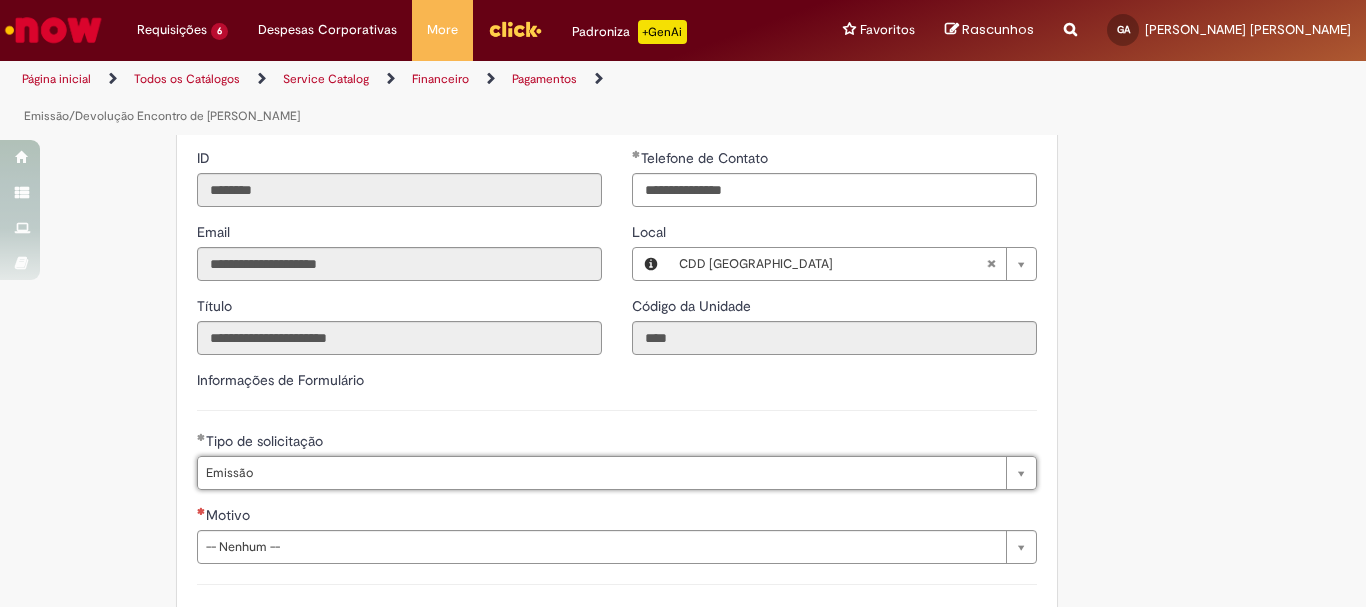 scroll, scrollTop: 0, scrollLeft: 50, axis: horizontal 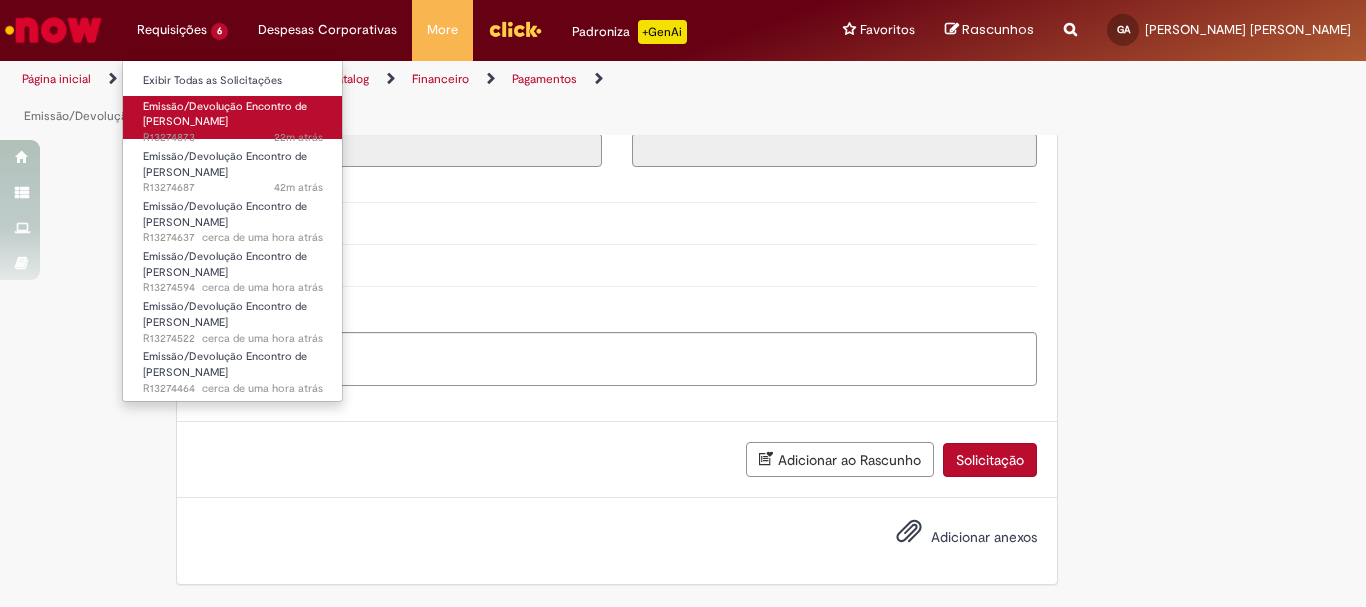 click on "Emissão/Devolução Encontro de [PERSON_NAME]" at bounding box center (225, 114) 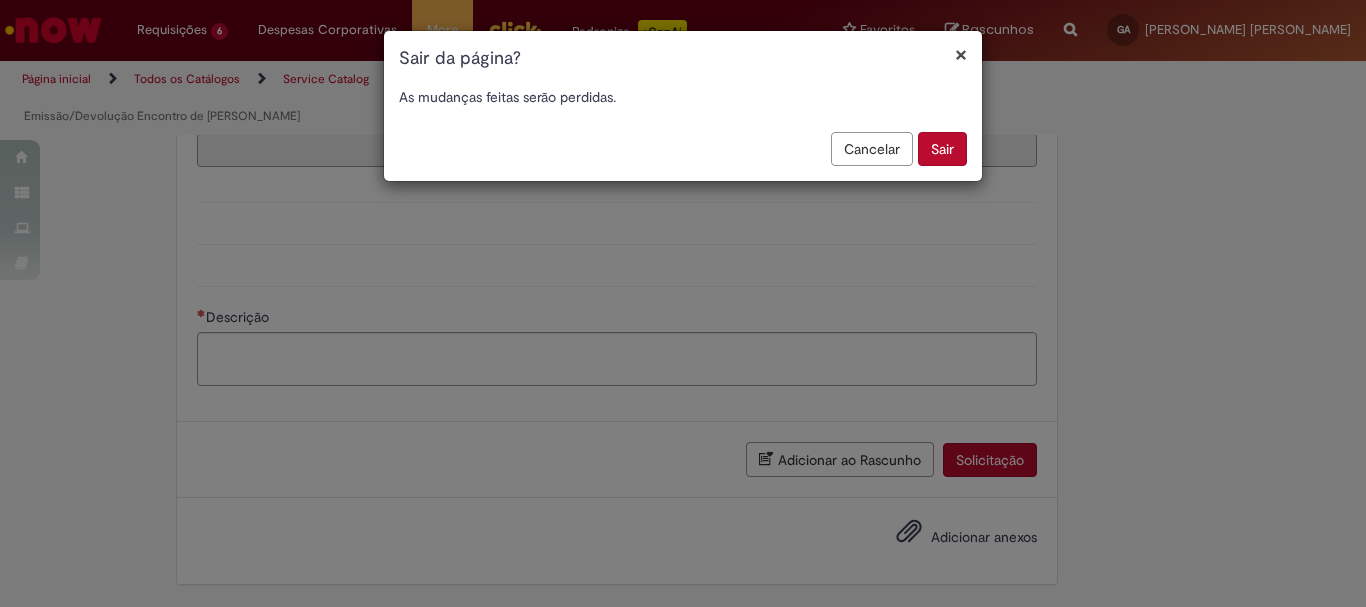 click on "Sair" at bounding box center (942, 149) 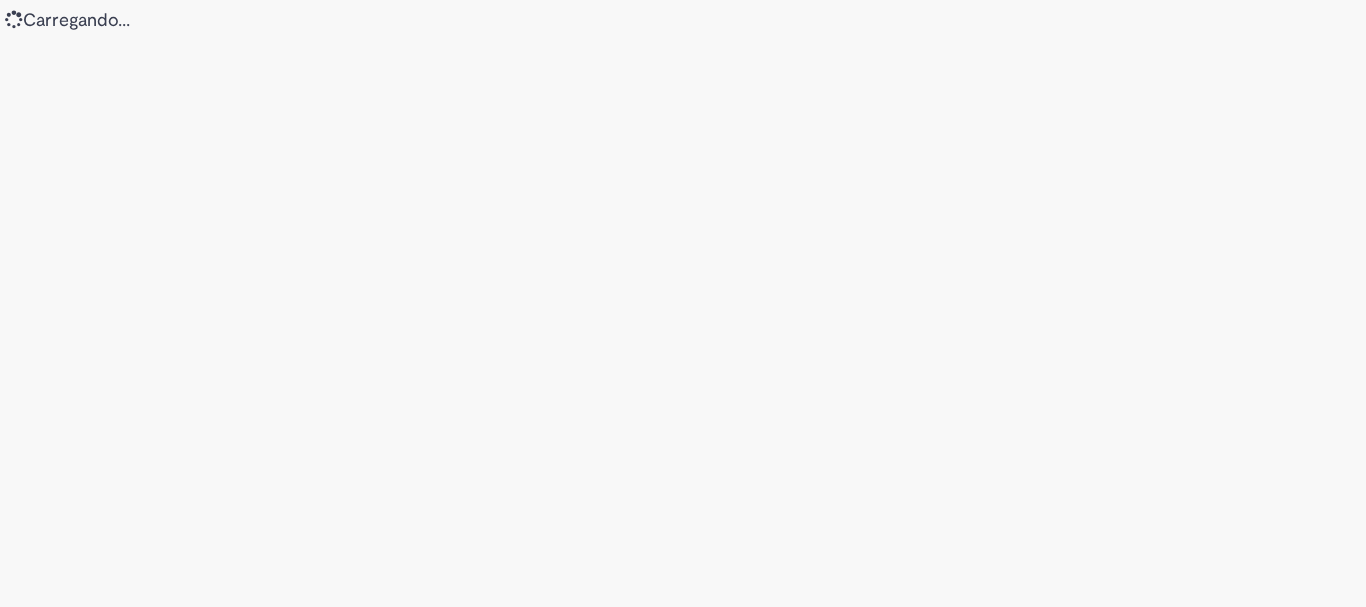 scroll, scrollTop: 0, scrollLeft: 0, axis: both 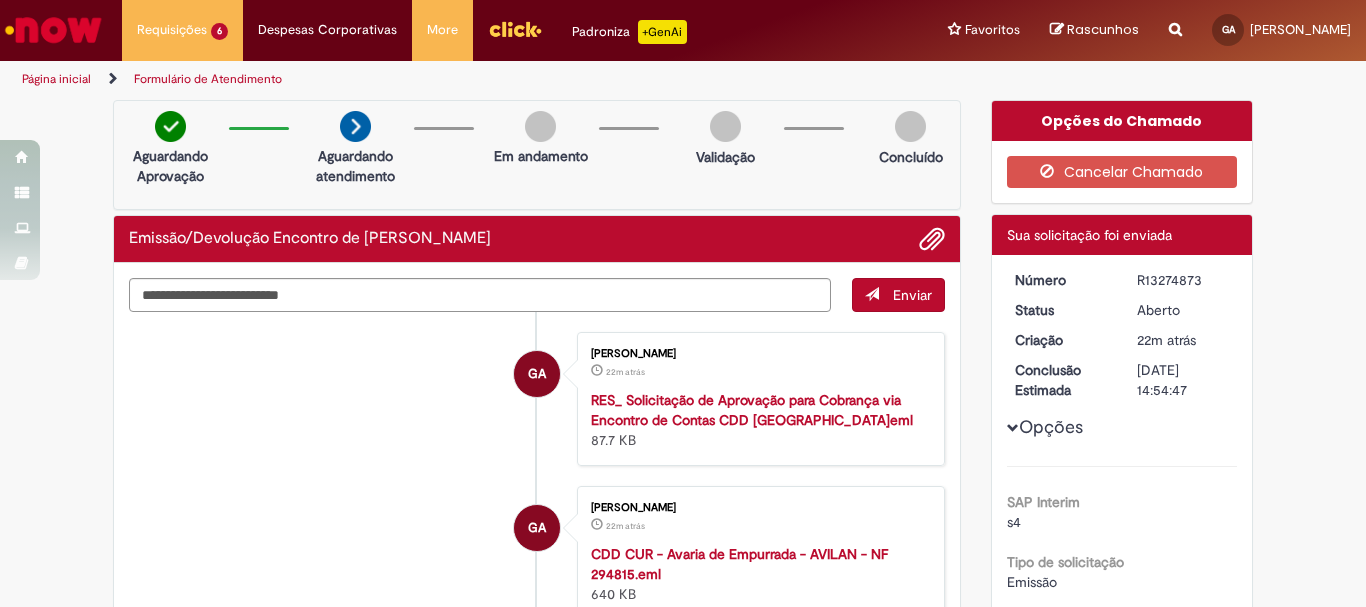 drag, startPoint x: 1196, startPoint y: 283, endPoint x: 1132, endPoint y: 285, distance: 64.03124 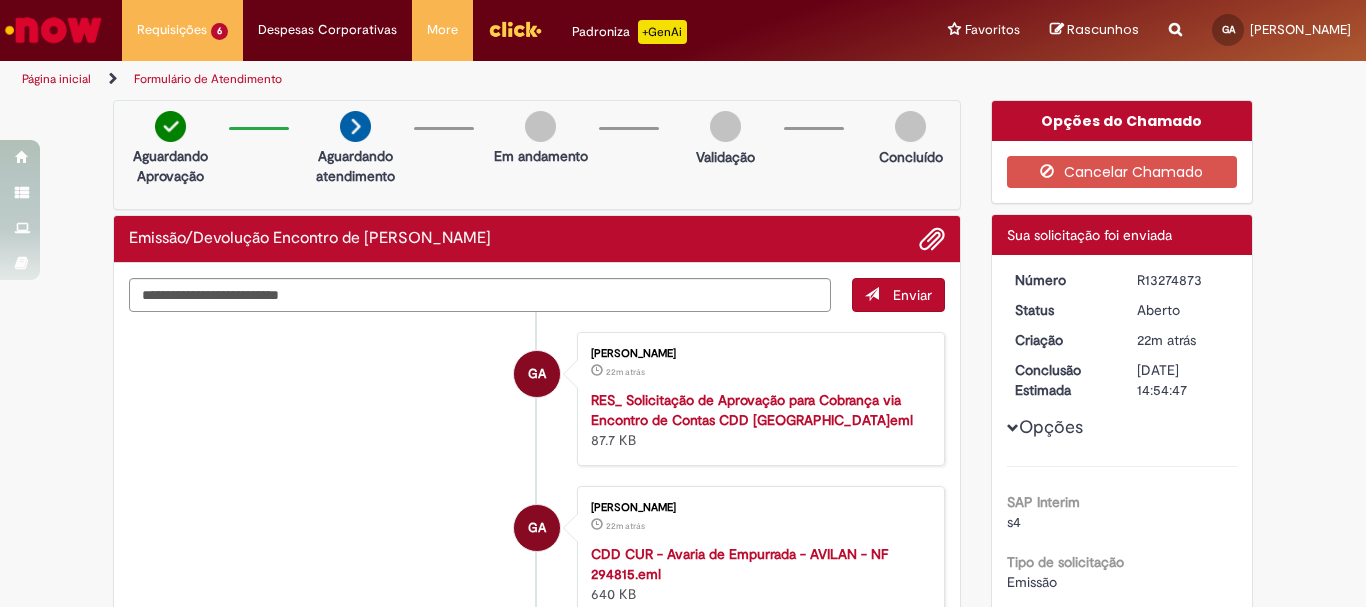 copy on "R13274873" 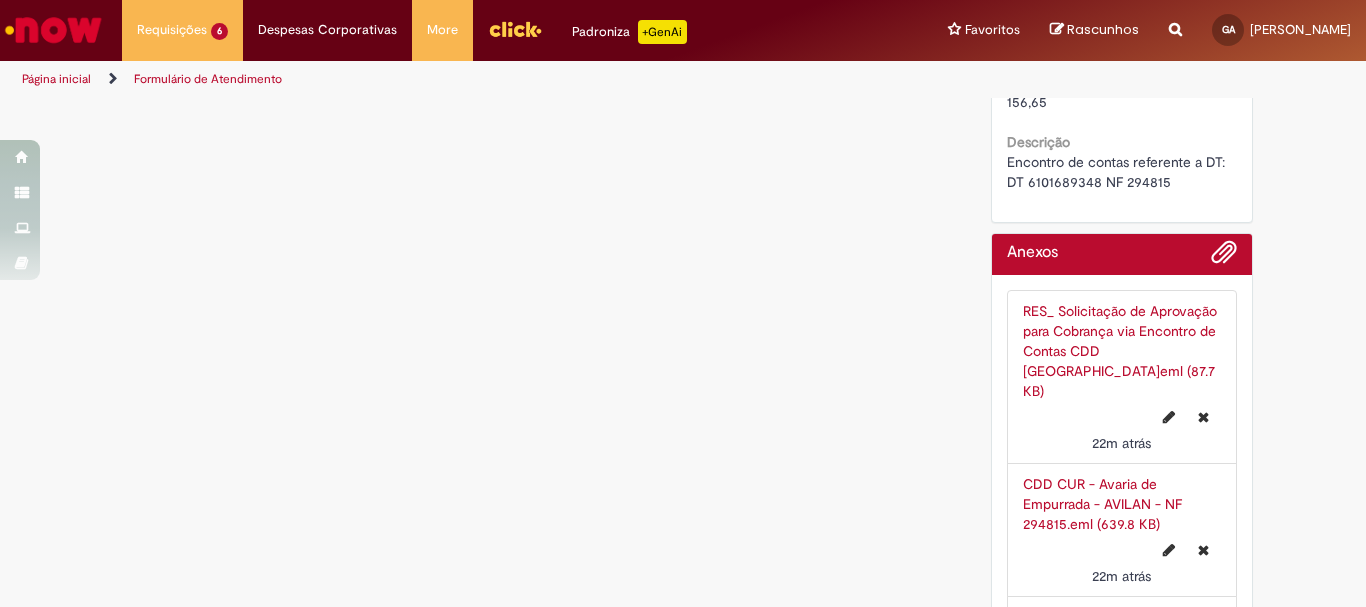 scroll, scrollTop: 1989, scrollLeft: 0, axis: vertical 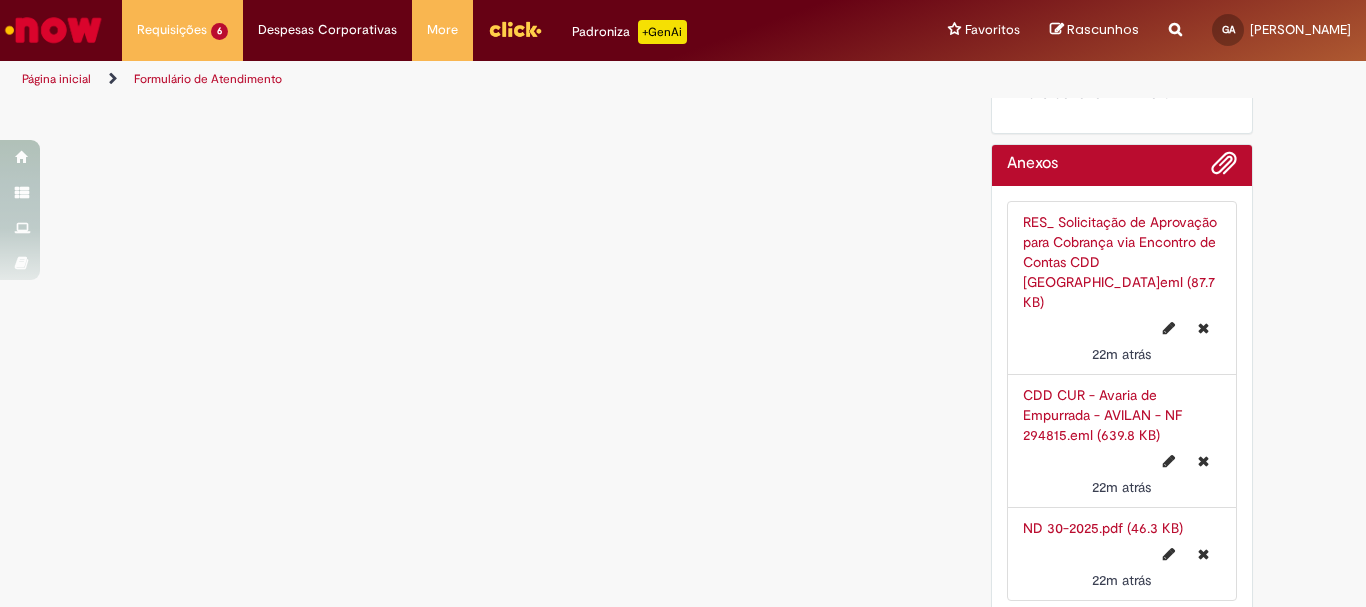 click on "ND 30-2025.pdf (46.3 KB)" at bounding box center [1103, 528] 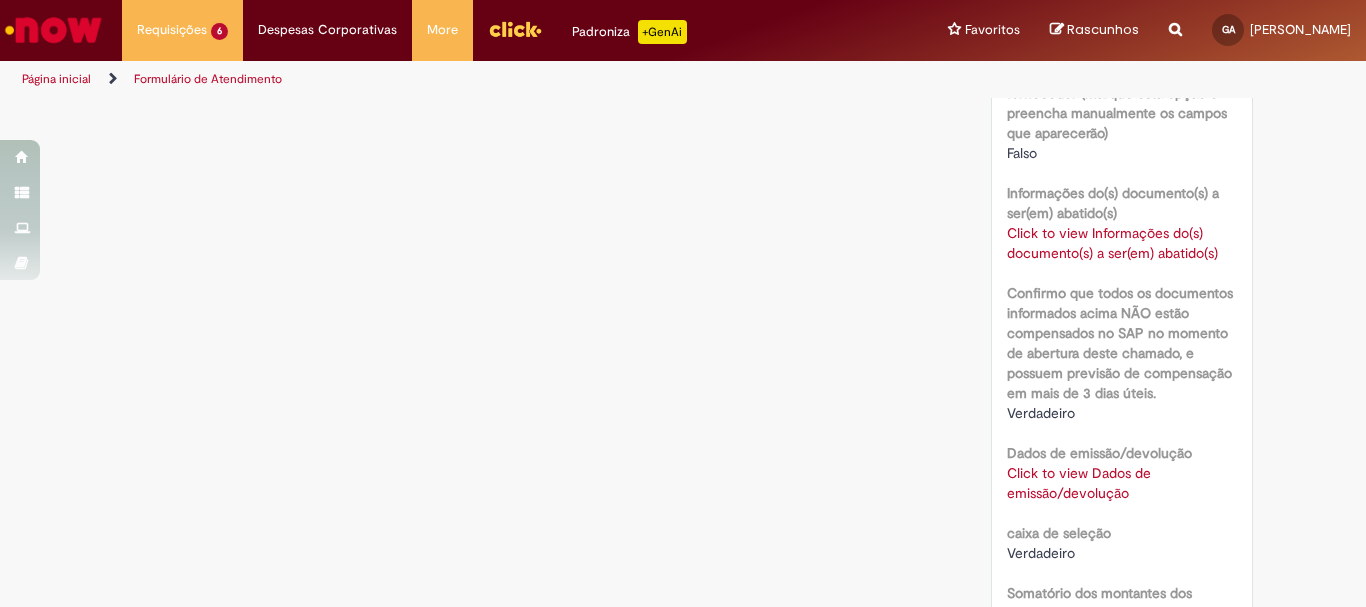 scroll, scrollTop: 1489, scrollLeft: 0, axis: vertical 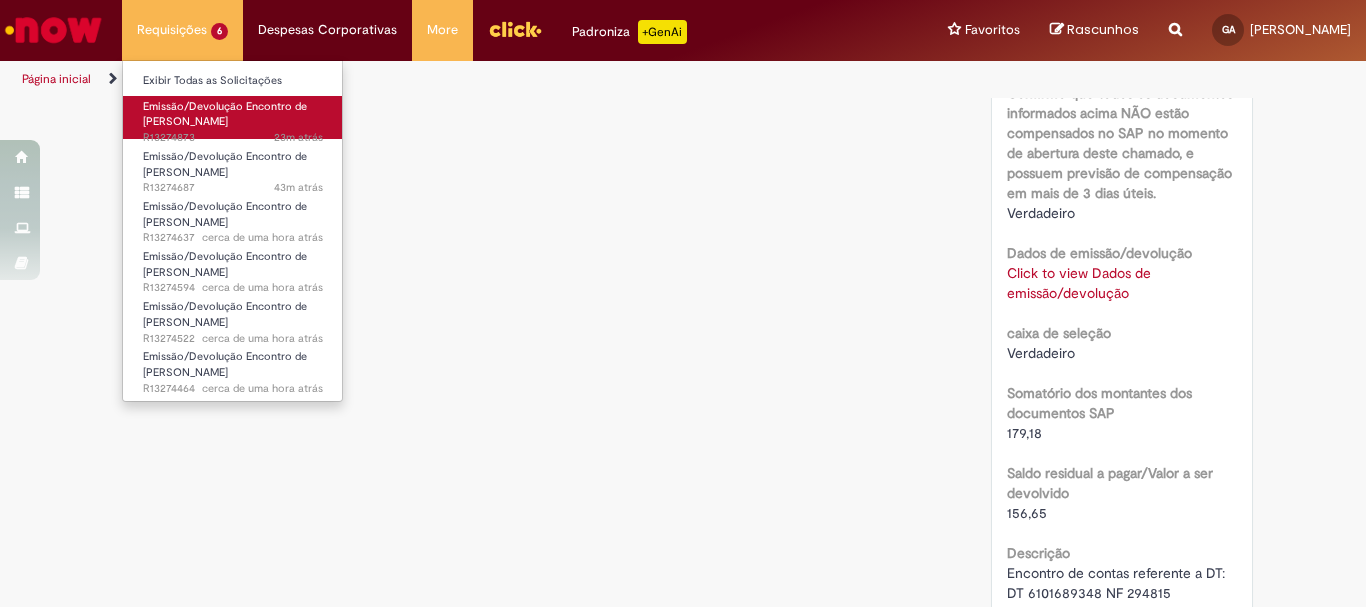 click on "Emissão/Devolução Encontro de [PERSON_NAME]" at bounding box center (225, 114) 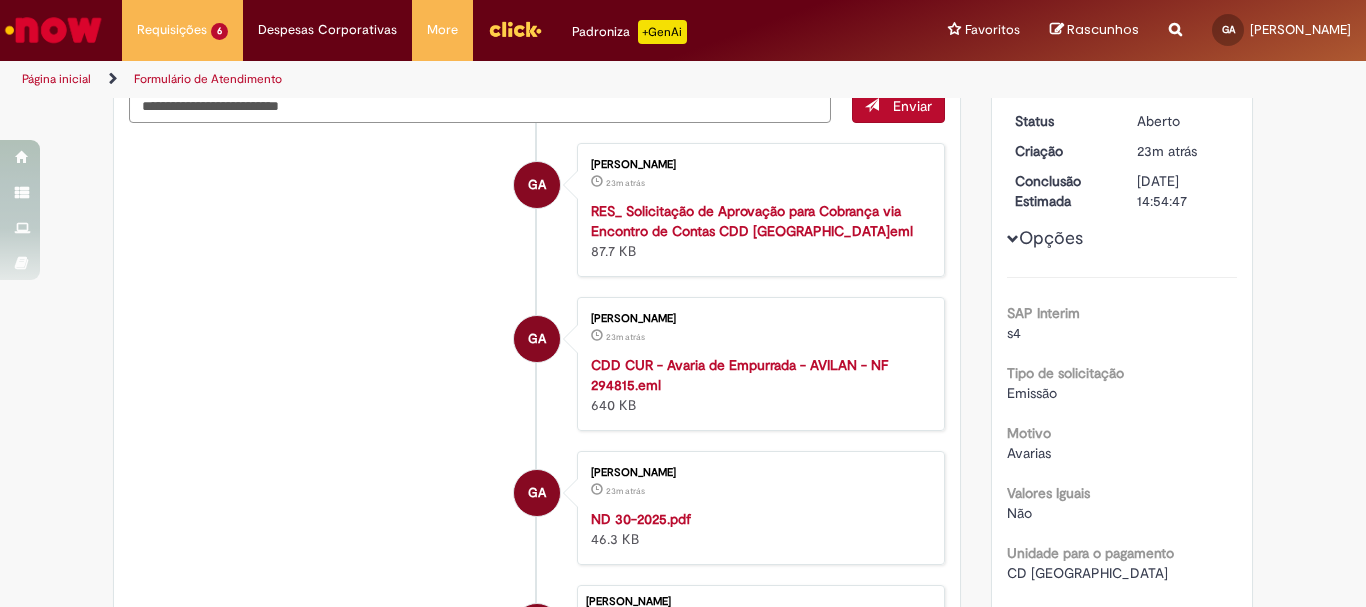scroll, scrollTop: 0, scrollLeft: 0, axis: both 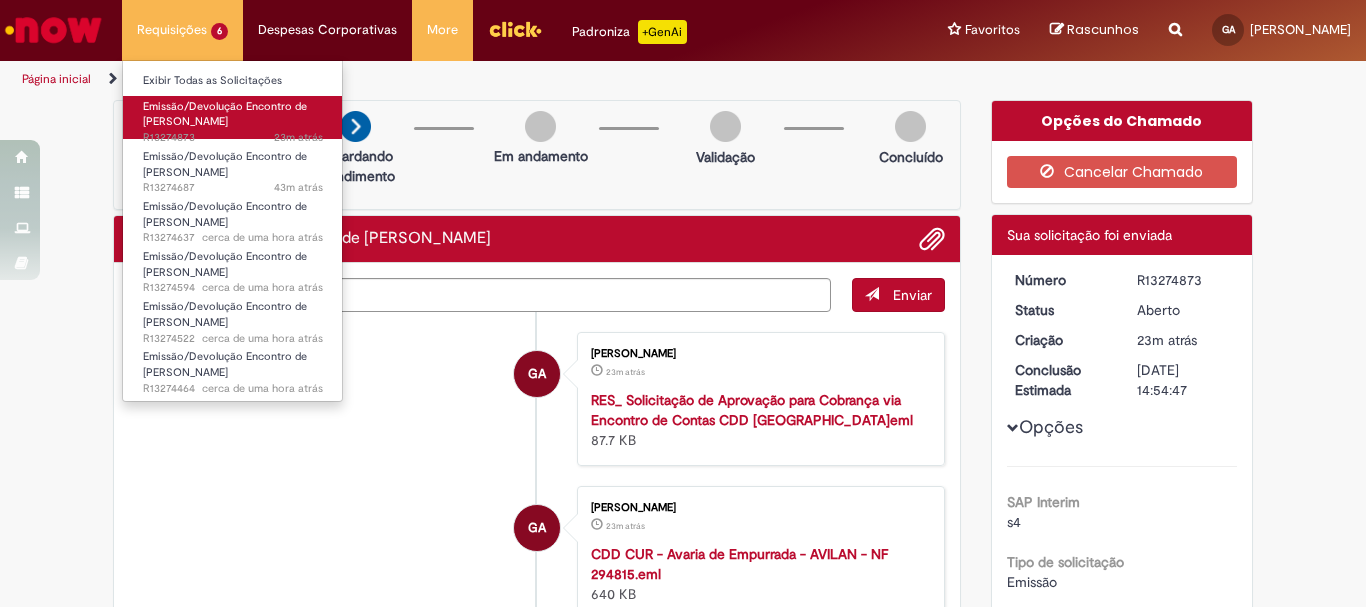 click on "Emissão/Devolução Encontro de [PERSON_NAME]" at bounding box center (225, 114) 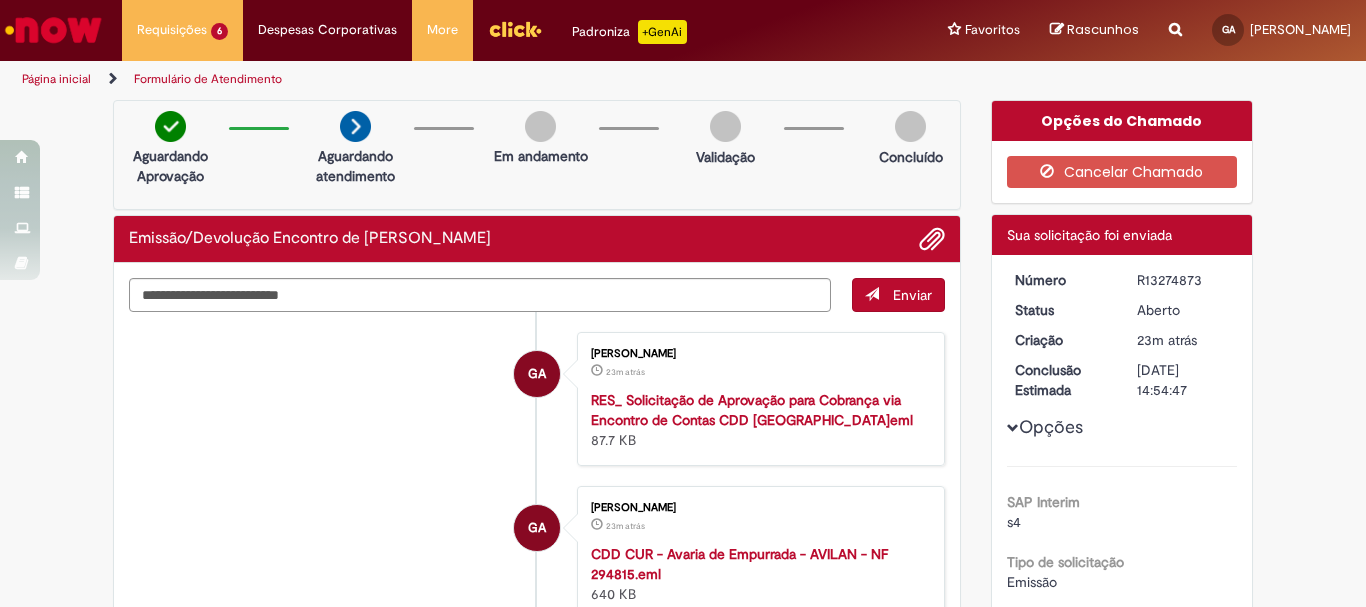 click on "R13274873" at bounding box center [1183, 280] 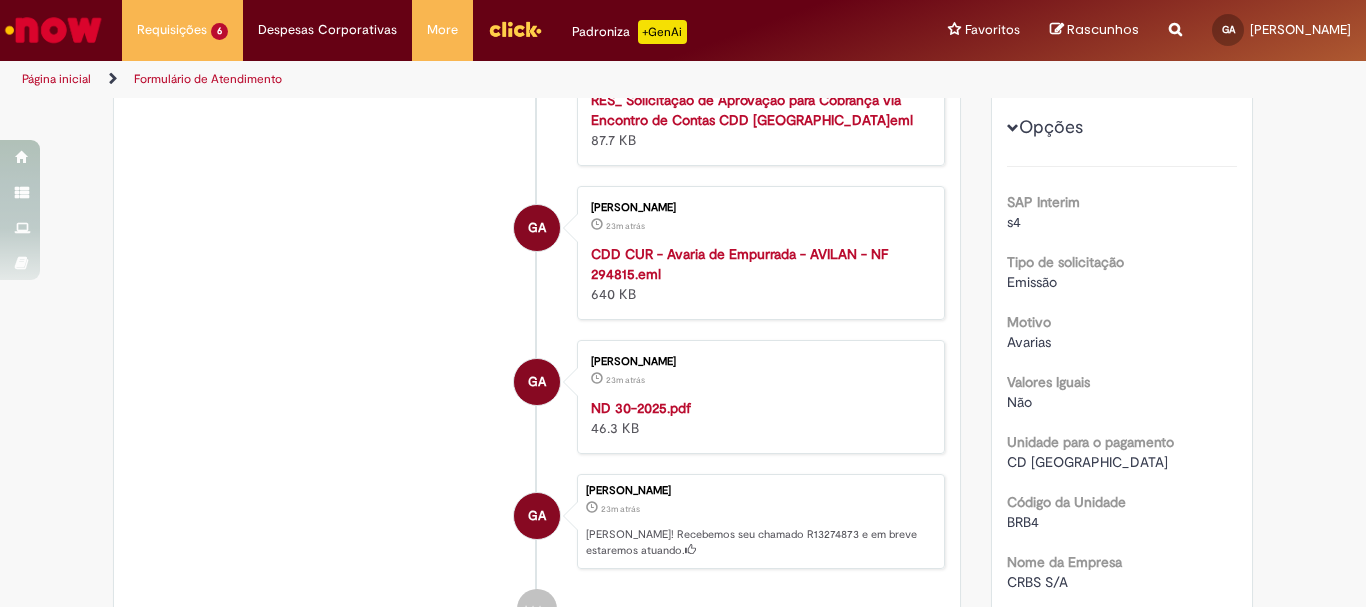 click on "CDD CUR - Avaria de Empurrada - AVILAN - NF 294815.eml" at bounding box center [739, 264] 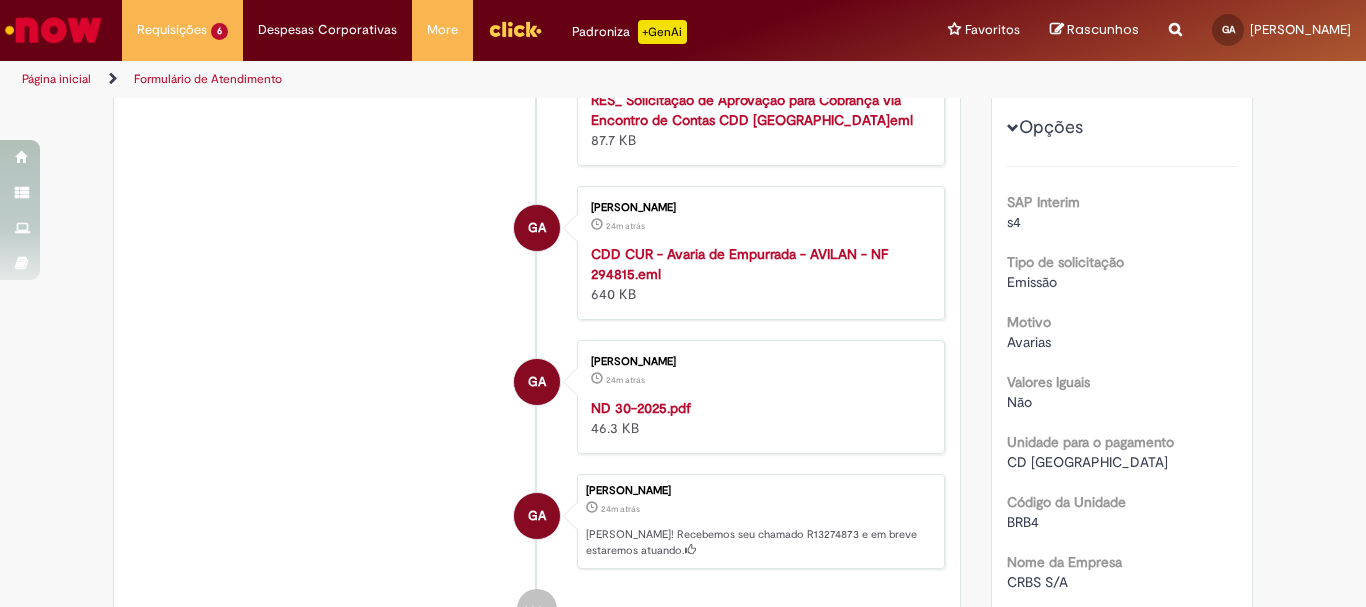 scroll, scrollTop: 0, scrollLeft: 0, axis: both 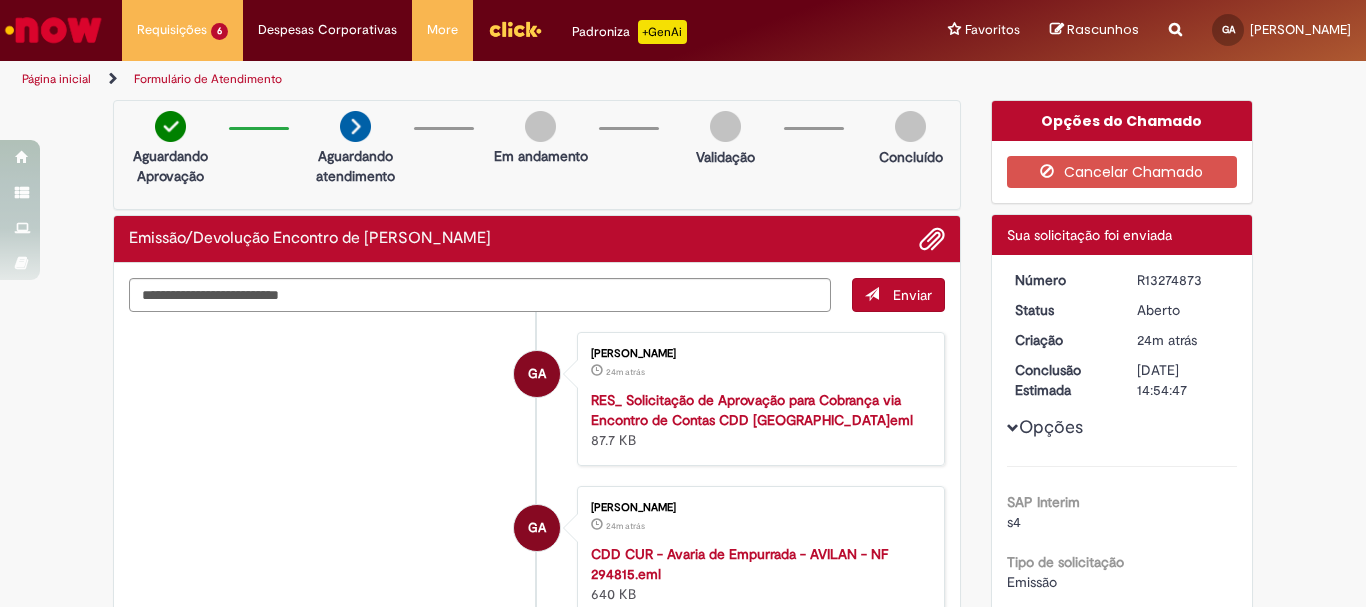 copy on "R13274873" 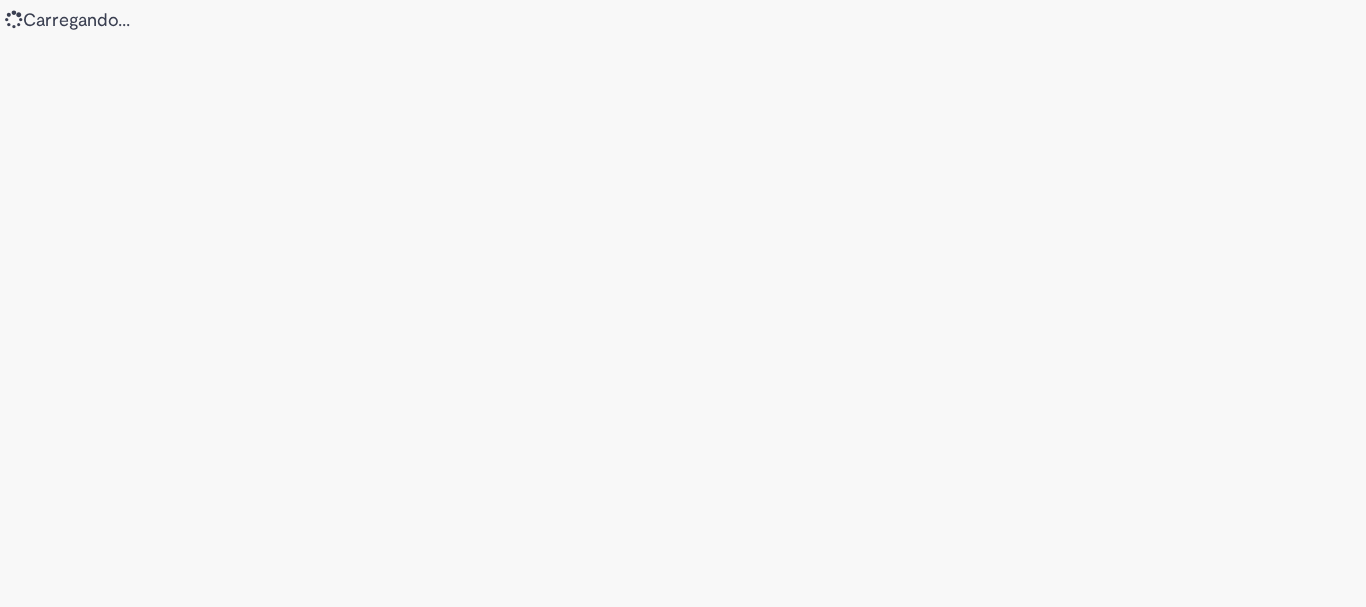scroll, scrollTop: 0, scrollLeft: 0, axis: both 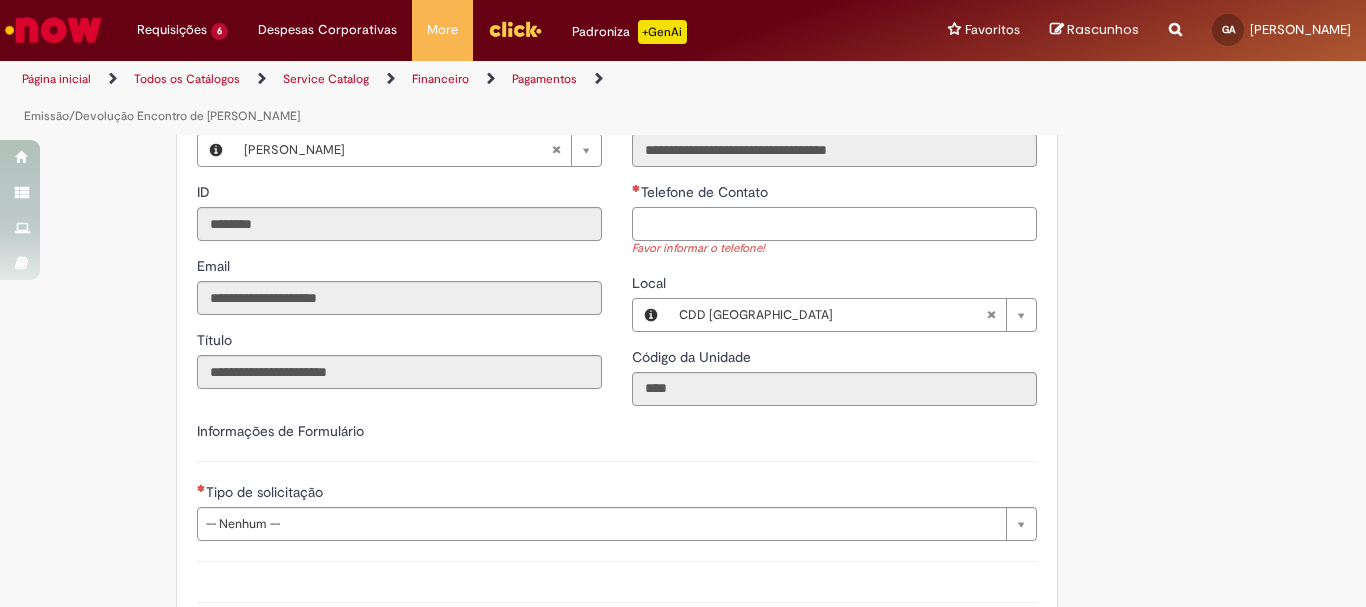 click on "Telefone de Contato" at bounding box center [834, 224] 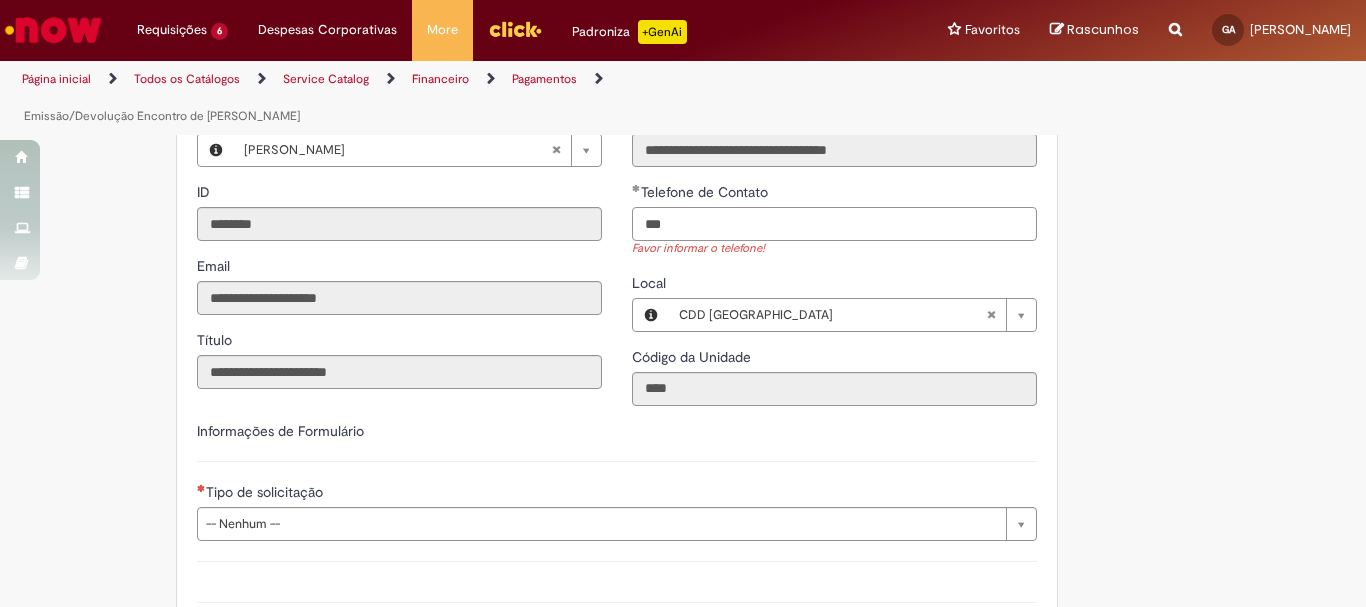 type on "***" 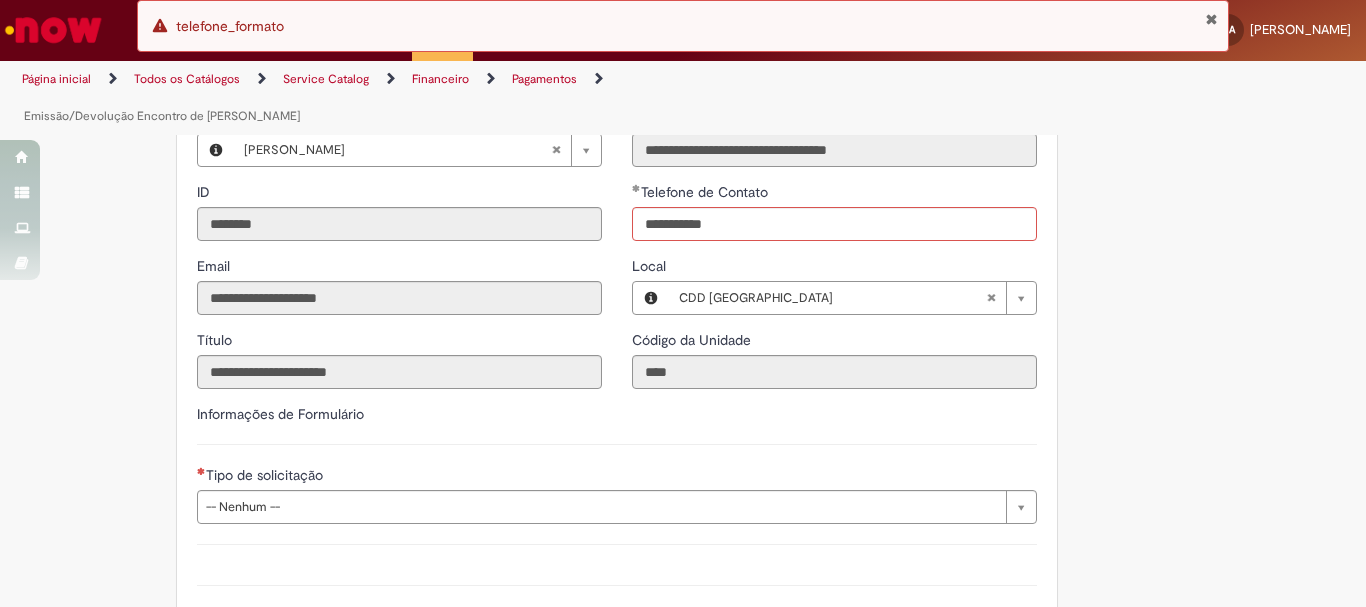 type on "**********" 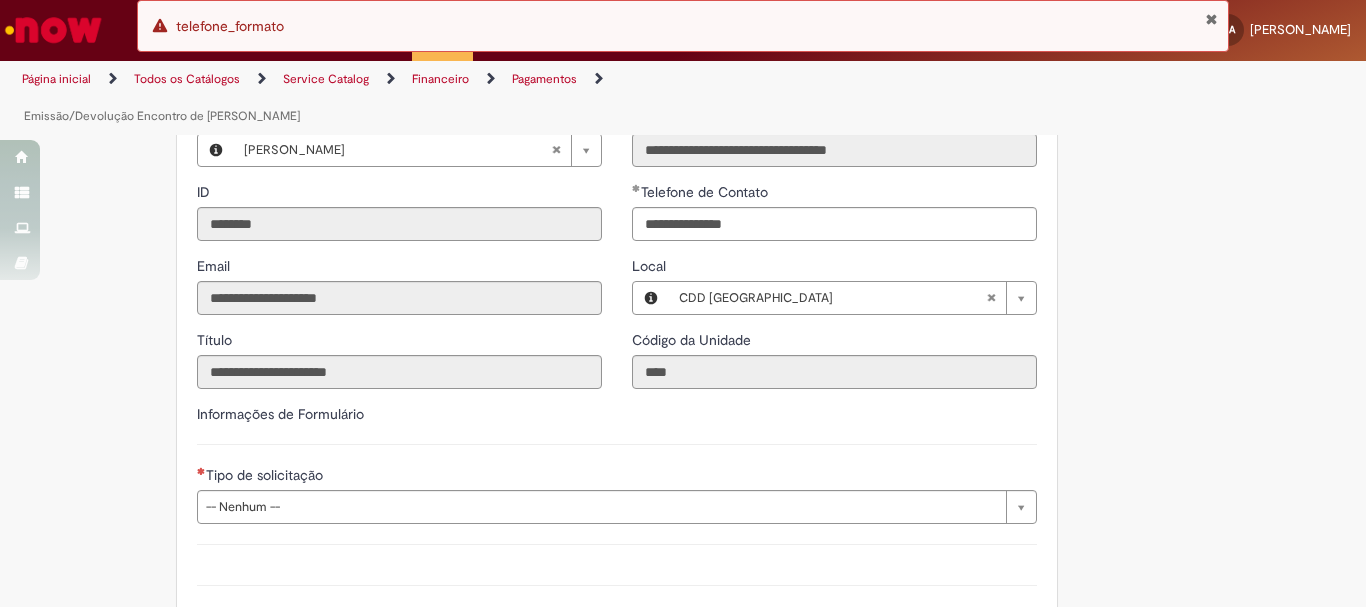 click on "**********" at bounding box center (399, 256) 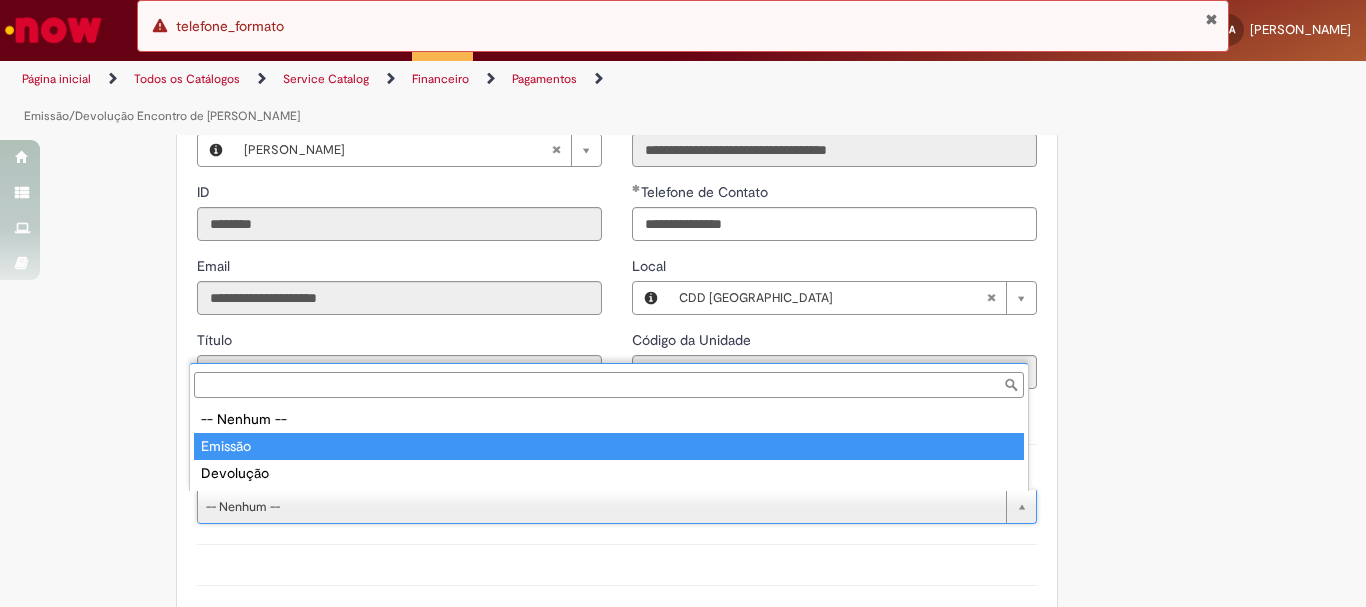 type on "*******" 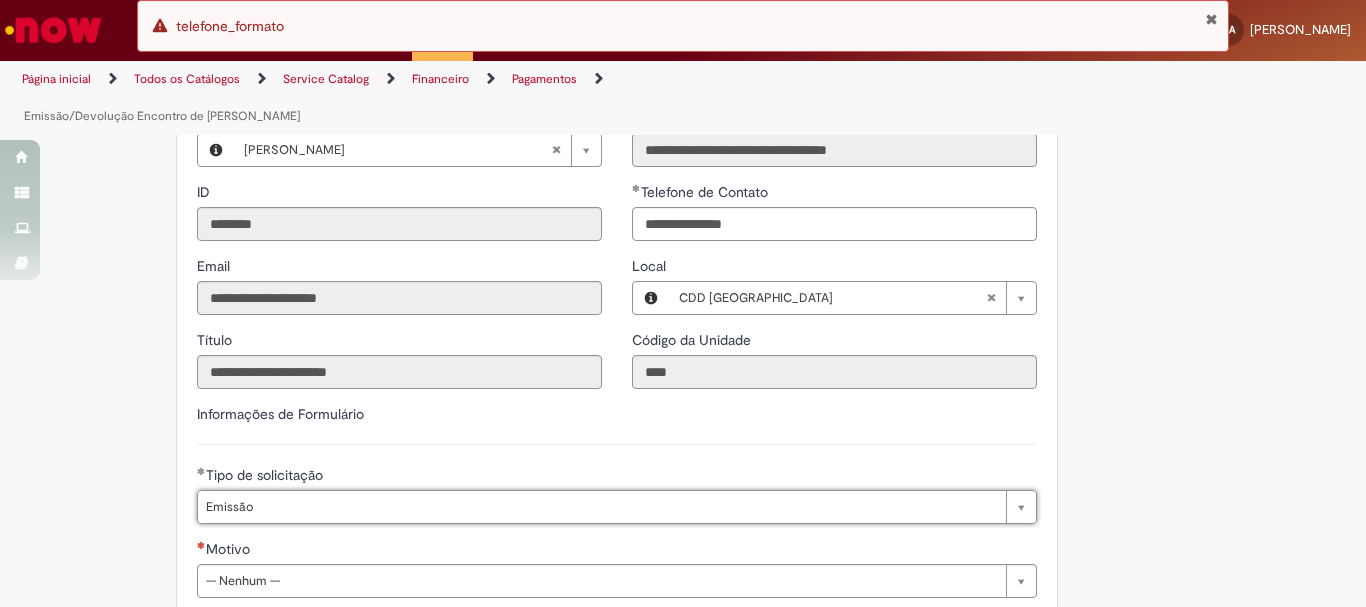 scroll, scrollTop: 1300, scrollLeft: 0, axis: vertical 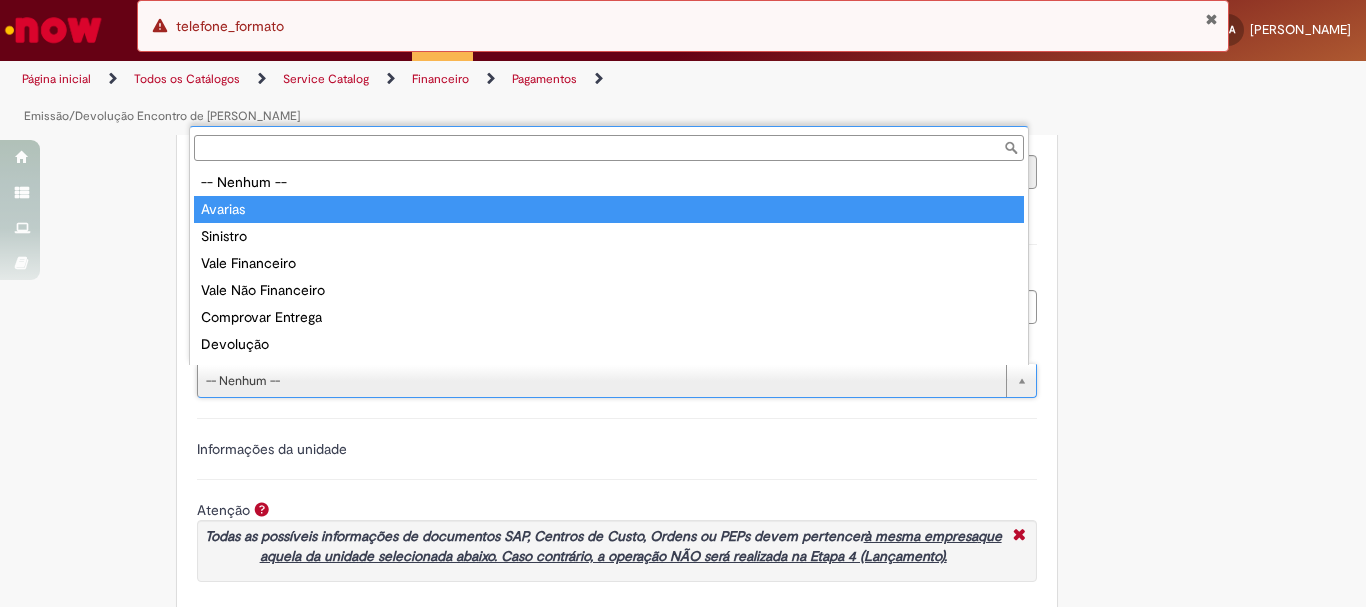 type on "*******" 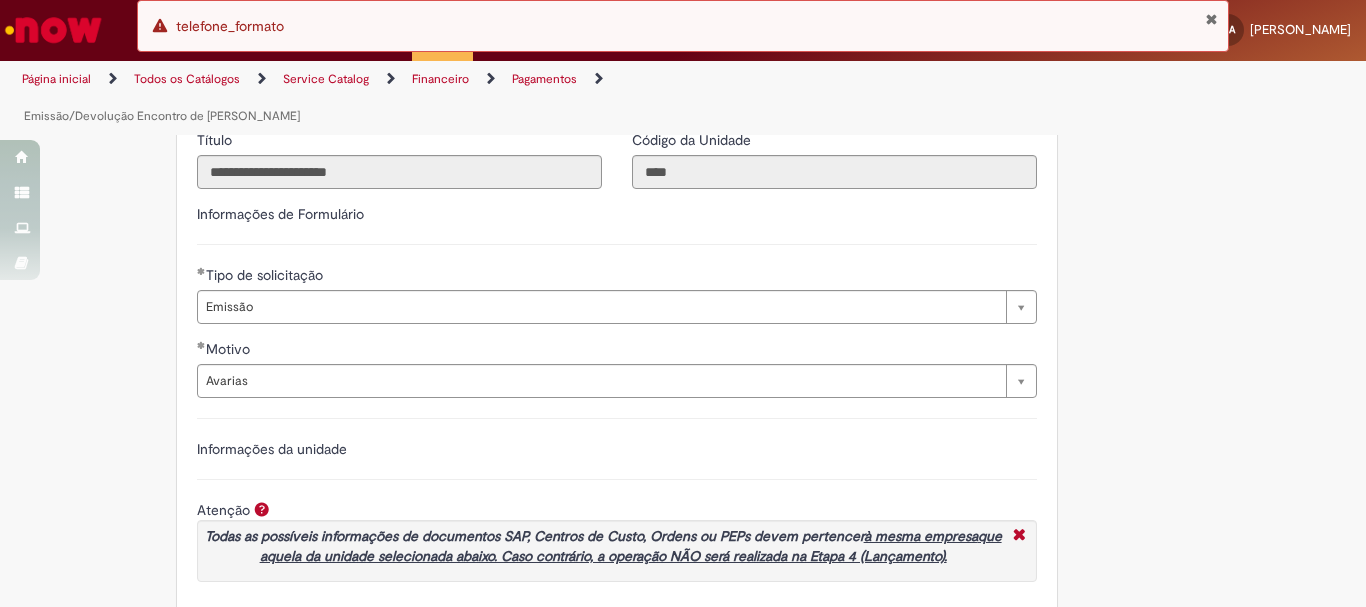 click on "Informações da unidade" at bounding box center (272, 449) 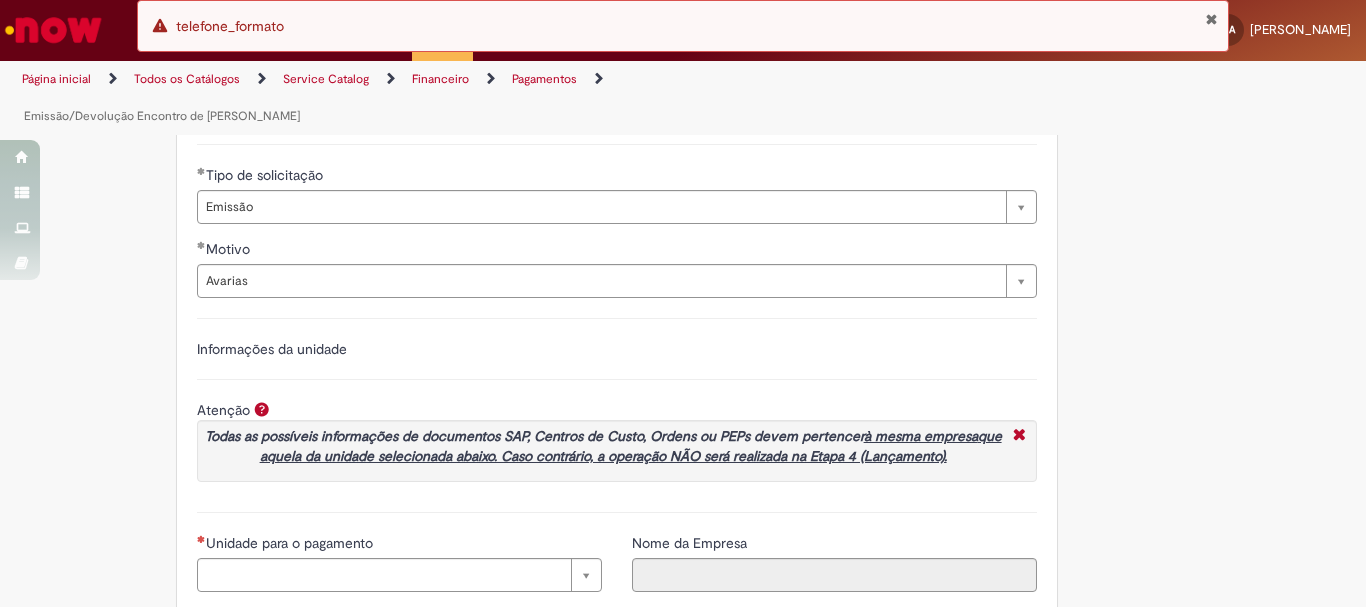 scroll, scrollTop: 1800, scrollLeft: 0, axis: vertical 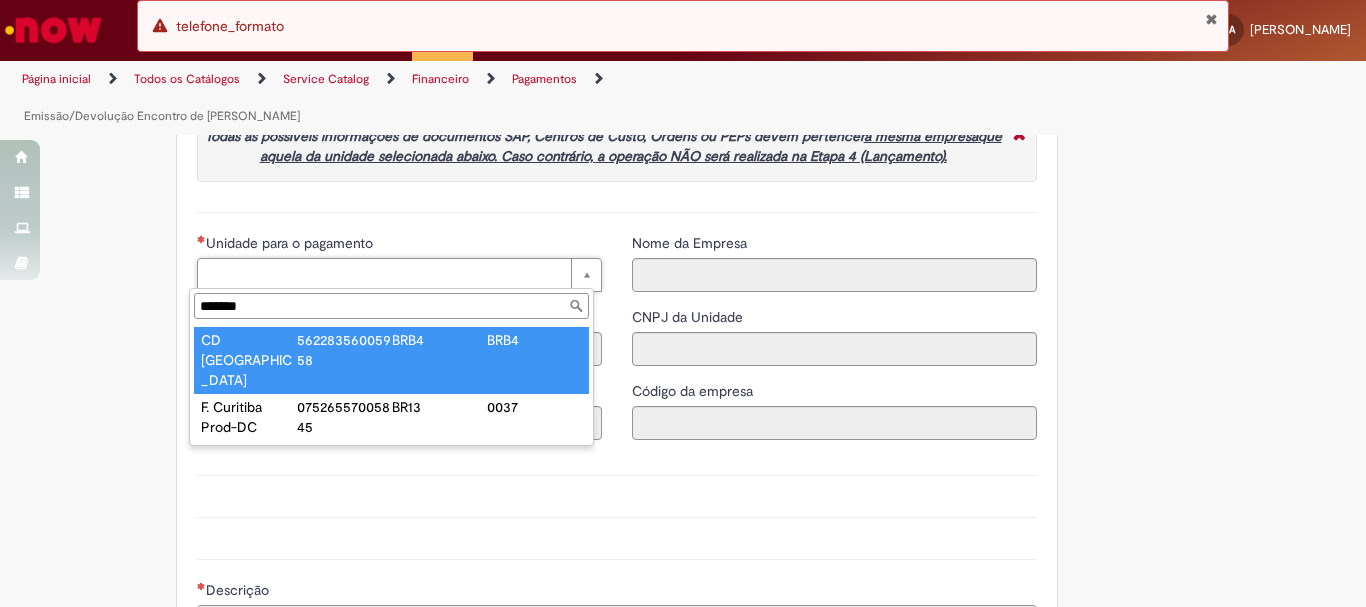 type on "*******" 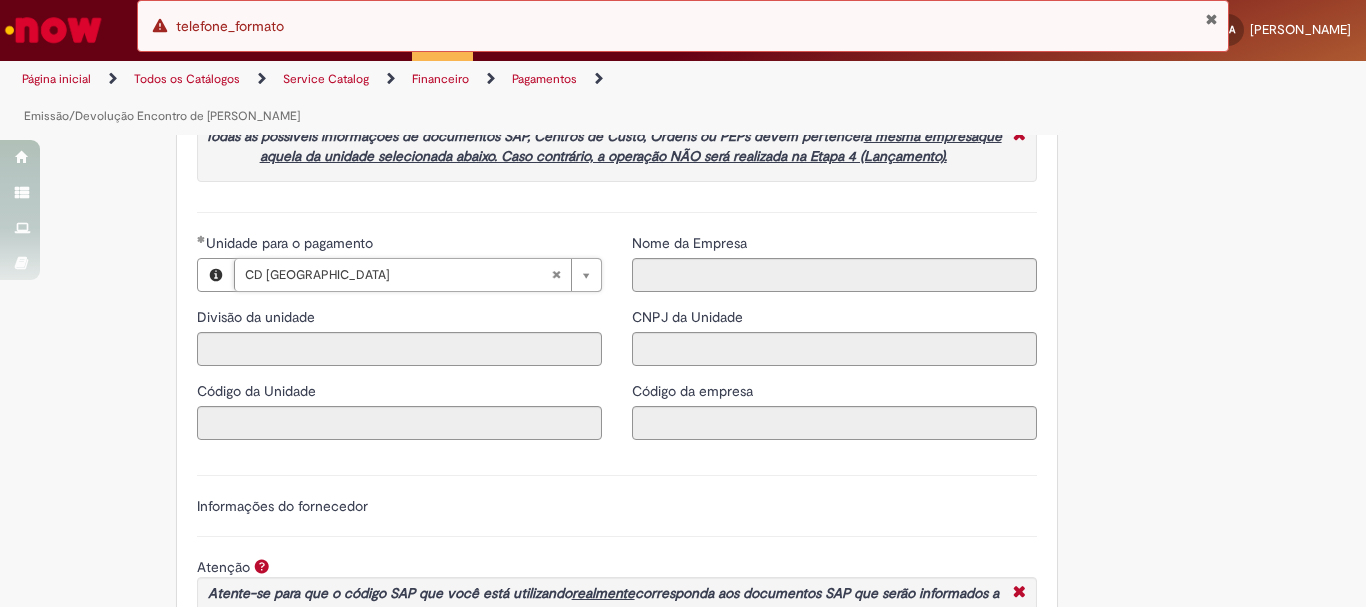 type on "****" 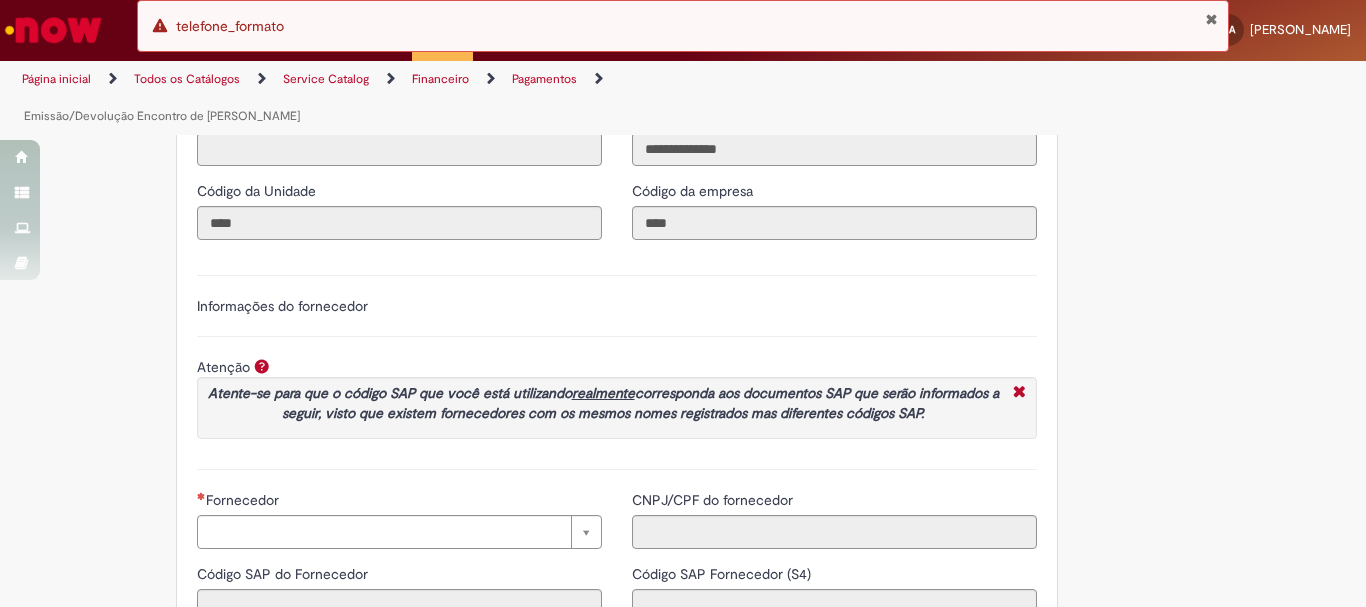 scroll, scrollTop: 2273, scrollLeft: 0, axis: vertical 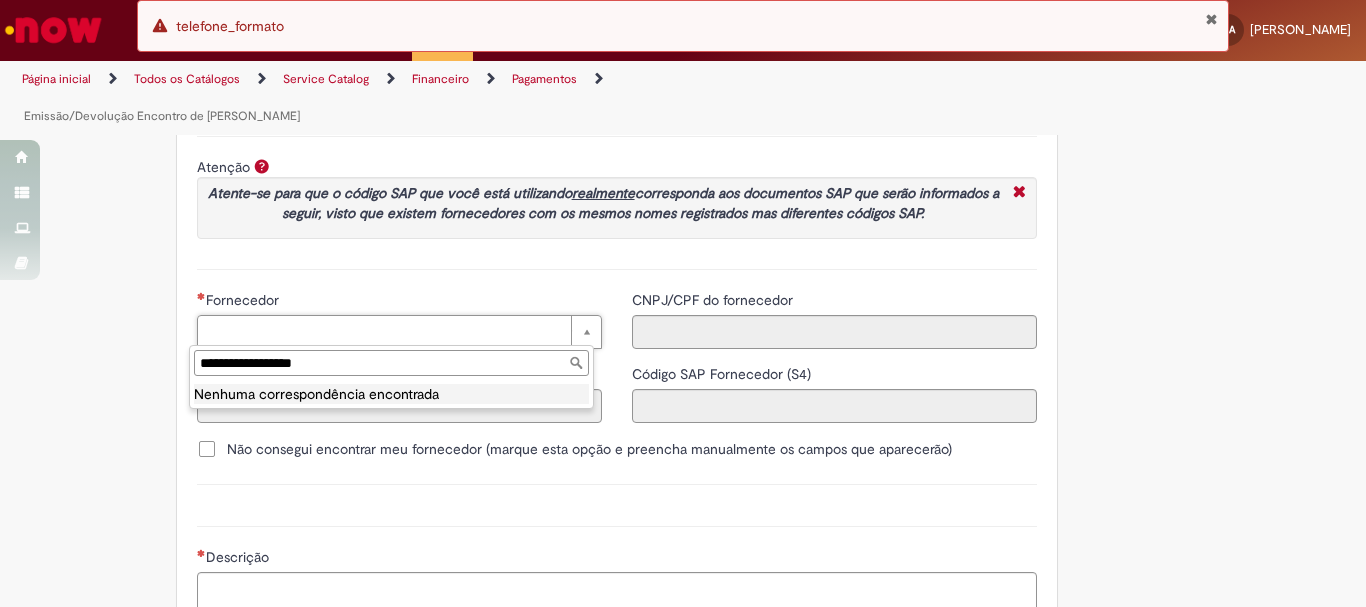 click on "**********" at bounding box center [391, 363] 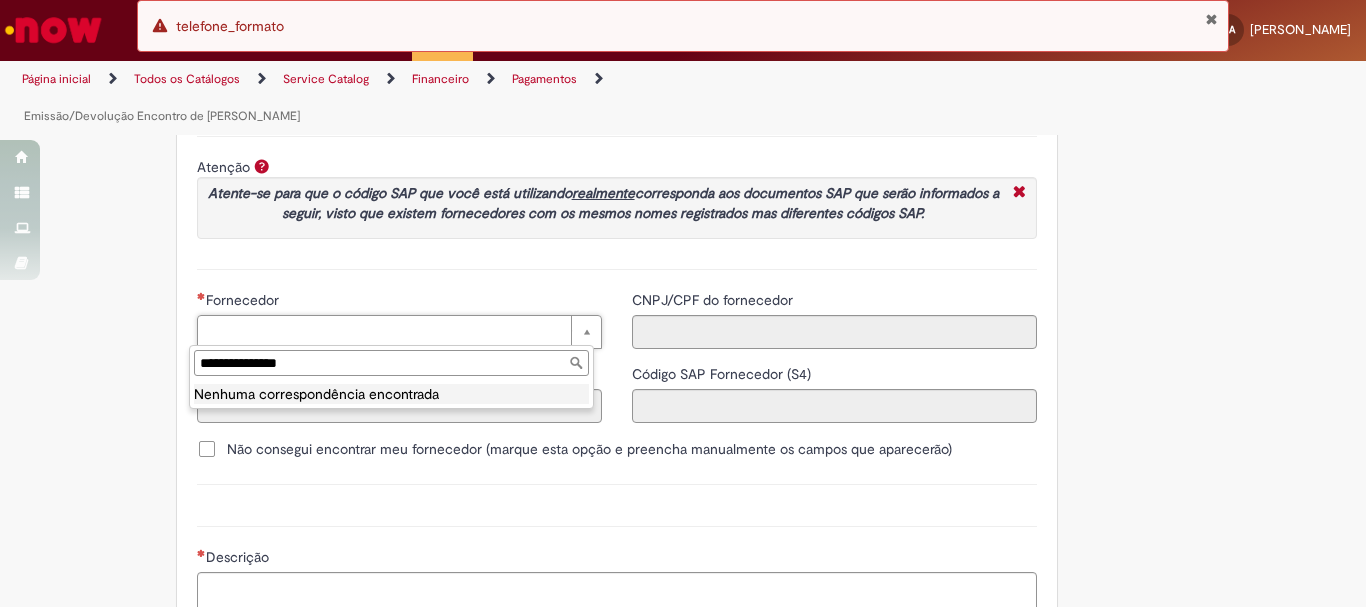 type on "**********" 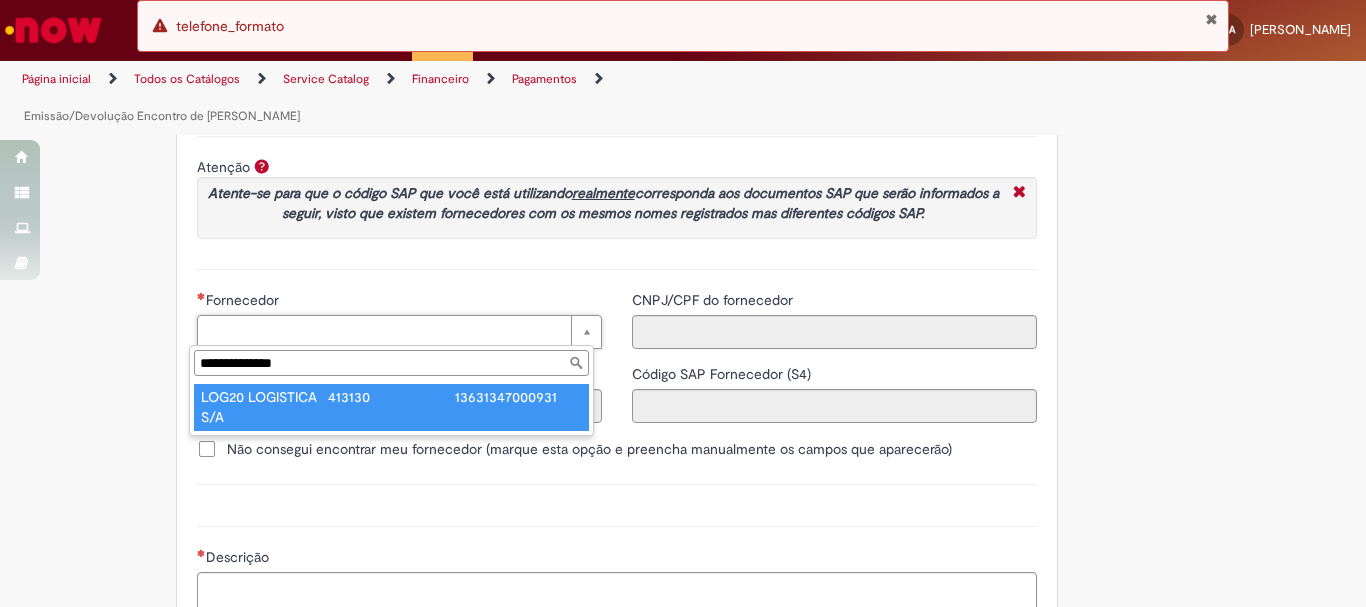 type on "**********" 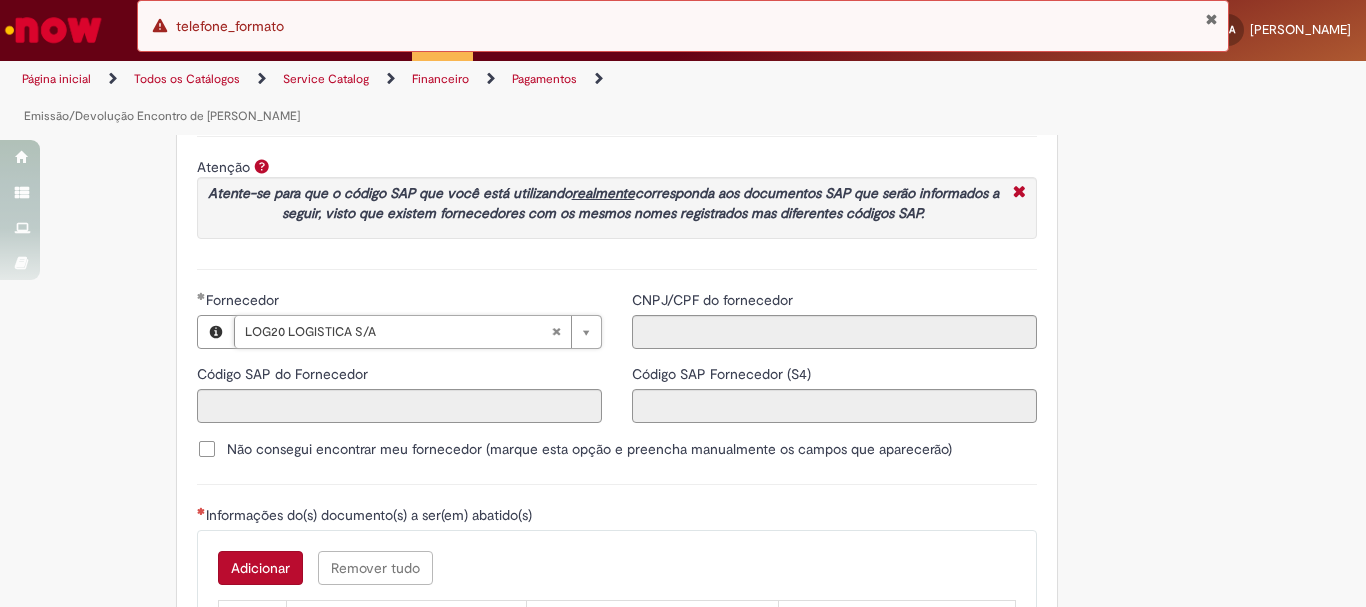 type on "******" 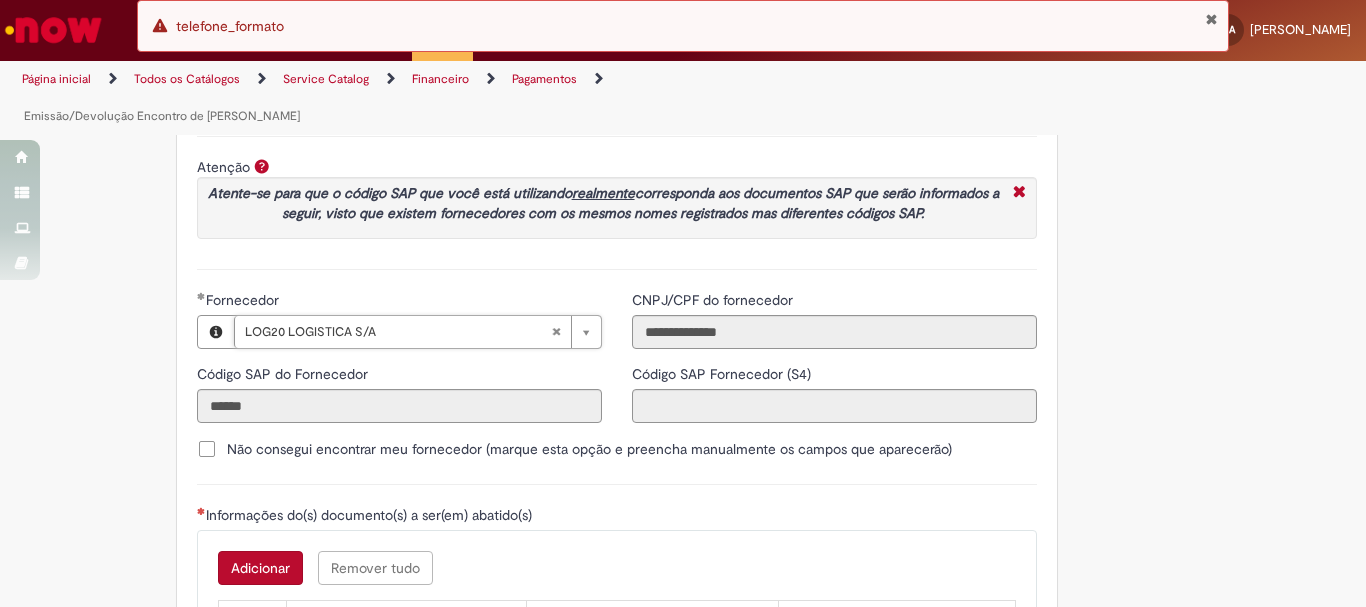 type on "**********" 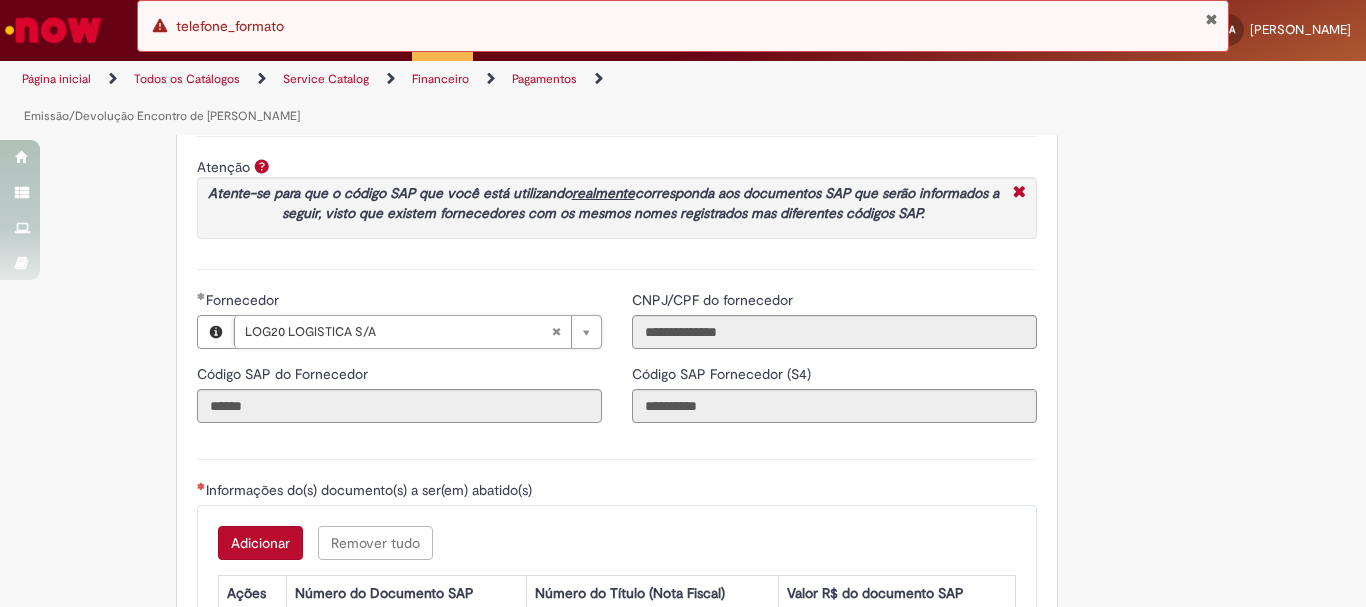 scroll, scrollTop: 2473, scrollLeft: 0, axis: vertical 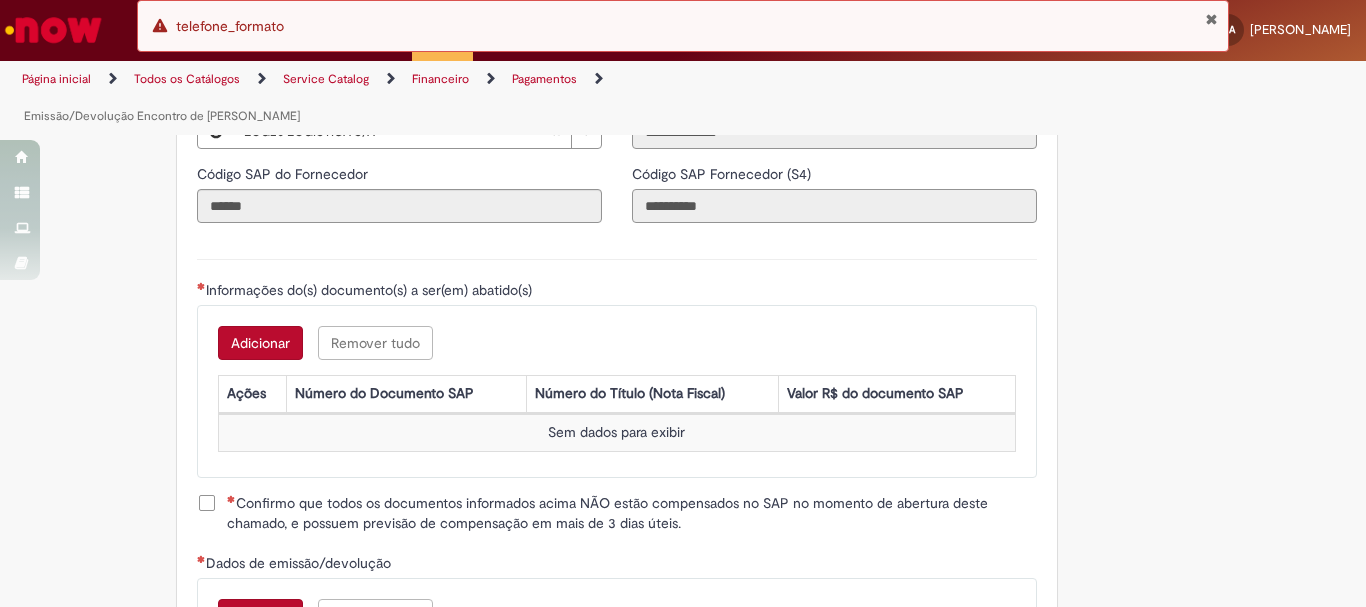 drag, startPoint x: 671, startPoint y: 205, endPoint x: 729, endPoint y: 201, distance: 58.137768 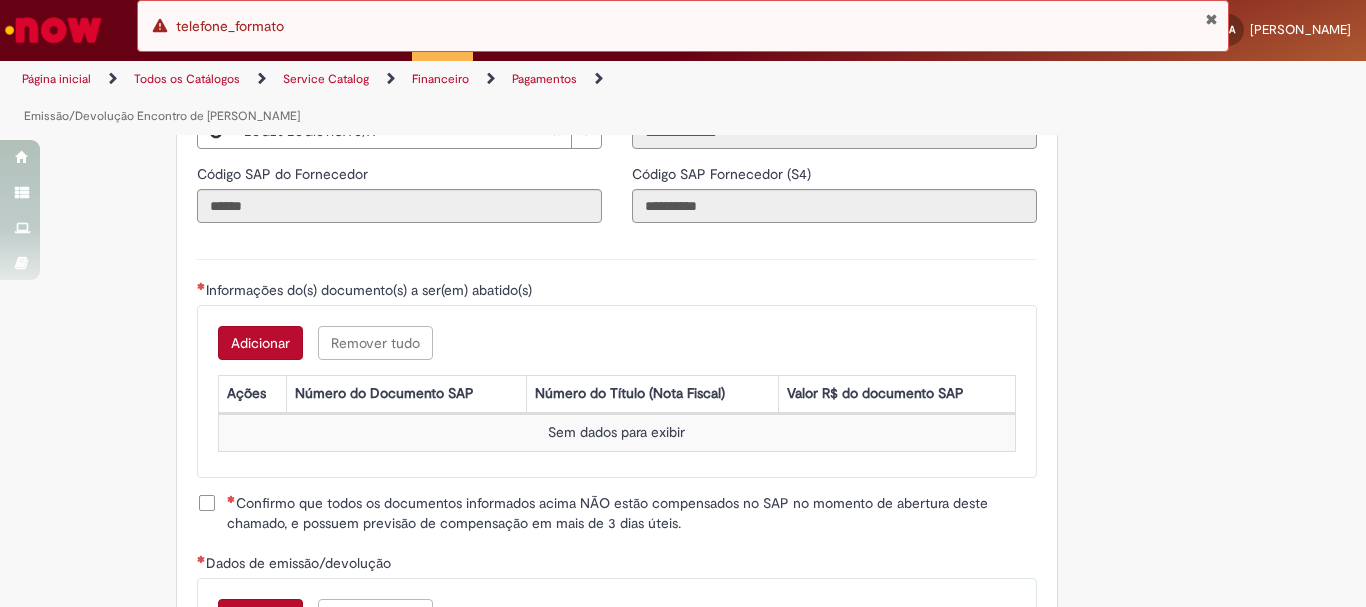 click on "Adicionar" at bounding box center [260, 343] 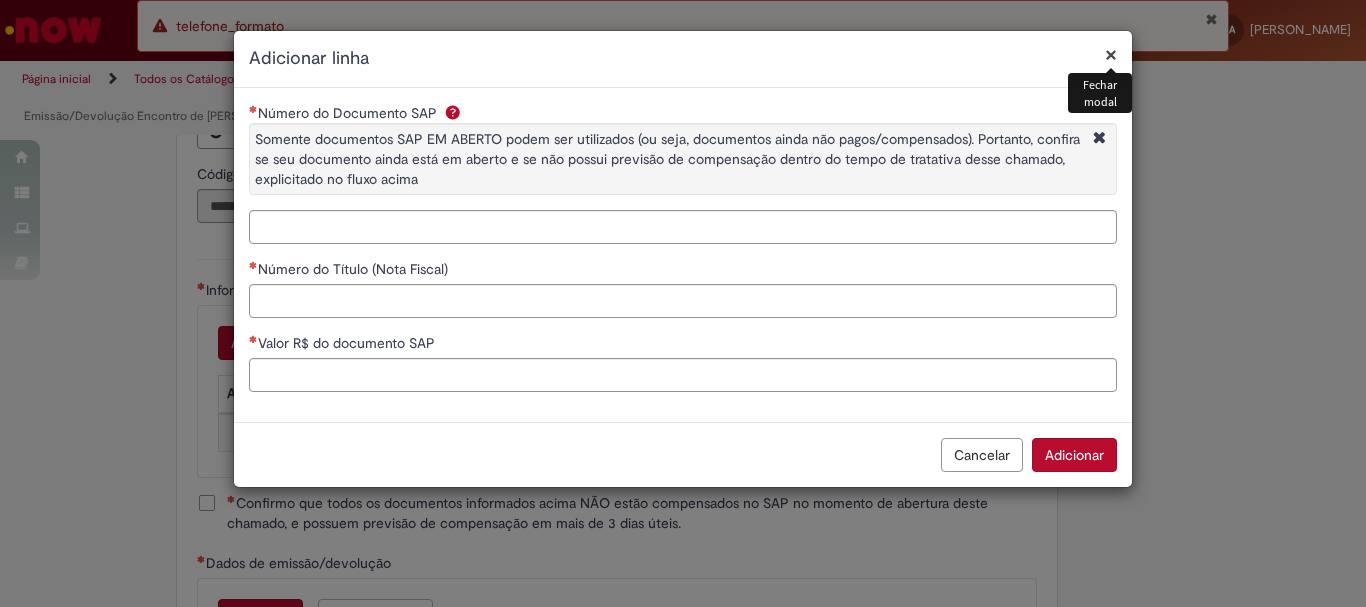 click on "Número do Documento SAP Somente documentos SAP EM ABERTO podem ser utilizados (ou seja, documentos ainda não pagos/compensados). Portanto, confira se seu documento ainda está em aberto e se não possui previsão de compensação dentro do tempo de tratativa desse chamado, explicitado no fluxo acima Número do Título (Nota Fiscal) Valor R$ do documento SAP" at bounding box center [683, 255] 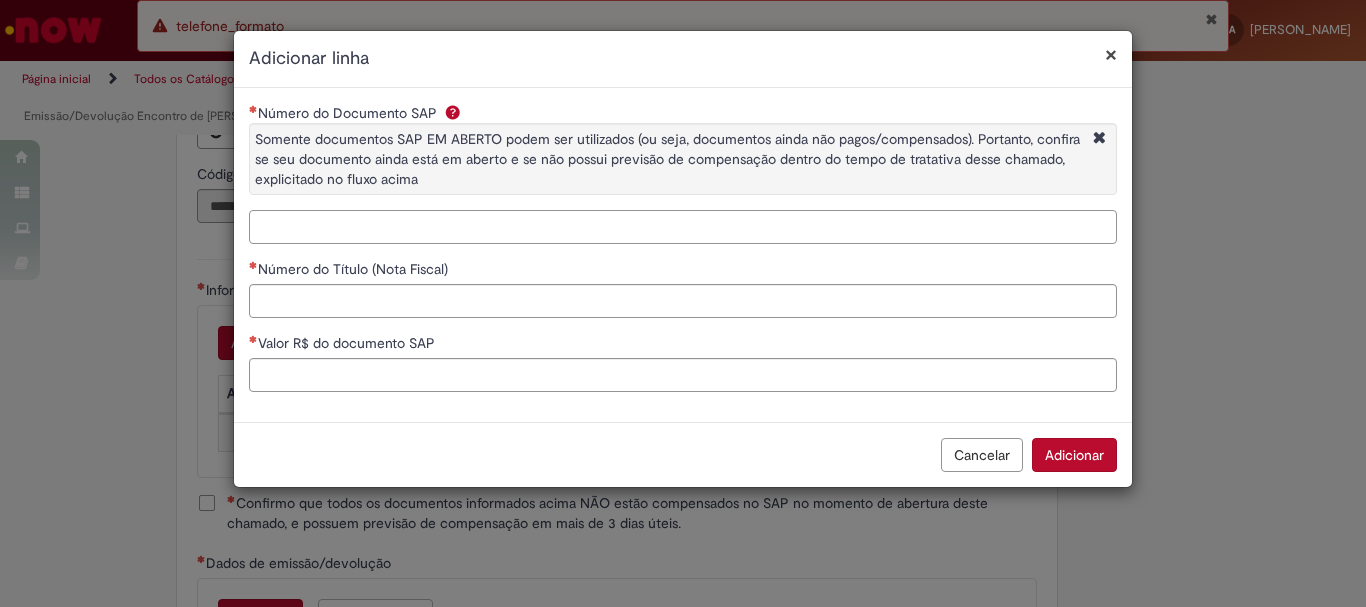 click on "Número do Documento SAP Somente documentos SAP EM ABERTO podem ser utilizados (ou seja, documentos ainda não pagos/compensados). Portanto, confira se seu documento ainda está em aberto e se não possui previsão de compensação dentro do tempo de tratativa desse chamado, explicitado no fluxo acima" at bounding box center (683, 227) 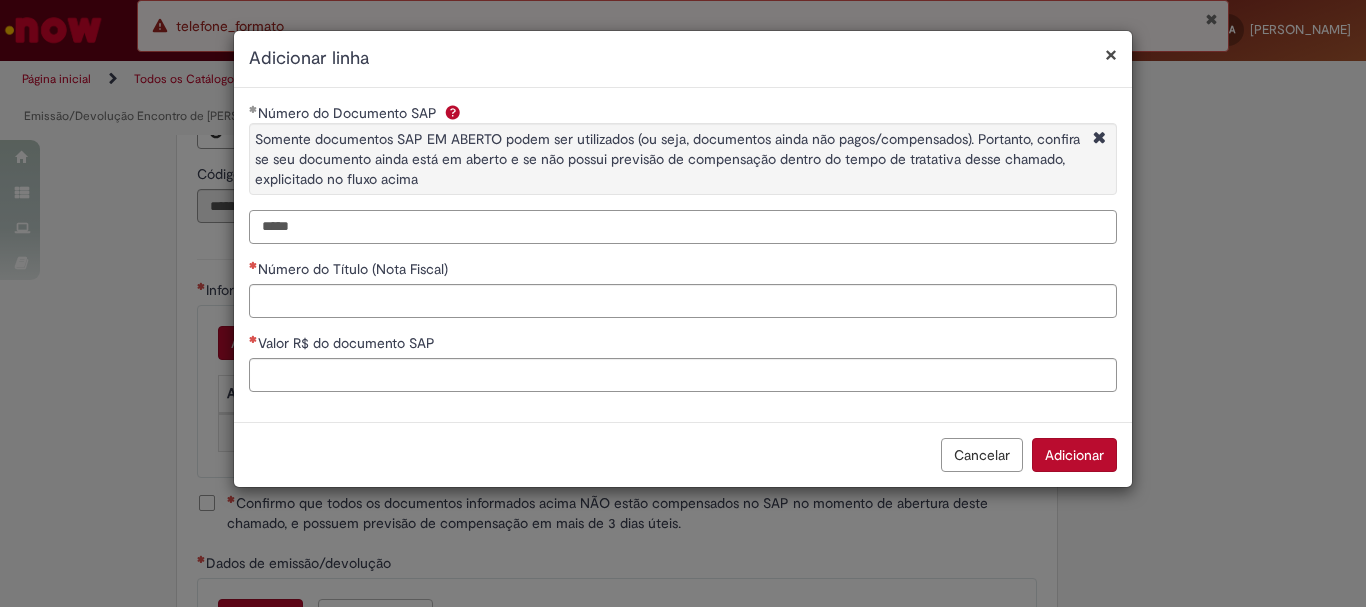 type on "*****" 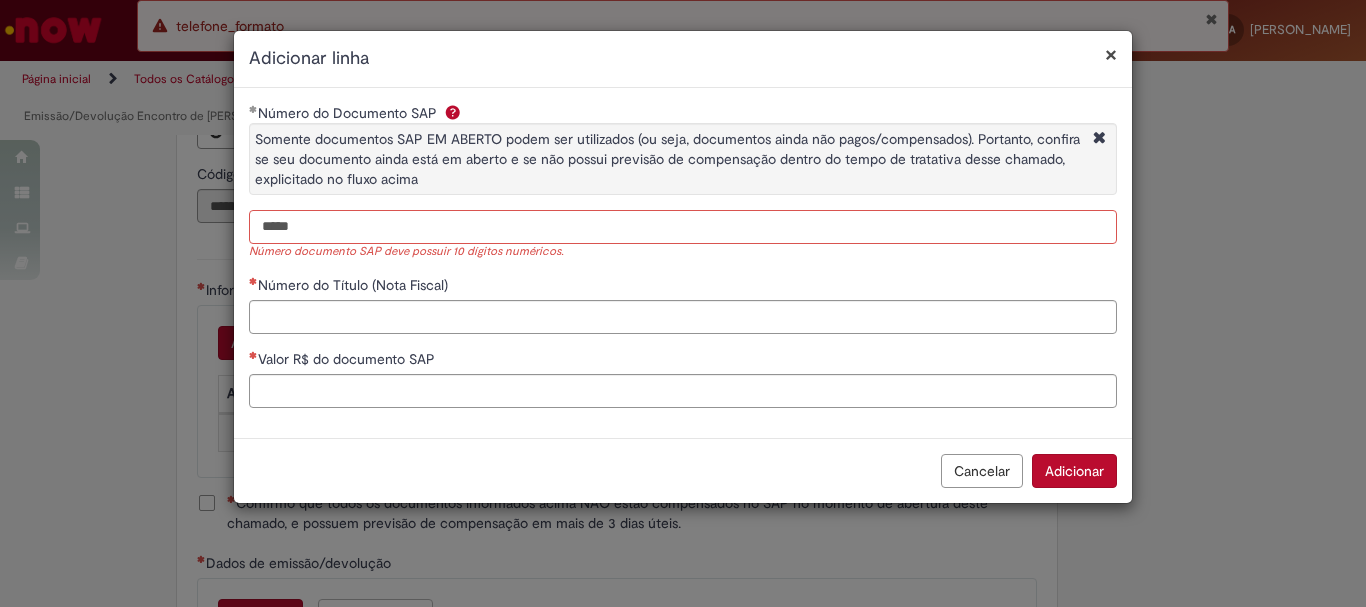 type on "*****" 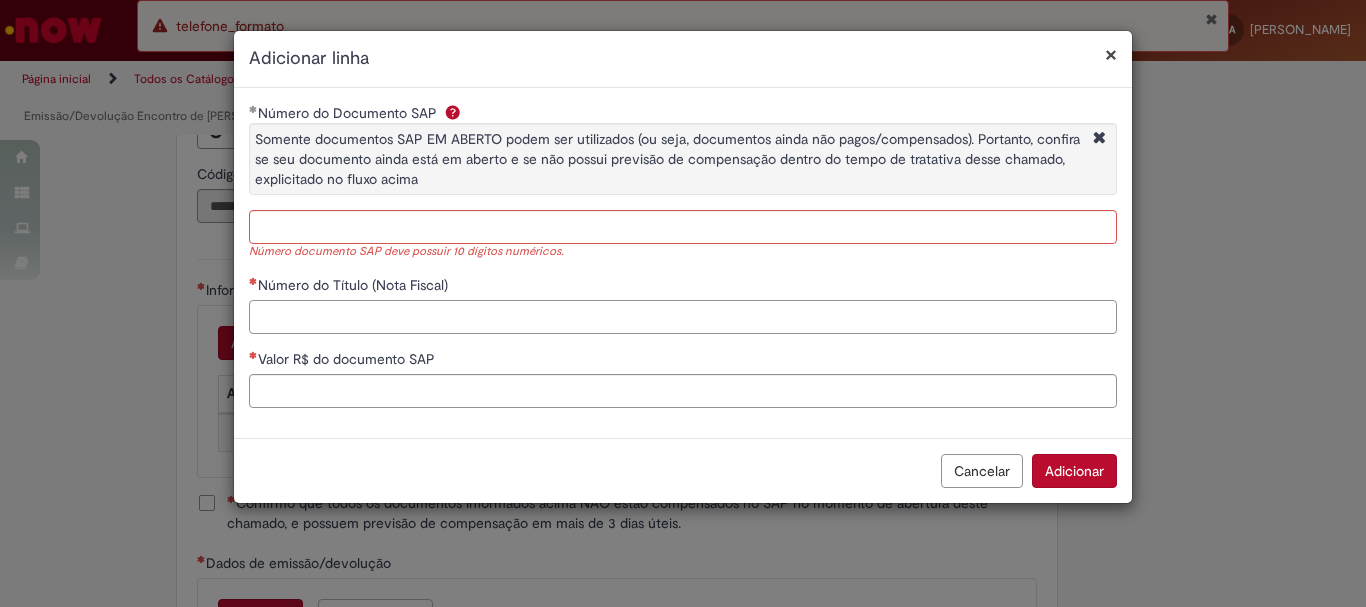 click on "Número do Título (Nota Fiscal)" at bounding box center [683, 317] 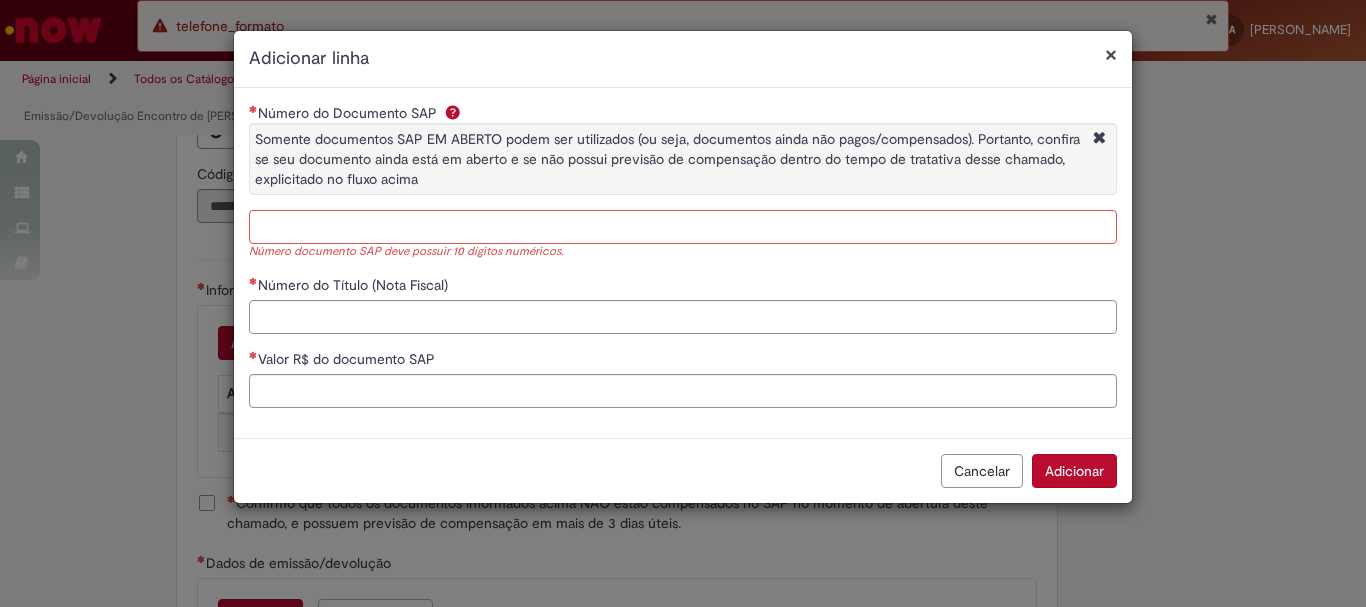 click on "Número do Documento SAP Somente documentos SAP EM ABERTO podem ser utilizados (ou seja, documentos ainda não pagos/compensados). Portanto, confira se seu documento ainda está em aberto e se não possui previsão de compensação dentro do tempo de tratativa desse chamado, explicitado no fluxo acima" at bounding box center (683, 227) 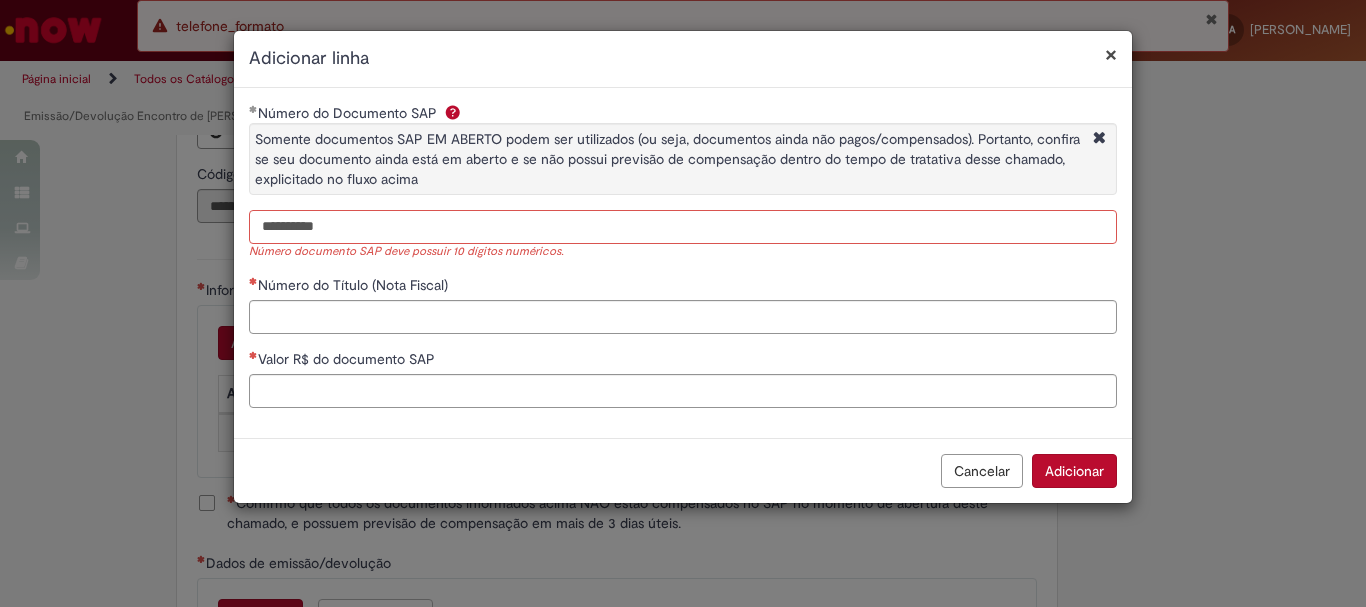 type on "**********" 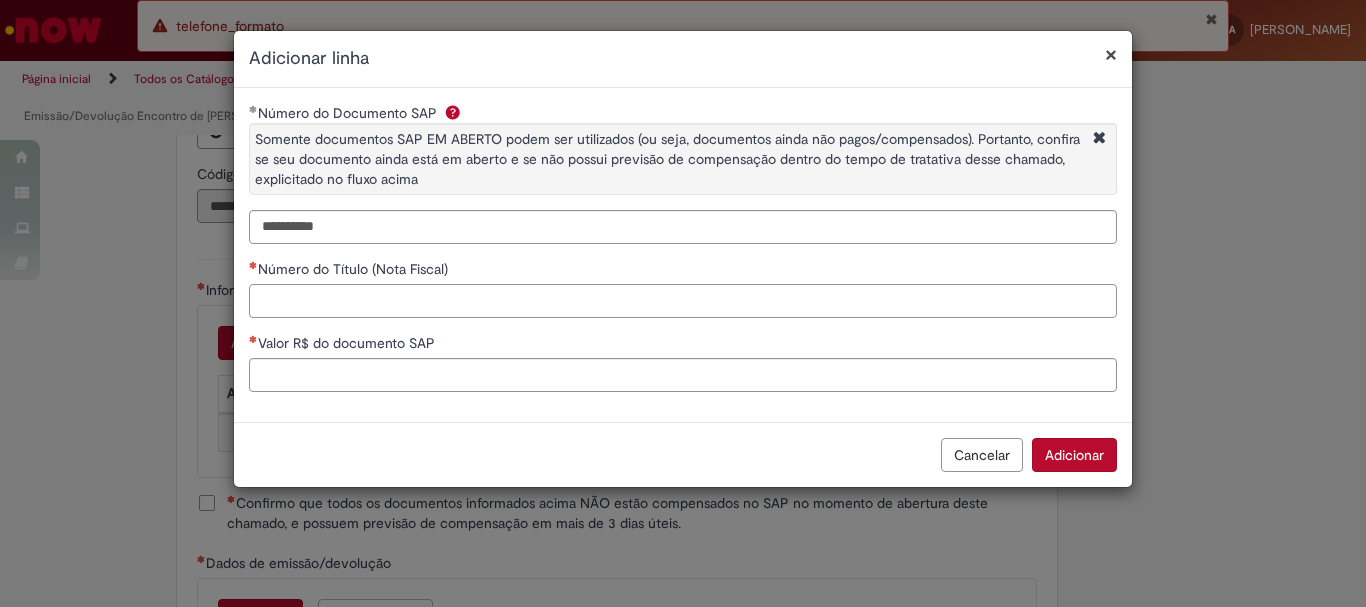 click on "Número do Título (Nota Fiscal)" at bounding box center (683, 301) 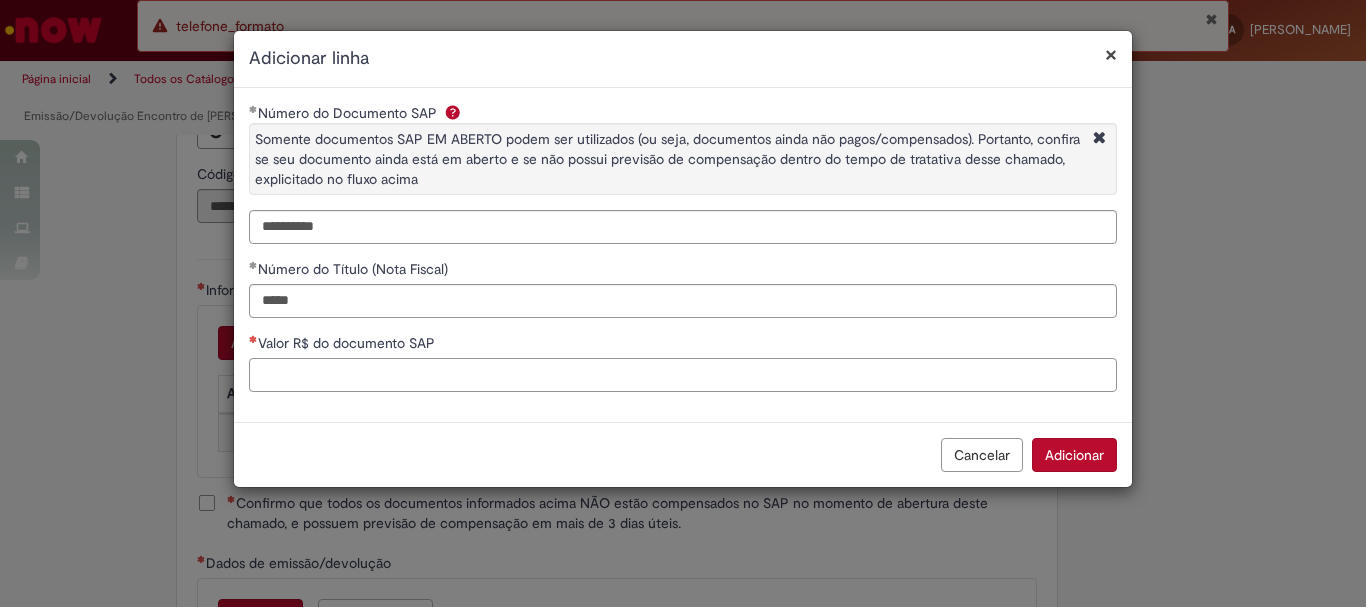 click on "Valor R$ do documento SAP" at bounding box center [683, 375] 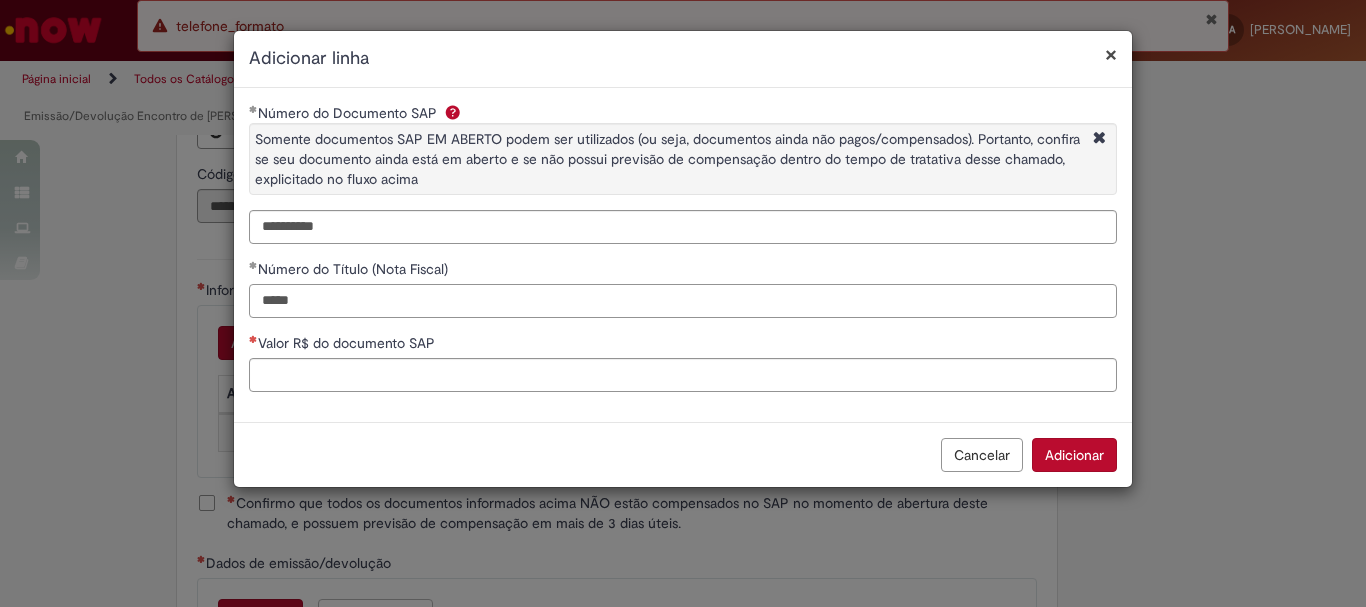 click on "*****" at bounding box center [683, 301] 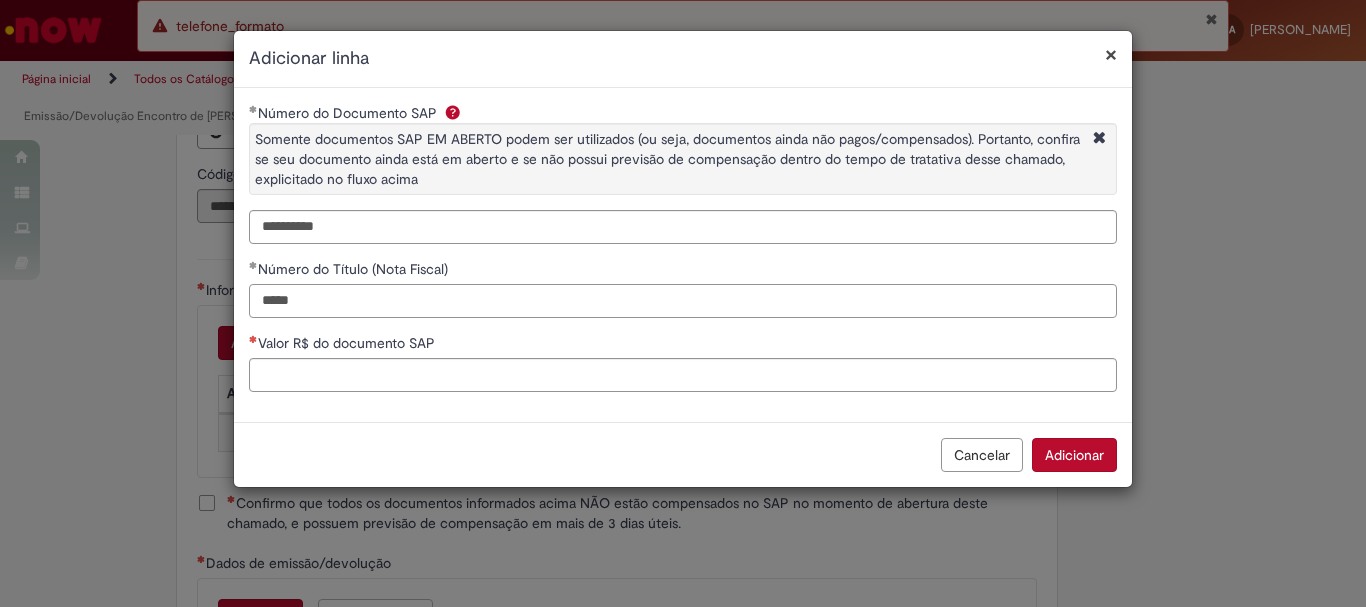 type on "*****" 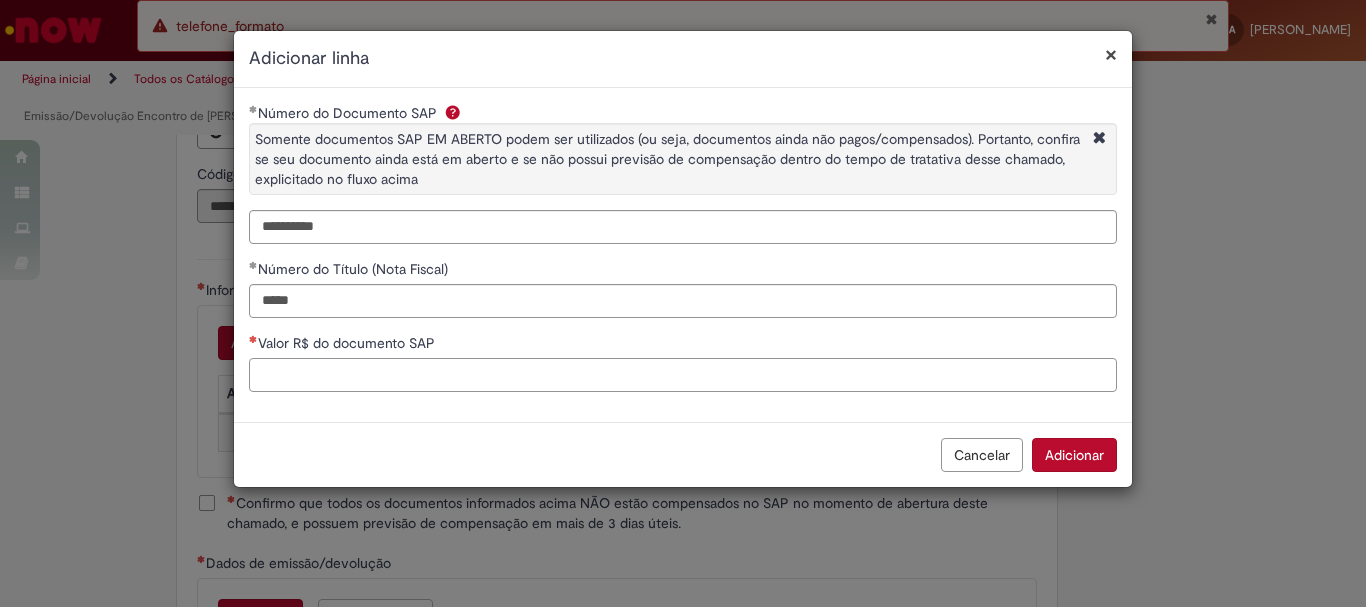 click on "Valor R$ do documento SAP" at bounding box center (683, 375) 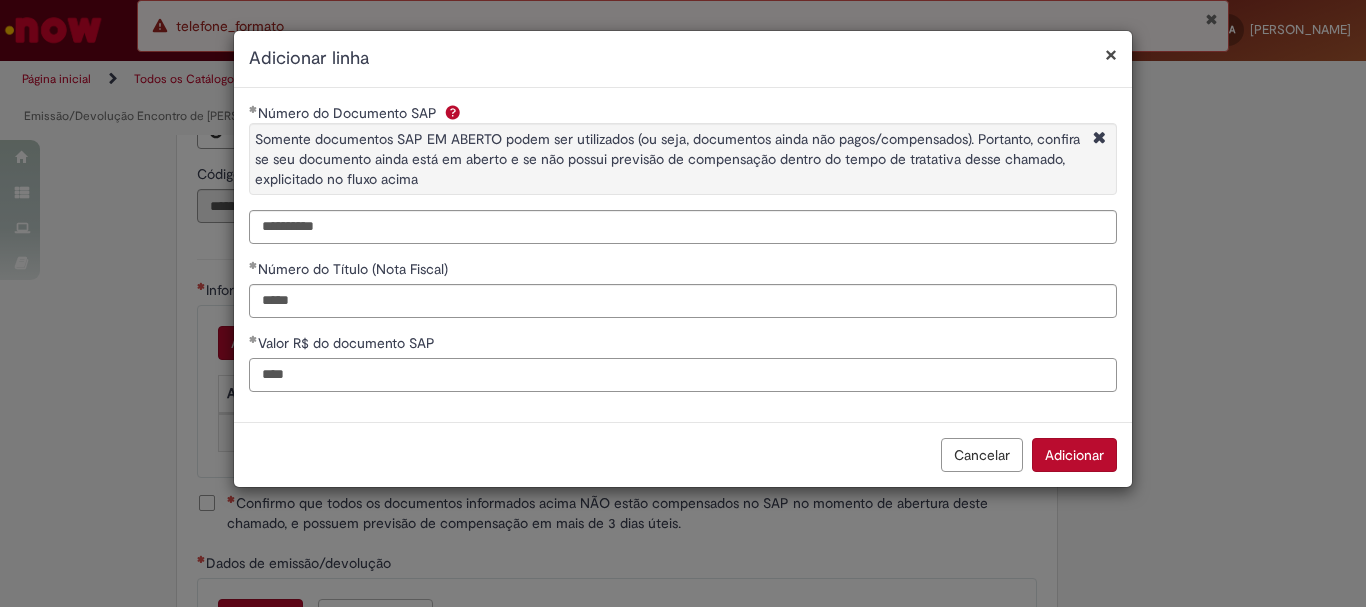 type on "****" 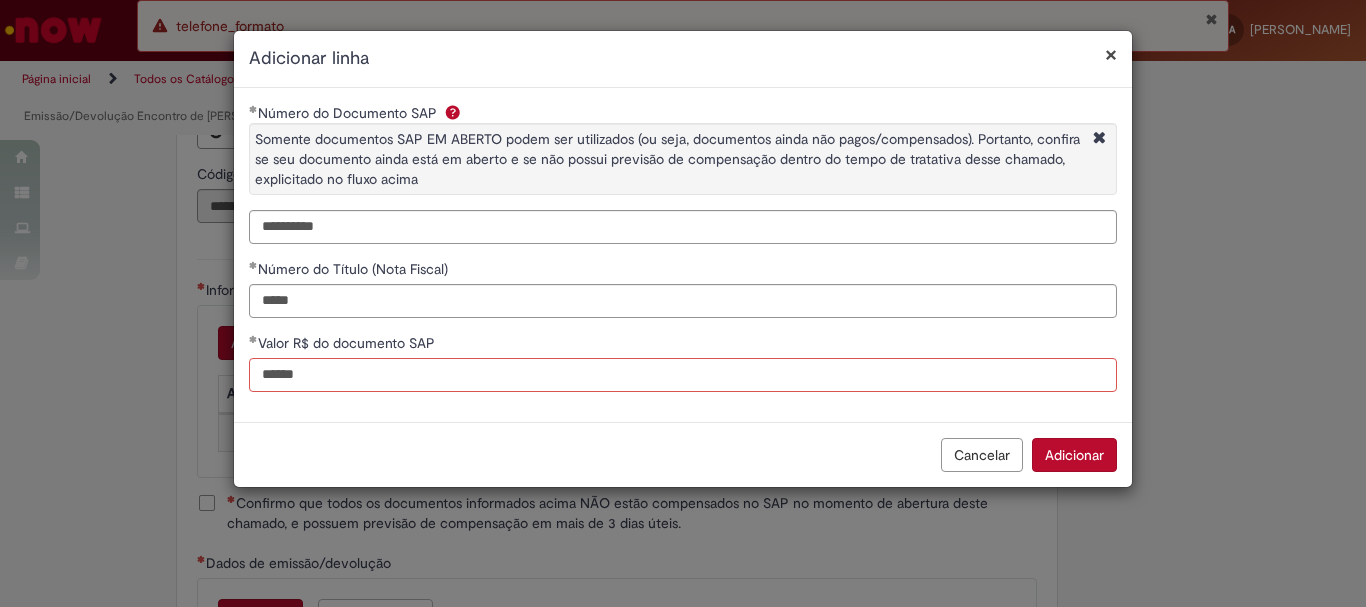 type on "******" 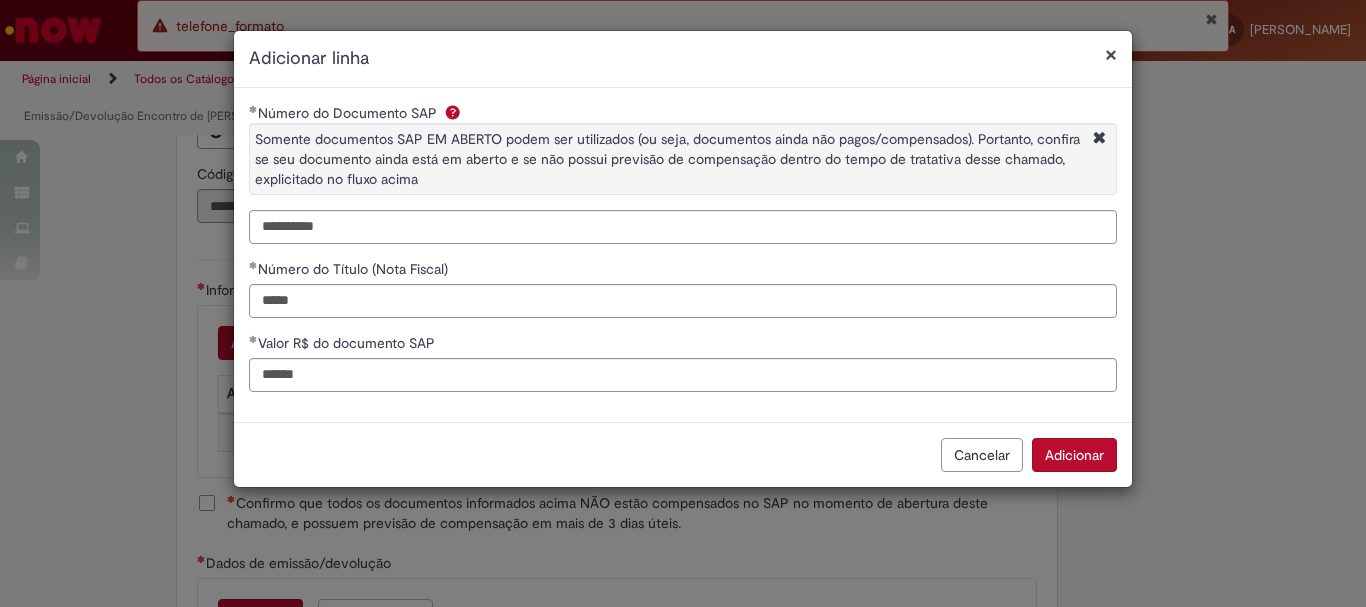 click on "Cancelar   Adicionar" at bounding box center (683, 454) 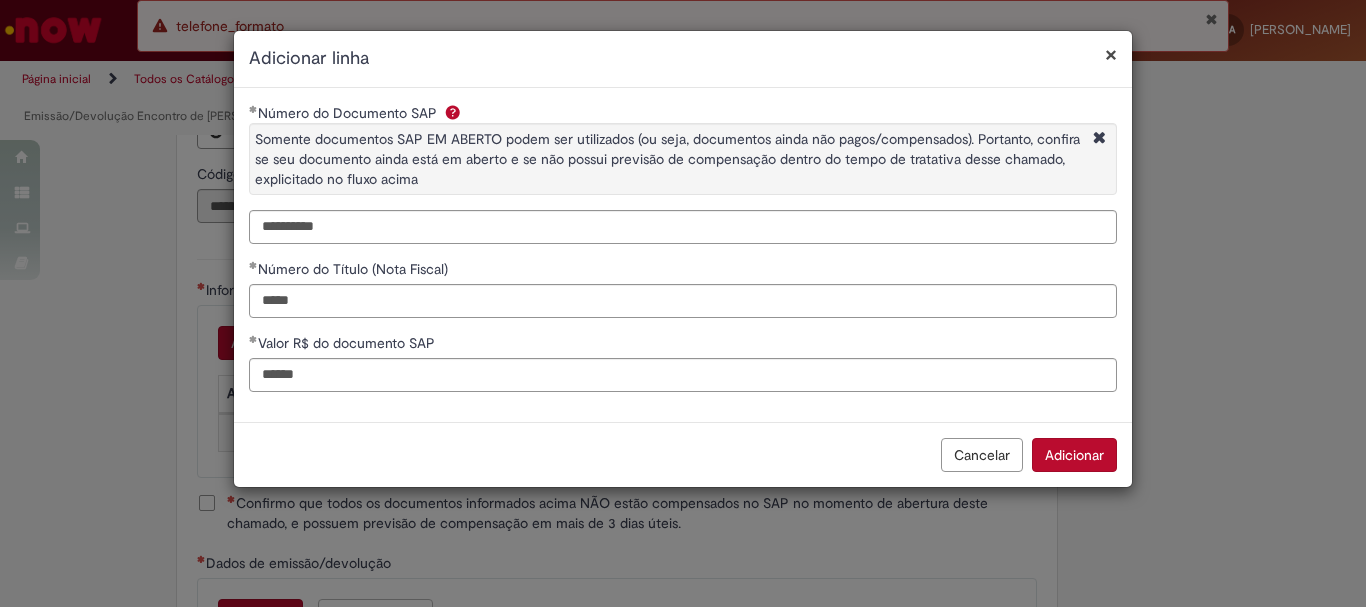 click on "Adicionar" at bounding box center [1074, 455] 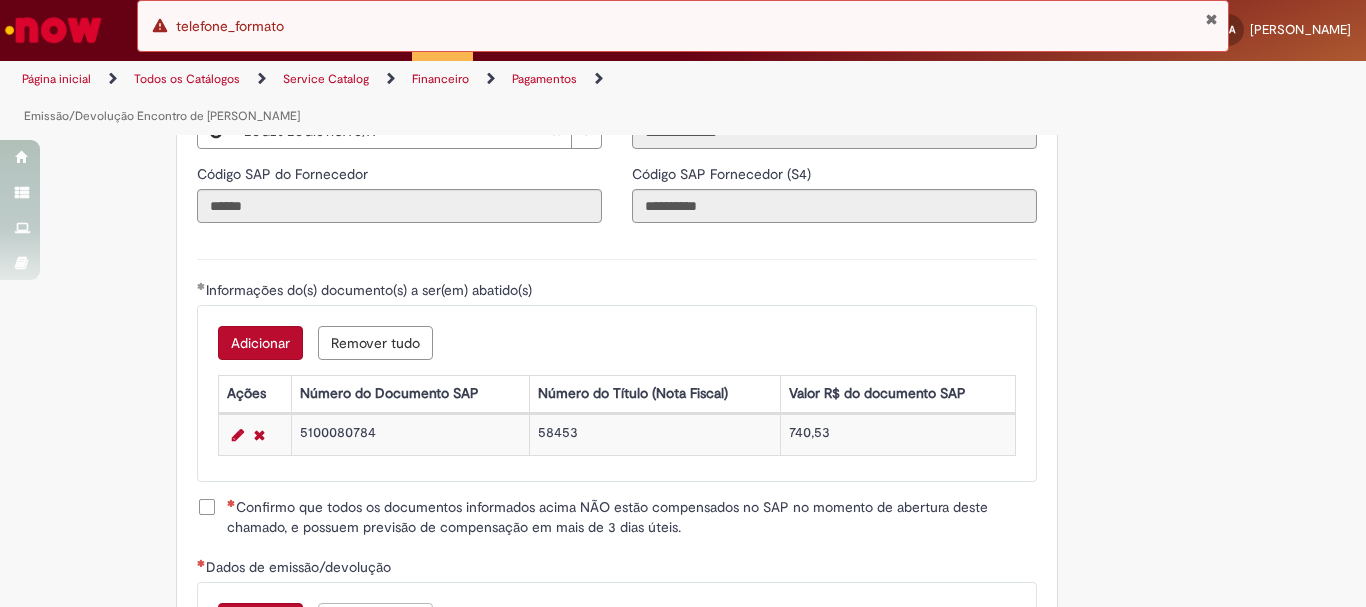 click on "Adicionar Remover tudo Informações do(s) documento(s) a ser(em) abatido(s) Ações Número do Documento SAP Número do Título (Nota Fiscal) Valor R$ do documento SAP 5100080784 58453 740,53" at bounding box center [617, 393] 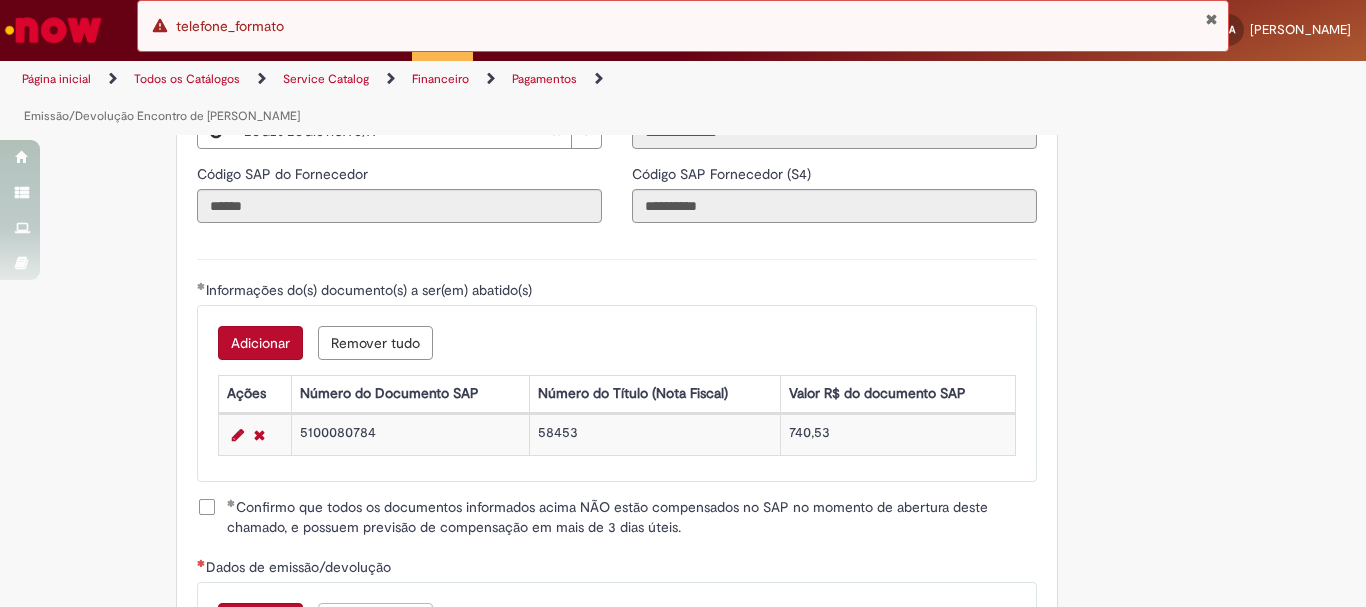 scroll, scrollTop: 2773, scrollLeft: 0, axis: vertical 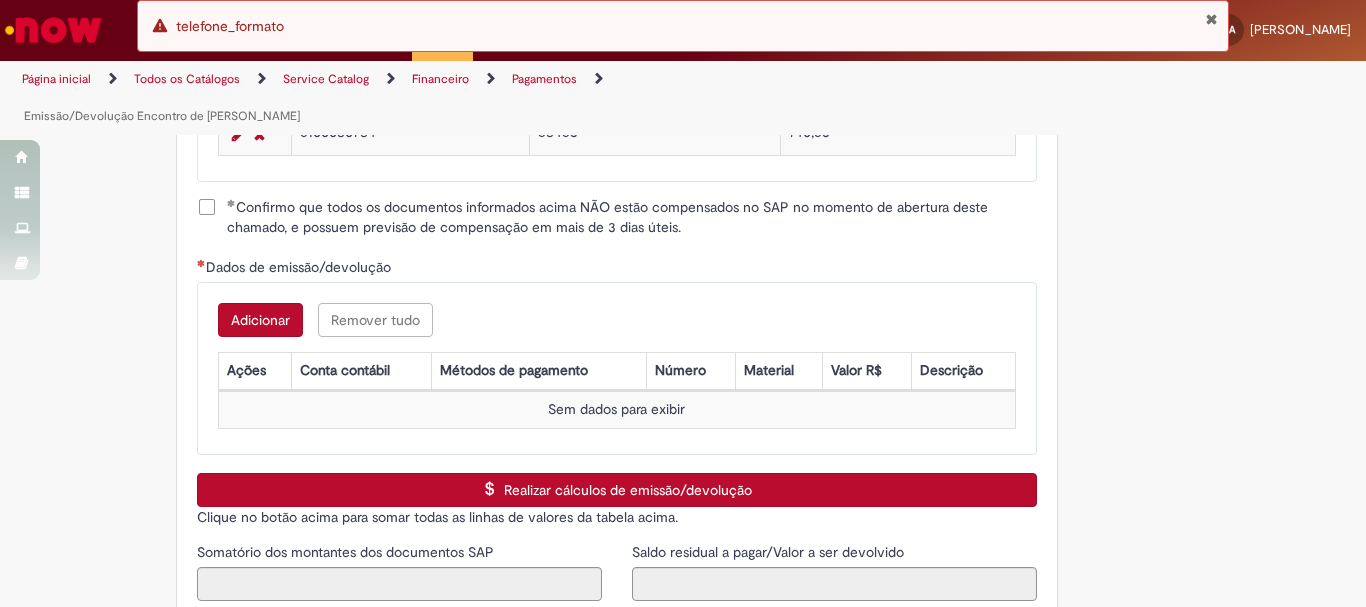 click on "Adicionar" at bounding box center [260, 320] 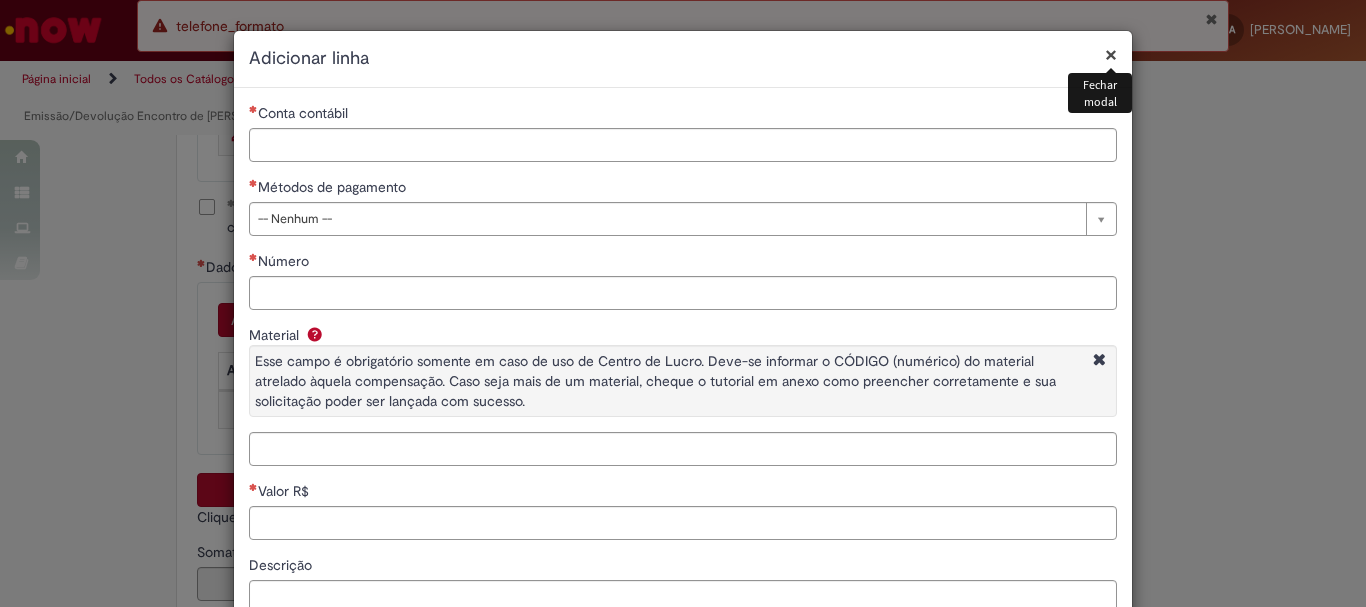 click on "**********" at bounding box center [683, 376] 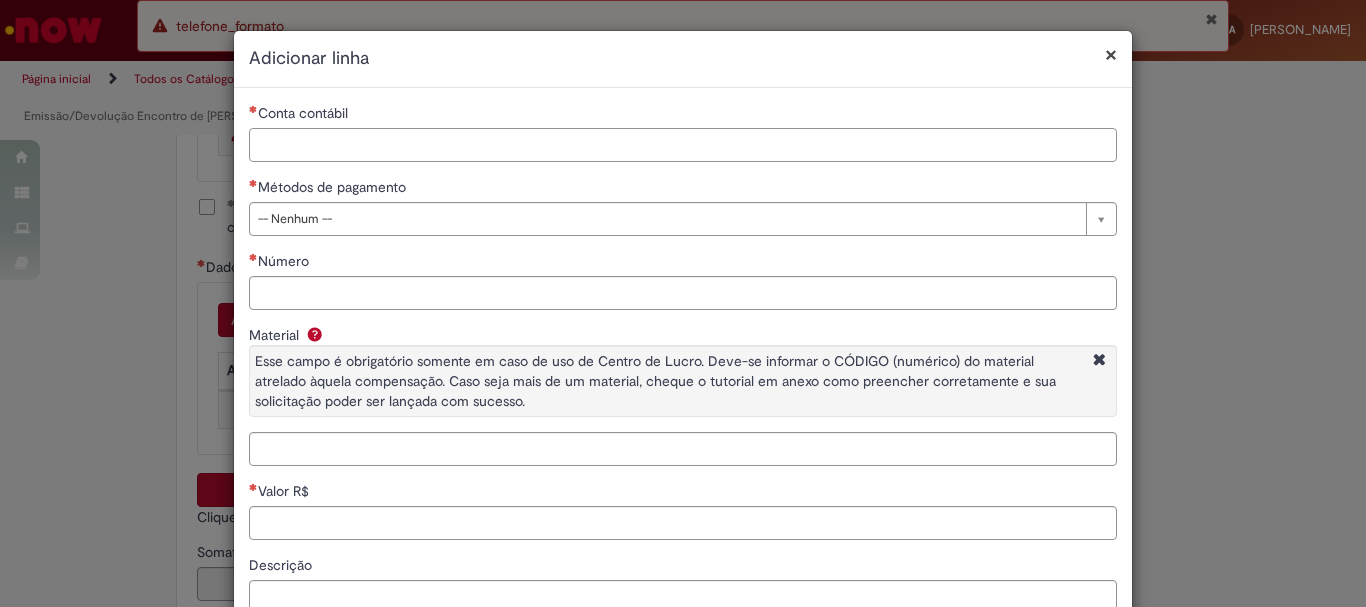 click on "Conta contábil" at bounding box center [683, 145] 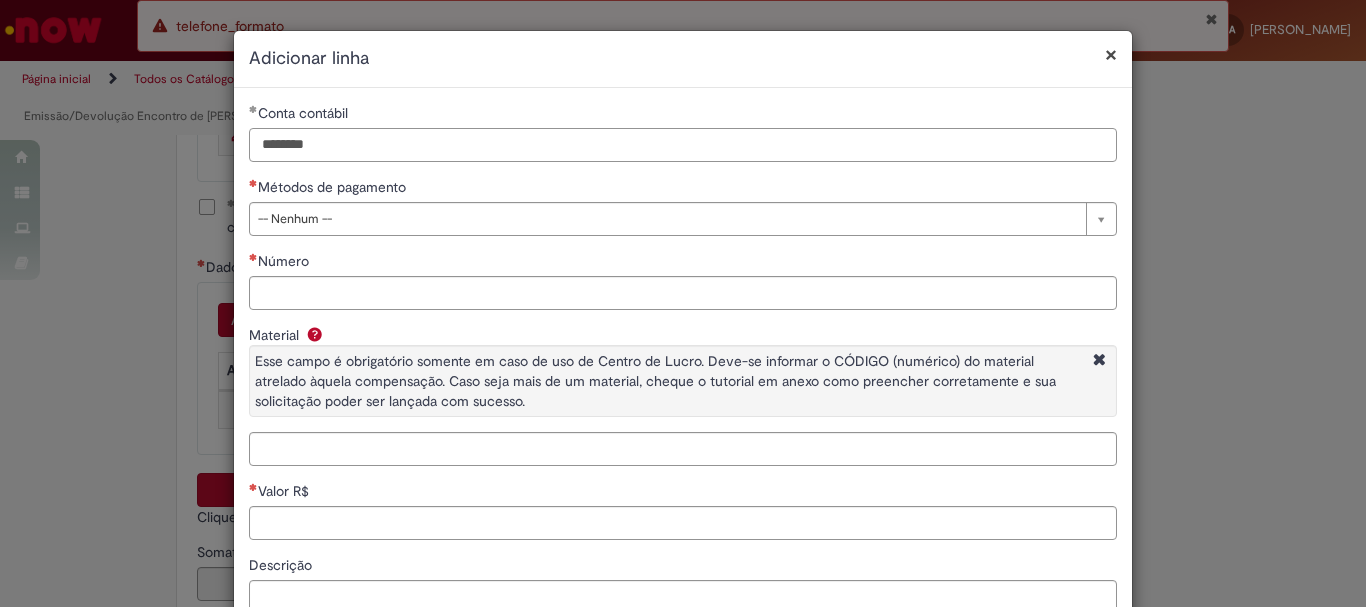 type on "********" 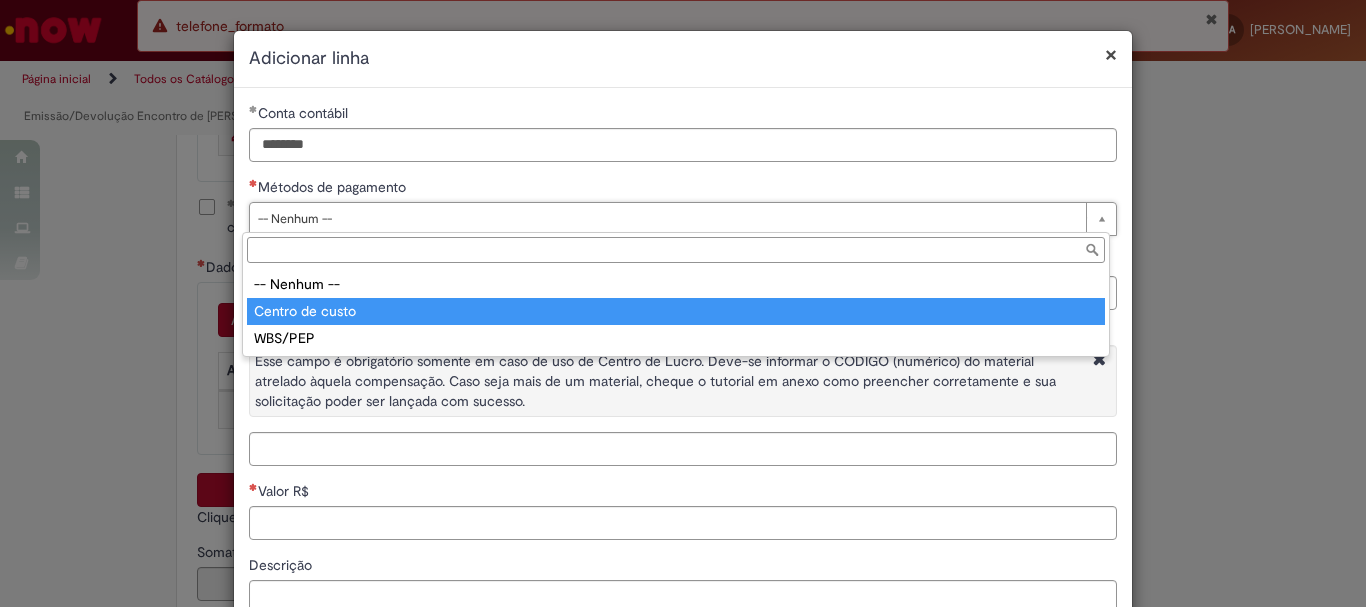type on "**********" 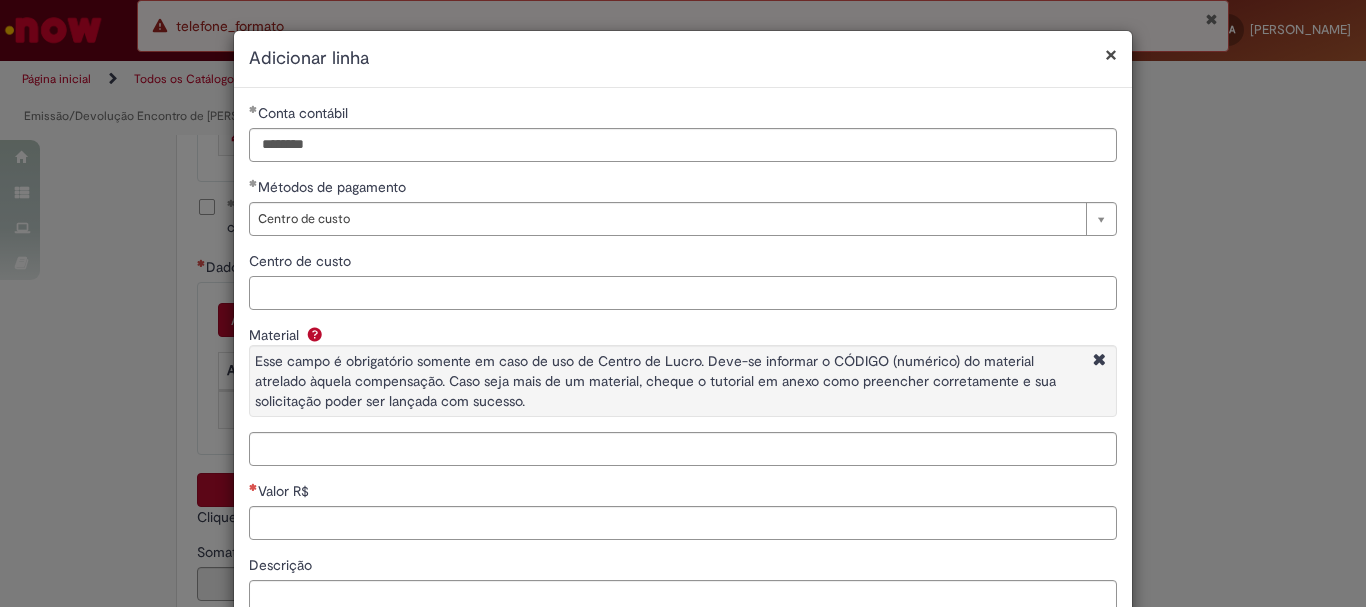 click on "Centro de custo" at bounding box center (683, 293) 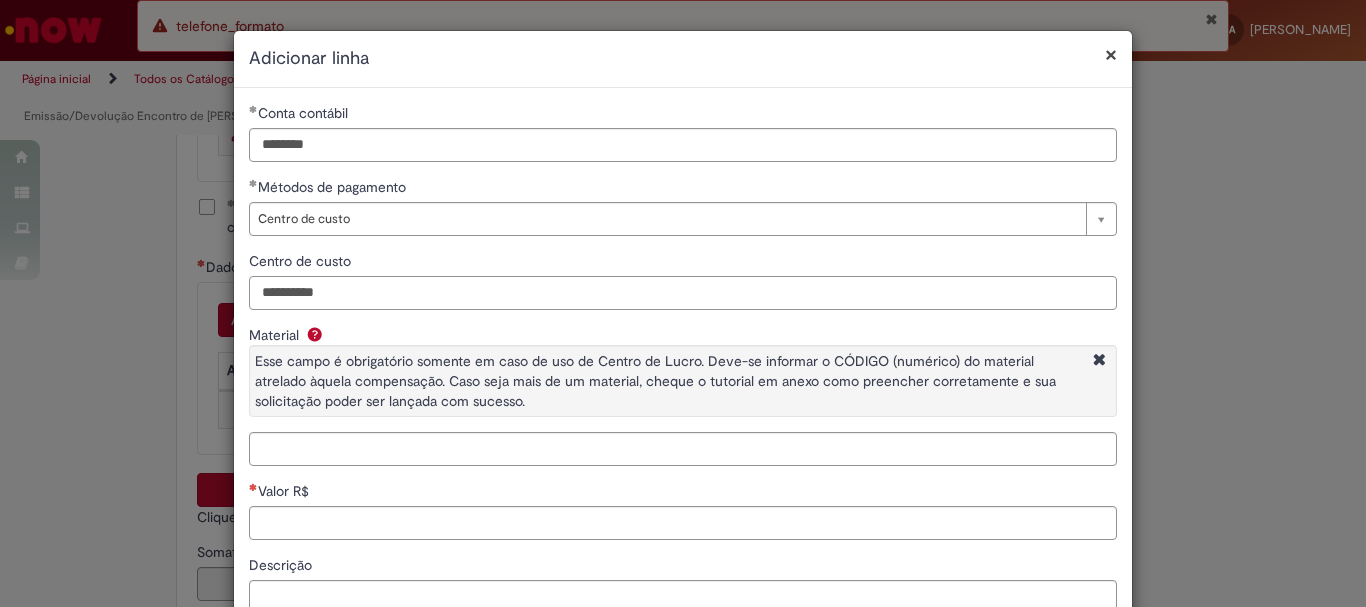 scroll, scrollTop: 153, scrollLeft: 0, axis: vertical 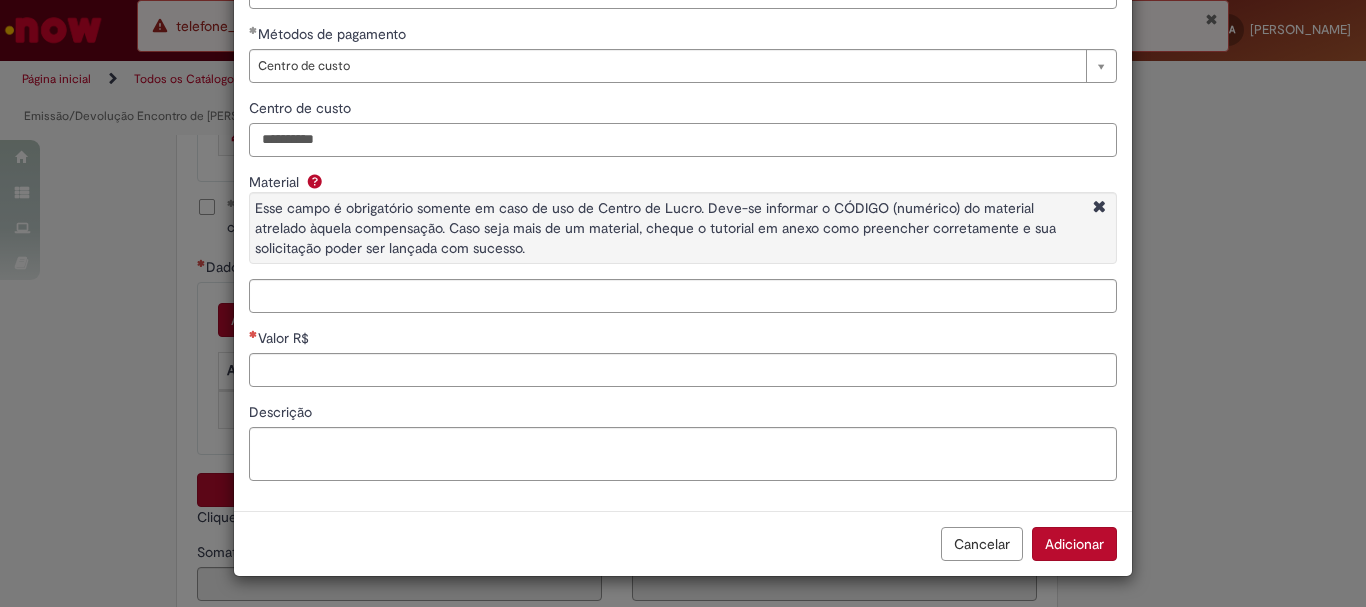 type on "**********" 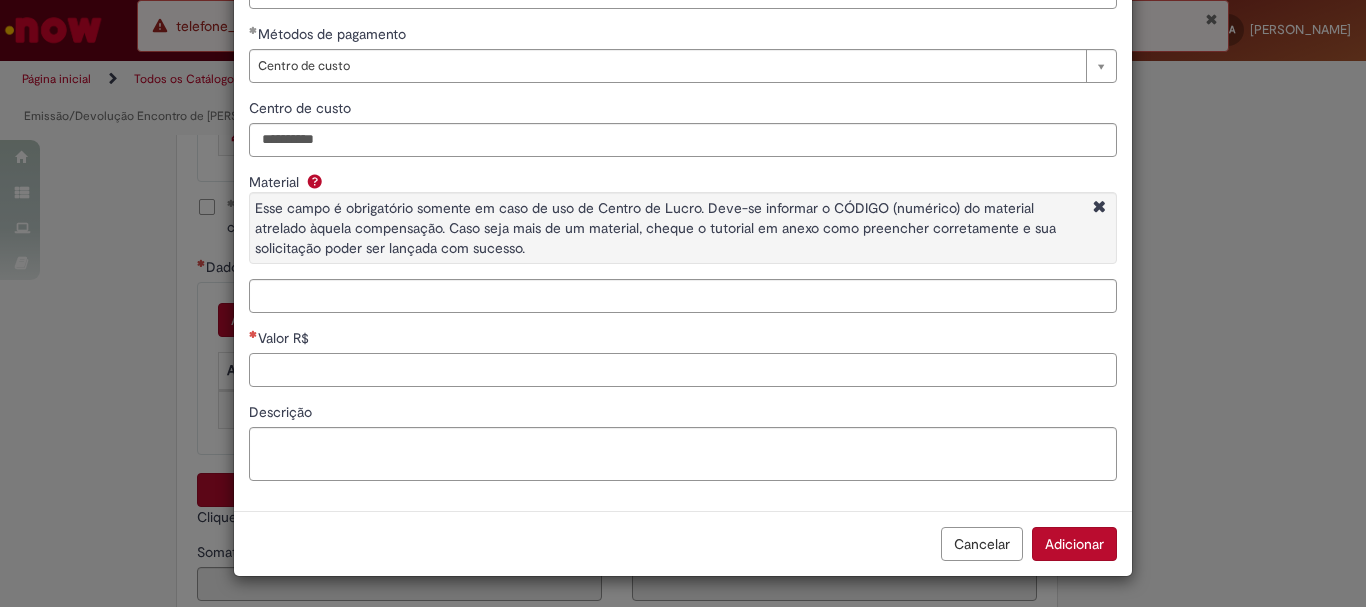 click on "Valor R$" at bounding box center [683, 370] 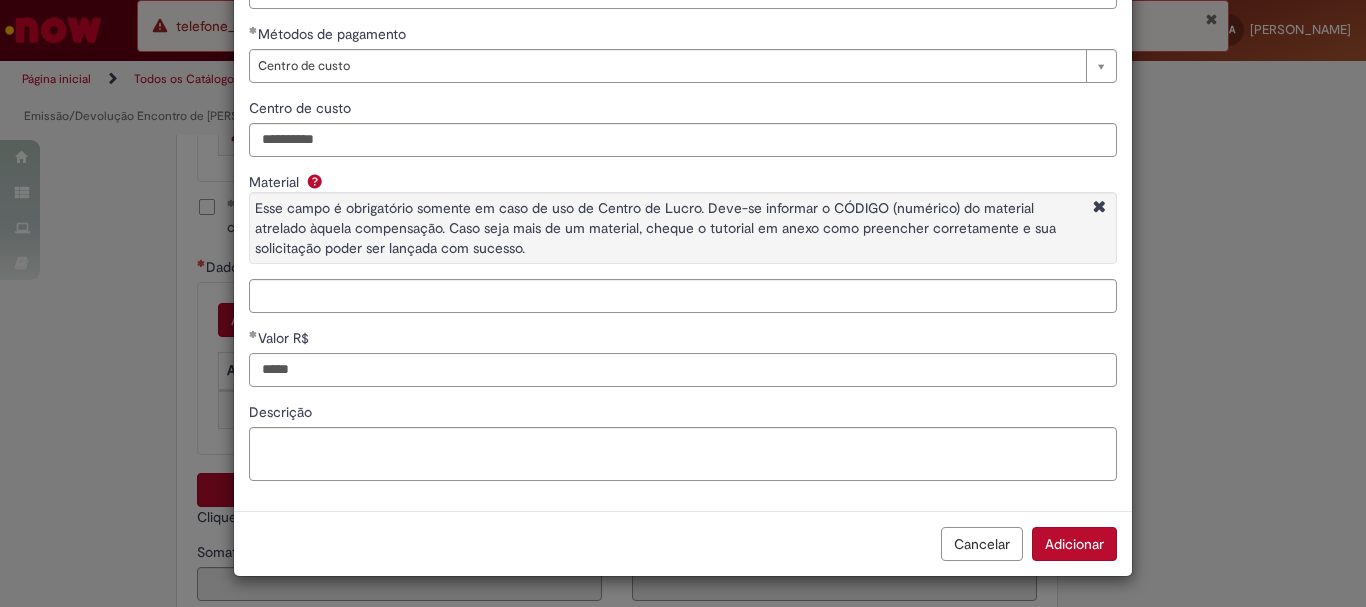 type on "*****" 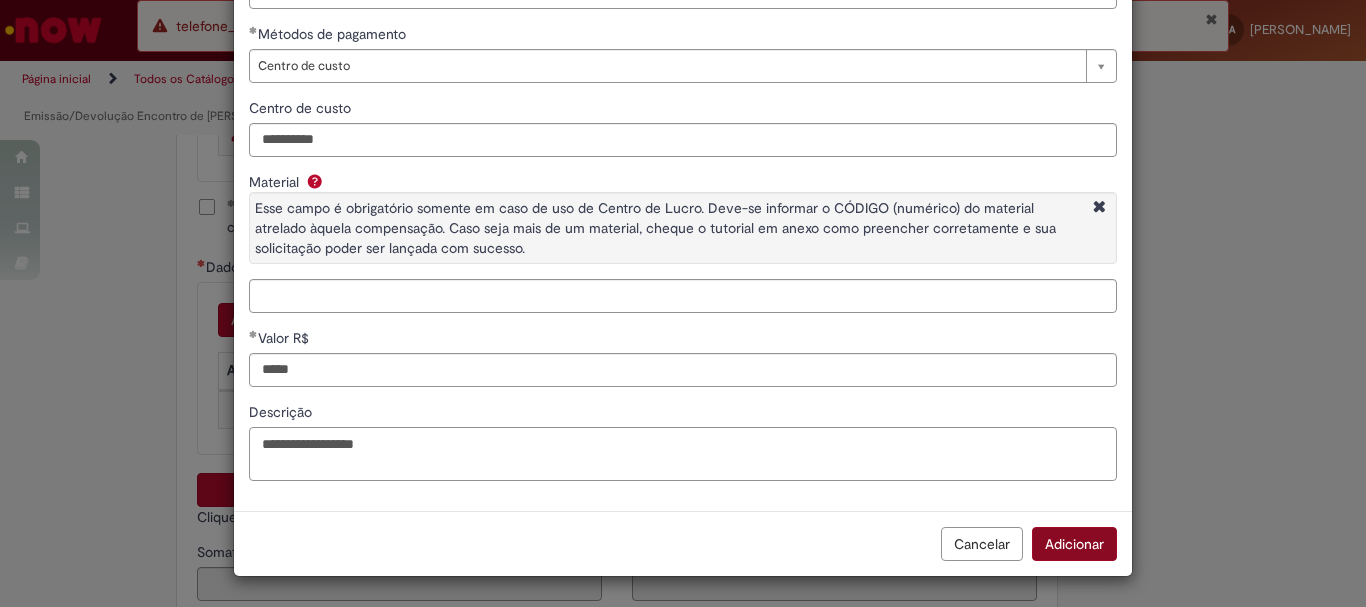 type on "**********" 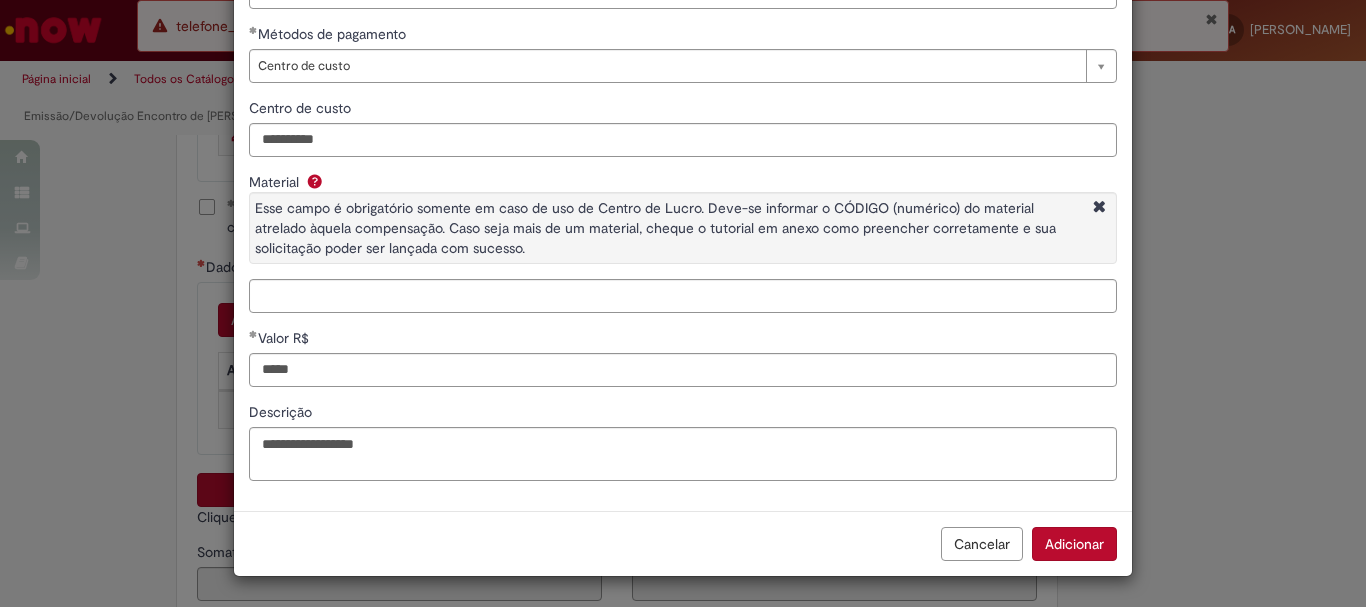 click on "Adicionar" at bounding box center [1074, 544] 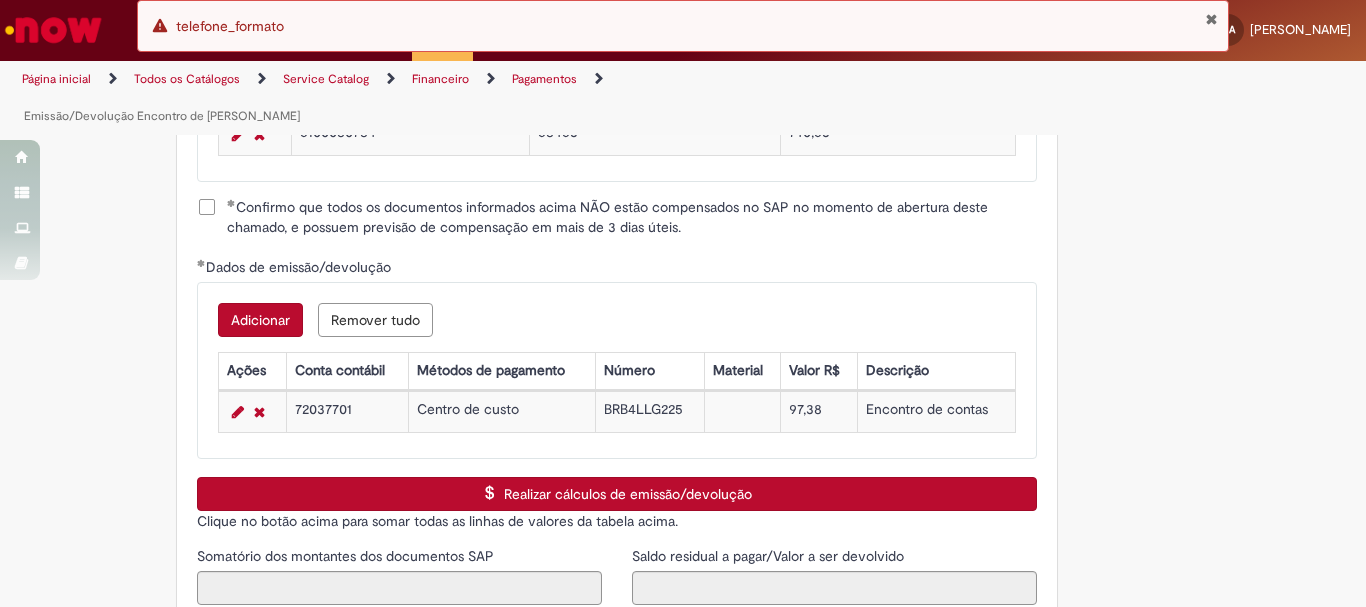 scroll, scrollTop: 3073, scrollLeft: 0, axis: vertical 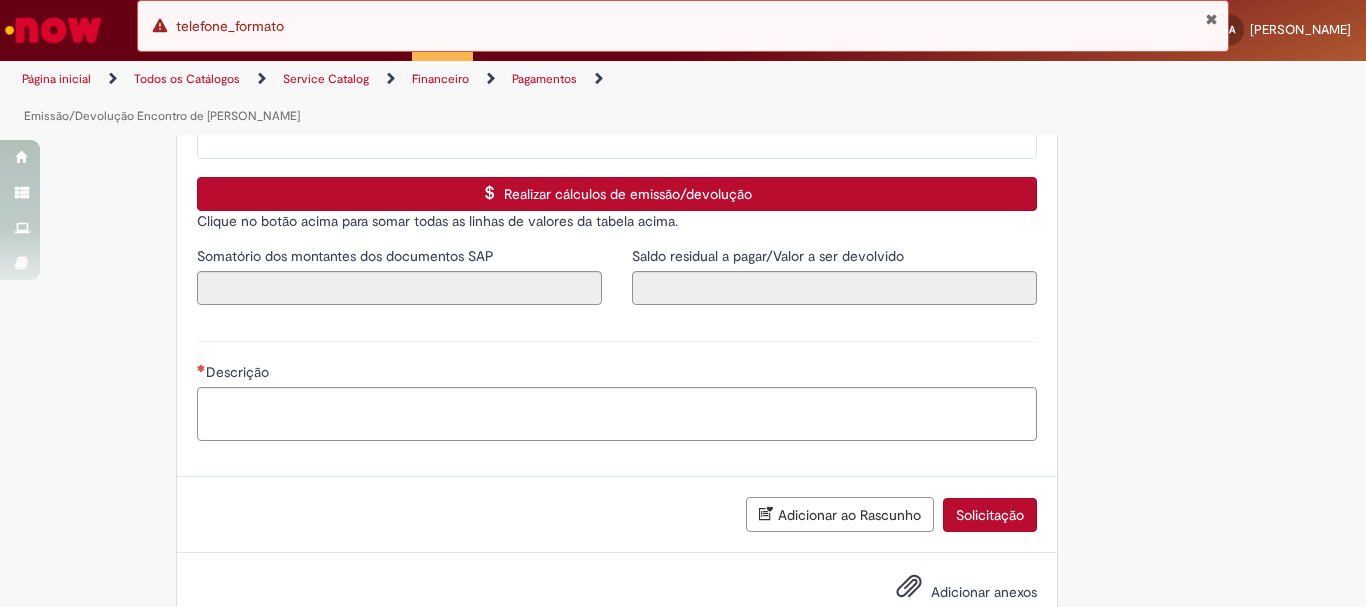 click on "Realizar cálculos de emissão/devolução" at bounding box center [617, 194] 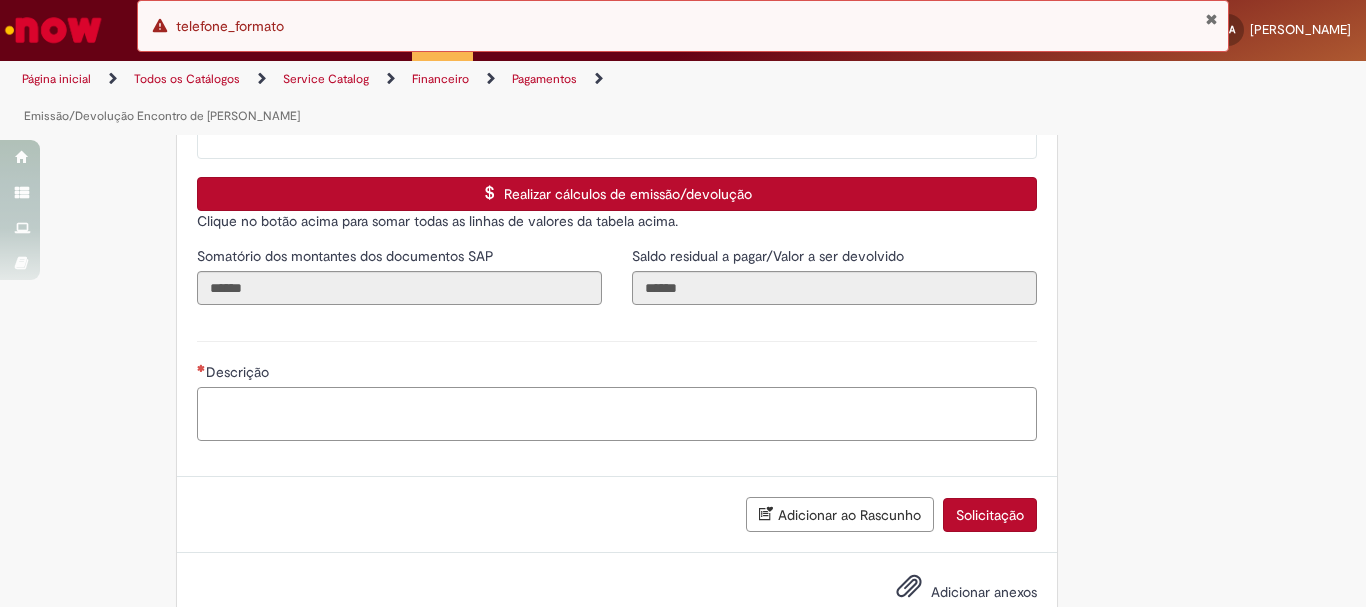 click on "Descrição" at bounding box center [617, 414] 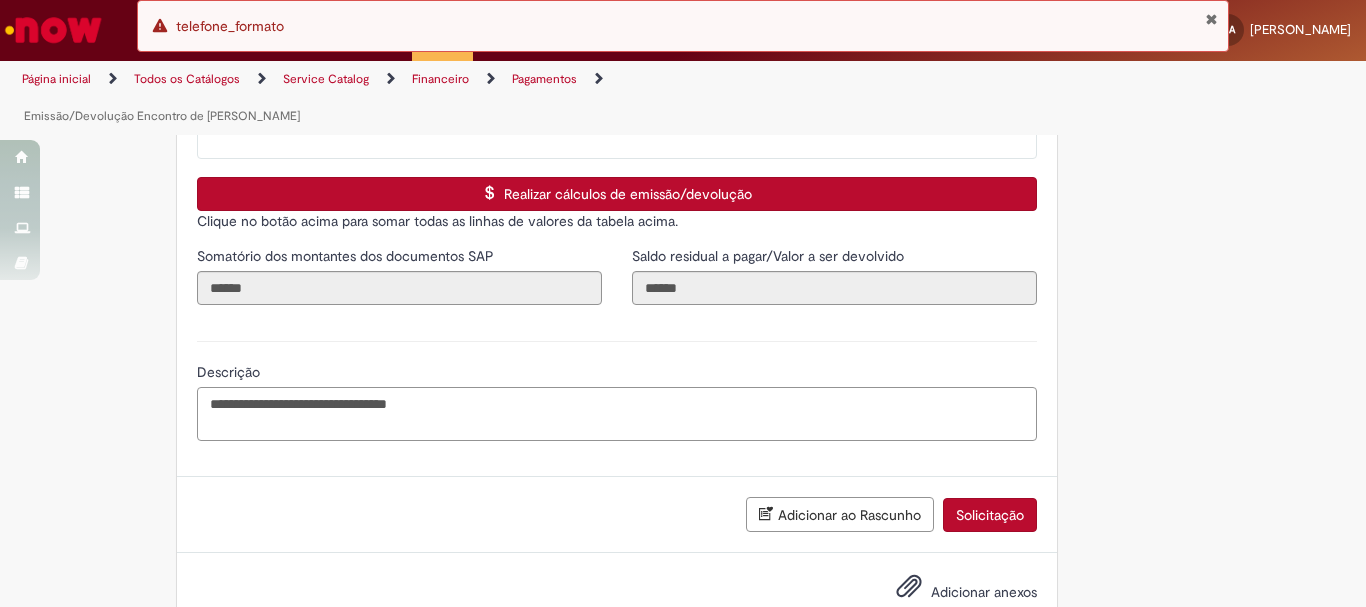 paste on "**********" 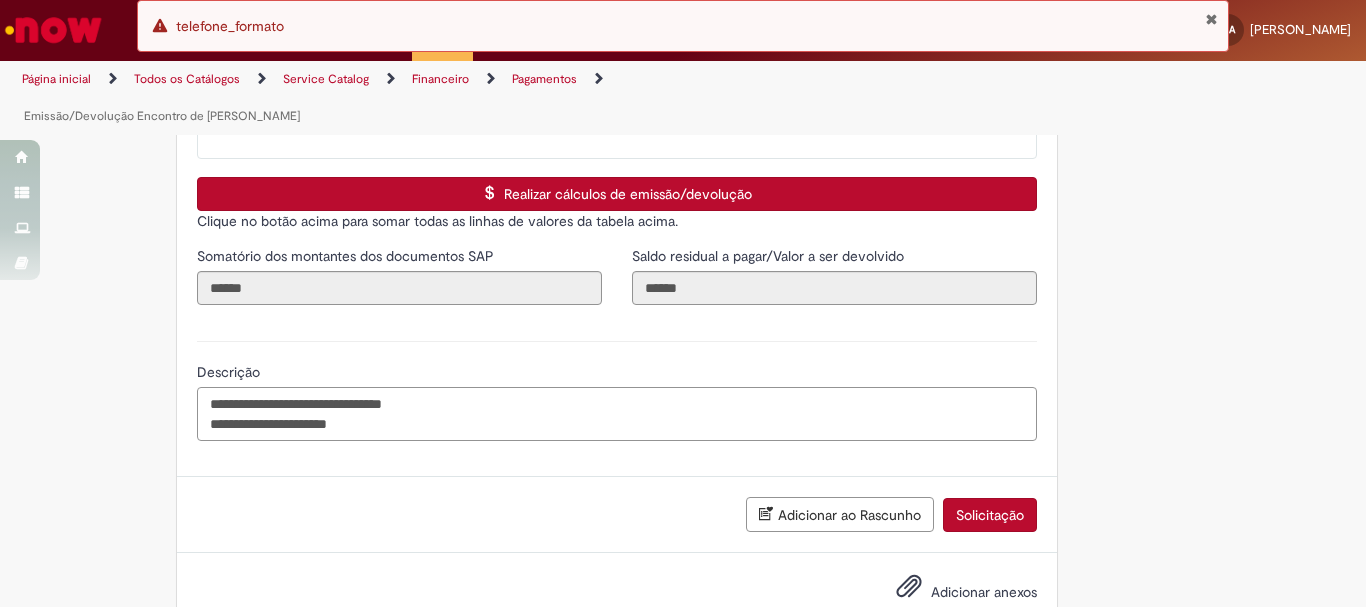 scroll, scrollTop: 3128, scrollLeft: 0, axis: vertical 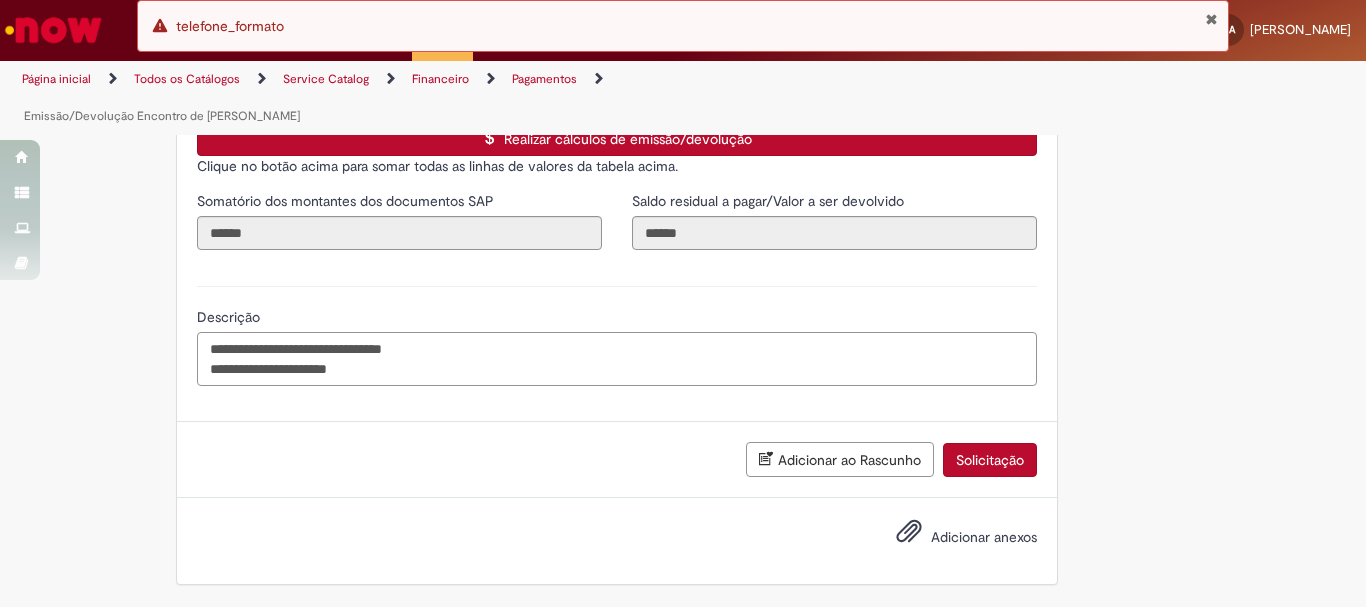 type on "**********" 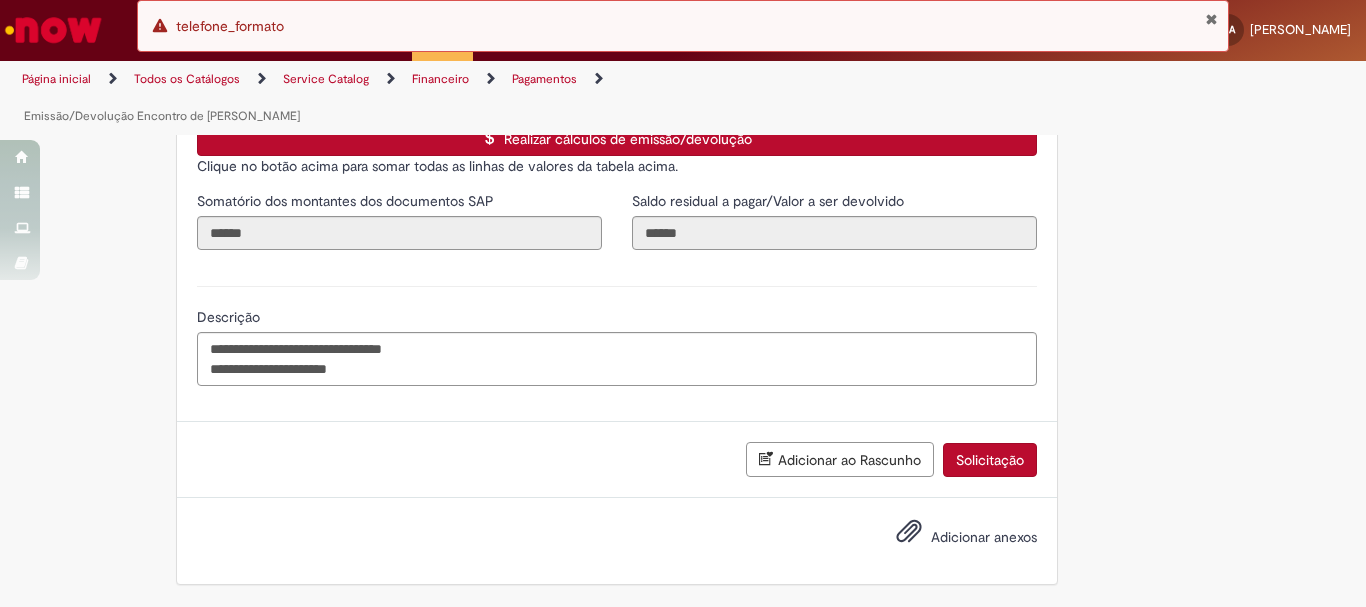 click on "Adicionar anexos" at bounding box center [984, 537] 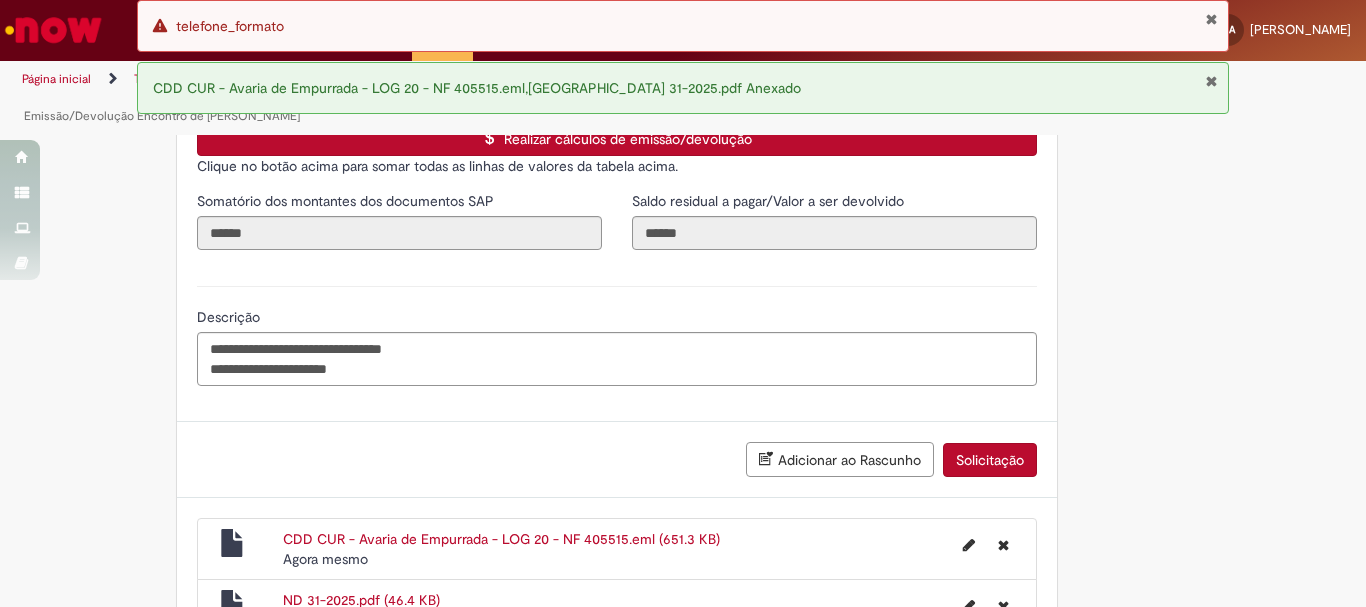 scroll, scrollTop: 3261, scrollLeft: 0, axis: vertical 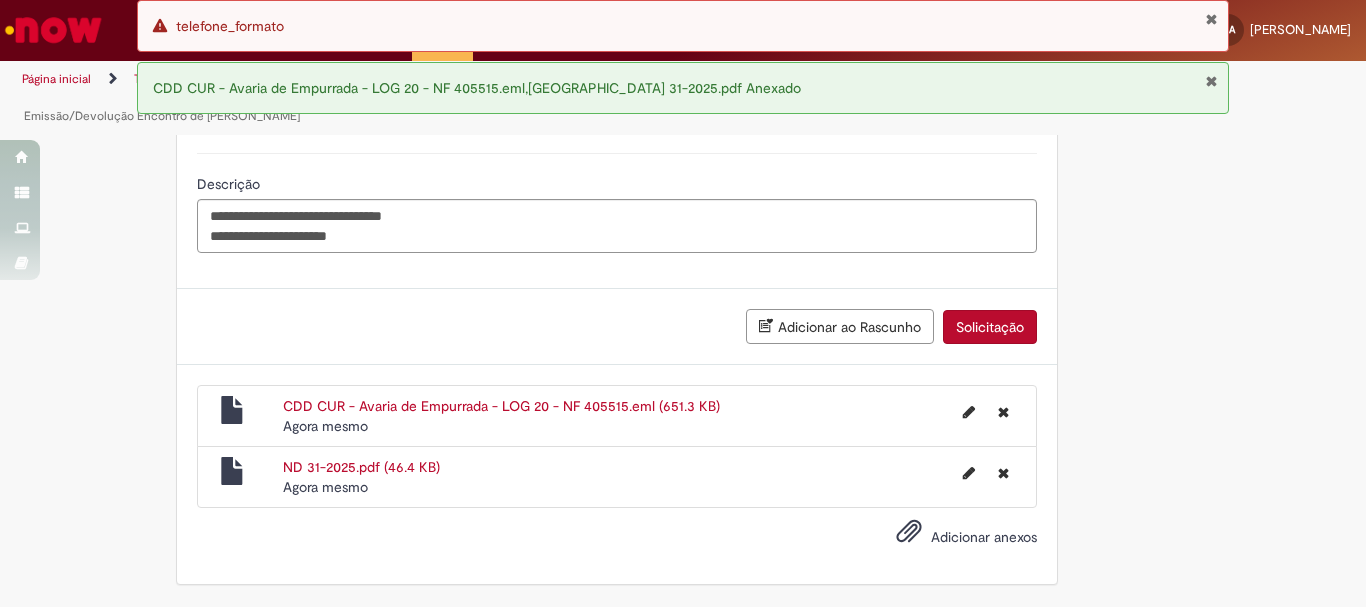 click on "Adicionar anexos" at bounding box center (984, 537) 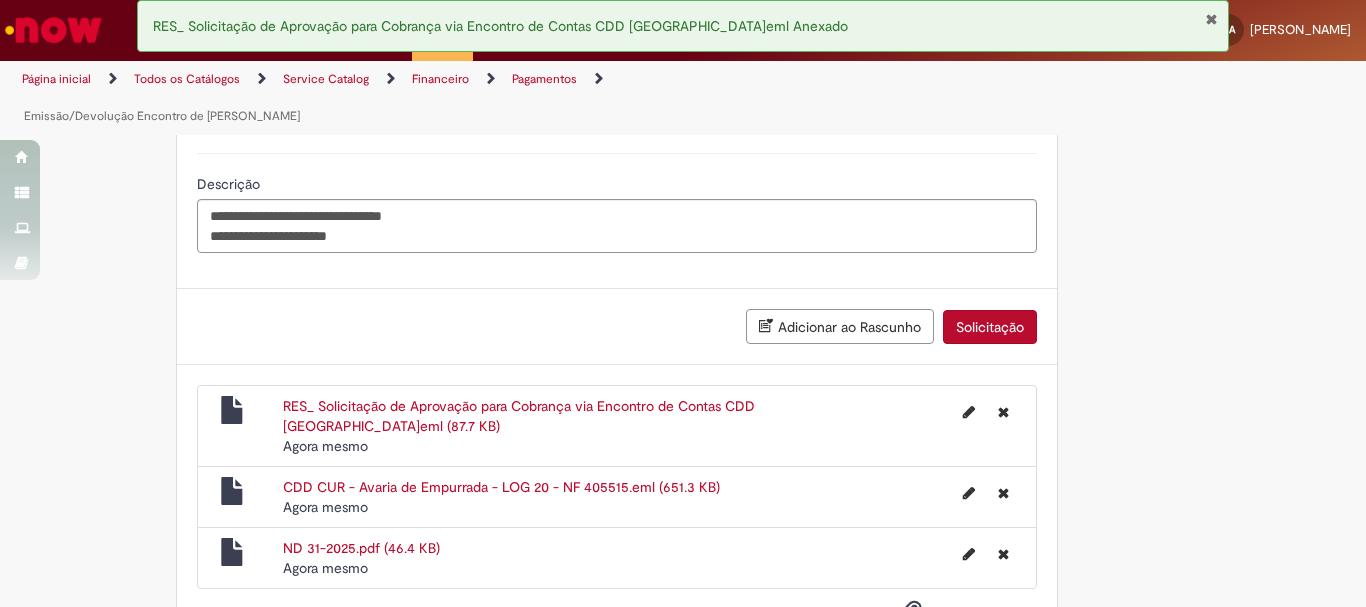 scroll, scrollTop: 3342, scrollLeft: 0, axis: vertical 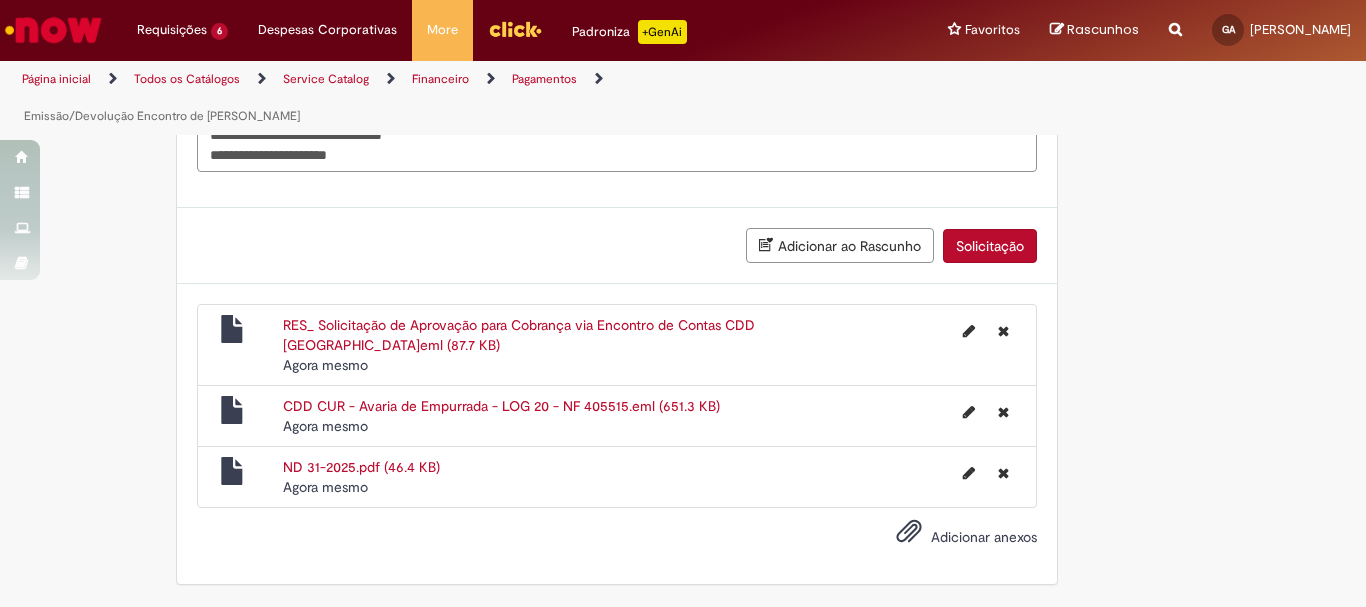 click on "Solicitação" at bounding box center (990, 246) 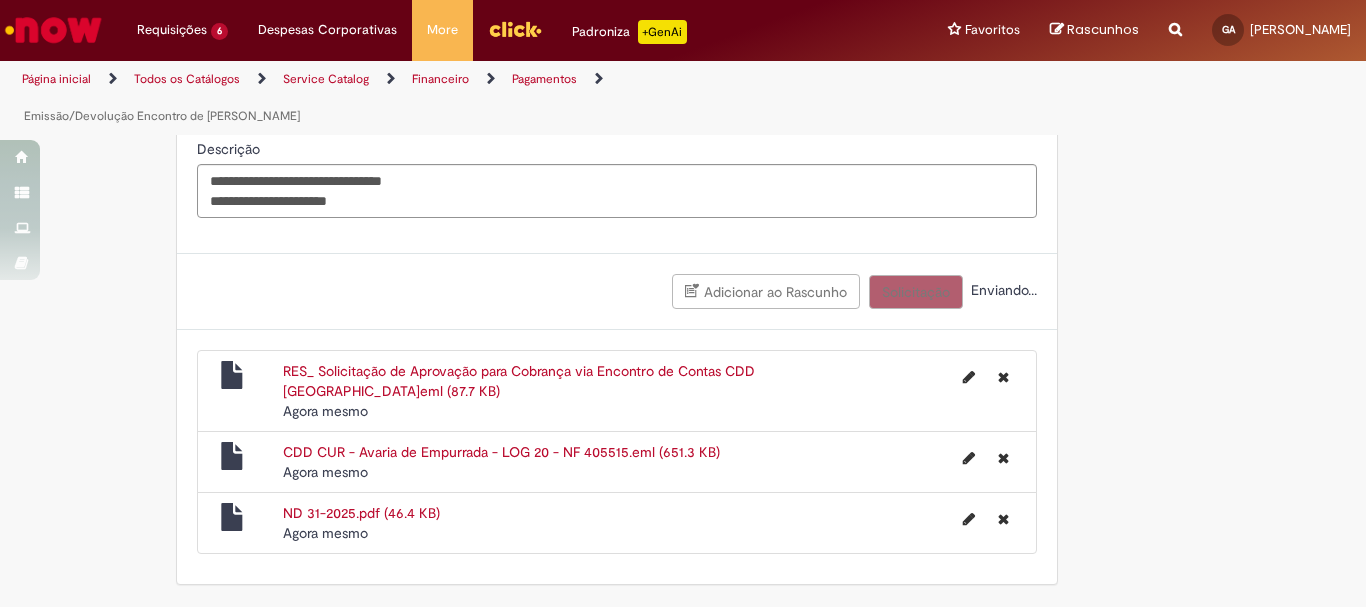 scroll, scrollTop: 3296, scrollLeft: 0, axis: vertical 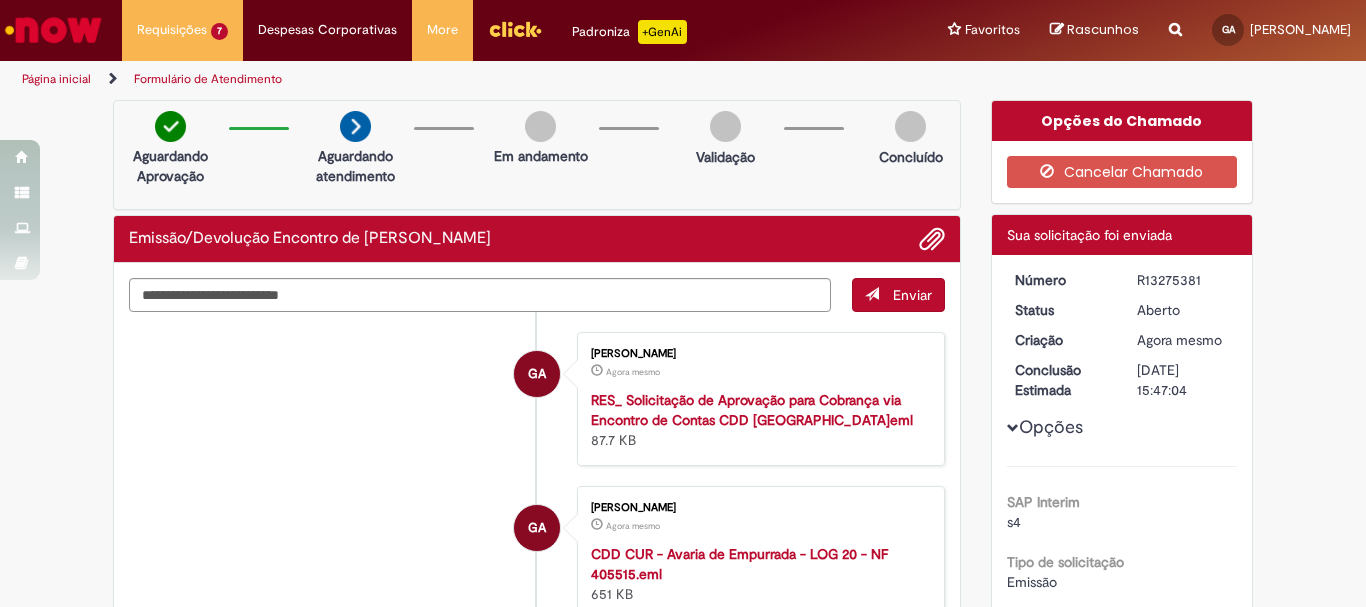 drag, startPoint x: 1196, startPoint y: 280, endPoint x: 1131, endPoint y: 283, distance: 65.06919 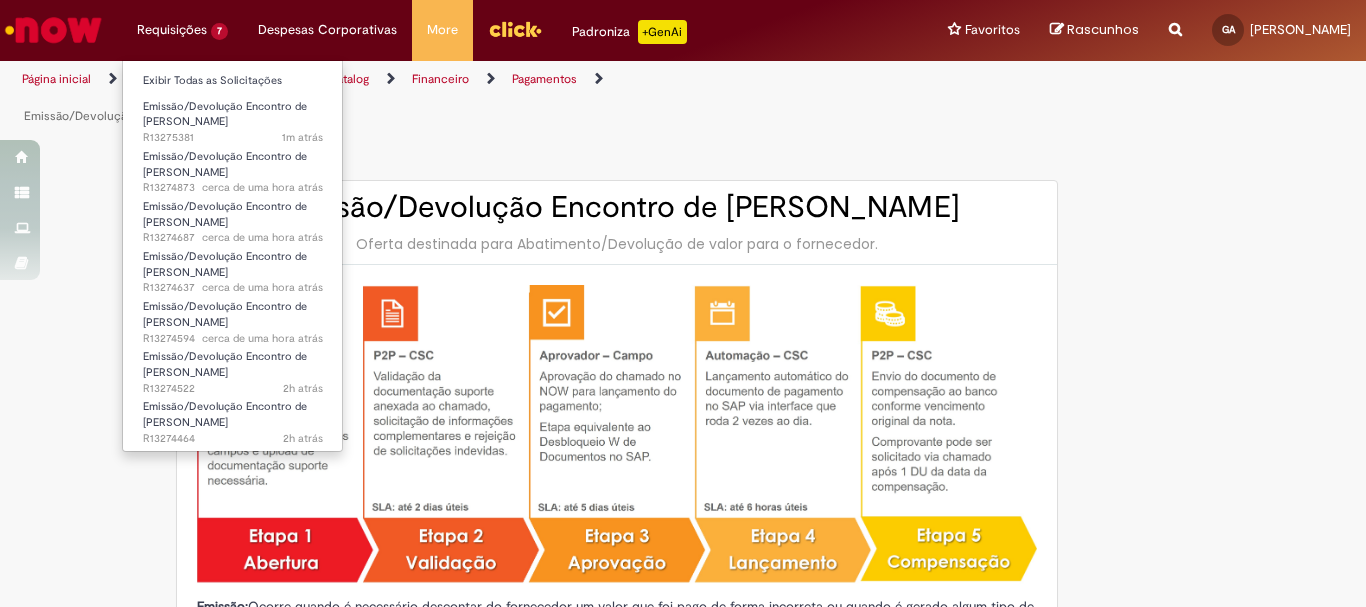type on "********" 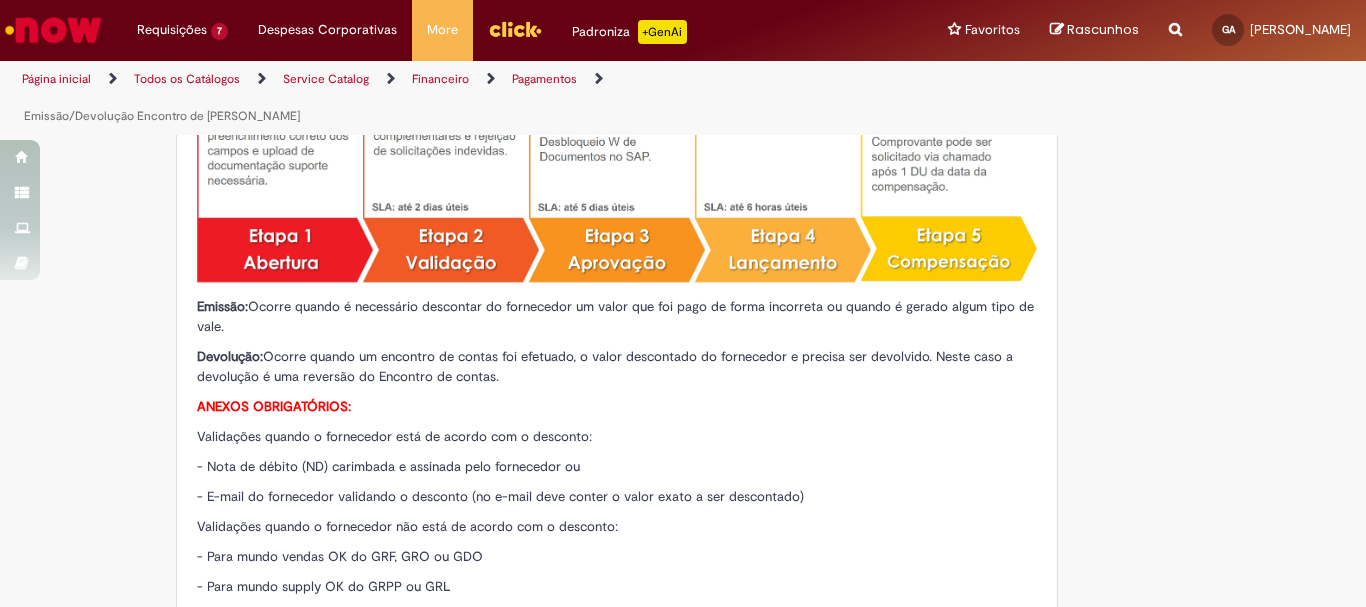 scroll, scrollTop: 900, scrollLeft: 0, axis: vertical 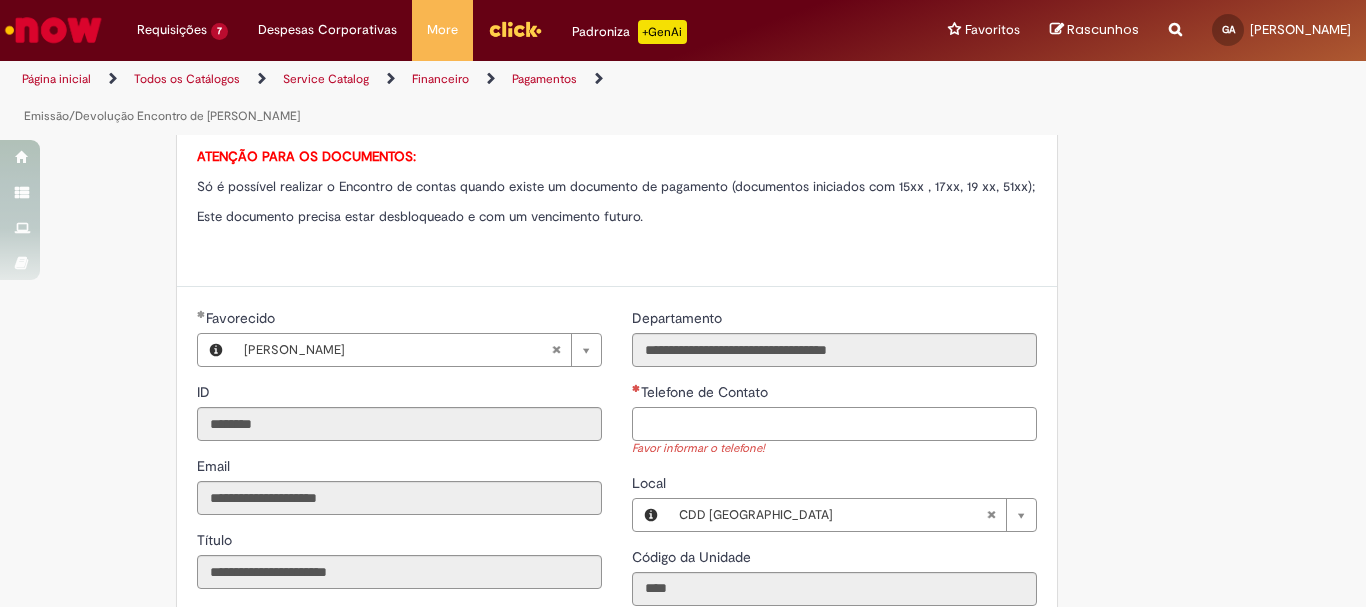 click on "Telefone de Contato" at bounding box center [834, 424] 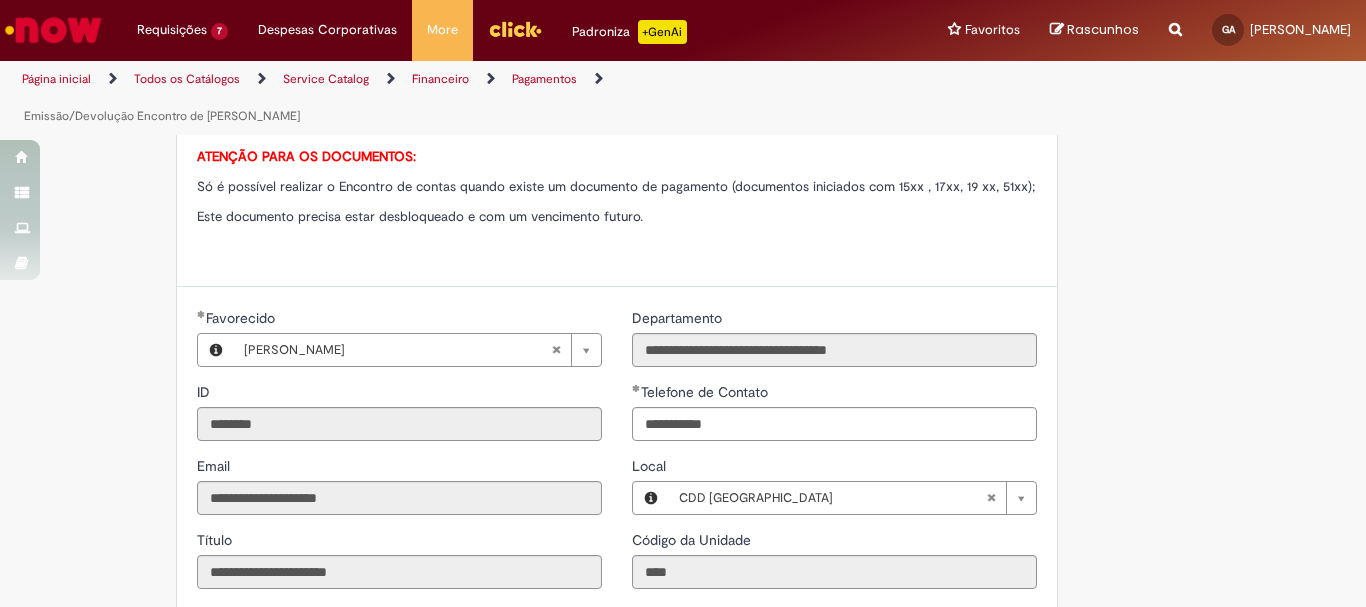 type on "**********" 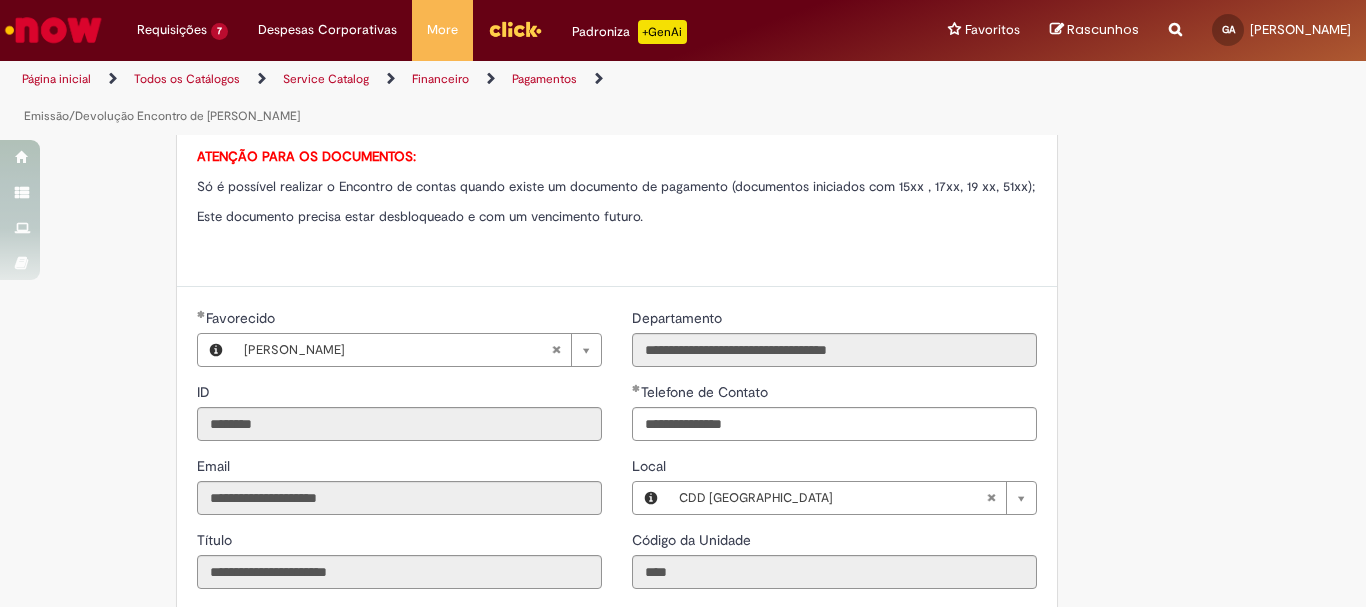 click on "**********" at bounding box center (834, 456) 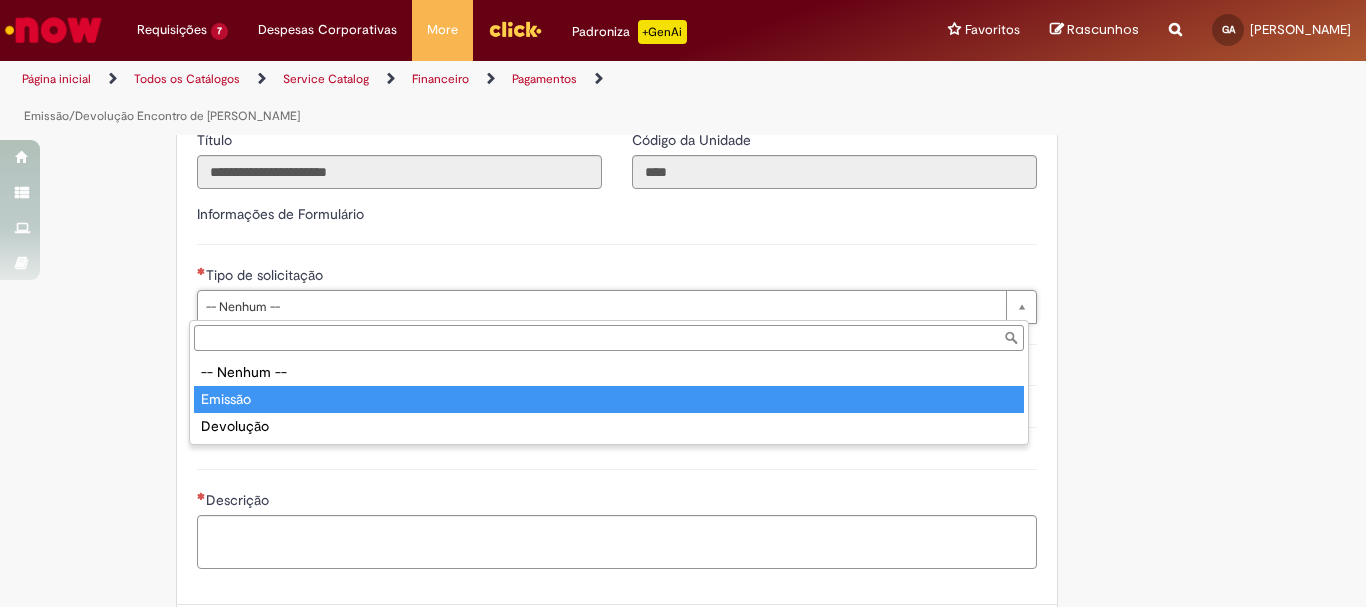 type on "*******" 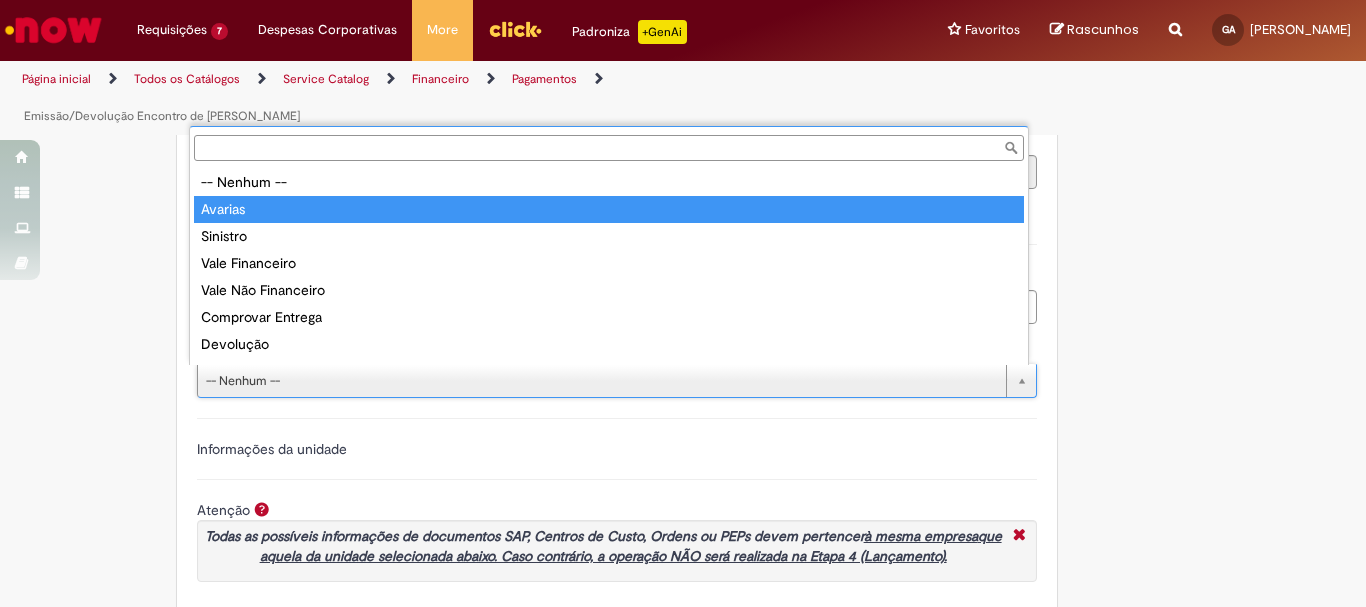 type on "*******" 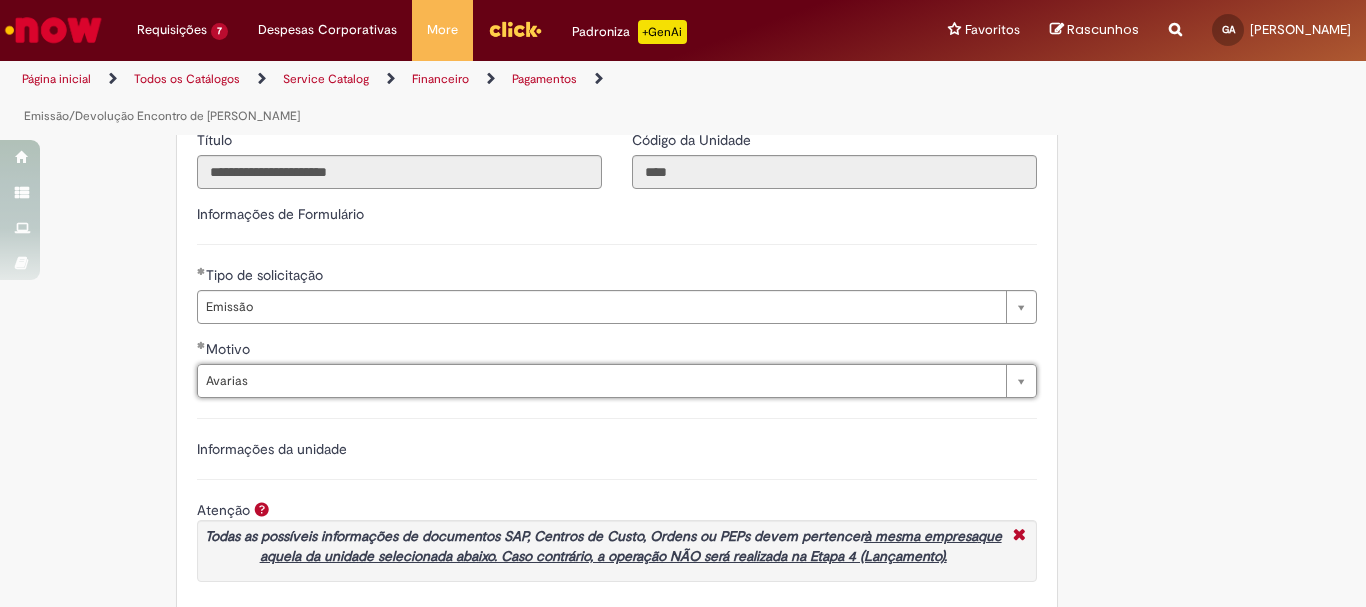 scroll, scrollTop: 1700, scrollLeft: 0, axis: vertical 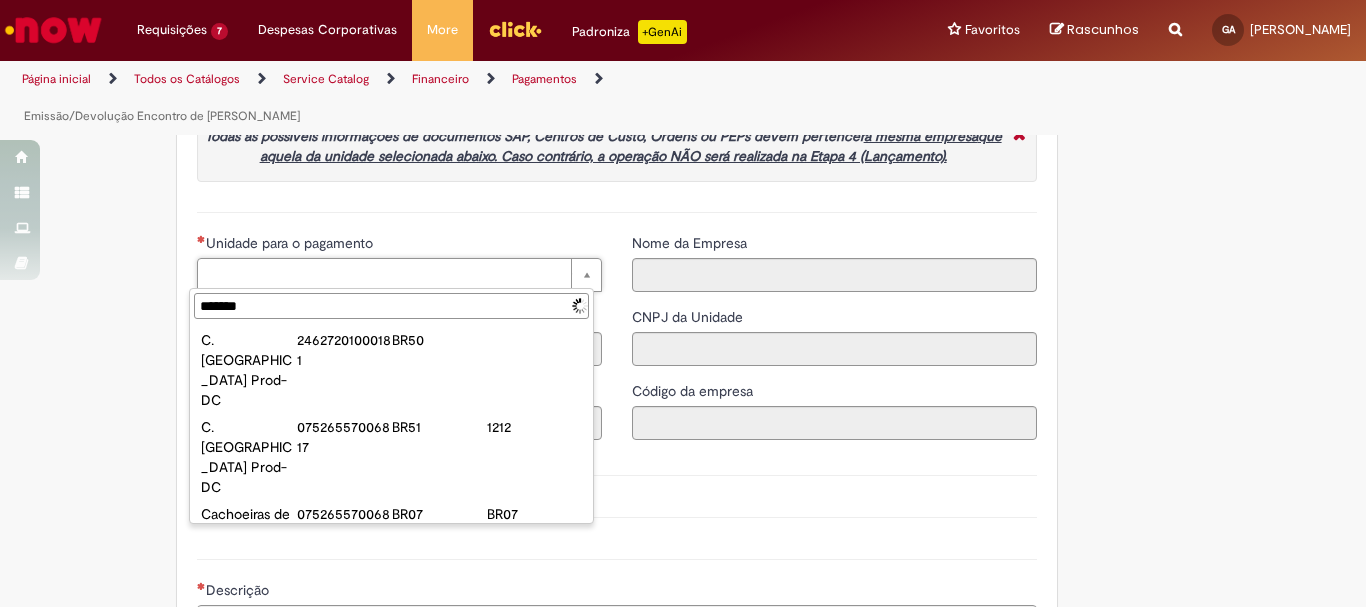 type on "********" 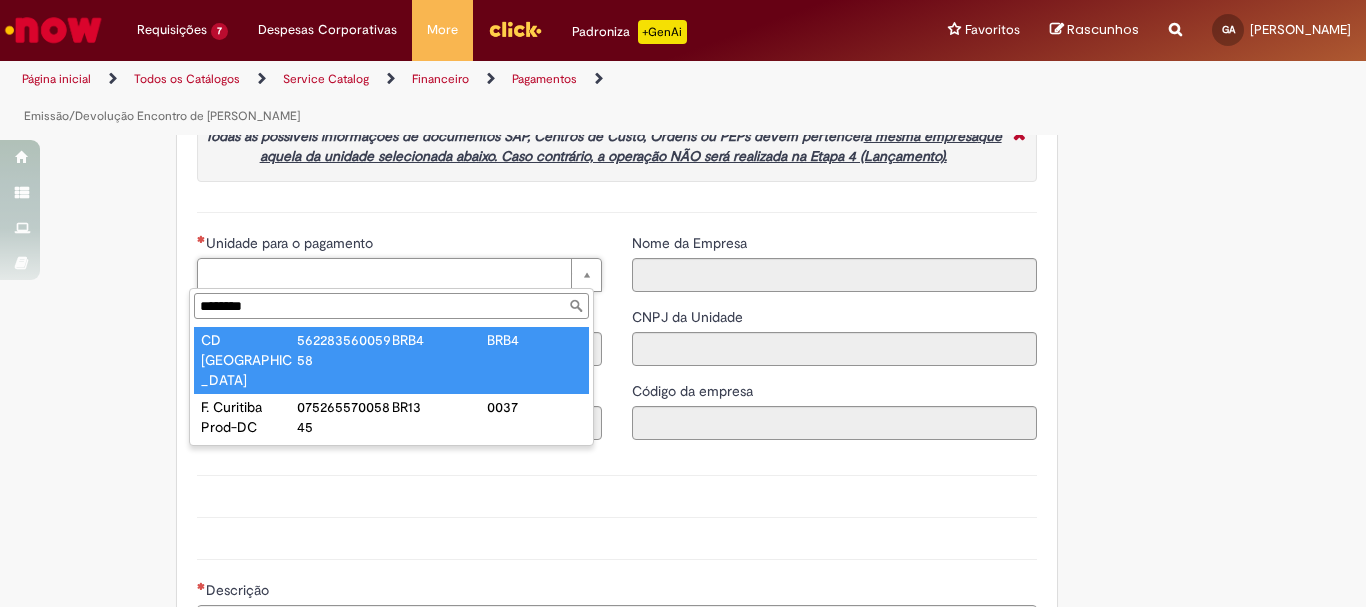 type on "**********" 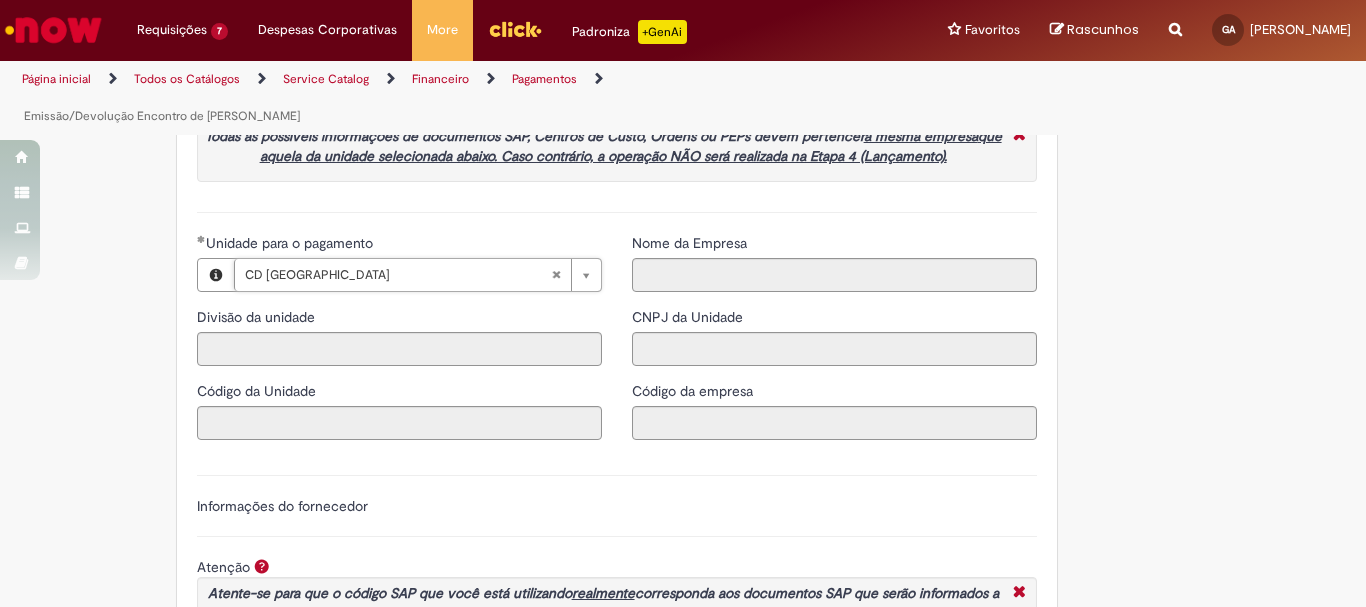 type on "****" 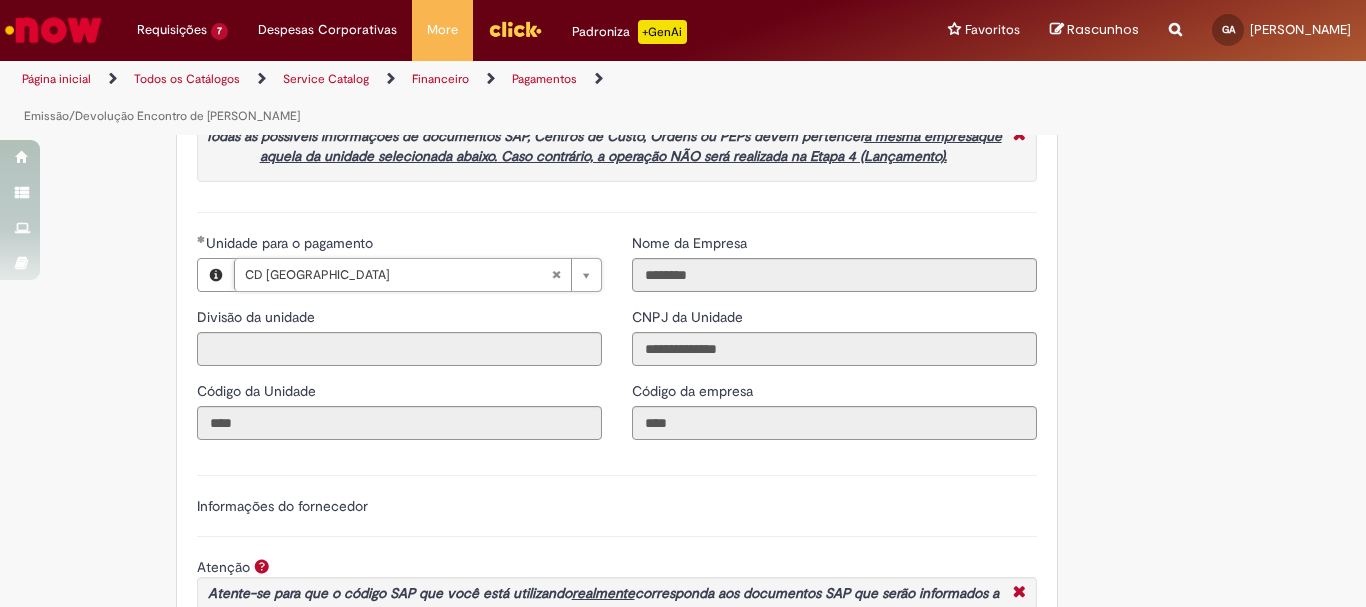 scroll, scrollTop: 2273, scrollLeft: 0, axis: vertical 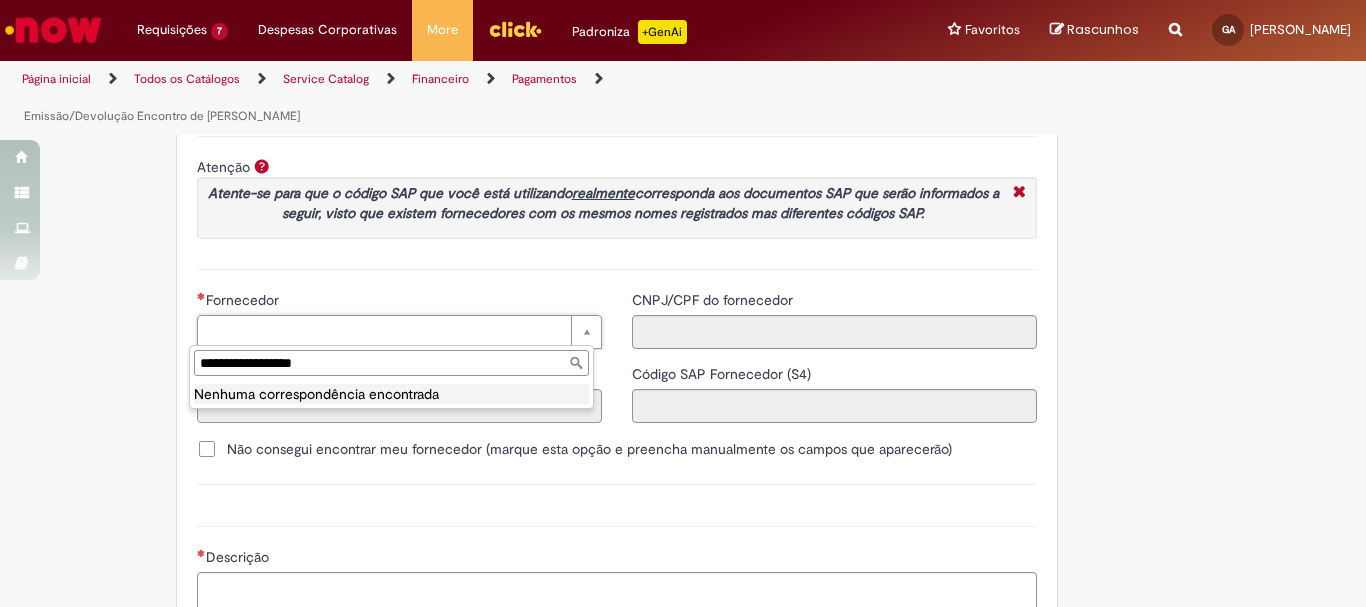 click on "**********" at bounding box center (391, 363) 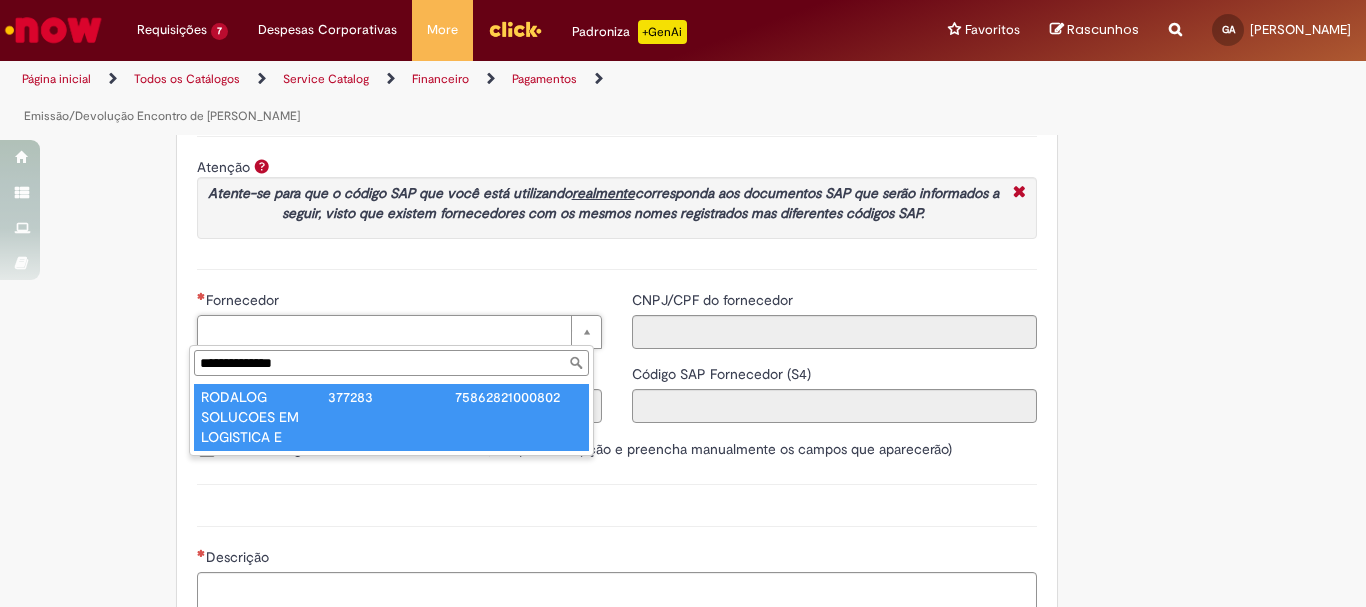 type on "**********" 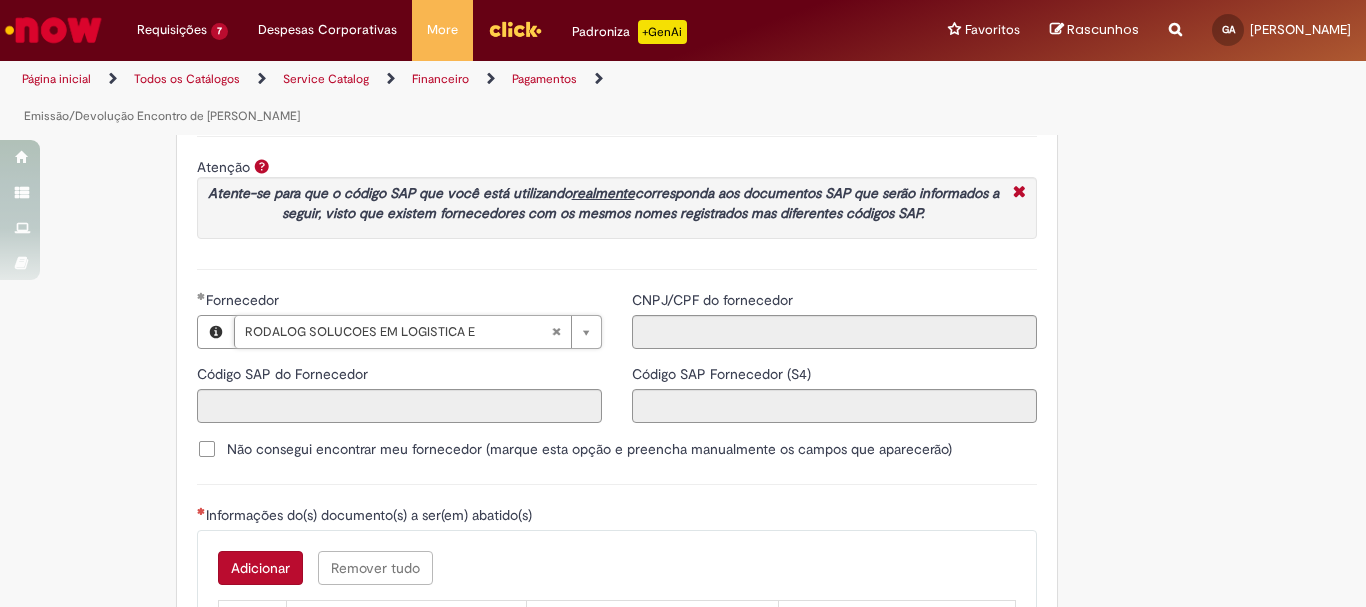 type on "******" 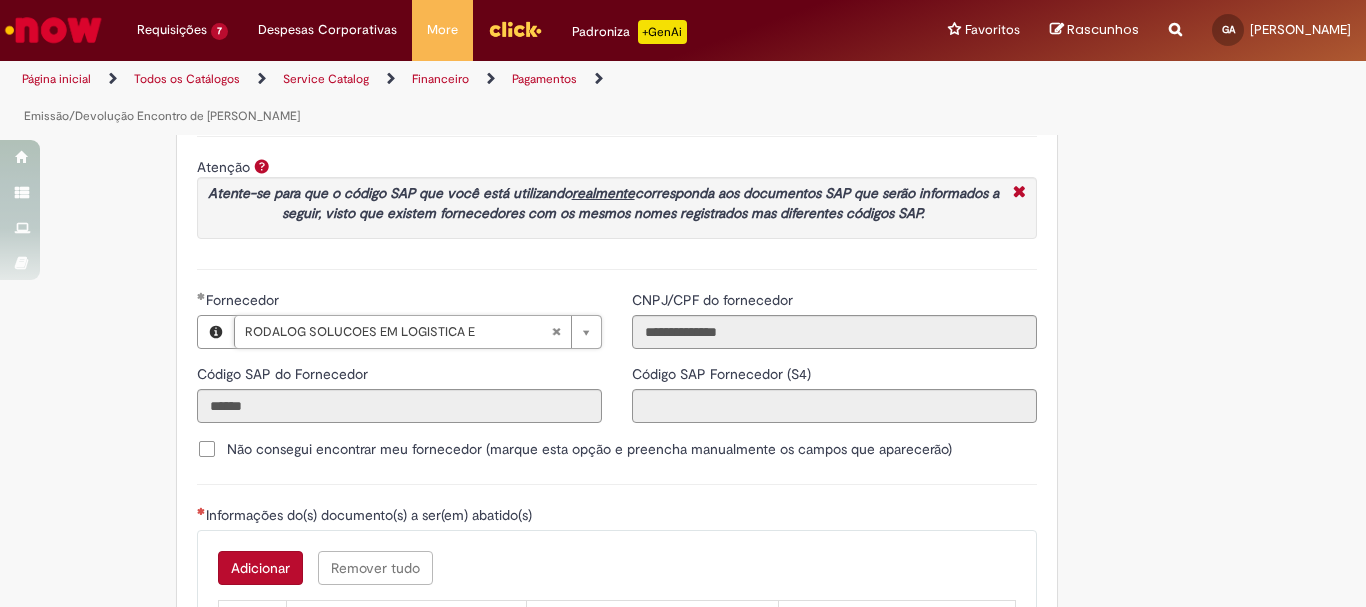 type on "**********" 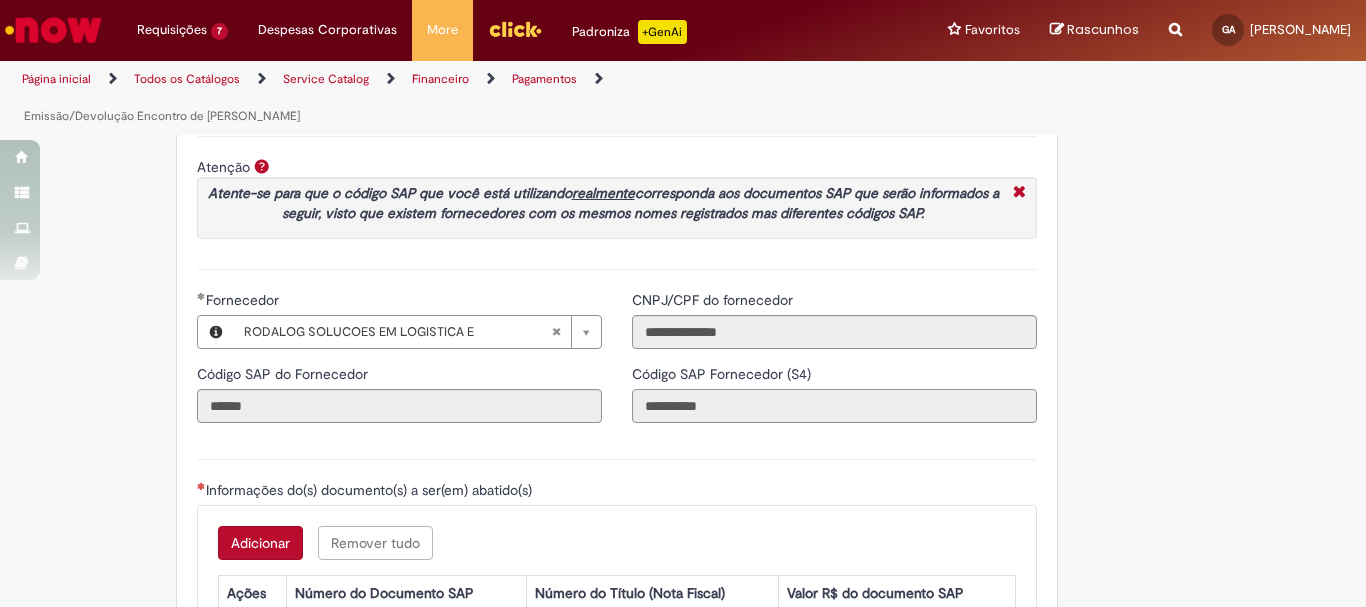 drag, startPoint x: 672, startPoint y: 401, endPoint x: 715, endPoint y: 406, distance: 43.289722 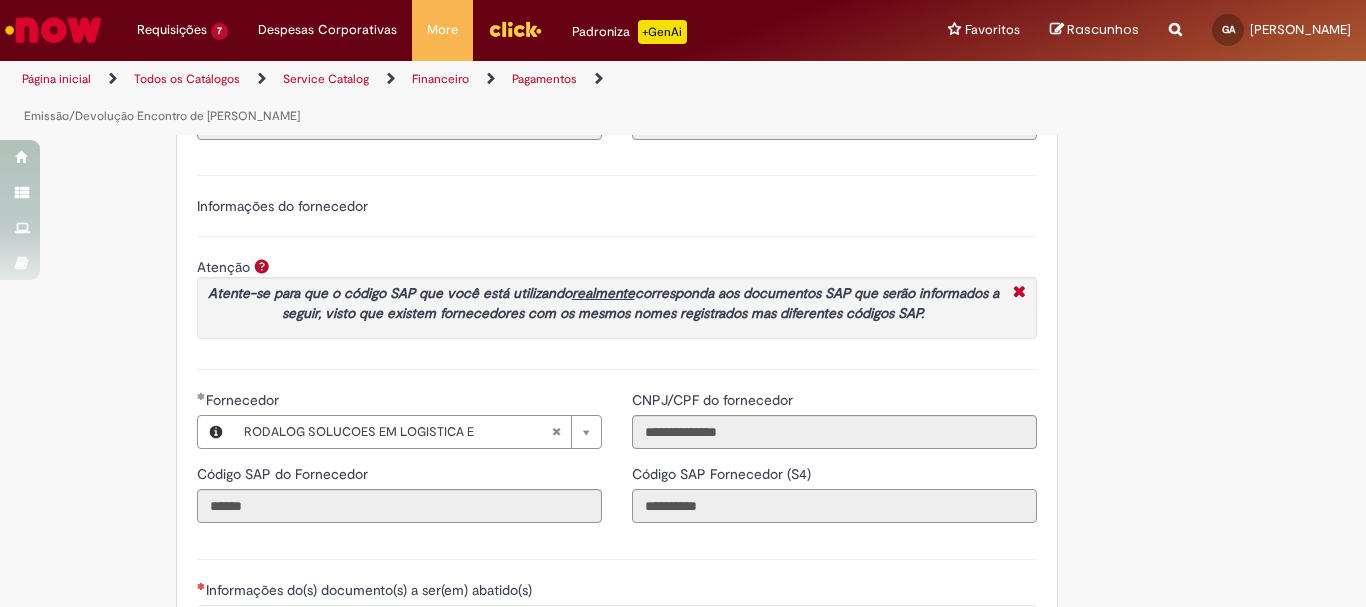 scroll, scrollTop: 2573, scrollLeft: 0, axis: vertical 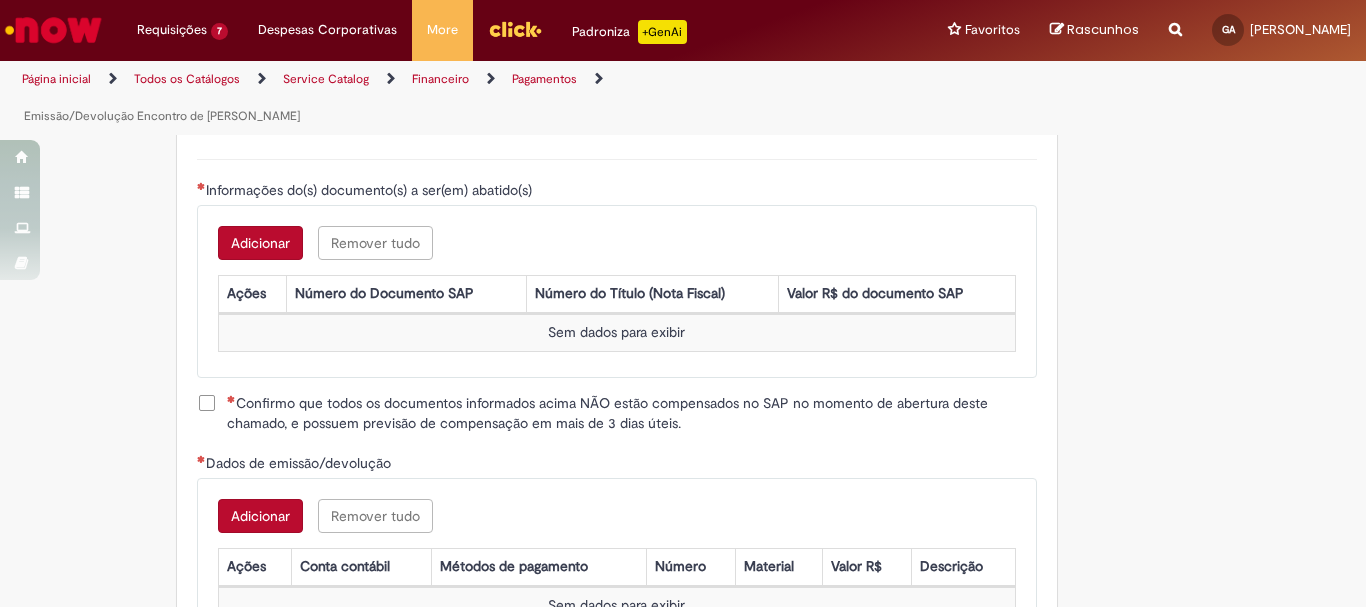 click on "Adicionar" at bounding box center [260, 243] 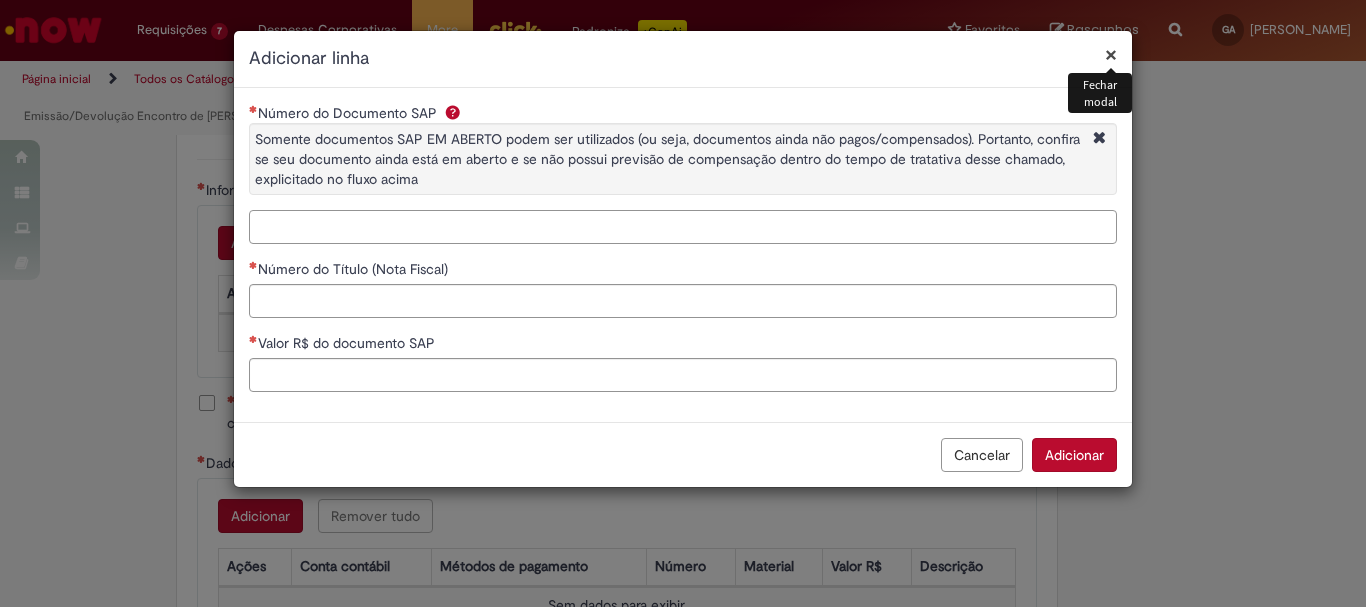 click on "Número do Documento SAP Somente documentos SAP EM ABERTO podem ser utilizados (ou seja, documentos ainda não pagos/compensados). Portanto, confira se seu documento ainda está em aberto e se não possui previsão de compensação dentro do tempo de tratativa desse chamado, explicitado no fluxo acima" at bounding box center [683, 227] 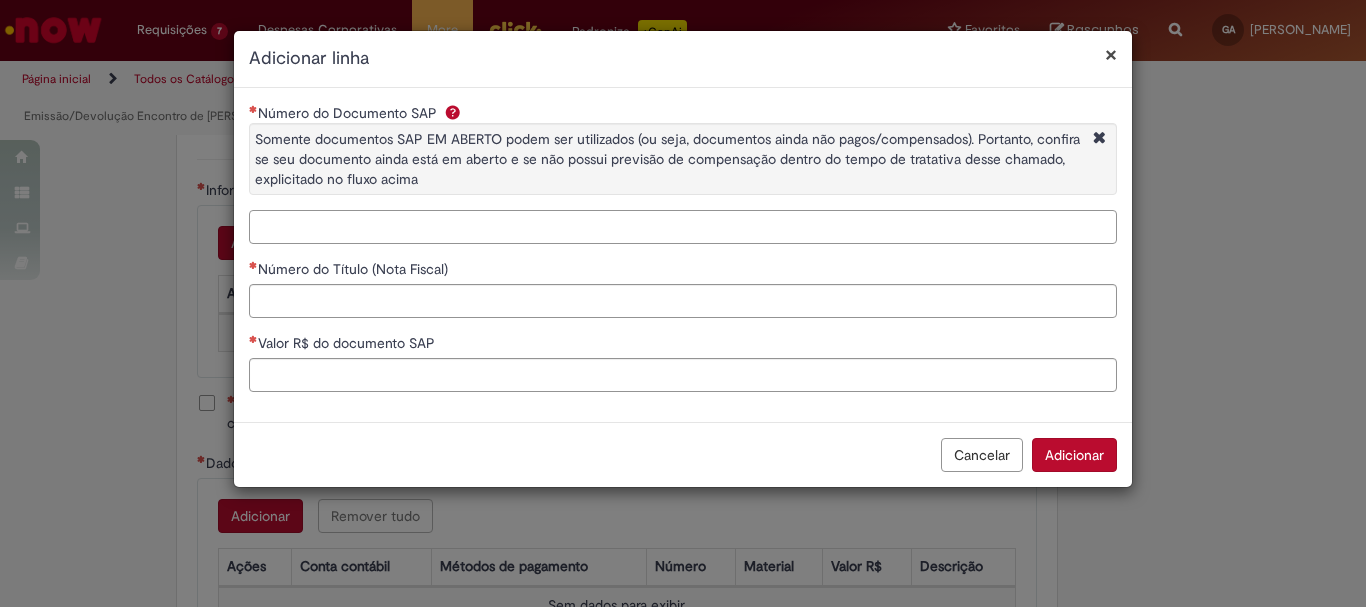 paste on "**********" 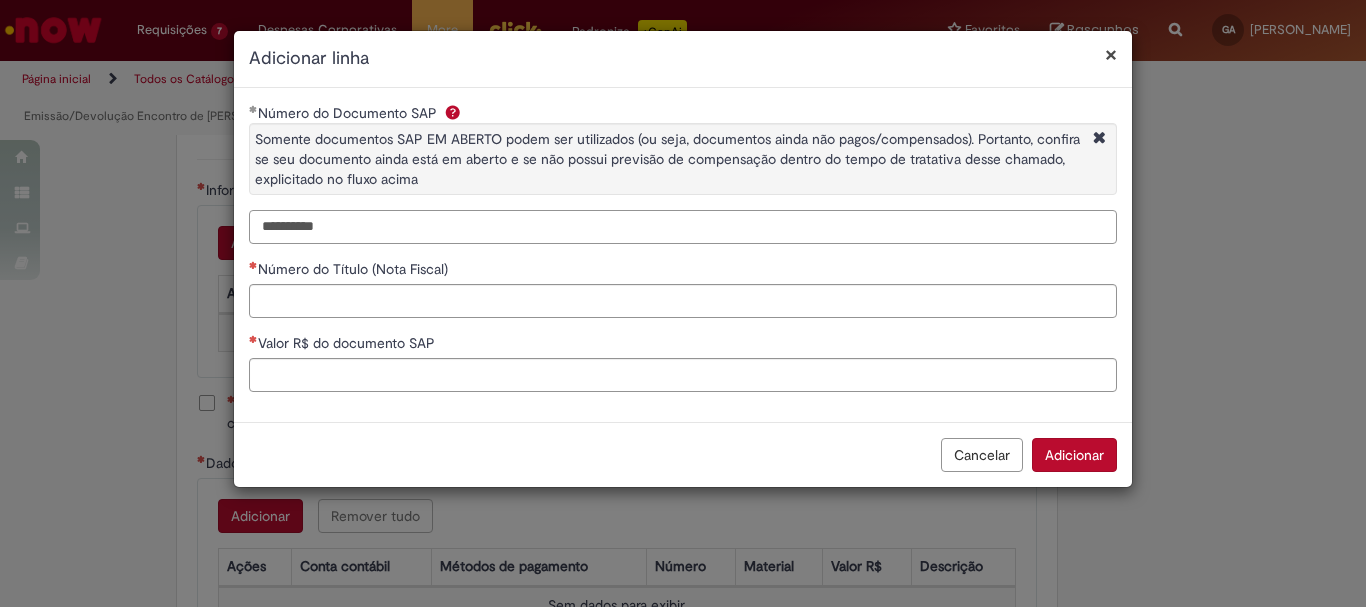 type on "**********" 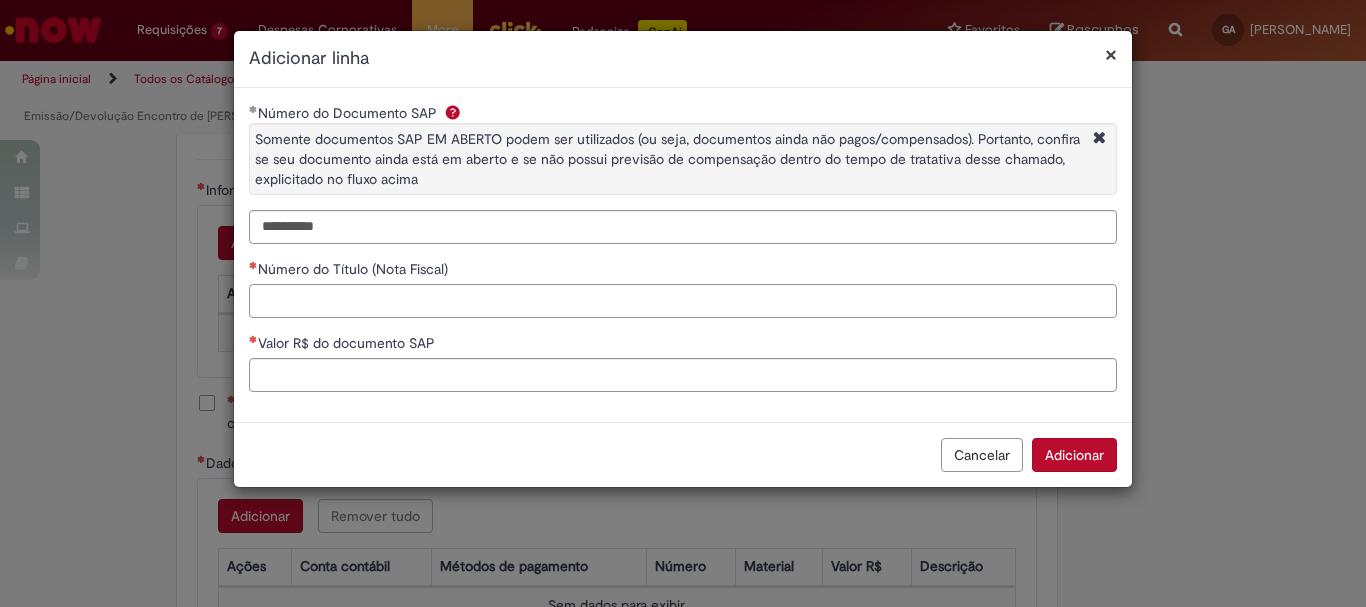 click on "Número do Título (Nota Fiscal)" at bounding box center [683, 301] 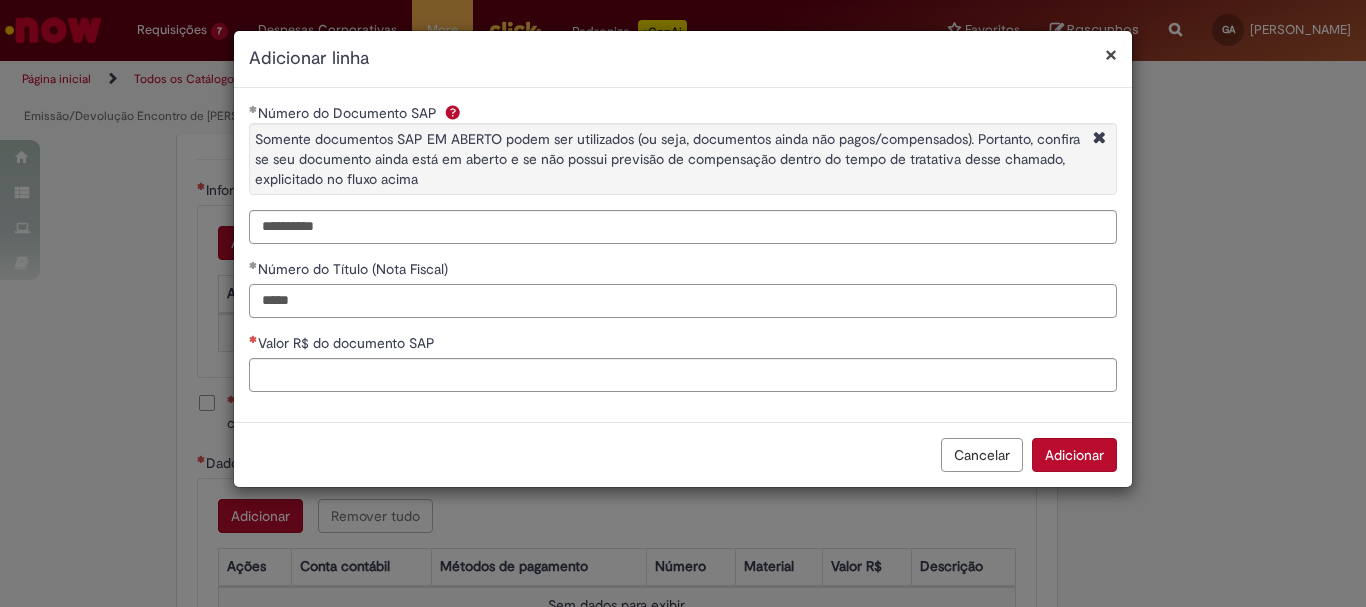 type on "*****" 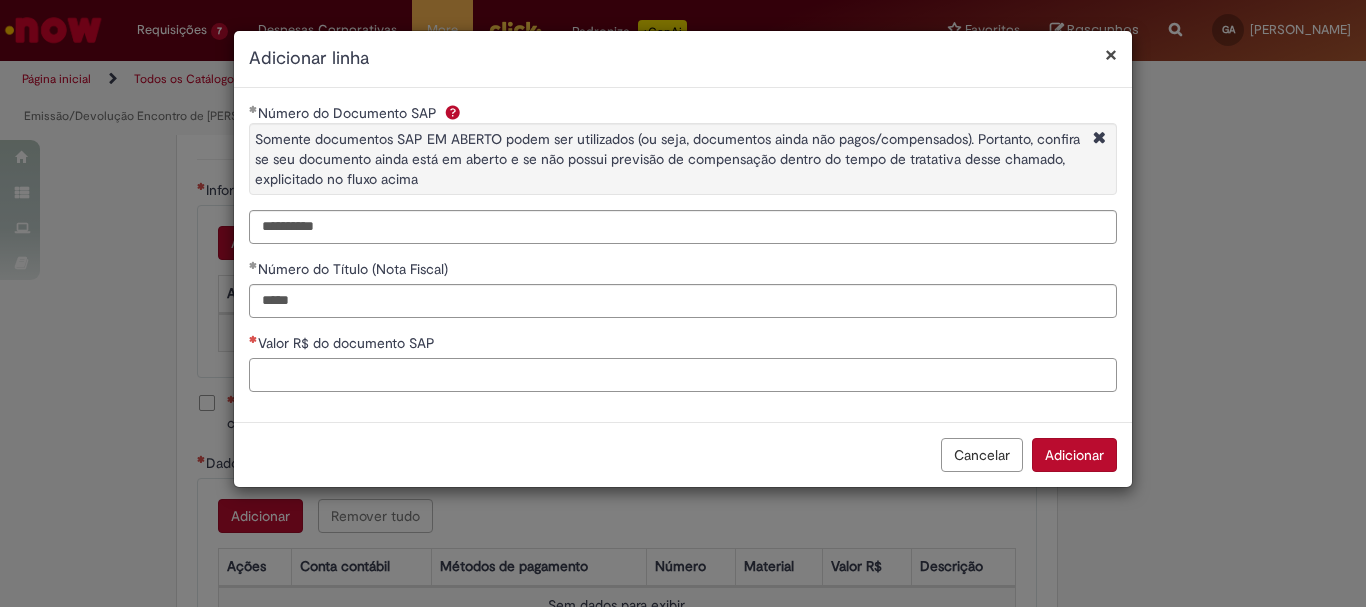 click on "Valor R$ do documento SAP" at bounding box center (683, 375) 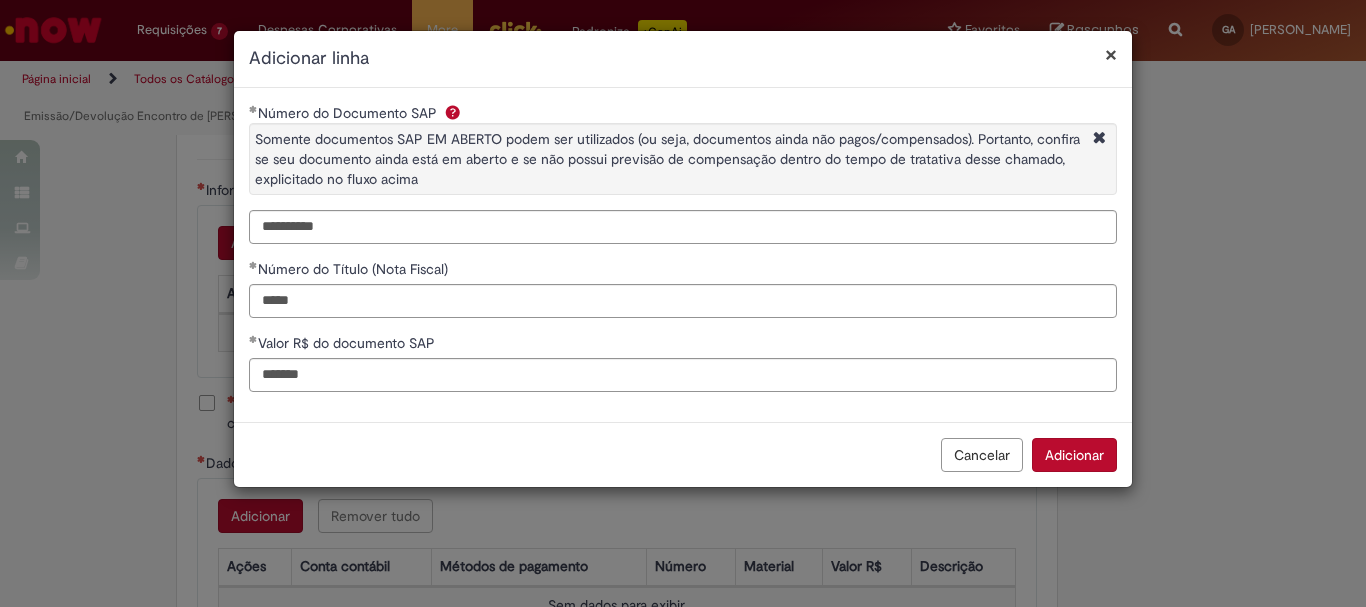 type on "********" 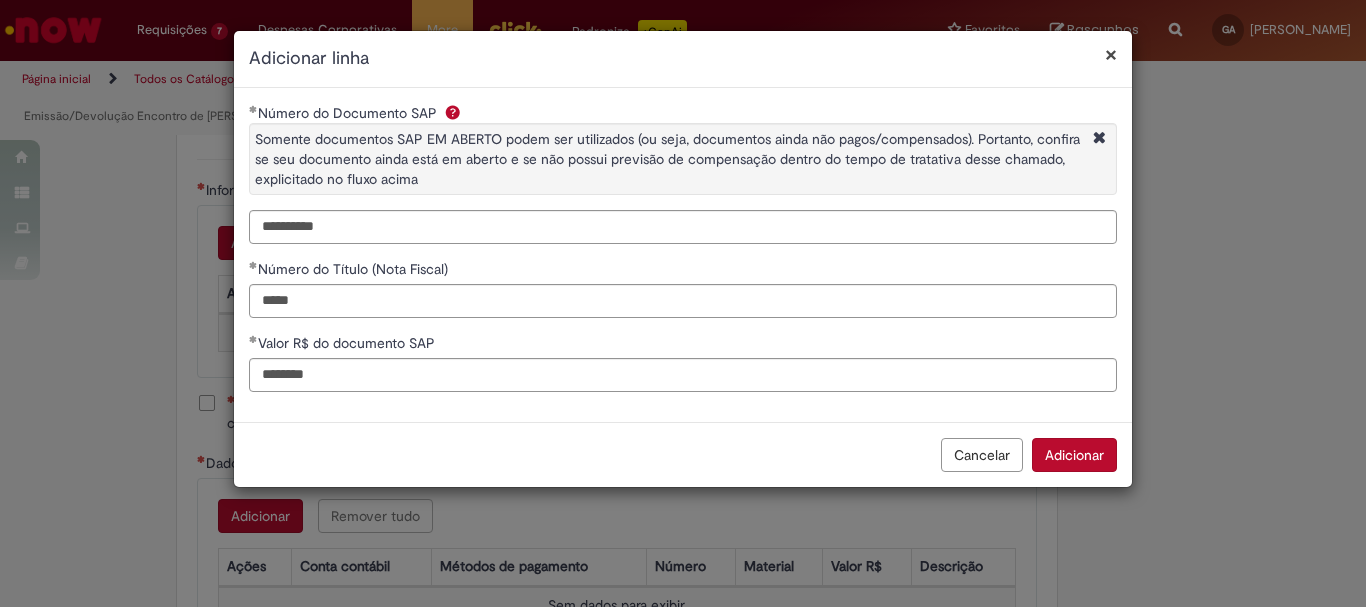 click on "Adicionar" at bounding box center [1074, 455] 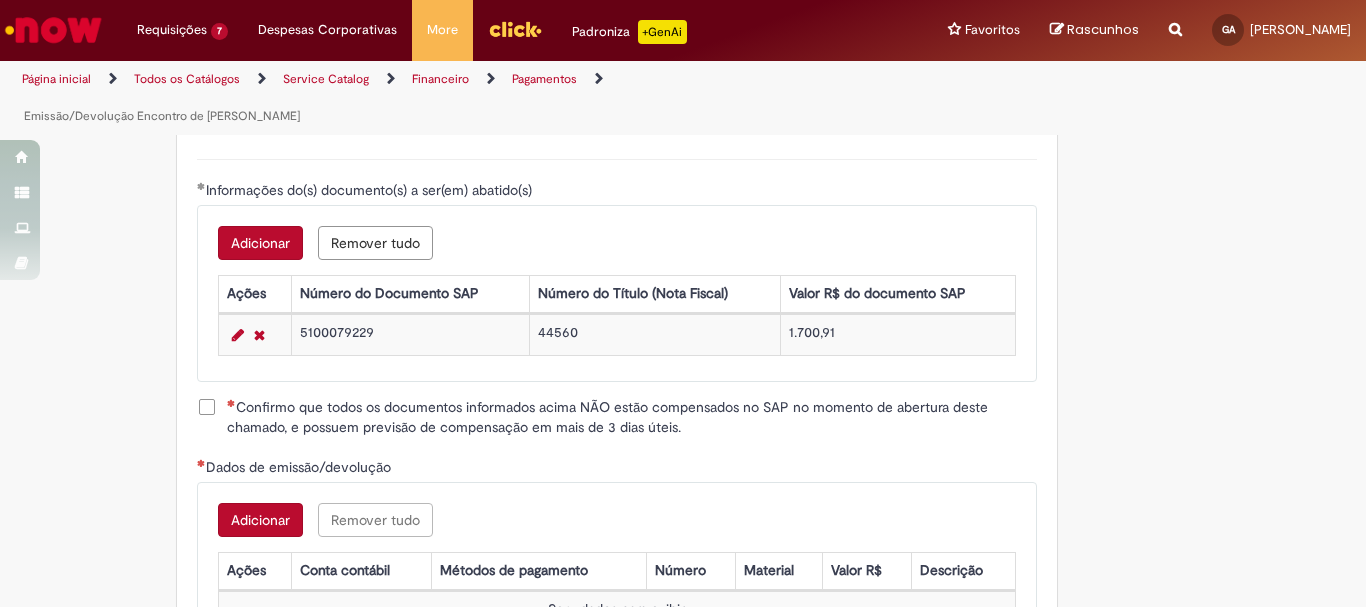 click on "Confirmo que todos os documentos informados acima NÃO estão compensados no SAP no momento de abertura deste chamado, e possuem previsão de compensação em mais de 3 dias úteis." at bounding box center [632, 417] 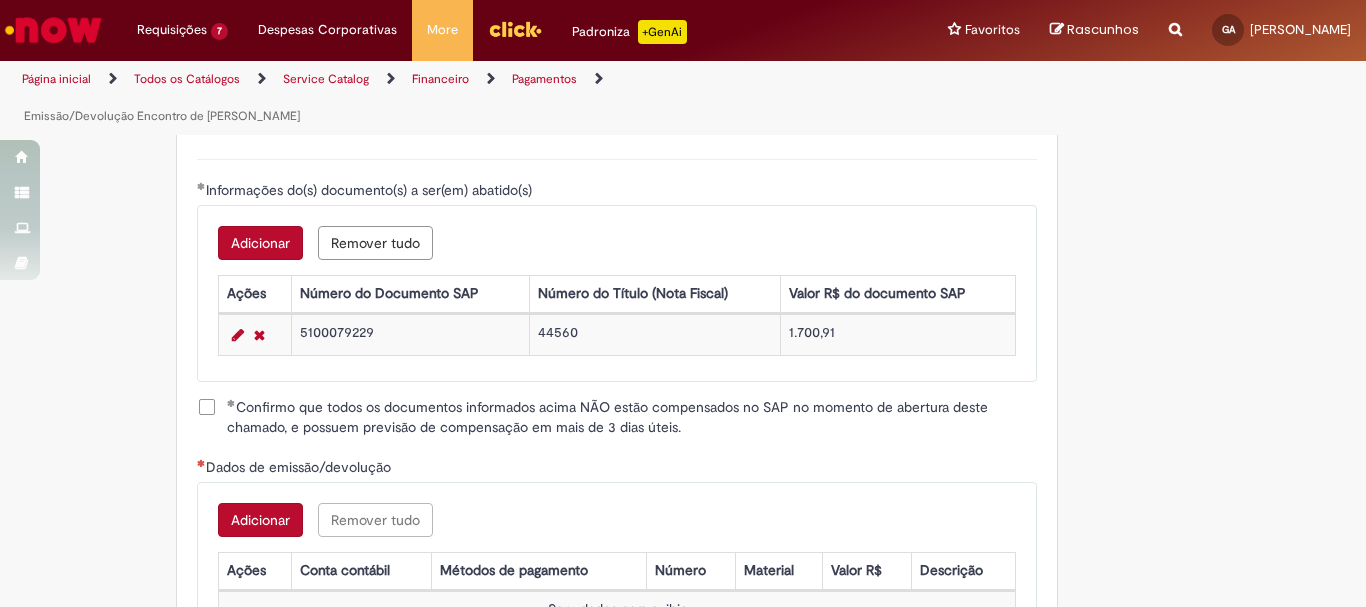 scroll, scrollTop: 2773, scrollLeft: 0, axis: vertical 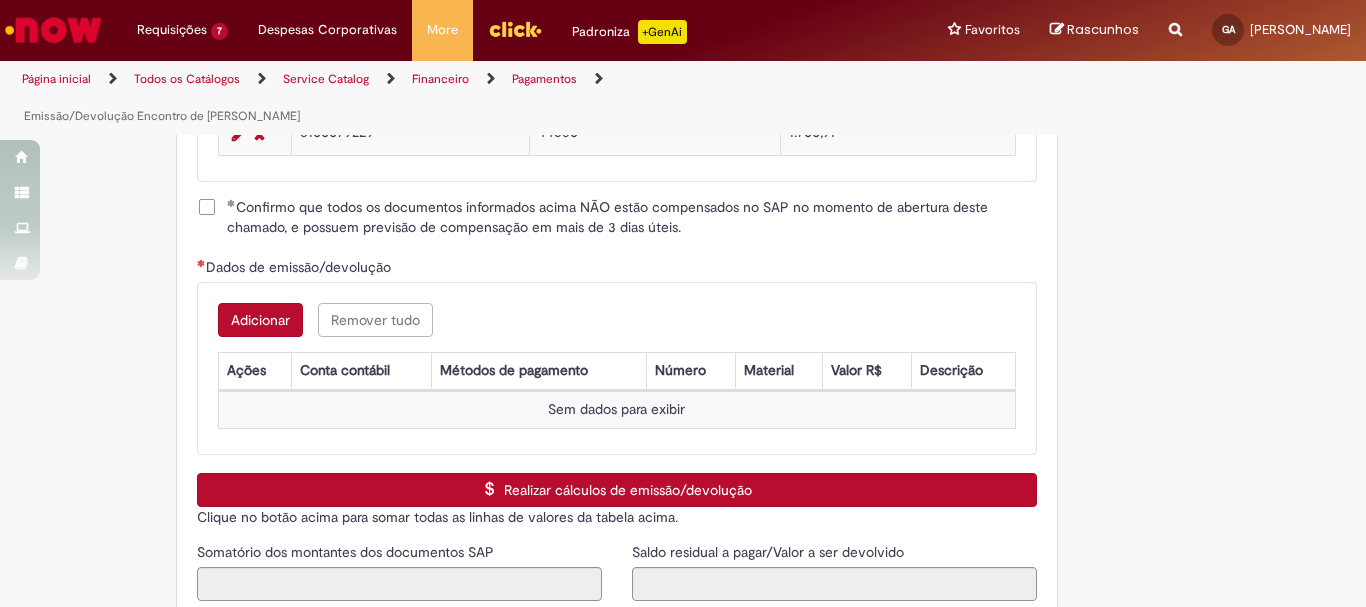 click on "Adicionar" at bounding box center (260, 320) 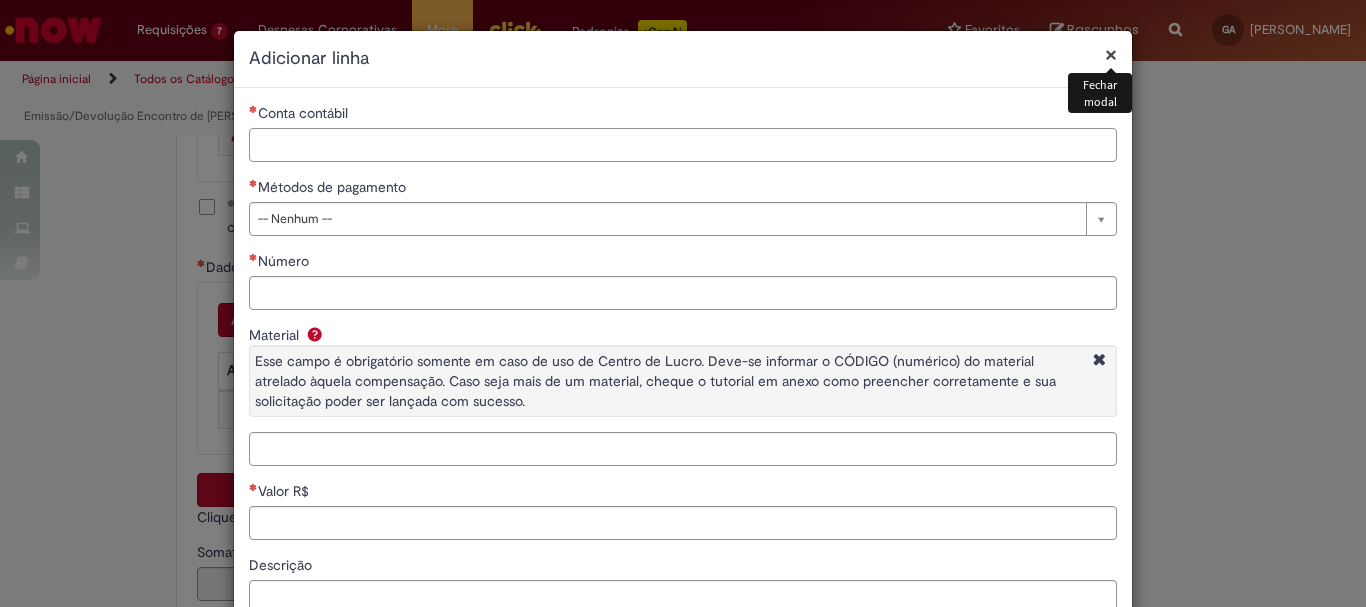 click on "Conta contábil" at bounding box center [683, 145] 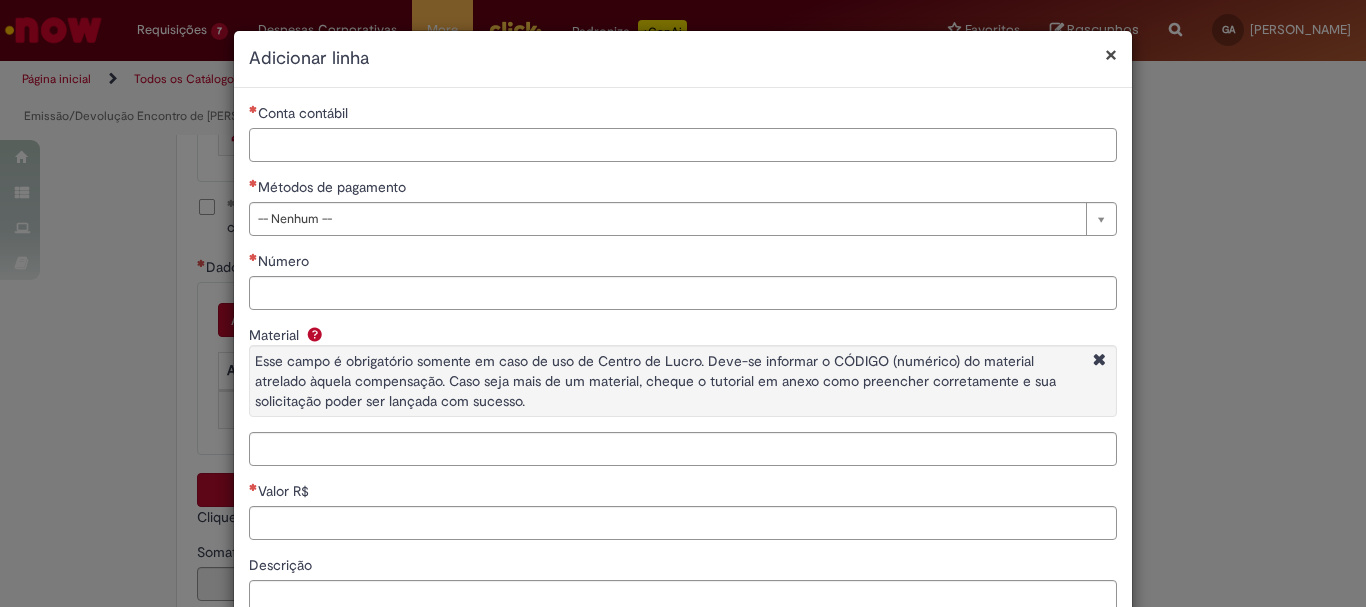 paste on "*******" 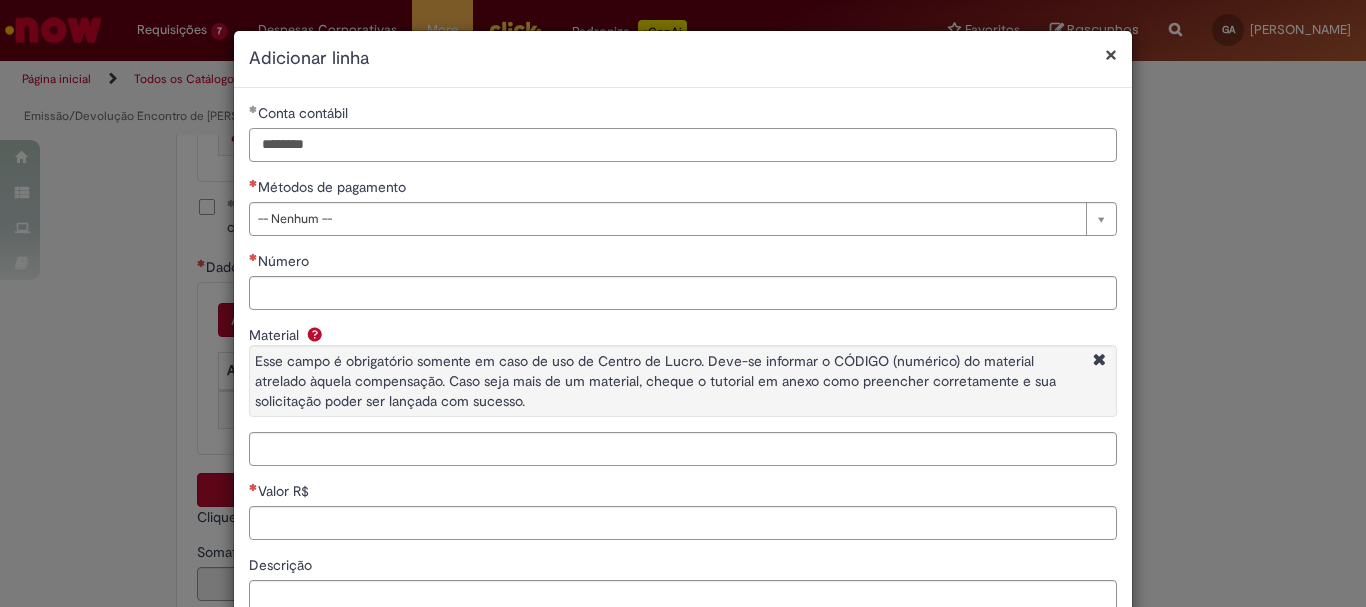 type on "********" 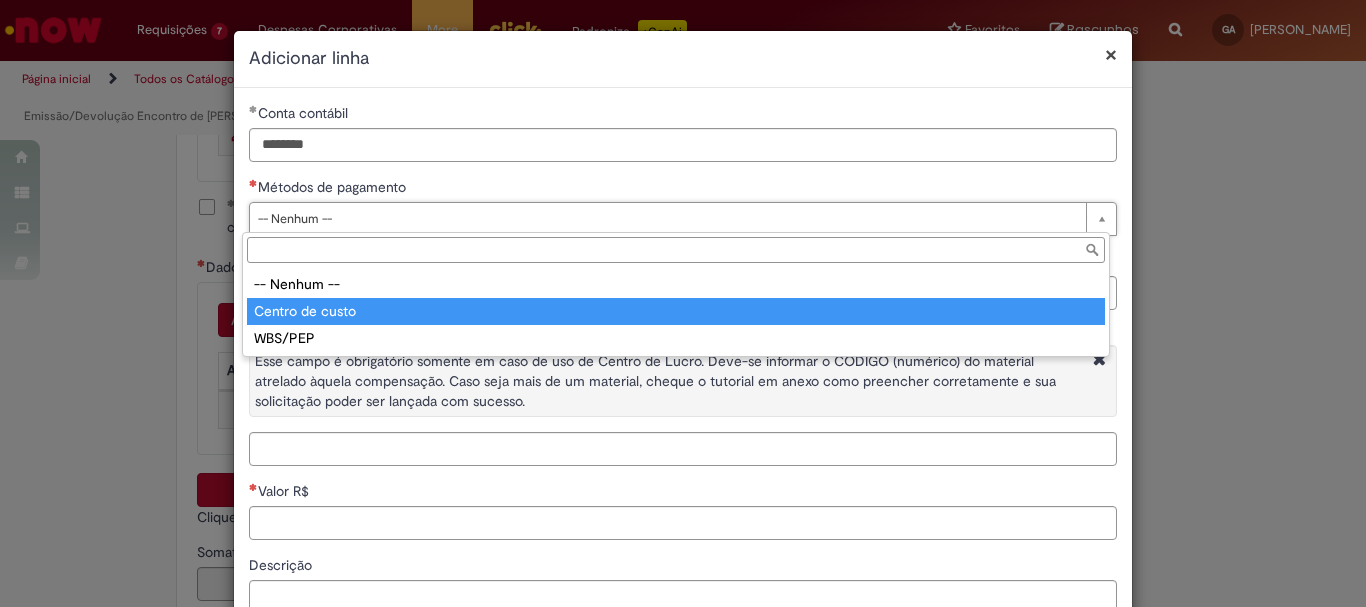 type on "**********" 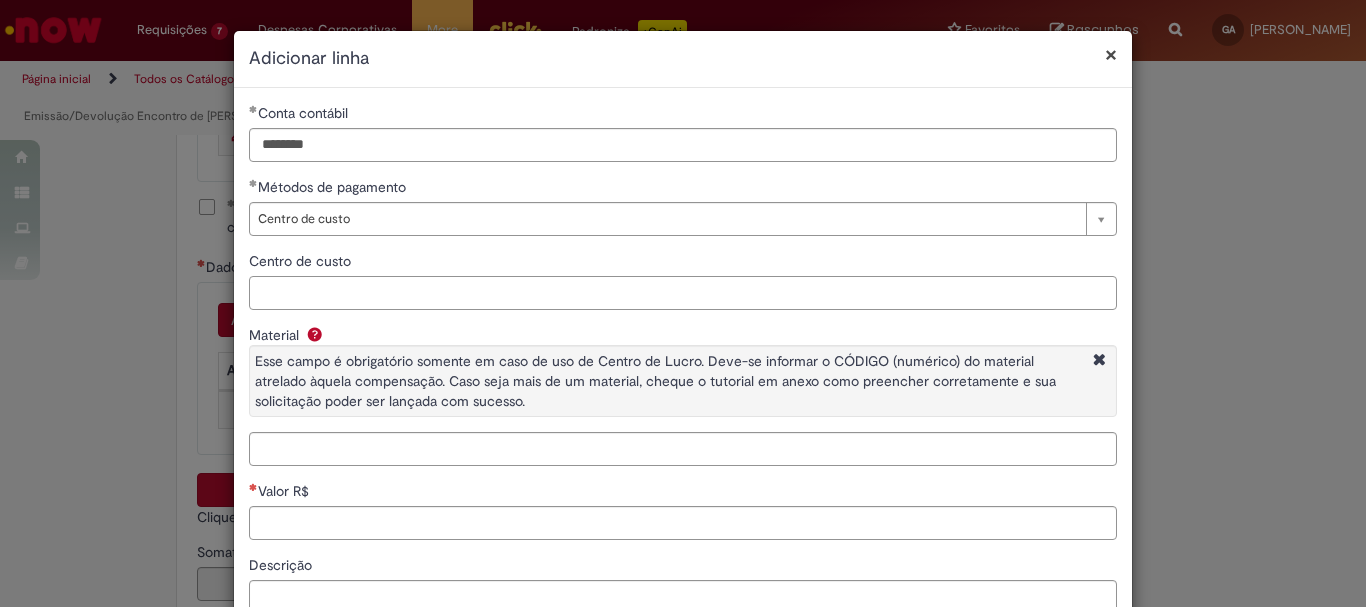 click on "Centro de custo" at bounding box center [683, 293] 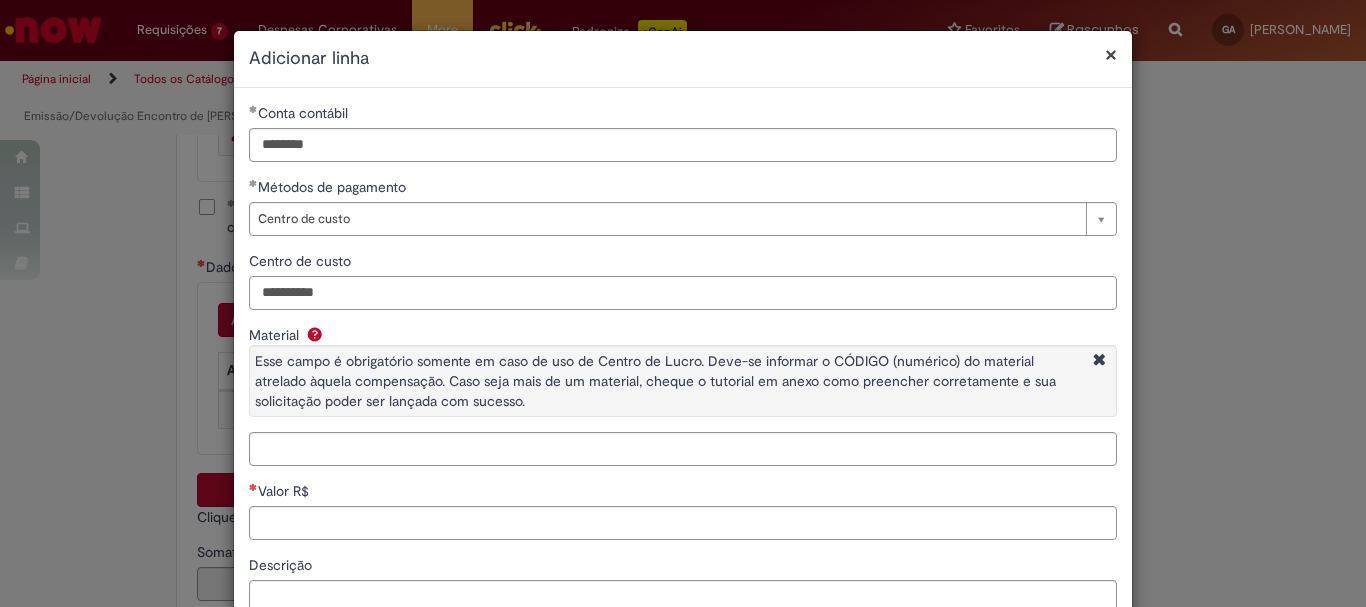 type on "**********" 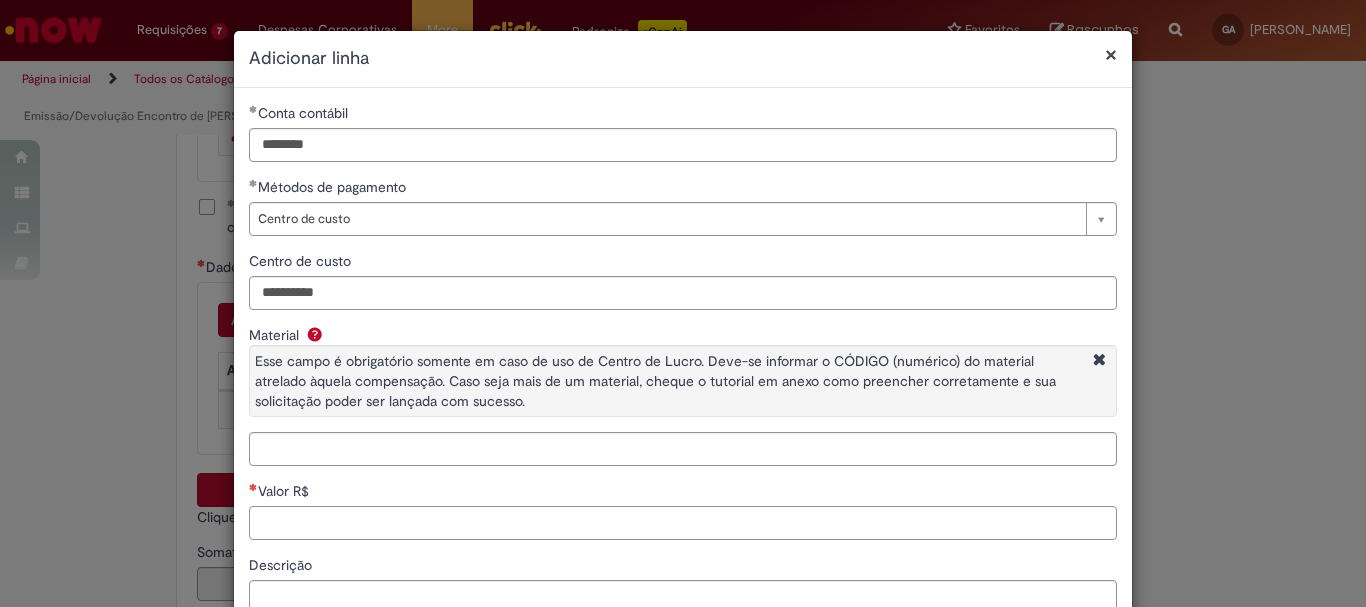 click on "Valor R$" at bounding box center [683, 523] 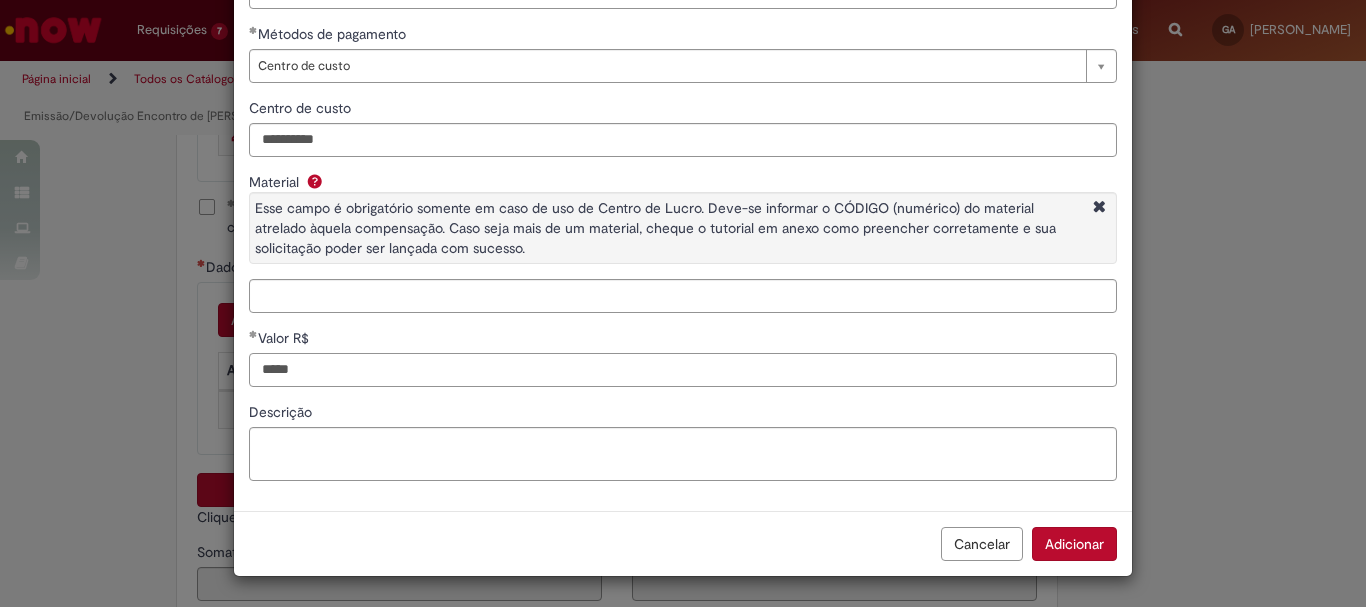 type on "*****" 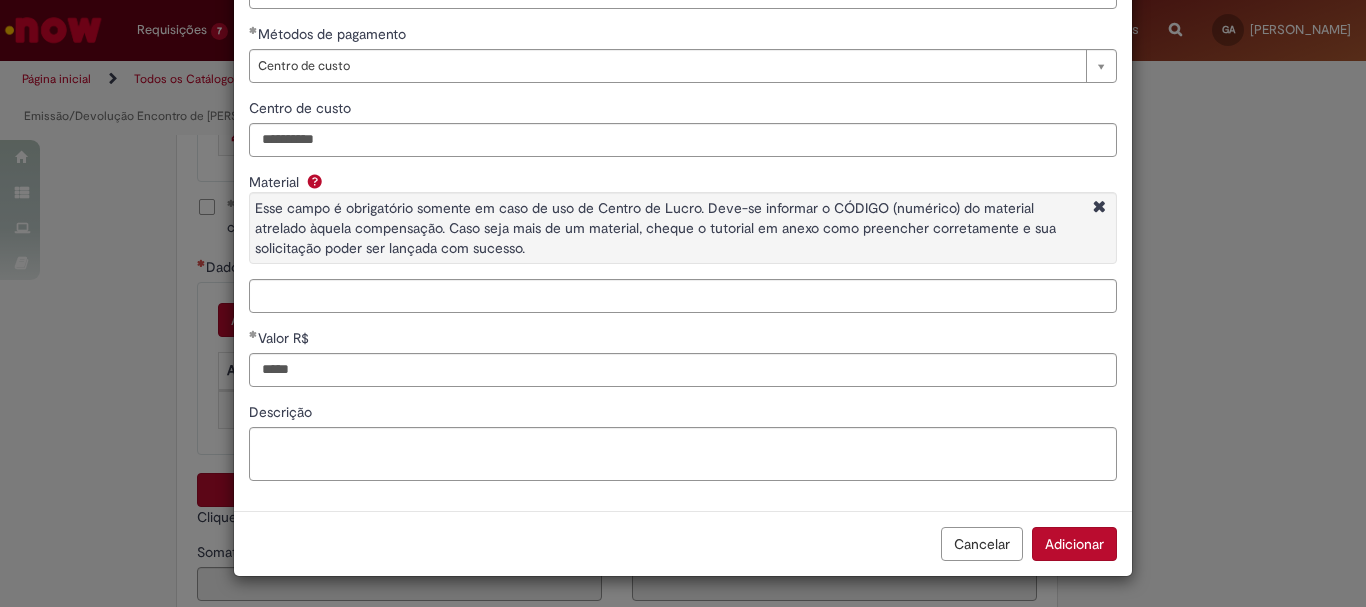 click on "Descrição" at bounding box center (683, 414) 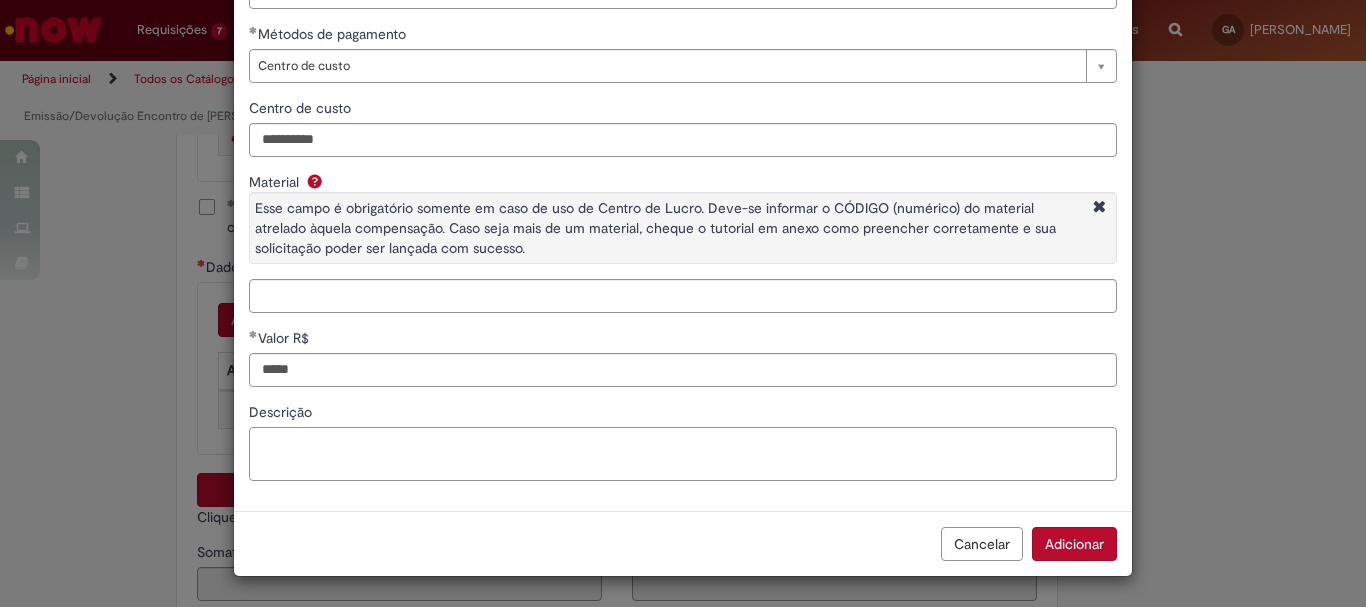click on "Descrição" at bounding box center (683, 454) 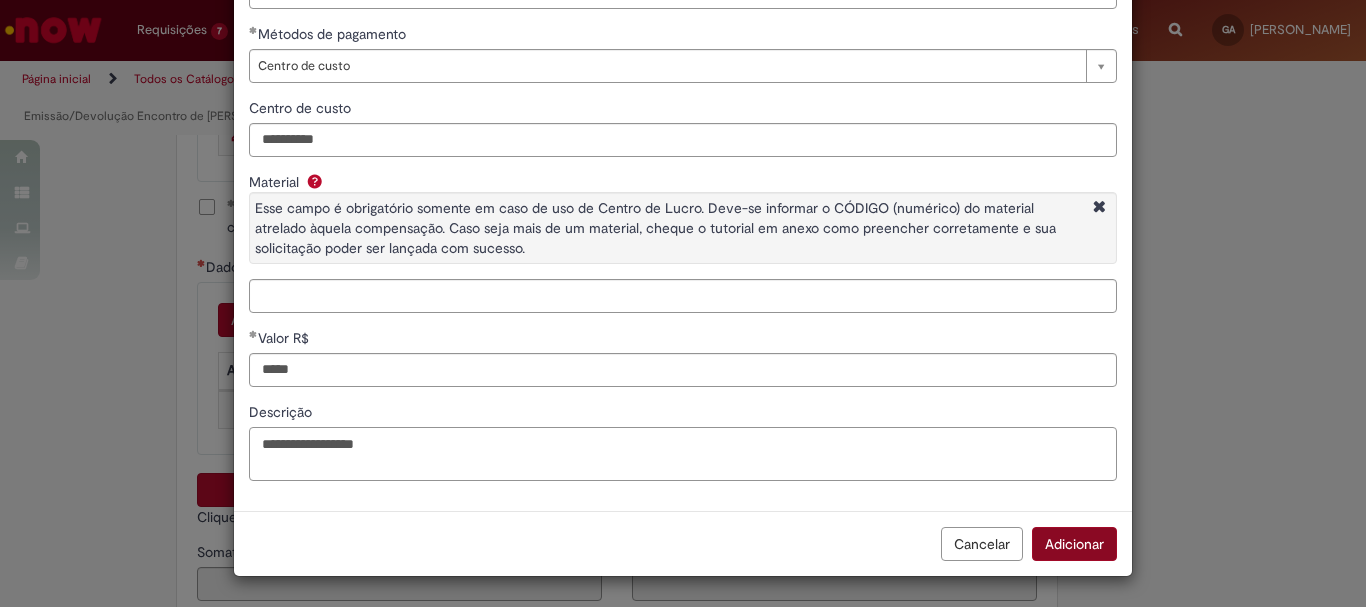 type on "**********" 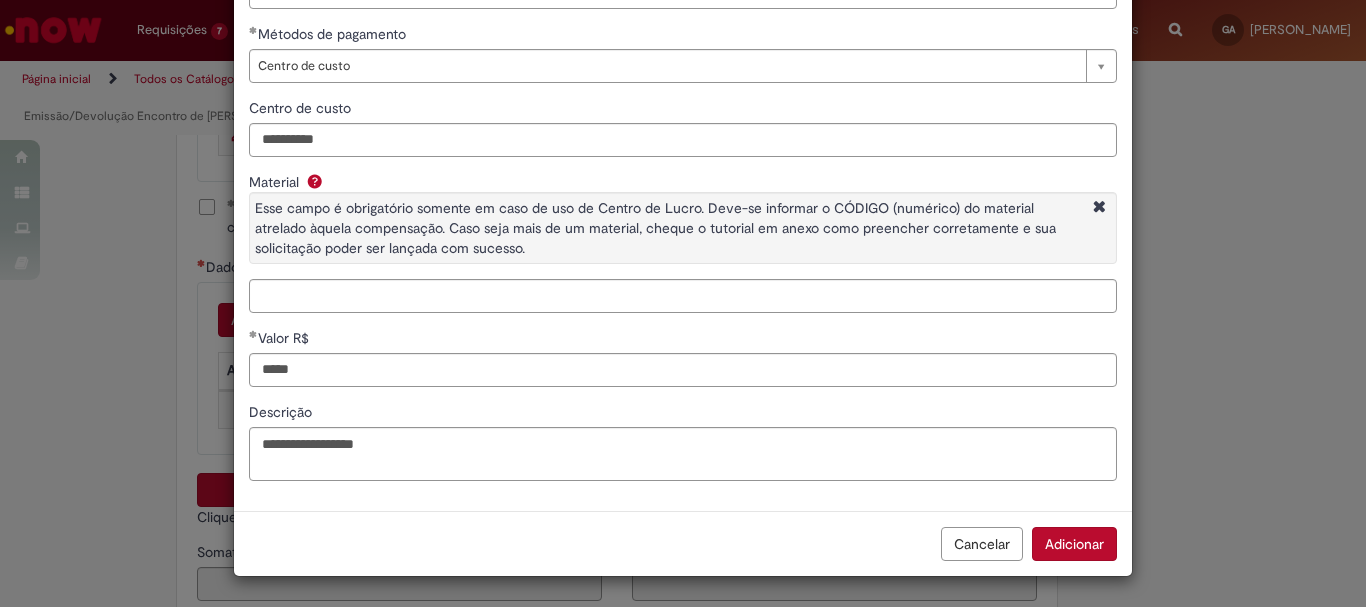 click on "Adicionar" at bounding box center [1074, 544] 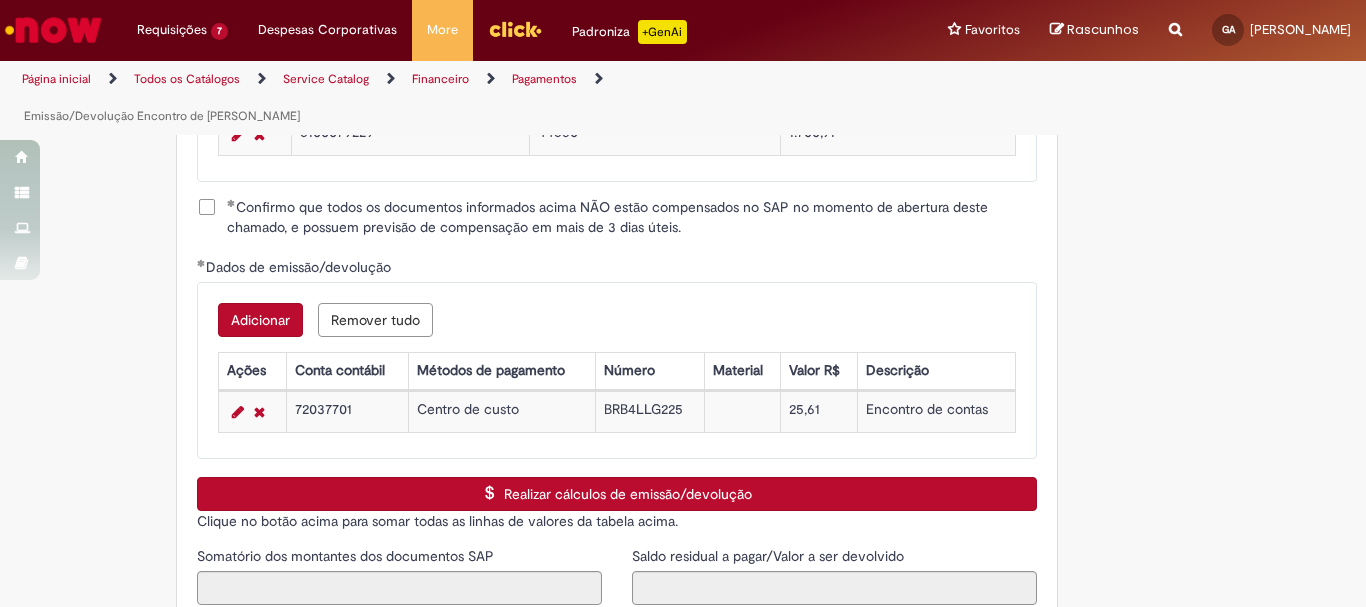 scroll, scrollTop: 2973, scrollLeft: 0, axis: vertical 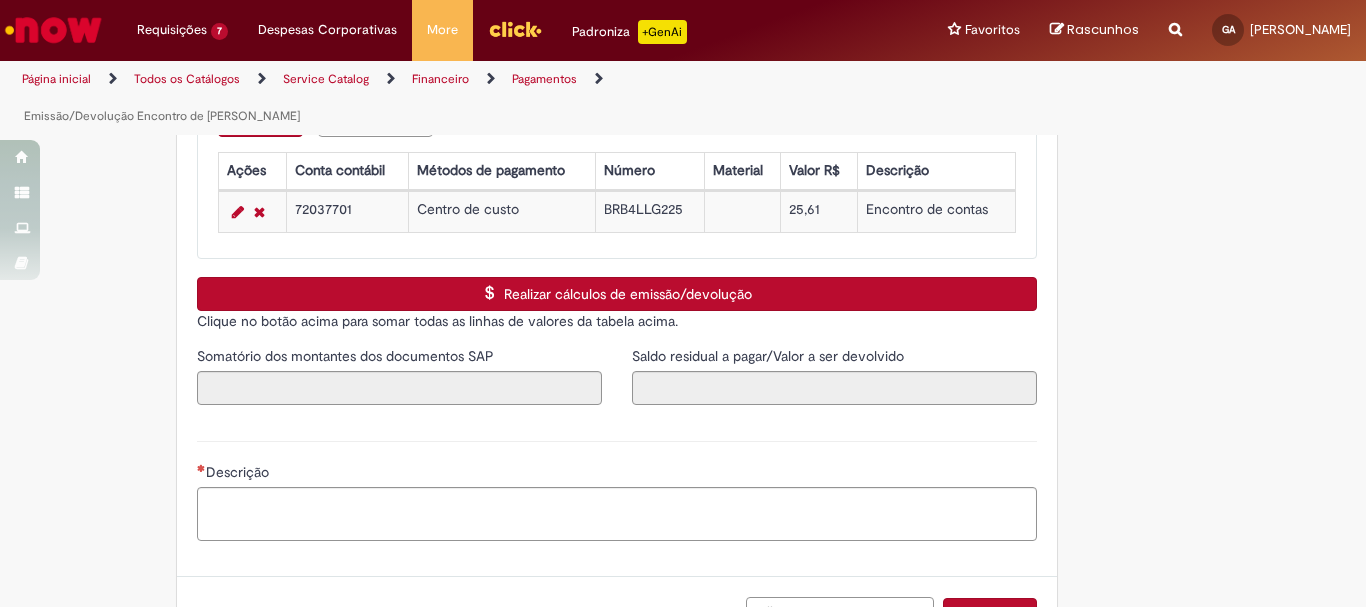 click on "Realizar cálculos de emissão/devolução" at bounding box center (617, 294) 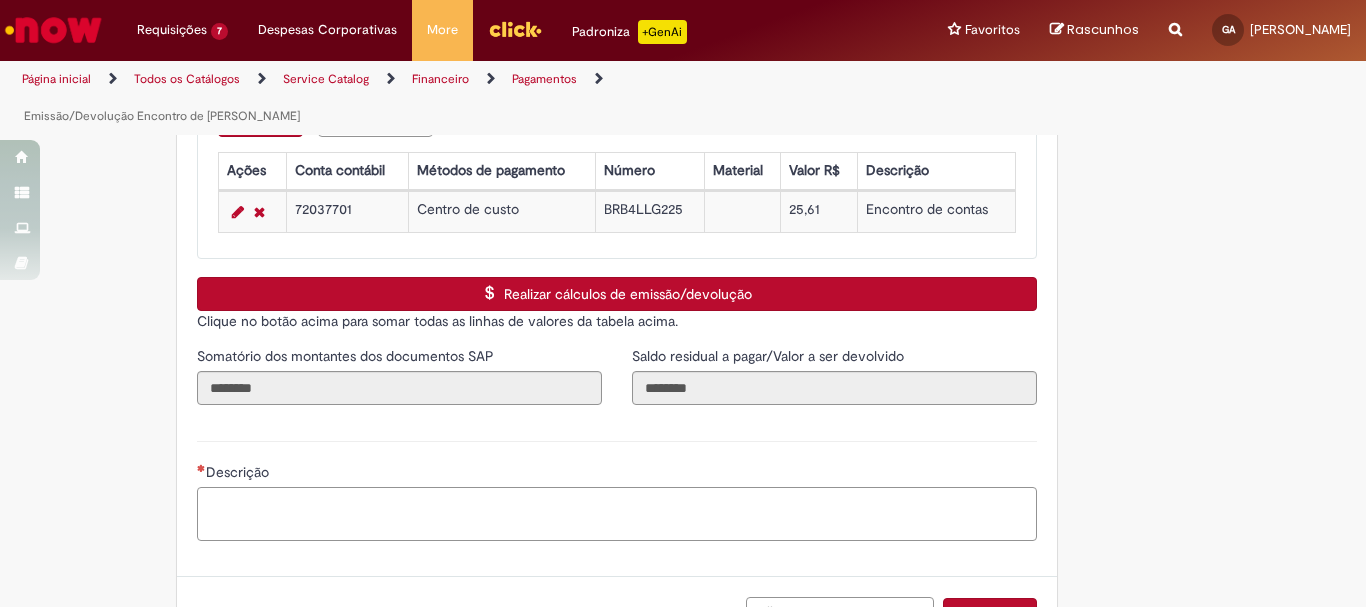 click on "Descrição" at bounding box center [617, 514] 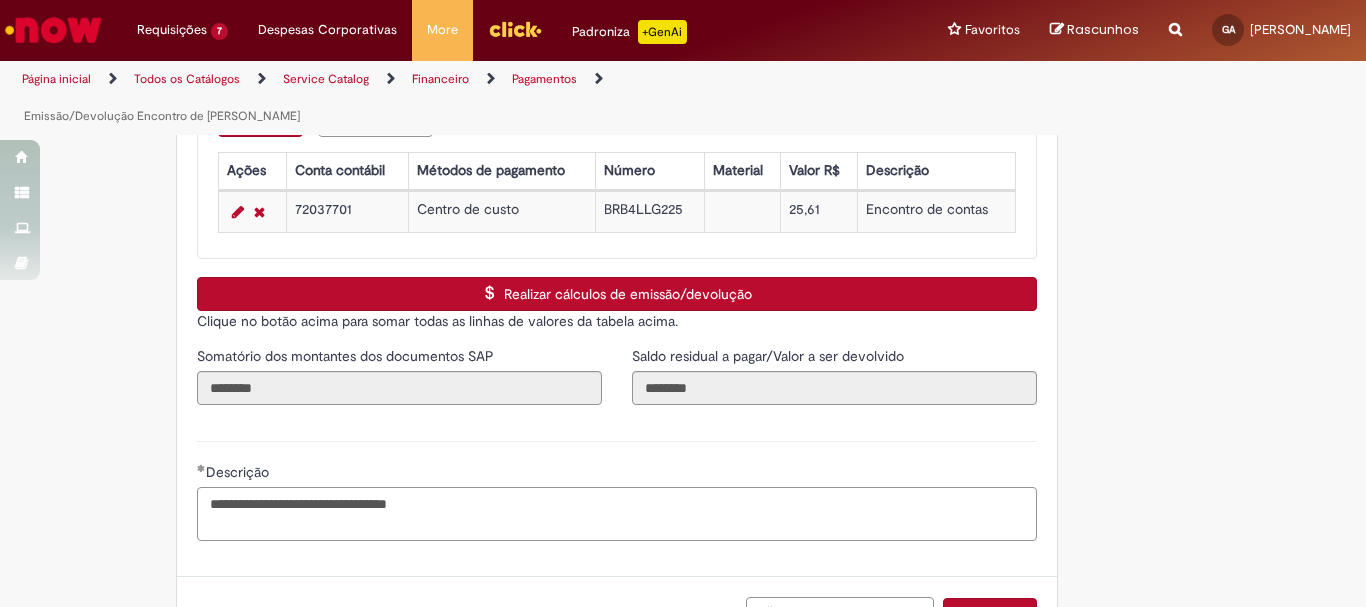 type on "**********" 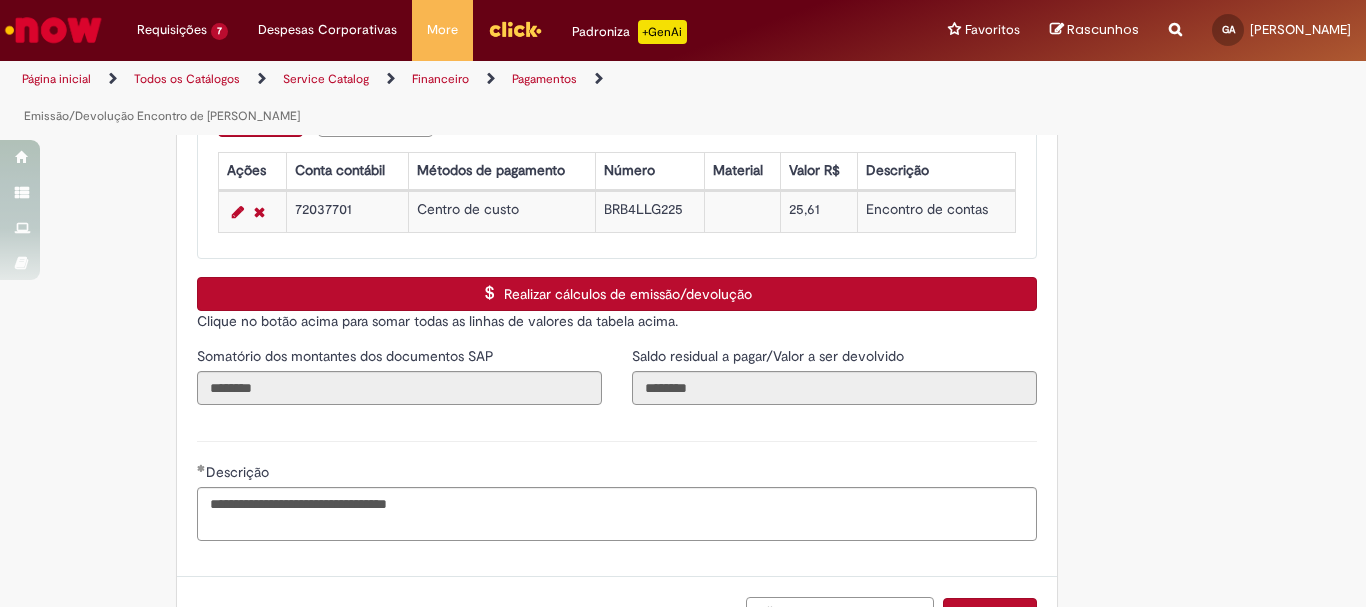 type 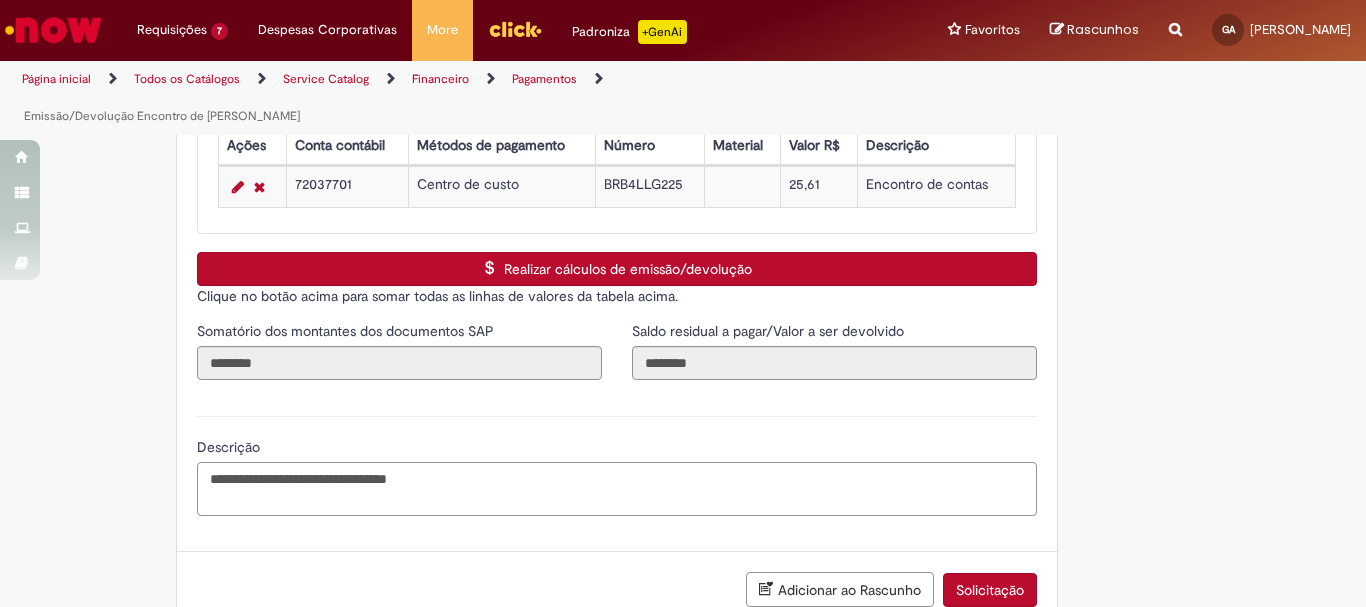 click on "**********" at bounding box center (617, 489) 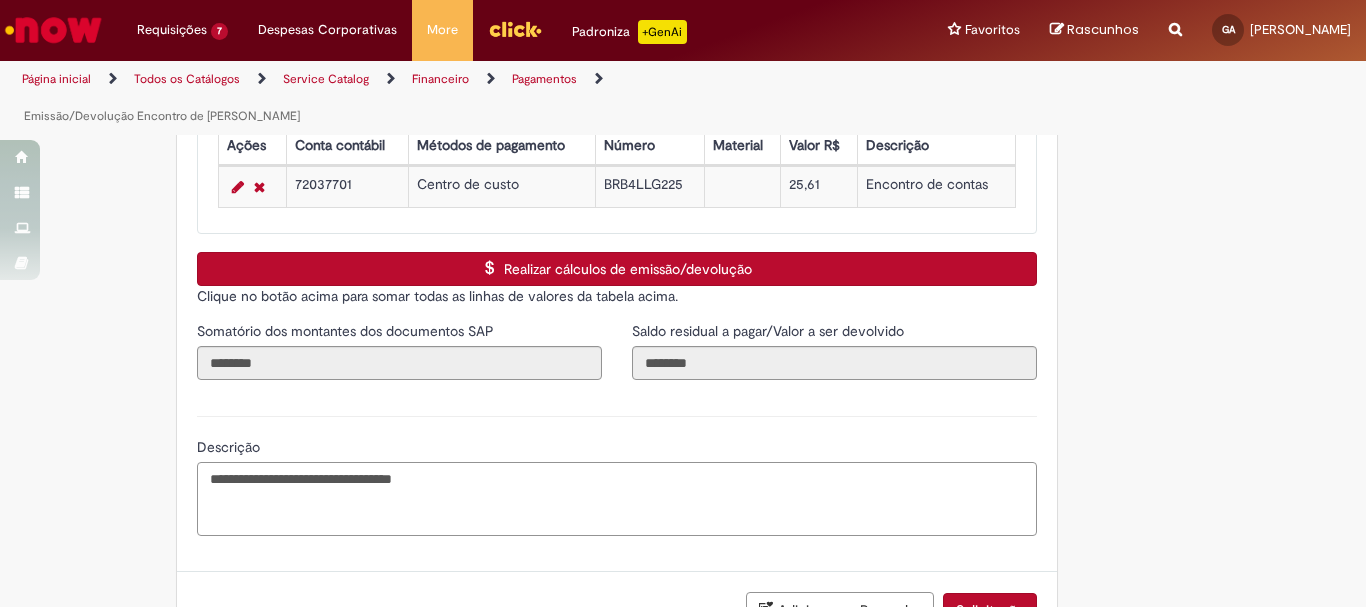 paste on "**********" 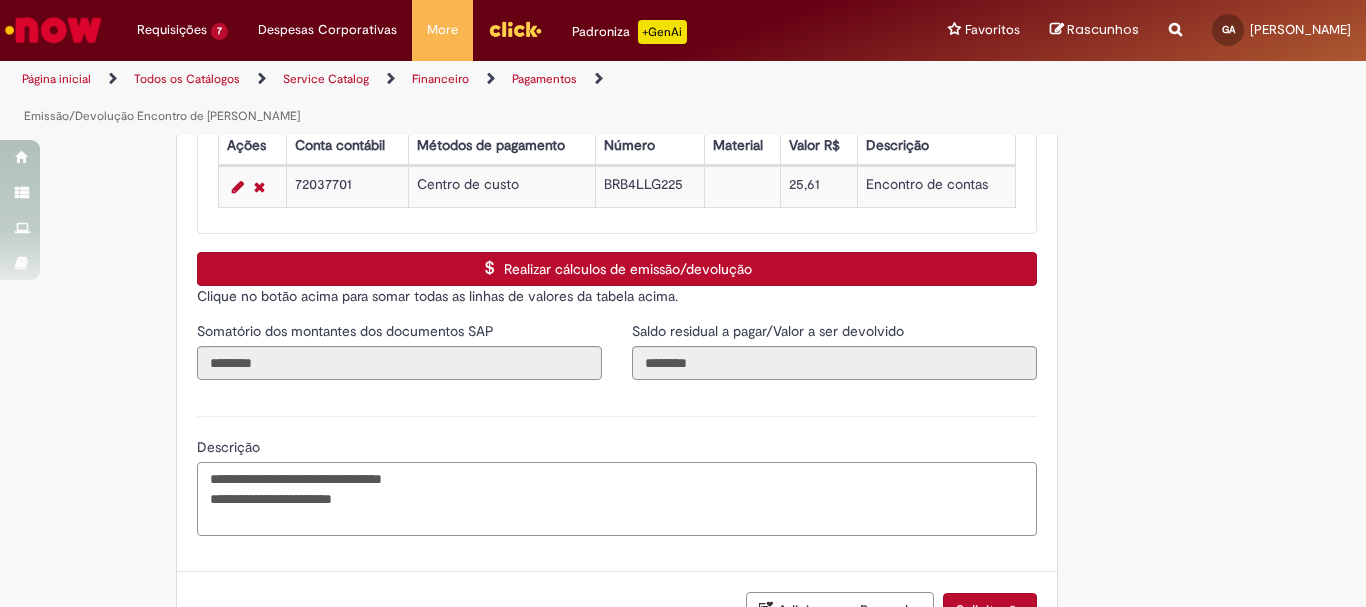 scroll, scrollTop: 3148, scrollLeft: 0, axis: vertical 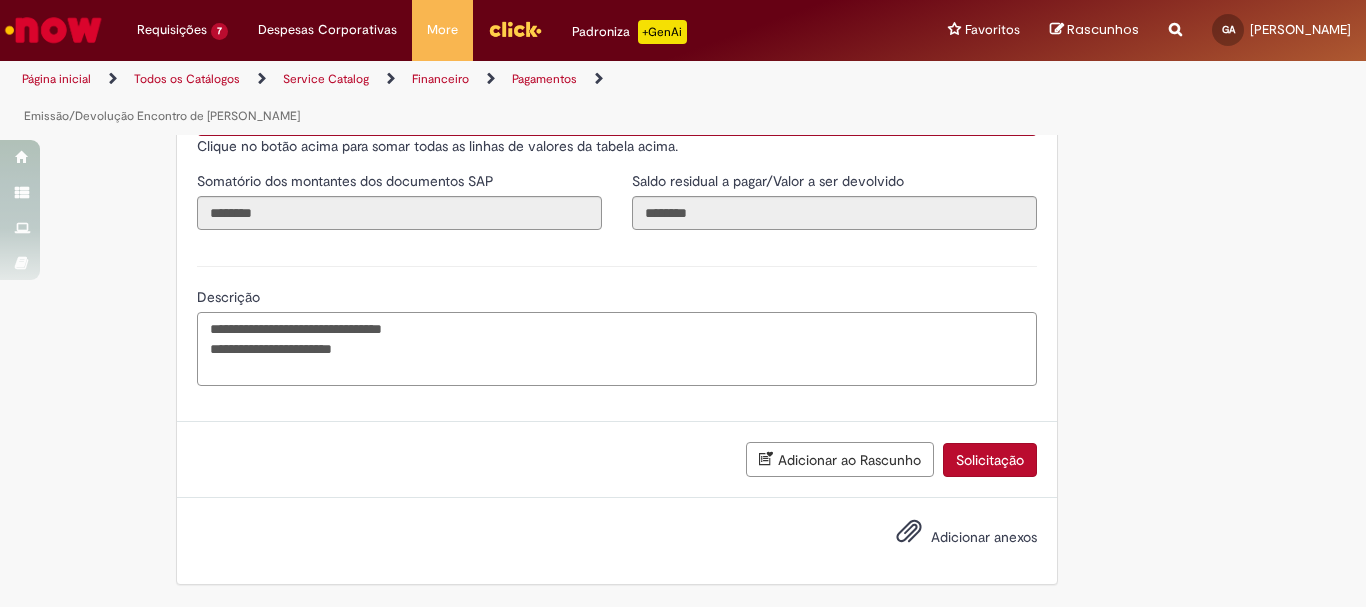 type on "**********" 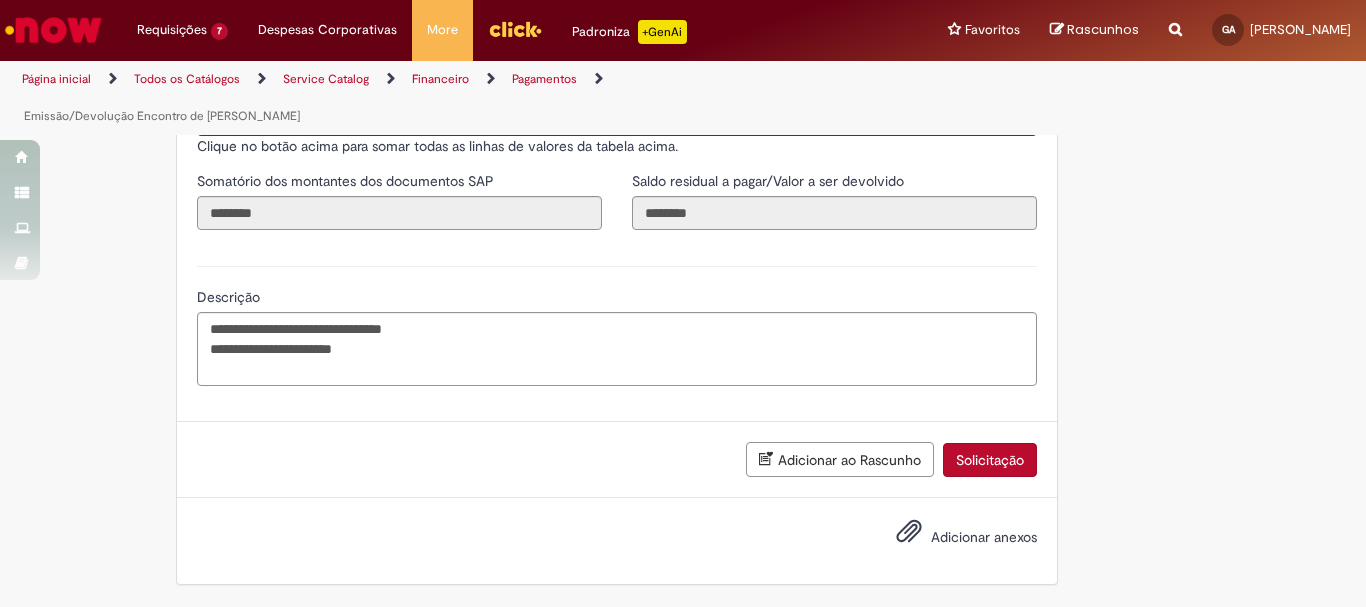 click on "Adicionar anexos" at bounding box center (984, 537) 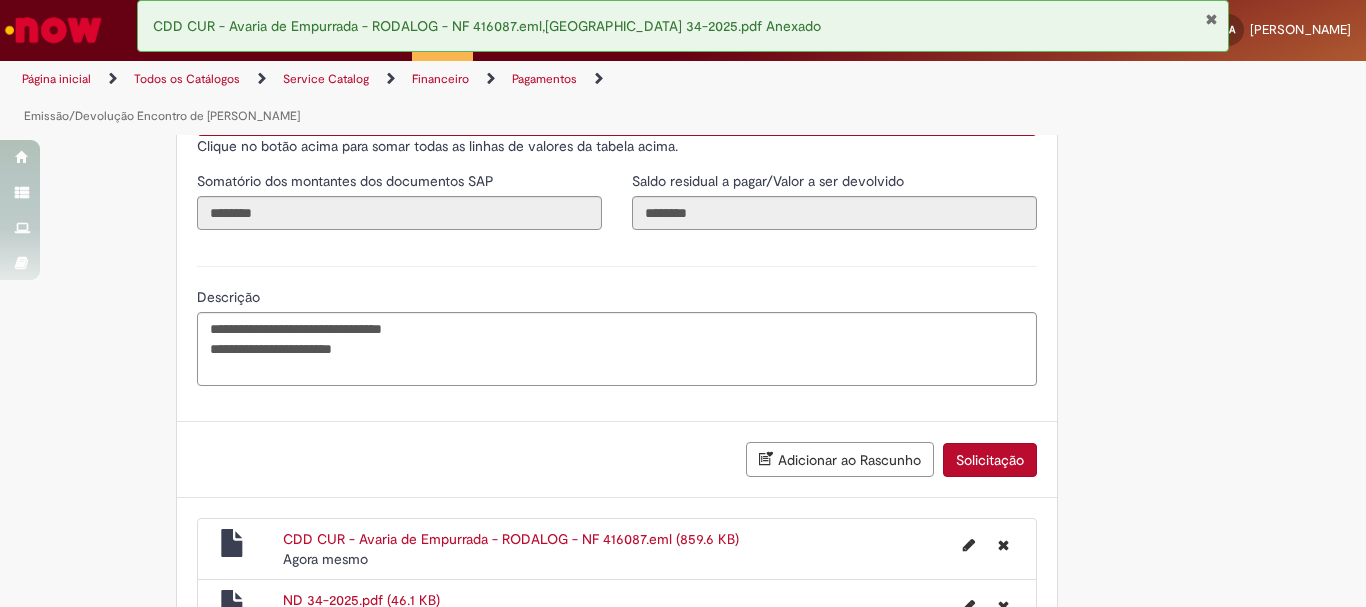 scroll, scrollTop: 3281, scrollLeft: 0, axis: vertical 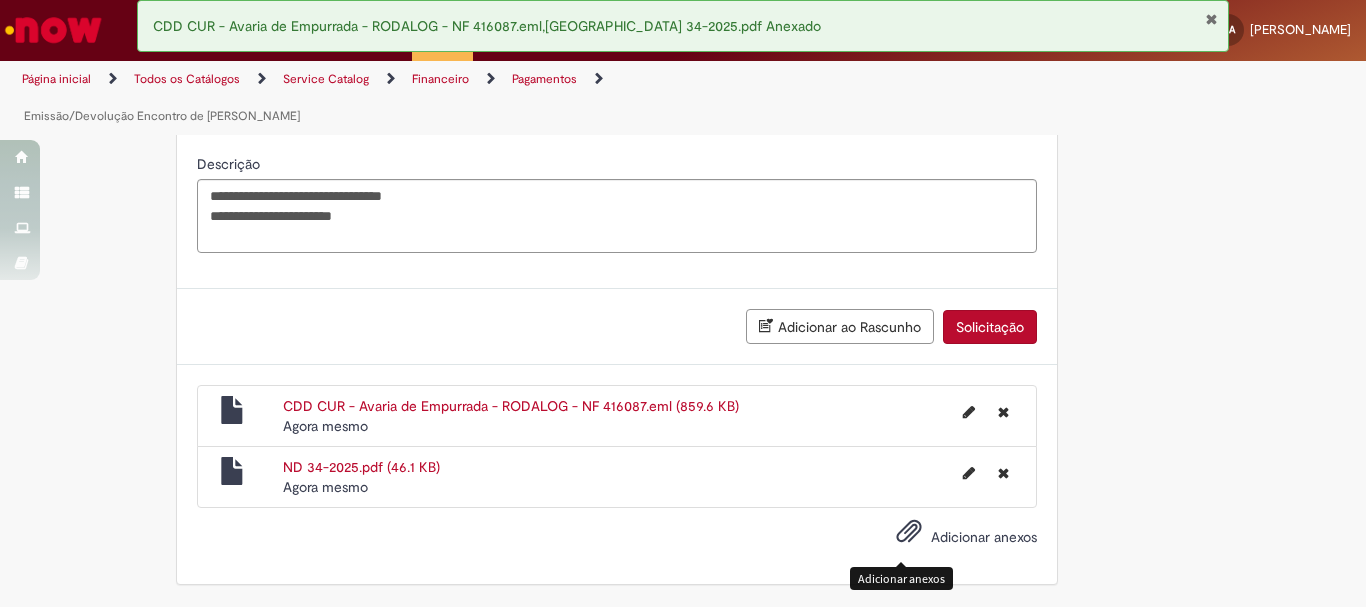 click at bounding box center [909, 532] 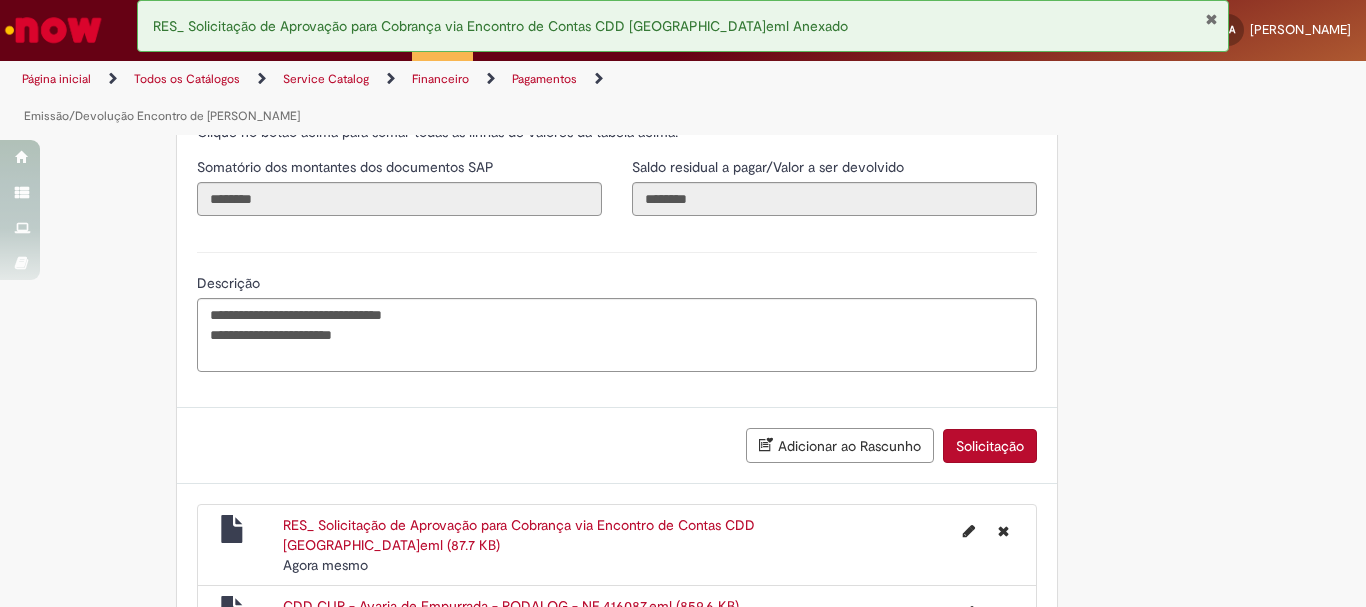scroll, scrollTop: 3062, scrollLeft: 0, axis: vertical 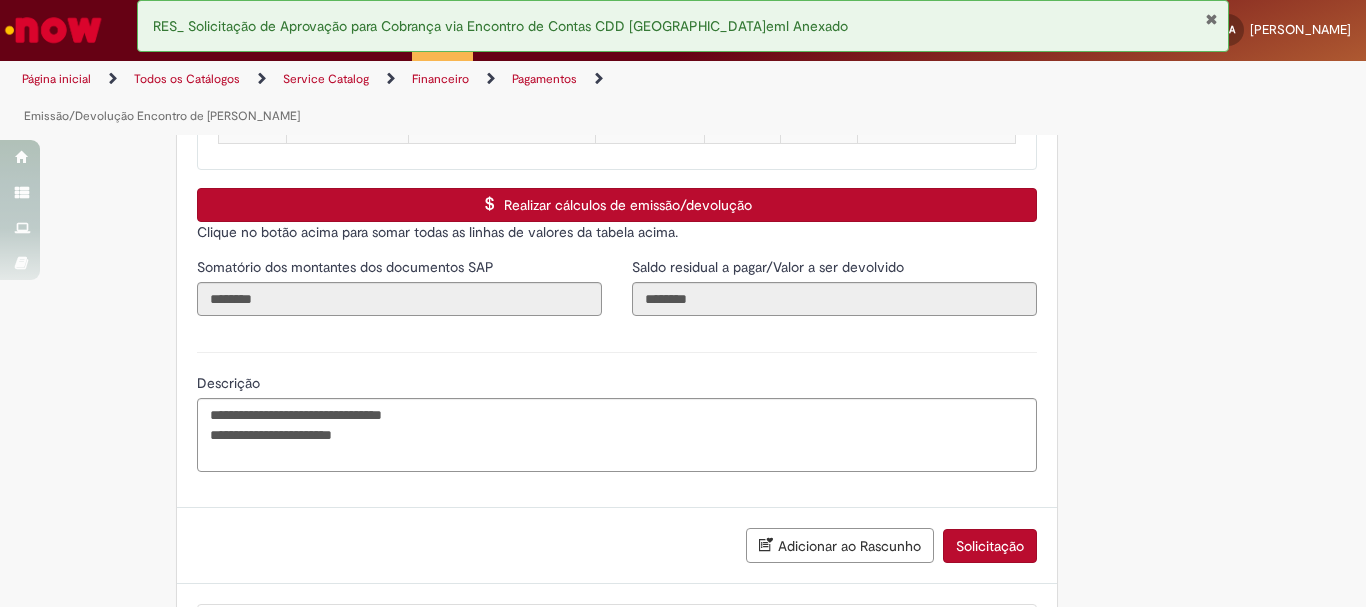 click on "Solicitação" at bounding box center (990, 546) 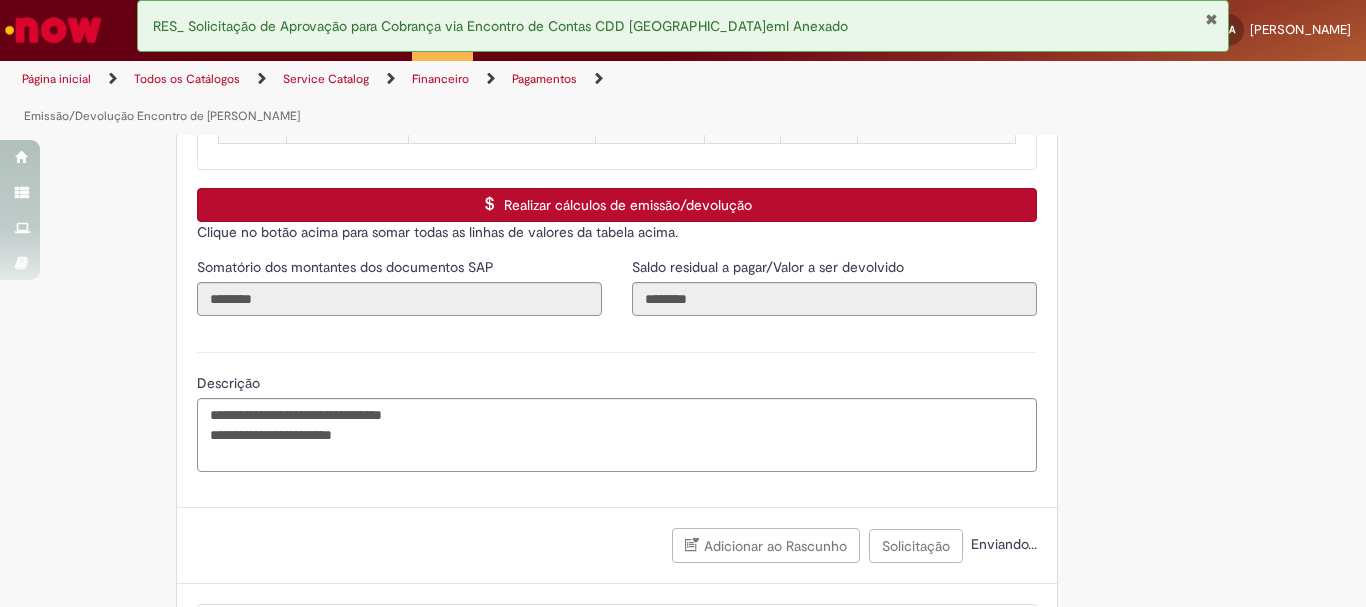 scroll, scrollTop: 3316, scrollLeft: 0, axis: vertical 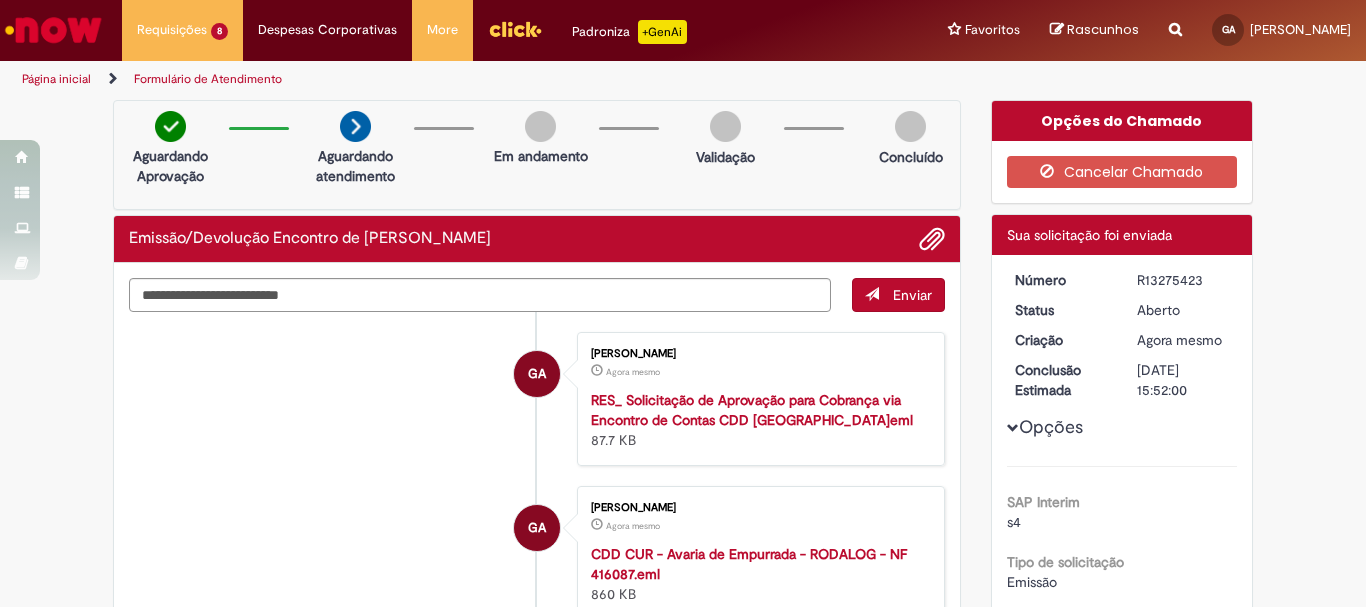 drag, startPoint x: 1126, startPoint y: 278, endPoint x: 1197, endPoint y: 278, distance: 71 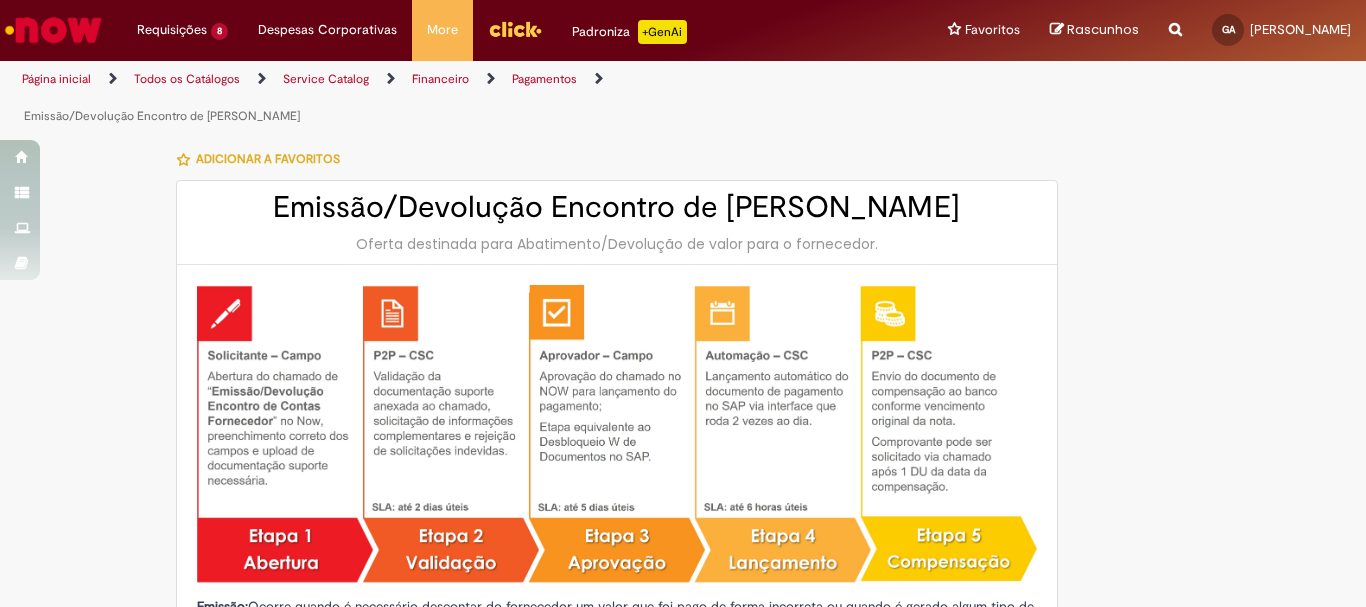 type on "********" 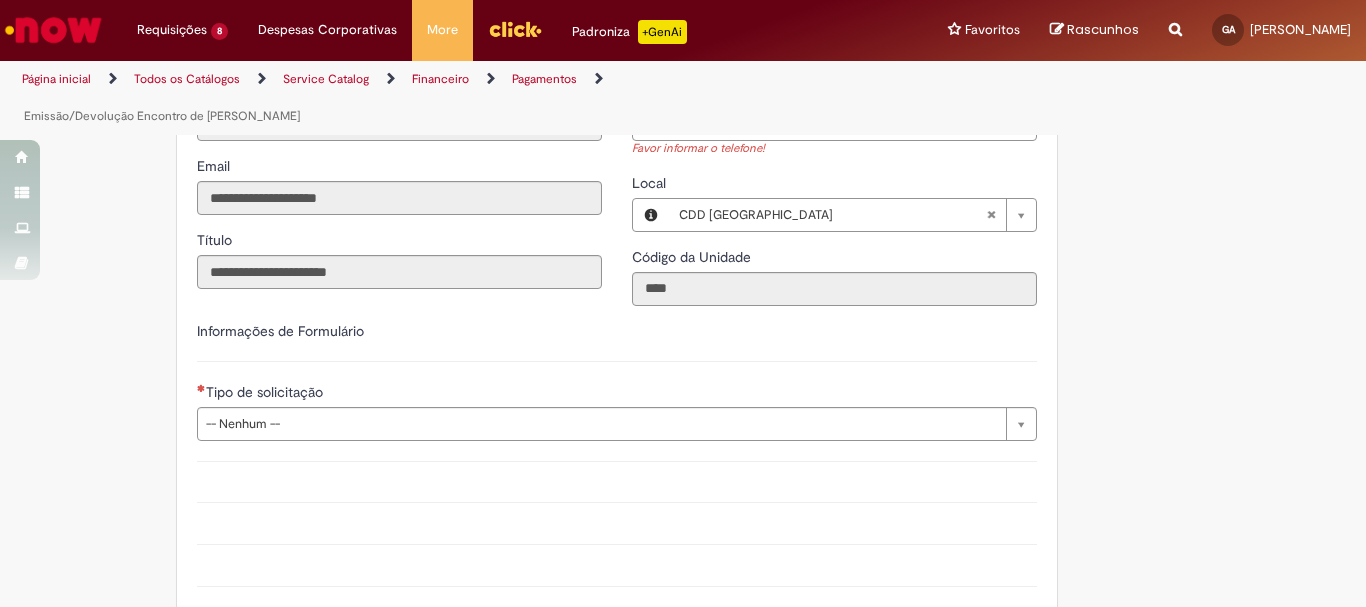 scroll, scrollTop: 1000, scrollLeft: 0, axis: vertical 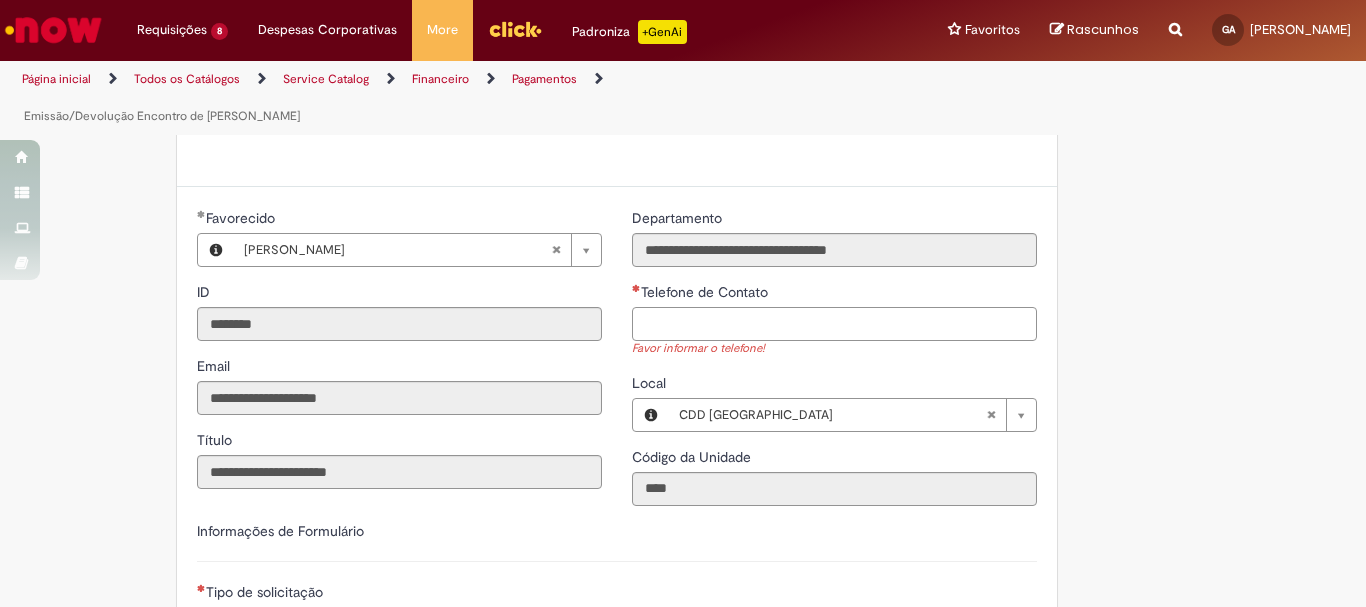 click on "Telefone de Contato" at bounding box center [834, 324] 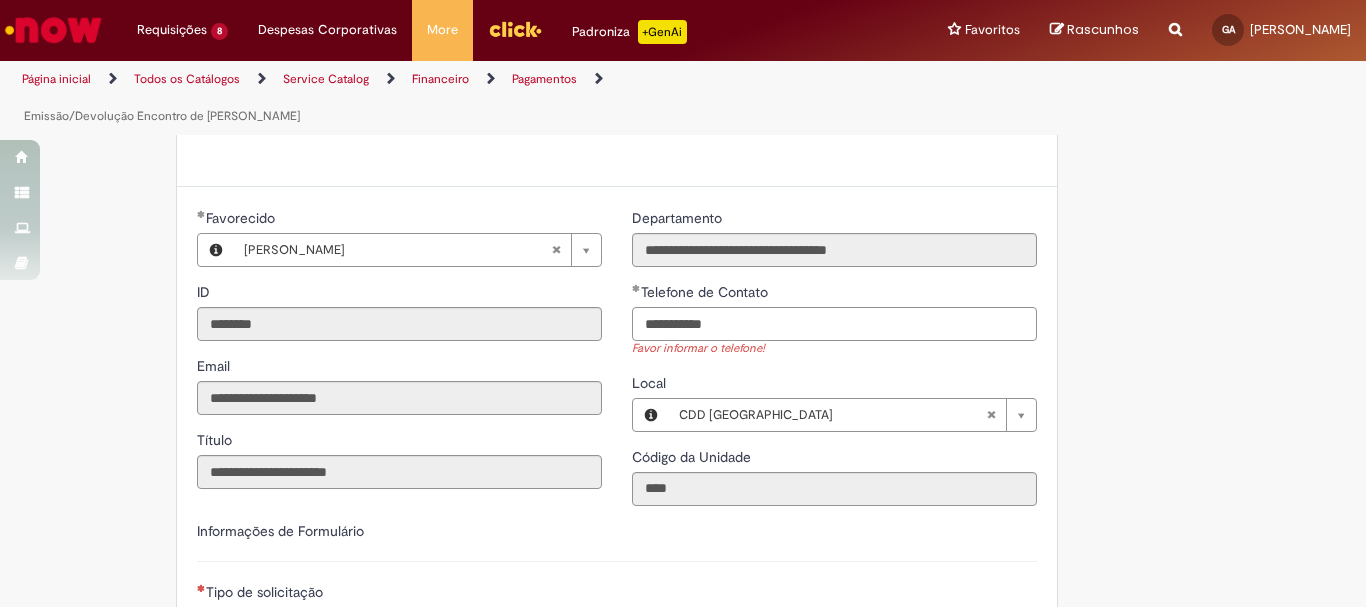 scroll, scrollTop: 1200, scrollLeft: 0, axis: vertical 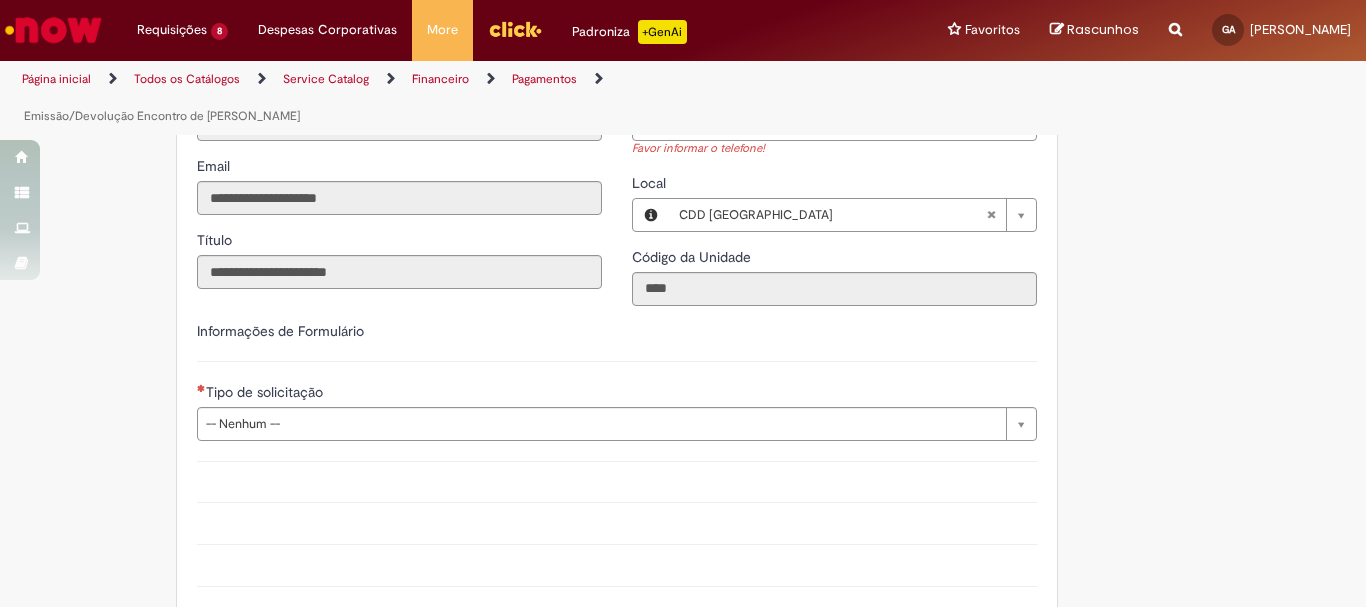 type on "**********" 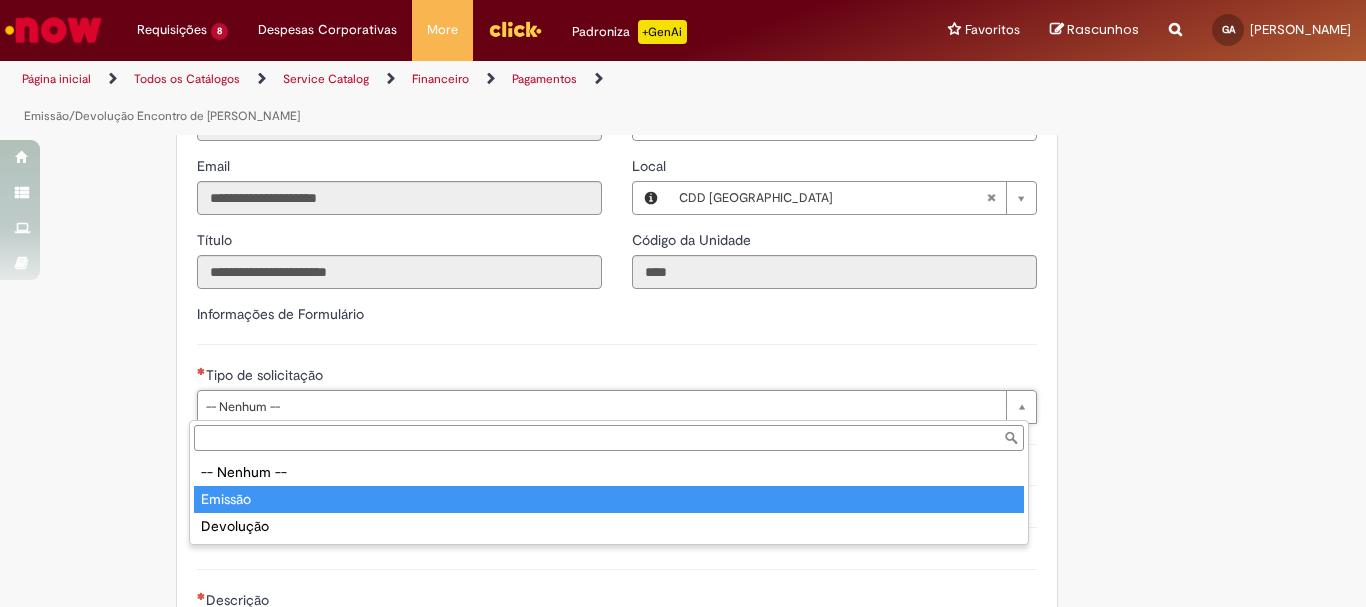 type on "*******" 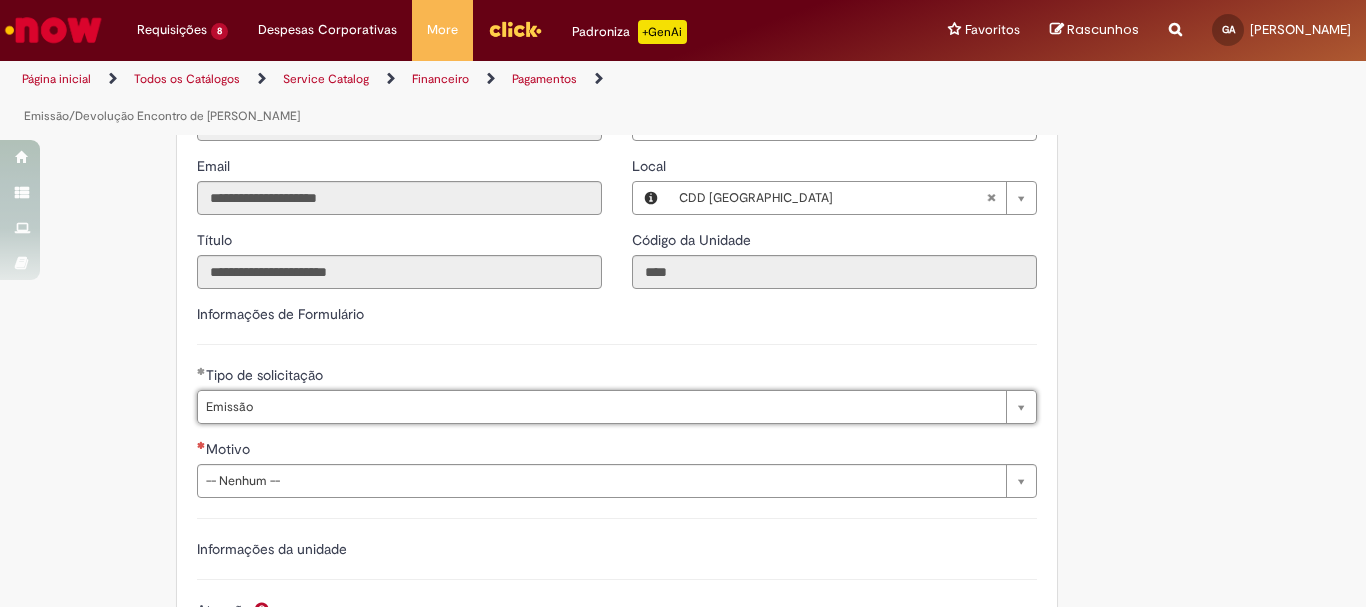 scroll, scrollTop: 1500, scrollLeft: 0, axis: vertical 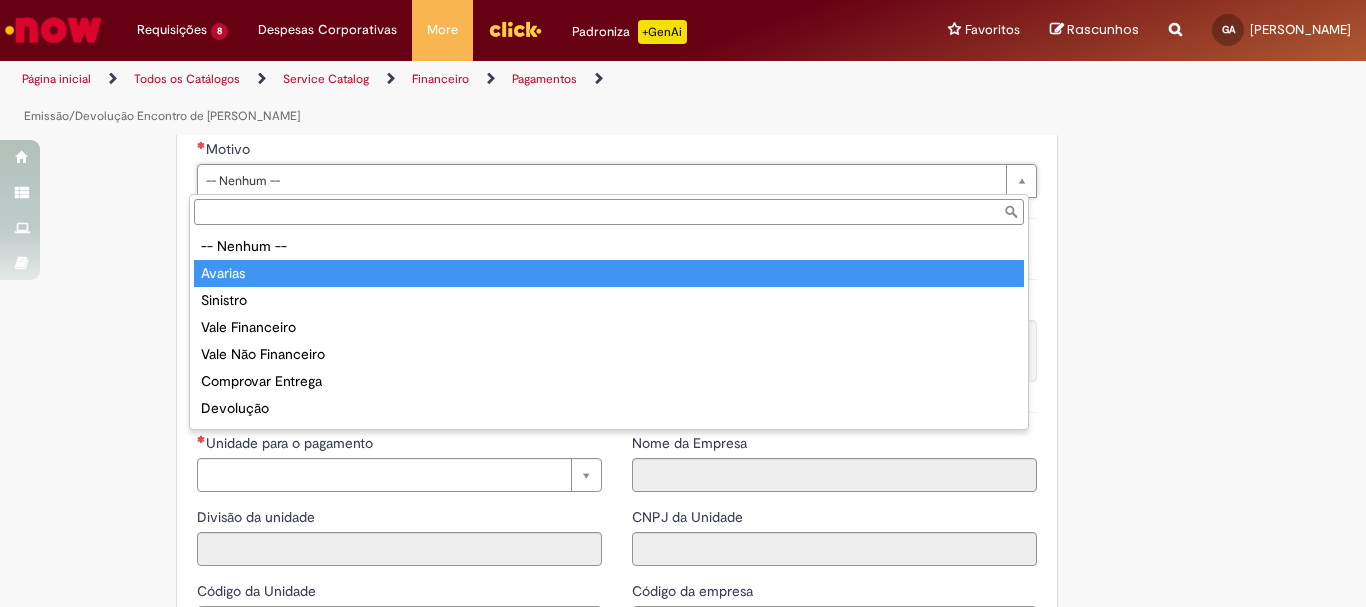 type on "*******" 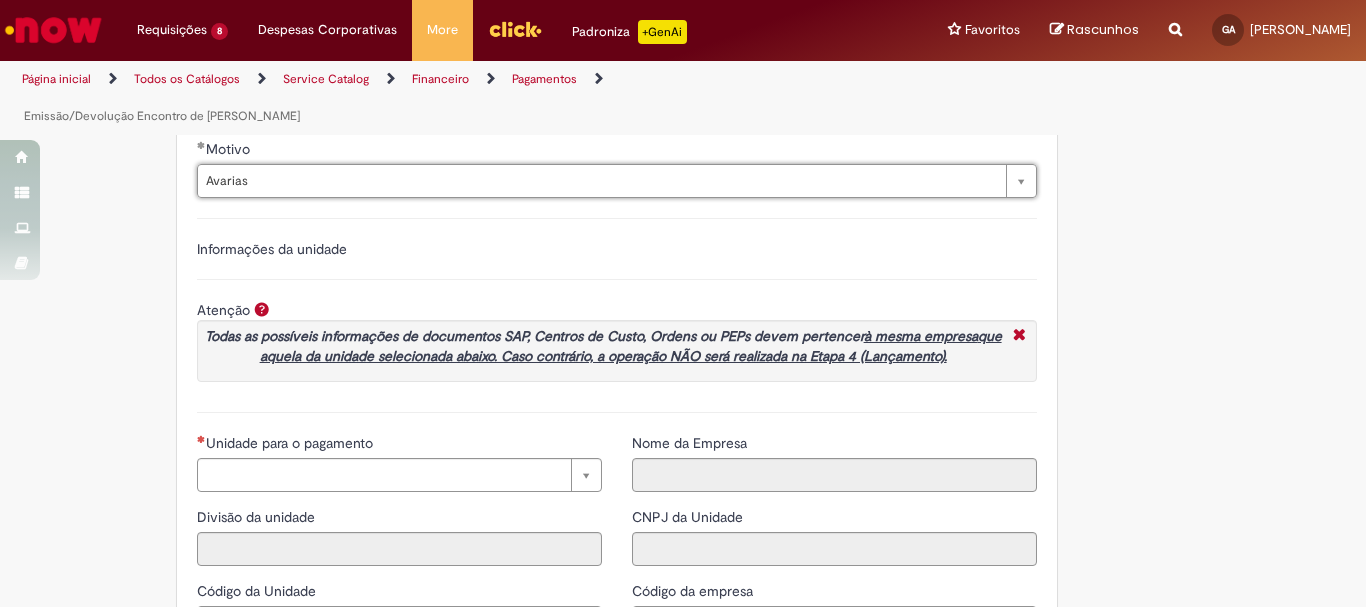 click on "Unidade para o pagamento" at bounding box center [399, 445] 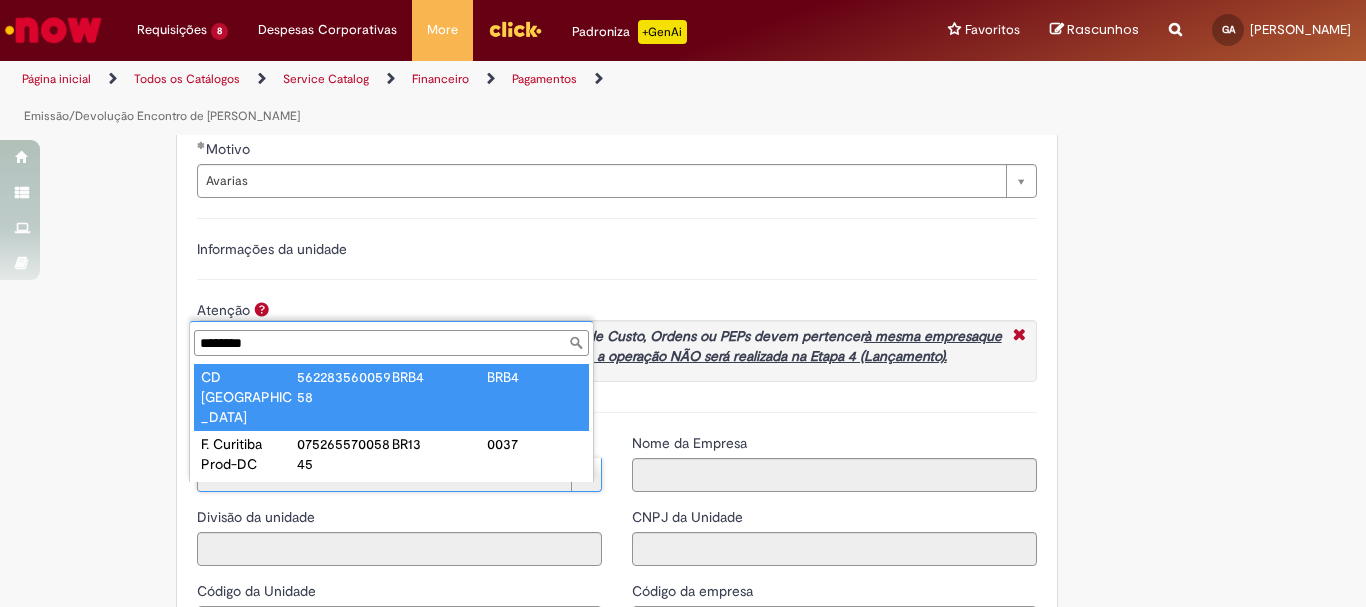 type on "********" 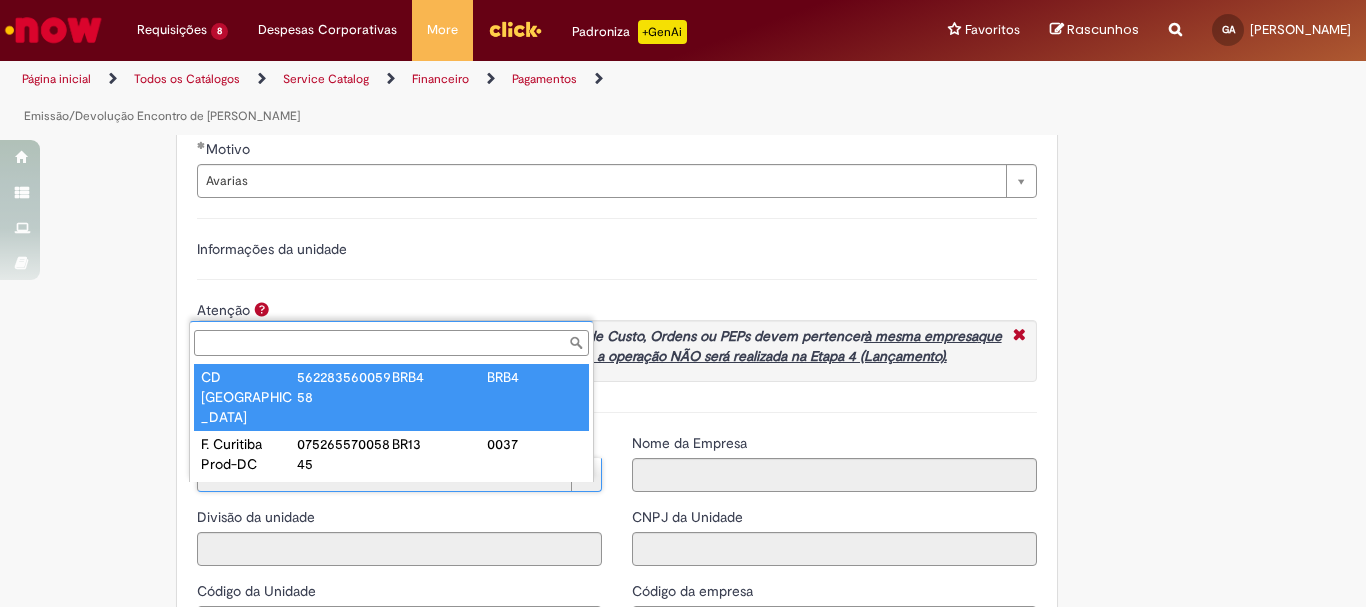 type on "****" 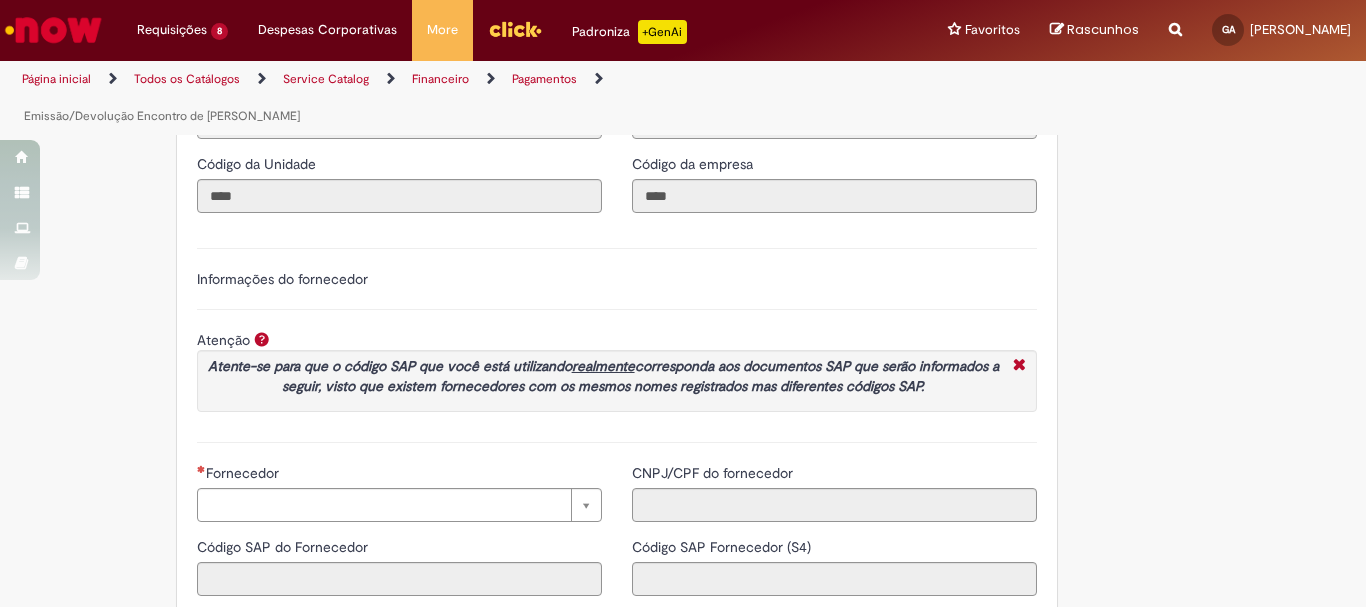 scroll, scrollTop: 2300, scrollLeft: 0, axis: vertical 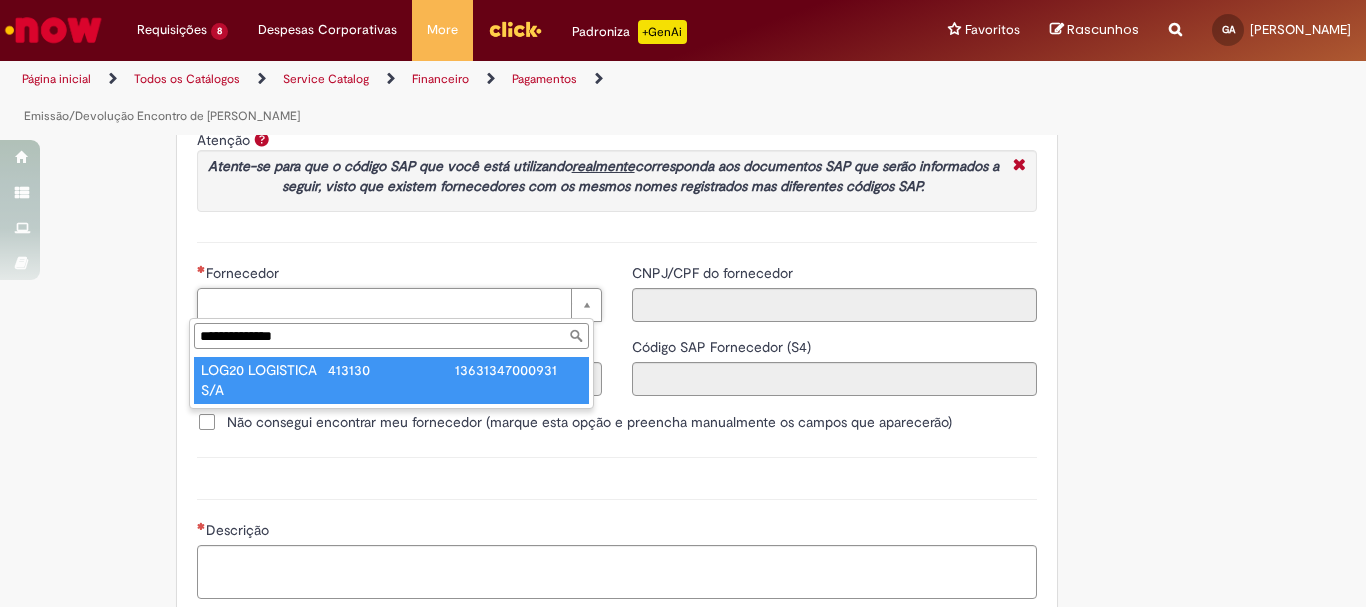 type on "**********" 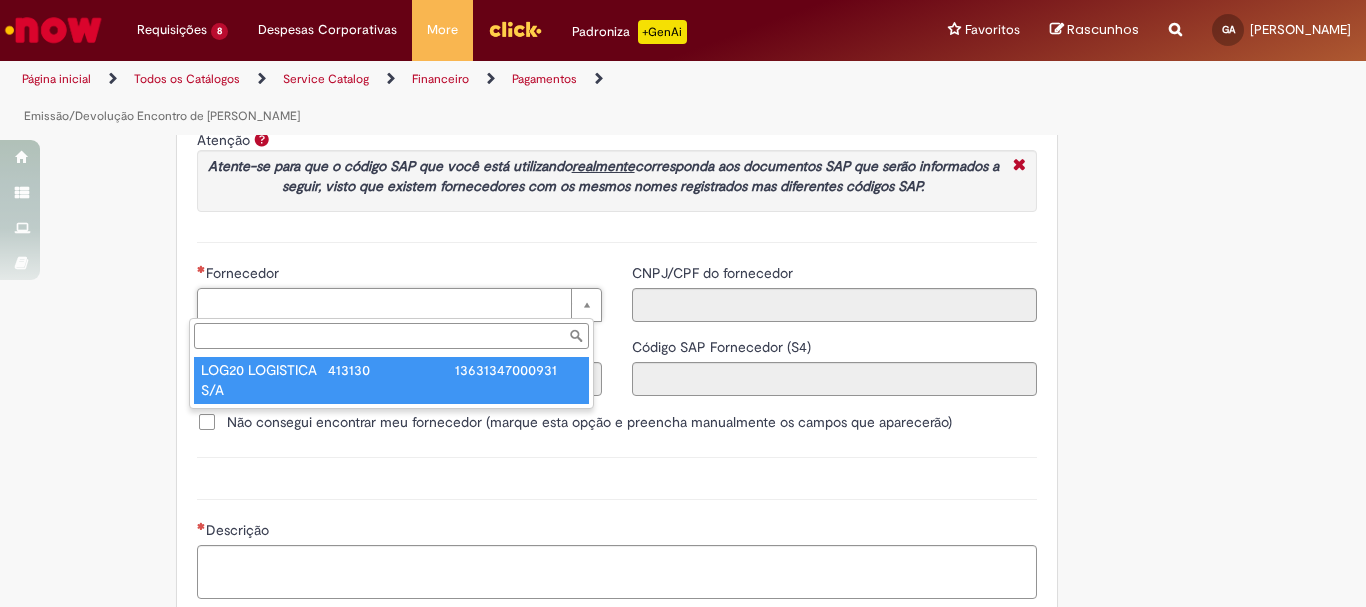 type on "******" 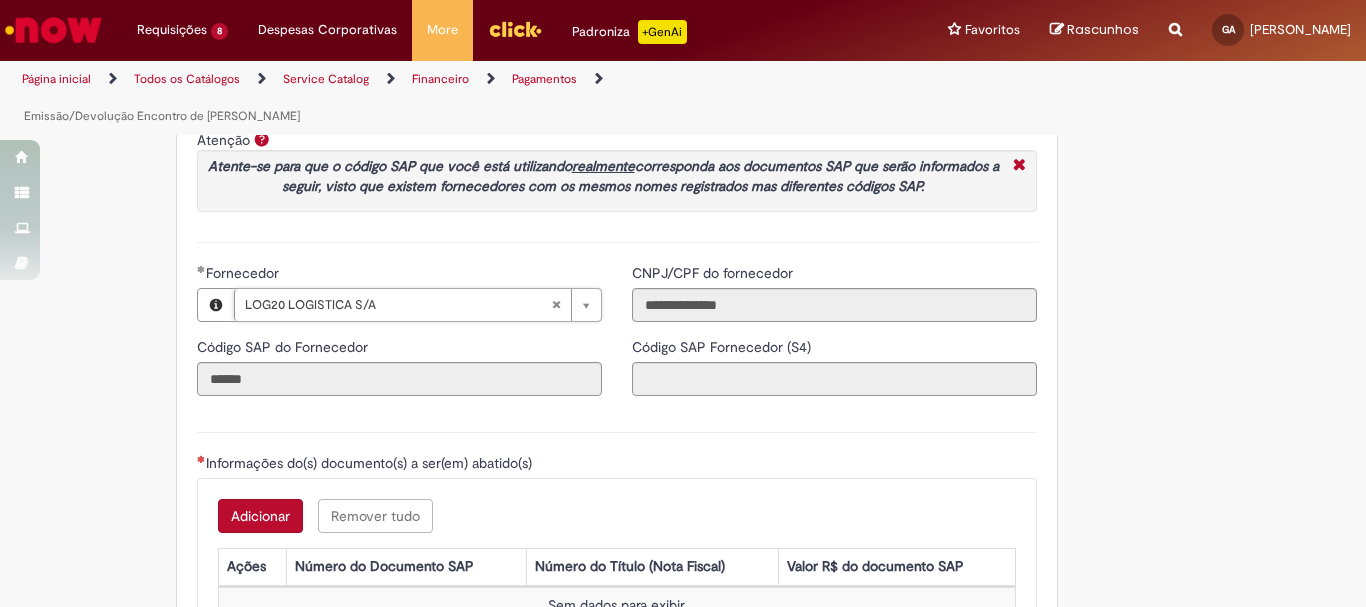 type on "**********" 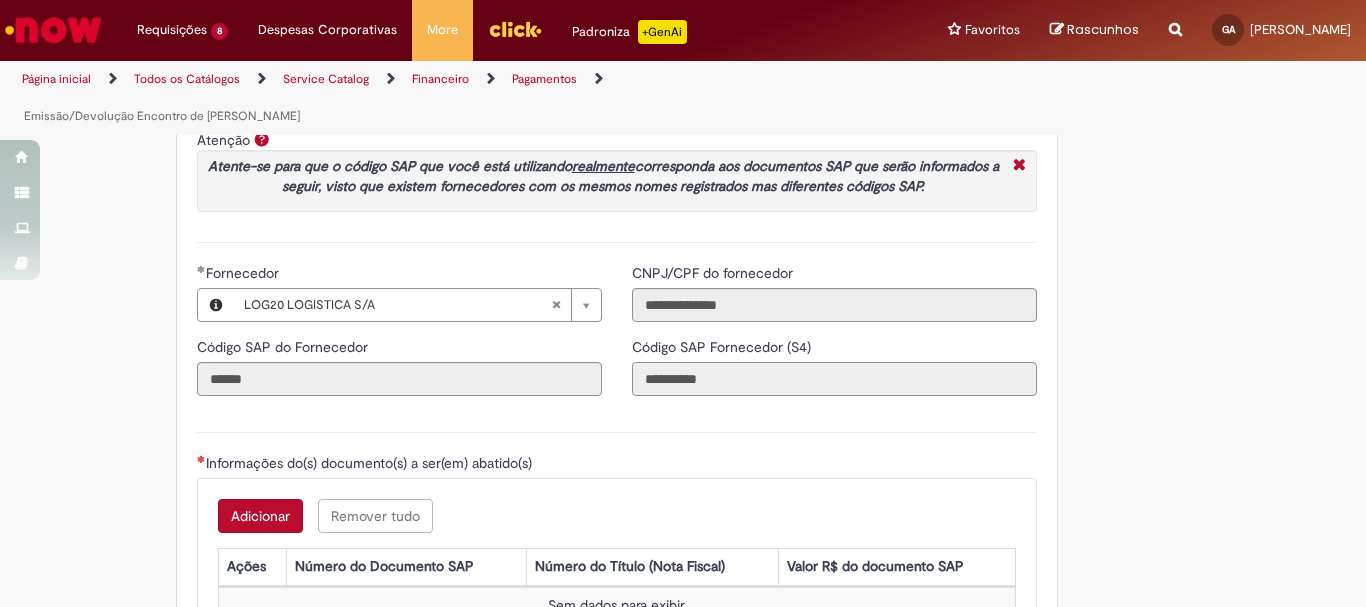 drag, startPoint x: 675, startPoint y: 380, endPoint x: 713, endPoint y: 375, distance: 38.327538 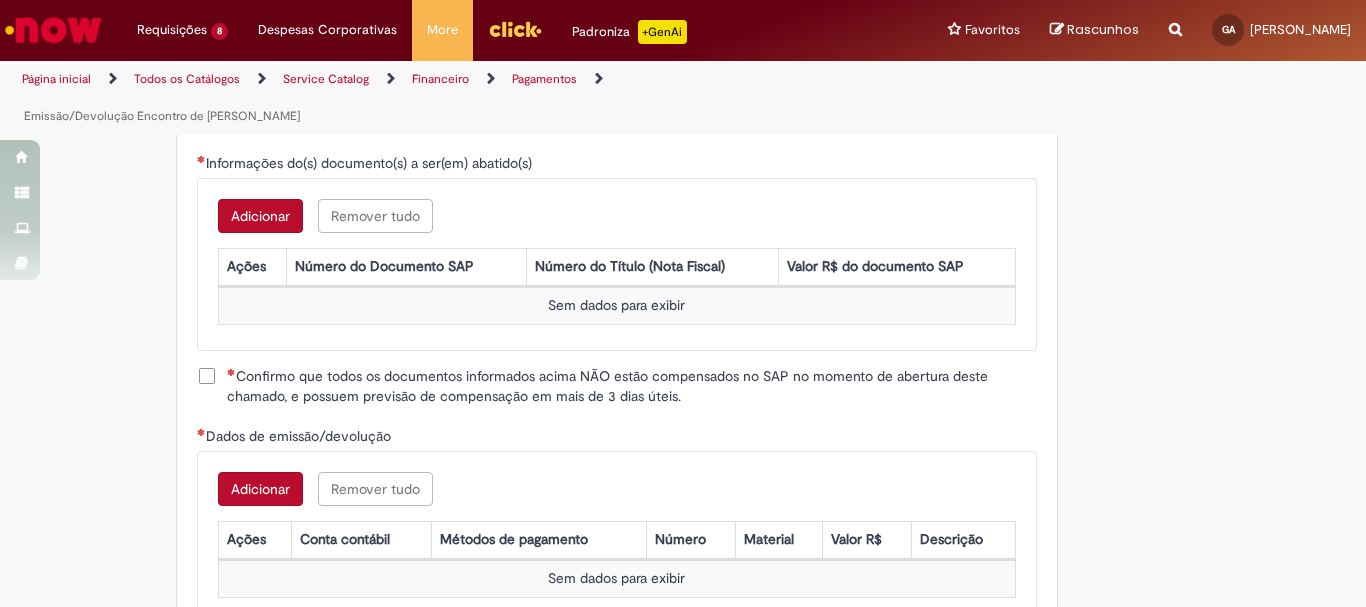click on "Adicionar" at bounding box center (260, 216) 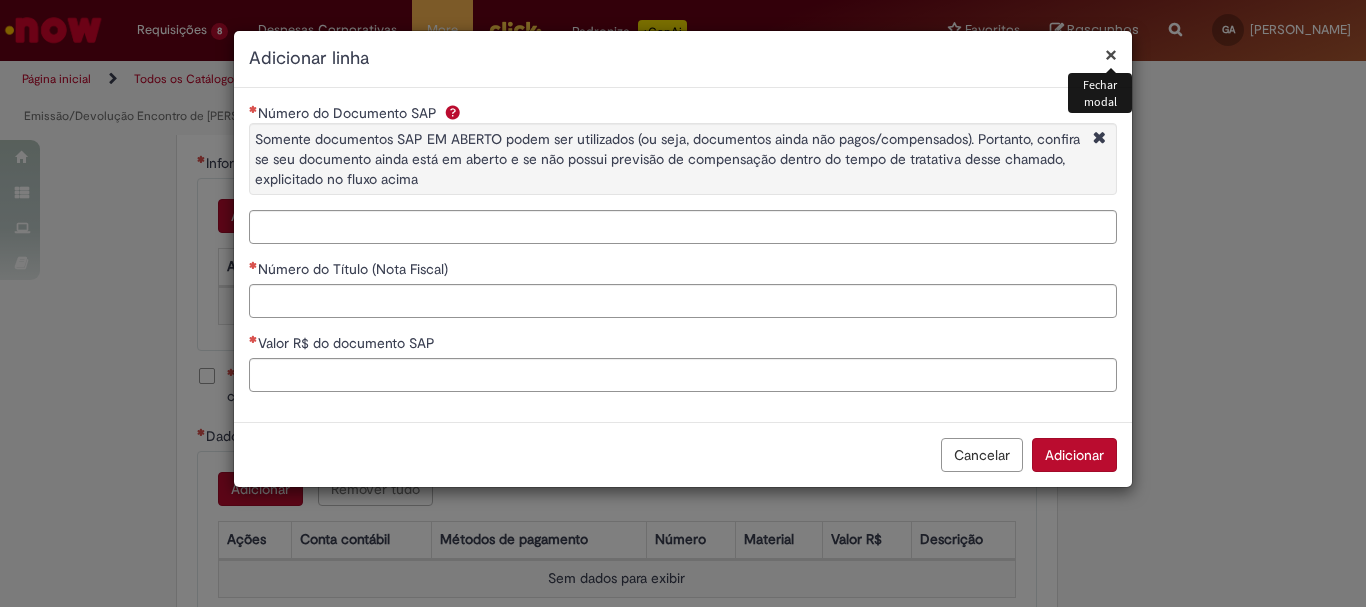 click on "Número do Documento SAP Somente documentos SAP EM ABERTO podem ser utilizados (ou seja, documentos ainda não pagos/compensados). Portanto, confira se seu documento ainda está em aberto e se não possui previsão de compensação dentro do tempo de tratativa desse chamado, explicitado no fluxo acima Número do Título (Nota Fiscal) Valor R$ do documento SAP" at bounding box center (683, 255) 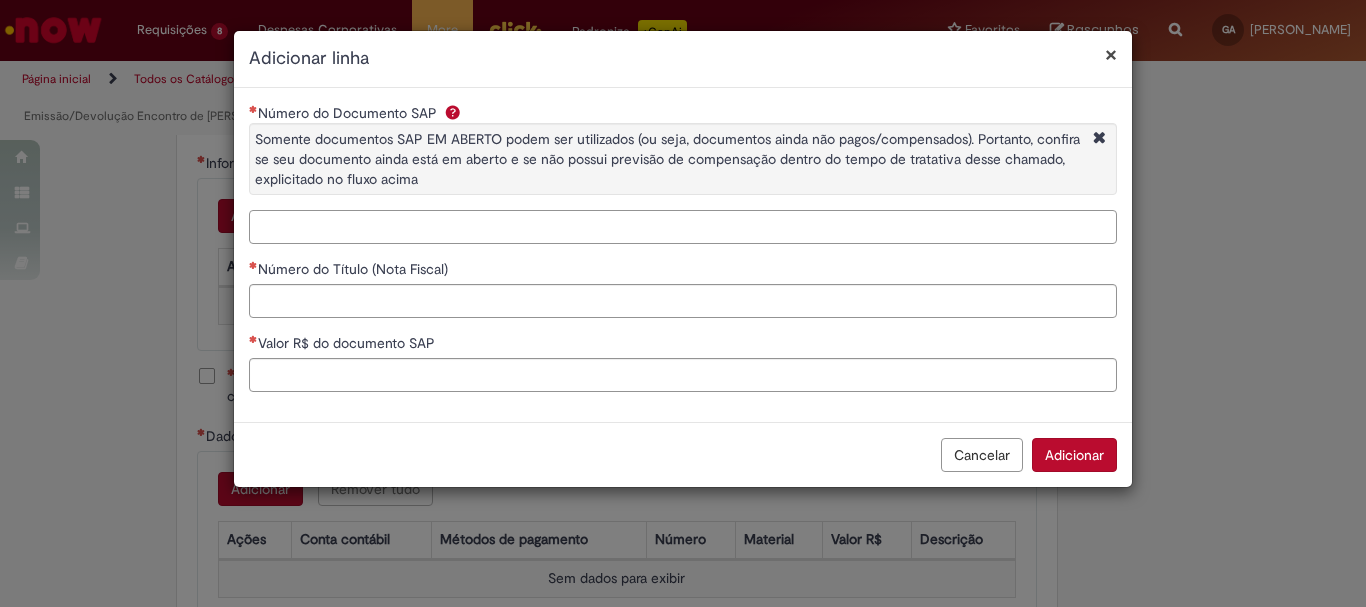 click on "Número do Documento SAP Somente documentos SAP EM ABERTO podem ser utilizados (ou seja, documentos ainda não pagos/compensados). Portanto, confira se seu documento ainda está em aberto e se não possui previsão de compensação dentro do tempo de tratativa desse chamado, explicitado no fluxo acima" at bounding box center [683, 227] 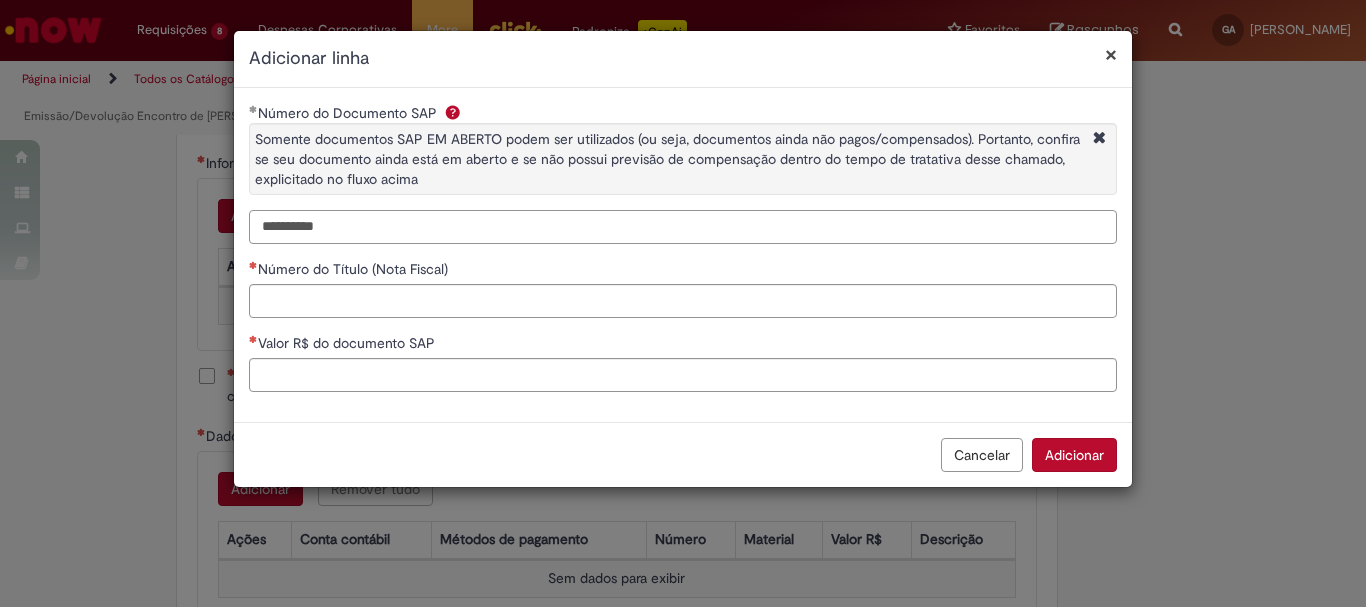 type on "**********" 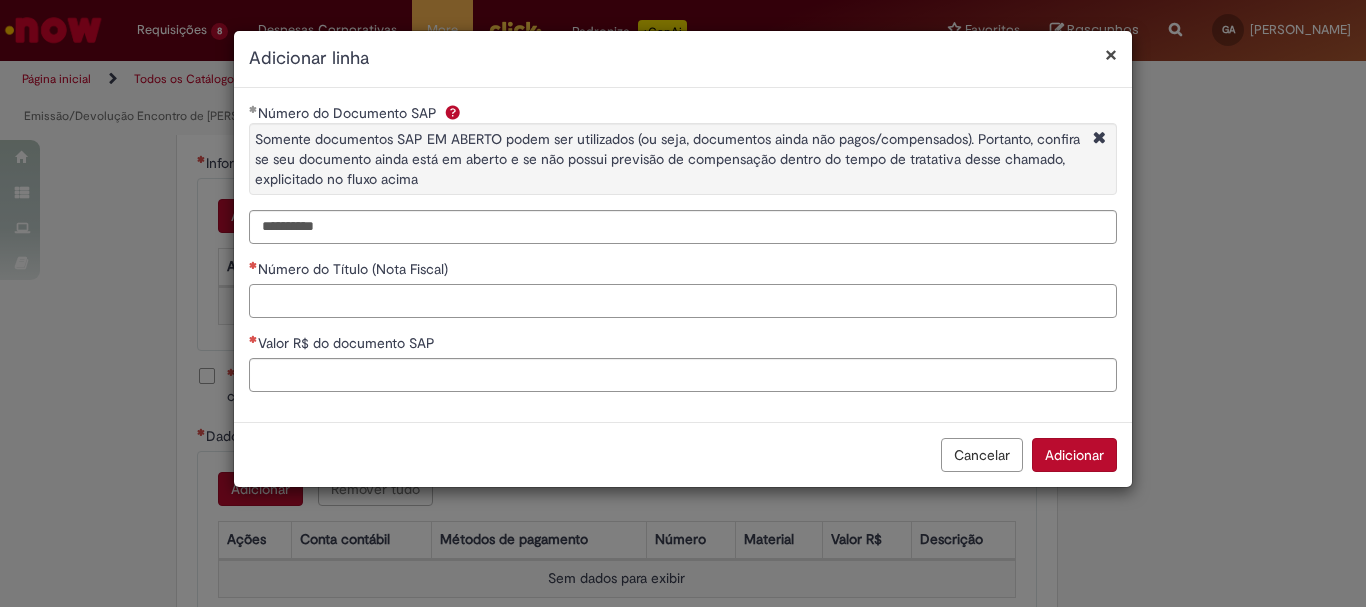 click on "Número do Título (Nota Fiscal)" at bounding box center [683, 301] 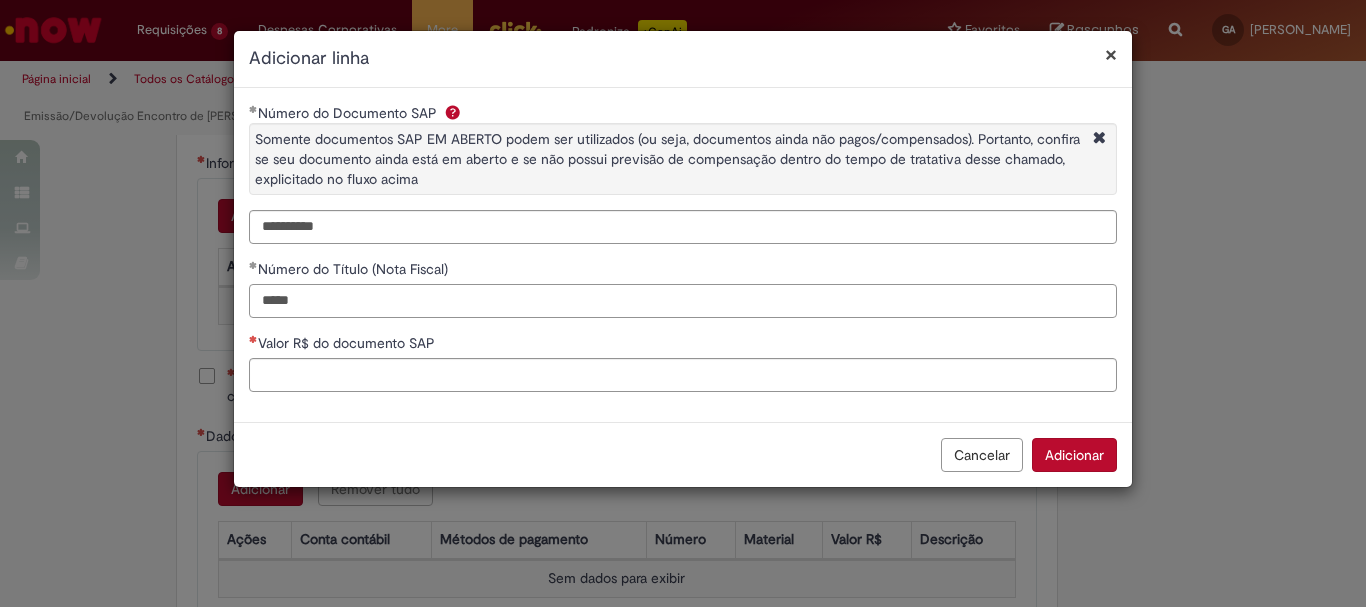type on "*****" 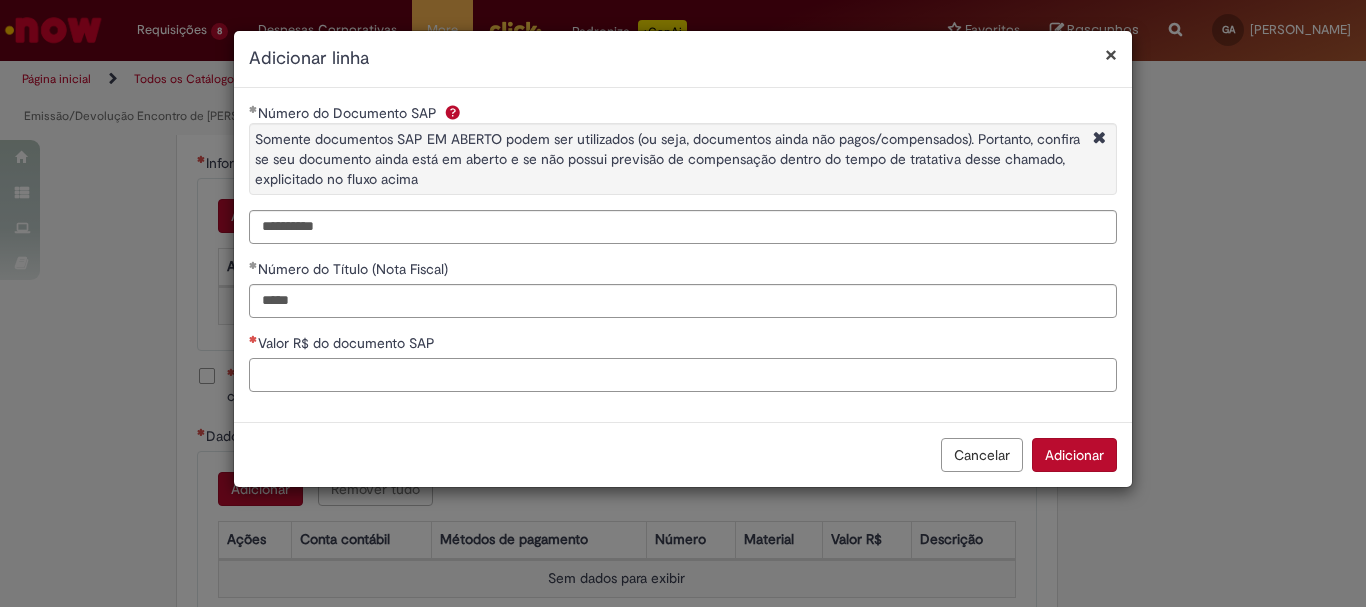 click on "Valor R$ do documento SAP" at bounding box center [683, 375] 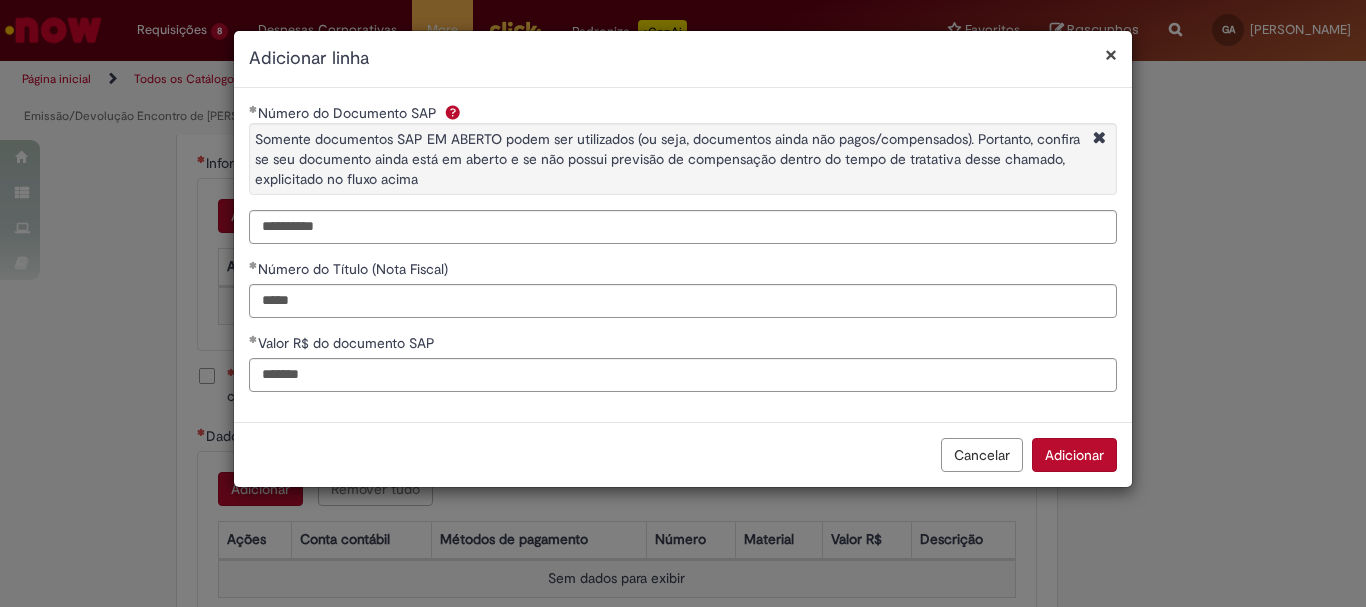 type on "********" 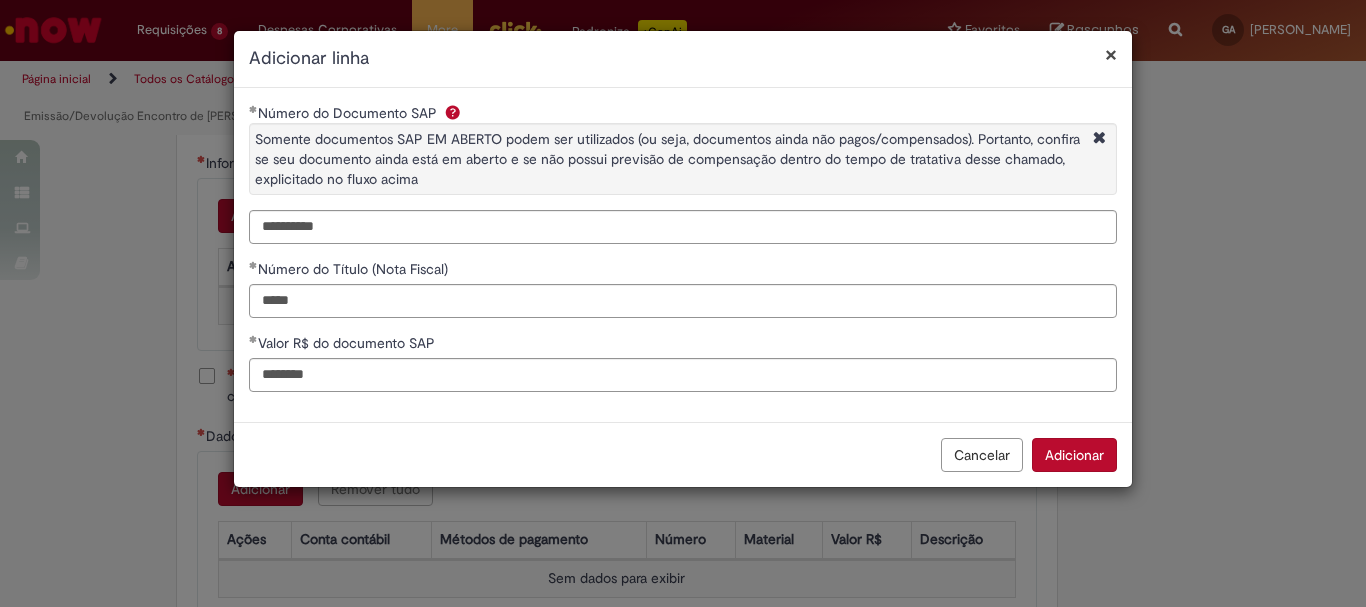 click on "**********" at bounding box center (683, 255) 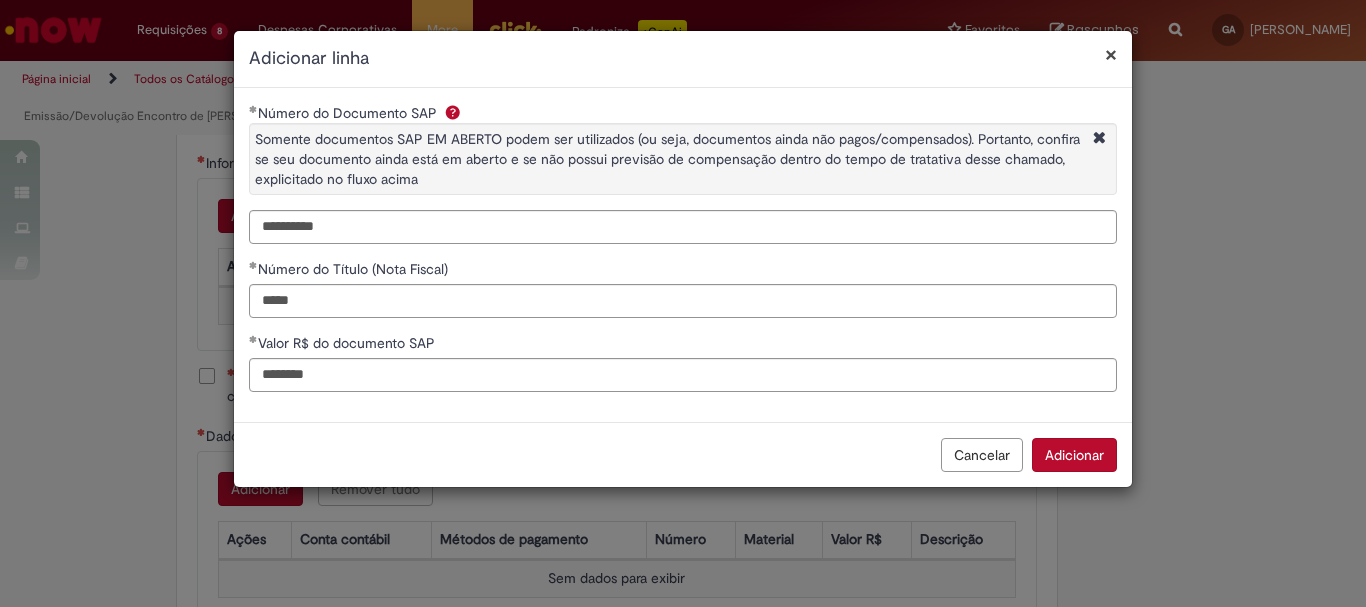 click on "Adicionar" at bounding box center [1074, 455] 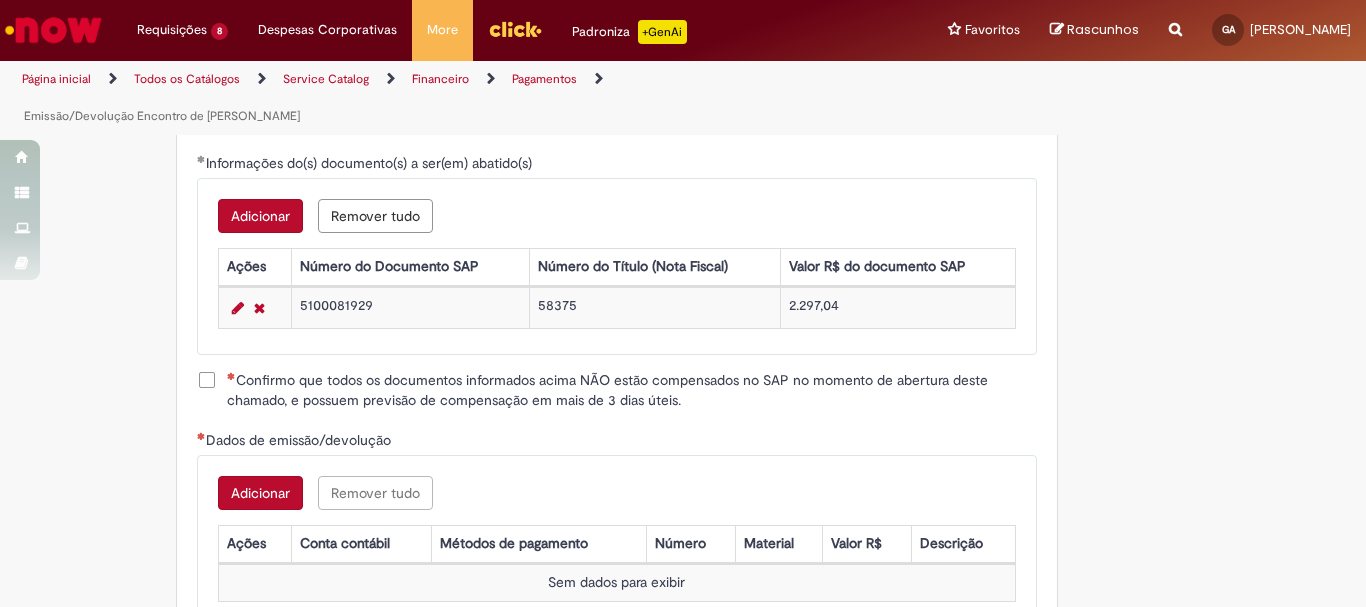 click on "Confirmo que todos os documentos informados acima NÃO estão compensados no SAP no momento de abertura deste chamado, e possuem previsão de compensação em mais de 3 dias úteis." at bounding box center (632, 390) 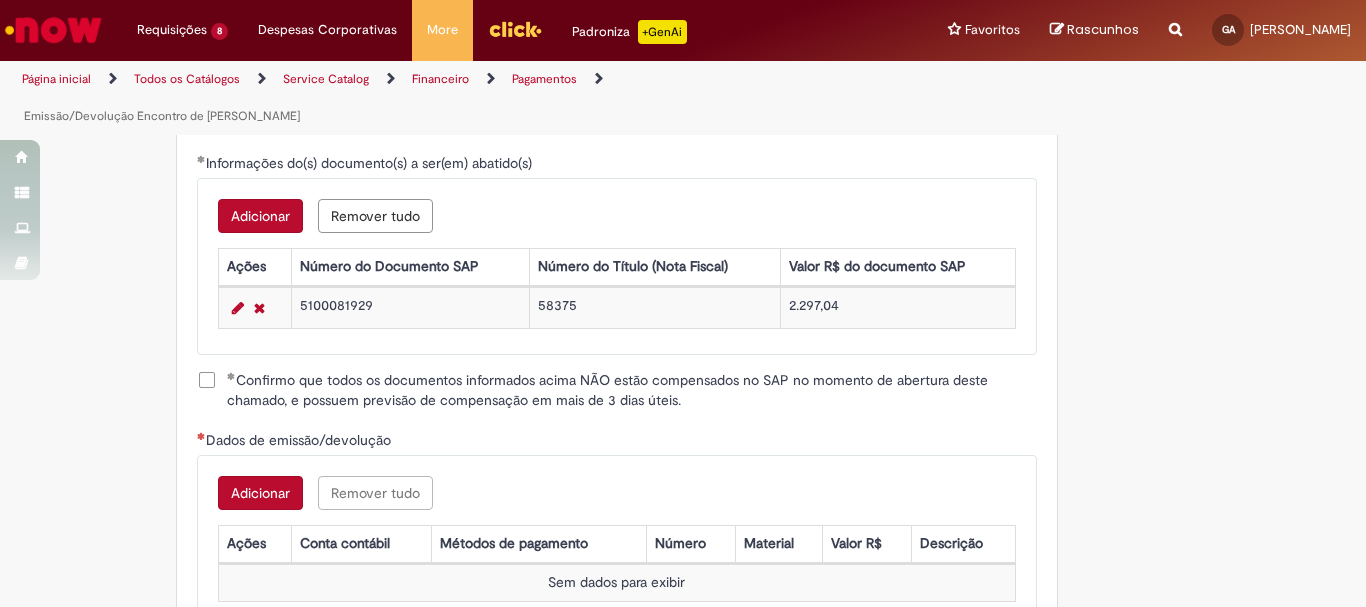 click on "Adicionar" at bounding box center (260, 493) 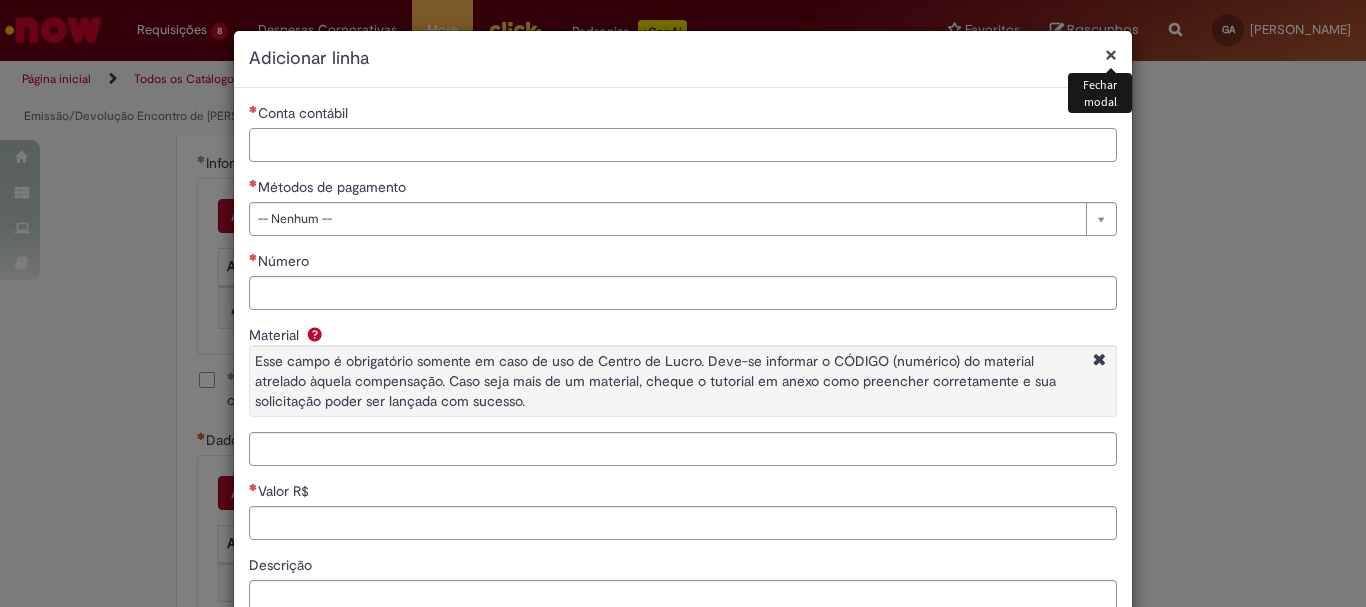 click on "Conta contábil" at bounding box center [683, 145] 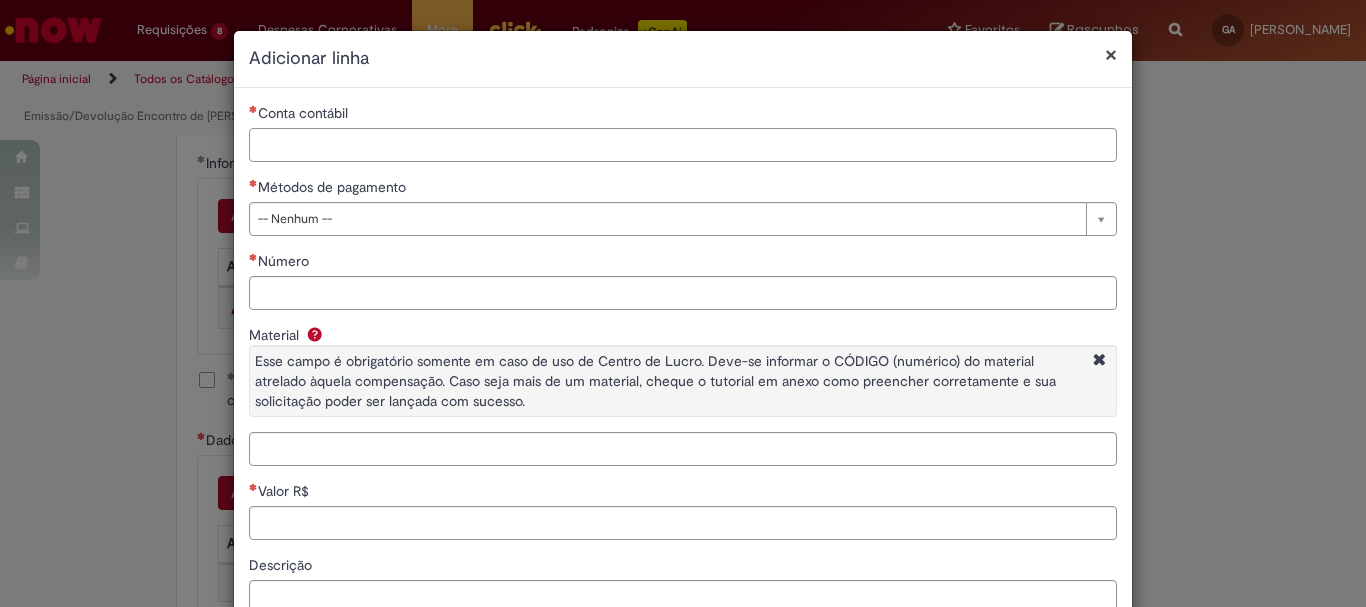 paste on "********" 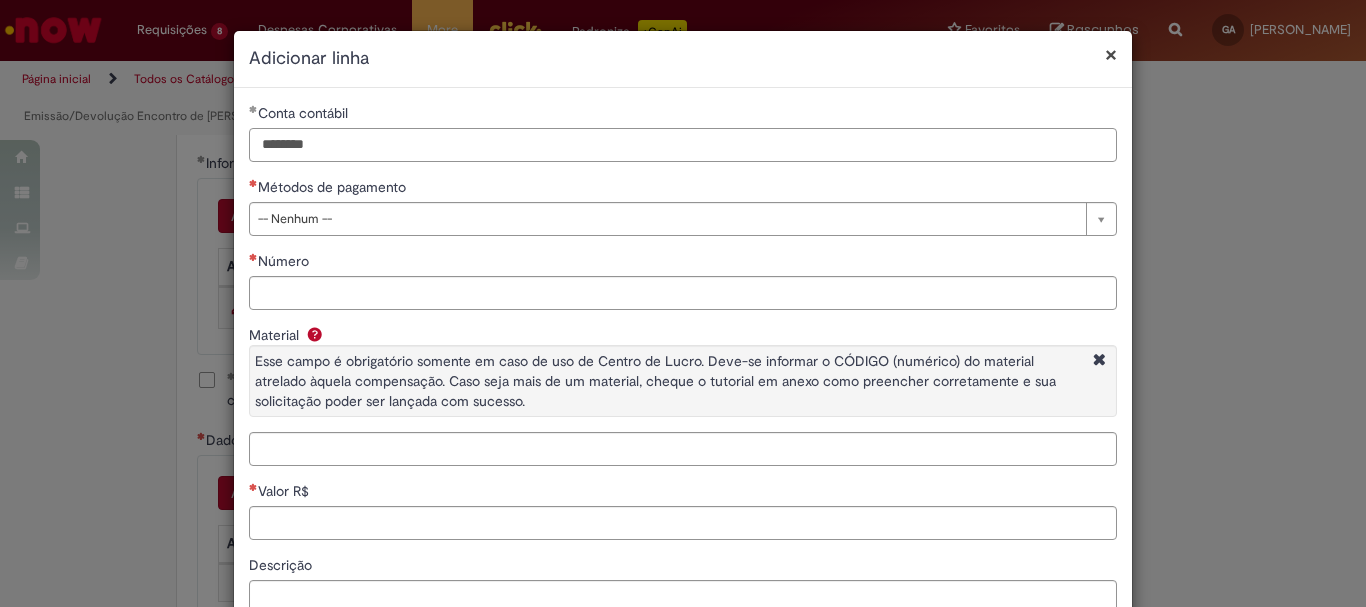type on "********" 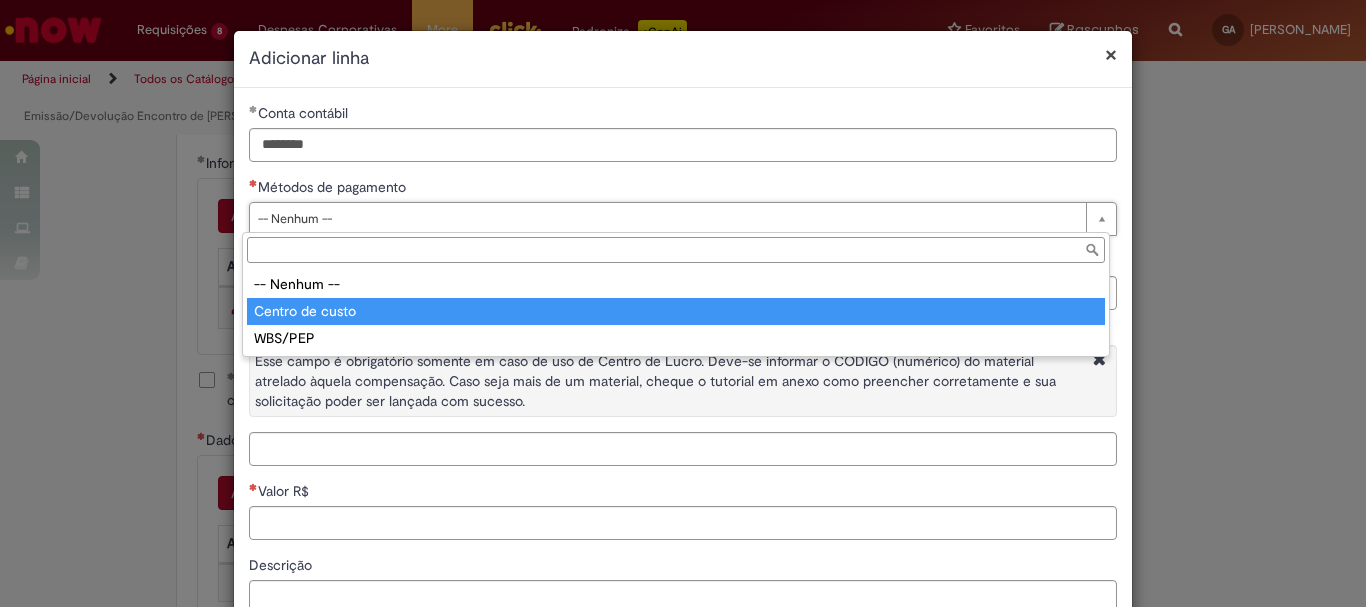 type on "**********" 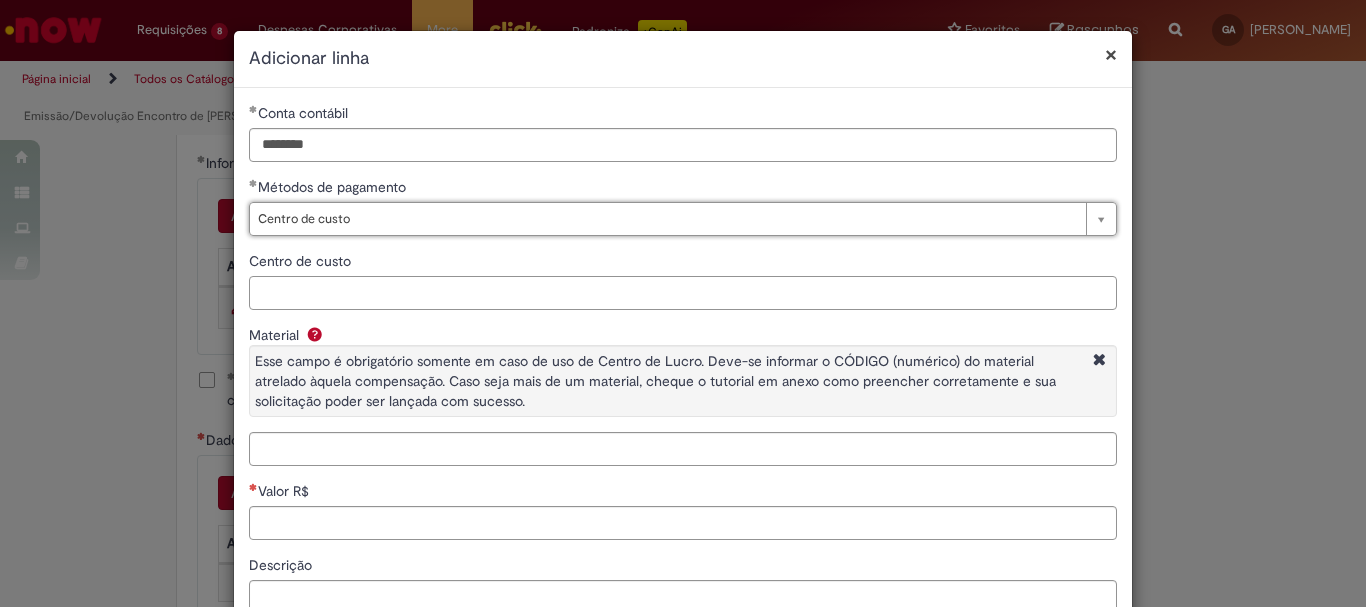click on "Centro de custo" at bounding box center (683, 293) 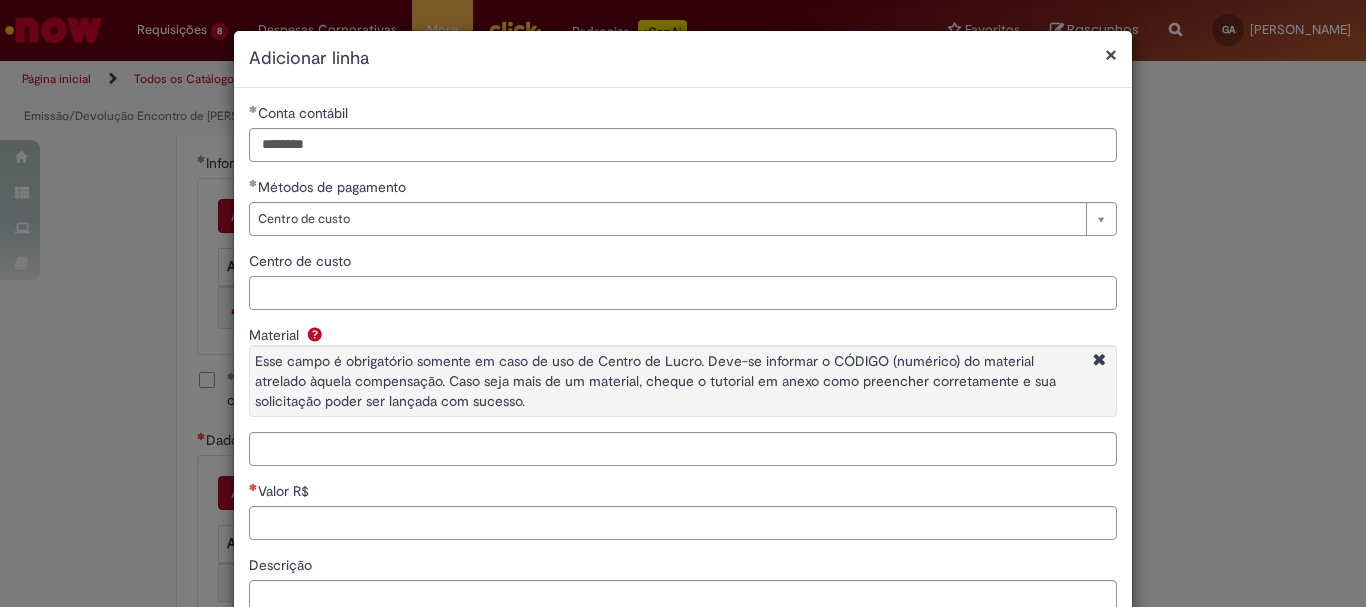 paste on "**********" 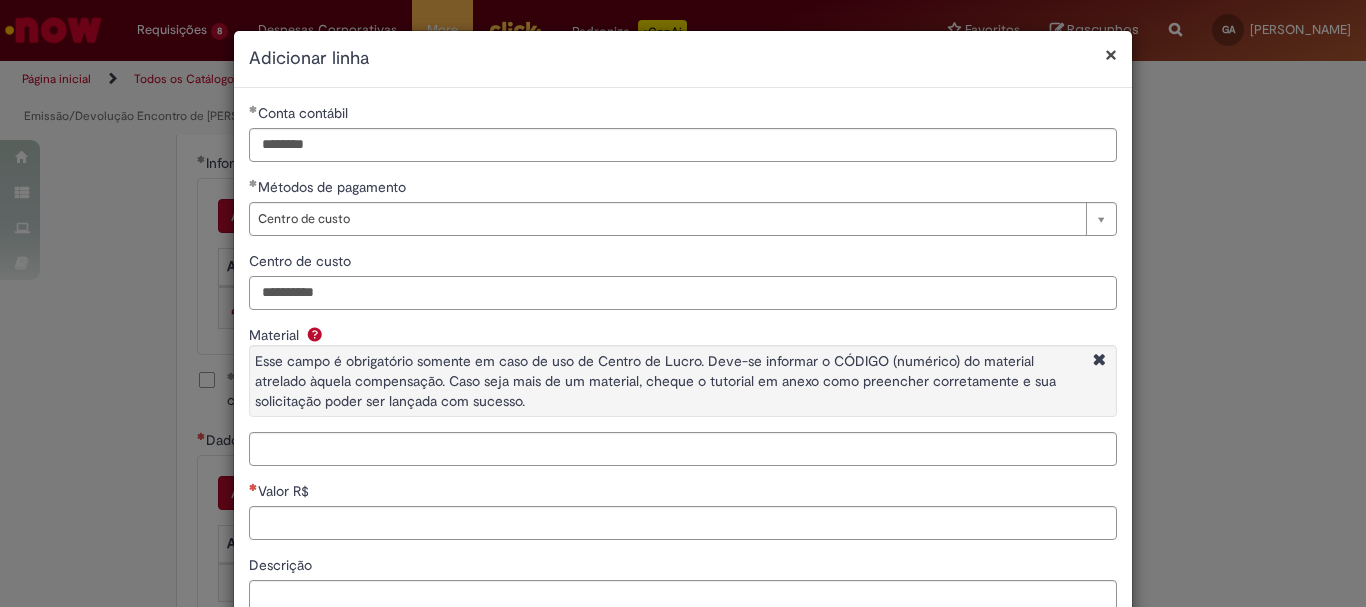 type on "**********" 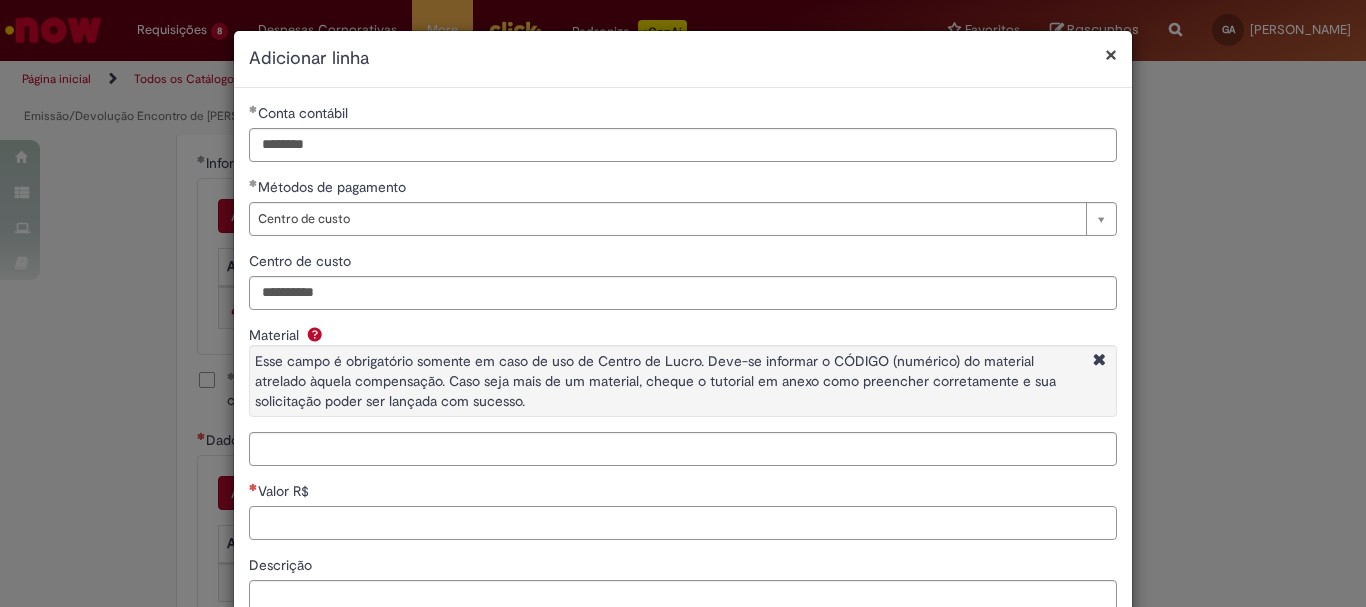 click on "Valor R$" at bounding box center [683, 523] 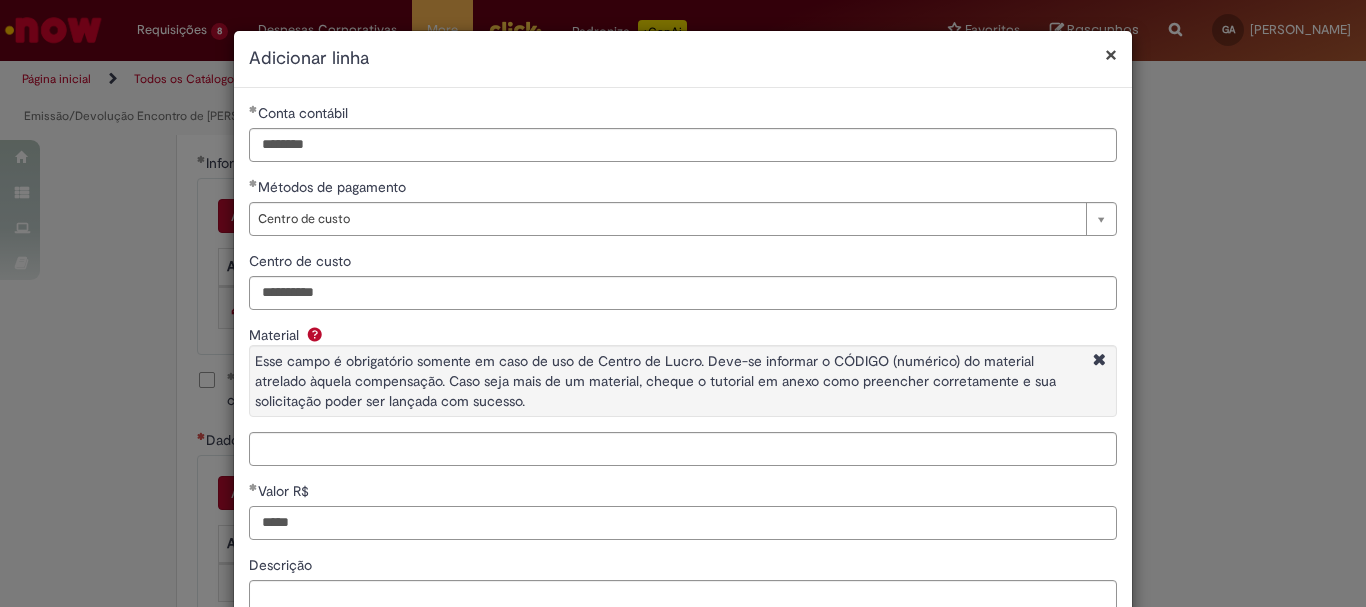 scroll, scrollTop: 153, scrollLeft: 0, axis: vertical 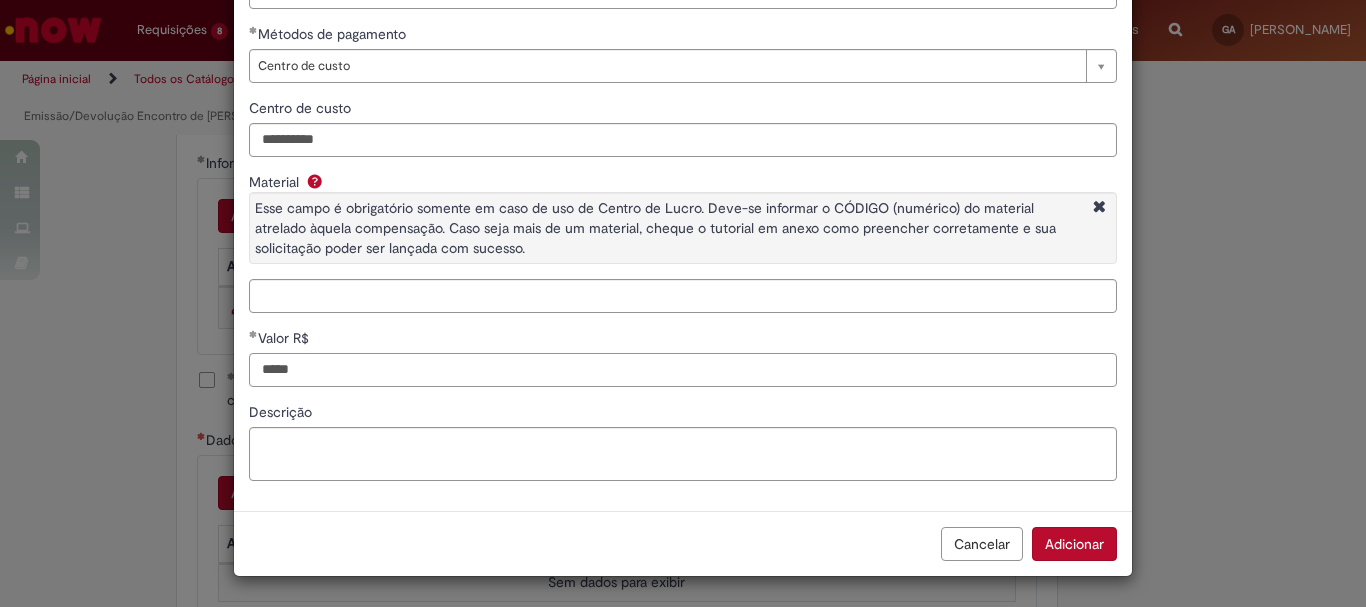 type on "*****" 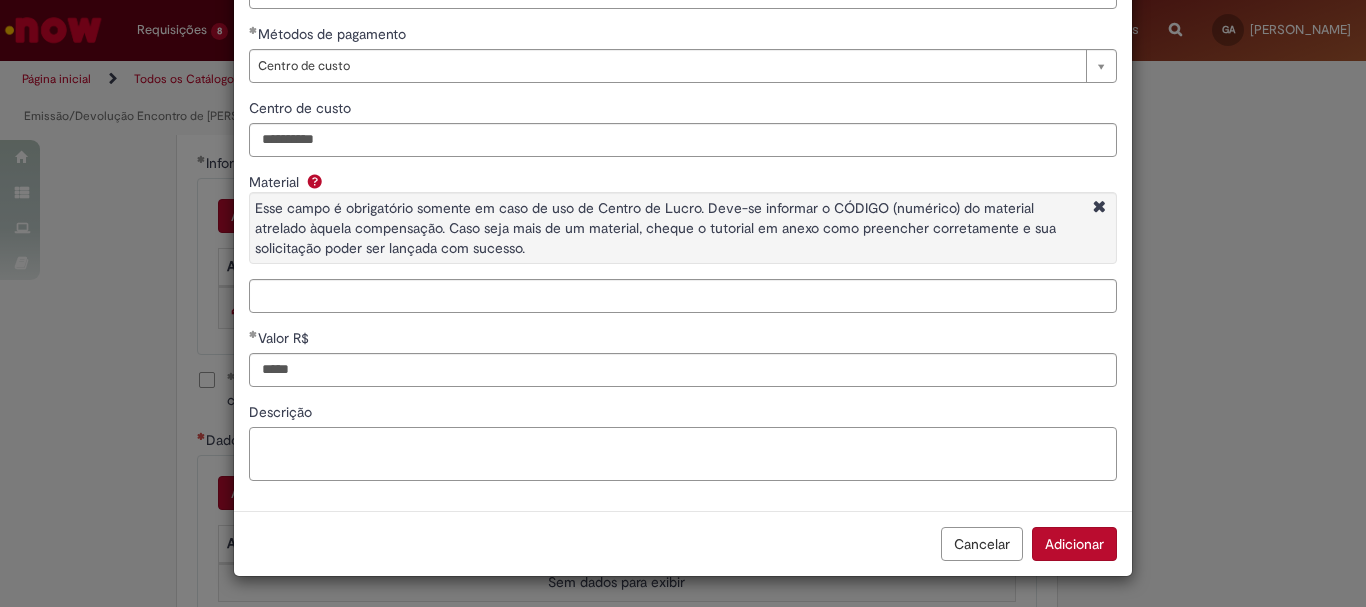 click on "Descrição" at bounding box center (683, 454) 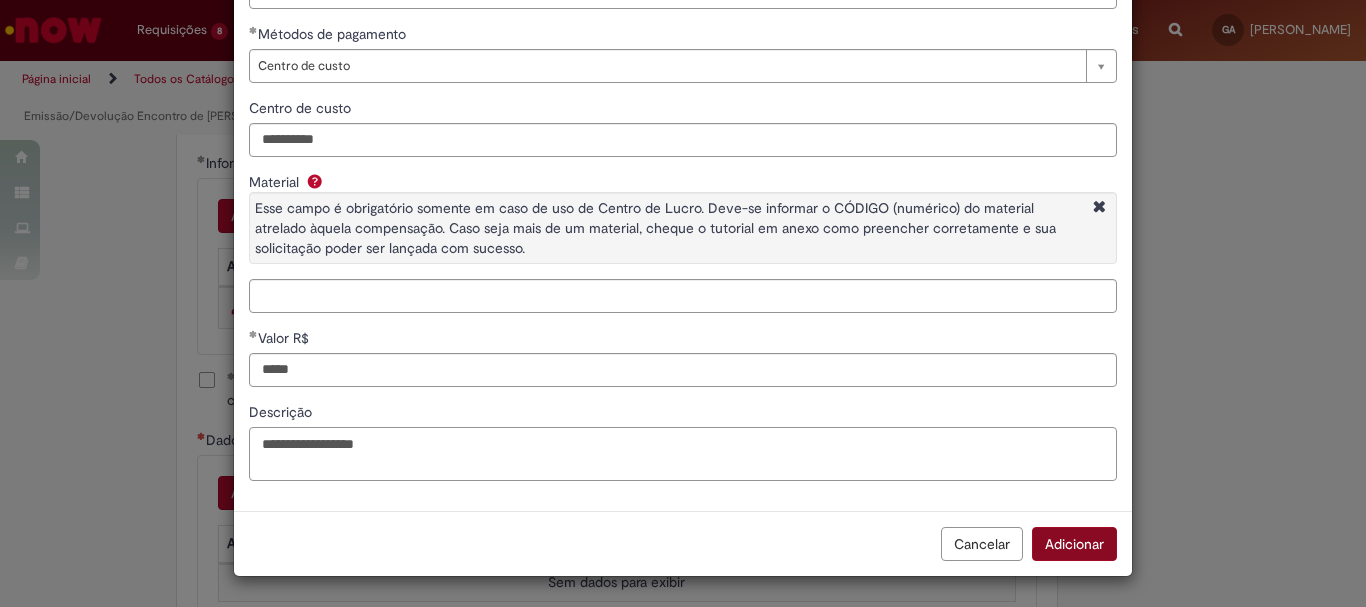 type on "**********" 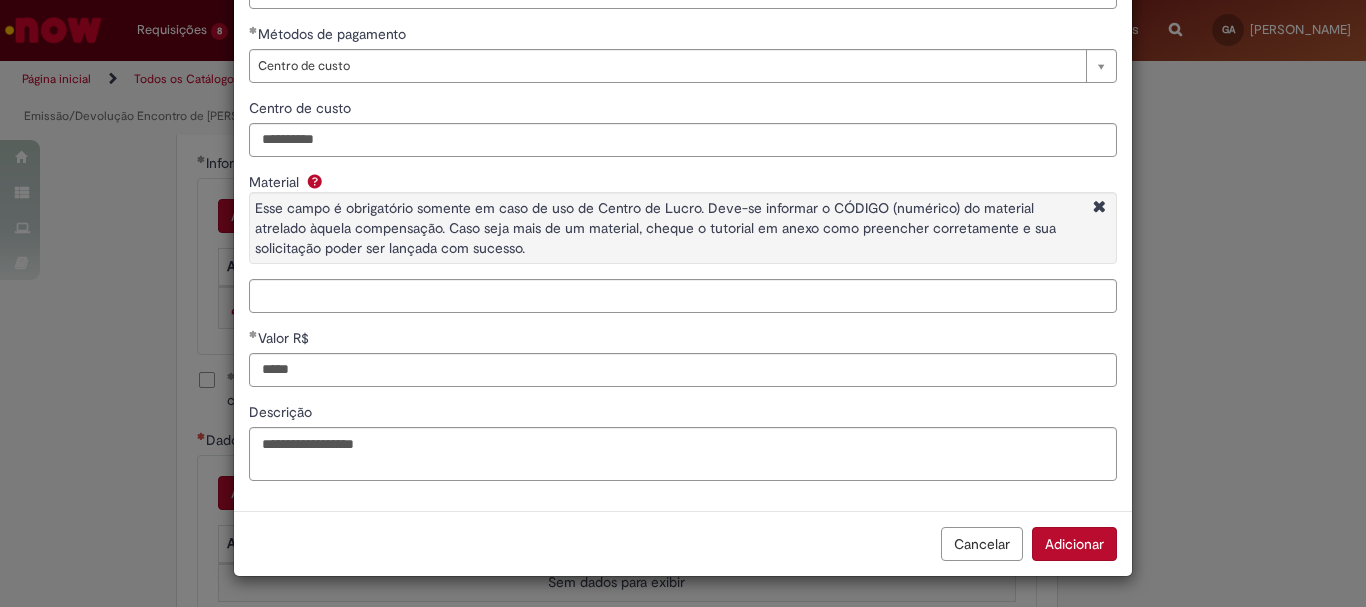 click on "Adicionar" at bounding box center (1074, 544) 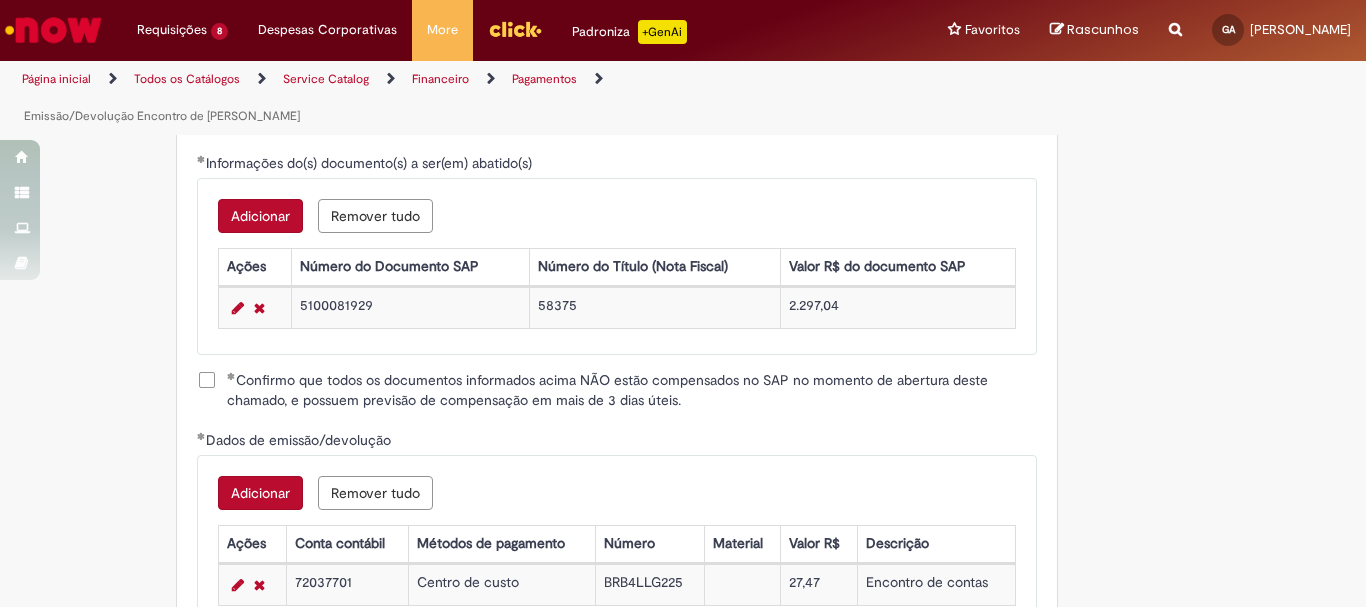 scroll, scrollTop: 2900, scrollLeft: 0, axis: vertical 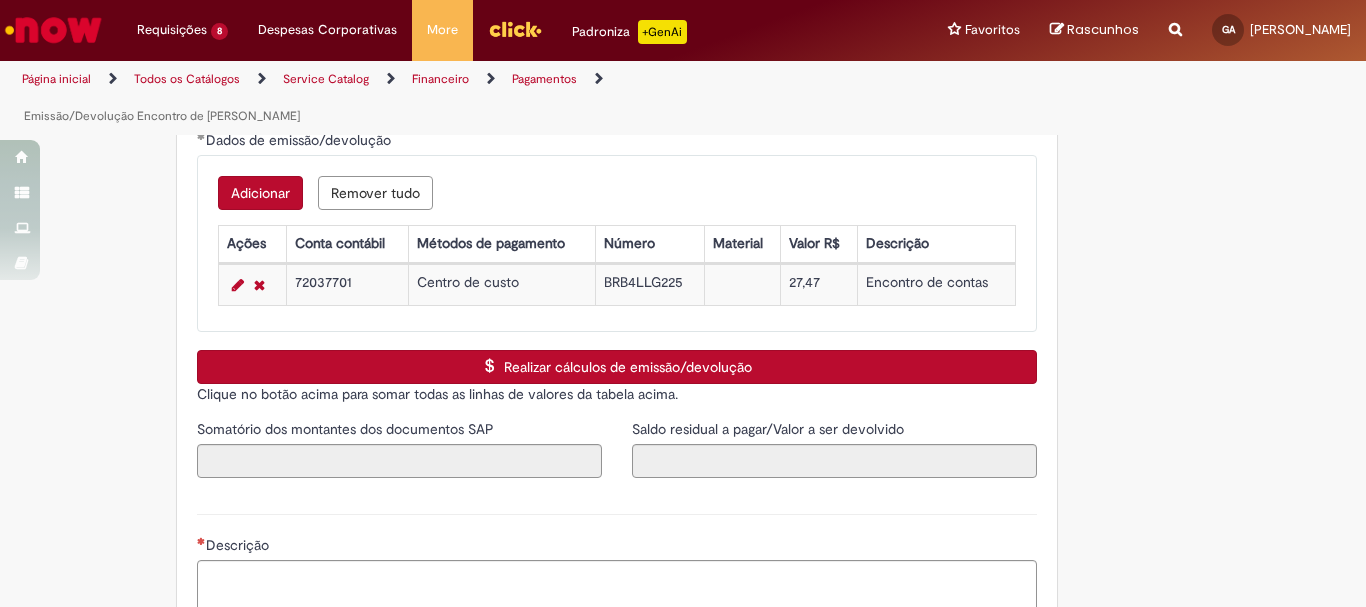 click on "Realizar cálculos de emissão/devolução" at bounding box center [617, 367] 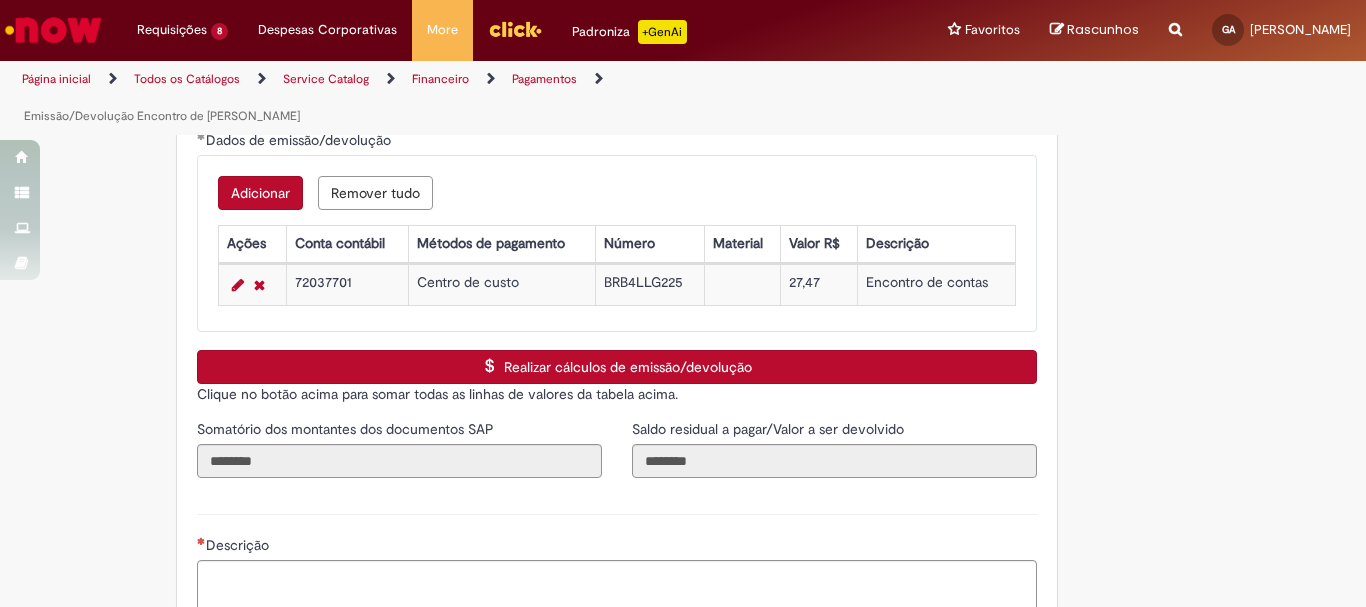 scroll, scrollTop: 3128, scrollLeft: 0, axis: vertical 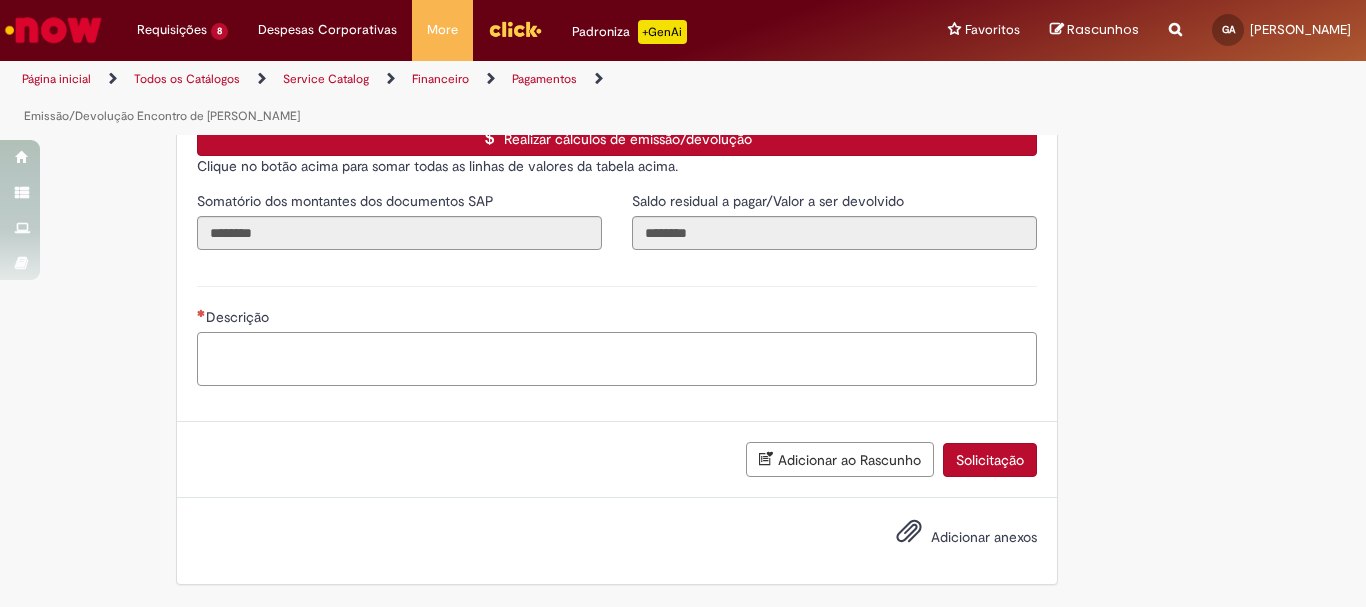 click on "Descrição" at bounding box center (617, 359) 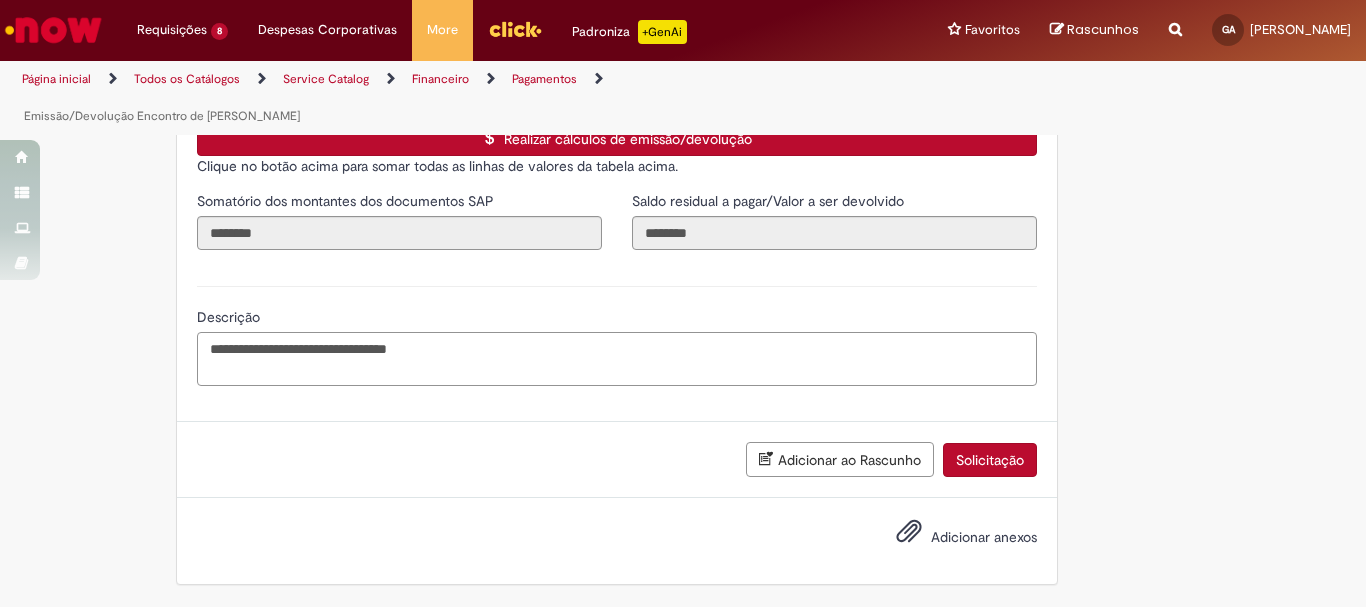 paste on "**********" 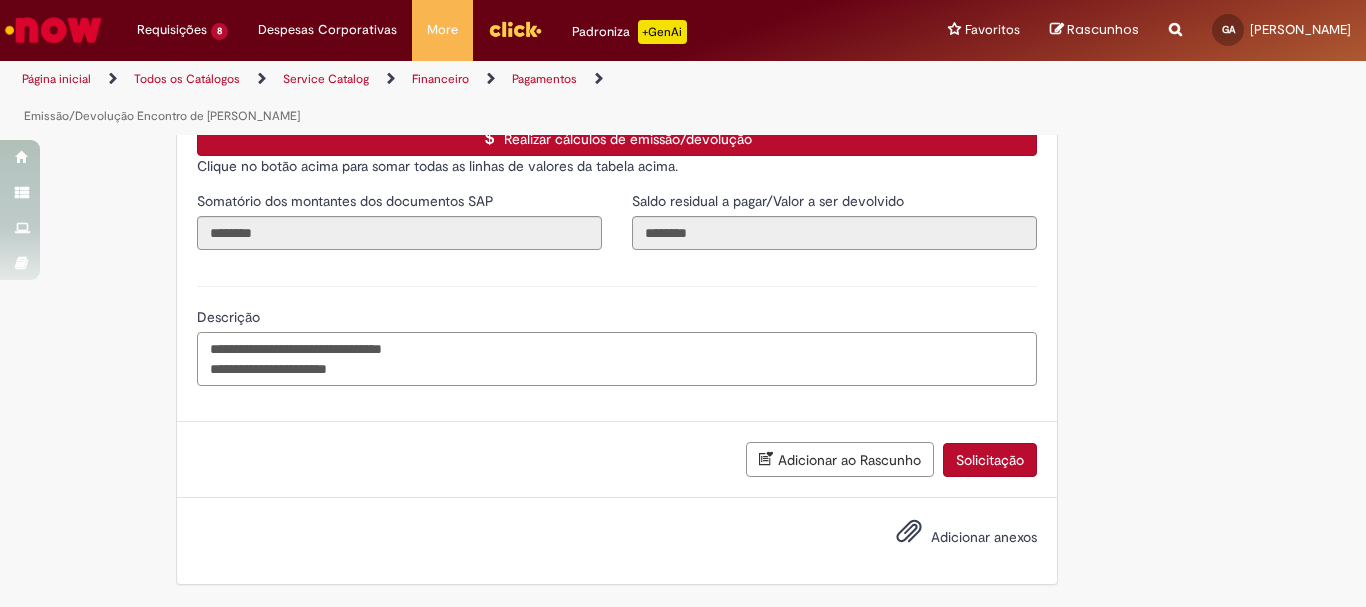 type on "**********" 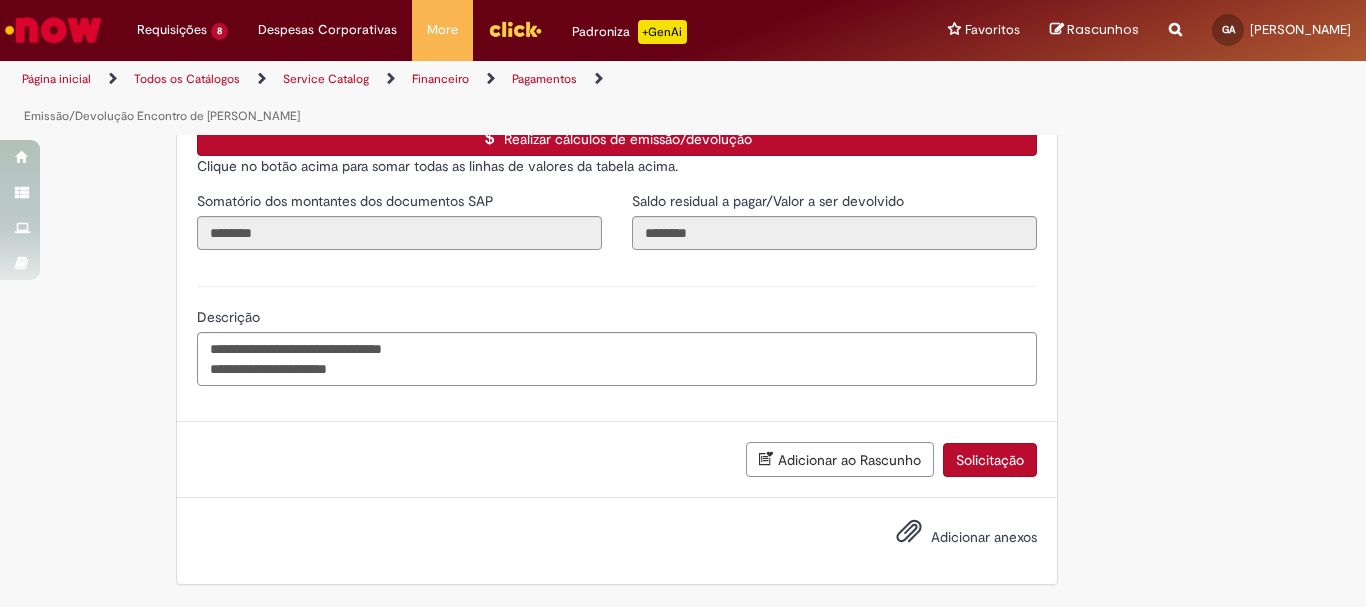 click on "Adicionar anexos" at bounding box center [984, 537] 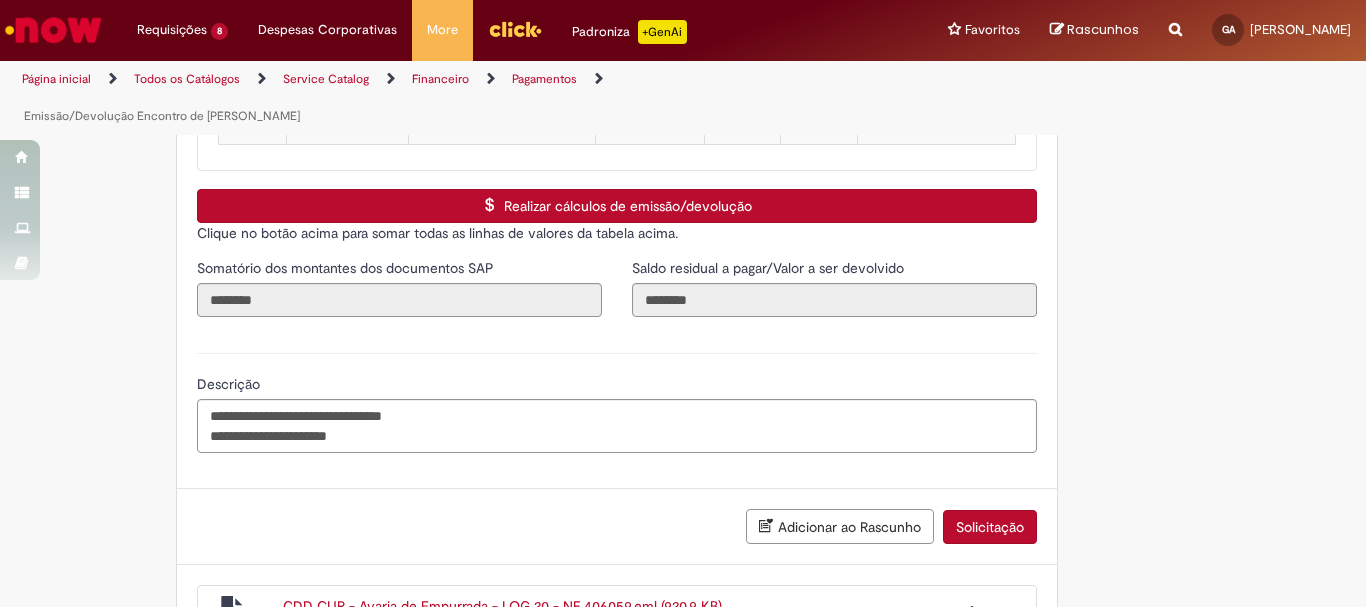 scroll, scrollTop: 3261, scrollLeft: 0, axis: vertical 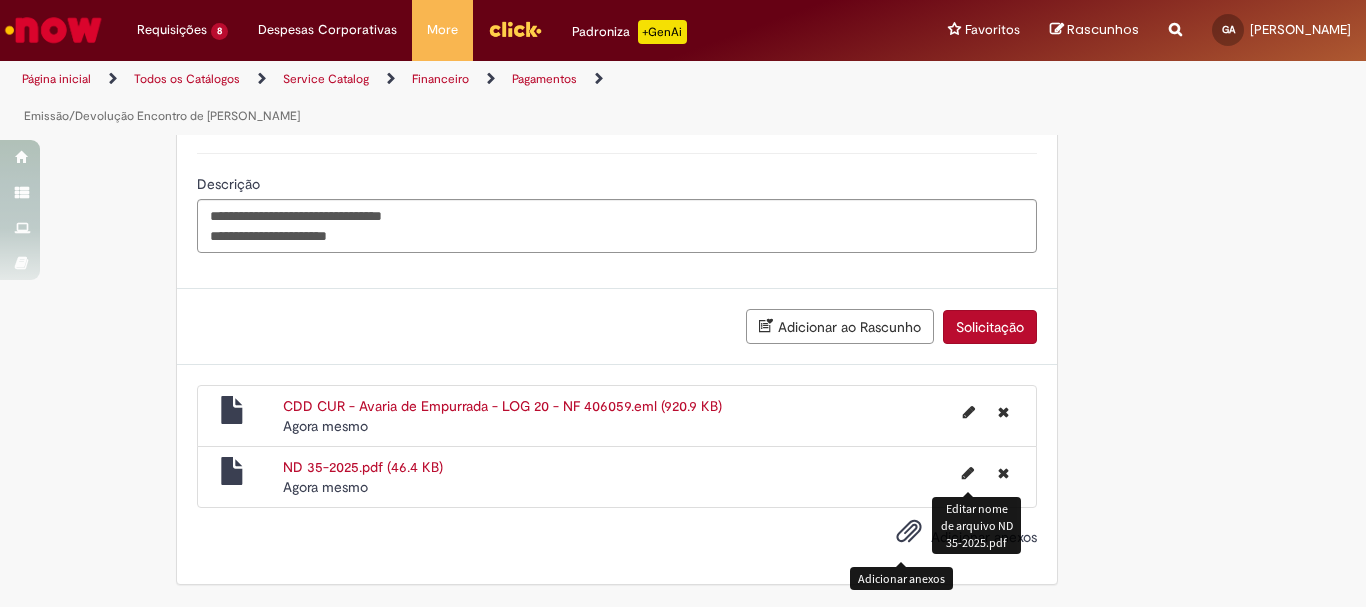 click at bounding box center (909, 532) 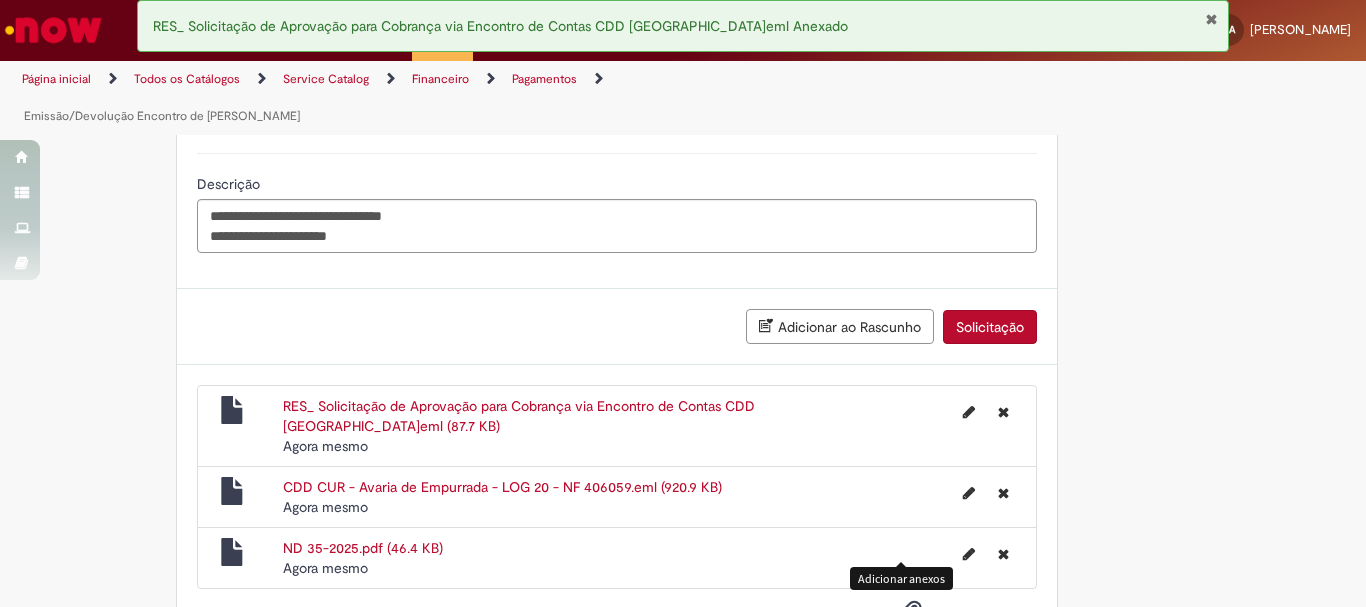 click on "Solicitação" at bounding box center (990, 327) 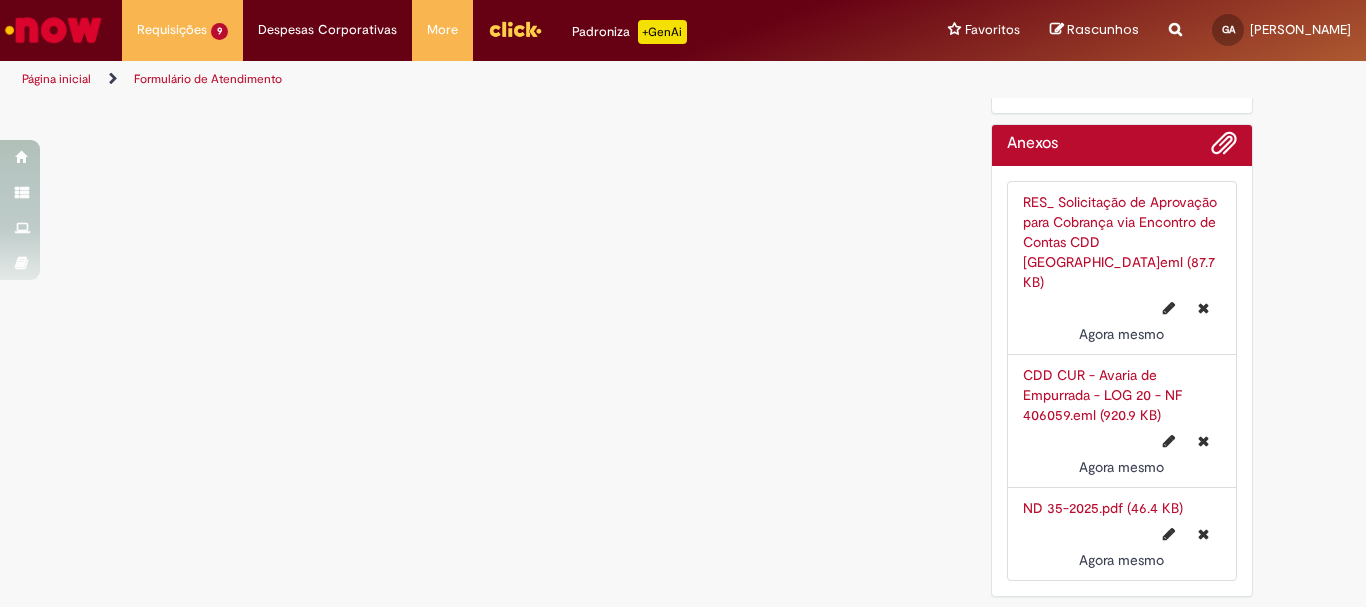 scroll, scrollTop: 0, scrollLeft: 0, axis: both 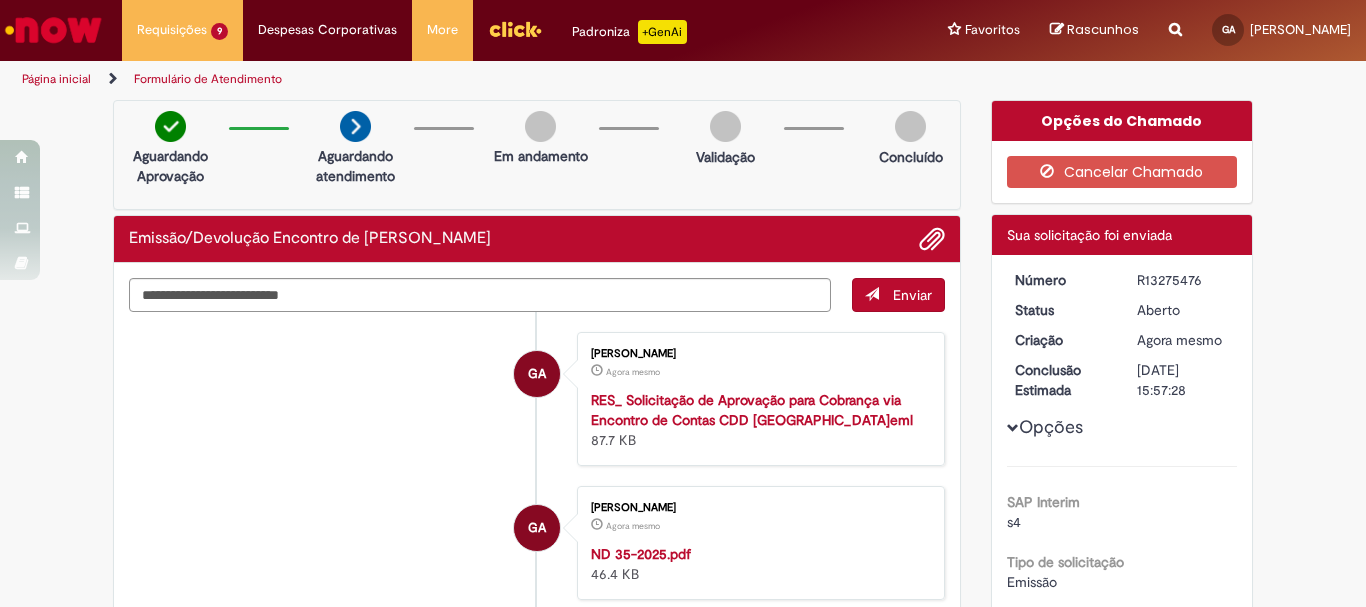 drag, startPoint x: 1197, startPoint y: 278, endPoint x: 1130, endPoint y: 284, distance: 67.26812 